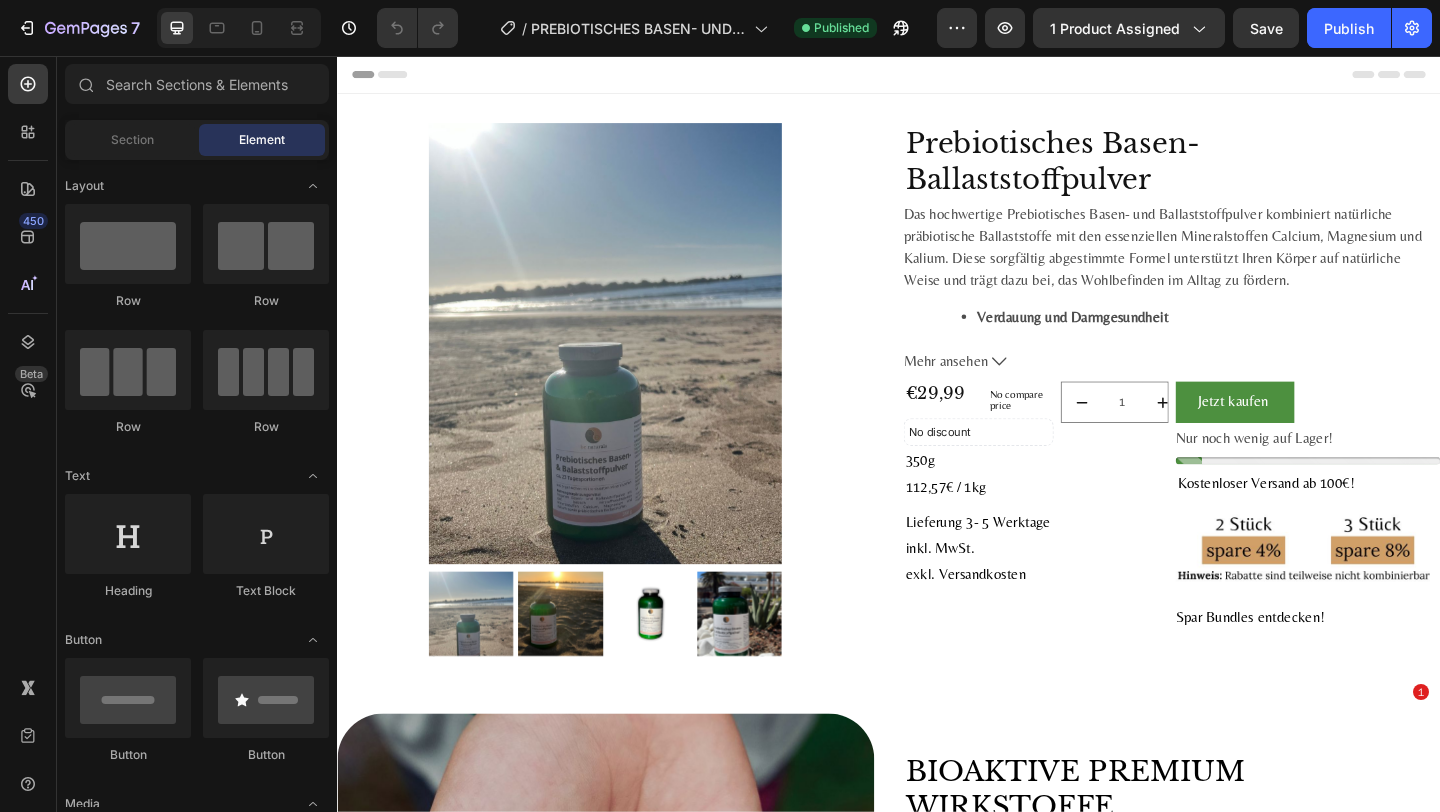 scroll, scrollTop: 0, scrollLeft: 0, axis: both 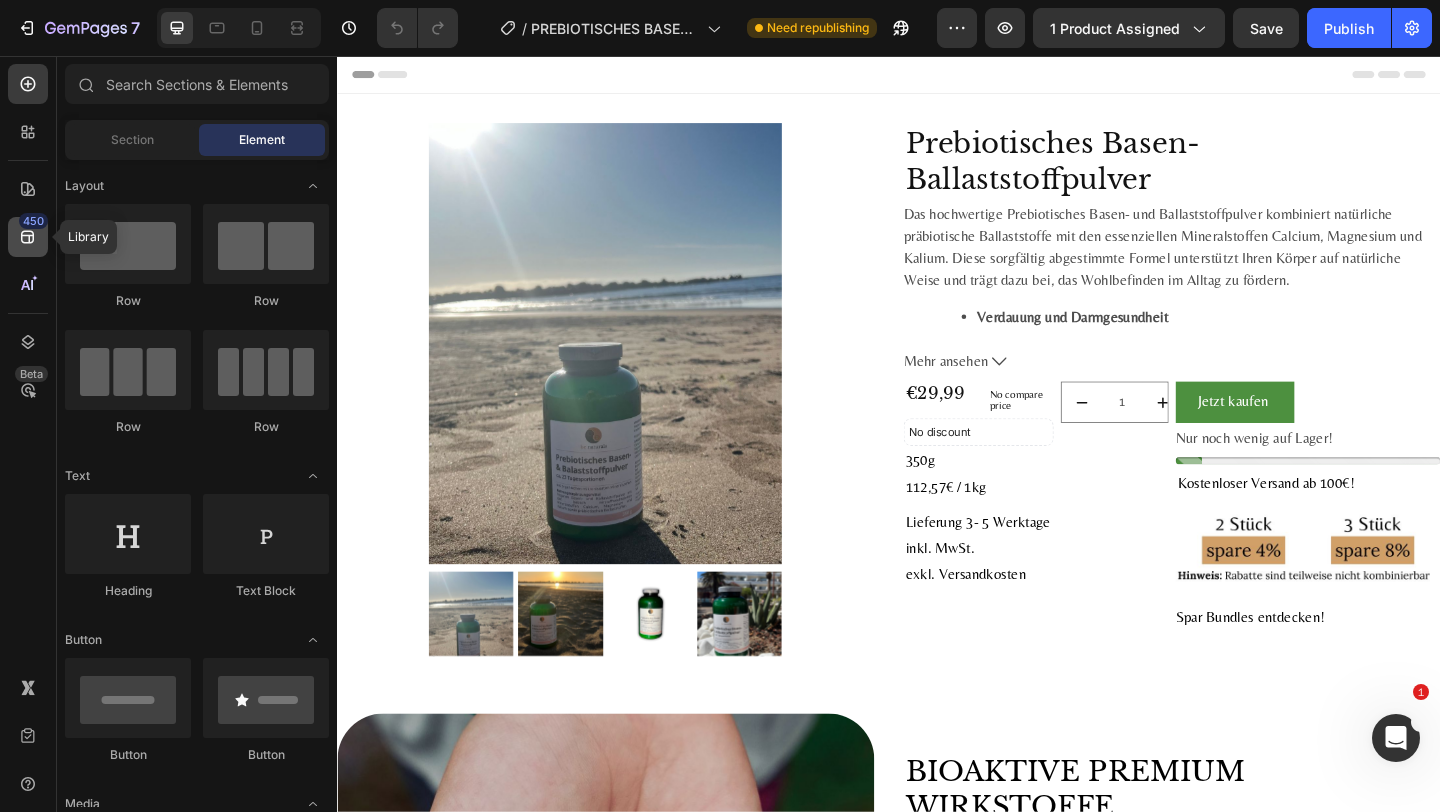 click 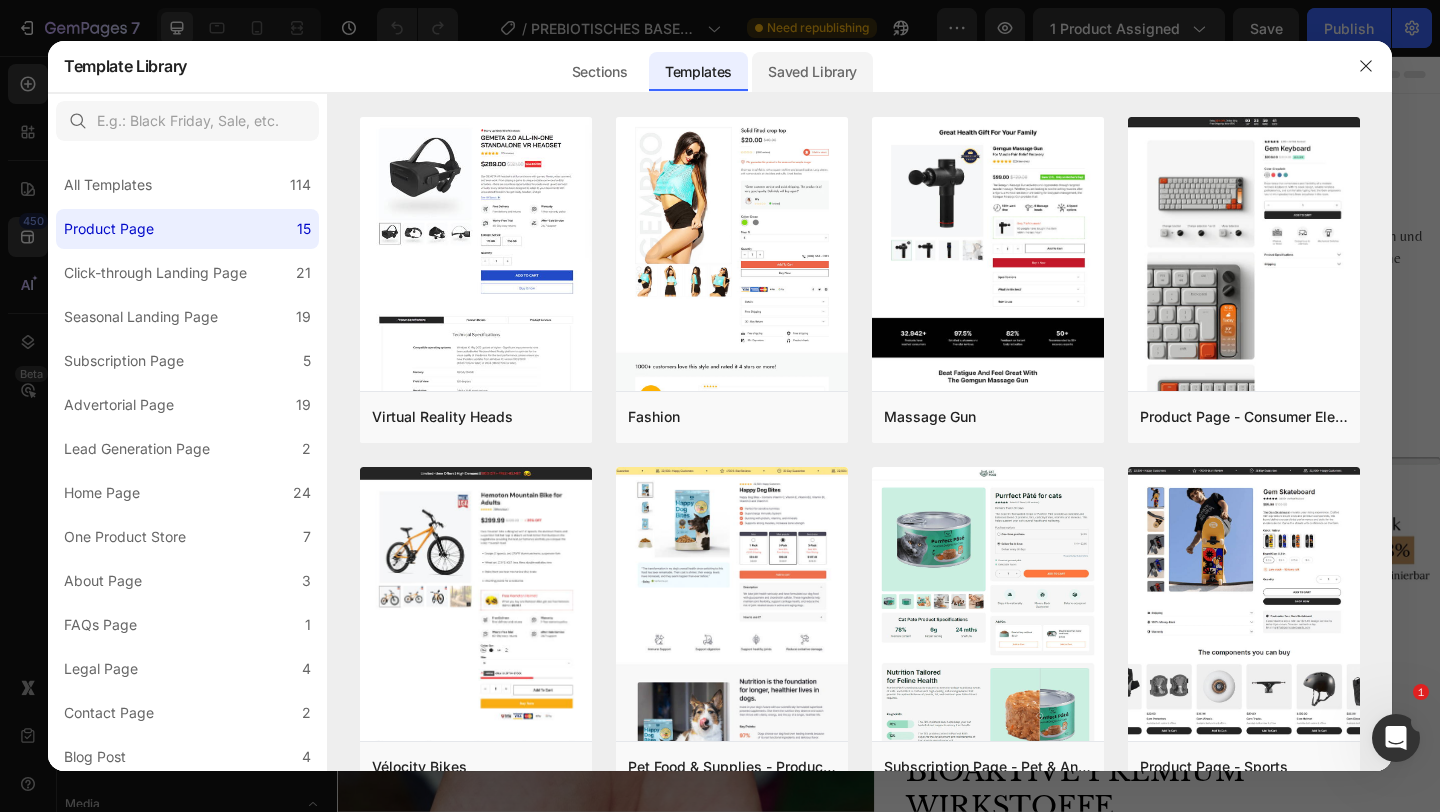 click on "Saved Library" 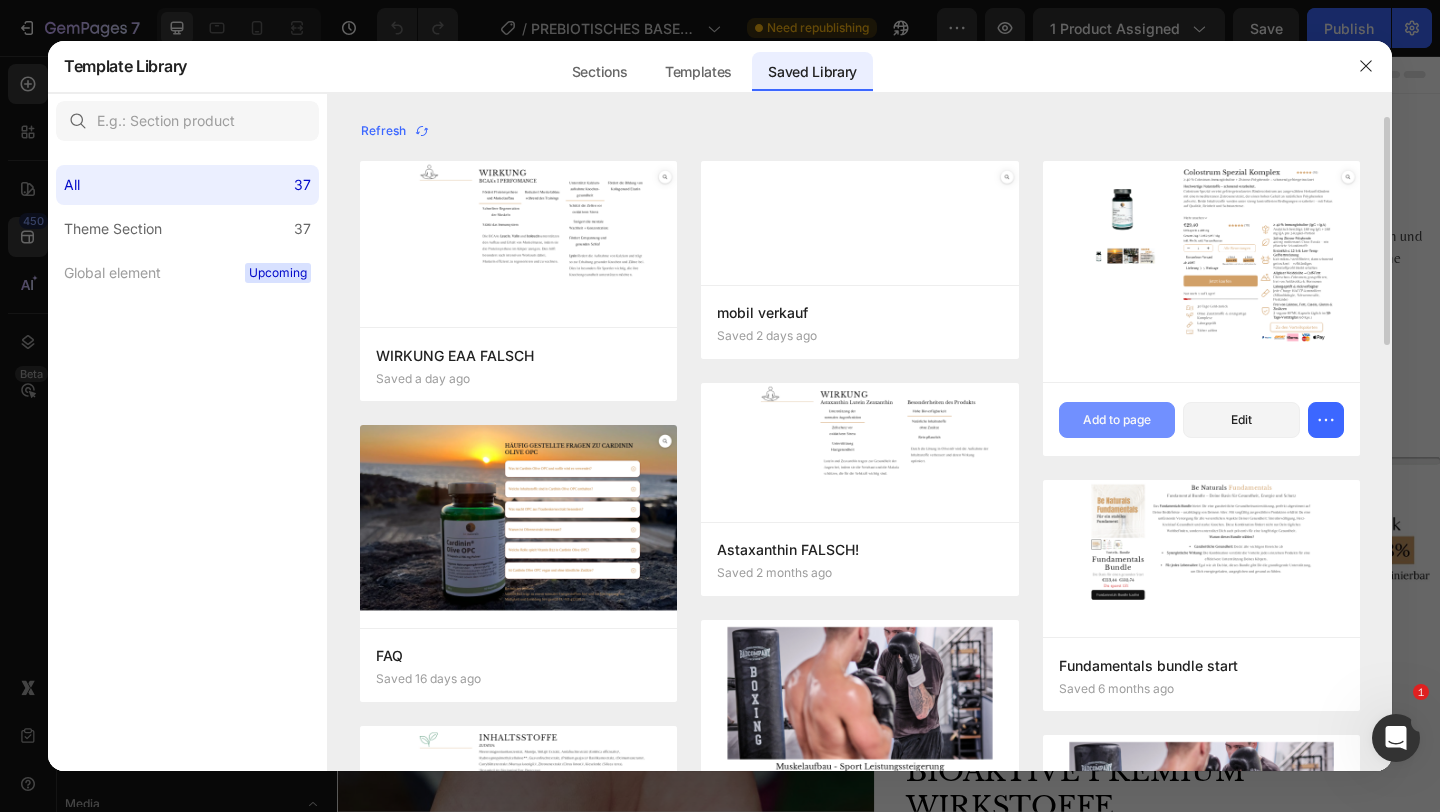 click on "Add to page" at bounding box center [1117, 420] 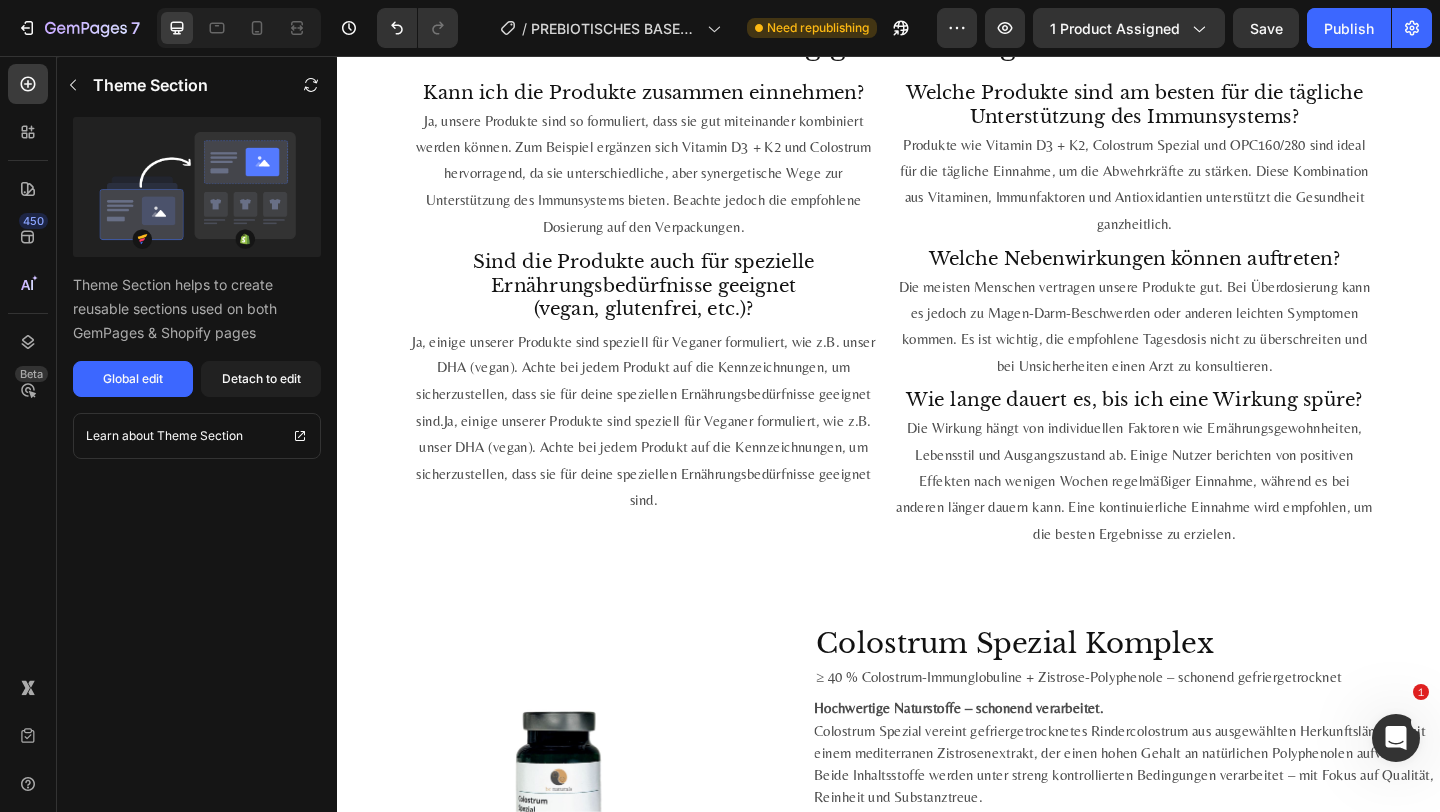 scroll, scrollTop: 5391, scrollLeft: 0, axis: vertical 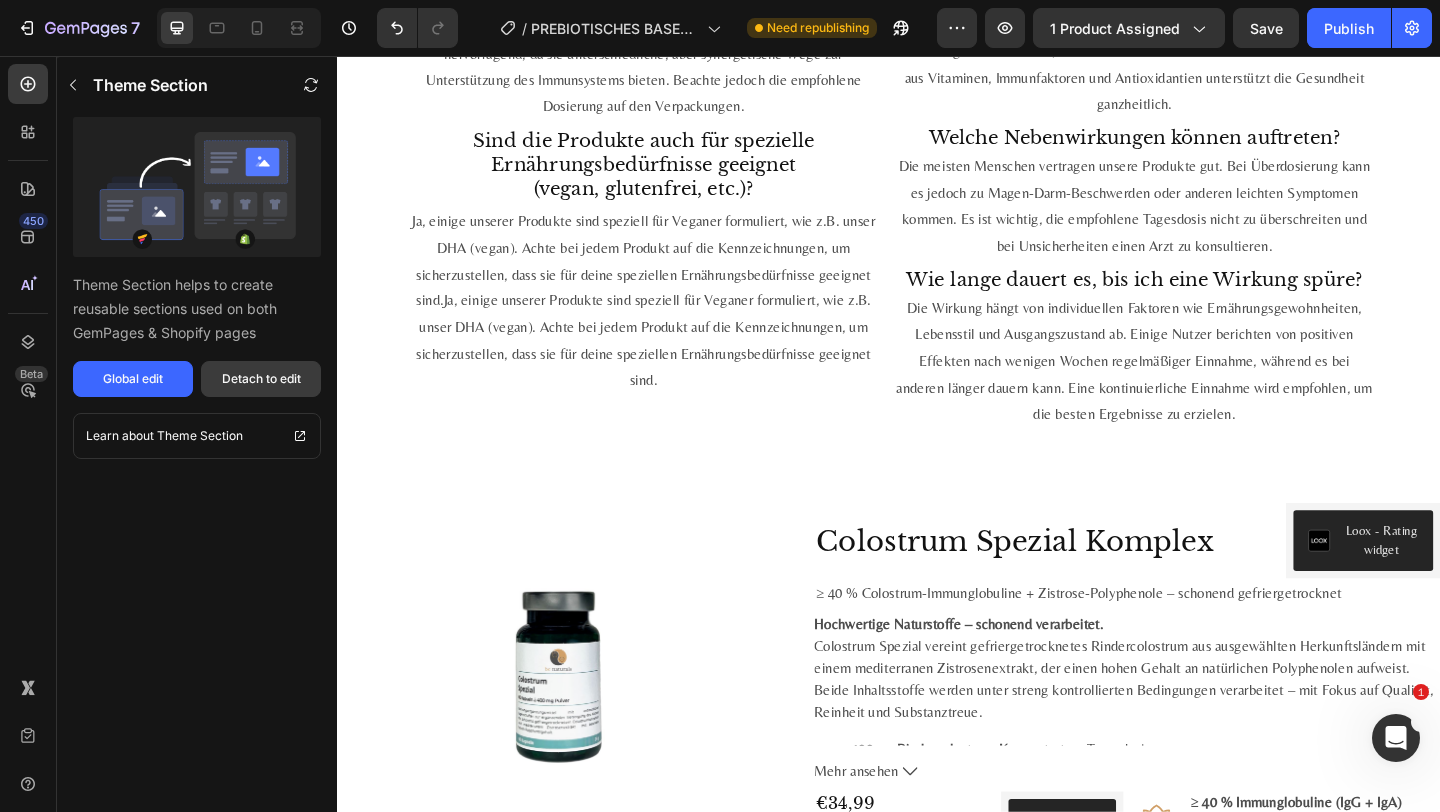 click on "Detach to edit" at bounding box center (261, 379) 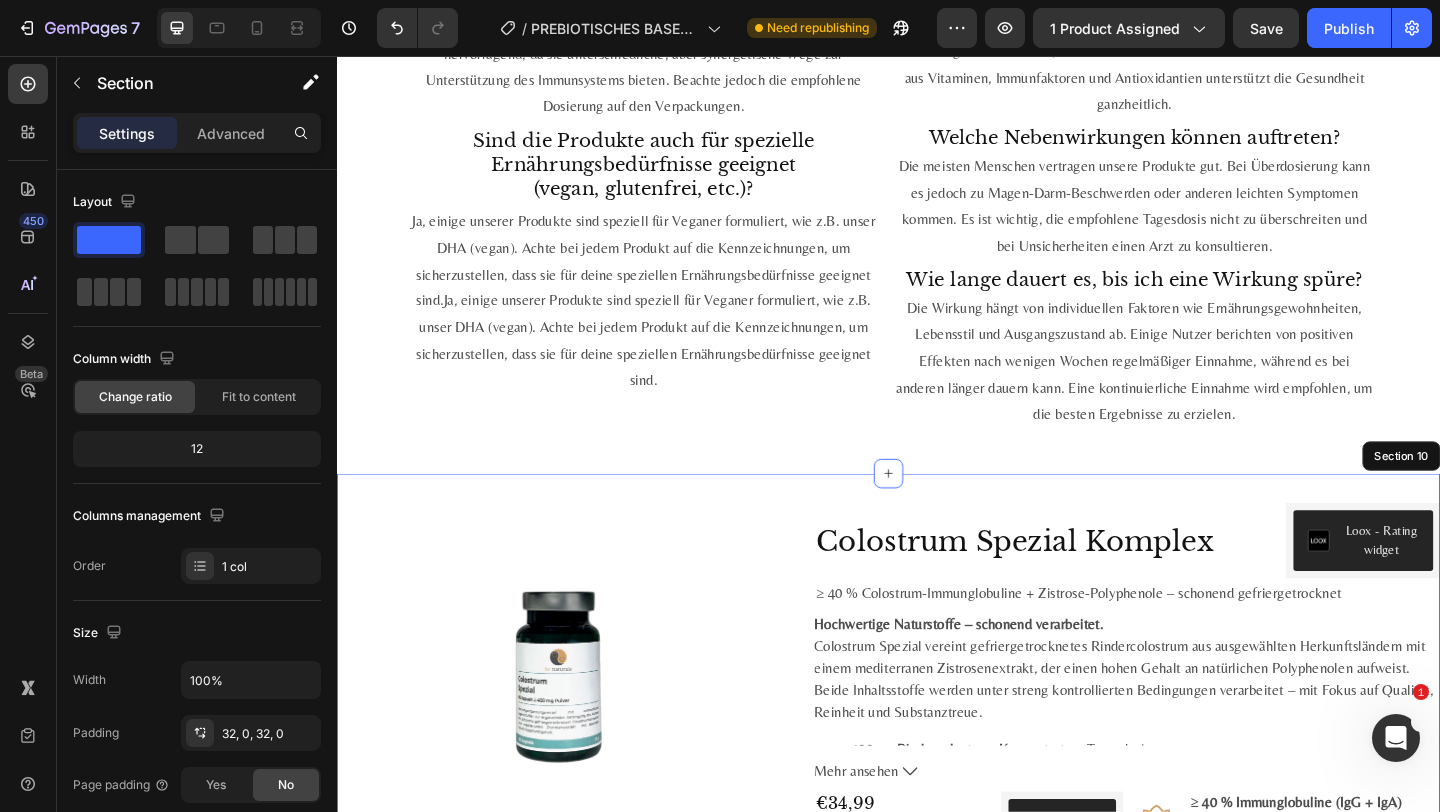 click on "Product Images" at bounding box center [580, 759] 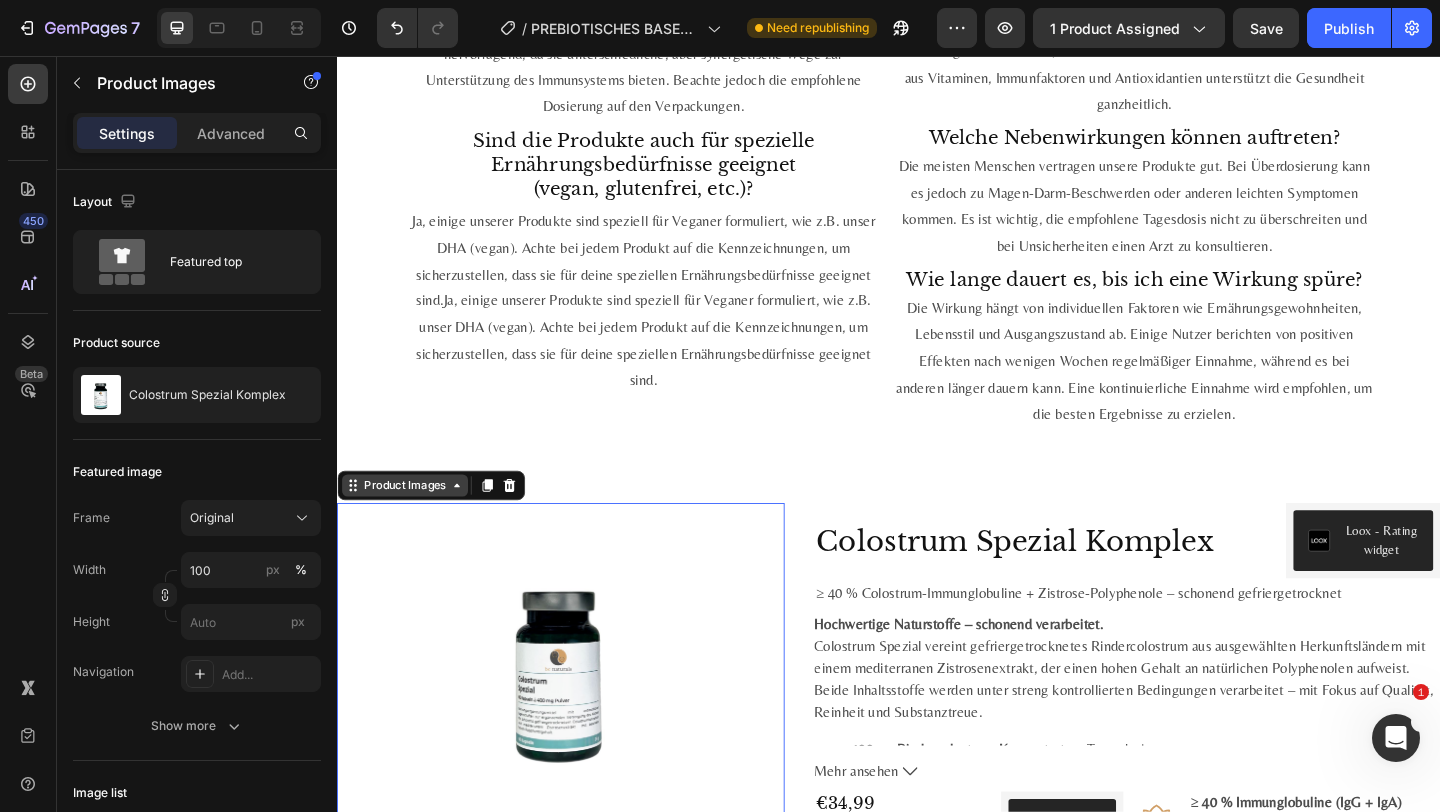 click on "Product Images" at bounding box center [410, 523] 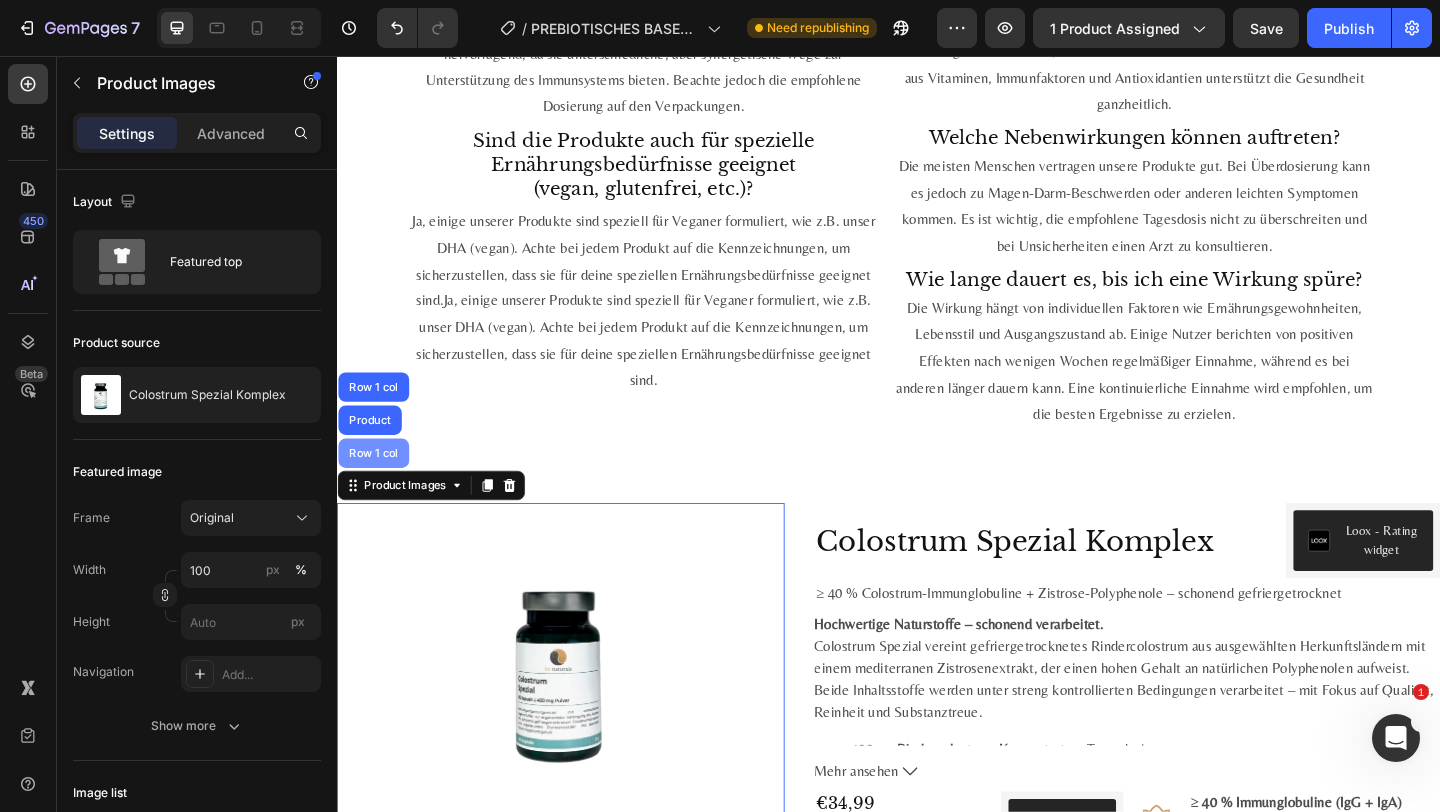 click on "Row 1 col" at bounding box center (376, 488) 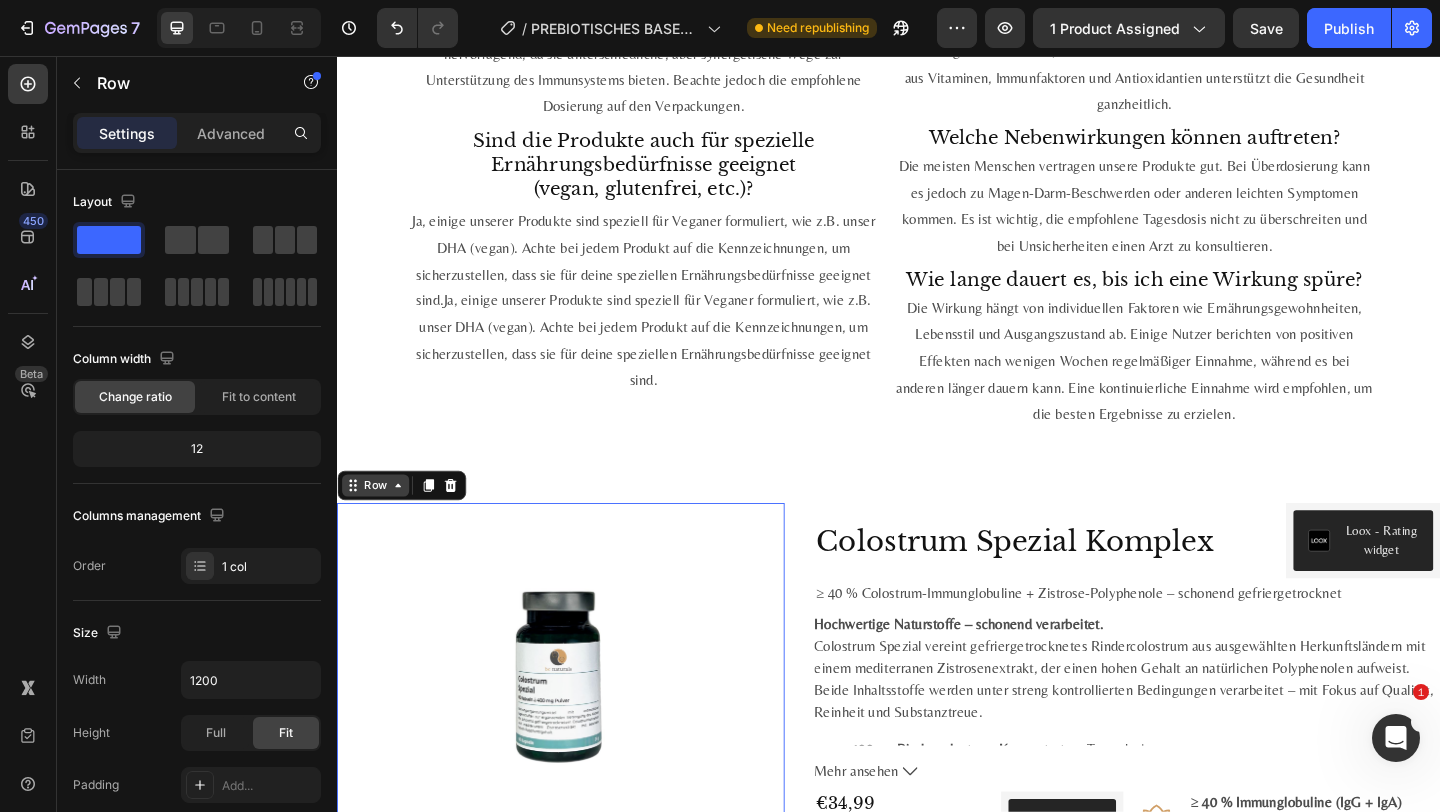 click on "Row" at bounding box center (378, 523) 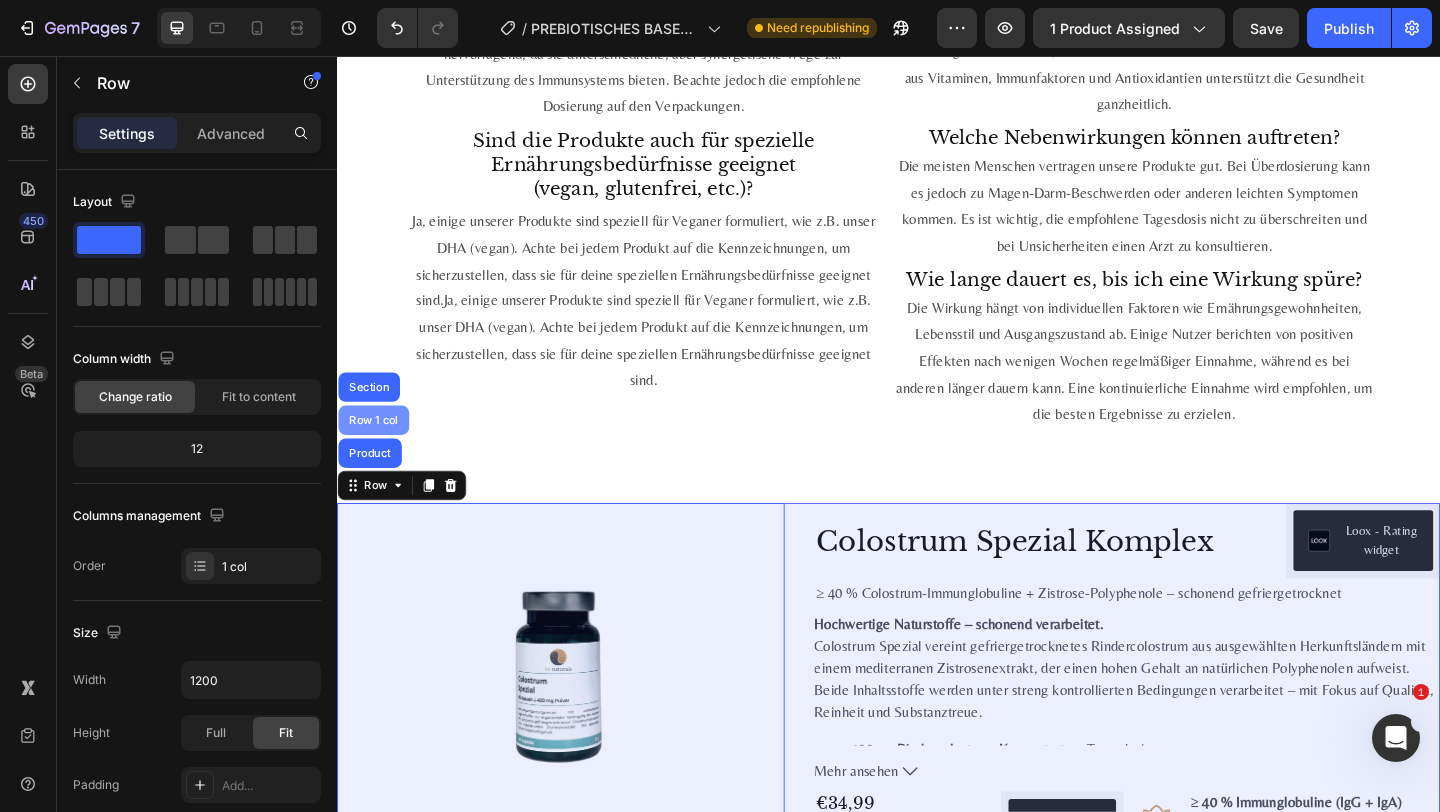 click on "Row 1 col" at bounding box center [376, 452] 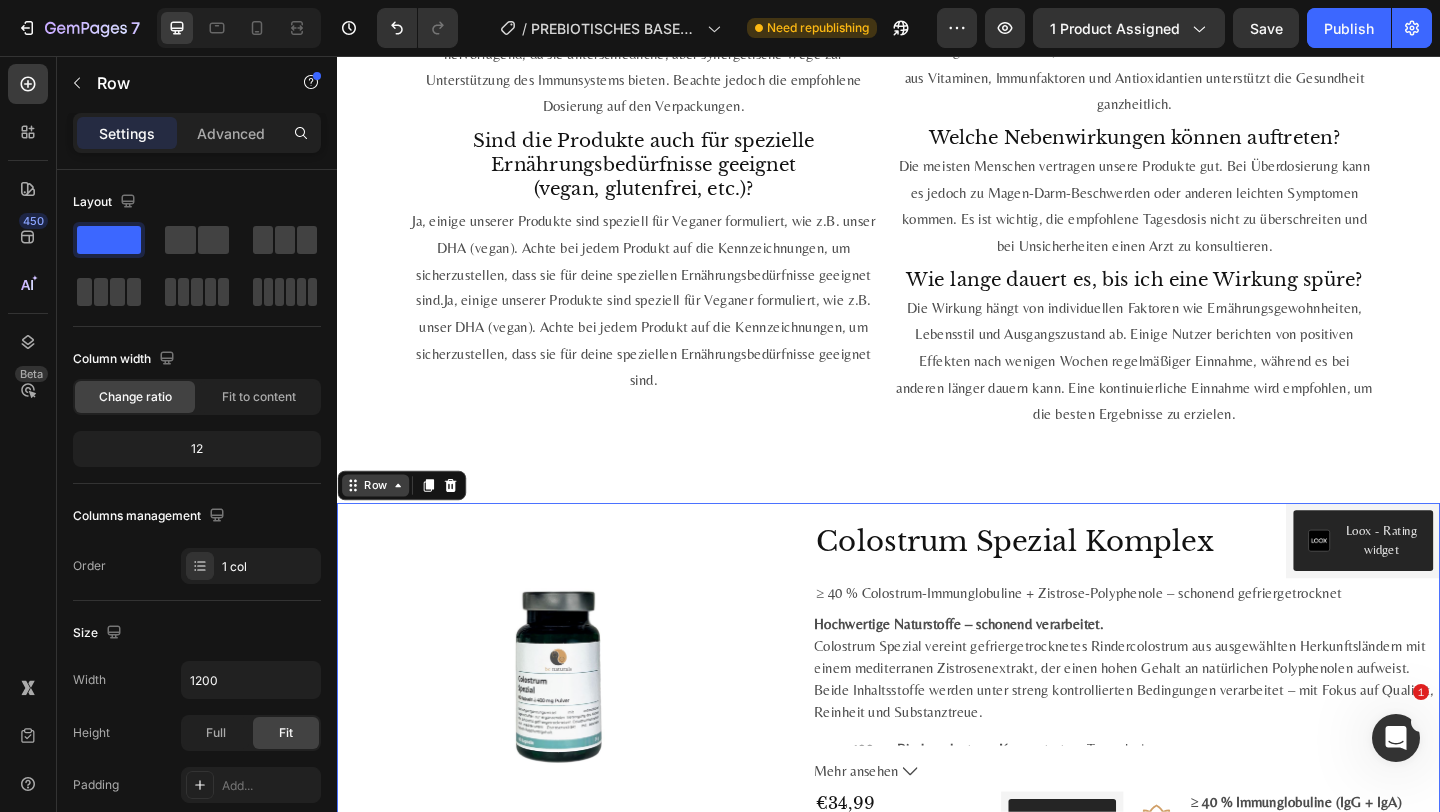 click on "Row" at bounding box center [378, 523] 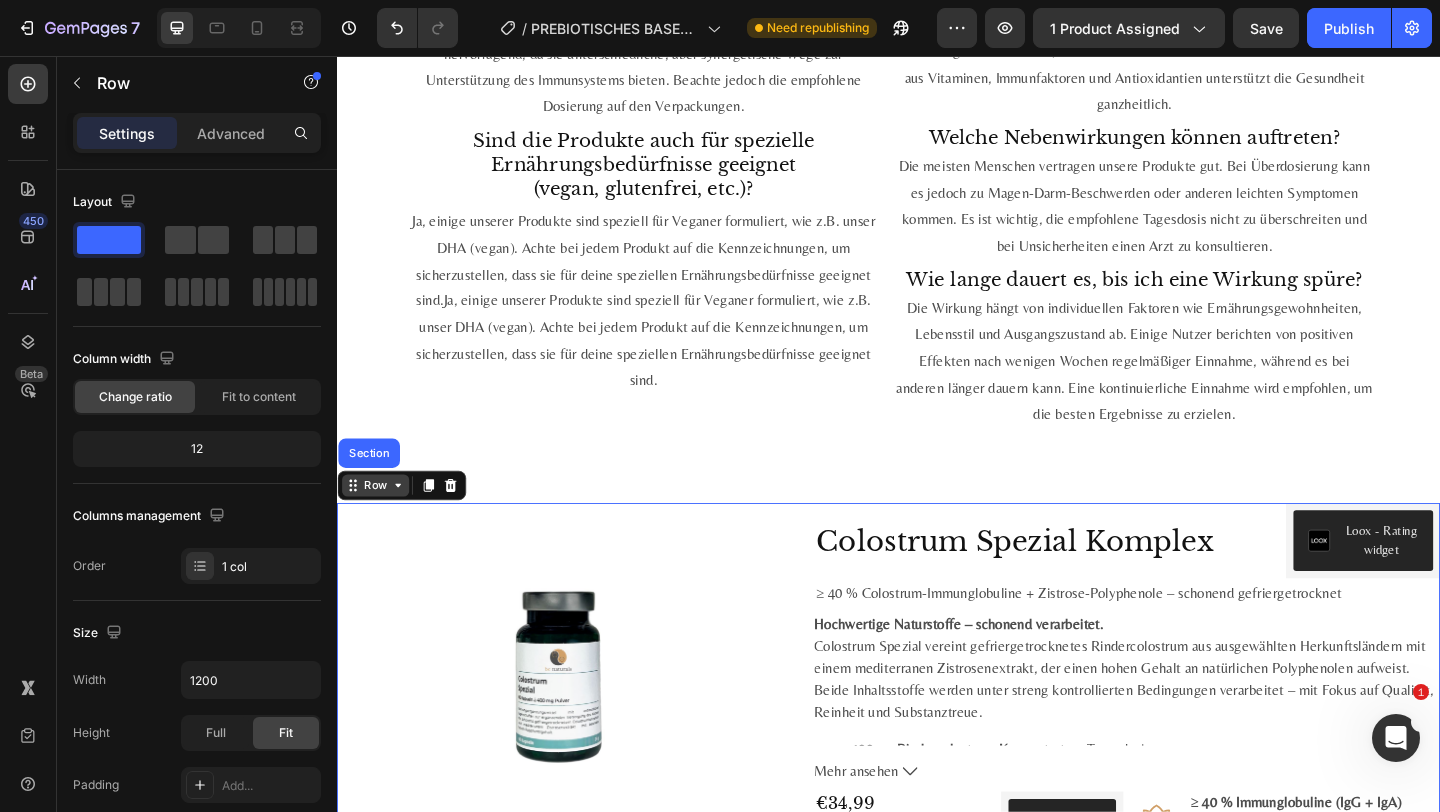 click on "Row" at bounding box center (378, 523) 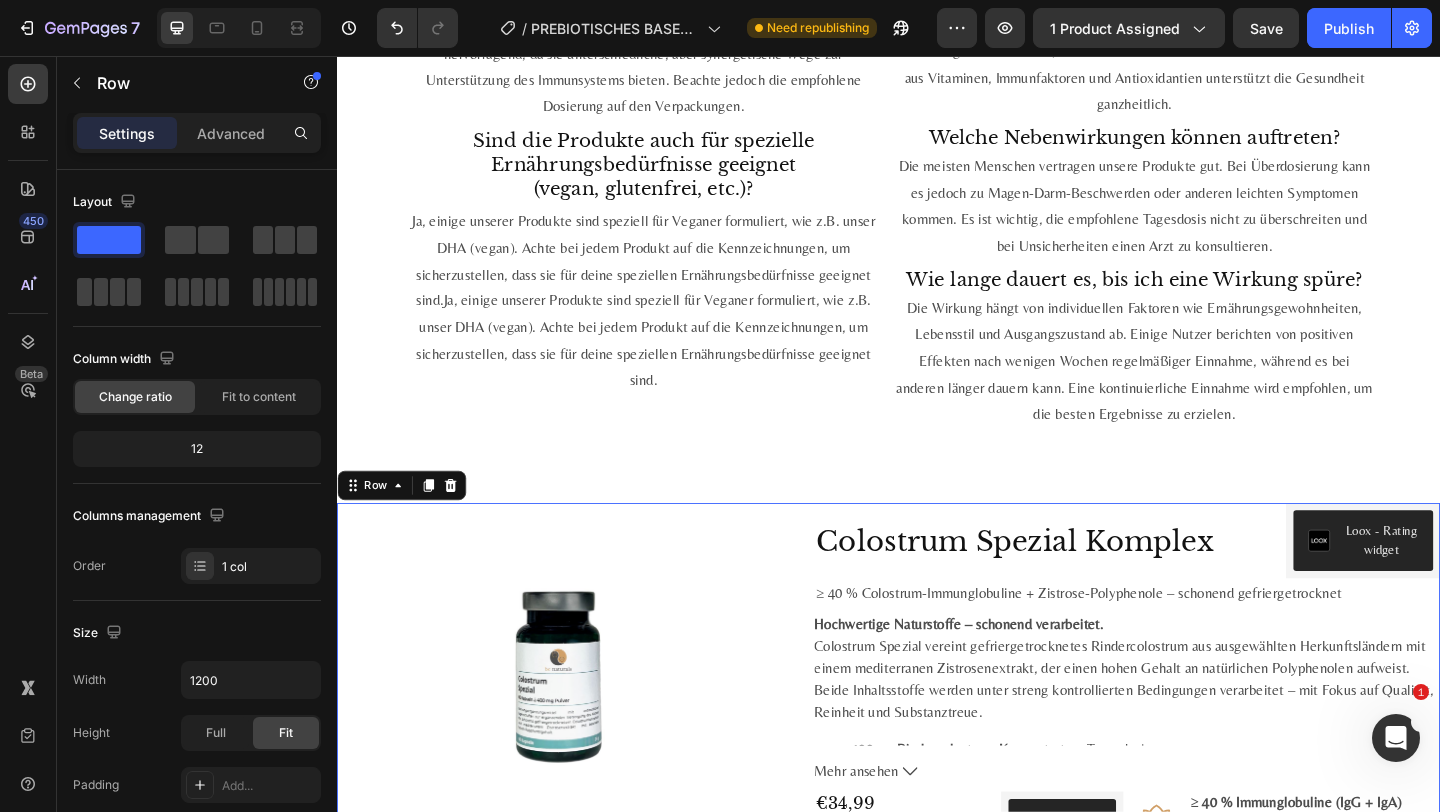 click on "Product Images" at bounding box center [580, 759] 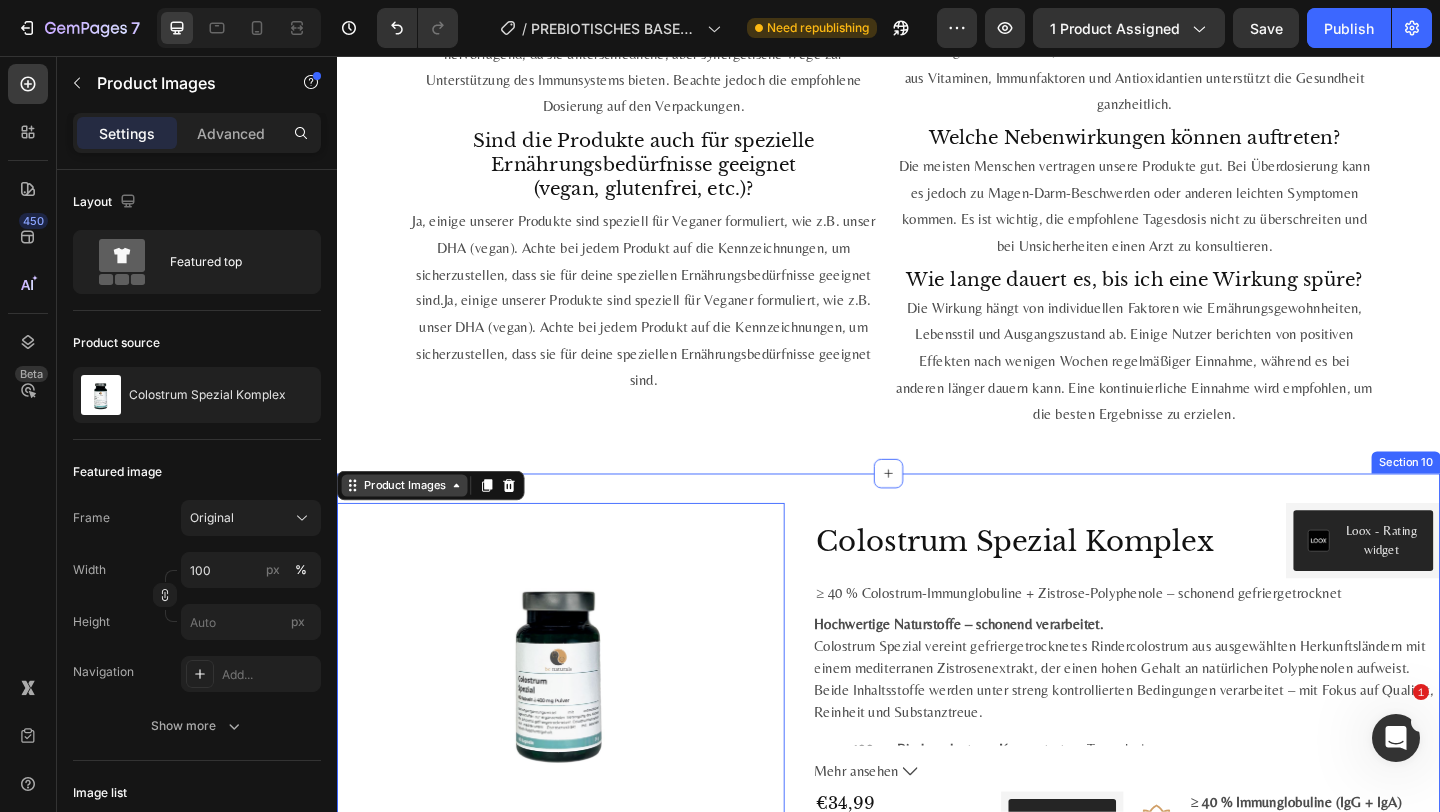 click on "Product Images" at bounding box center (410, 523) 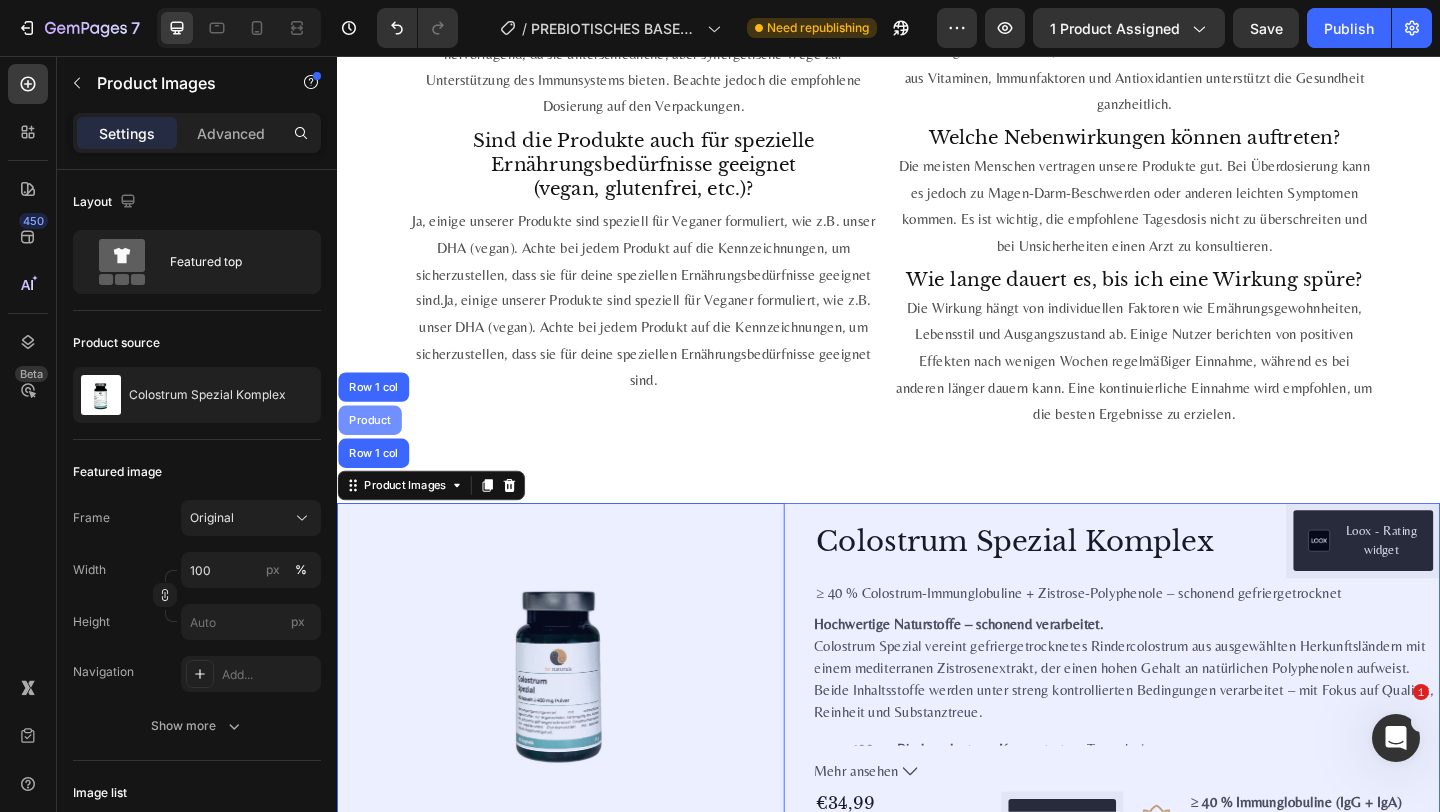 click on "Product" at bounding box center [372, 452] 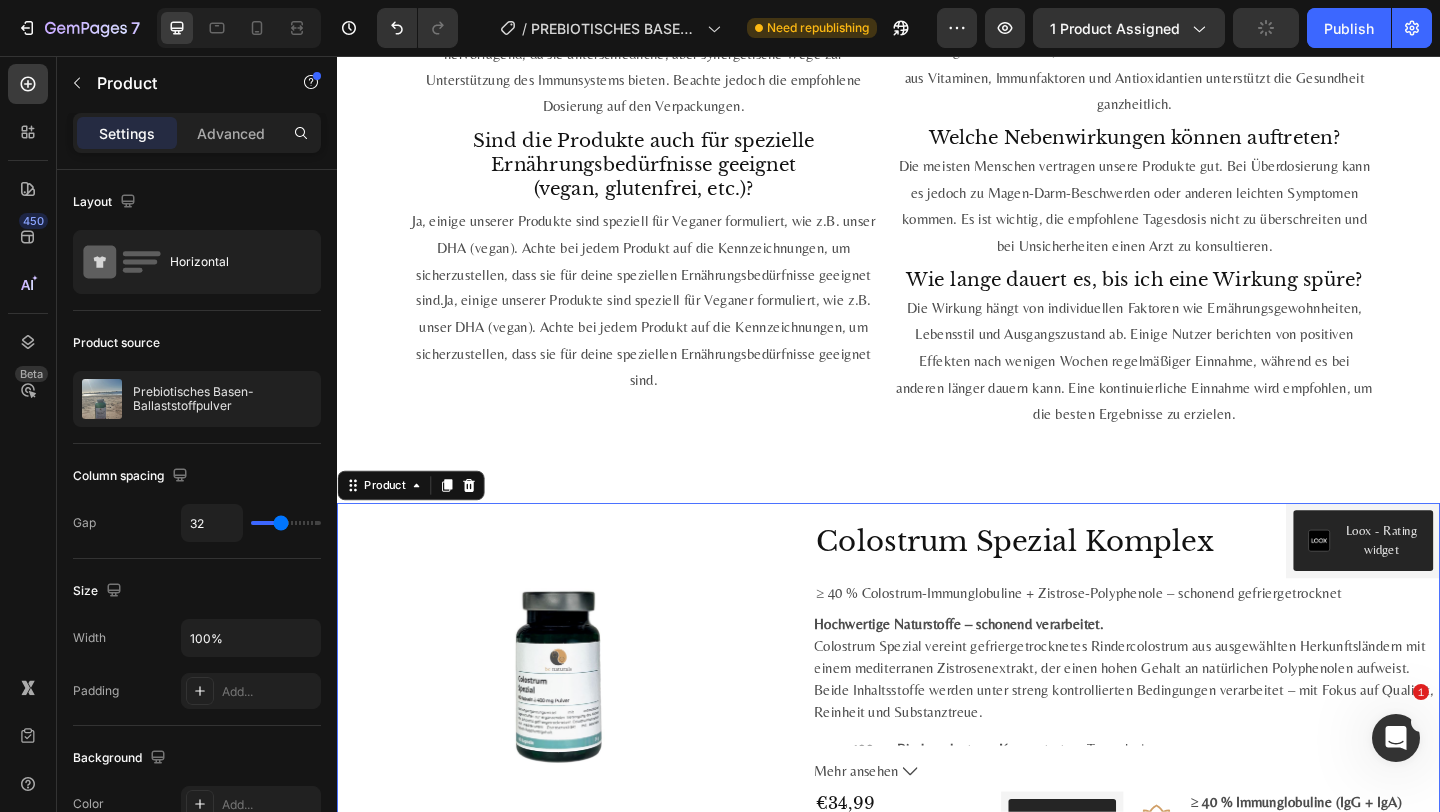 click on "Prebiotisches Basen-Ballaststoffpulver" 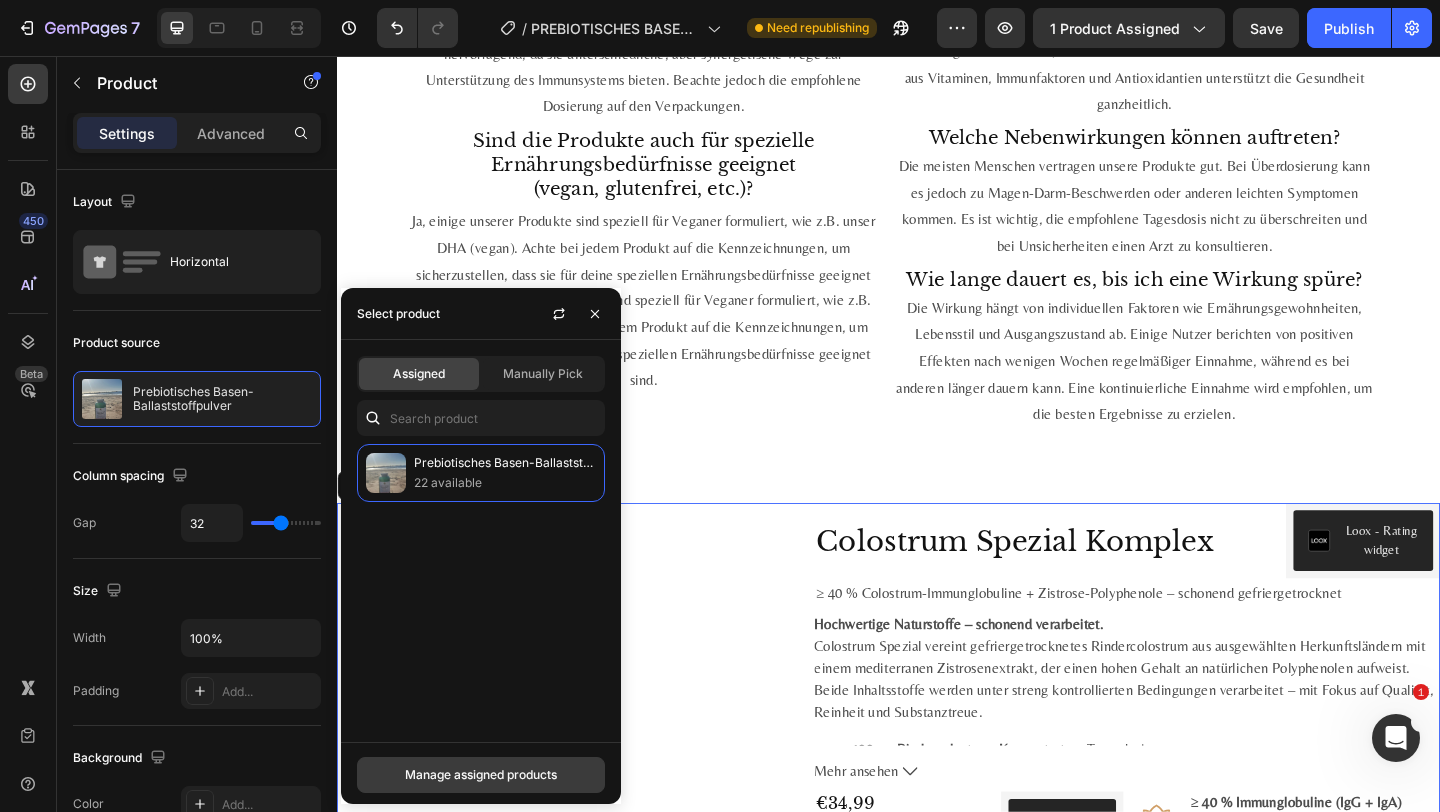 click on "Manage assigned products" at bounding box center [481, 775] 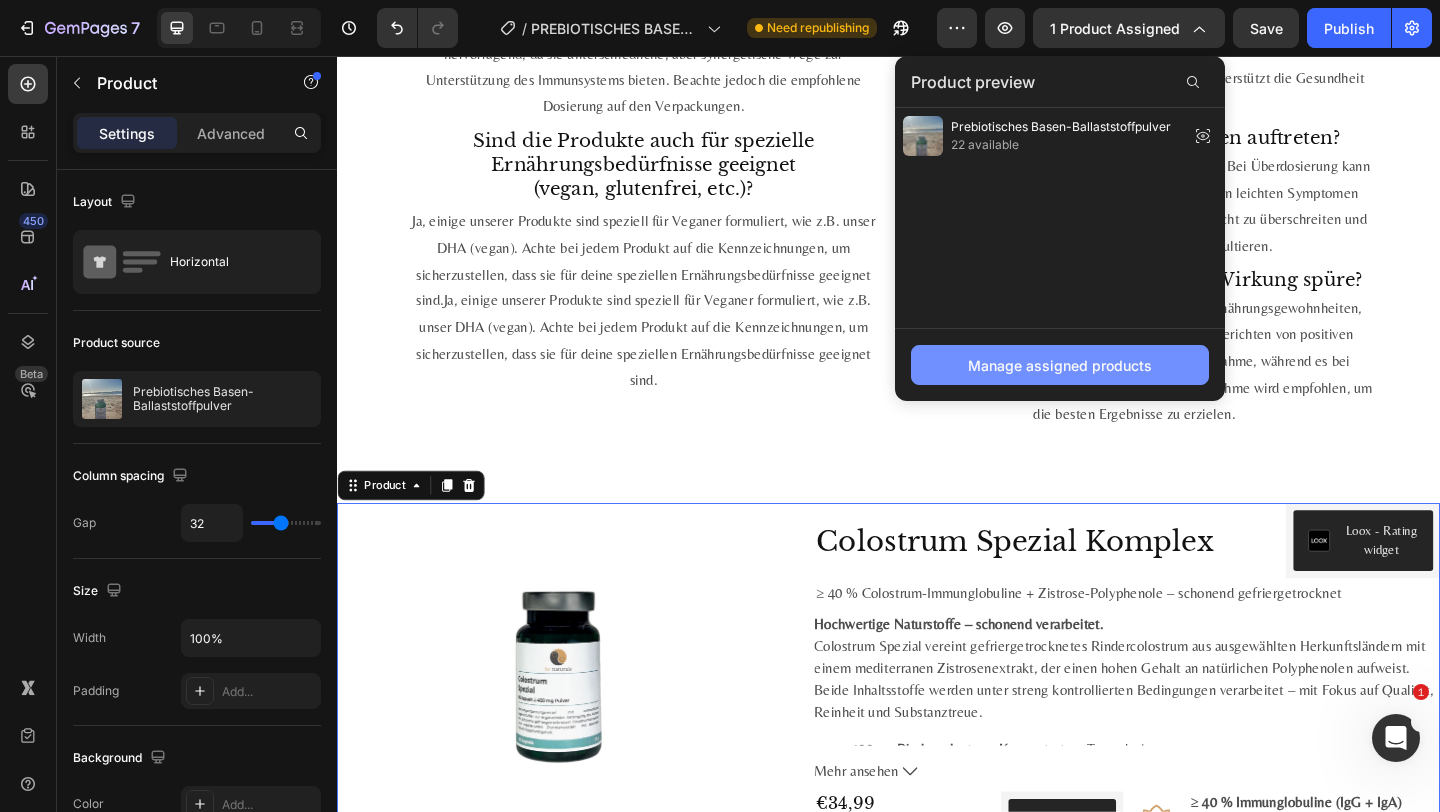 click on "Manage assigned products" at bounding box center [1060, 365] 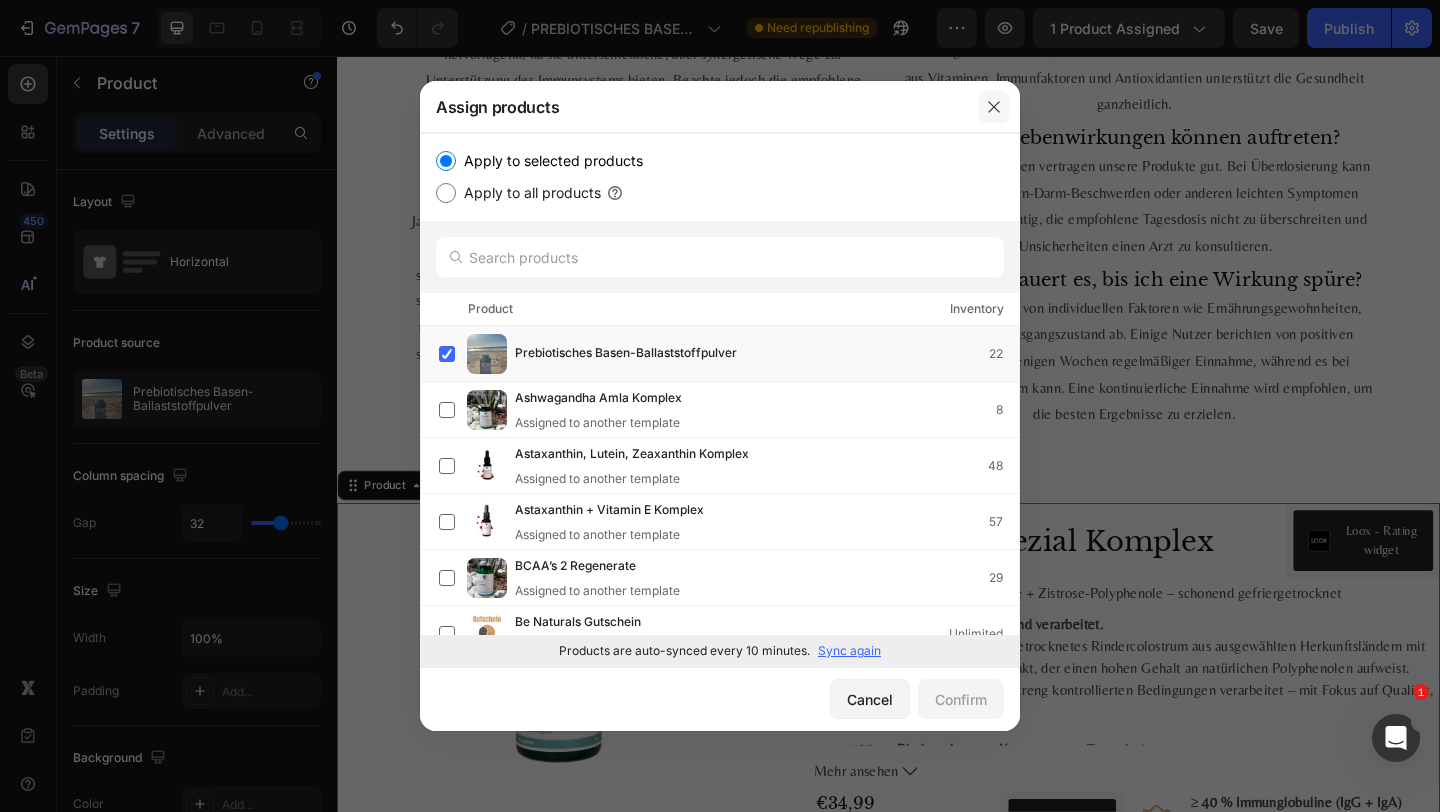 click 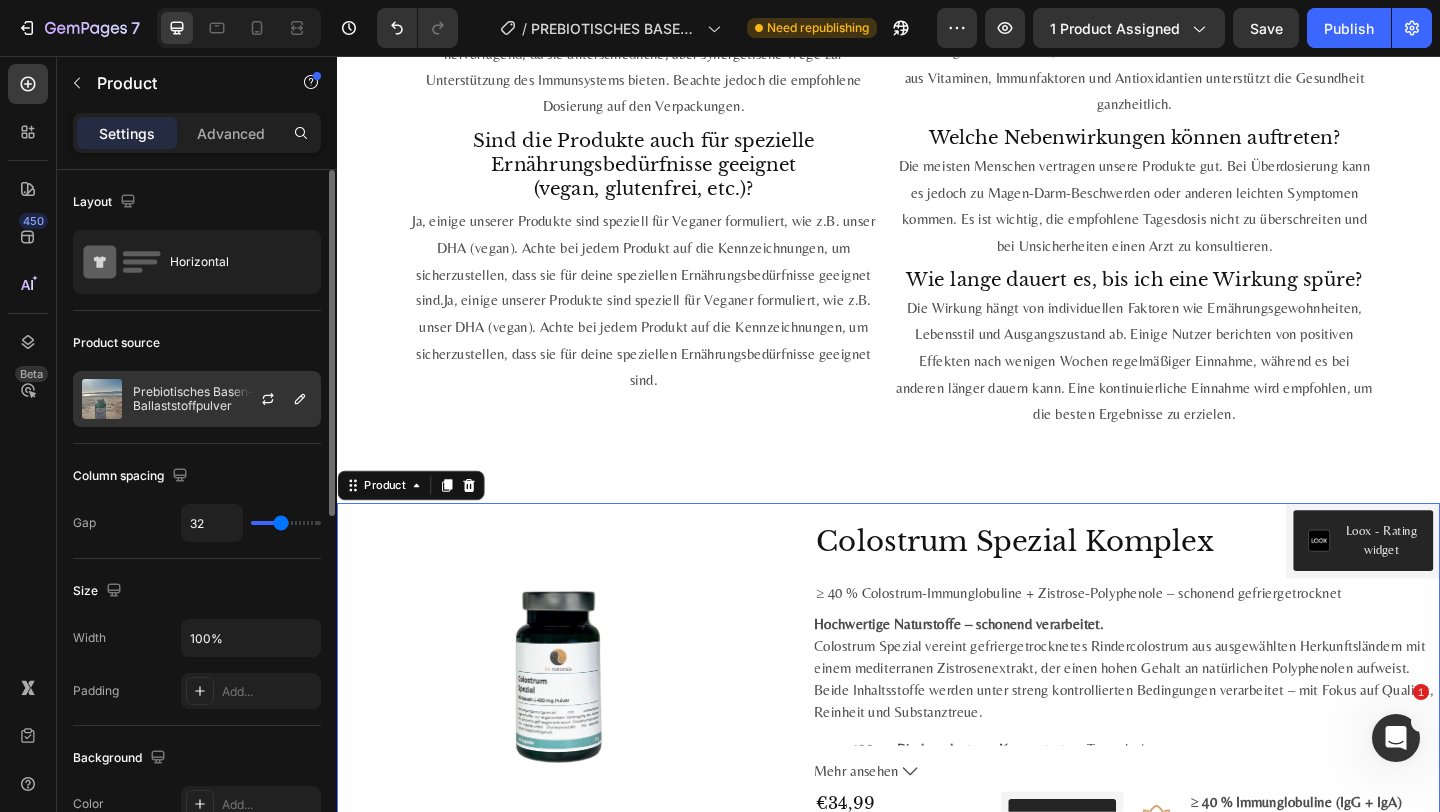 click at bounding box center [276, 399] 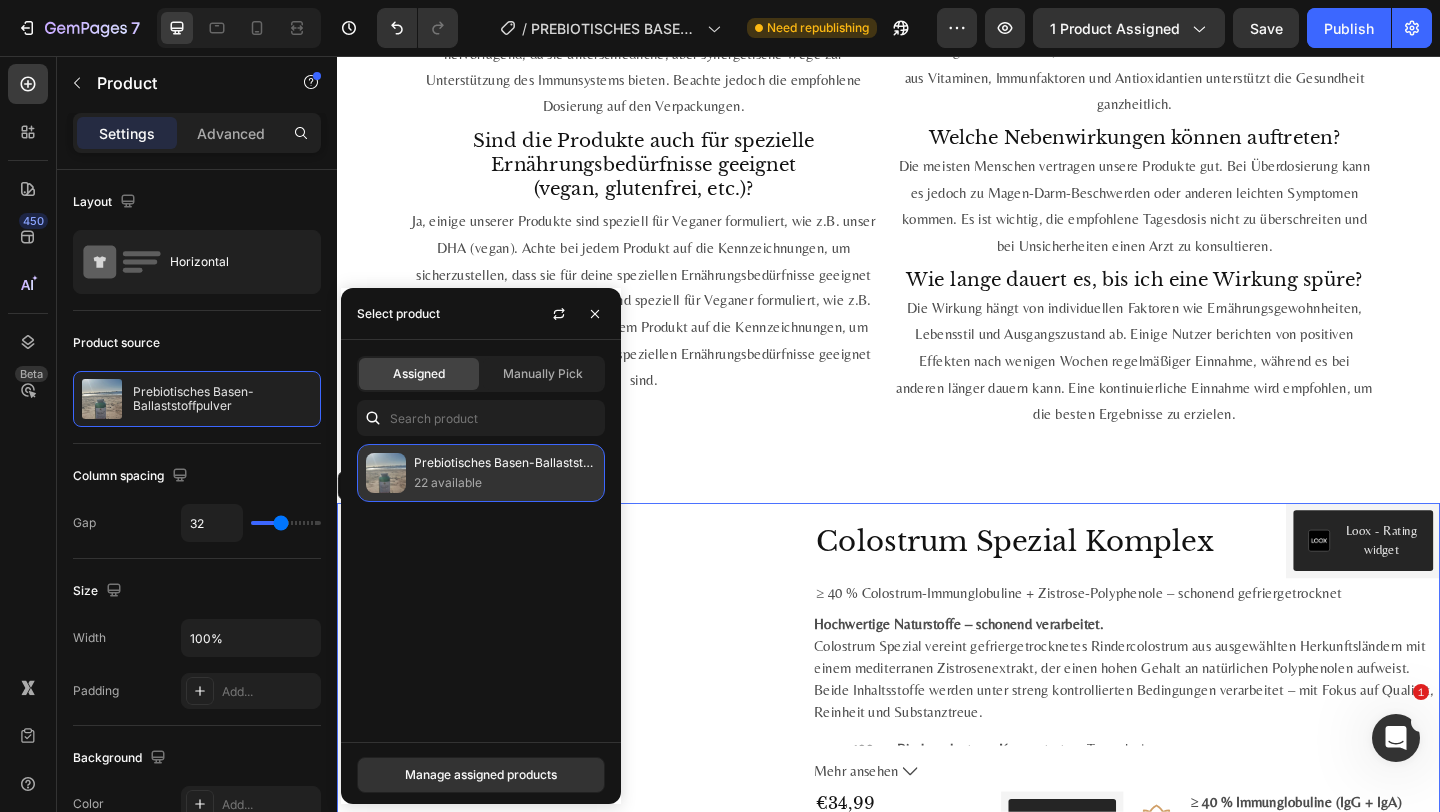 click on "Prebiotisches Basen-Ballaststoffpulver" at bounding box center [505, 463] 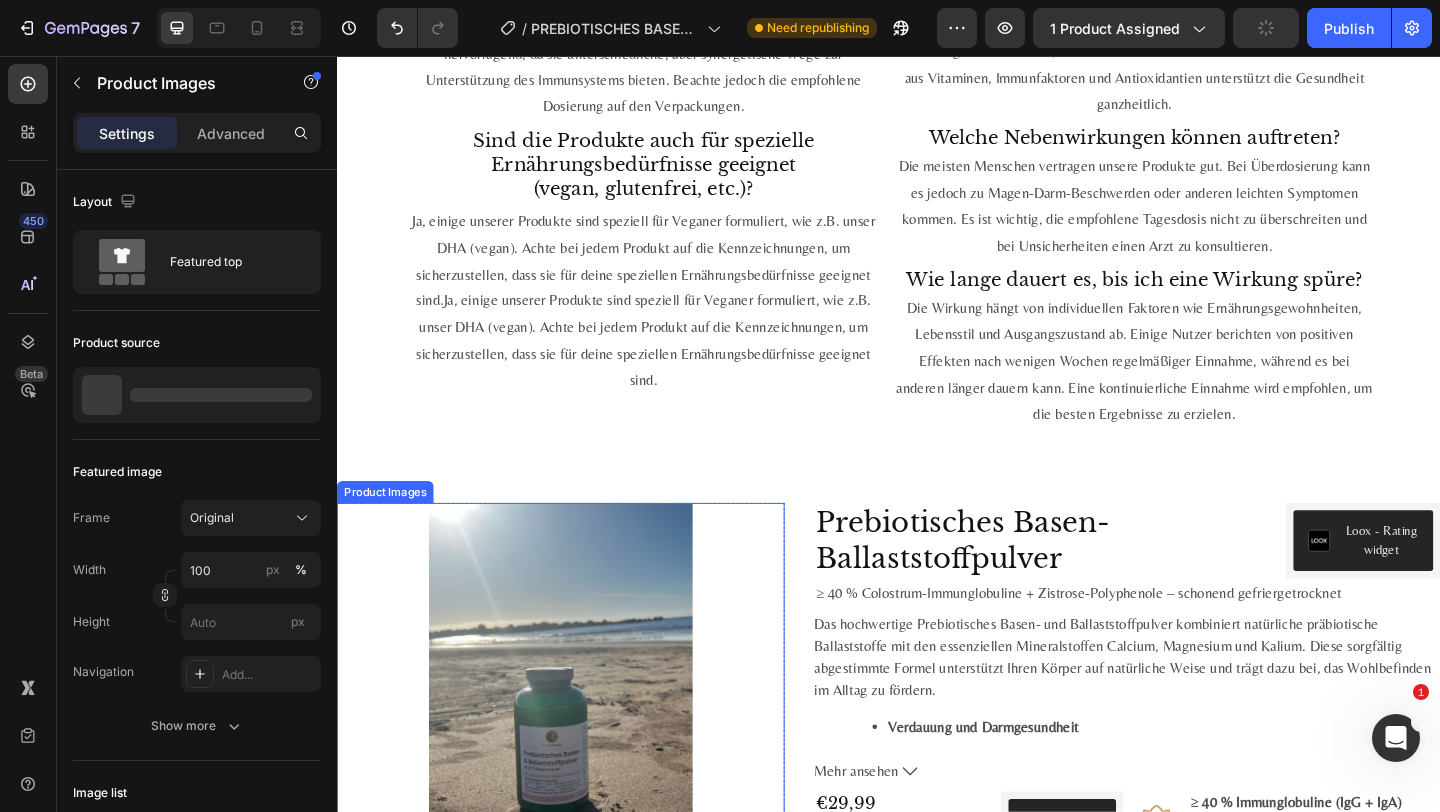 click on "Product Images" at bounding box center [580, 759] 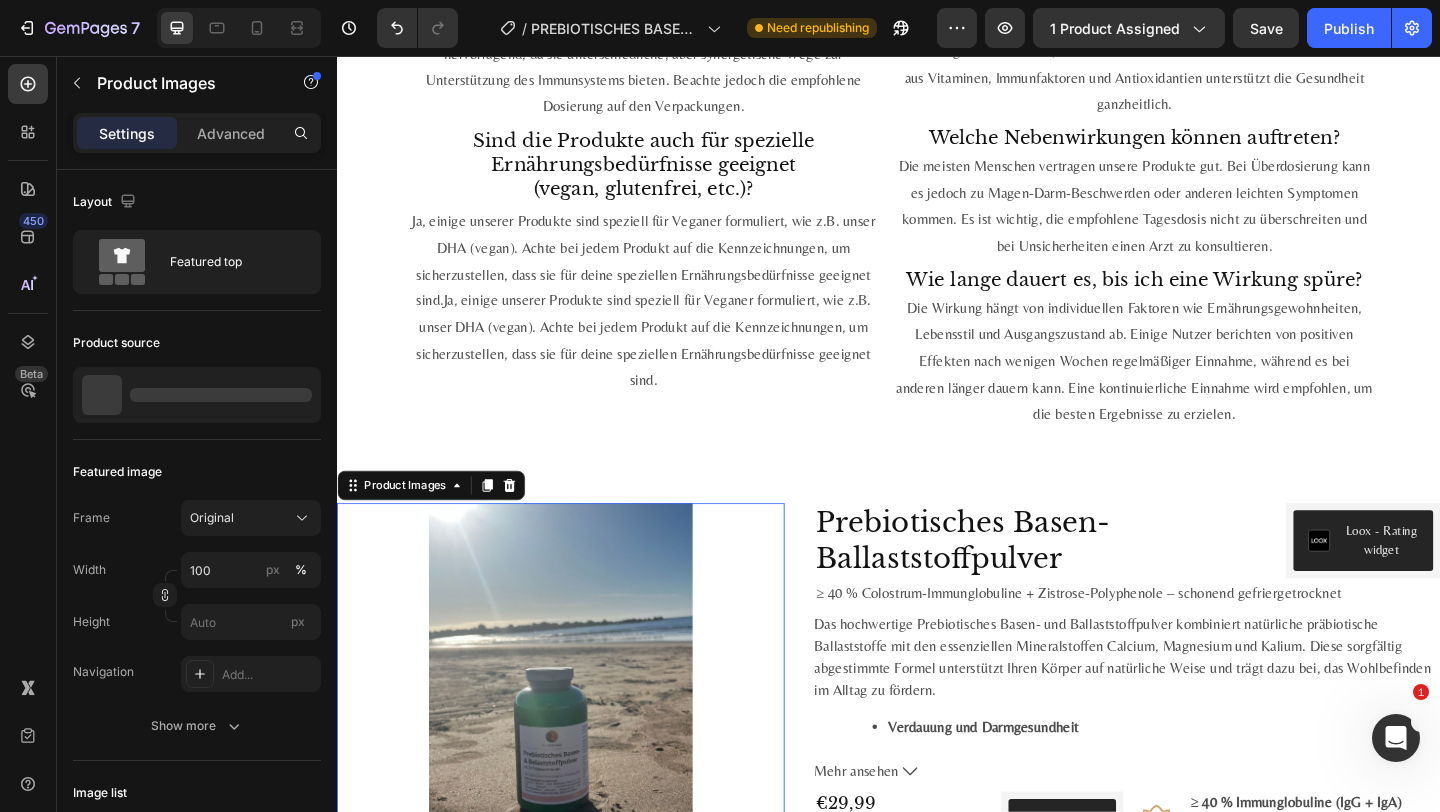 click on "Product Images   10" at bounding box center (580, 759) 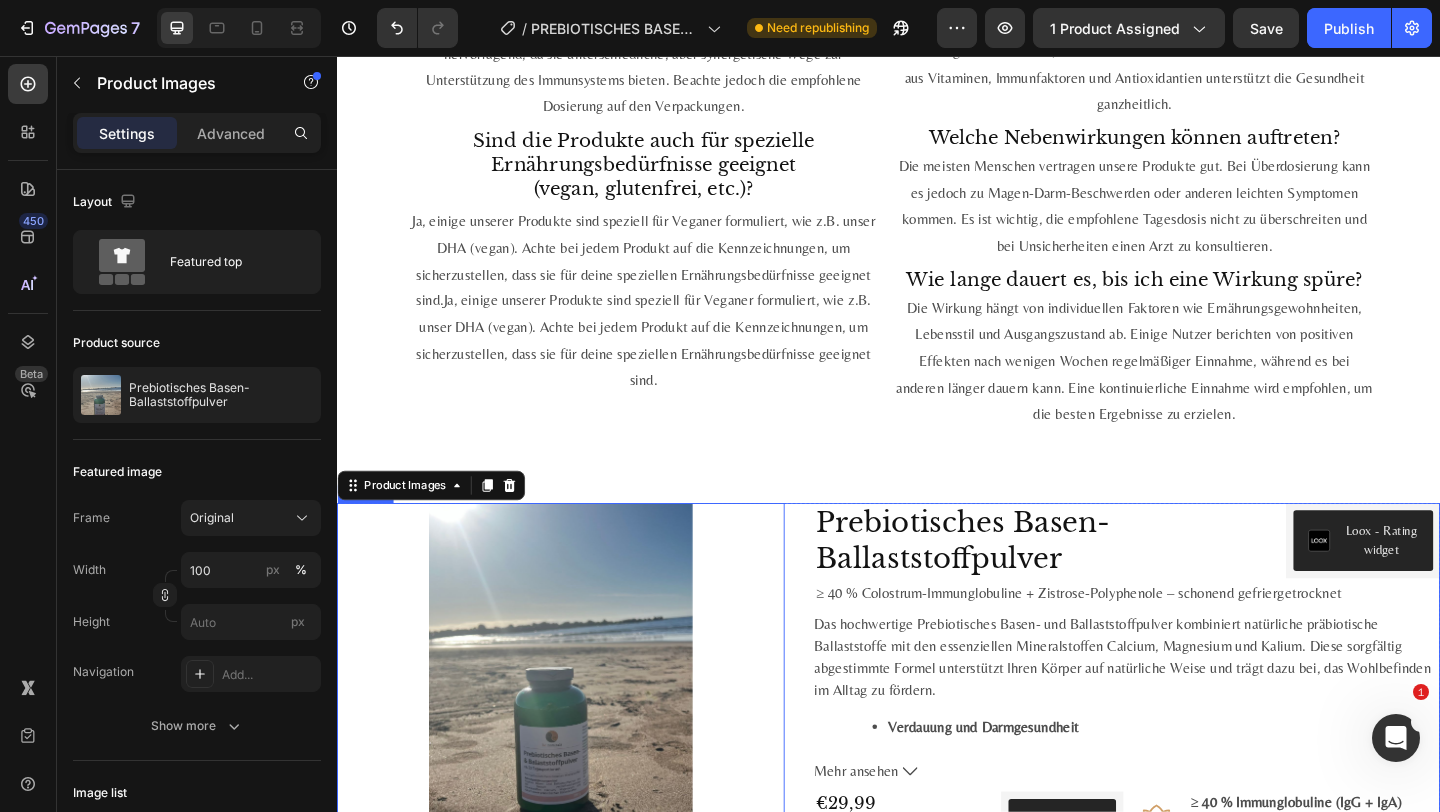 click on "Product Images   10 Row Prebiotisches Basen-Ballaststoffpulver Product Title Loox - Rating widget Loox Row ≥ 40 % Colostrum-Immunglobuline + Zistrose-Polyphenole – schonend gefriergetrocknet Text Block Das hochwertige Prebiotisches Basen- und Ballaststoffpulver kombiniert natürliche präbiotische Ballaststoffe mit den essenziellen Mineralstoffen Calcium, Magnesium und Kalium. Diese sorgfältig abgestimmte Formel unterstützt Ihren Körper auf natürliche Weise und trägt dazu bei, das Wohlbefinden im Alltag zu fördern.
Verdauung und Darmgesundheit
Lösliche Ballaststoffe (Dextrin) : Die enthaltenen Ballaststoffe stammen zu 85 % aus verdauungsresistenter Maisstärke. Sie fördern das Wachstum gesunder Darmbakterien, verbessern die Verdauung und tragen zur Regulierung des Stuhlgangs bei.
Säure-Basen-Haushalt und Mineralstoffgleichgewicht
Calcium (als Citrat) : Trägt zur Erhaltung eines normalen Säure-Basen-Haushalts bei und unterstützt die Funktion von Verdauungsenzymen." at bounding box center [937, 984] 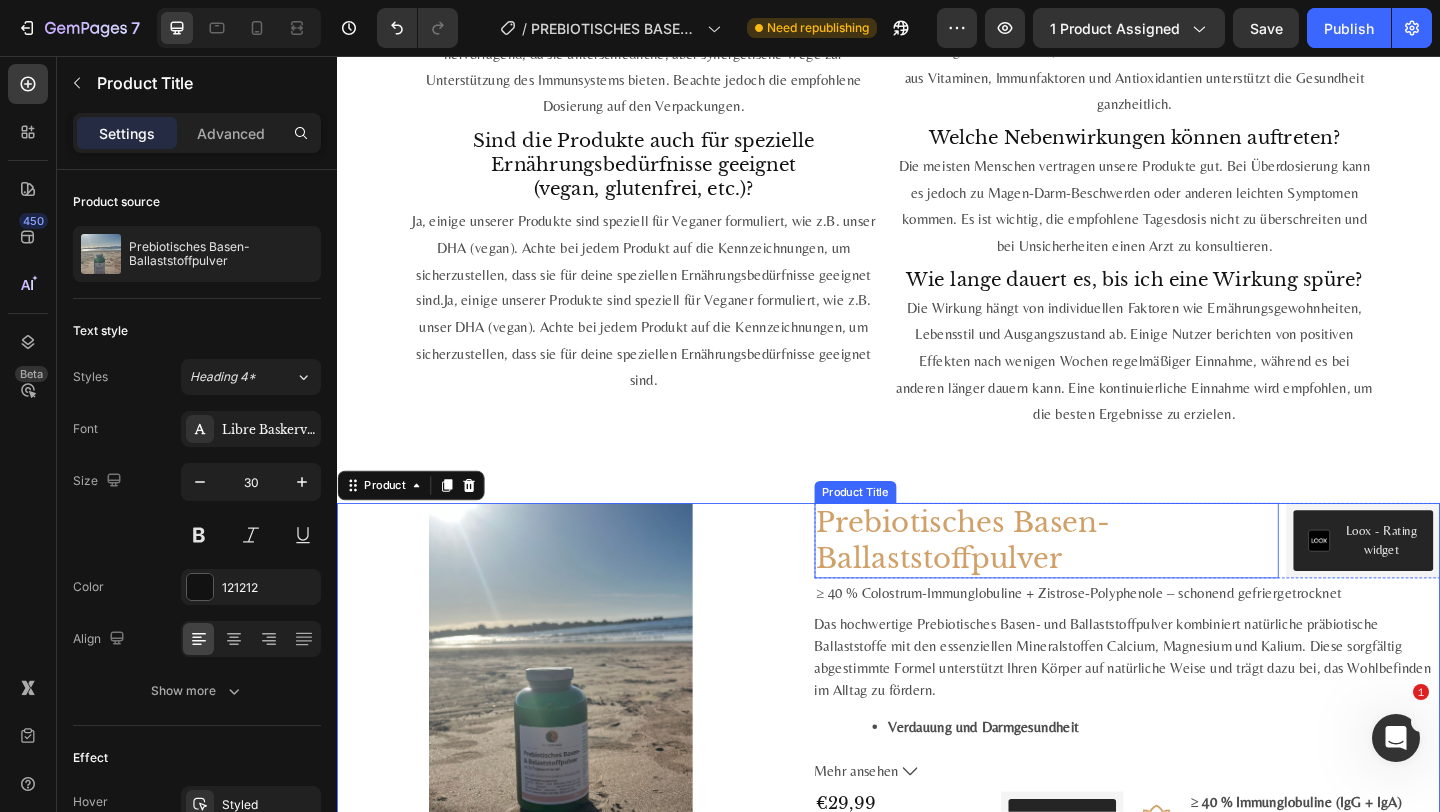 click on "Prebiotisches Basen-Ballaststoffpulver" at bounding box center [1108, 583] 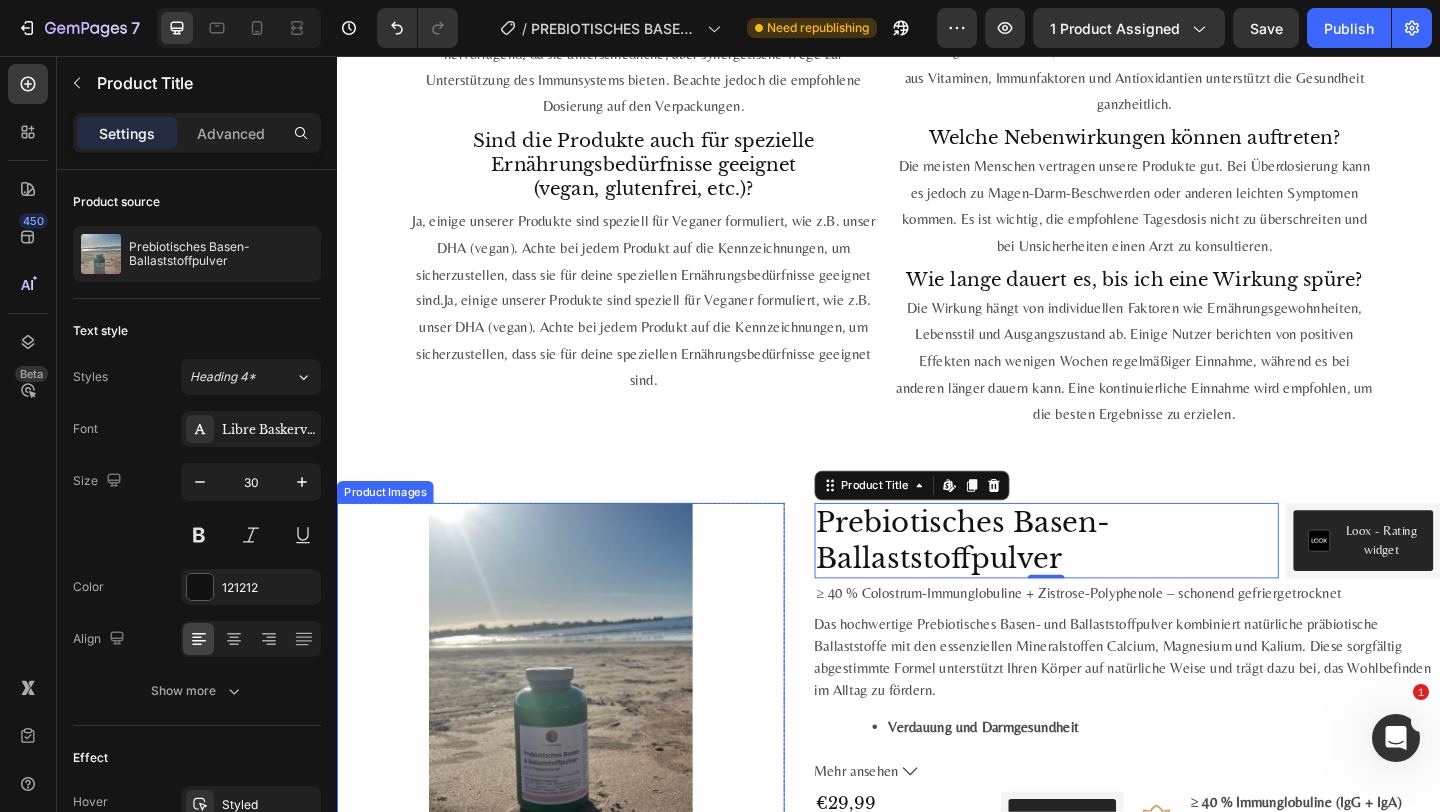click on "Product Images" at bounding box center [580, 759] 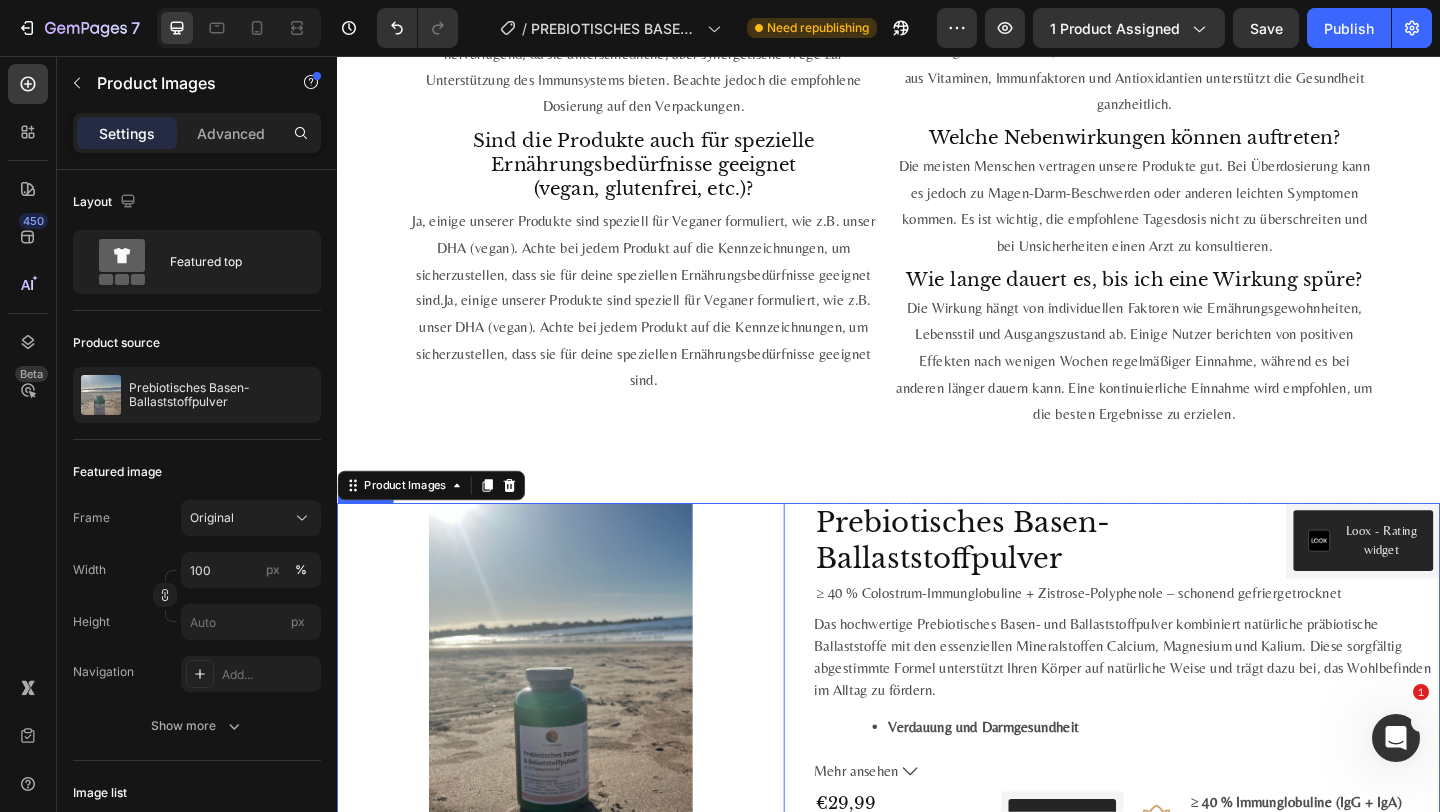 click on "Product Images   10 Row Prebiotisches Basen-Ballaststoffpulver Product Title Loox - Rating widget Loox Row ≥ 40 % Colostrum-Immunglobuline + Zistrose-Polyphenole – schonend gefriergetrocknet Text Block Das hochwertige Prebiotisches Basen- und Ballaststoffpulver kombiniert natürliche präbiotische Ballaststoffe mit den essenziellen Mineralstoffen Calcium, Magnesium und Kalium. Diese sorgfältig abgestimmte Formel unterstützt Ihren Körper auf natürliche Weise und trägt dazu bei, das Wohlbefinden im Alltag zu fördern.
Verdauung und Darmgesundheit
Lösliche Ballaststoffe (Dextrin) : Die enthaltenen Ballaststoffe stammen zu 85 % aus verdauungsresistenter Maisstärke. Sie fördern das Wachstum gesunder Darmbakterien, verbessern die Verdauung und tragen zur Regulierung des Stuhlgangs bei.
Säure-Basen-Haushalt und Mineralstoffgleichgewicht
Calcium (als Citrat) : Trägt zur Erhaltung eines normalen Säure-Basen-Haushalts bei und unterstützt die Funktion von Verdauungsenzymen." at bounding box center [937, 984] 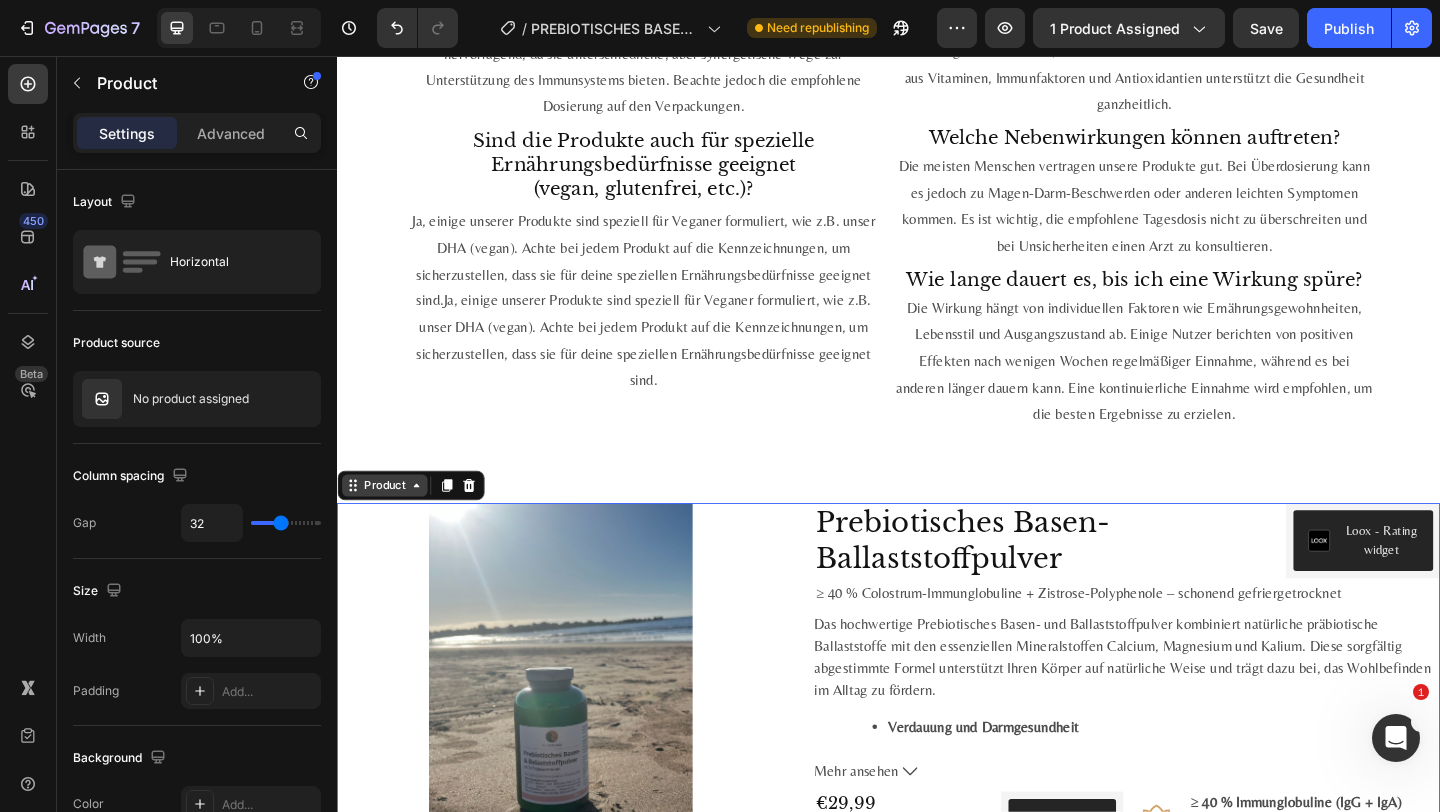 click on "Product" at bounding box center [388, 523] 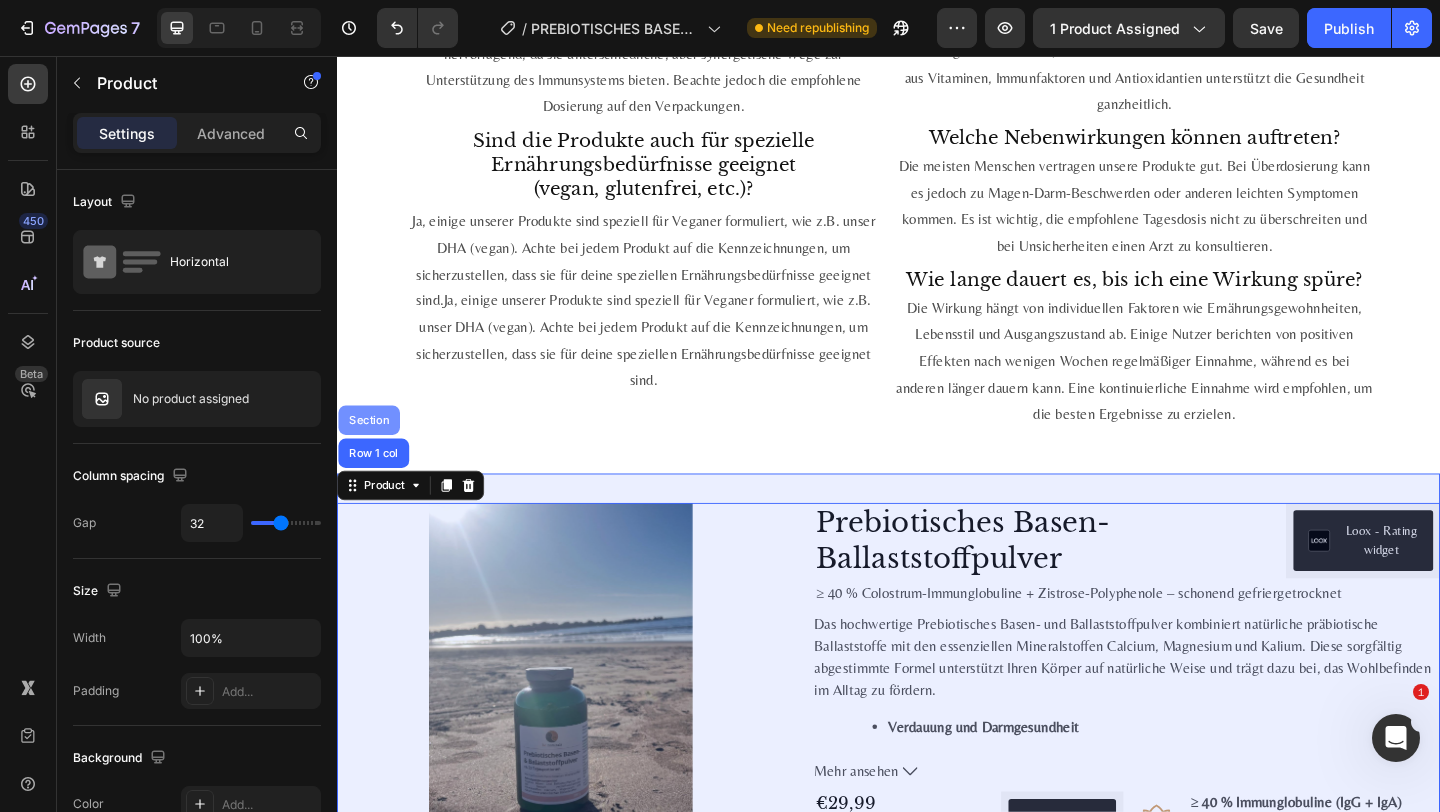 click on "Section" at bounding box center (371, 452) 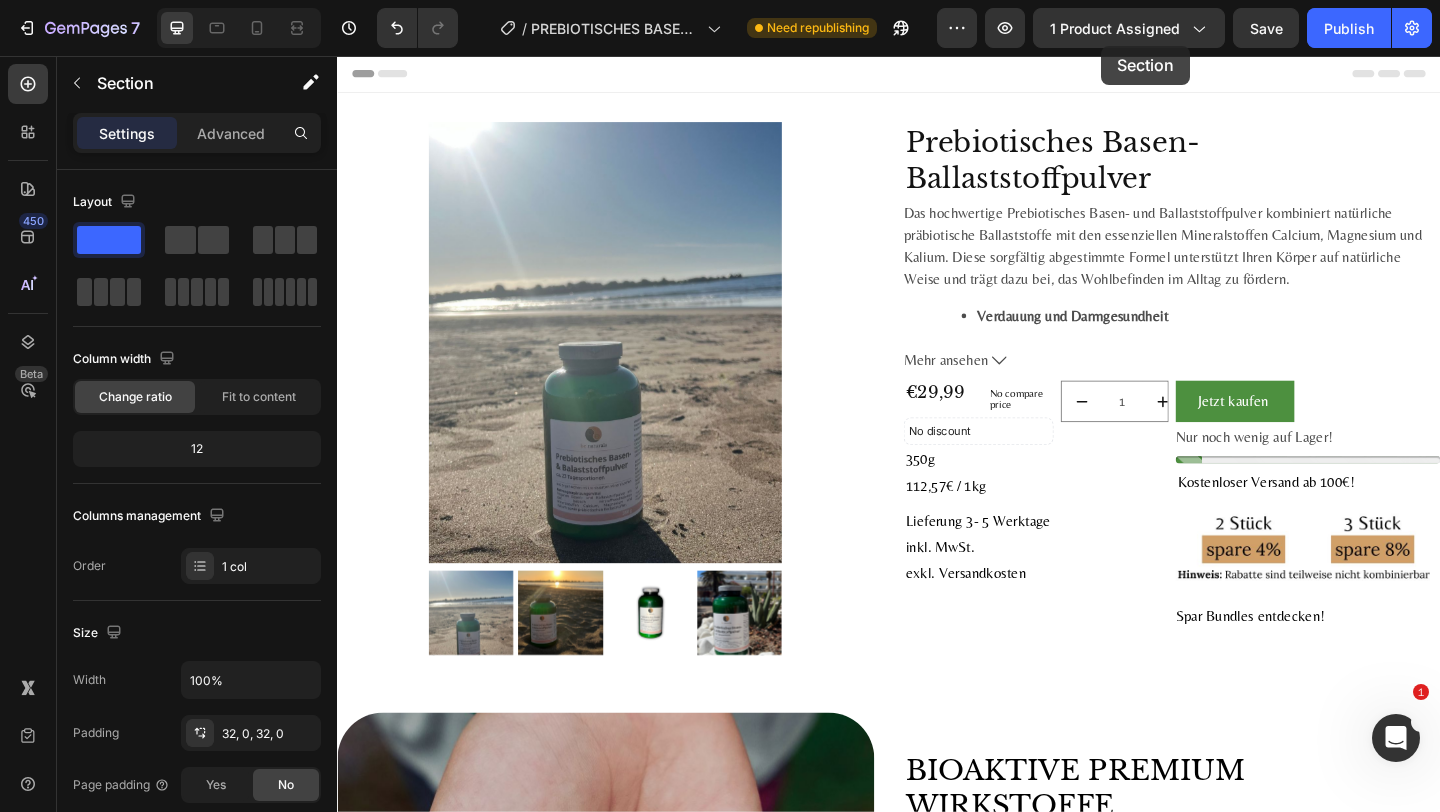 scroll, scrollTop: 0, scrollLeft: 0, axis: both 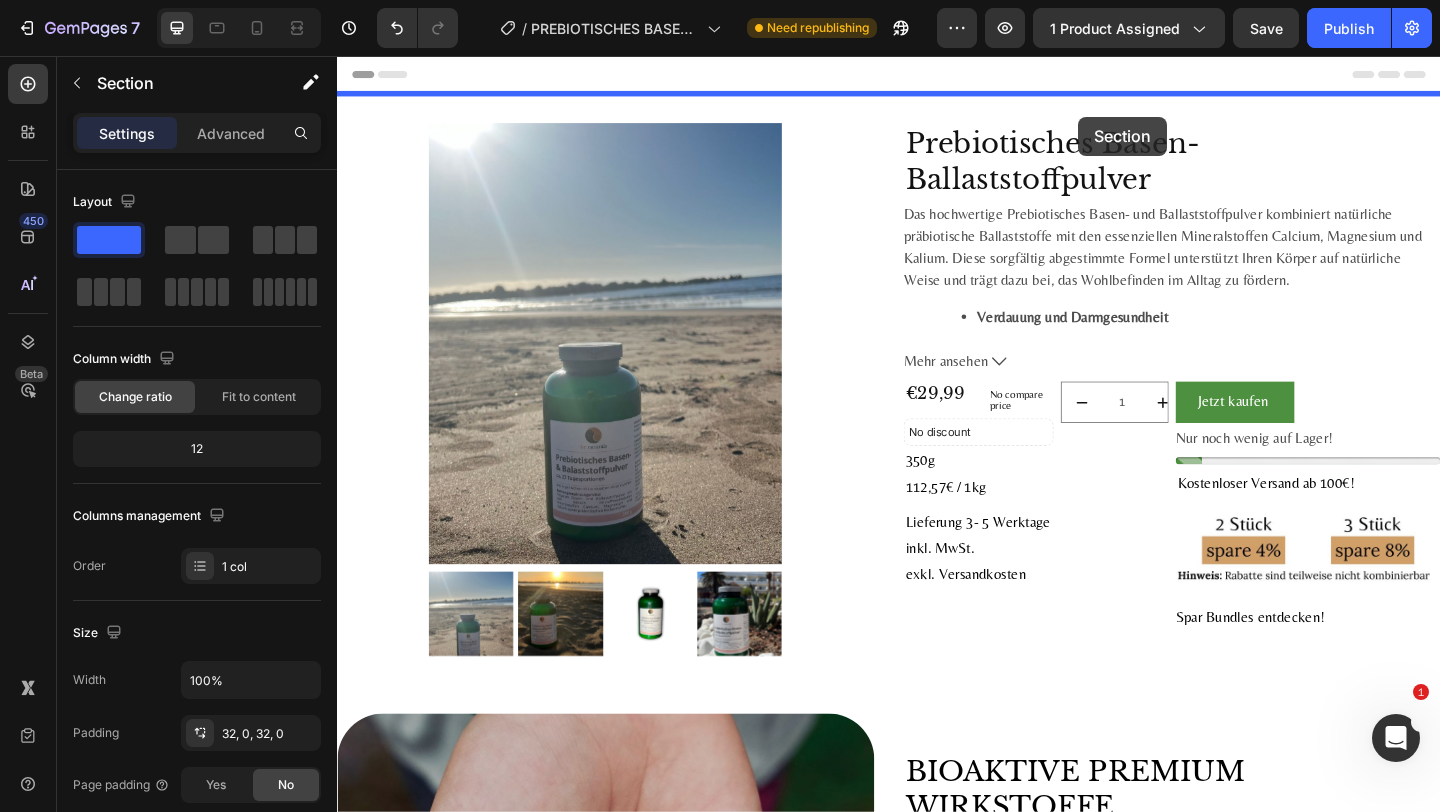 drag, startPoint x: 1168, startPoint y: 496, endPoint x: 1143, endPoint y: 122, distance: 374.83463 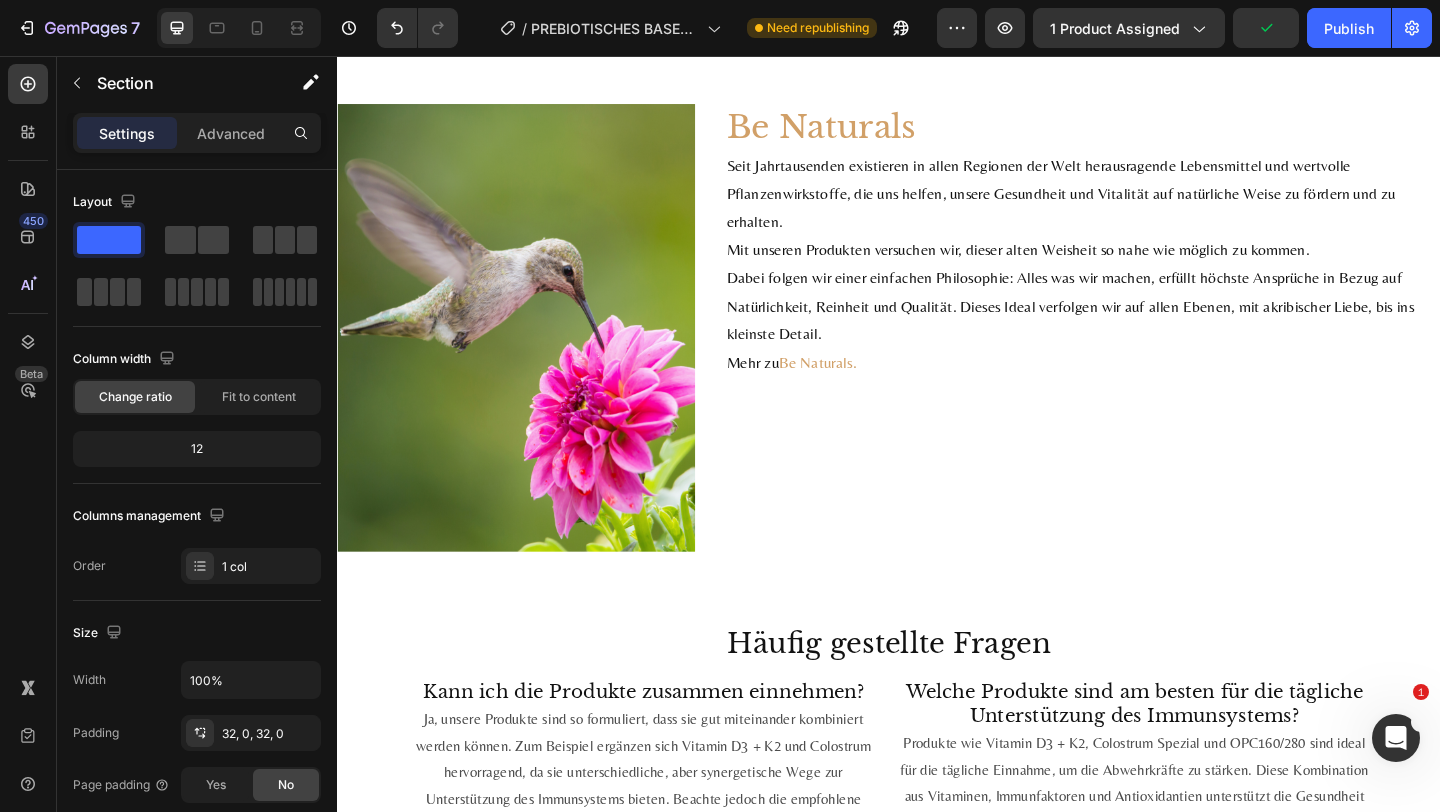 scroll, scrollTop: 5496, scrollLeft: 0, axis: vertical 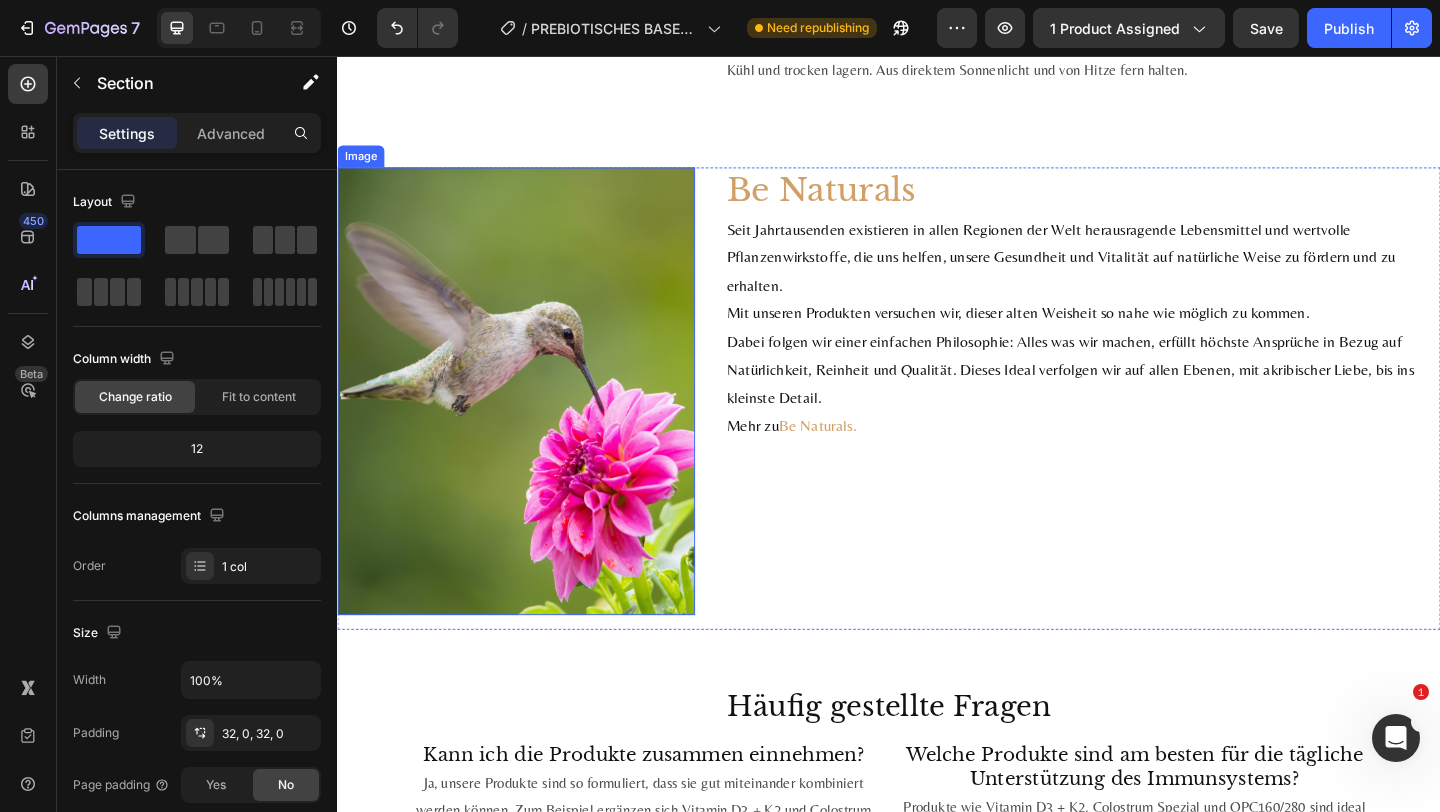 click at bounding box center (531, 420) 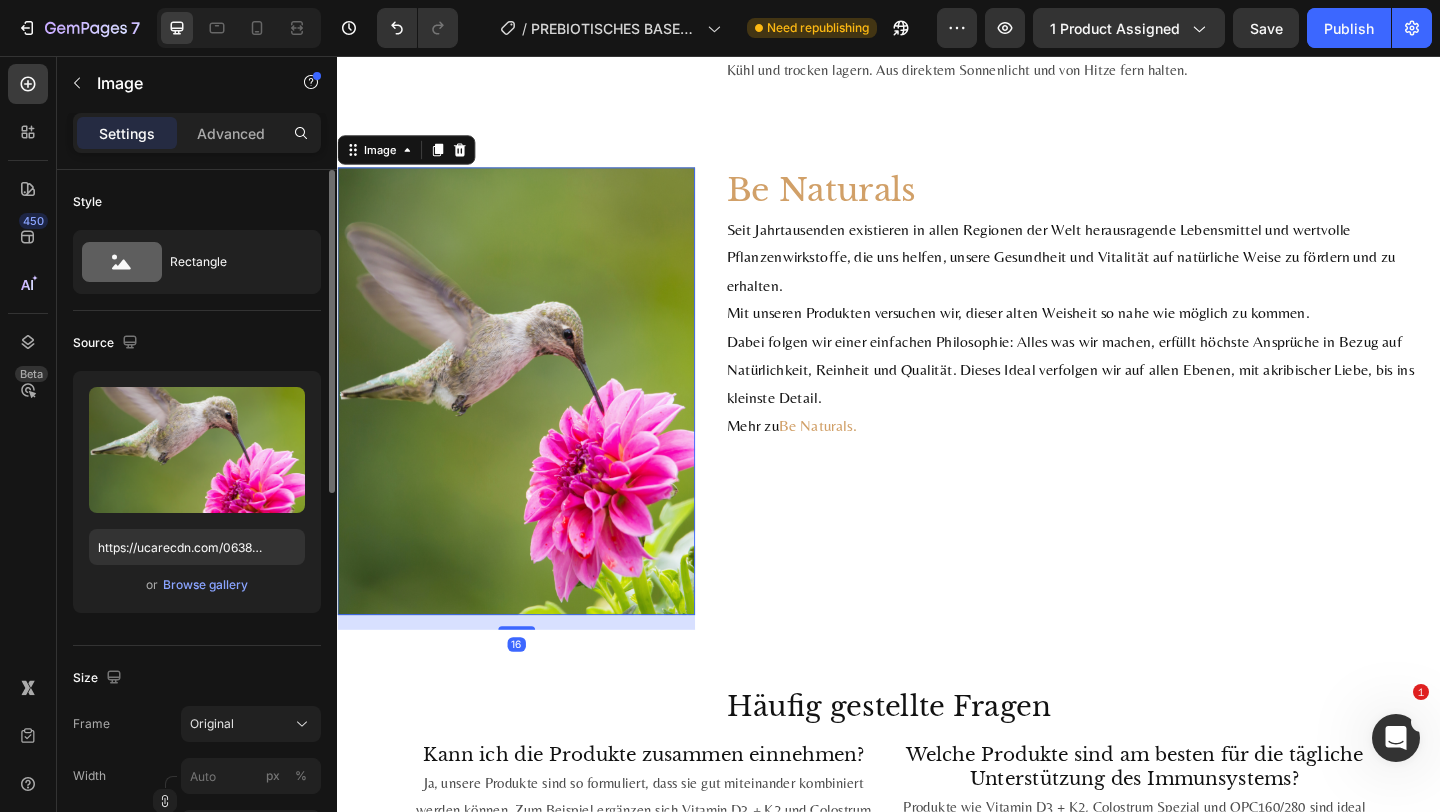 scroll, scrollTop: 486, scrollLeft: 0, axis: vertical 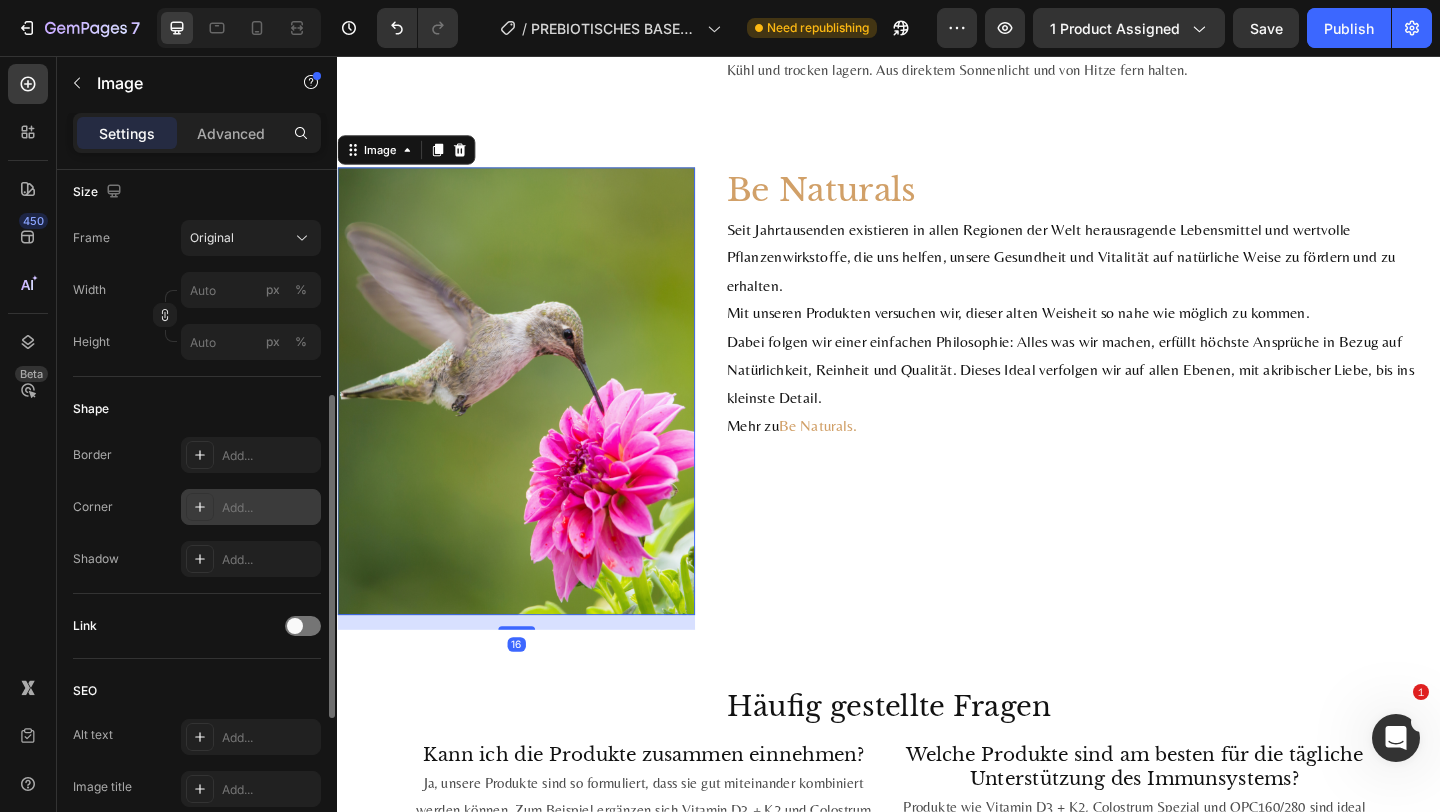 click on "Add..." at bounding box center (251, 507) 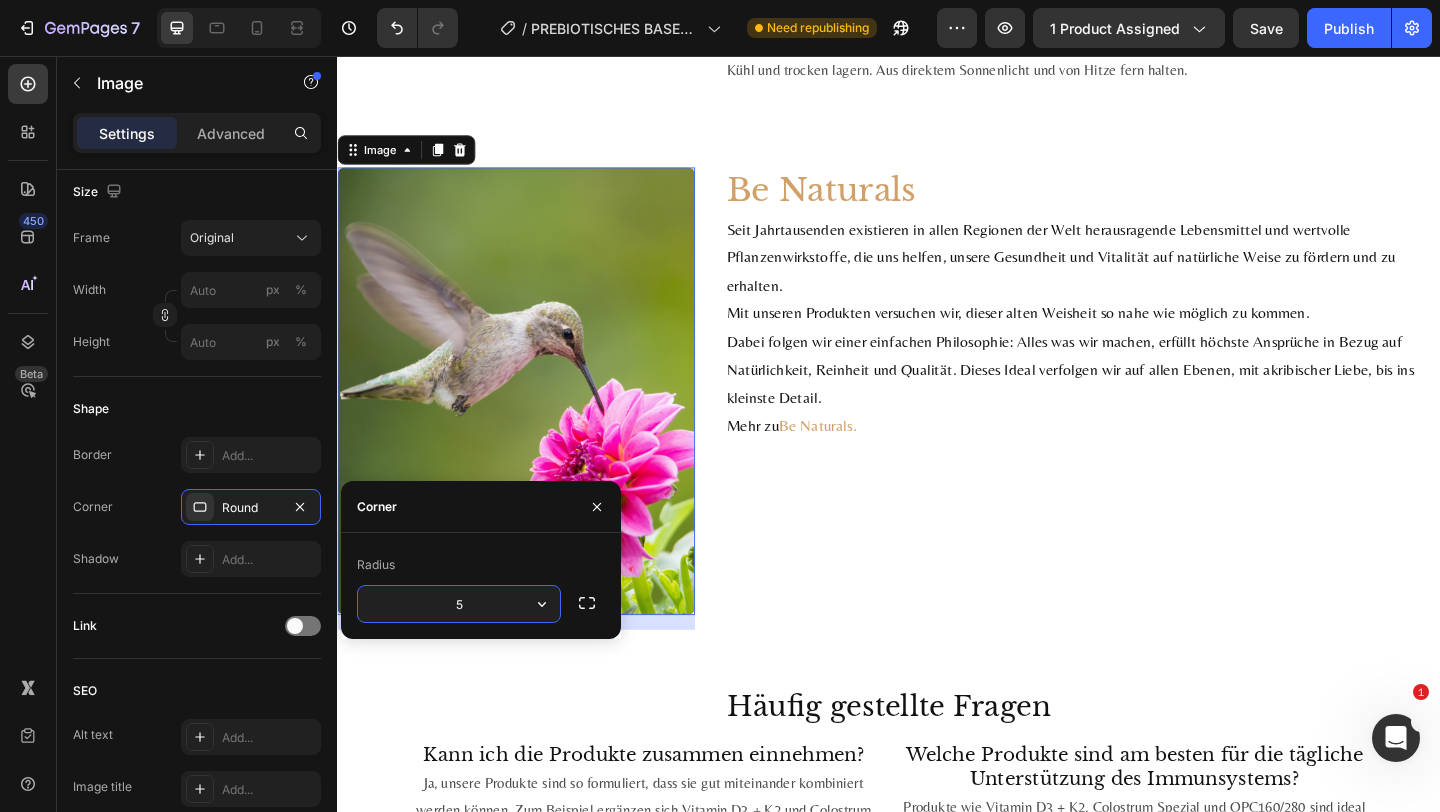 type on "50" 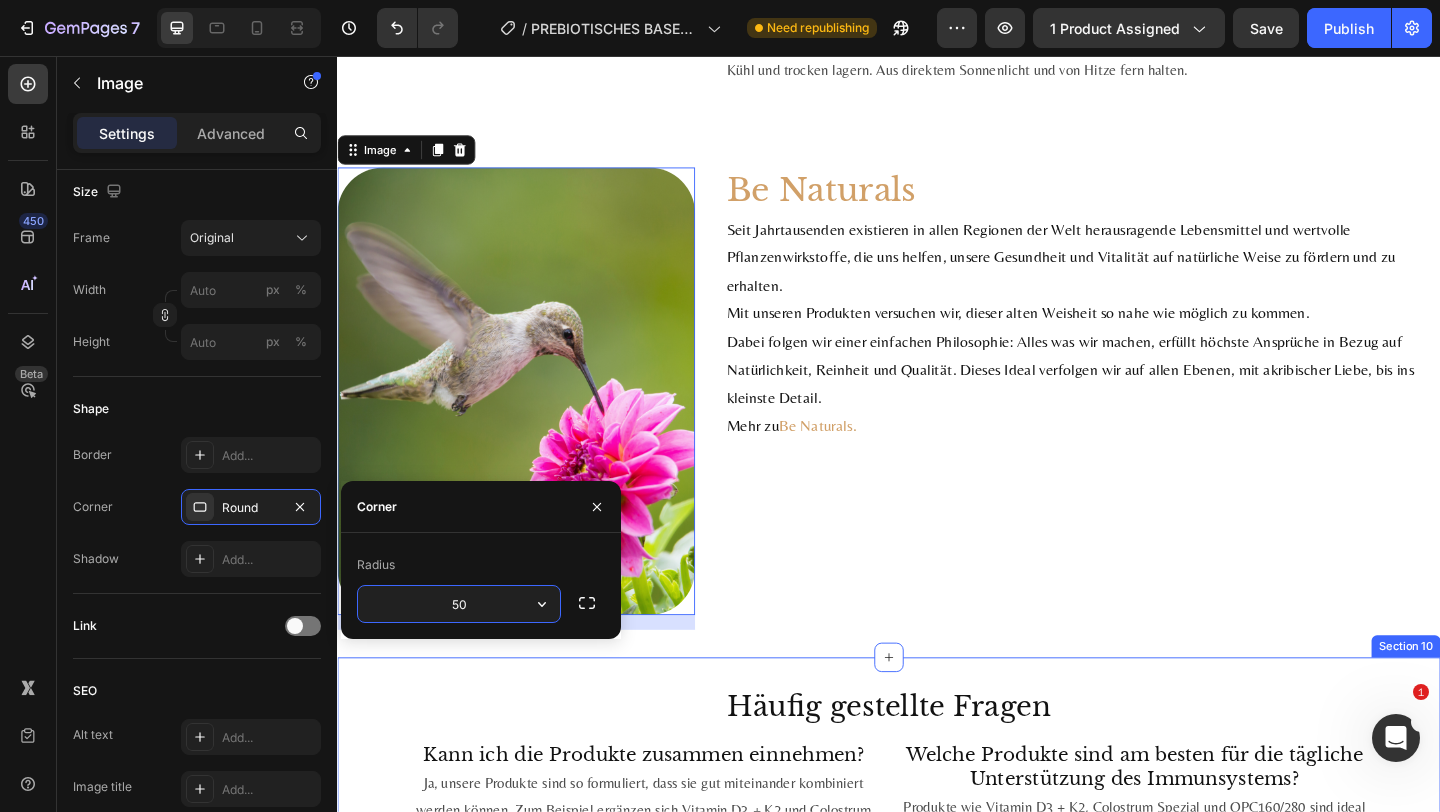 click on "Häufig gestellte Fragen Heading Kann ich die Produkte zusammen einnehmen? Heading Ja, unsere Produkte sind so formuliert, dass sie gut miteinander kombiniert werden können. Zum Beispiel ergänzen sich Vitamin D3 + K2 und Colostrum hervorragend, da sie unterschiedliche, aber synergetische Wege zur Unterstützung des Immunsystems bieten. Beachte jedoch die empfohlene Dosierung auf den Verpackungen. Text Block Sind die Produkte auch für spezielle Ernährungsbedürfnisse geeignet  (vegan, glutenfrei, etc.)? Heading Ja, einige unserer Produkte sind speziell für Veganer formuliert, wie z.B. unser DHA (vegan). Achte bei jedem Produkt auf die Kennzeichnungen, um sicherzustellen, dass sie für deine speziellen Ernährungsbedürfnisse geeignet sind.Ja, einige unserer Produkte sind speziell für Veganer formuliert, wie z.B. unser DHA (vegan). Achte bei jedem Produkt auf die Kennzeichnungen, um sicherzustellen, dass sie für deine speziellen Ernährungsbedürfnisse geeignet sind. Text Block Heading Text Block Row" at bounding box center (937, 1035) 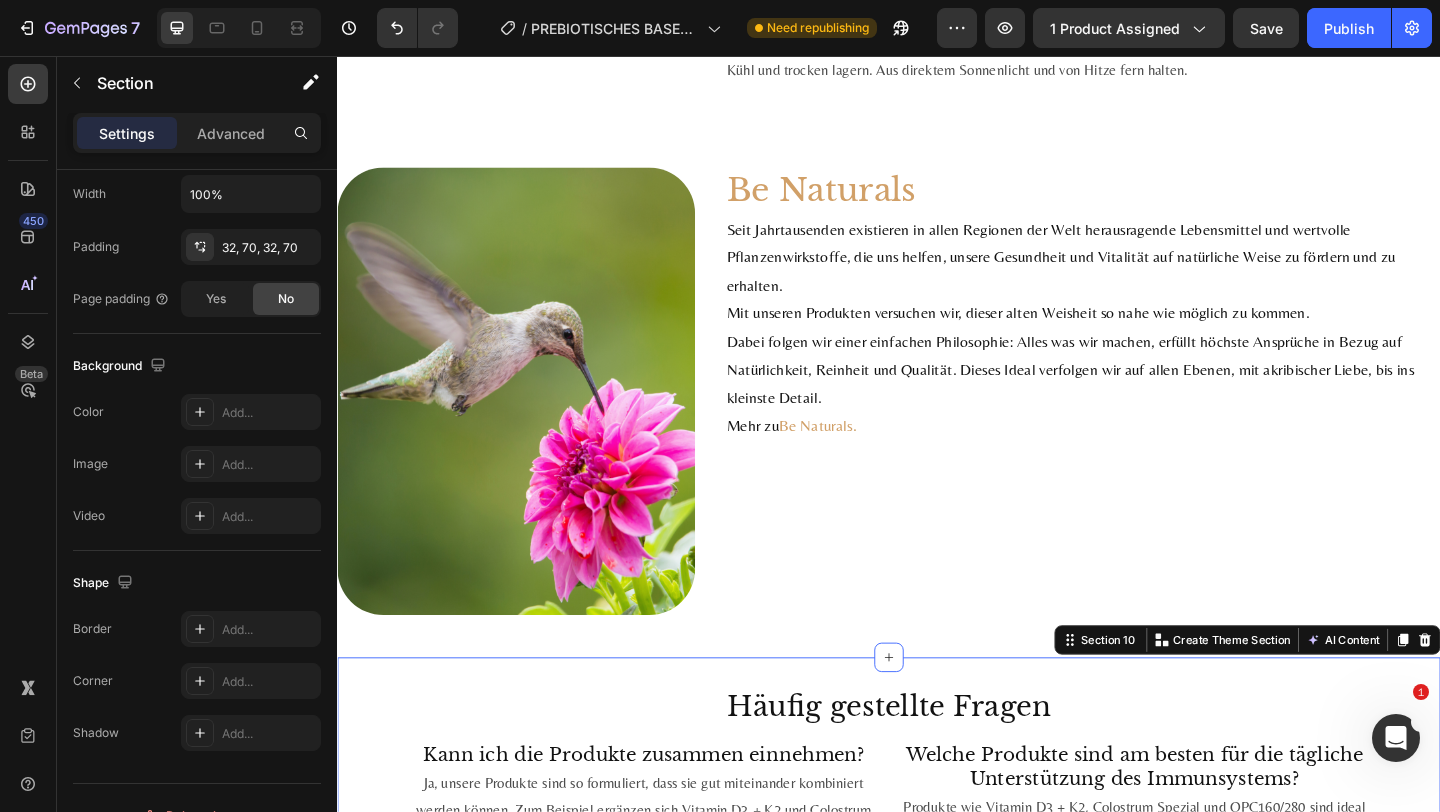 scroll, scrollTop: 0, scrollLeft: 0, axis: both 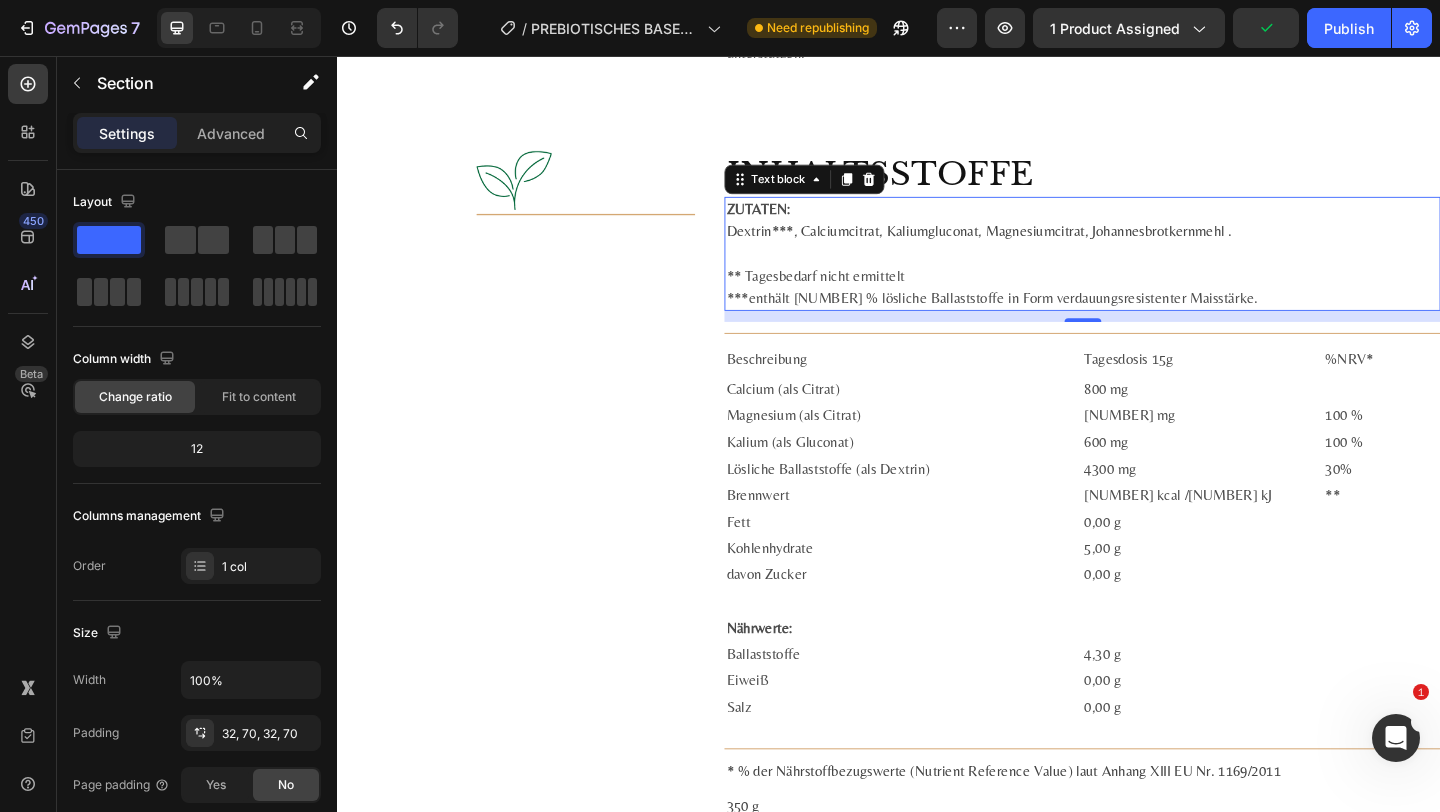 click on "Dextrin***, Calciumcitrat, Kaliumgluconat, Magnesiumcitrat, Johannesbrotkernmehl . ** Tagesbedarf nicht ermittelt ***enthält 85 % lösliche Ballaststoffe in Form verdauungsresistenter Maisstärke." at bounding box center (1147, 283) 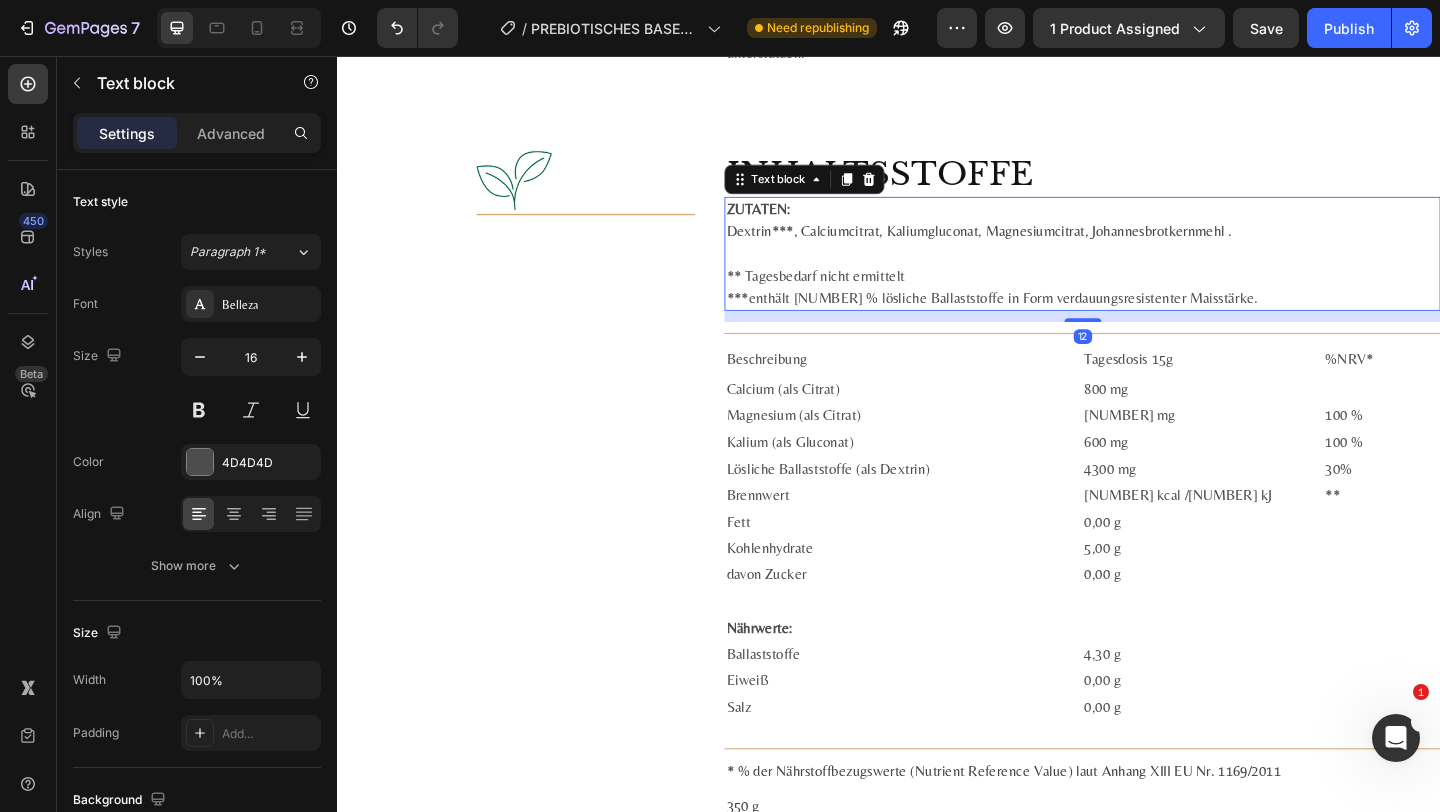 click on "Dextrin***, Calciumcitrat, Kaliumgluconat, Magnesiumcitrat, Johannesbrotkernmehl . ** Tagesbedarf nicht ermittelt ***enthält 85 % lösliche Ballaststoffe in Form verdauungsresistenter Maisstärke." at bounding box center (1147, 283) 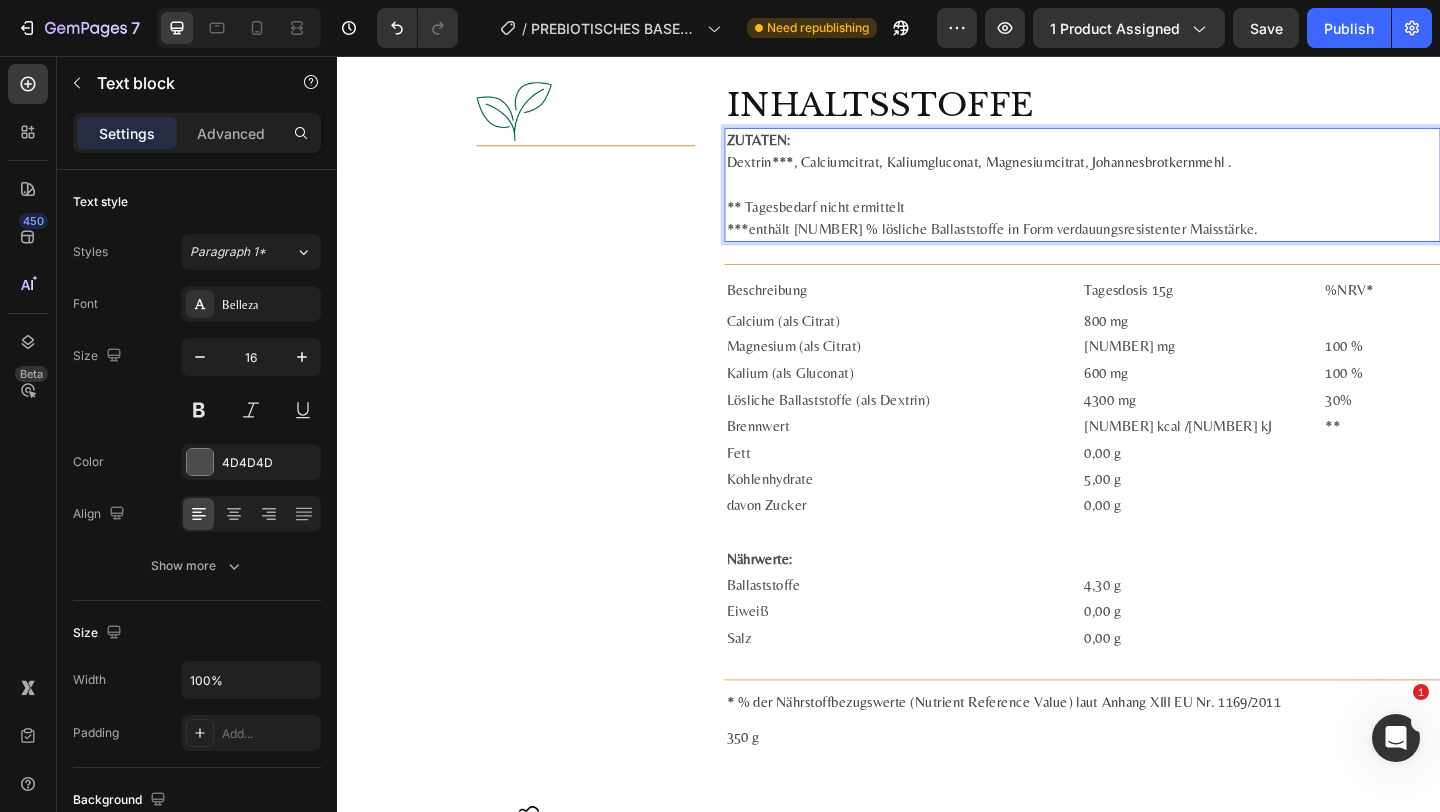 scroll, scrollTop: 4454, scrollLeft: 0, axis: vertical 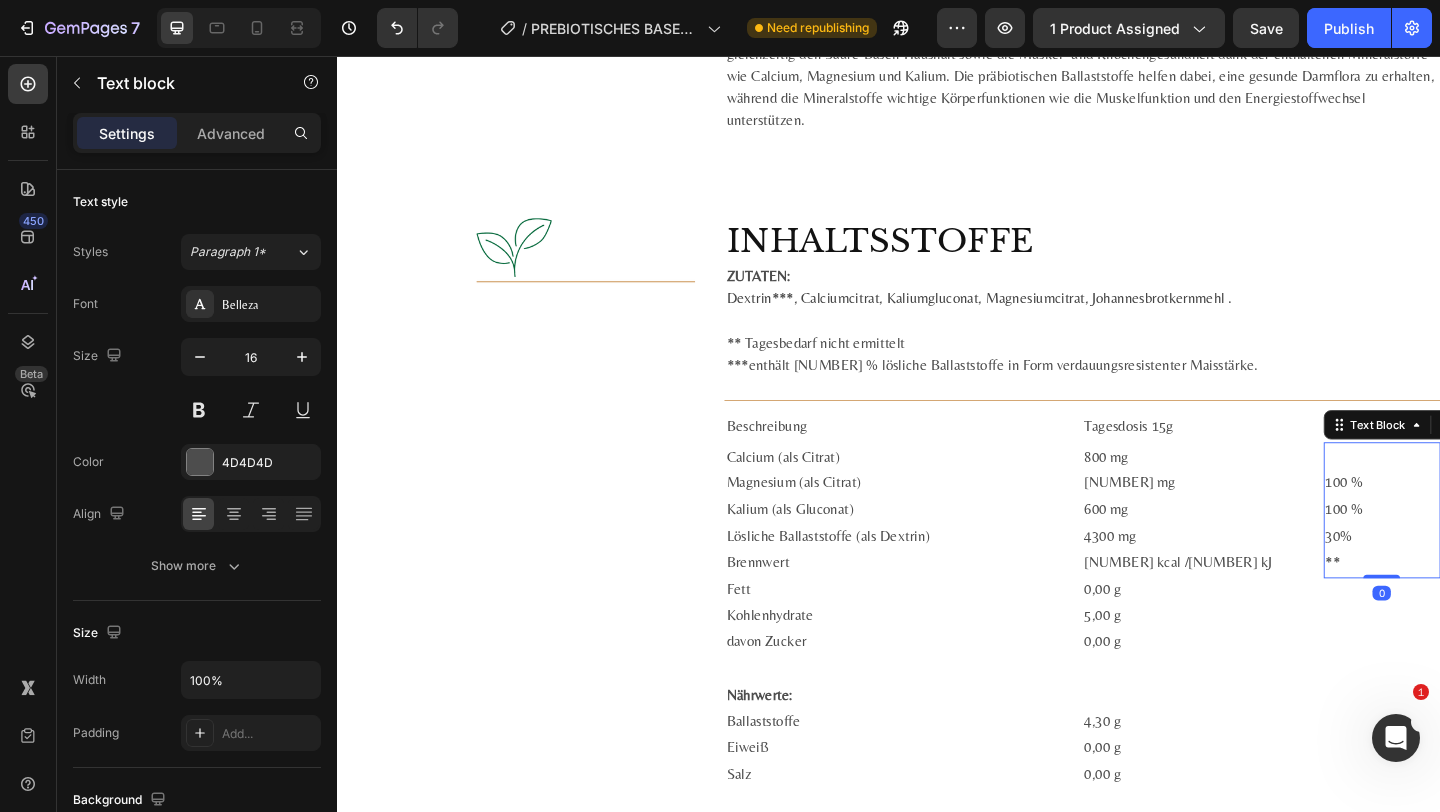 click on "**" at bounding box center (1473, 607) 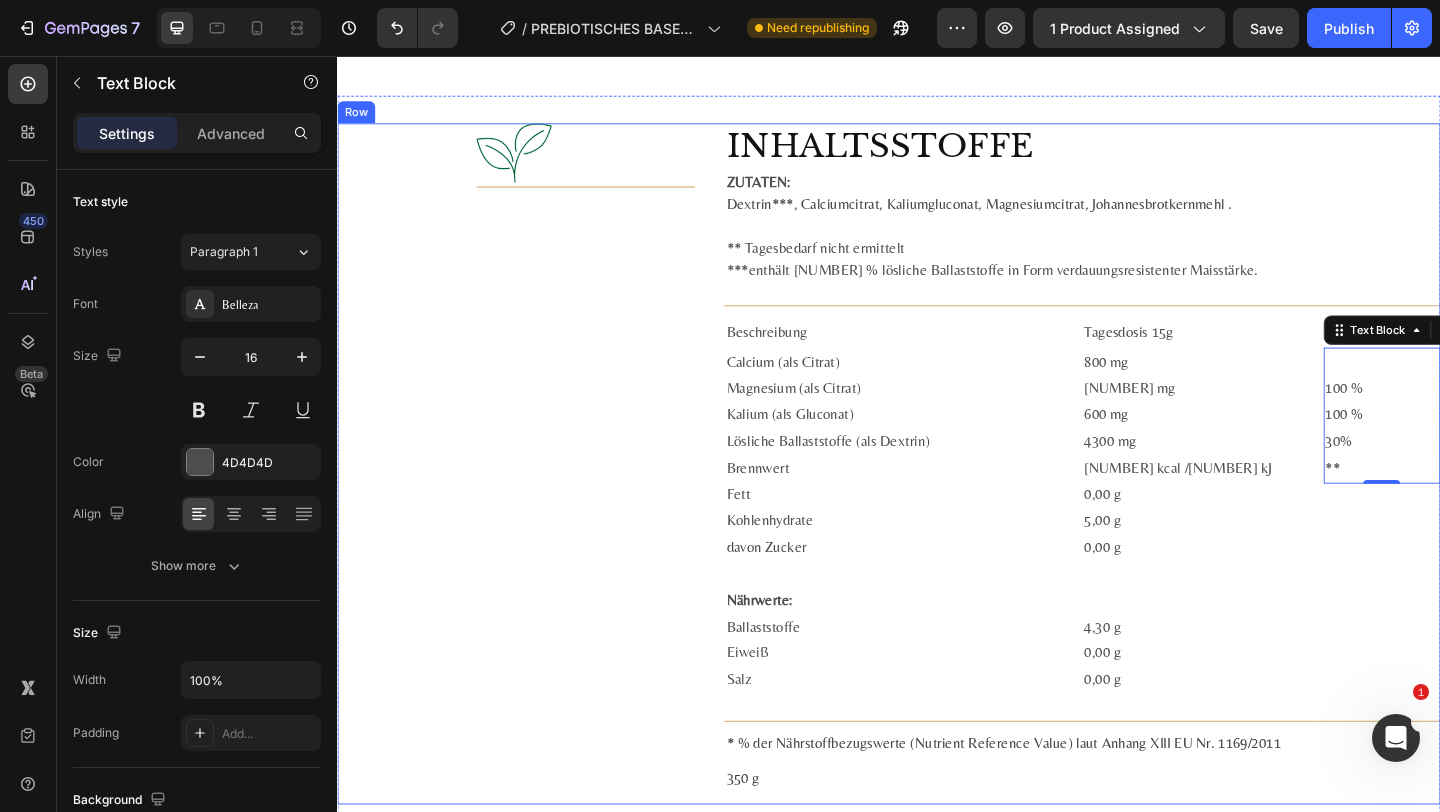 scroll, scrollTop: 4416, scrollLeft: 0, axis: vertical 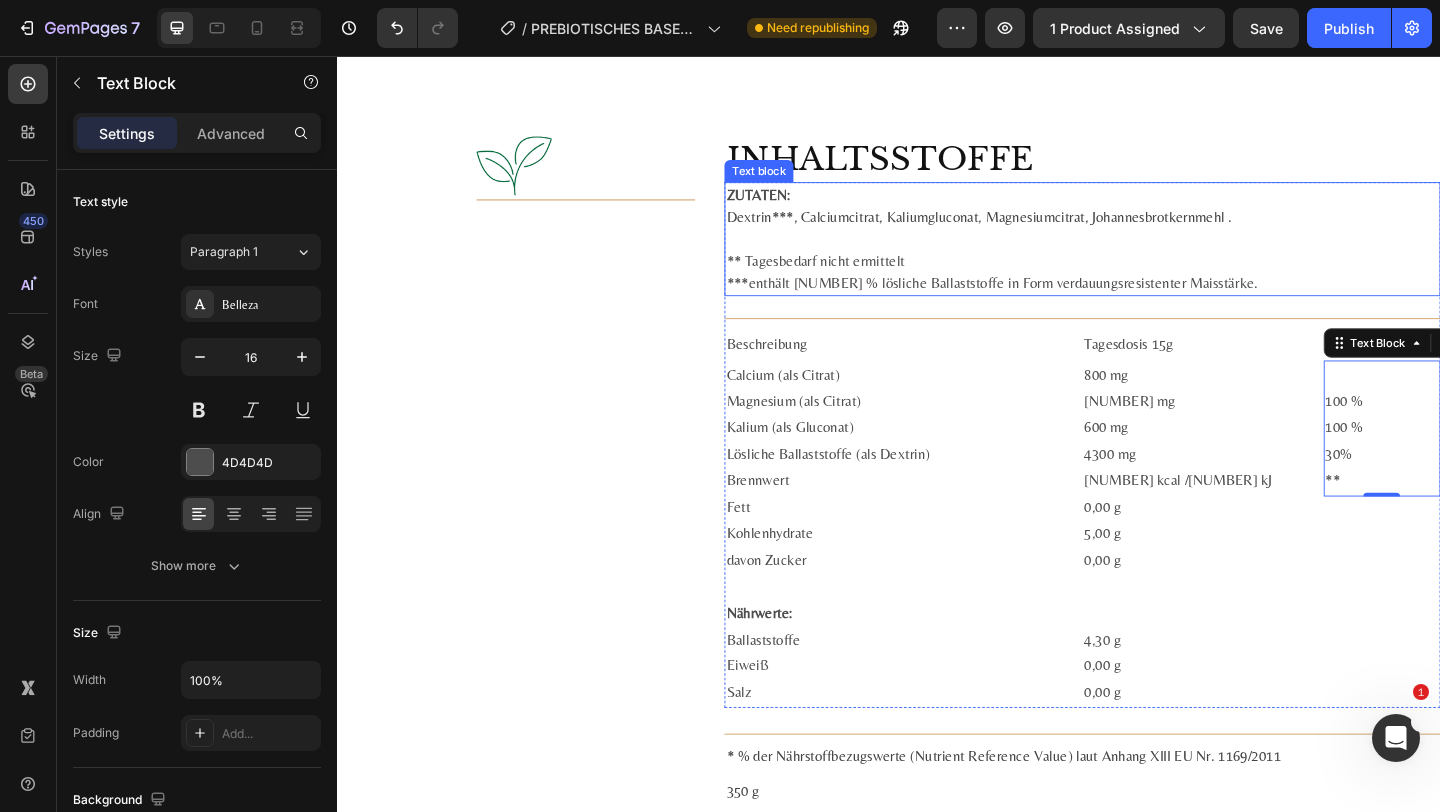 click on "Dextrin***, Calciumcitrat, Kaliumgluconat, Magnesiumcitrat, Johannesbrotkernmehl . ** Tagesbedarf nicht ermittelt ***enthält 85 % lösliche Ballaststoffe in Form verdauungsresistenter Maisstärke." at bounding box center (1147, 267) 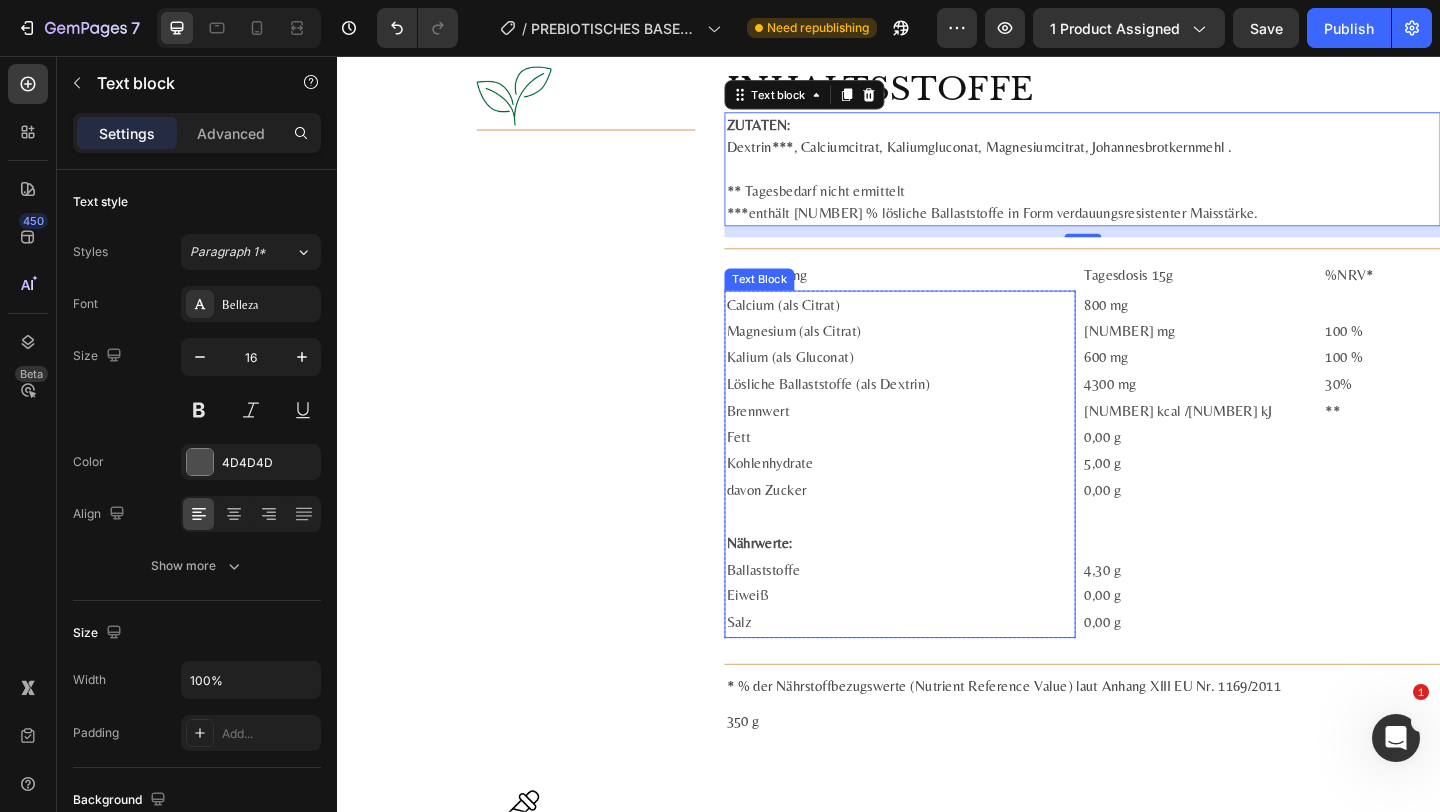 scroll, scrollTop: 4458, scrollLeft: 0, axis: vertical 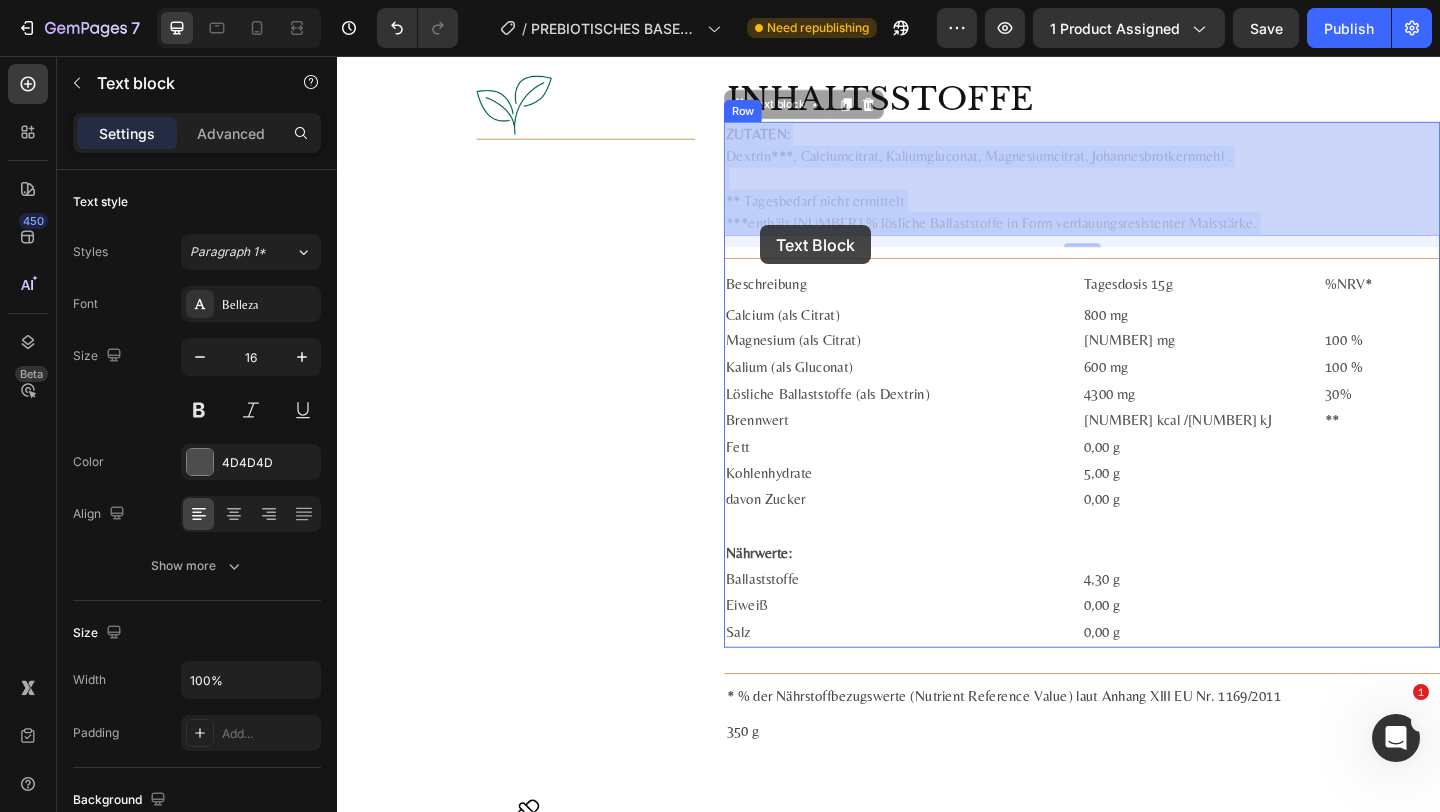 drag, startPoint x: 1292, startPoint y: 241, endPoint x: 789, endPoint y: 236, distance: 503.02484 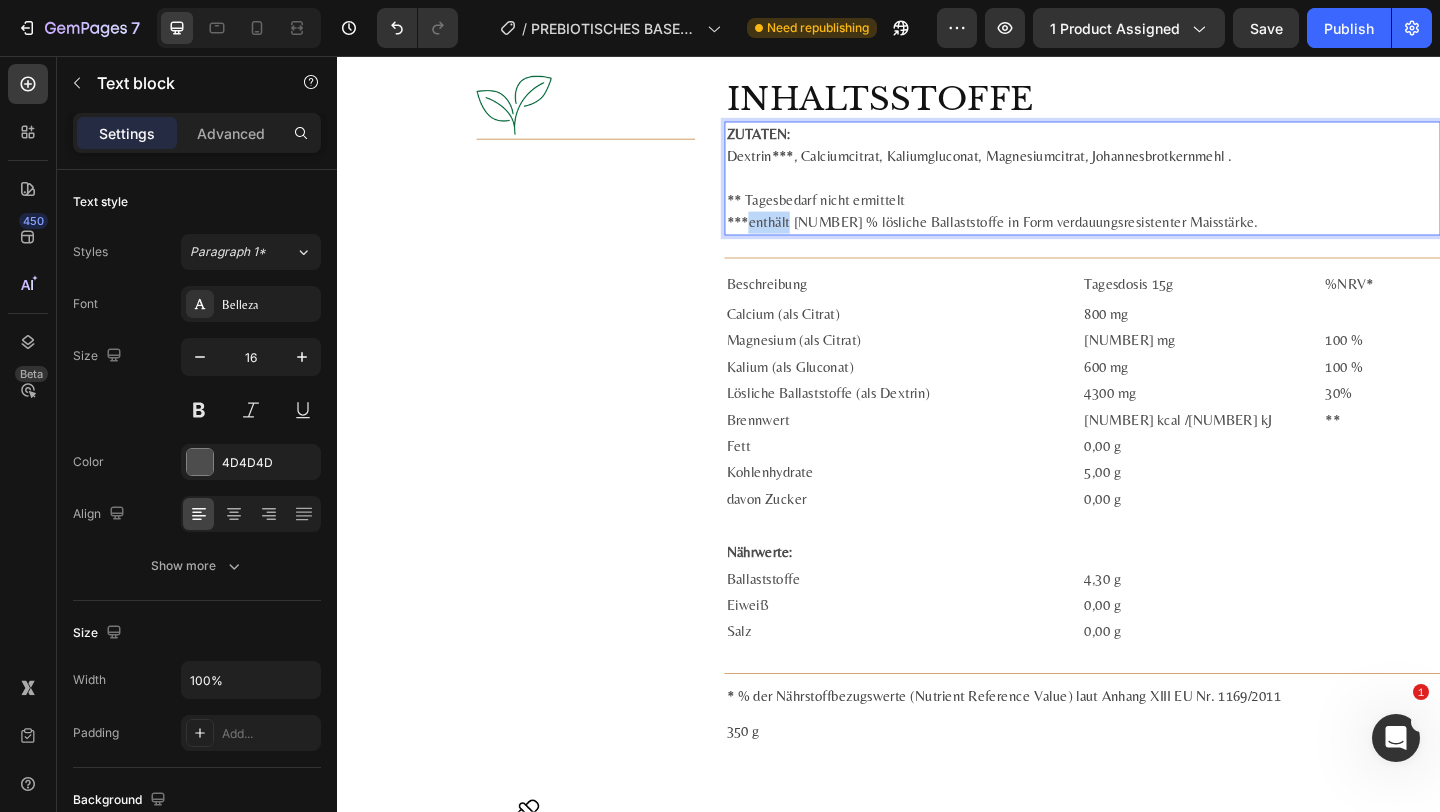 click on "Dextrin***, Calciumcitrat, Kaliumgluconat, Magnesiumcitrat, Johannesbrotkernmehl . ** Tagesbedarf nicht ermittelt ***enthält 85 % lösliche Ballaststoffe in Form verdauungsresistenter Maisstärke." at bounding box center [1147, 201] 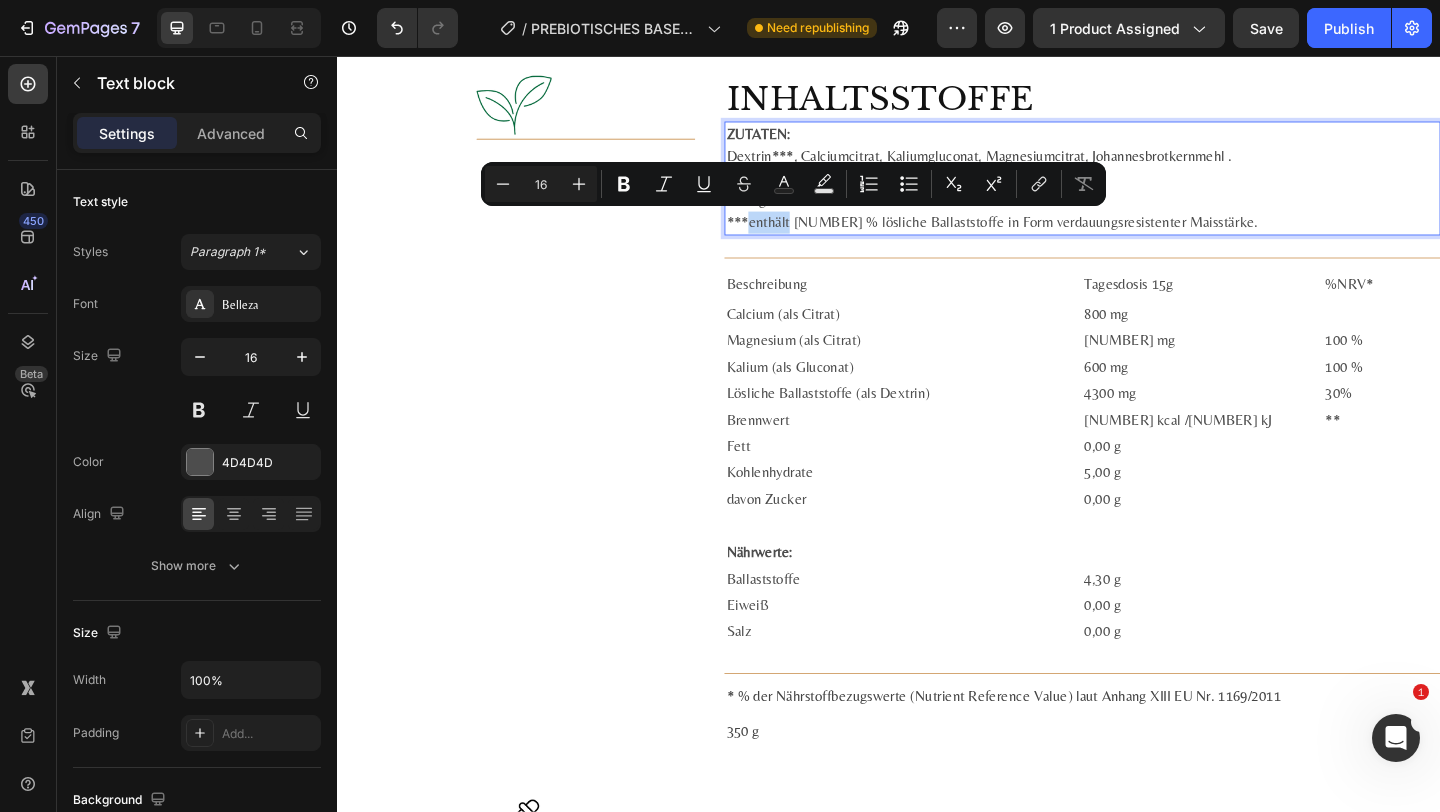 click on "Dextrin***, Calciumcitrat, Kaliumgluconat, Magnesiumcitrat, Johannesbrotkernmehl . ** Tagesbedarf nicht ermittelt ***enthält 85 % lösliche Ballaststoffe in Form verdauungsresistenter Maisstärke." at bounding box center [1147, 201] 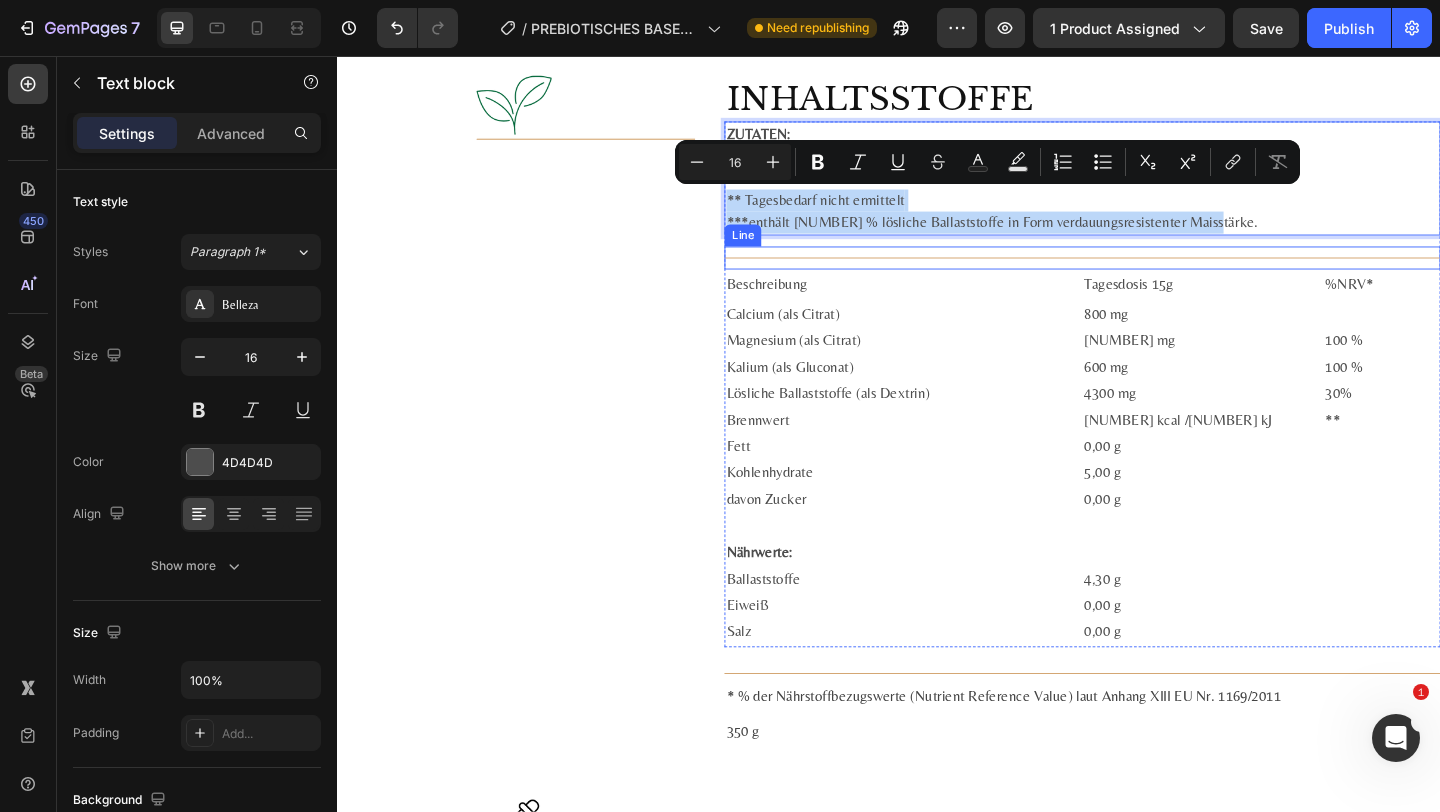 drag, startPoint x: 760, startPoint y: 210, endPoint x: 1233, endPoint y: 281, distance: 478.29907 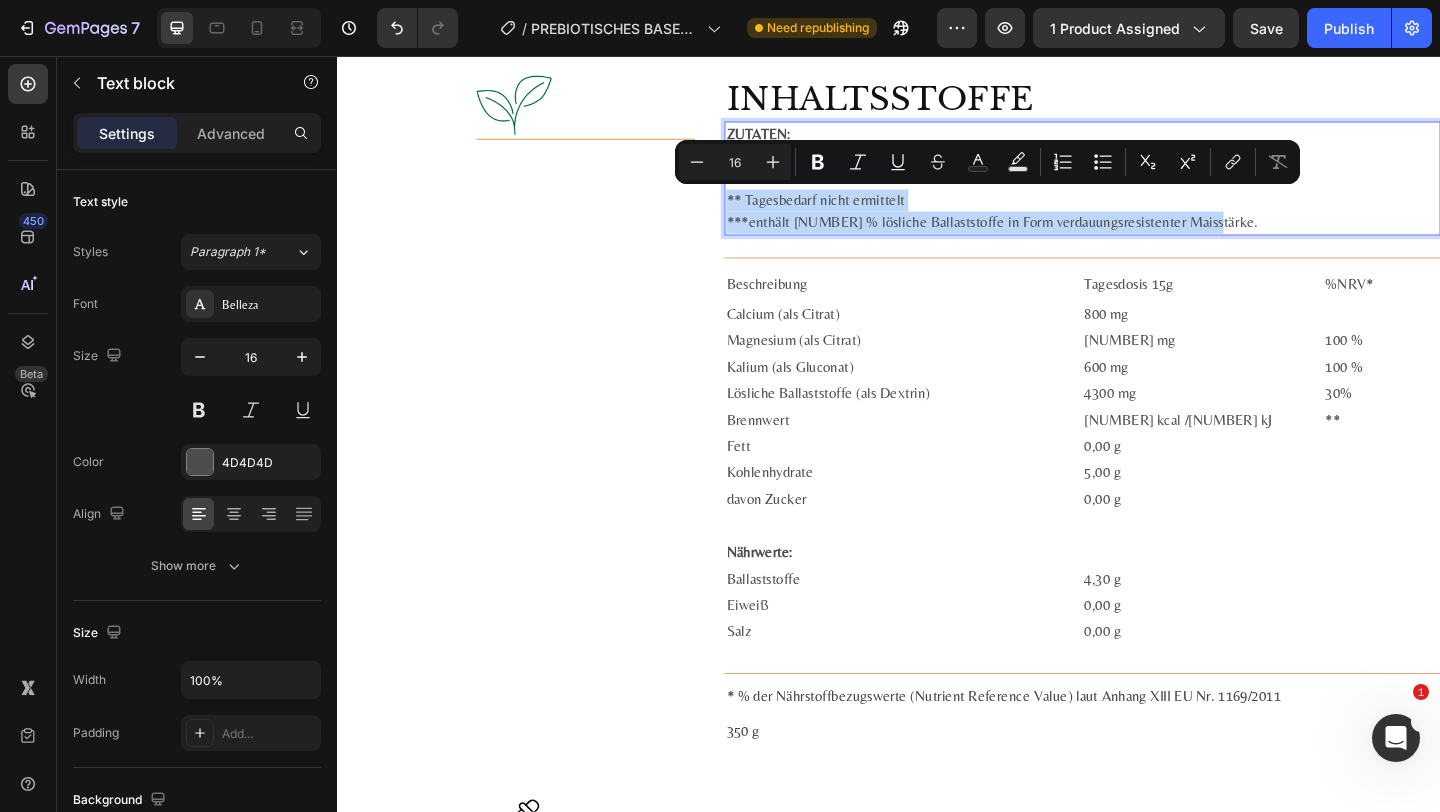 copy on "** Tagesbedarf nicht ermittelt ***enthält 85 % lösliche Ballaststoffe in Form verdauungsresistenter Maisstärke." 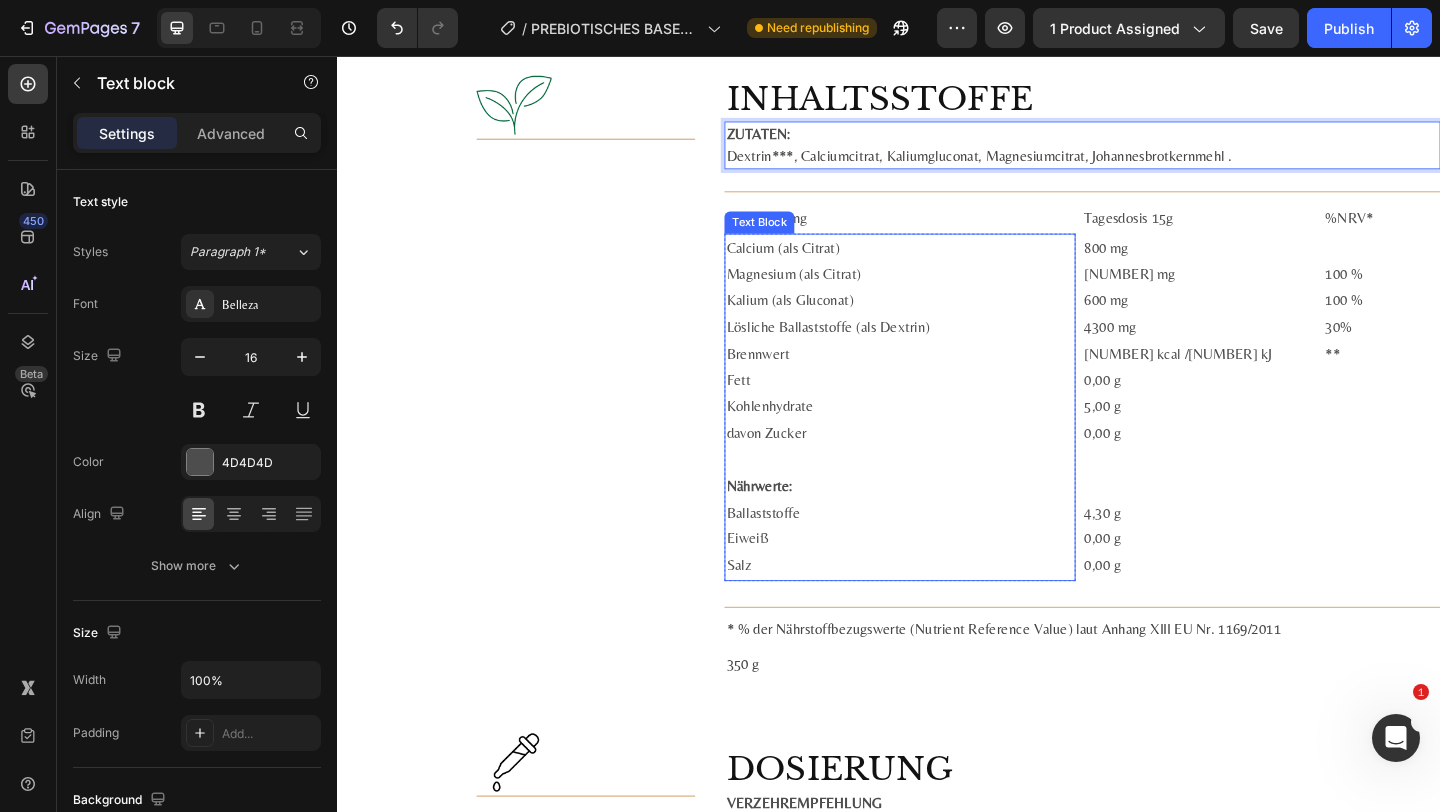 scroll, scrollTop: 4872, scrollLeft: 0, axis: vertical 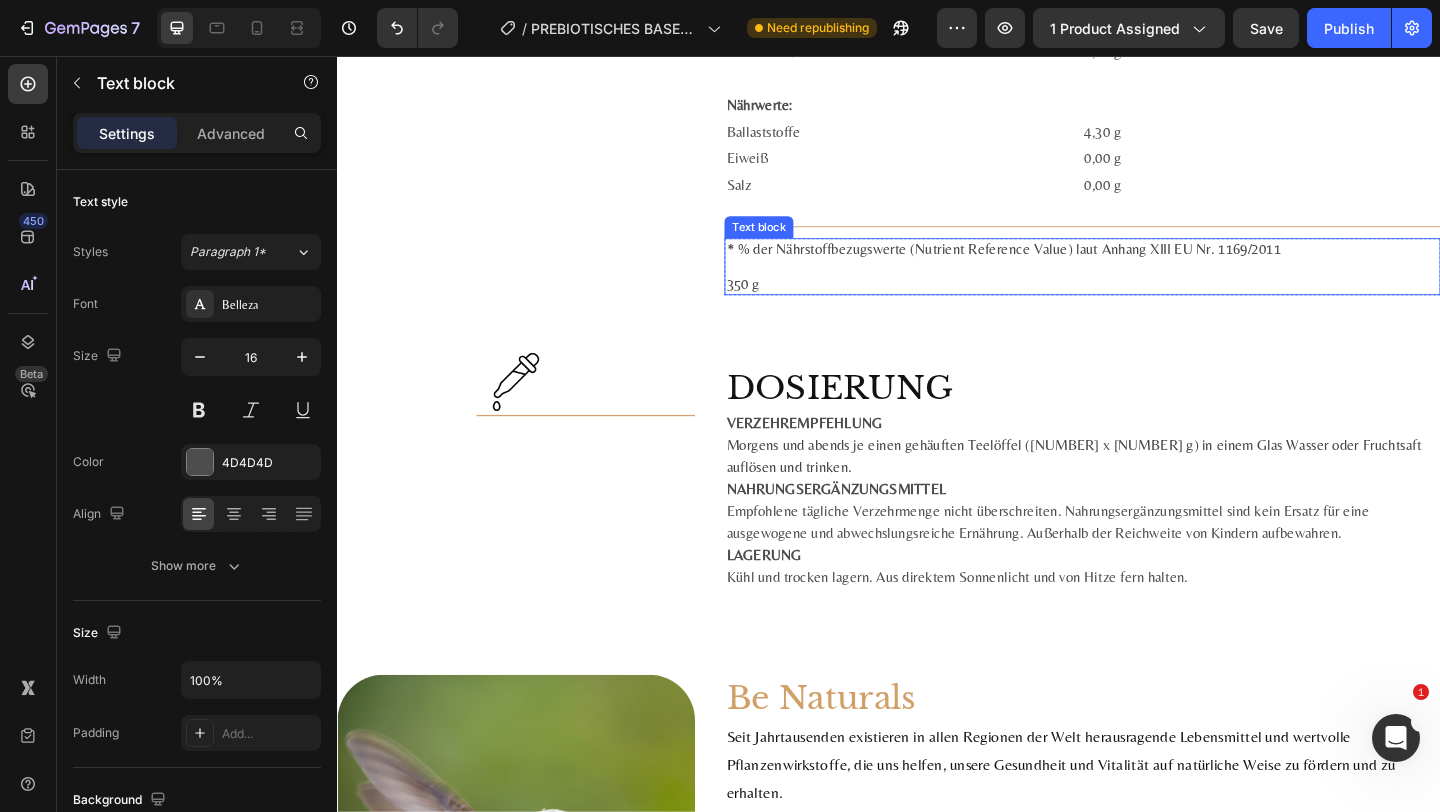click at bounding box center (1147, 284) 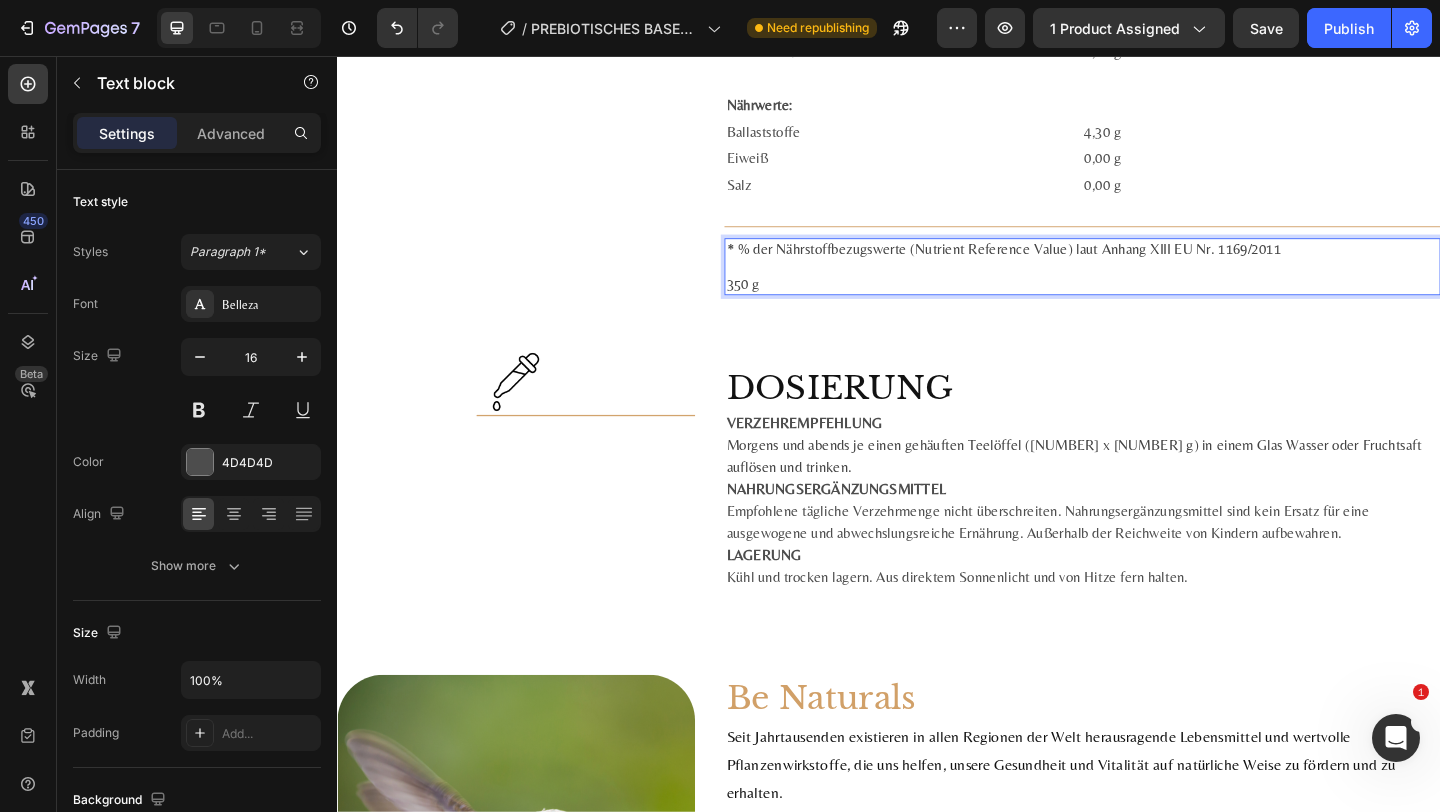 click at bounding box center [1147, 284] 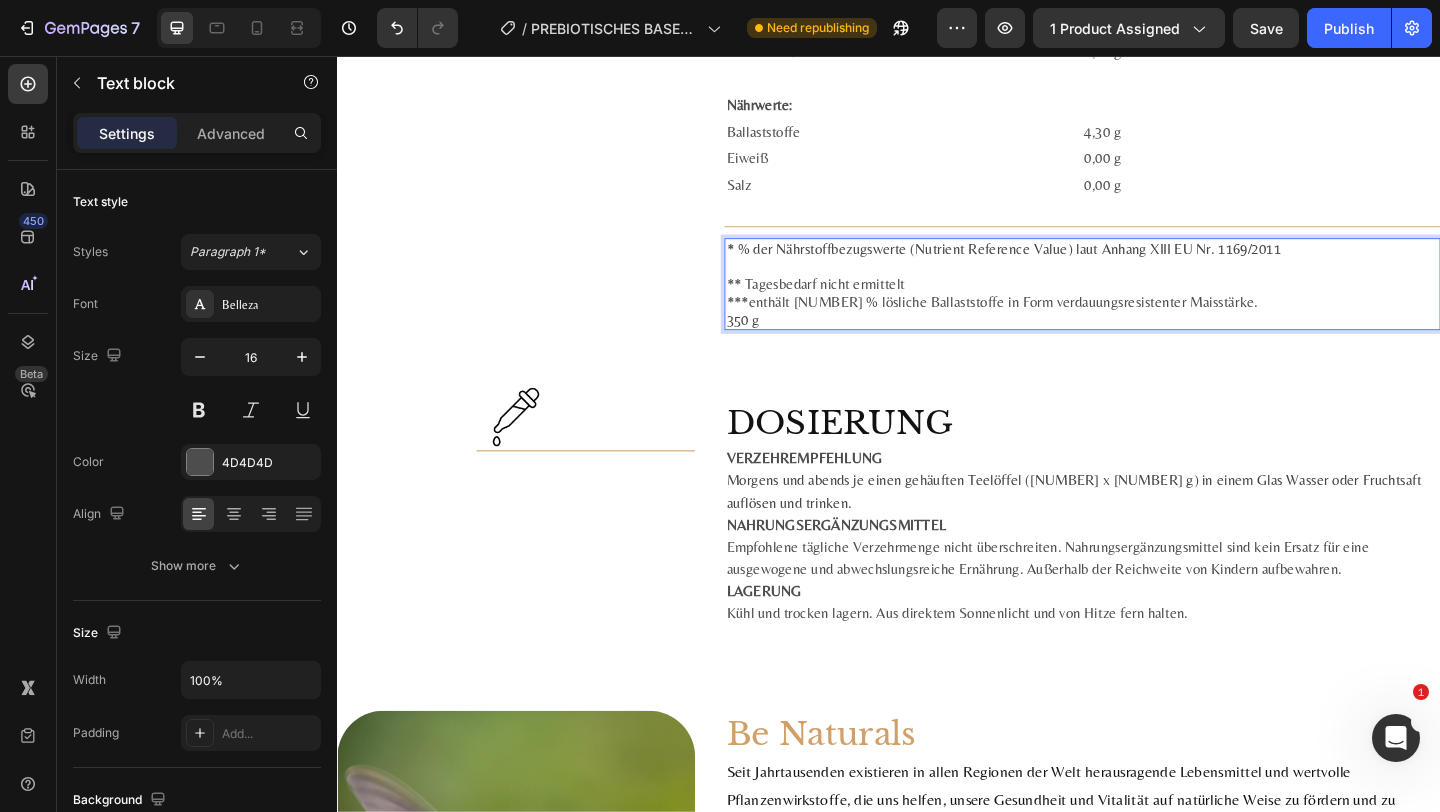 click at bounding box center [1147, 284] 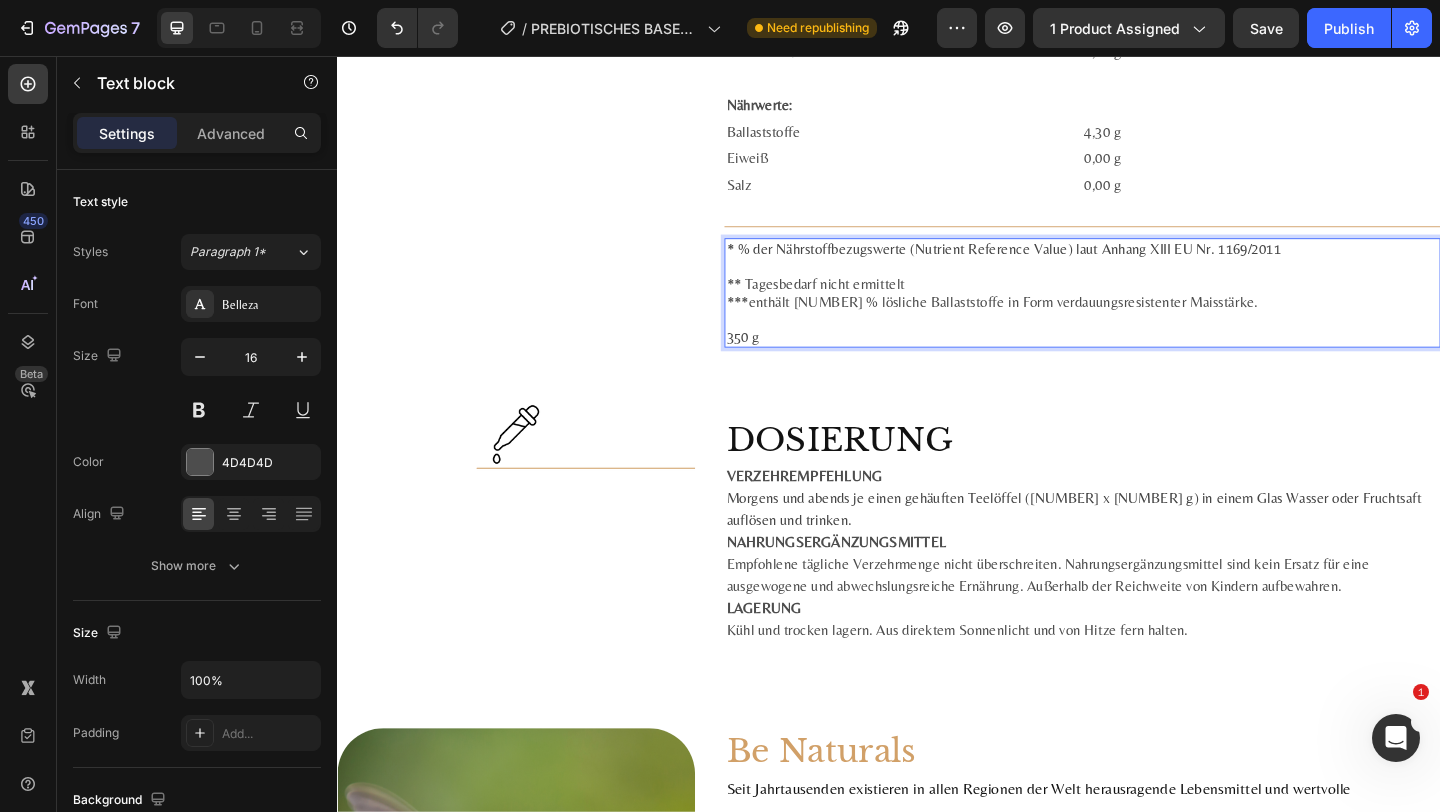 click at bounding box center (1147, 284) 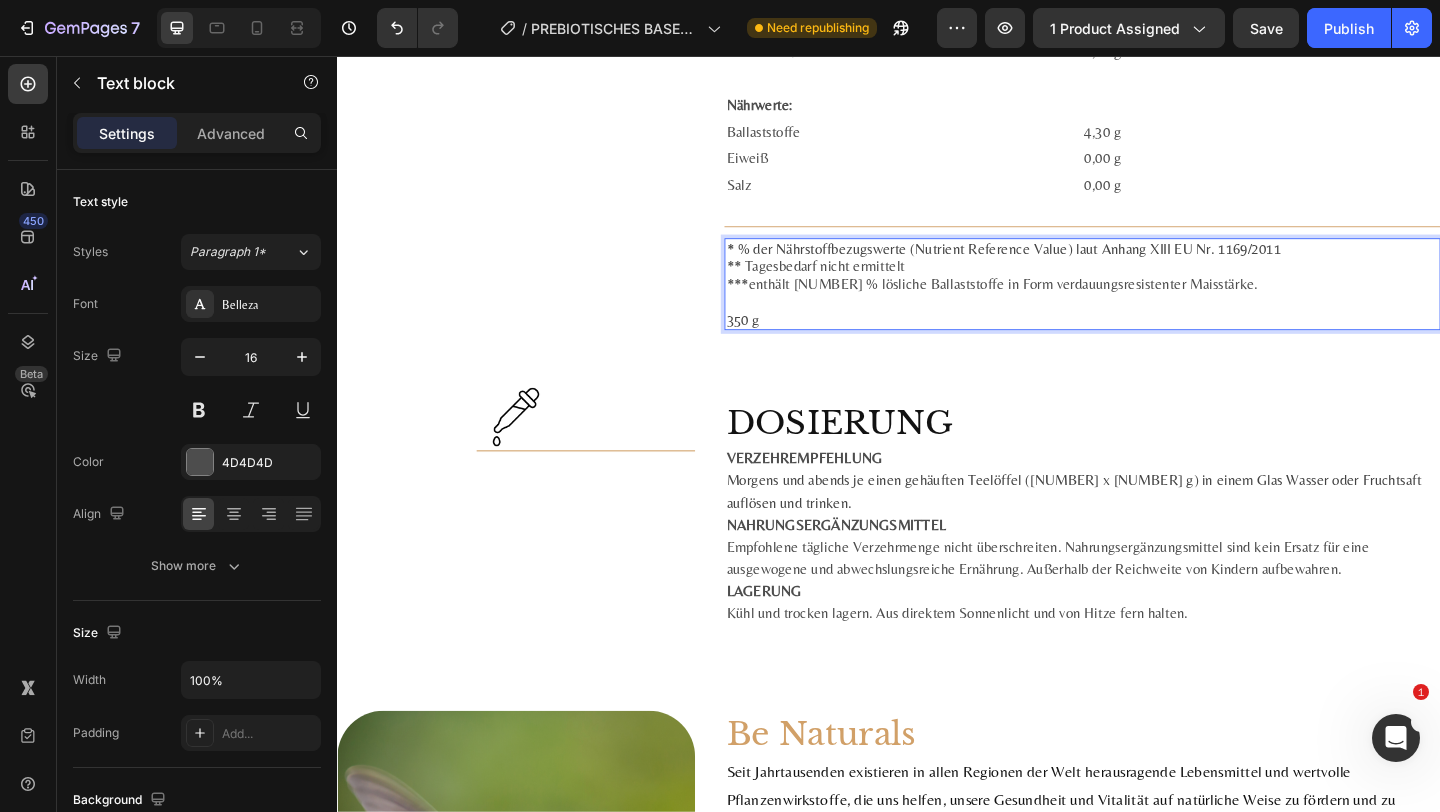 click at bounding box center (1147, 323) 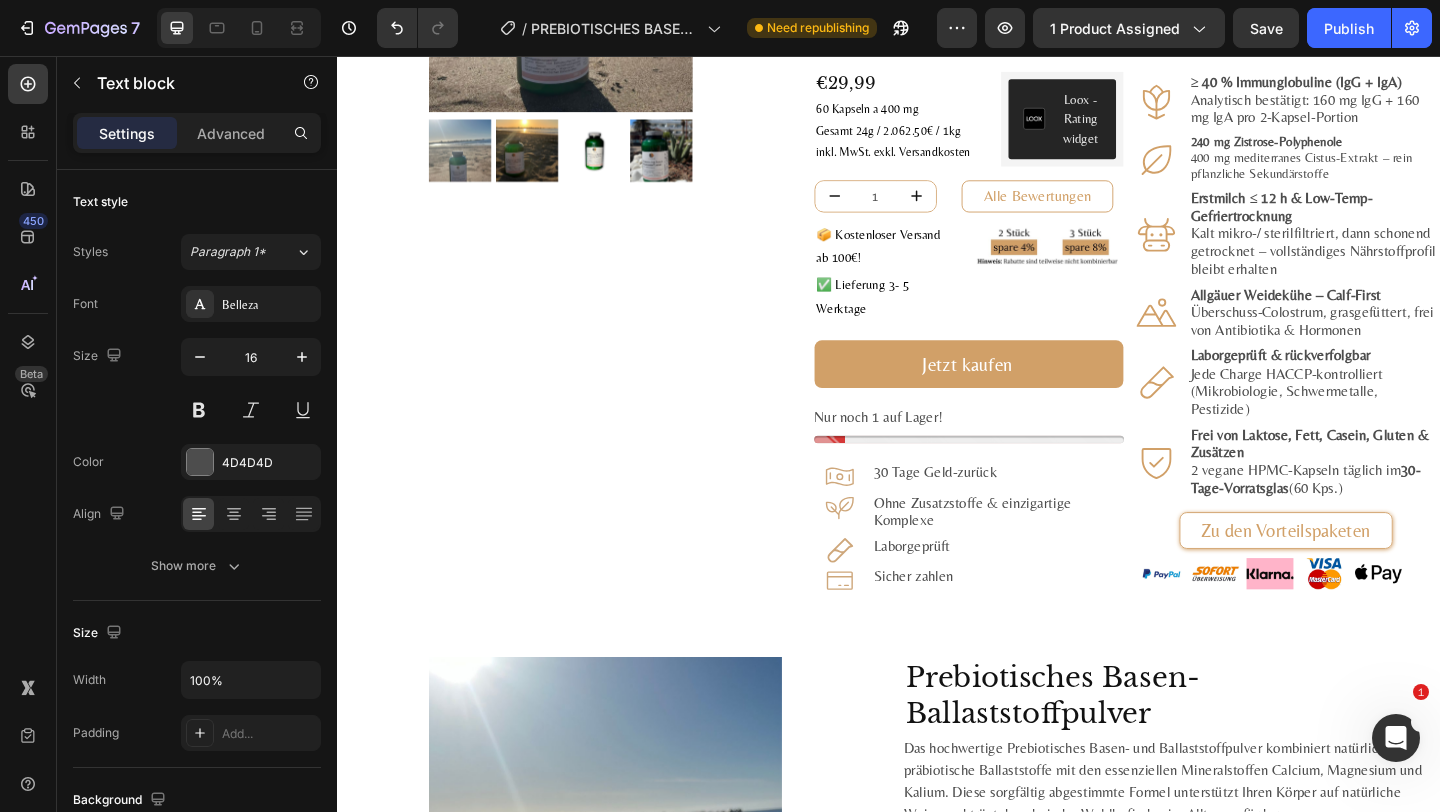 scroll, scrollTop: 205, scrollLeft: 0, axis: vertical 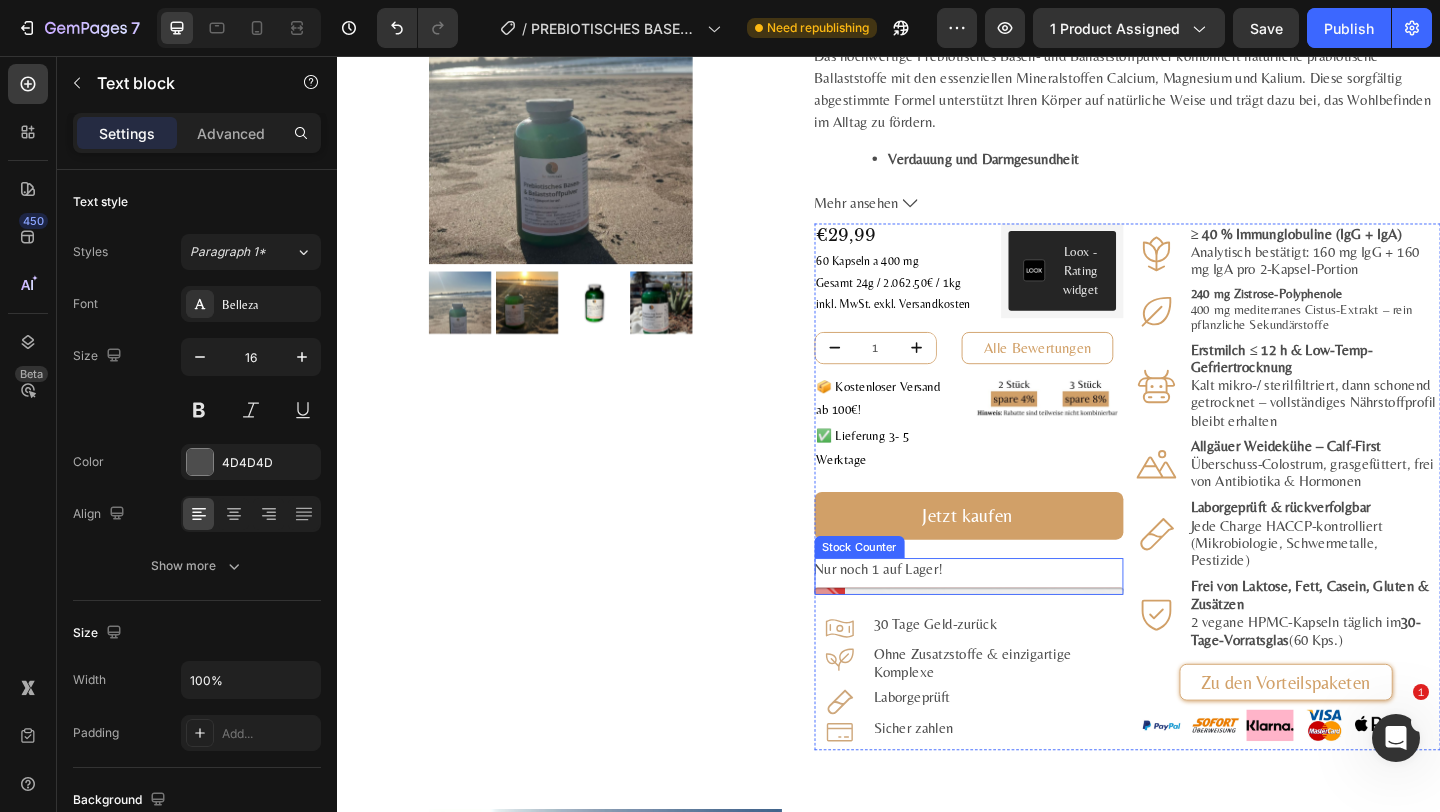 click on "Nur noch 1 auf Lager!" at bounding box center (926, 614) 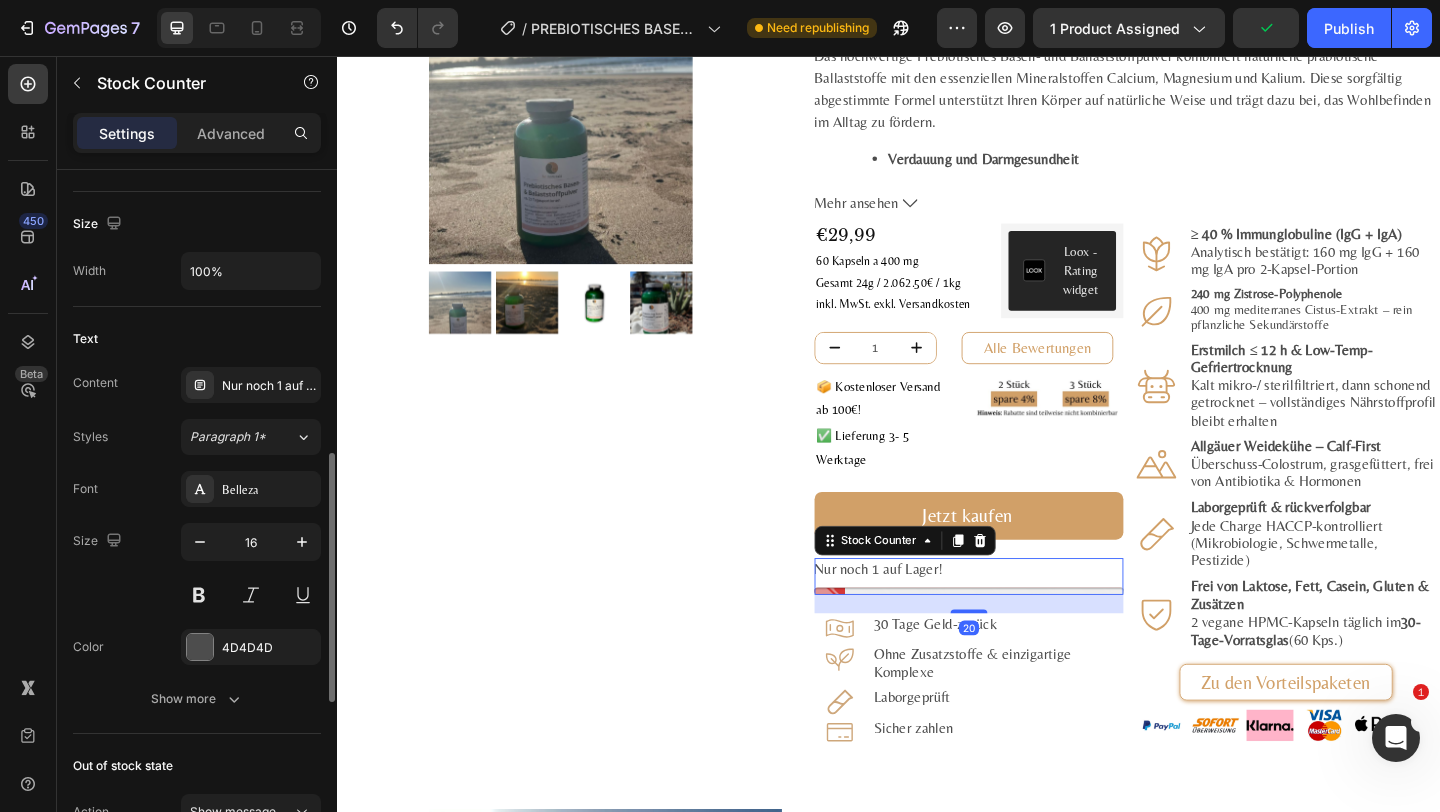 scroll, scrollTop: 642, scrollLeft: 0, axis: vertical 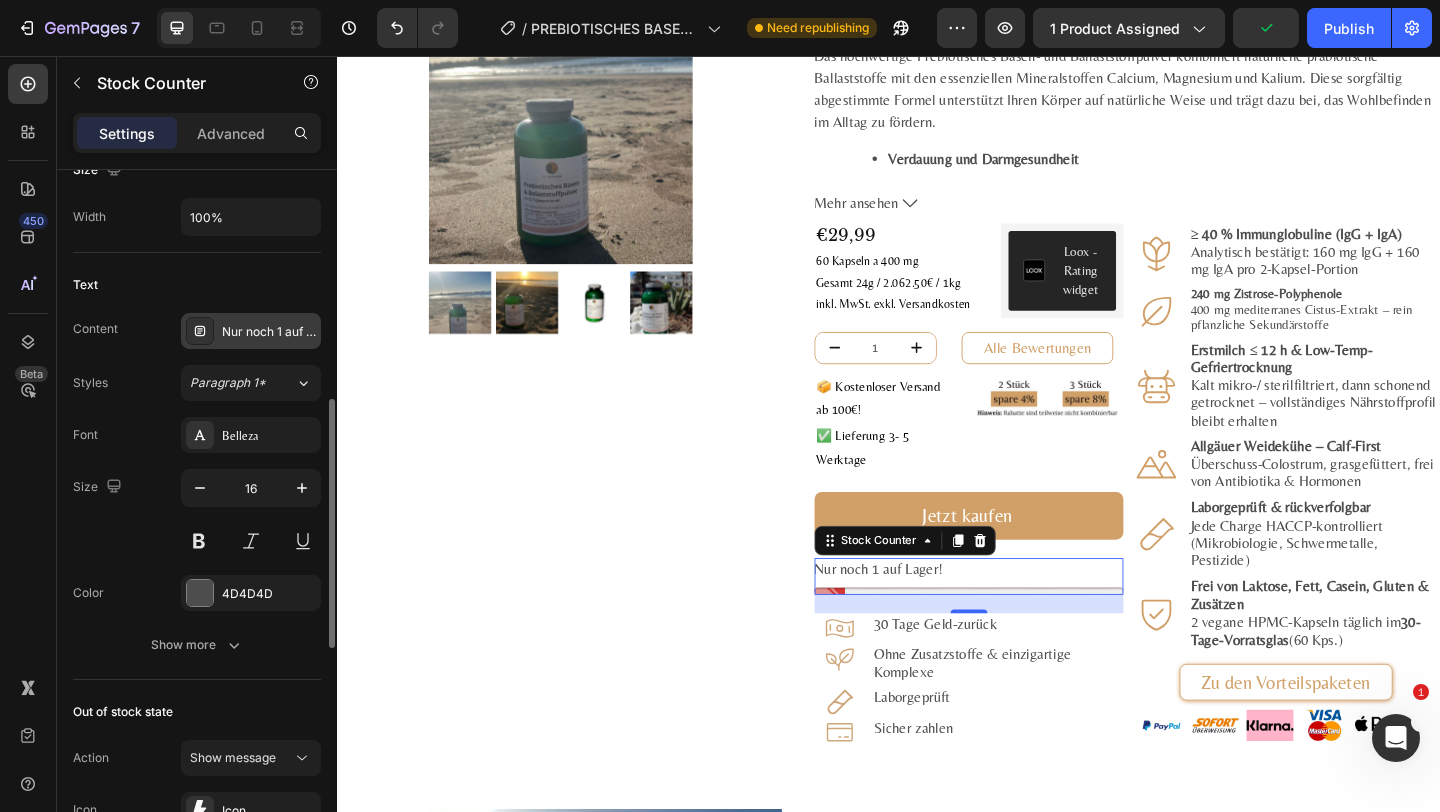 click on "Nur noch 1 auf Lager!" at bounding box center (269, 332) 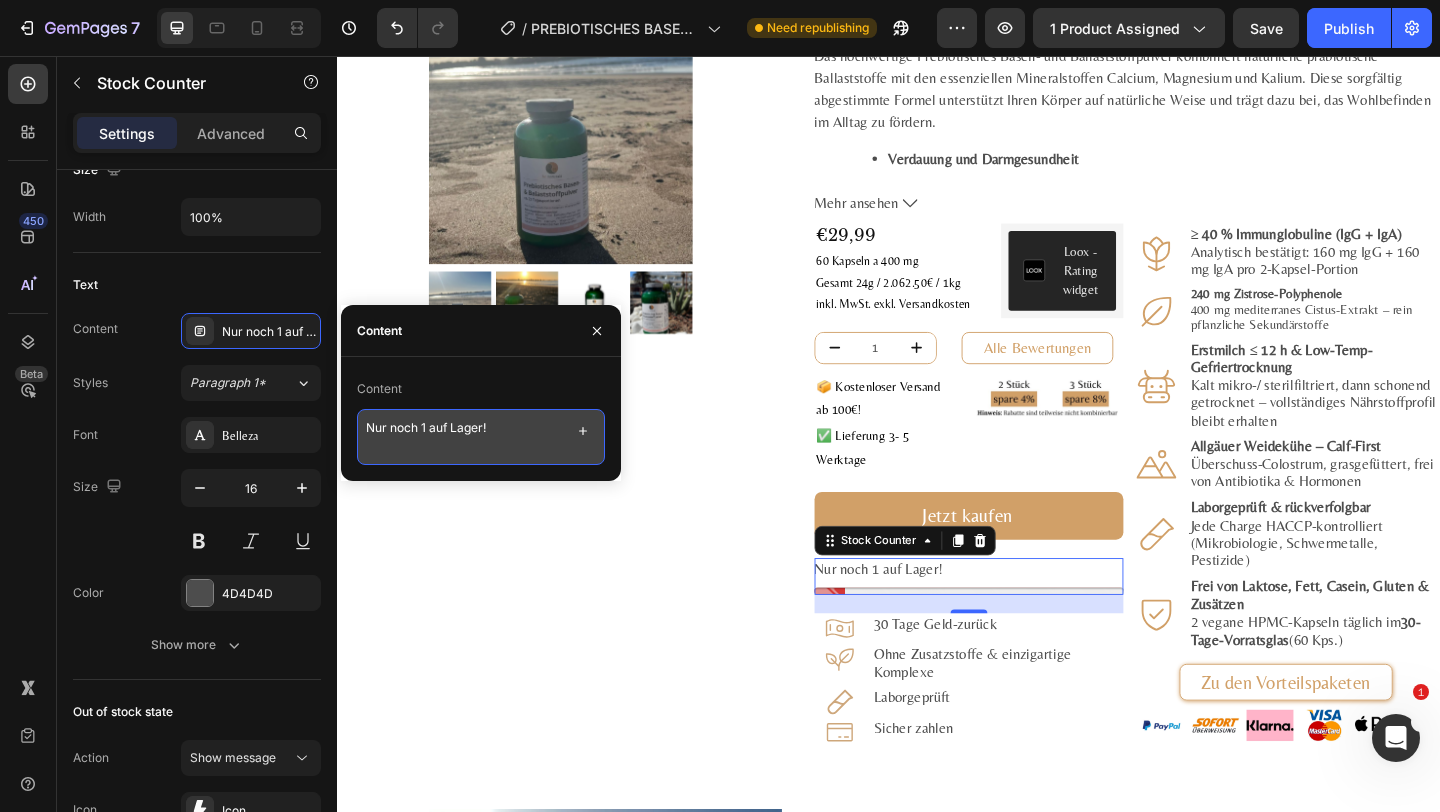 click on "Nur noch 1 auf Lager!" at bounding box center [481, 437] 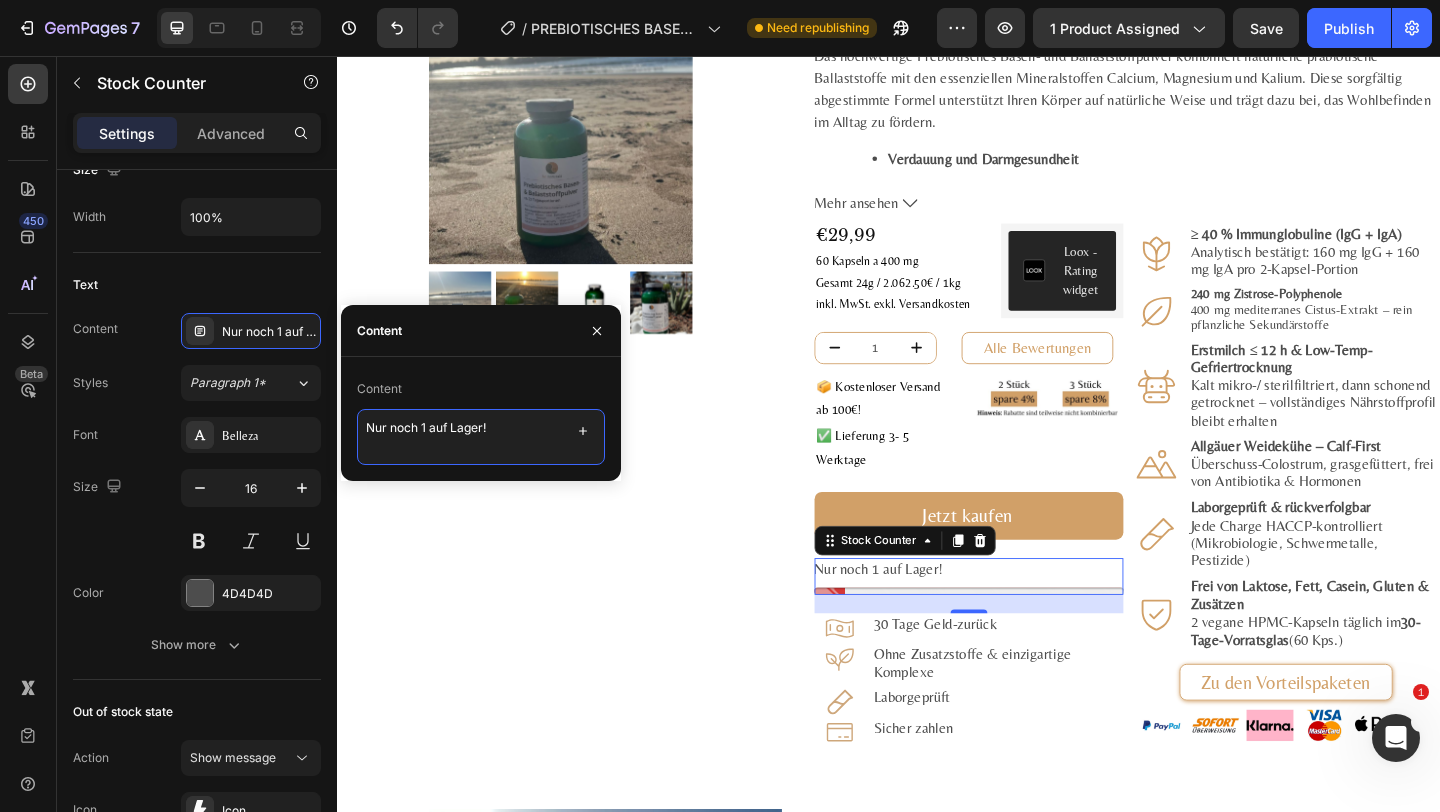 click on "Nur noch 1 auf Lager!" at bounding box center (481, 437) 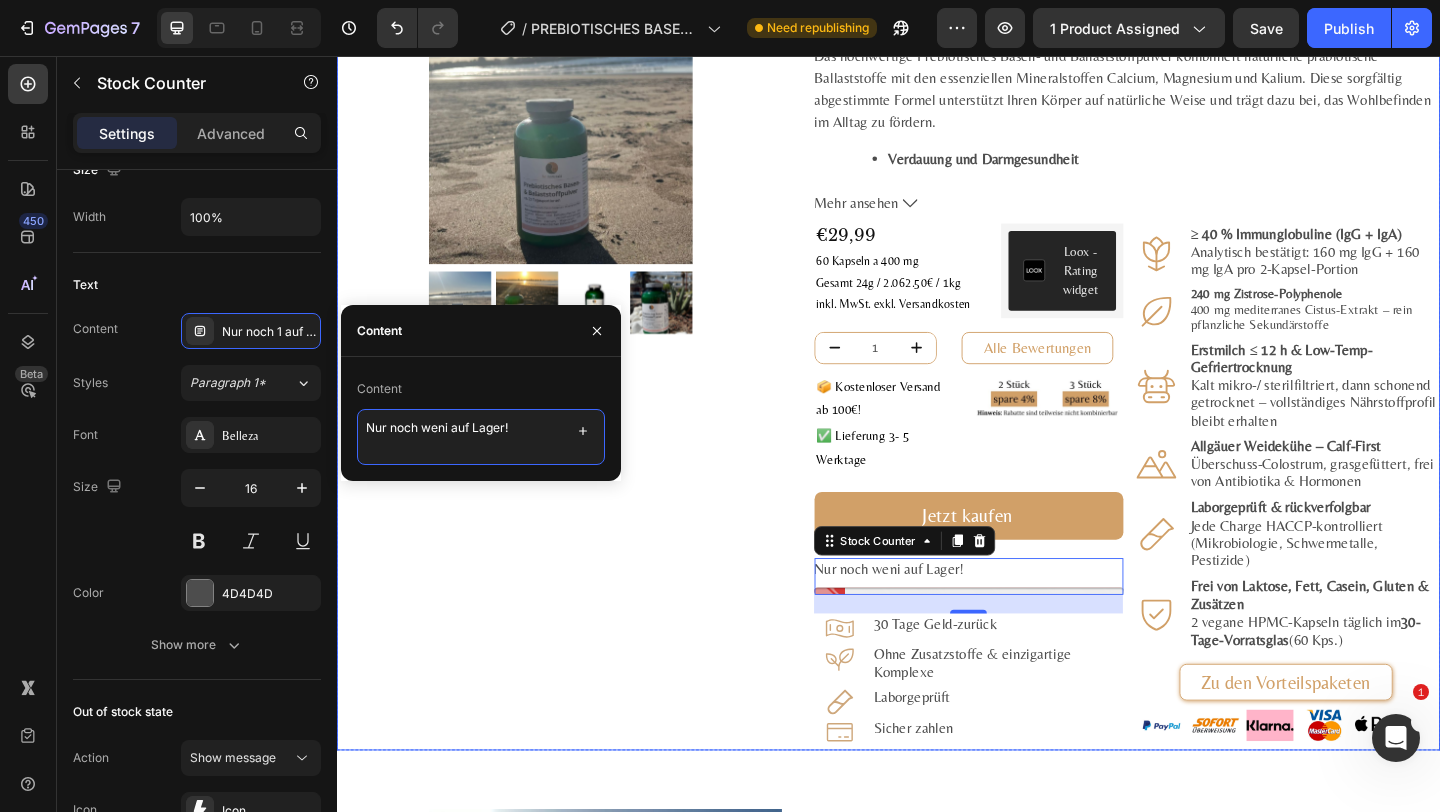 type on "Nur noch wenig auf Lager!" 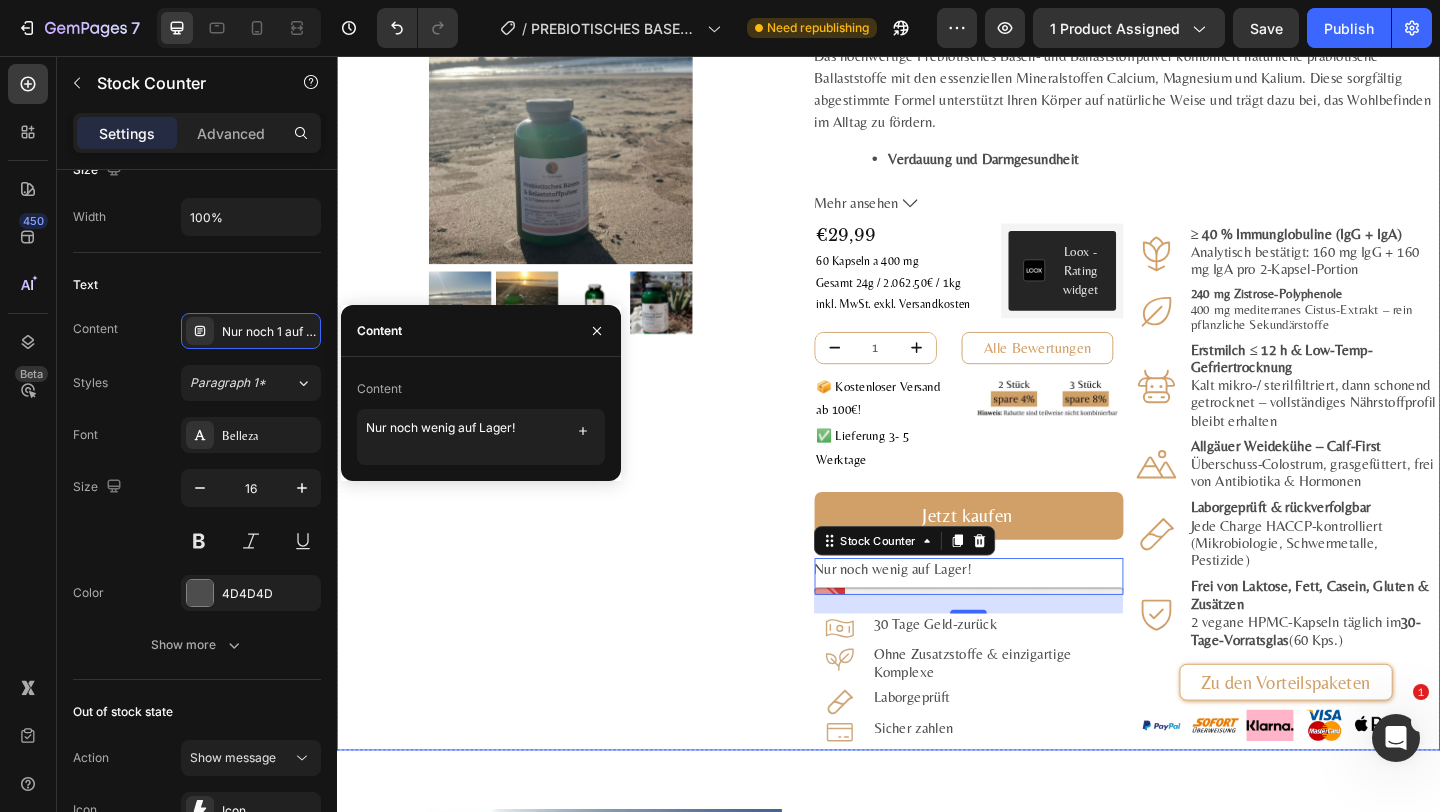 click on "Product Images Row" at bounding box center (580, 367) 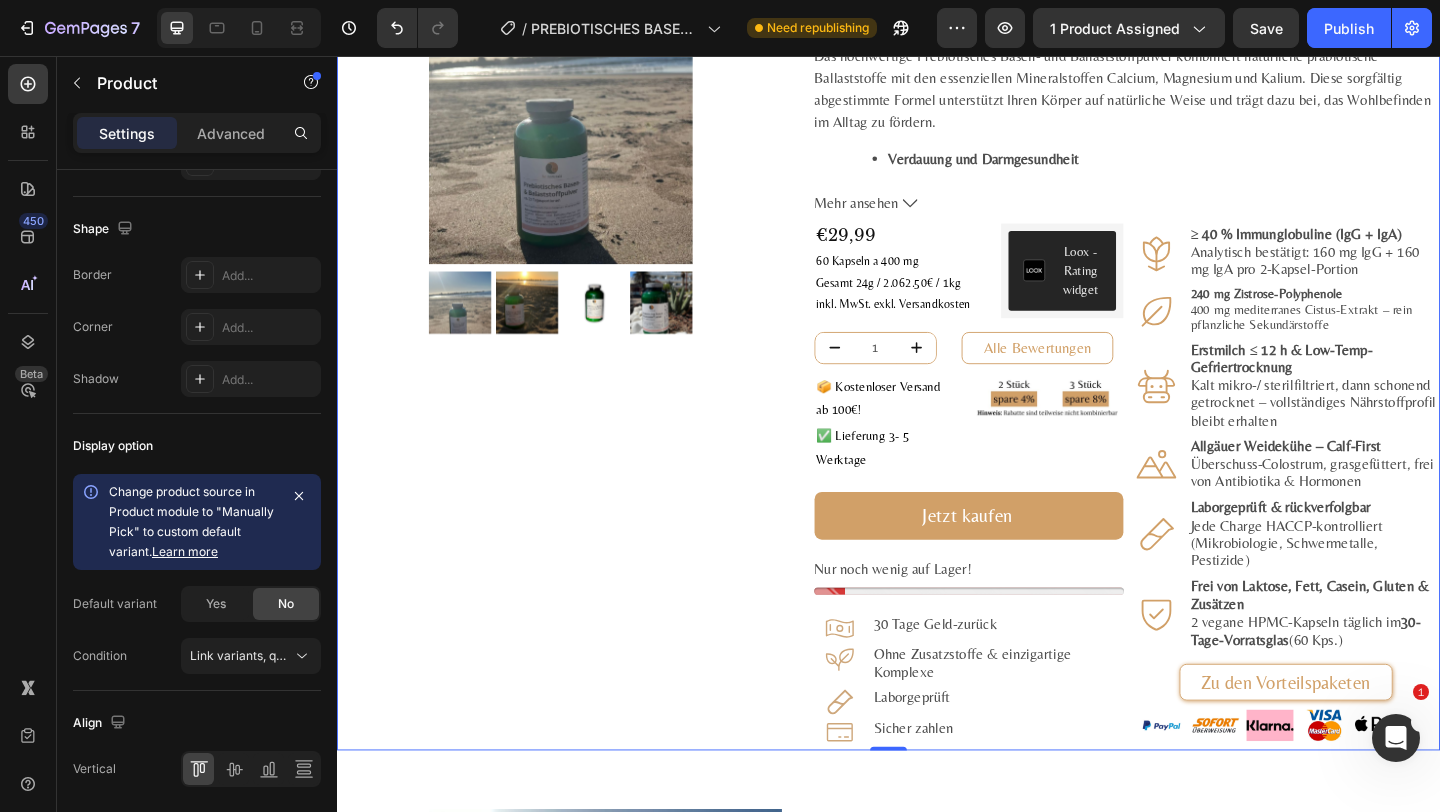 scroll, scrollTop: 0, scrollLeft: 0, axis: both 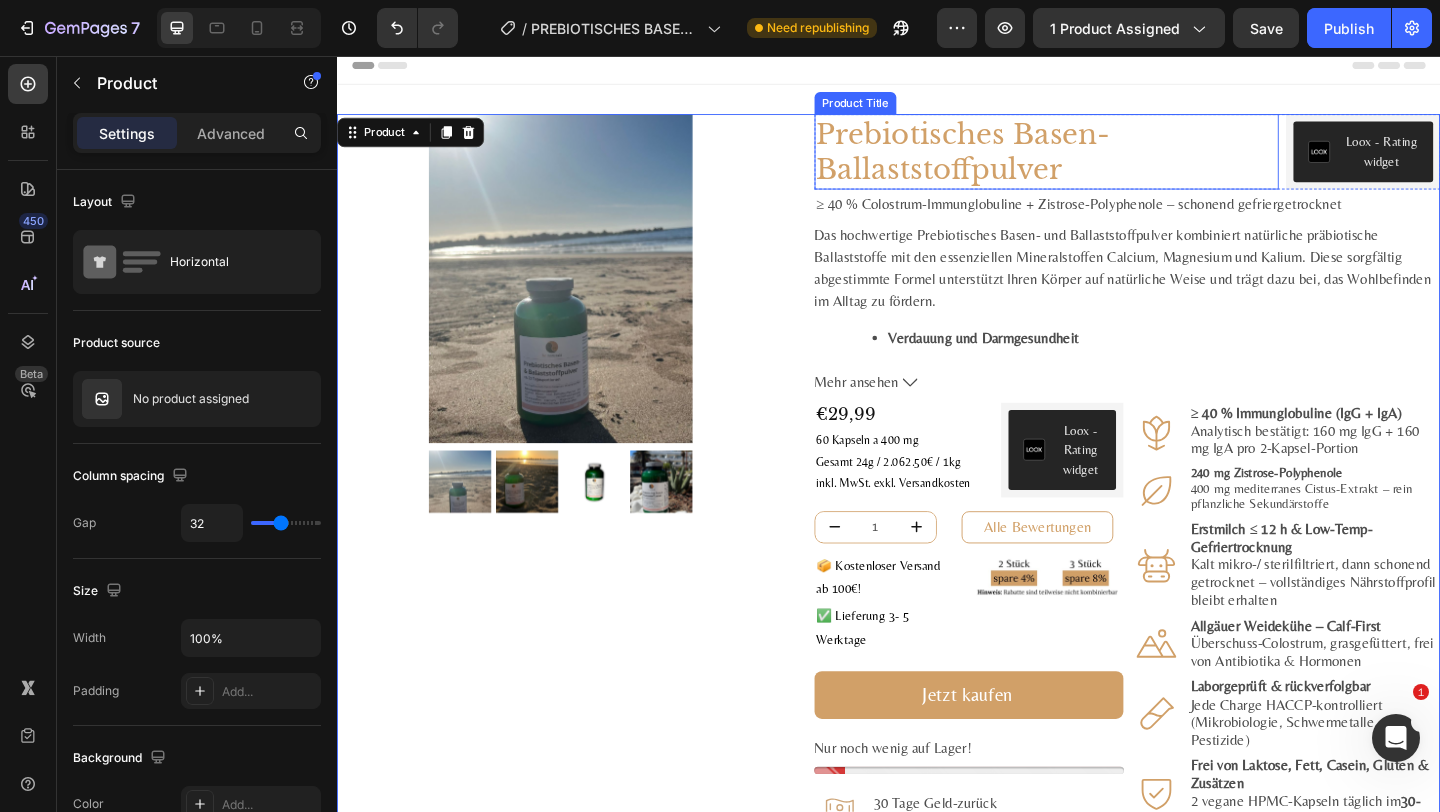 click on "Prebiotisches Basen-Ballaststoffpulver" at bounding box center [1108, 160] 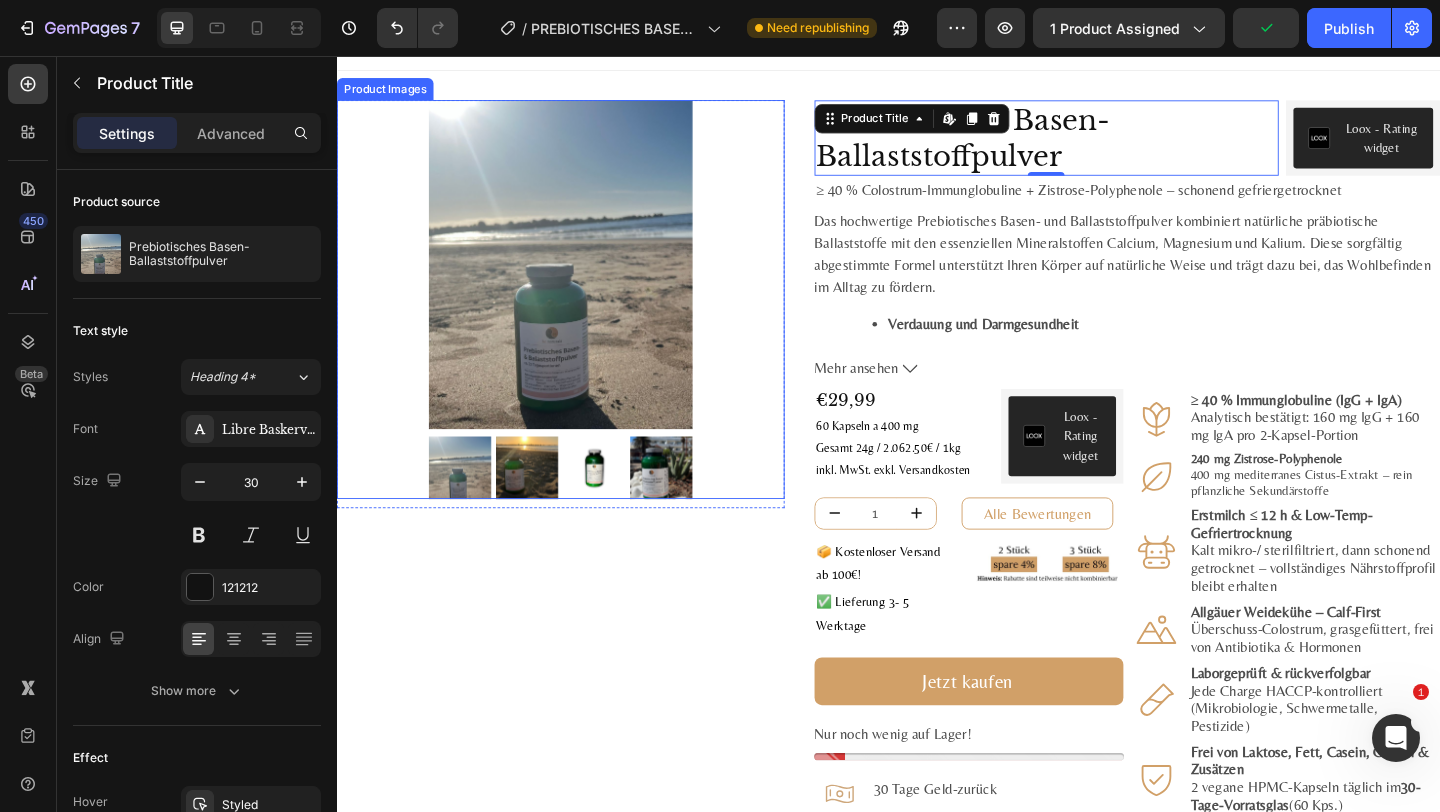 scroll, scrollTop: 11, scrollLeft: 0, axis: vertical 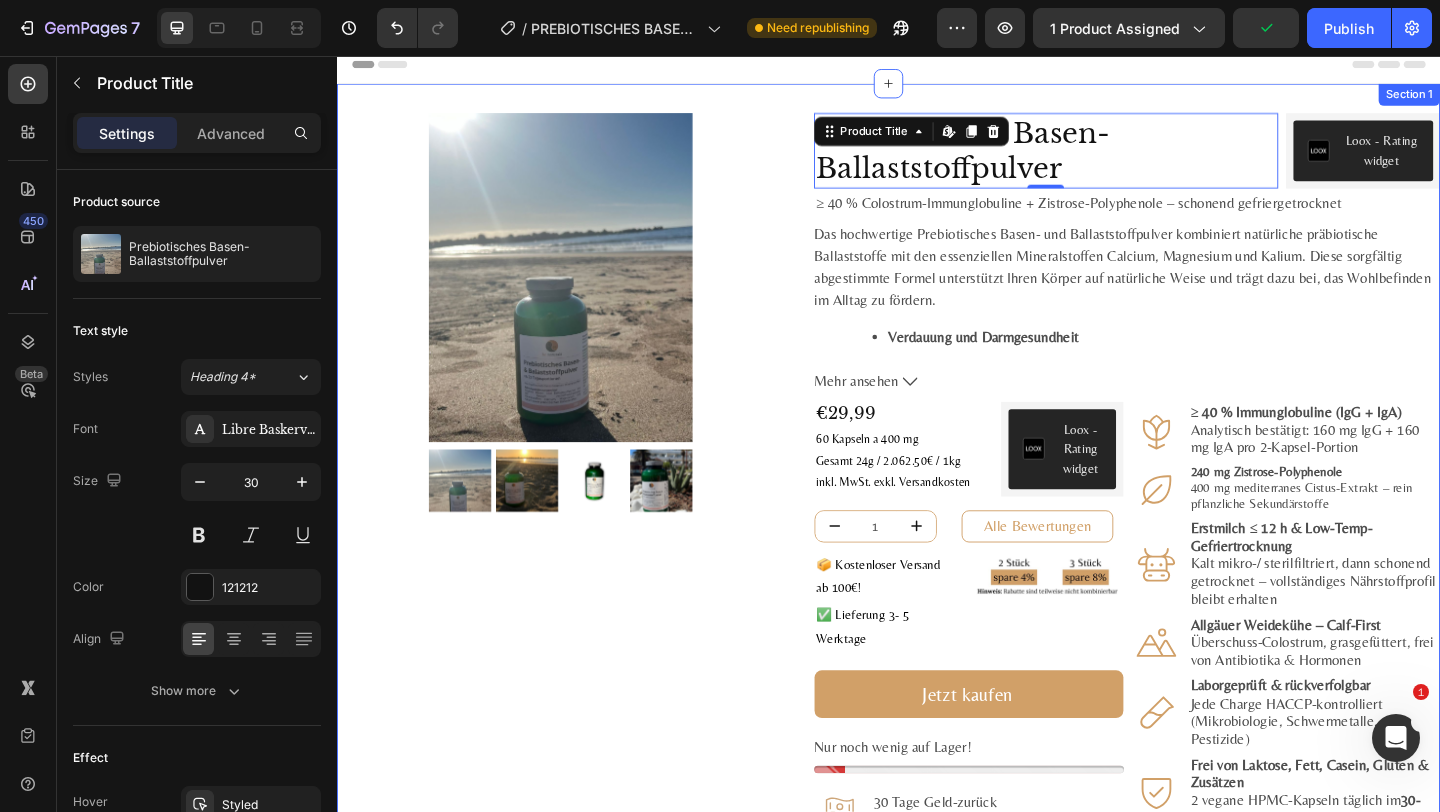 click on "Product Images Row Prebiotisches Basen-Ballaststoffpulver Product Title   Edit content in Shopify 0 Loox - Rating widget Loox Row ≥ 40 % Colostrum-Immunglobuline + Zistrose-Polyphenole – schonend gefriergetrocknet Text Block Das hochwertige Prebiotisches Basen- und Ballaststoffpulver kombiniert natürliche präbiotische Ballaststoffe mit den essenziellen Mineralstoffen Calcium, Magnesium und Kalium. Diese sorgfältig abgestimmte Formel unterstützt Ihren Körper auf natürliche Weise und trägt dazu bei, das Wohlbefinden im Alltag zu fördern.
Verdauung und Darmgesundheit
Lösliche Ballaststoffe (Dextrin) : Die enthaltenen Ballaststoffe stammen zu 85 % aus verdauungsresistenter Maisstärke. Sie fördern das Wachstum gesunder Darmbakterien, verbessern die Verdauung und tragen zur Regulierung des Stuhlgangs bei.
Säure-Basen-Haushalt und Mineralstoffgleichgewicht
Calcium (als Citrat)
Magnesium (als Citrat)
Muskelfunktion und Nervensystem
Kalium (als Gluconat)" at bounding box center [937, 561] 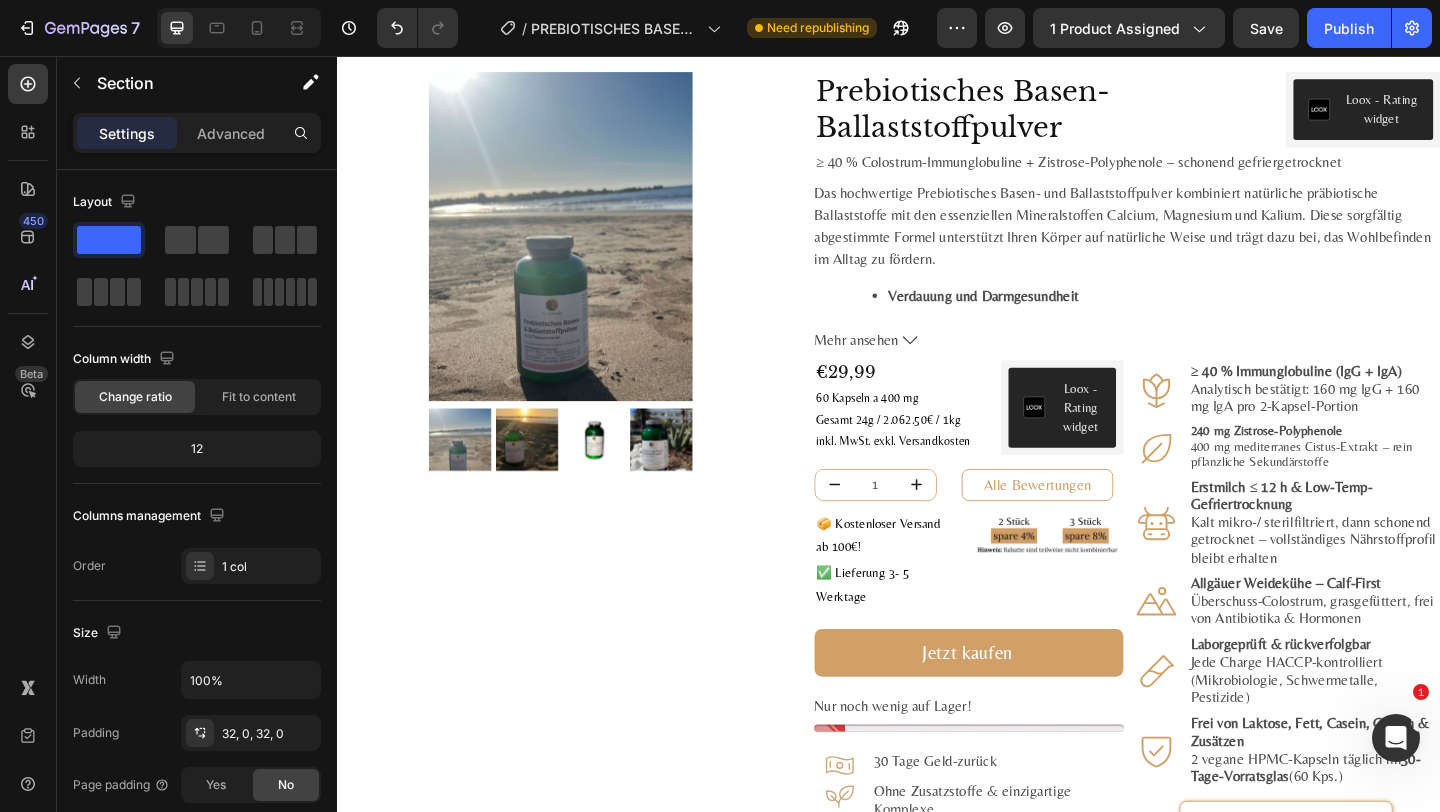 scroll, scrollTop: 67, scrollLeft: 0, axis: vertical 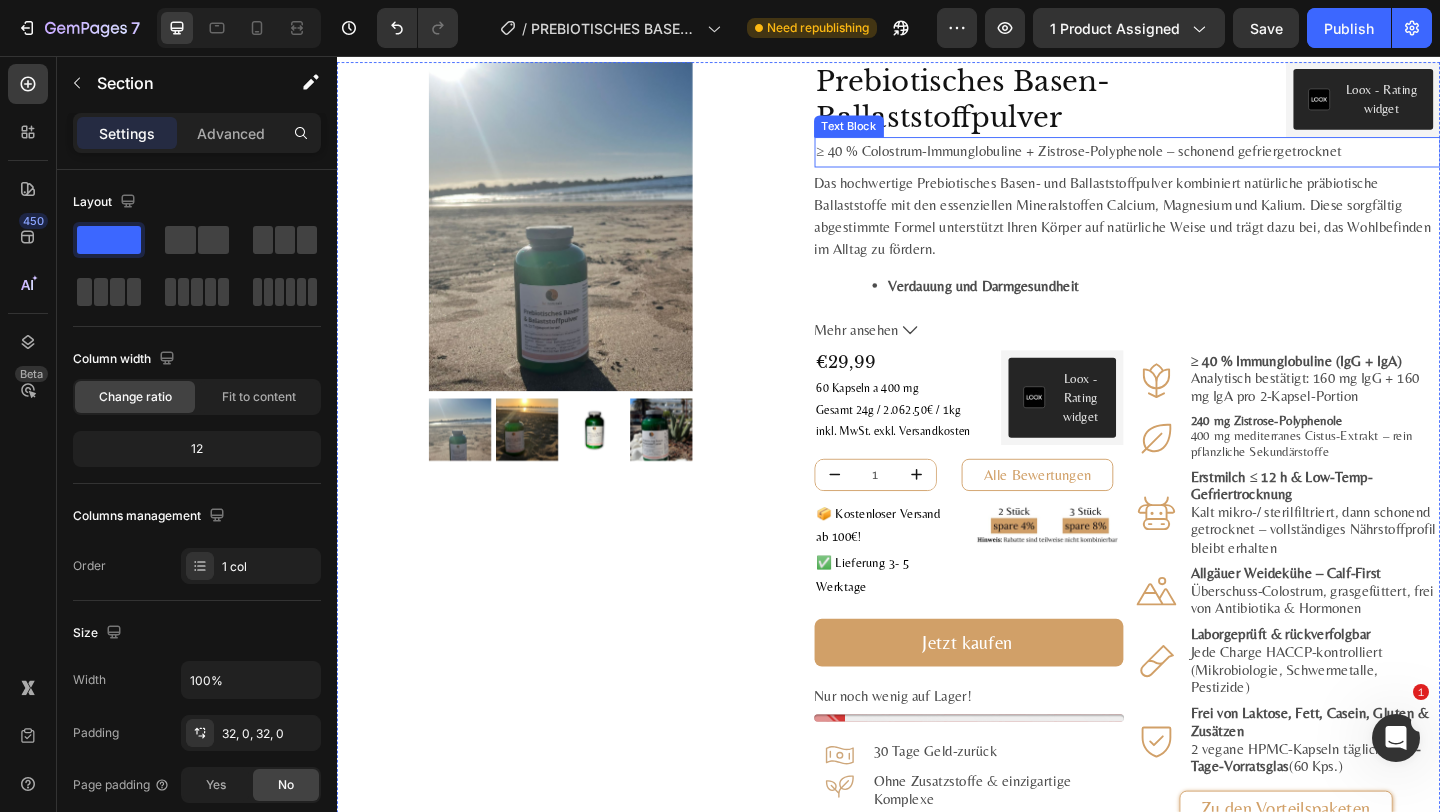 click on "≥ 40 % Colostrum-Immunglobuline + Zistrose-Polyphenole – schonend gefriergetrocknet" at bounding box center [1196, 160] 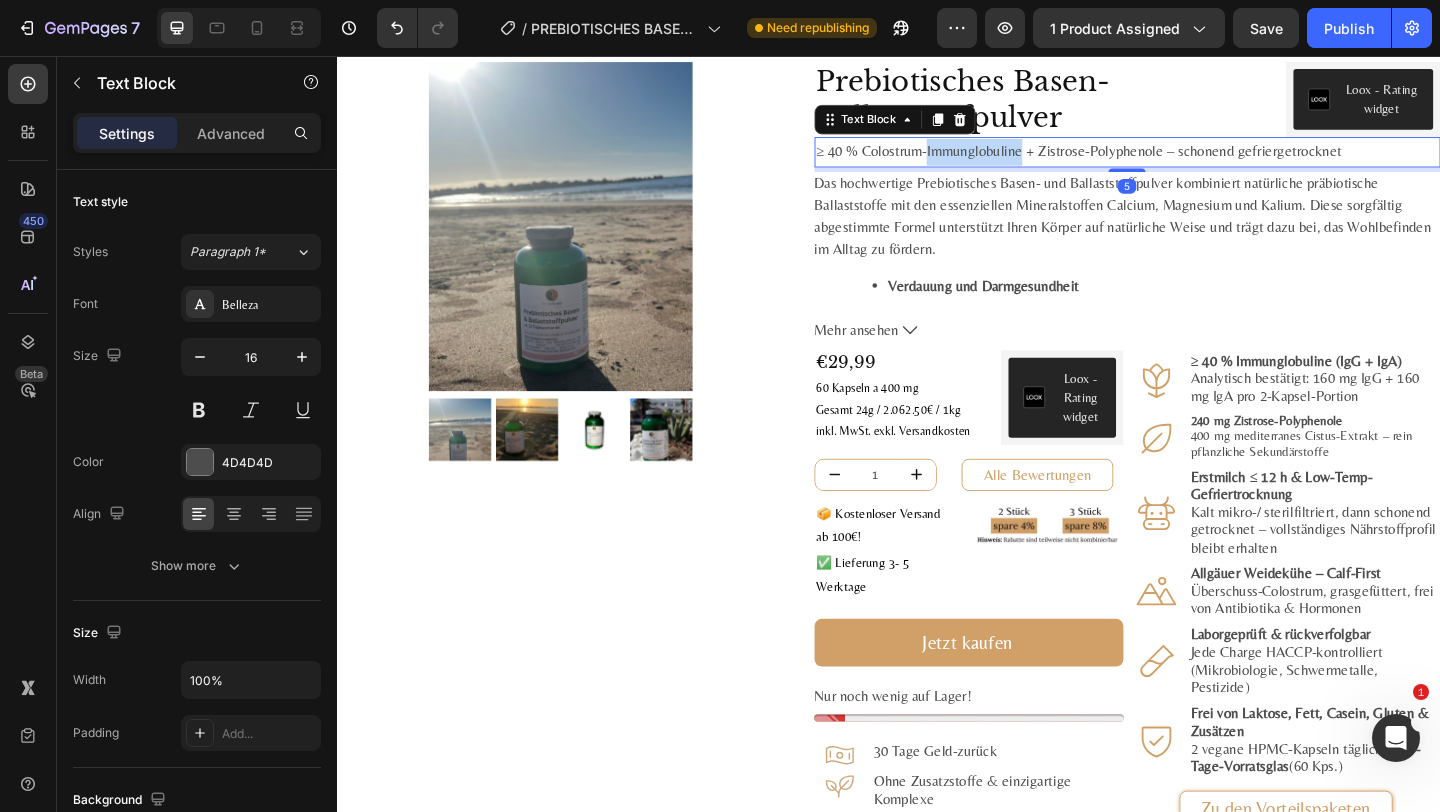 click on "≥ 40 % Colostrum-Immunglobuline + Zistrose-Polyphenole – schonend gefriergetrocknet" at bounding box center (1196, 160) 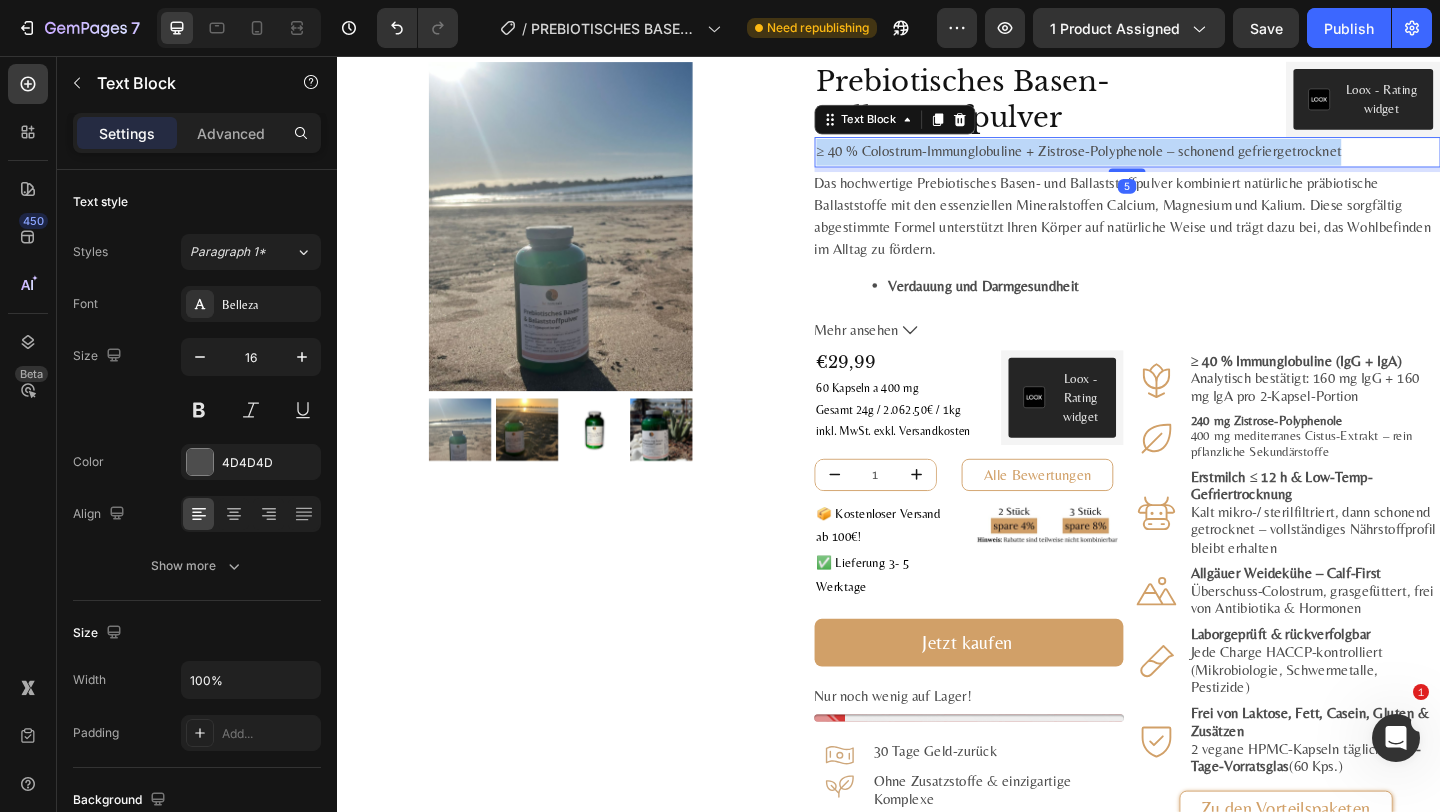 click on "≥ 40 % Colostrum-Immunglobuline + Zistrose-Polyphenole – schonend gefriergetrocknet" at bounding box center (1196, 160) 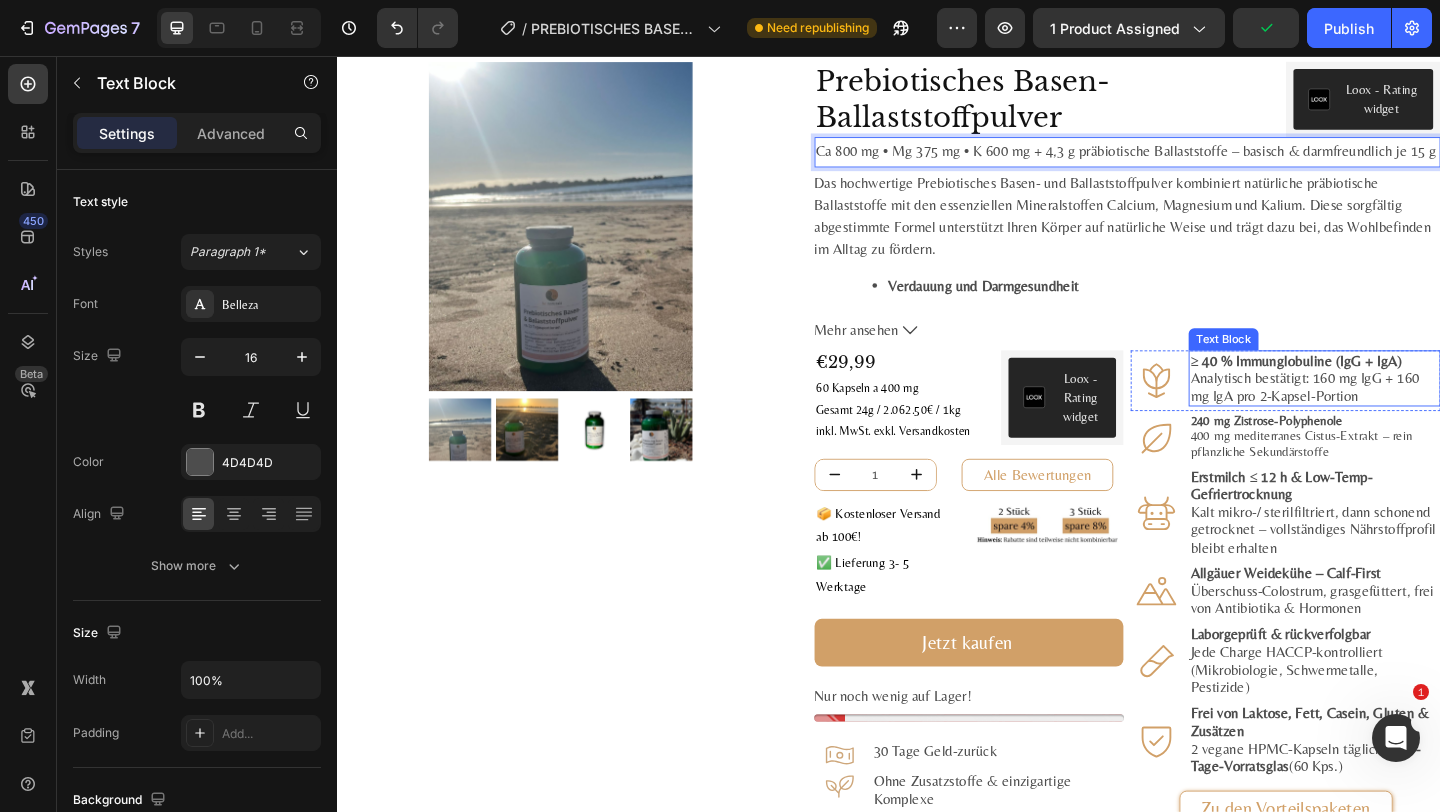 click on "≥ 40 % Immunglobuline (IgG + IgA) Analytisch bestätigt: 160 mg IgG + 160 mg IgA pro 2-Kapsel-Portion" at bounding box center [1400, 407] 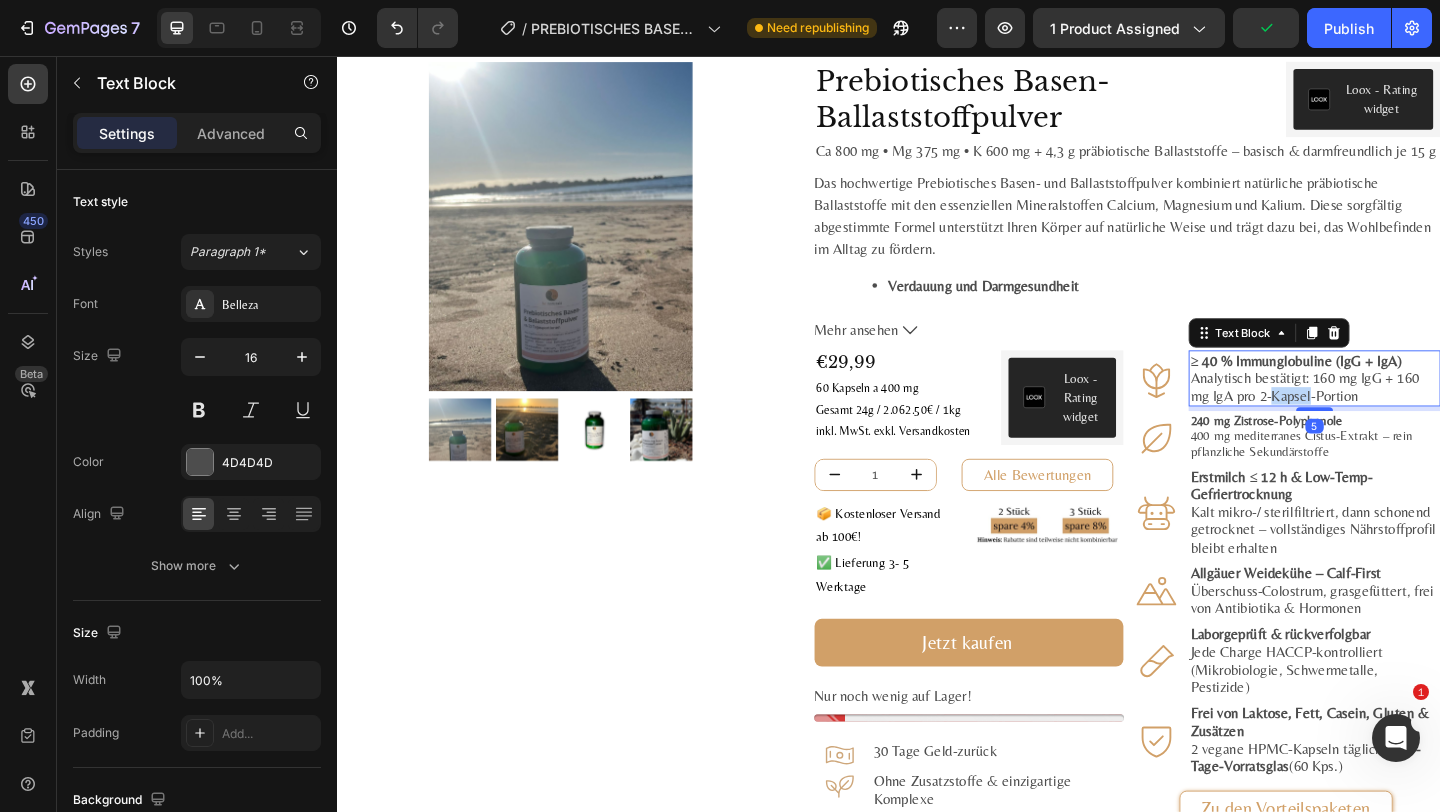click on "≥ 40 % Immunglobuline (IgG + IgA) Analytisch bestätigt: 160 mg IgG + 160 mg IgA pro 2-Kapsel-Portion" at bounding box center (1400, 407) 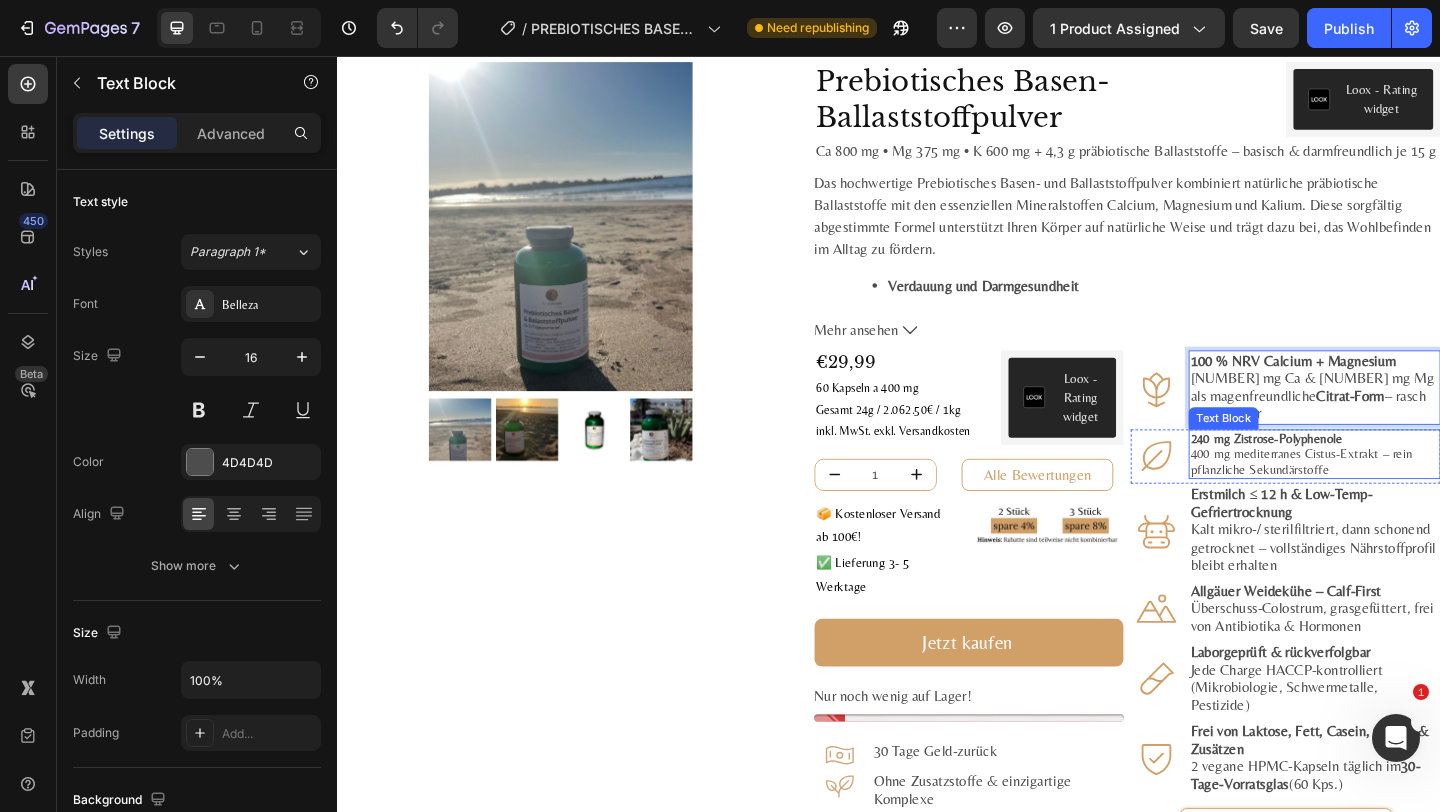 click on "240 mg Zistrose-Polyphenole 400 mg mediterranes Cistus-Extrakt – rein pflanzliche Sekundärstoffe" at bounding box center [1400, 489] 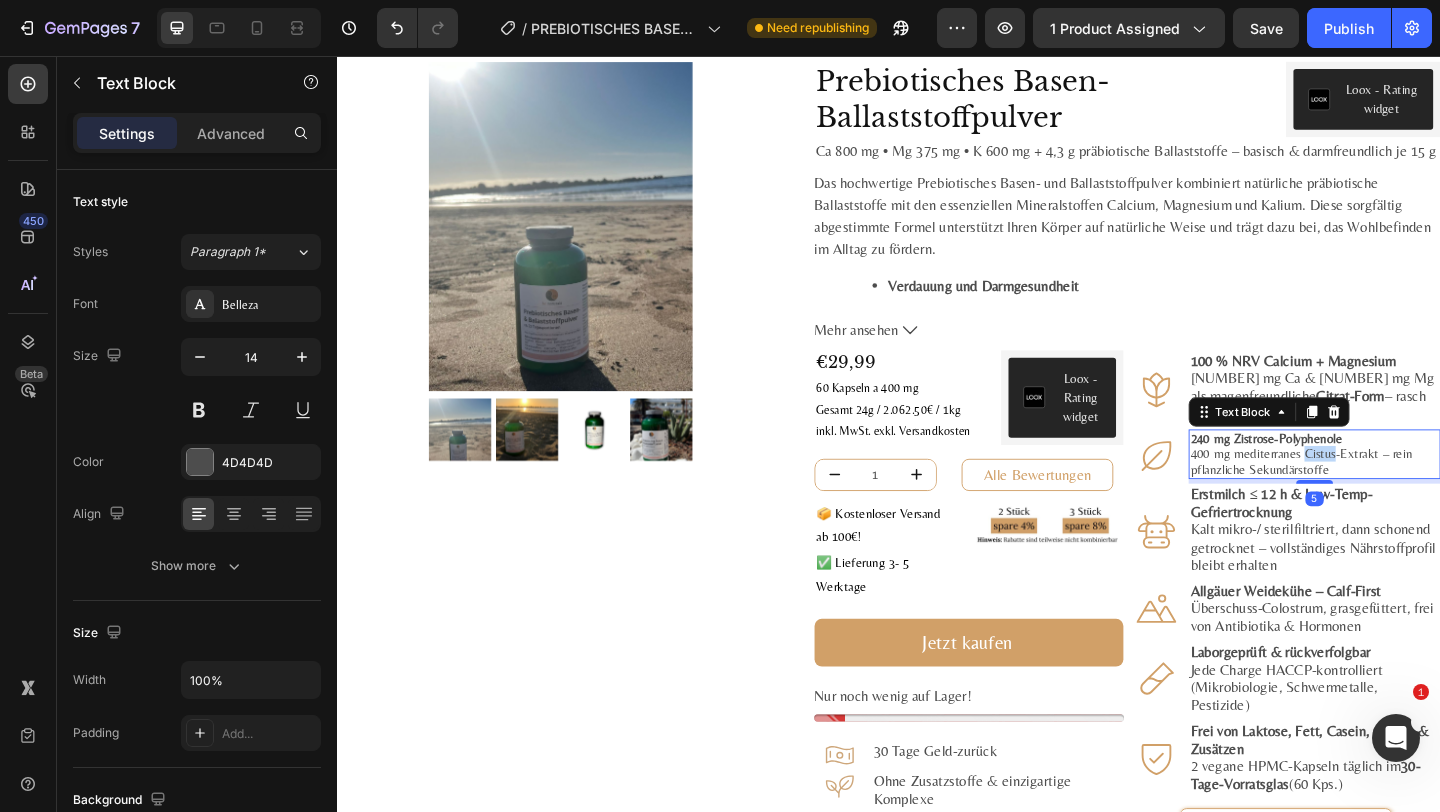 click on "240 mg Zistrose-Polyphenole 400 mg mediterranes Cistus-Extrakt – rein pflanzliche Sekundärstoffe" at bounding box center [1400, 489] 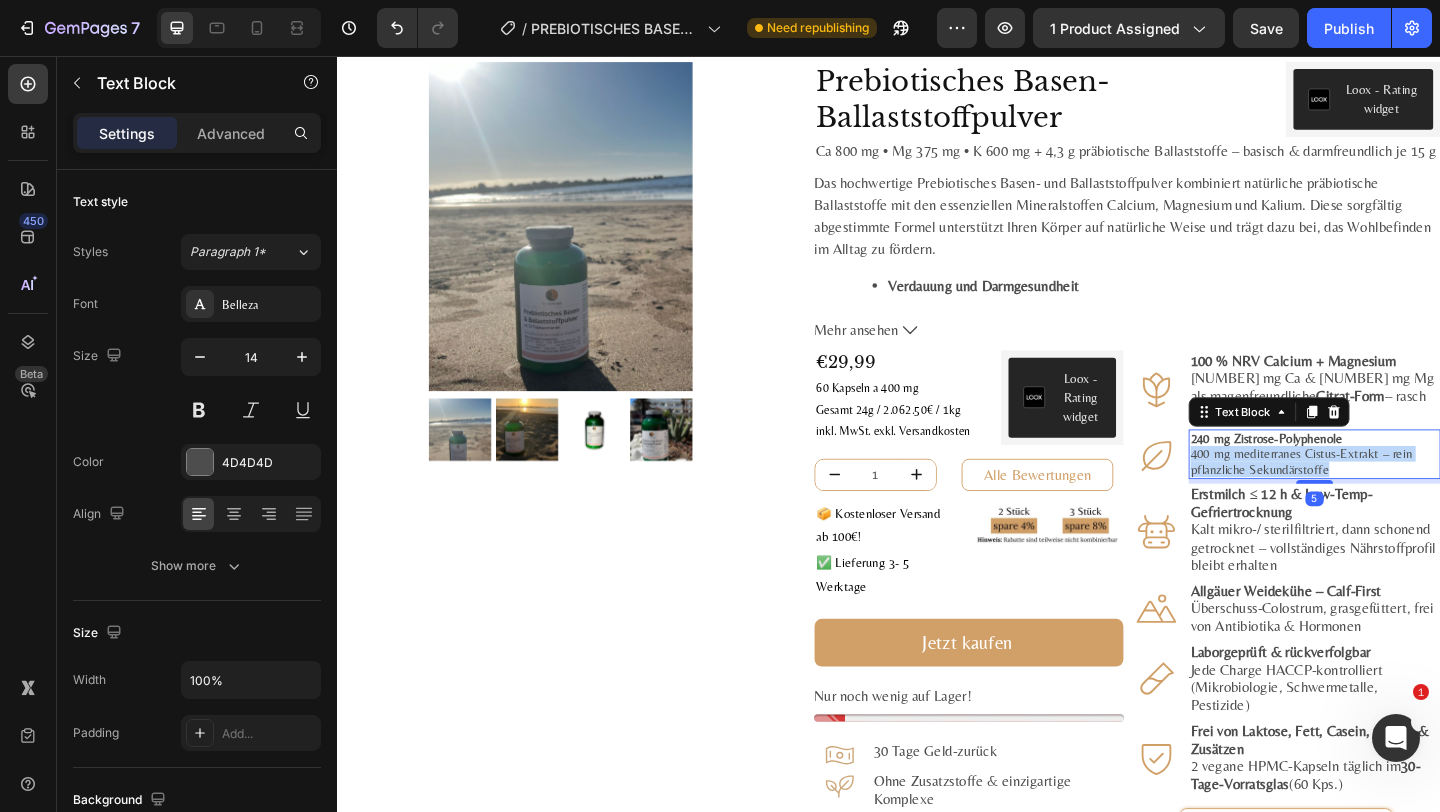 click on "240 mg Zistrose-Polyphenole 400 mg mediterranes Cistus-Extrakt – rein pflanzliche Sekundärstoffe" at bounding box center (1400, 489) 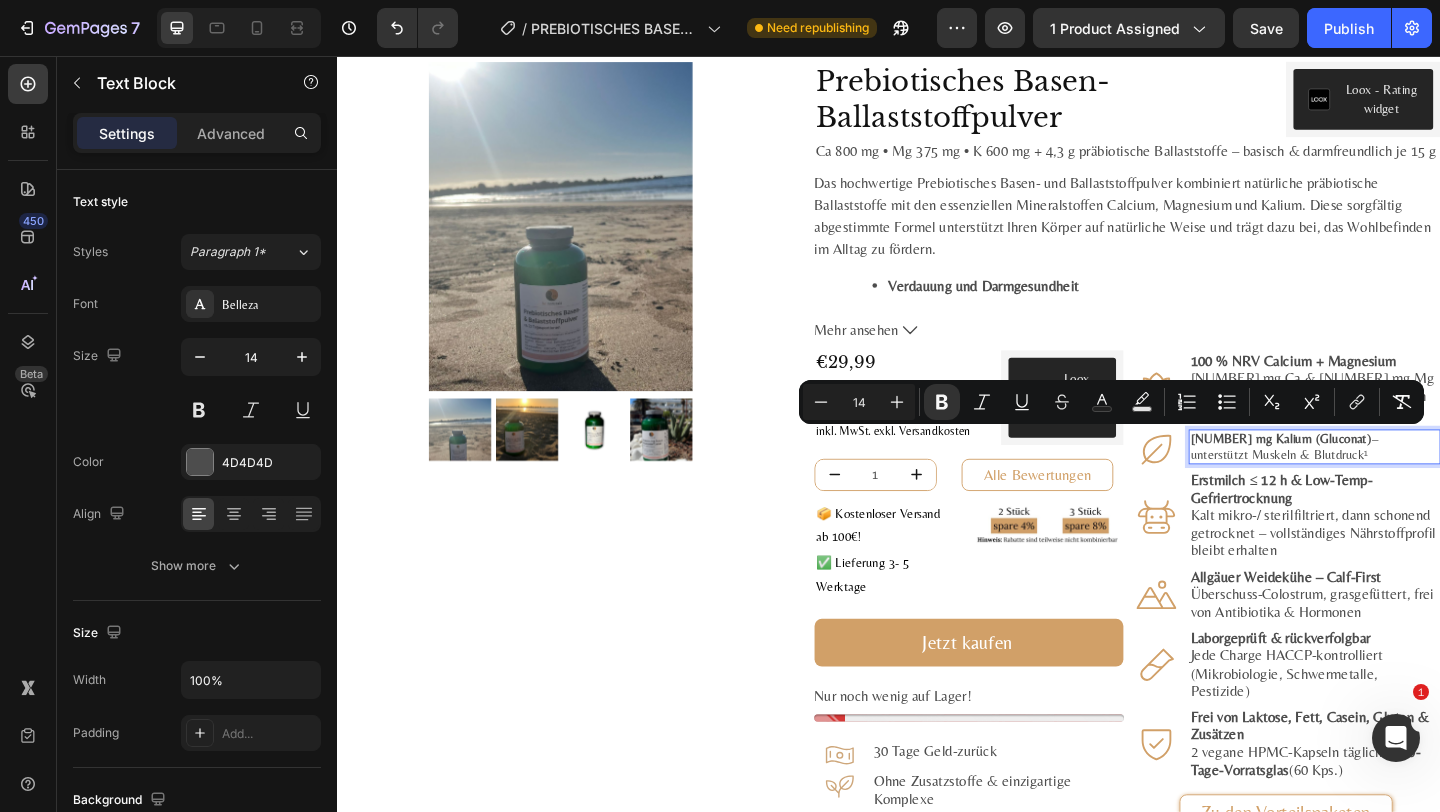 scroll, scrollTop: 68, scrollLeft: 0, axis: vertical 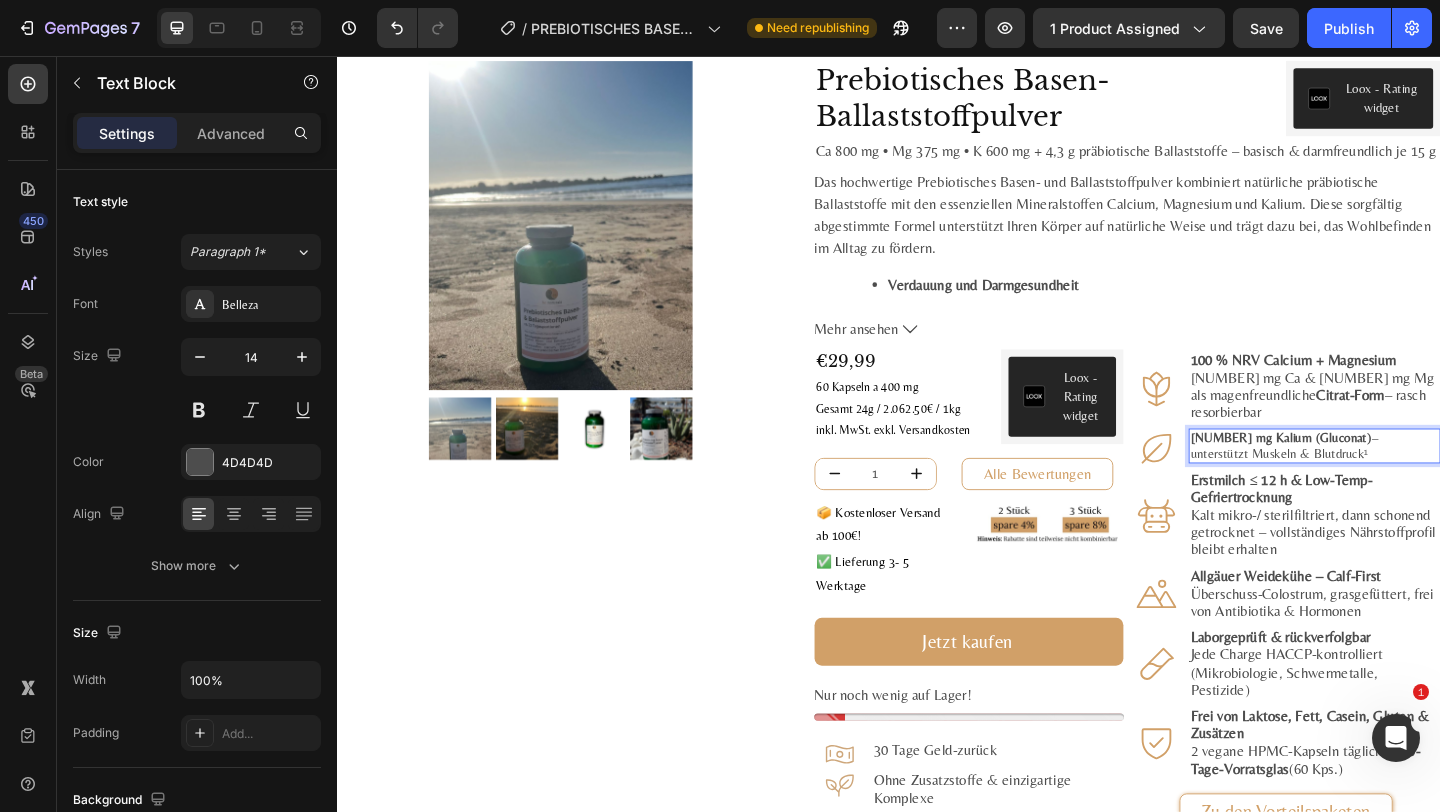 click on "600 mg Kalium (Gluconat)  – unterstützt Muskeln & Blutdruck¹" at bounding box center (1400, 480) 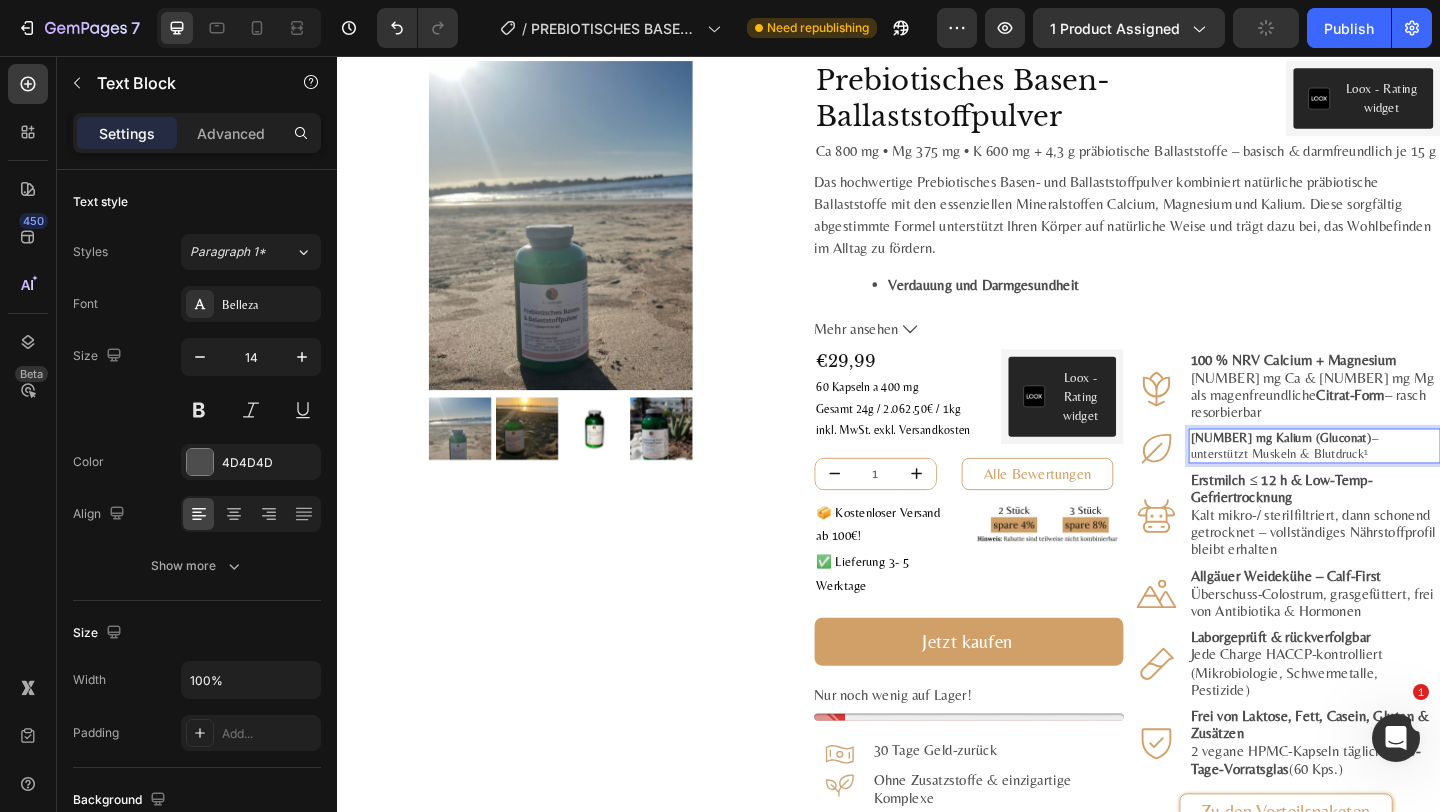 click on "600 mg Kalium (Gluconat)  – unterstützt Muskeln & Blutdruck¹" at bounding box center (1400, 480) 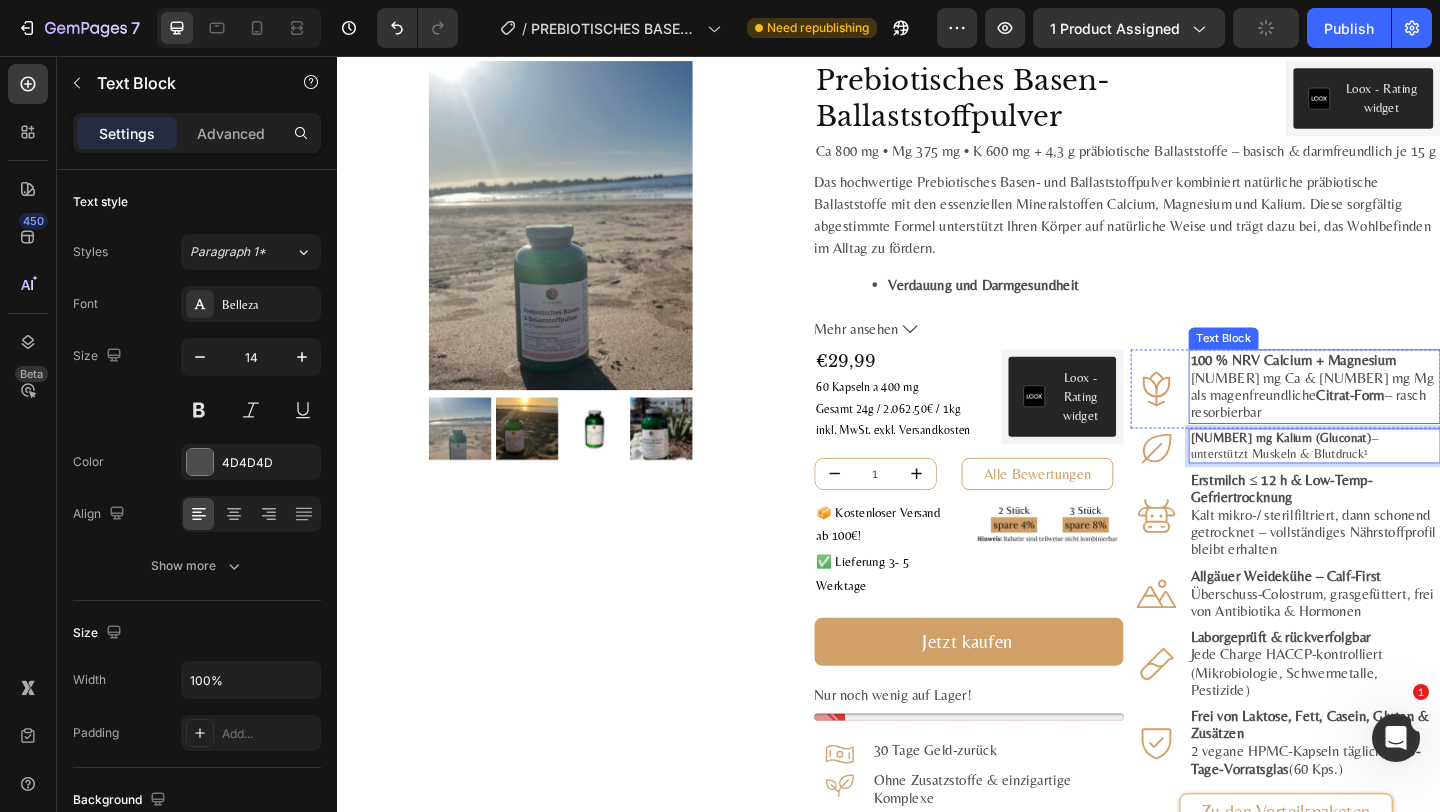 click on "100 % NRV Calcium + Magnesium 800 mg Ca & 375 mg Mg als magenfreundliche  Citrat-Form  – rasch resorbierbar" at bounding box center [1400, 415] 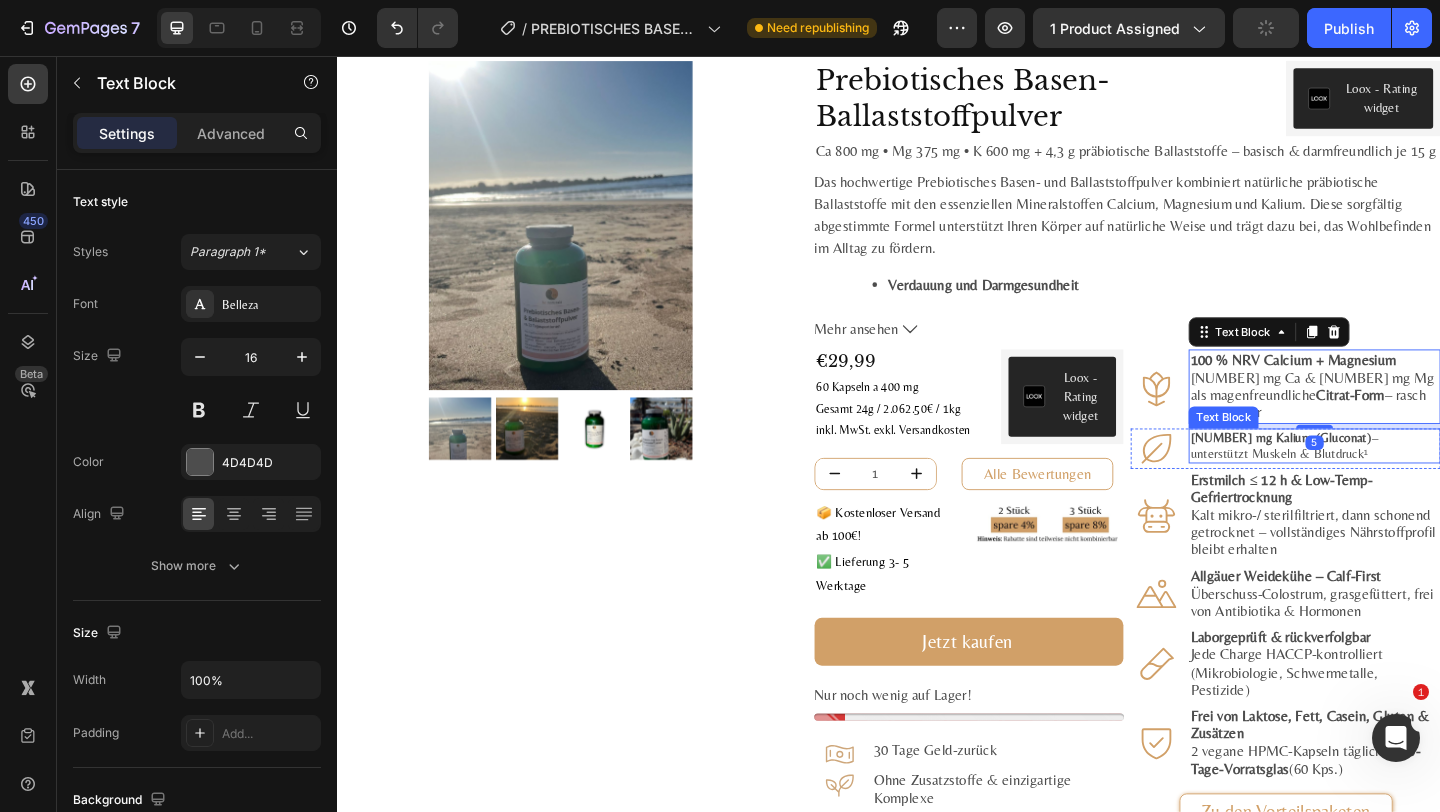 click on "600 mg Kalium (Gluconat)  – unterstützt Muskeln & Blutdruck¹" at bounding box center [1400, 480] 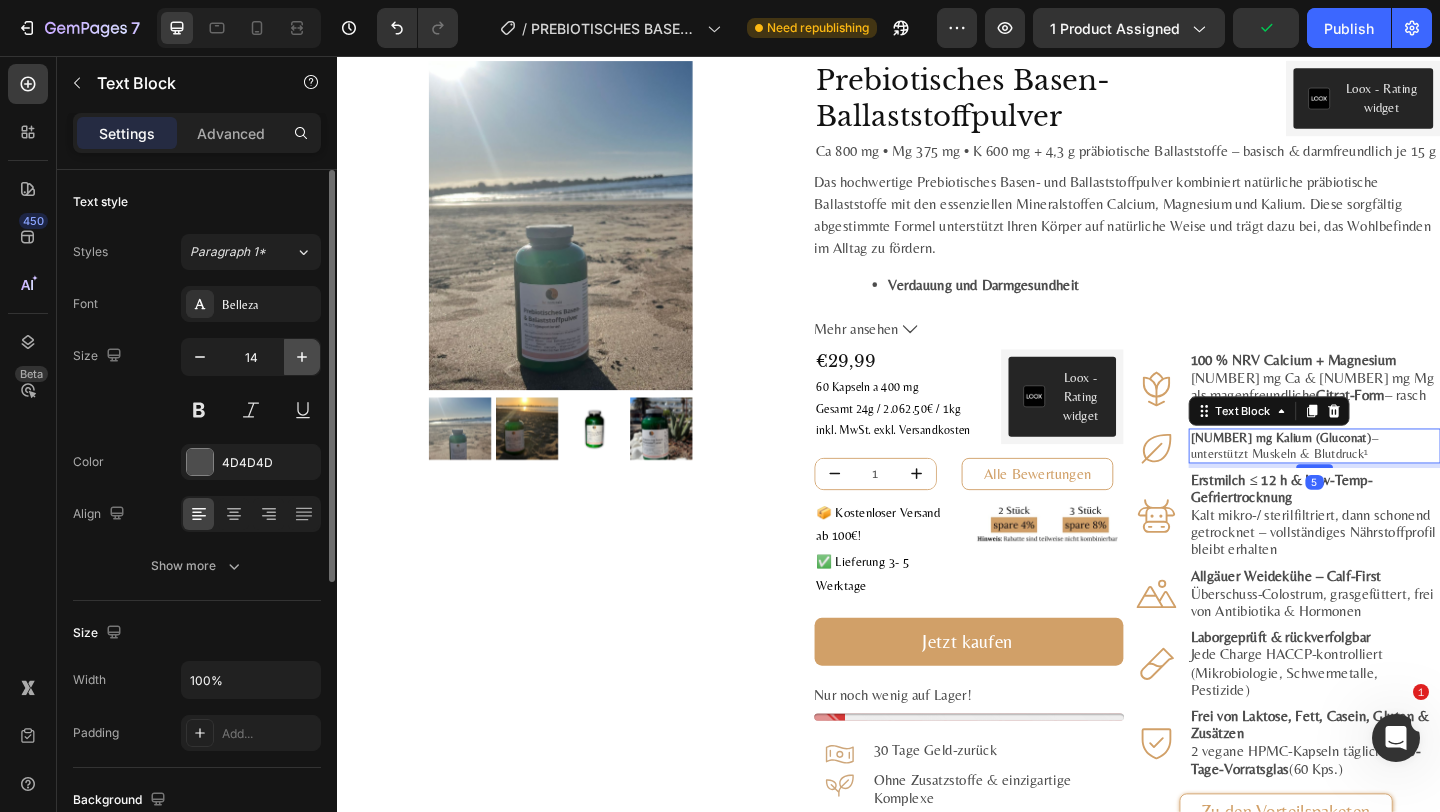 click 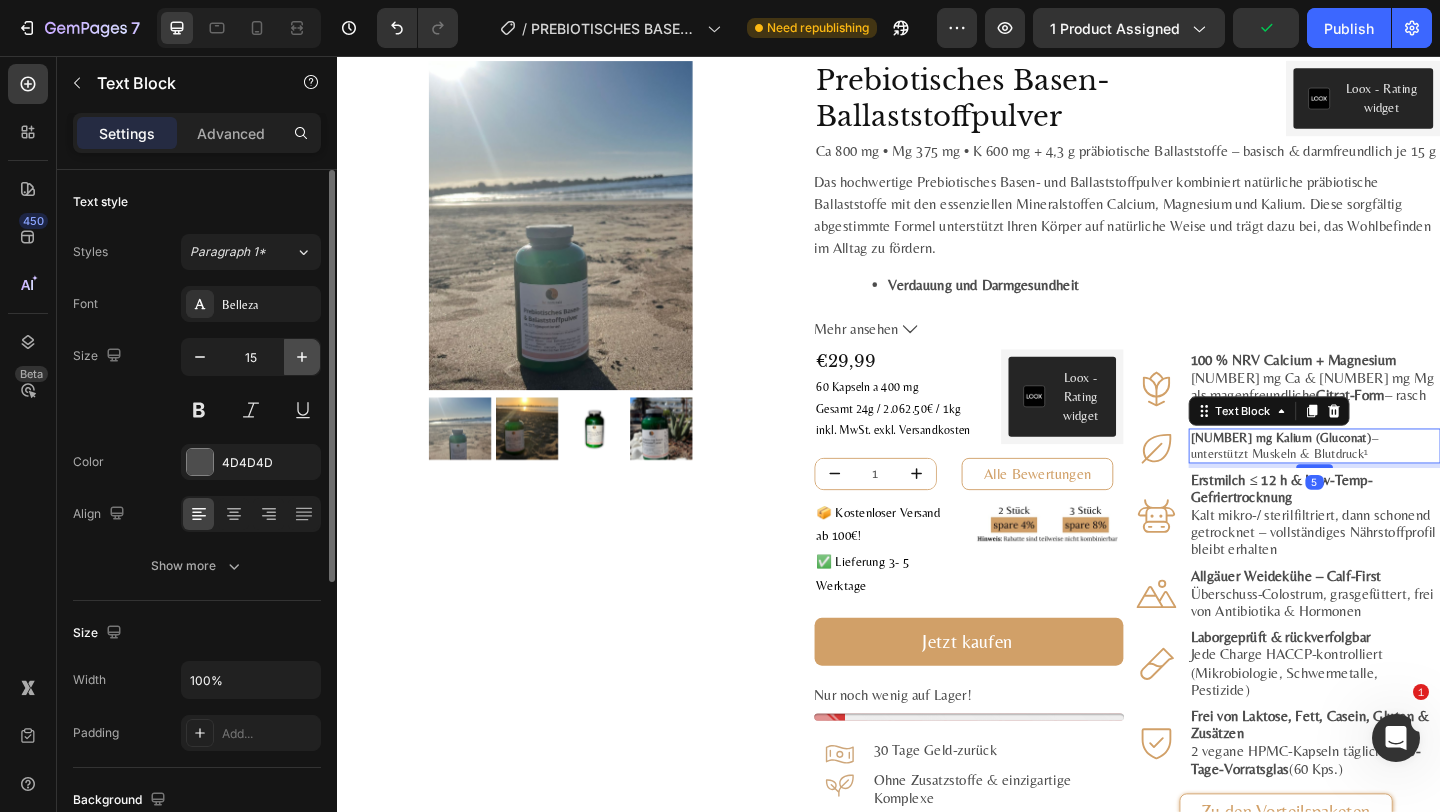 click 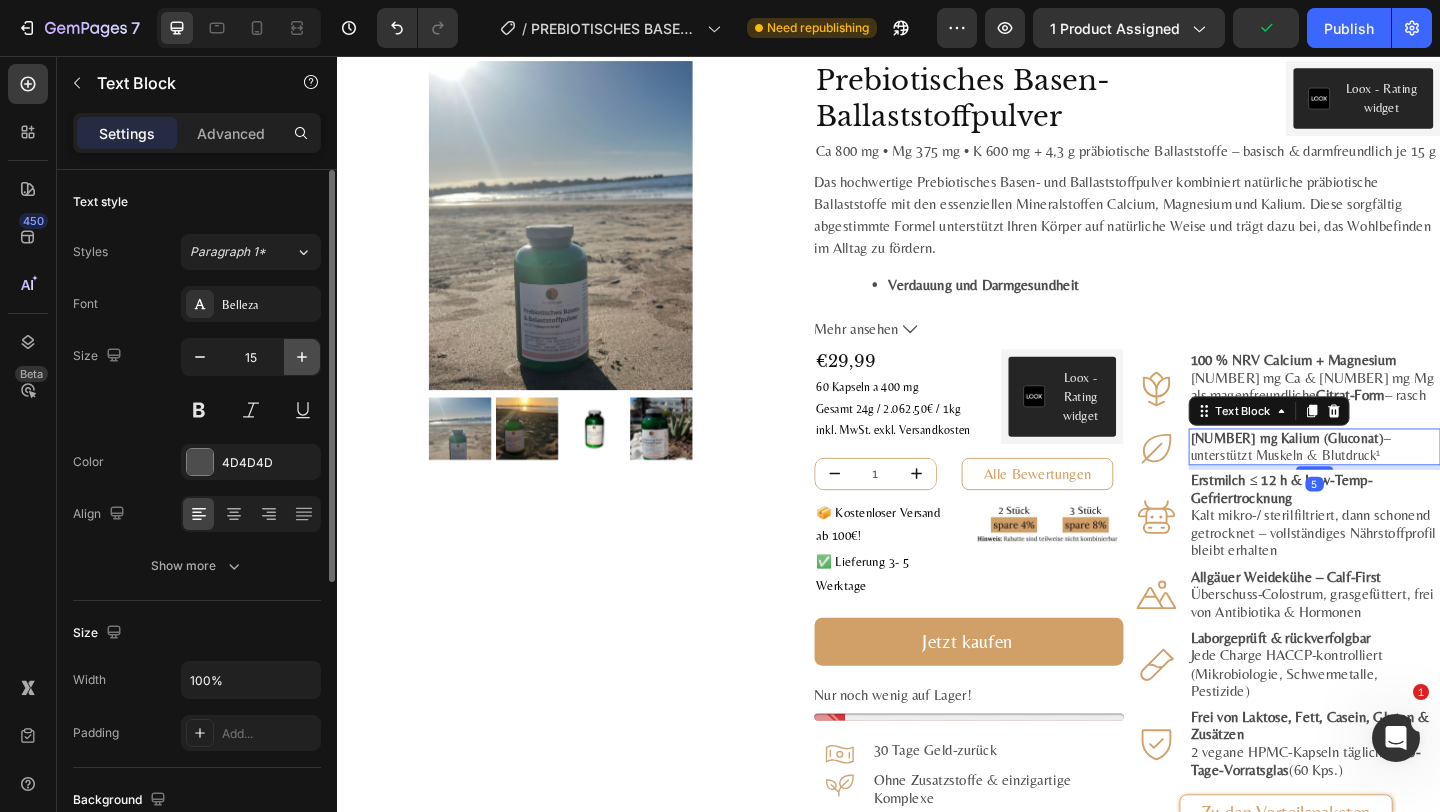 type on "16" 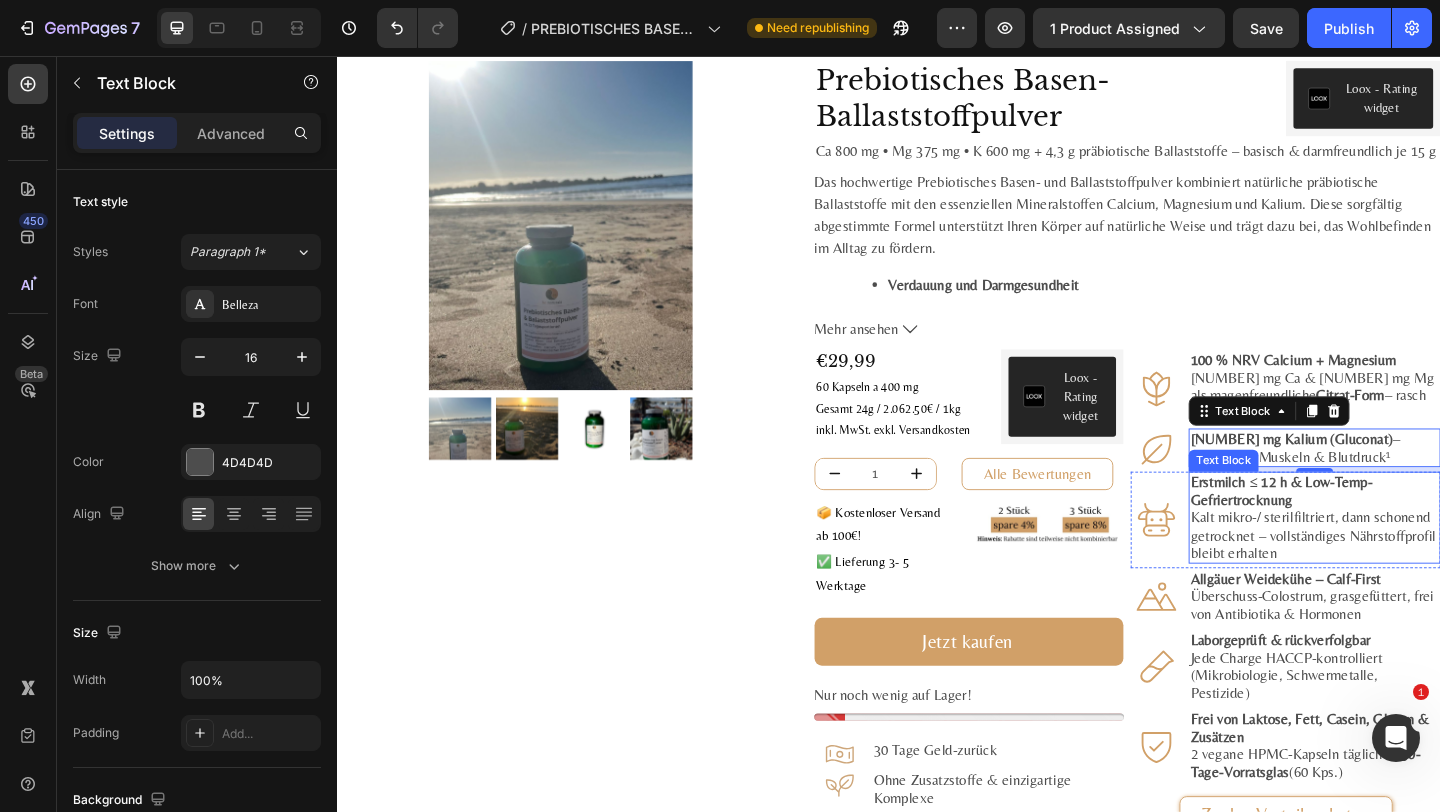 click on "Erstmilch ≤ 12 h & Low-Temp-Gefriertrocknung" at bounding box center (1364, 529) 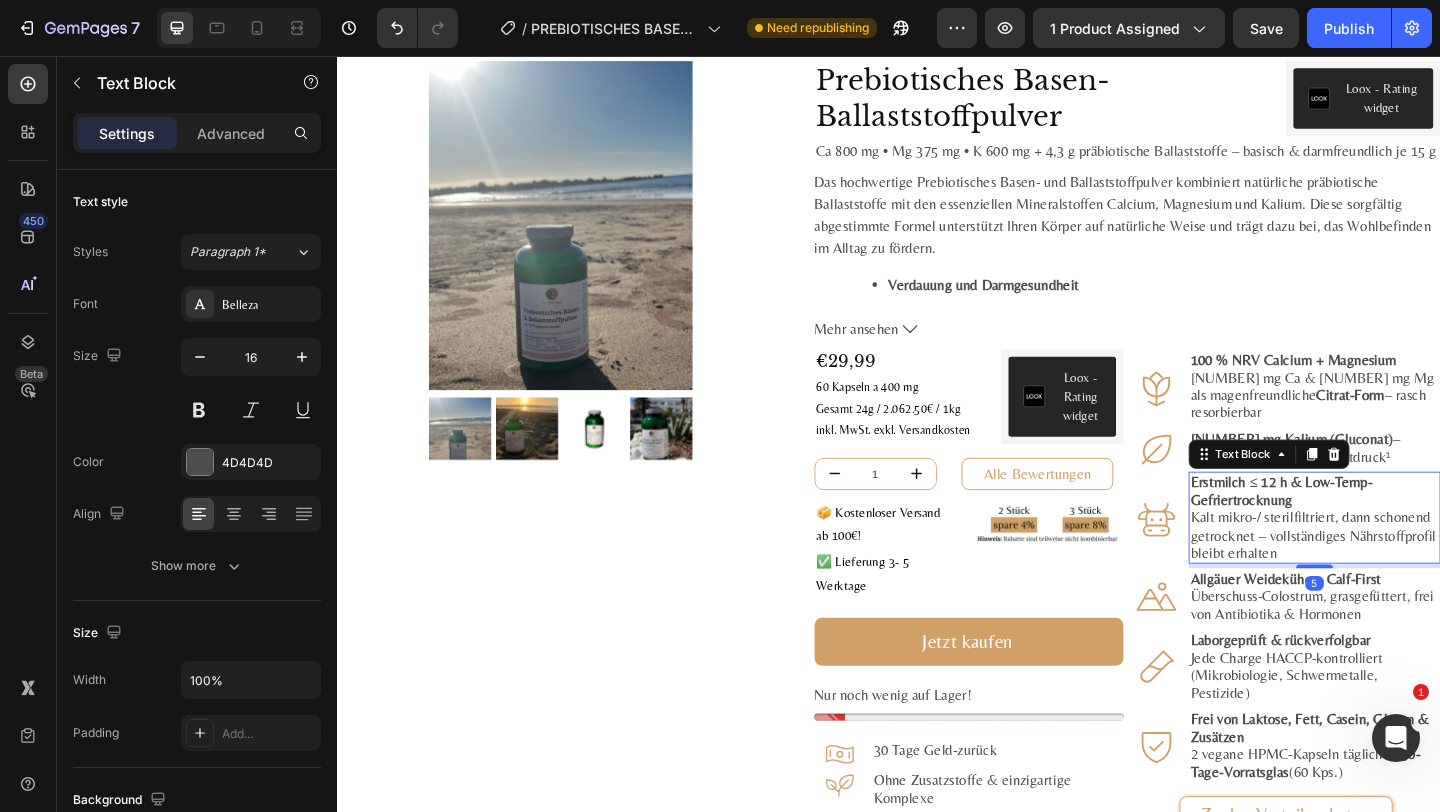 click on "Erstmilch ≤ 12 h & Low-Temp-Gefriertrocknung" at bounding box center (1364, 529) 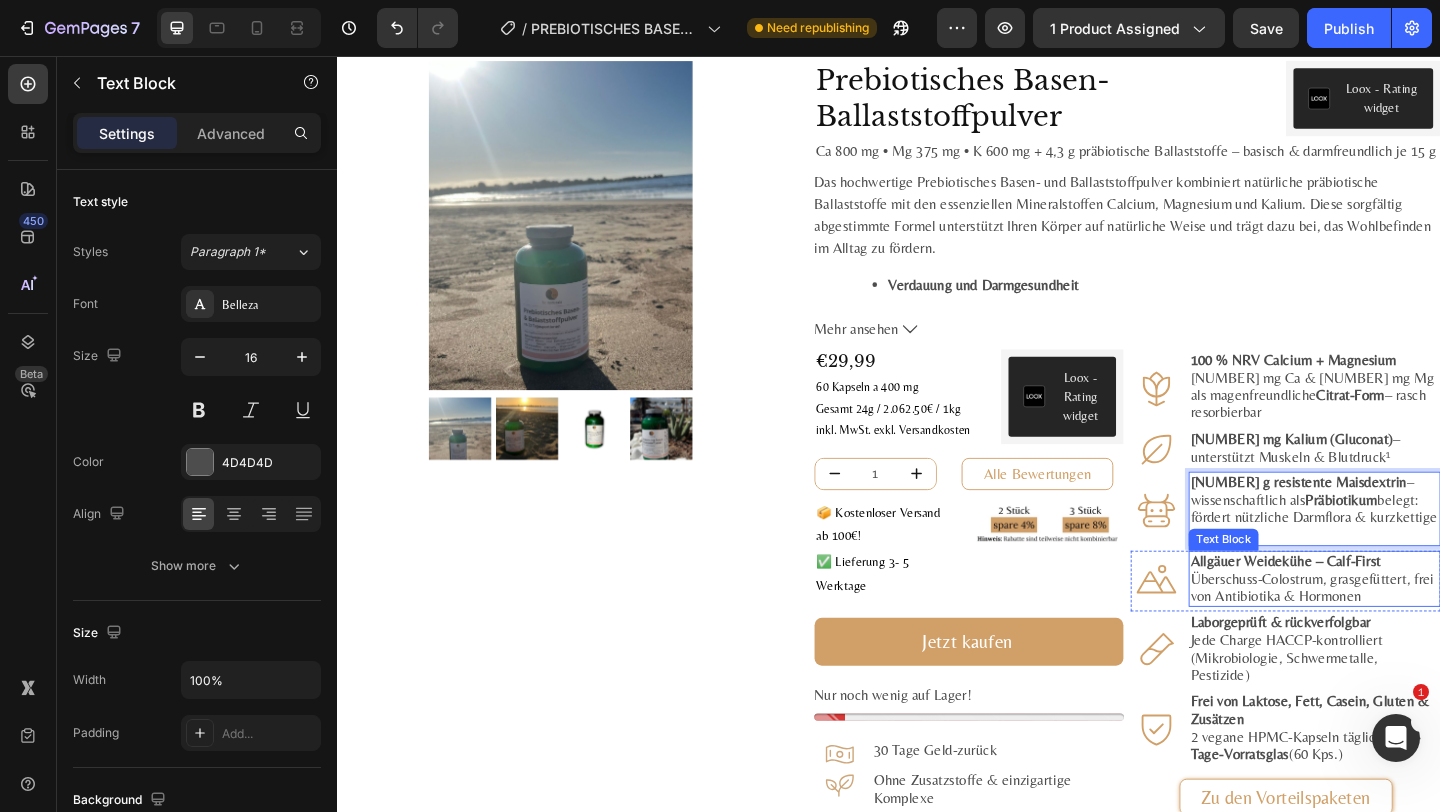 click on "Allgäuer Weidekühe – Calf-First Überschuss-Colostrum, grasgefüttert, frei von Antibiotika & Hormonen" at bounding box center [1400, 625] 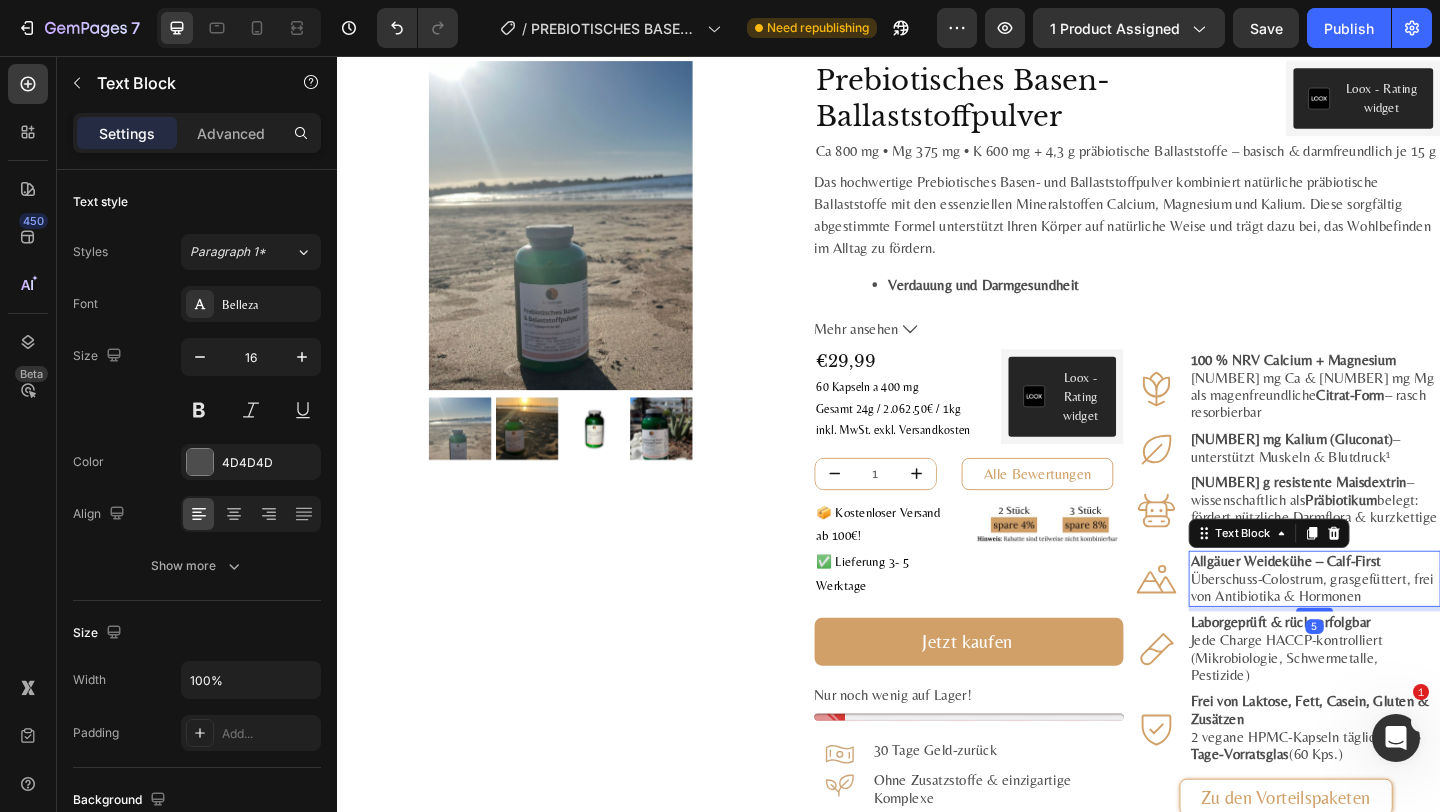 click on "Allgäuer Weidekühe – Calf-First Überschuss-Colostrum, grasgefüttert, frei von Antibiotika & Hormonen" at bounding box center (1400, 625) 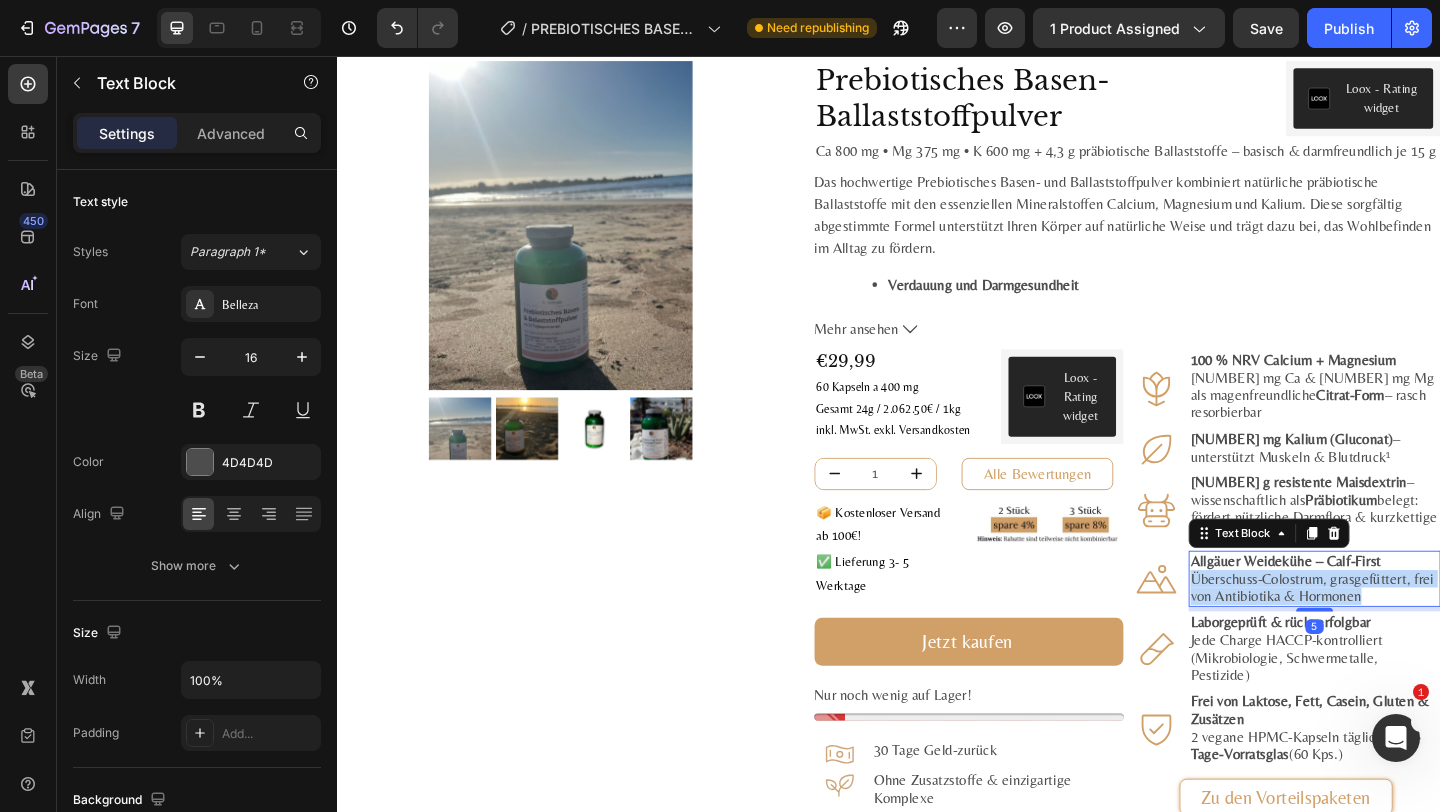 click on "Allgäuer Weidekühe – Calf-First Überschuss-Colostrum, grasgefüttert, frei von Antibiotika & Hormonen" at bounding box center (1400, 625) 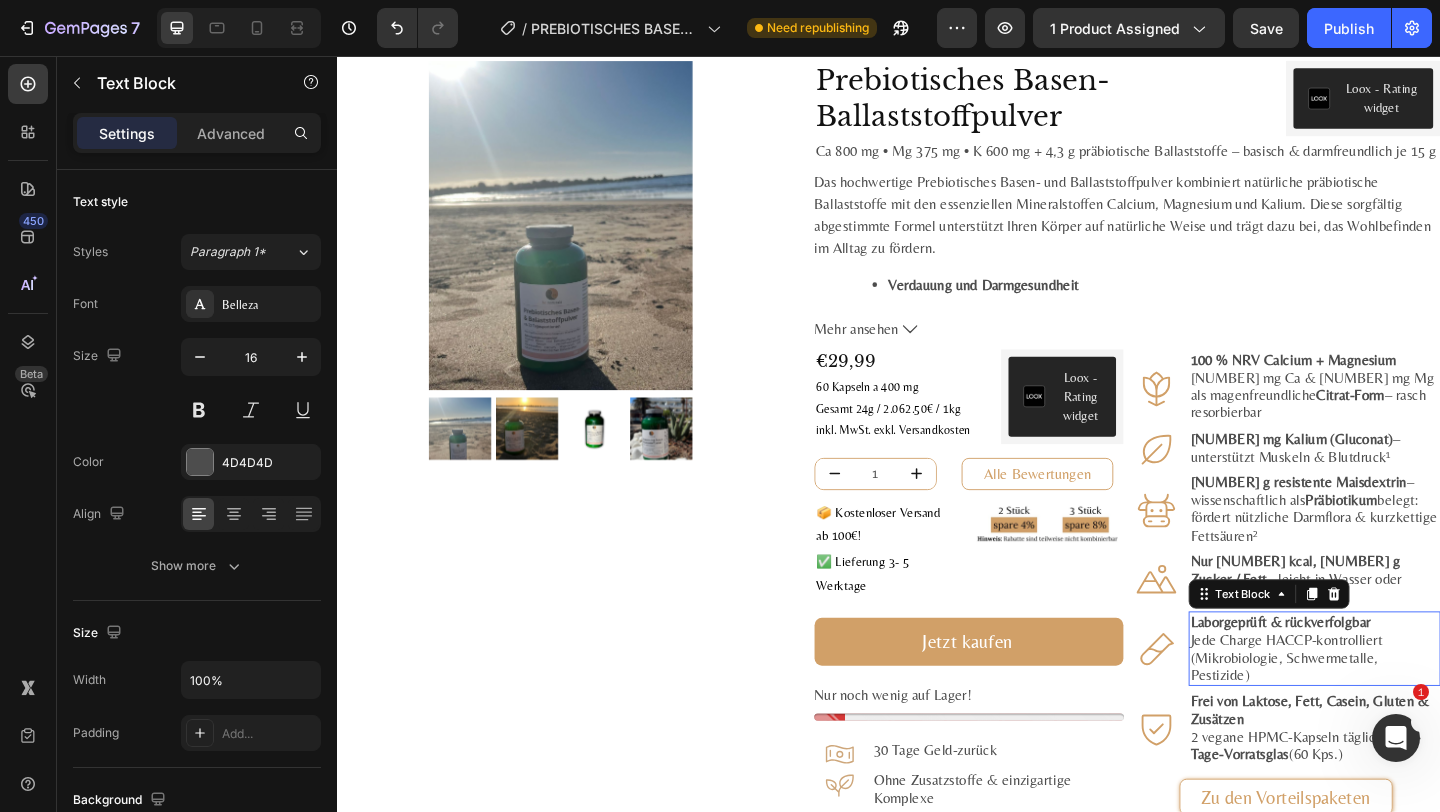 click on "Laborgeprüft & rückverfolgbar" at bounding box center (1363, 671) 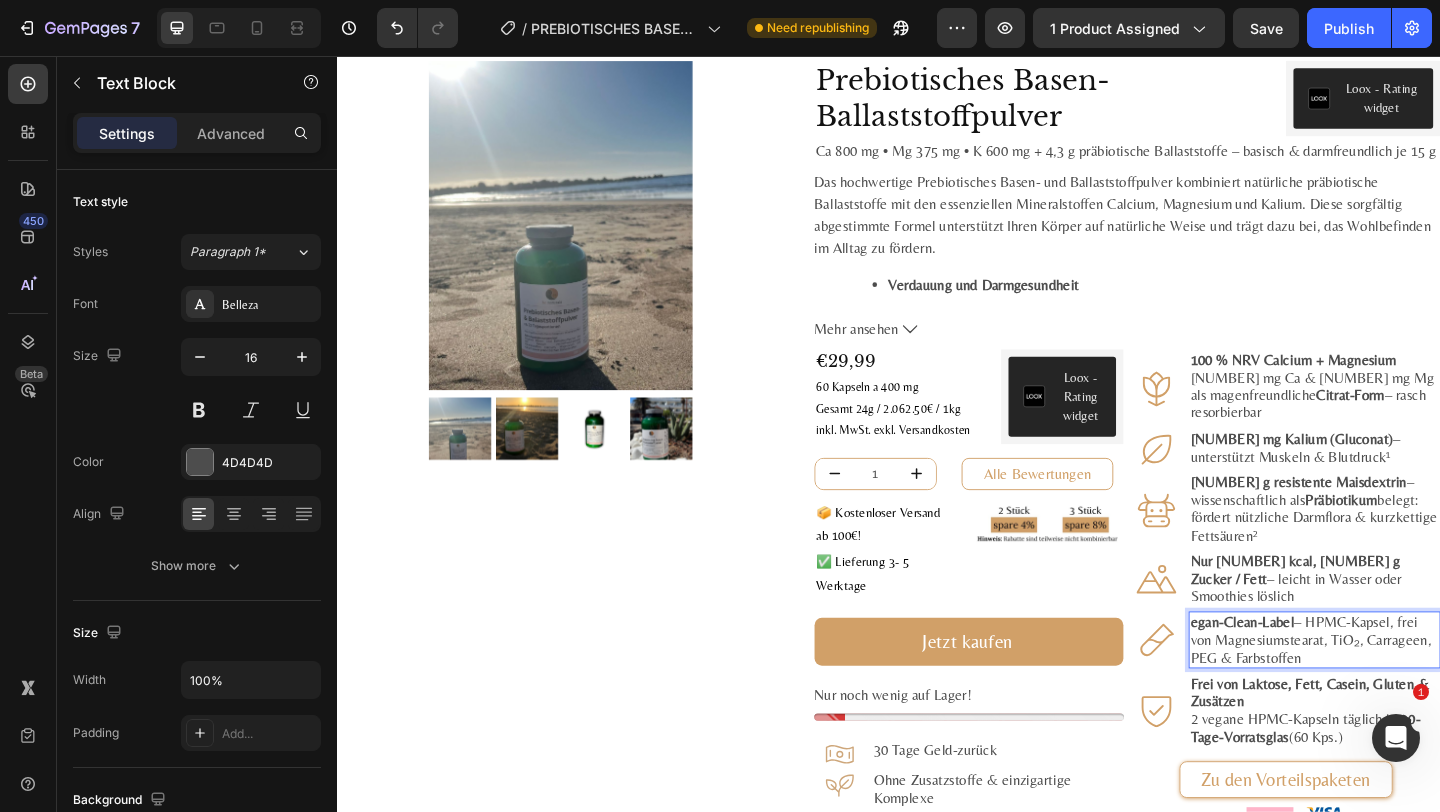 click on "egan-Clean-Label" at bounding box center (1321, 671) 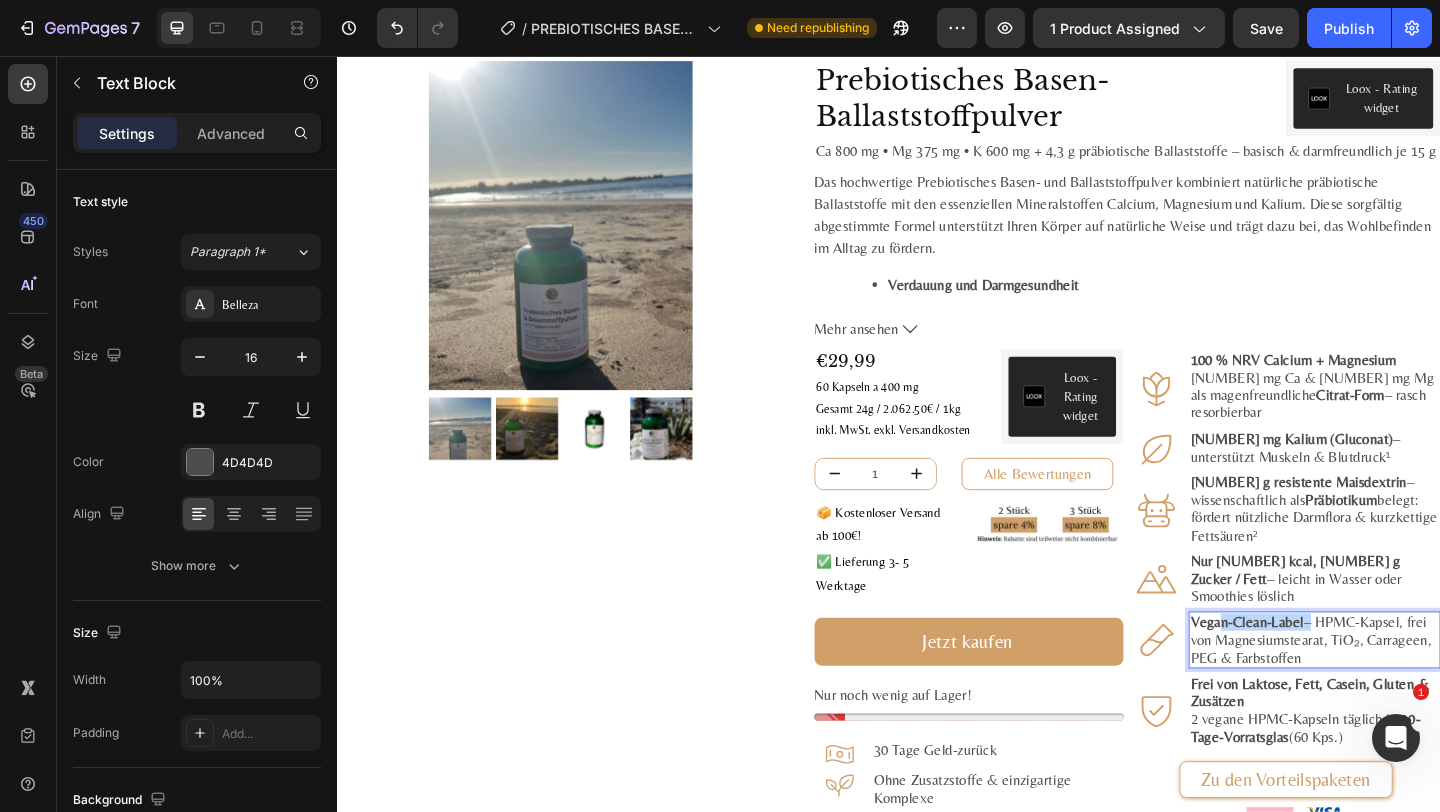 drag, startPoint x: 1390, startPoint y: 653, endPoint x: 1300, endPoint y: 654, distance: 90.005554 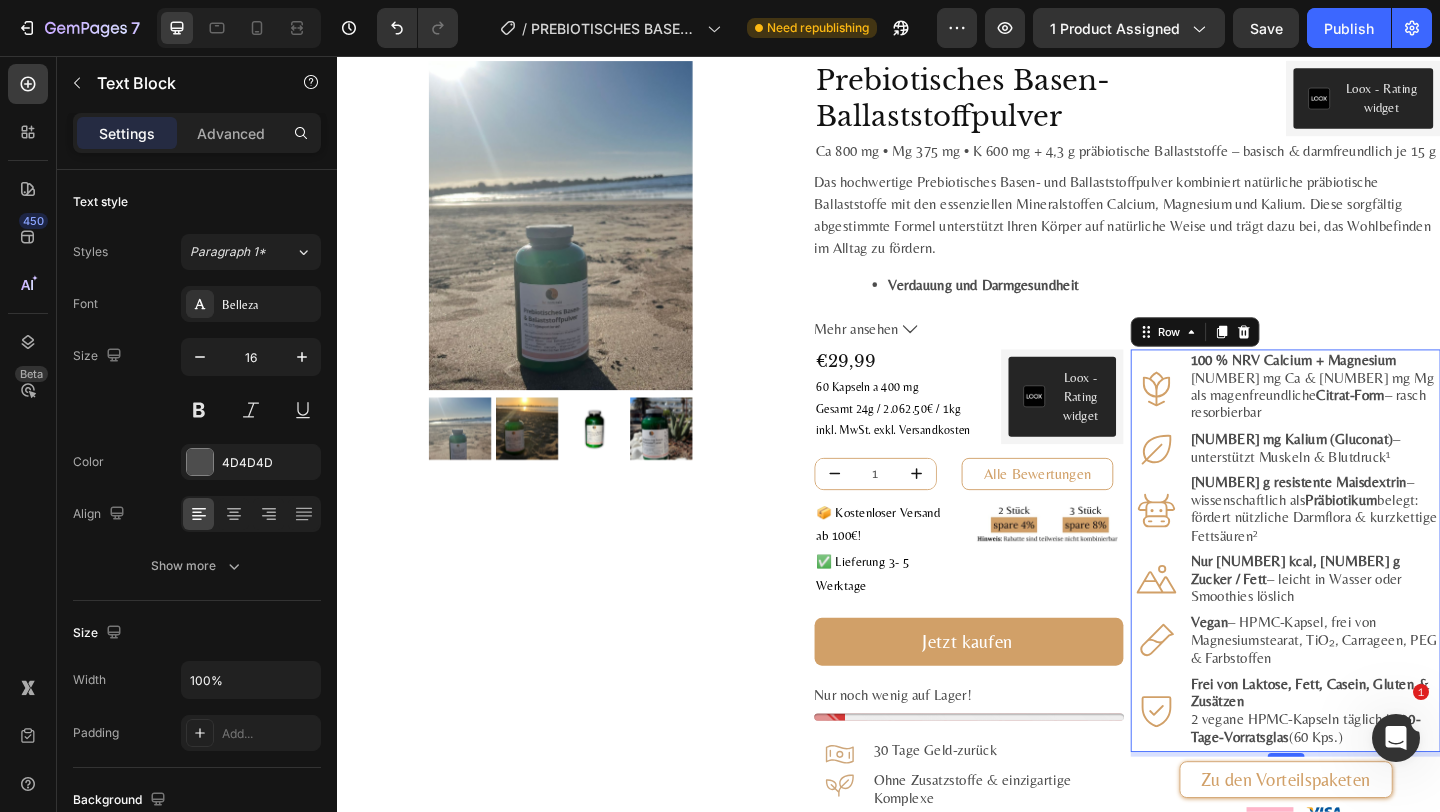click on "Icon 100 % NRV Calcium + Magnesium 800 mg Ca & 375 mg Mg als magenfreundliche  Citrat-Form  – rasch resorbierbar Text Block Row
Icon 600 mg Kalium (Gluconat)  – unterstützt Muskeln & Blutdruck¹ Text Block Row
Icon 4,3 g resistente Maisdextrin  – wissenschaftlich als  Präbiotikum  belegt: fördert nützliche Darmflora & kurzkettige Fettsäuren² Text Block Row
Icon Nur 10 kcal, 0 g Zucker / Fett  – leicht in Wasser oder Smoothies löslich Text Block Row
Icon Vegan  – HPMC-Kapsel, frei von Magnesiumstearat, TiO₂, Carrageen, PEG & Farbstoffen Text Block Row
Icon Frei von Laktose, Fett, Casein, Gluten & Zusätzen 2 vegane HPMC-Kapseln täglich im  30-Tage-Vorratsglas  (60 Kps.) Text Block Row" at bounding box center [1368, 594] 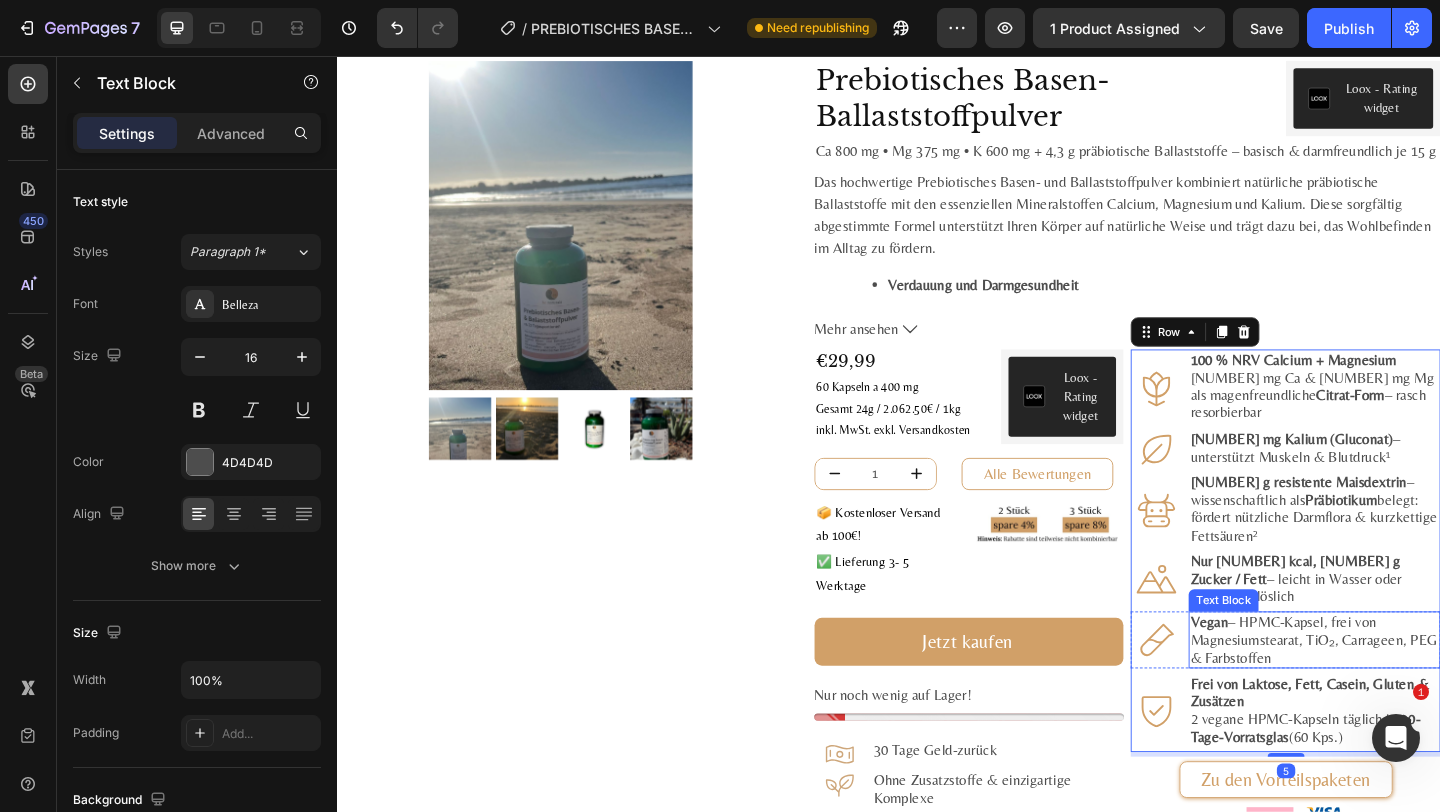 click on "Vegan  – HPMC-Kapsel, frei von Magnesiumstearat, TiO₂, Carrageen, PEG & Farbstoffen" at bounding box center [1400, 691] 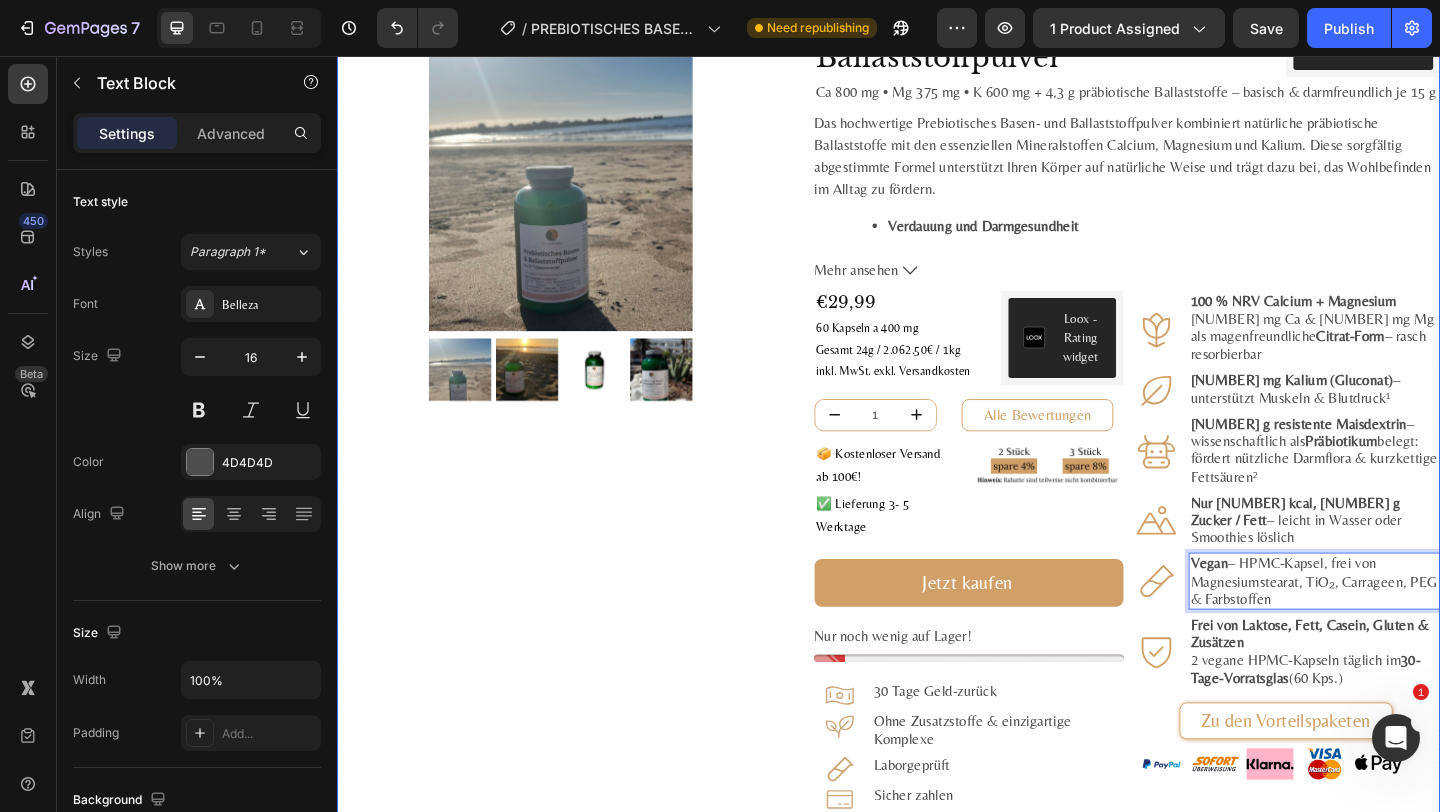 scroll, scrollTop: 172, scrollLeft: 0, axis: vertical 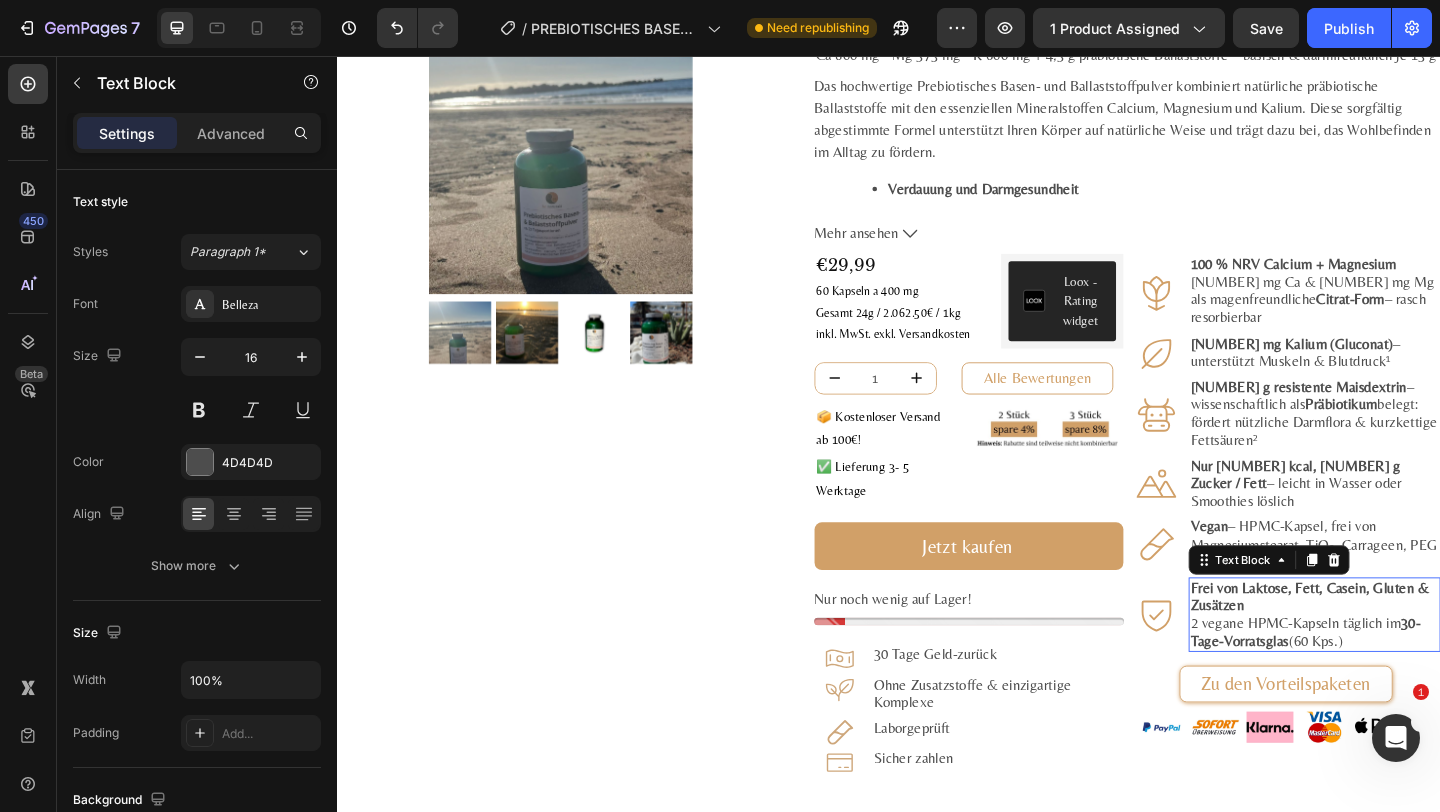 click on "Frei von Laktose, Fett, Casein, Gluten & Zusätzen" at bounding box center (1394, 644) 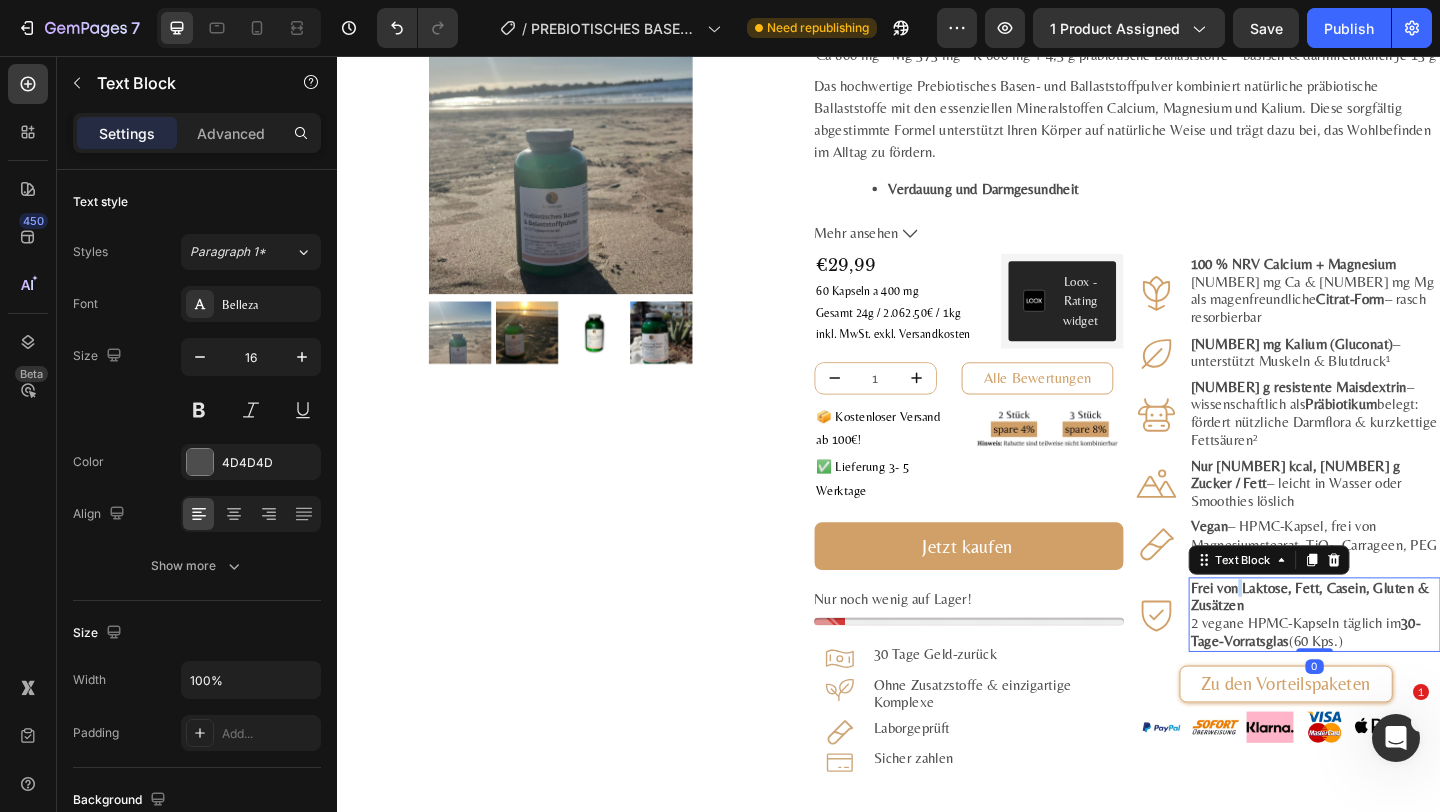 click on "Frei von Laktose, Fett, Casein, Gluten & Zusätzen" at bounding box center [1394, 644] 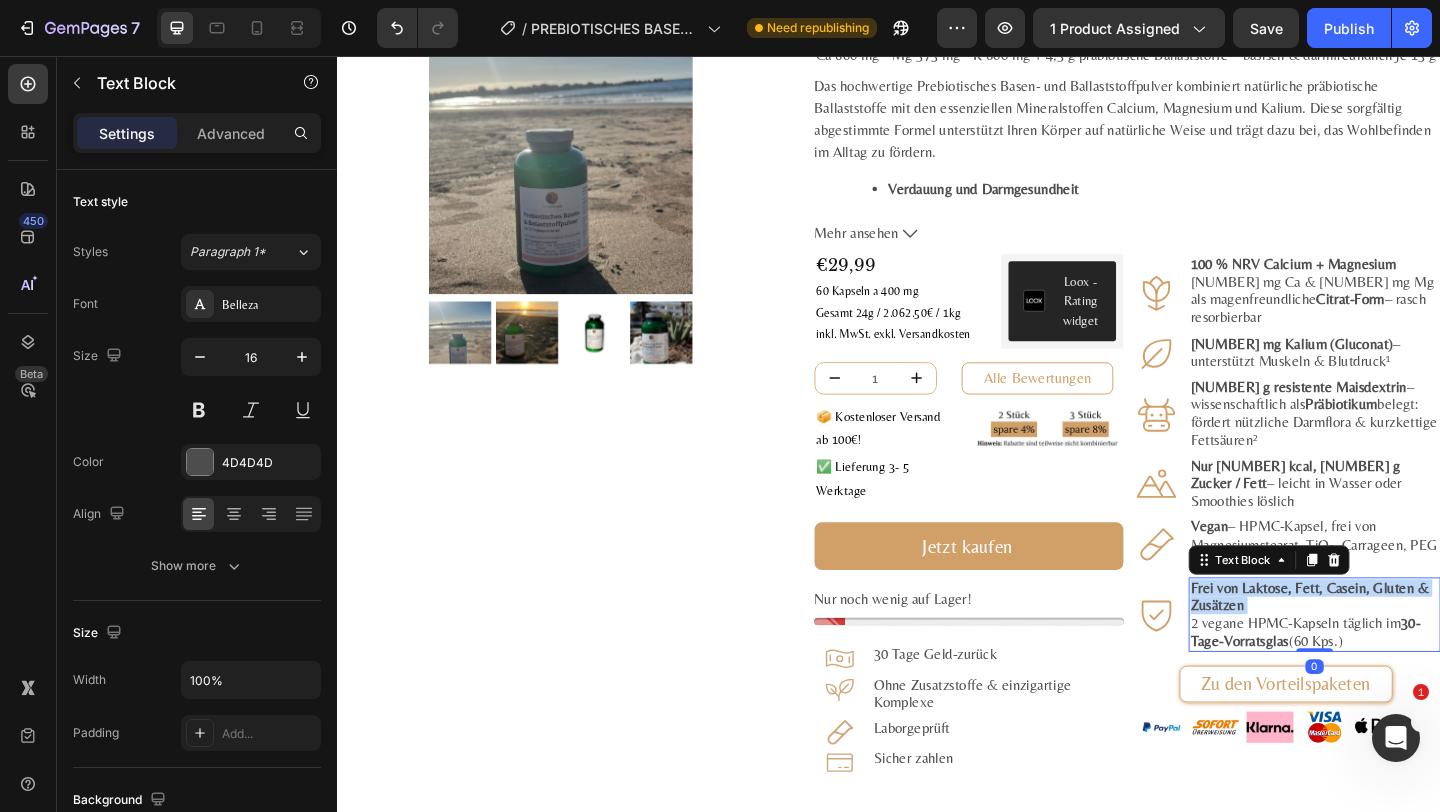 click on "Frei von Laktose, Fett, Casein, Gluten & Zusätzen" at bounding box center (1394, 644) 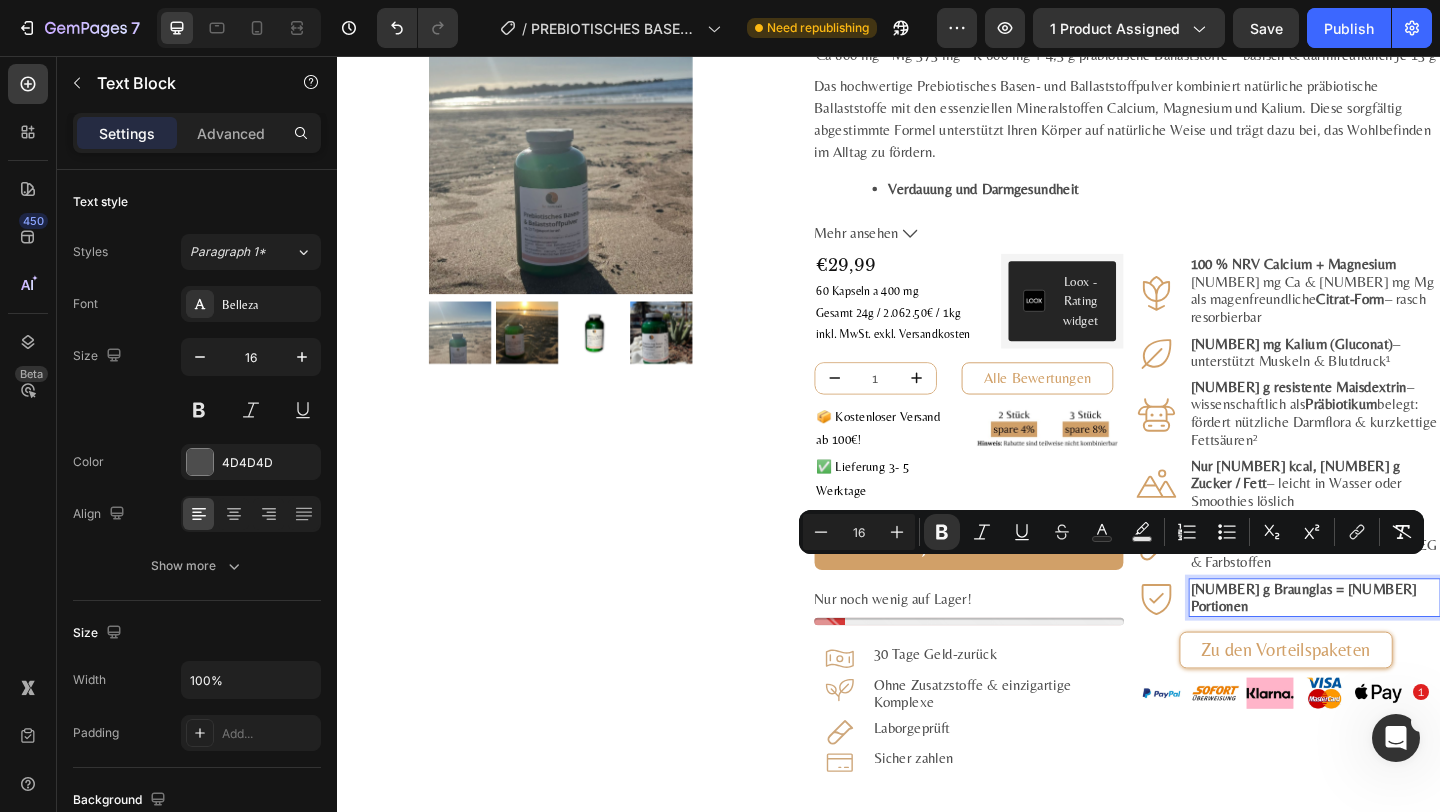 scroll, scrollTop: 182, scrollLeft: 0, axis: vertical 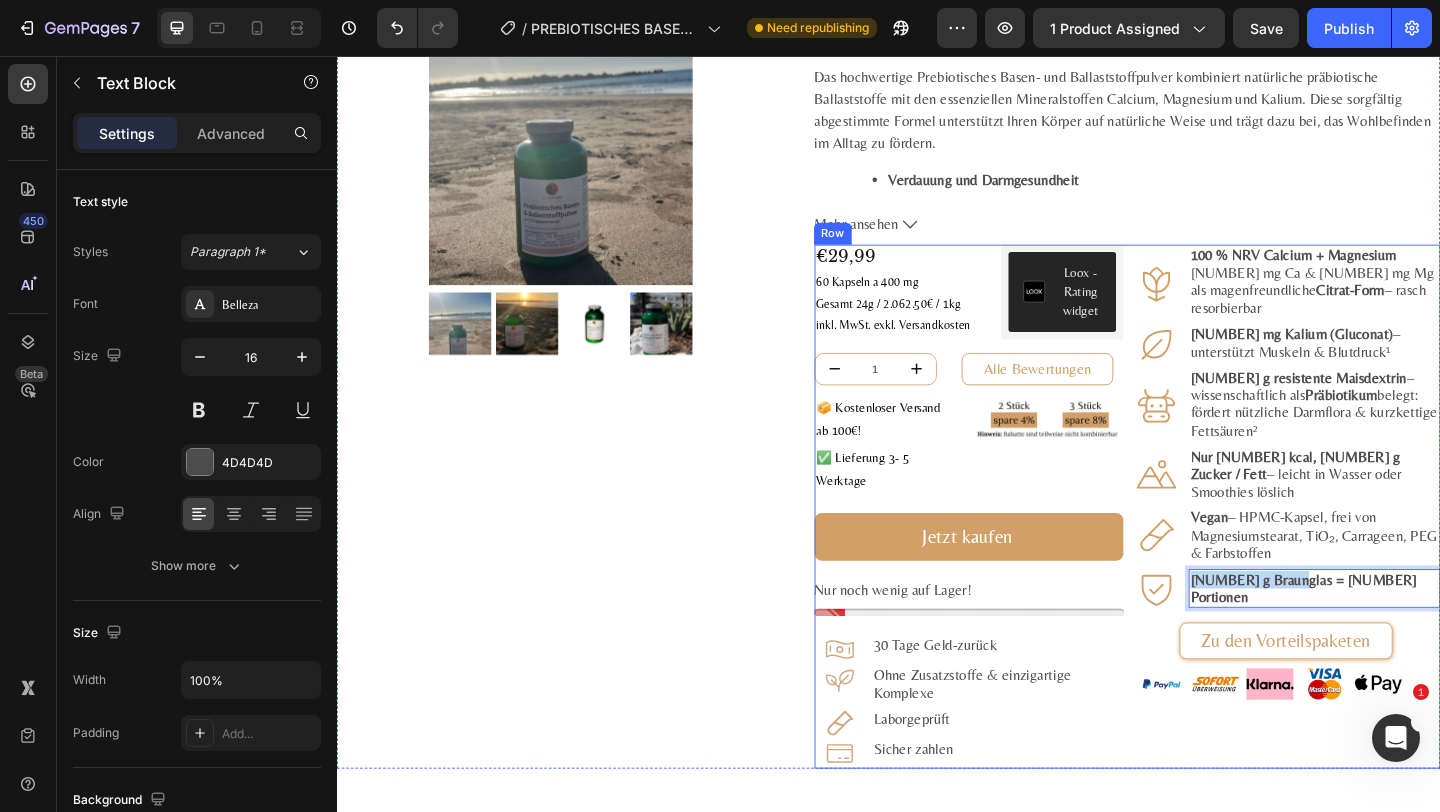 drag, startPoint x: 1370, startPoint y: 617, endPoint x: 1191, endPoint y: 583, distance: 182.20044 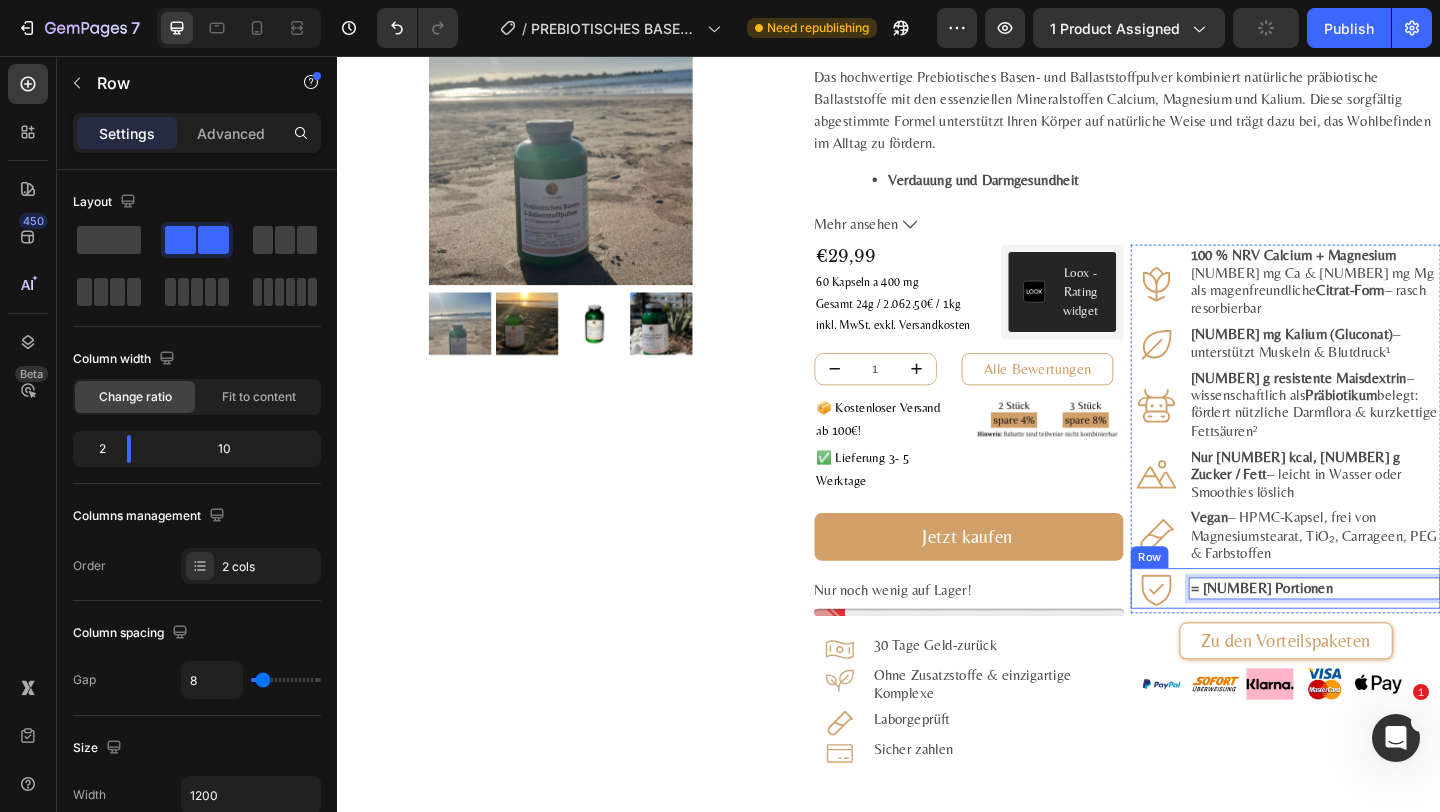 click on "= 23 Portionen Text Block   0" at bounding box center (1400, 635) 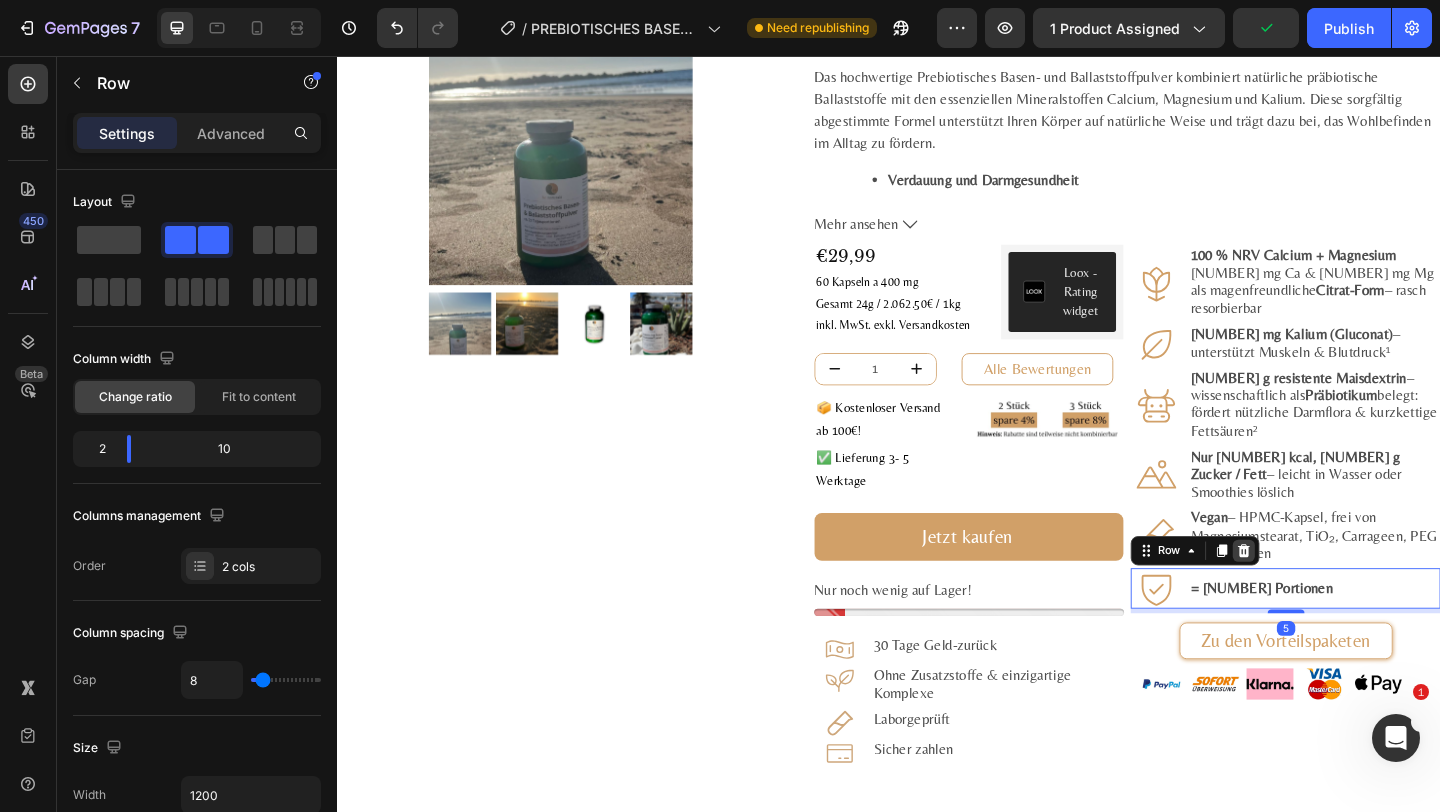 click at bounding box center [1323, 594] 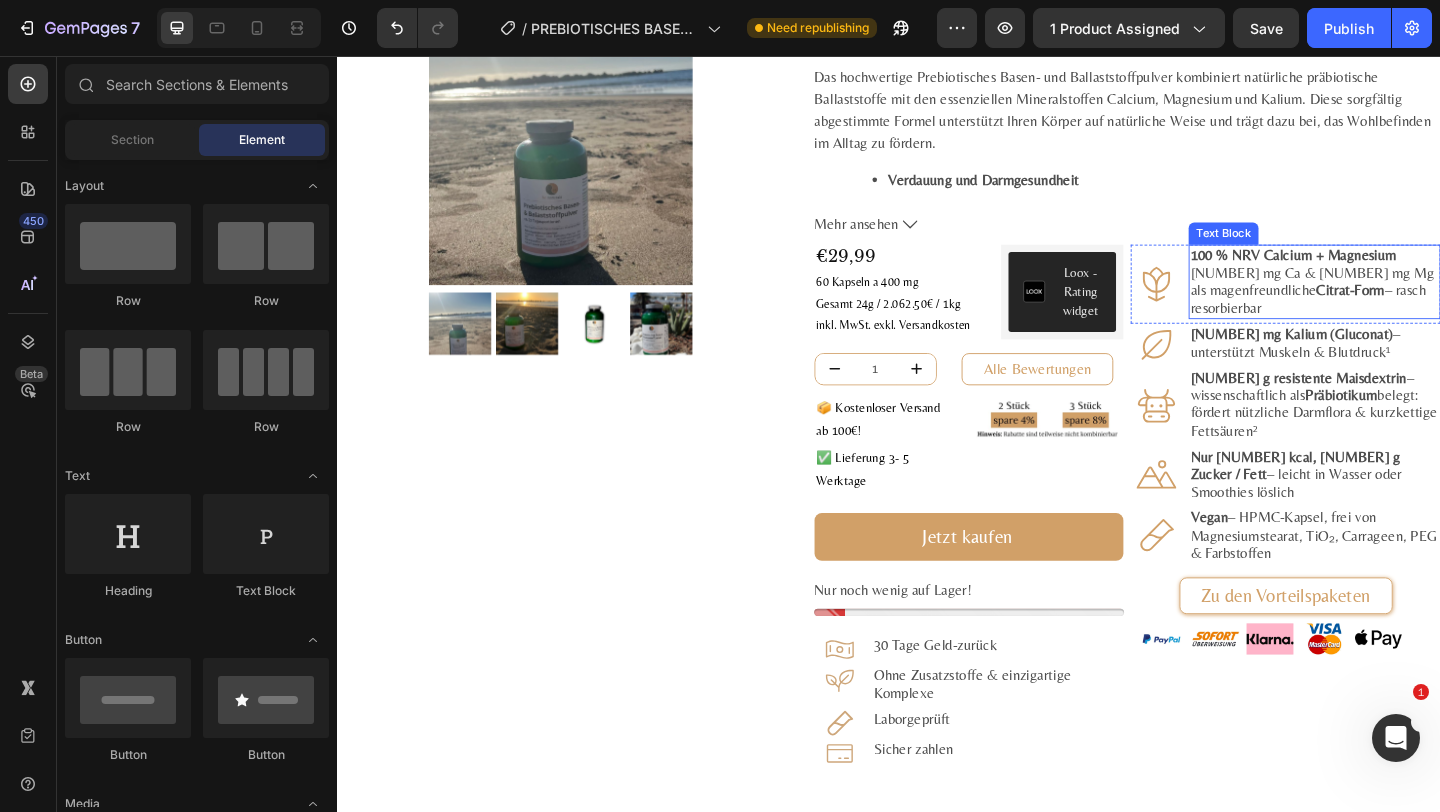 click on "100 % NRV Calcium + Magnesium 800 mg Ca & 375 mg Mg als magenfreundliche  Citrat-Form  – rasch resorbierbar" at bounding box center [1400, 301] 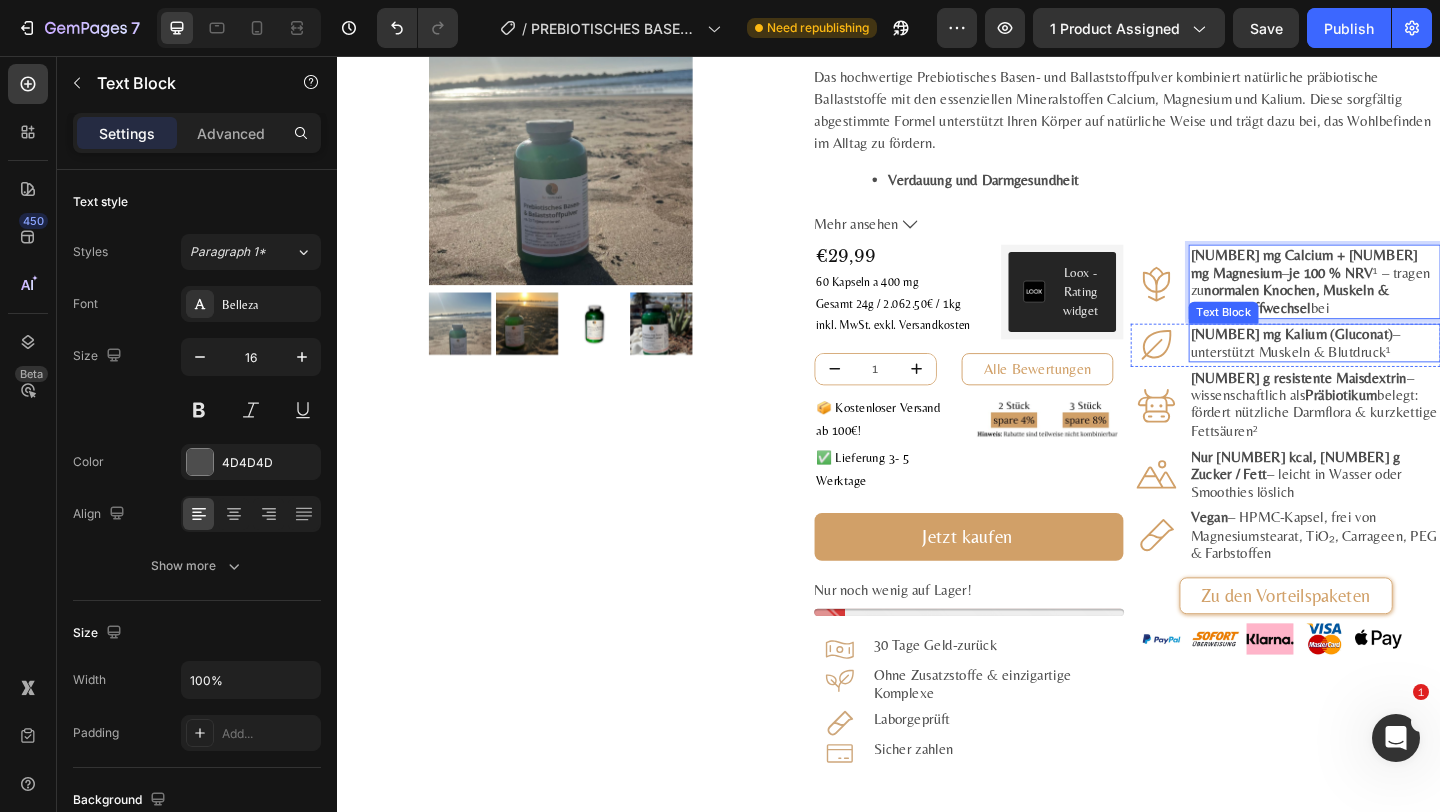 click on "600 mg Kalium (Gluconat)  – unterstützt Muskeln & Blutdruck¹" at bounding box center (1400, 368) 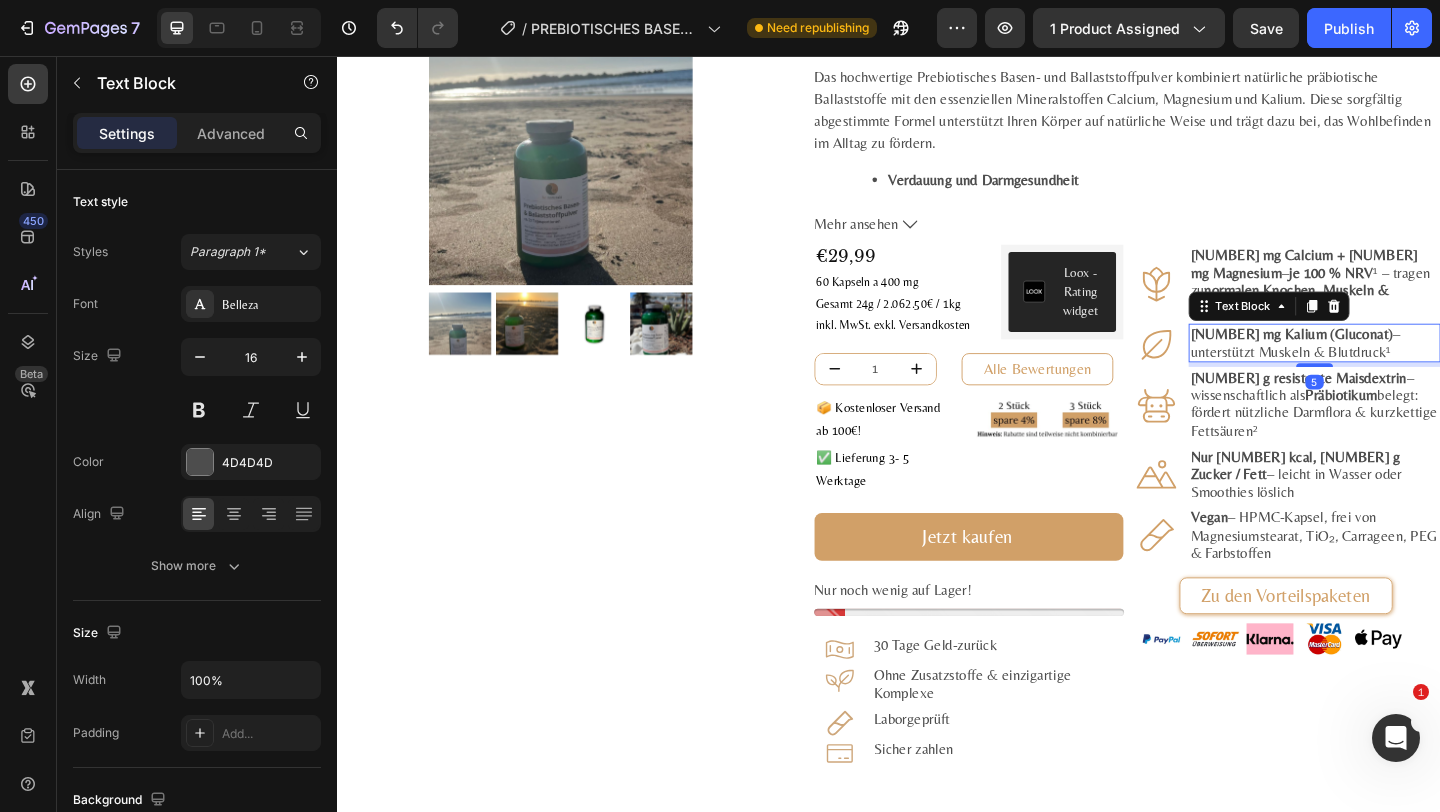 click on "600 mg Kalium (Gluconat)  – unterstützt Muskeln & Blutdruck¹" at bounding box center (1400, 368) 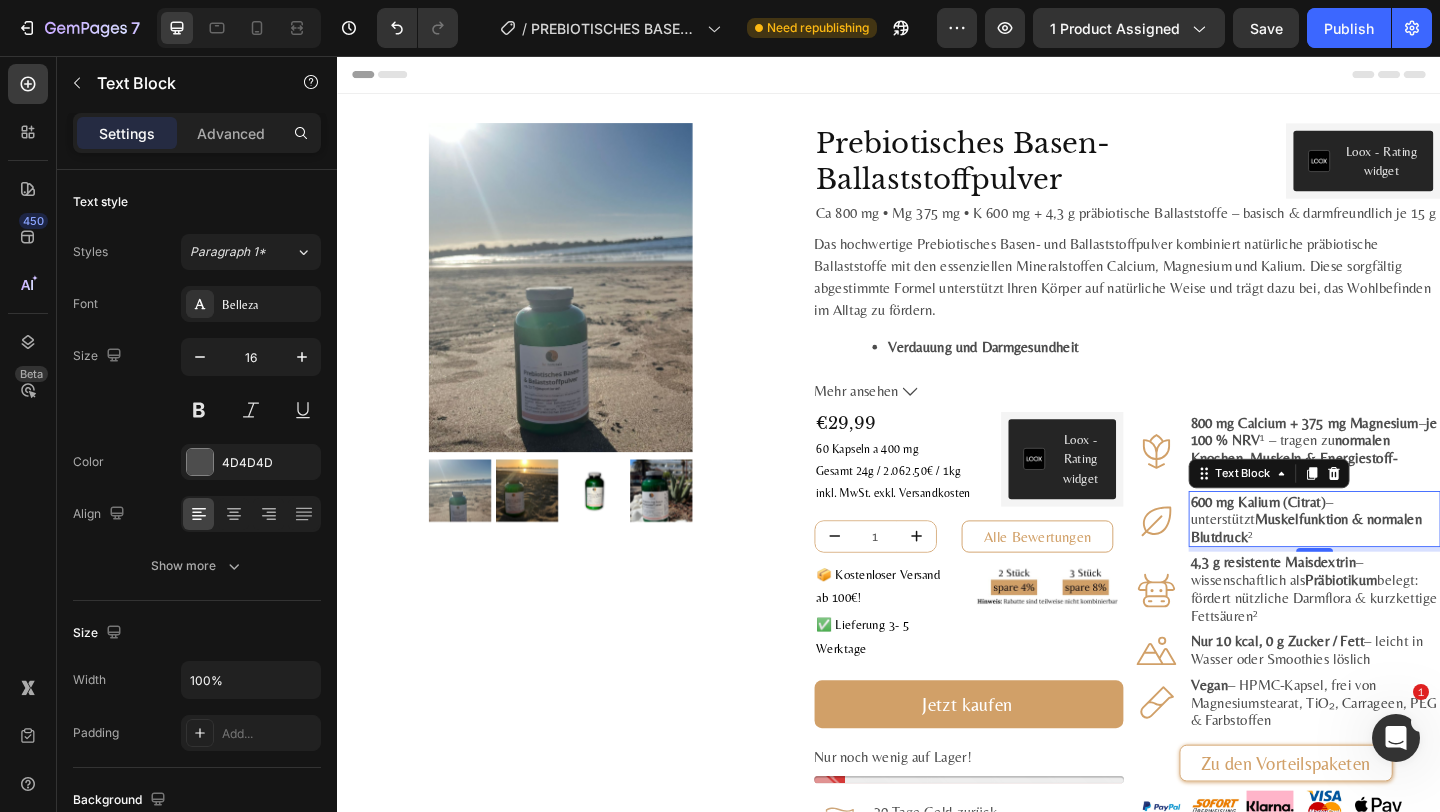 scroll, scrollTop: 182, scrollLeft: 0, axis: vertical 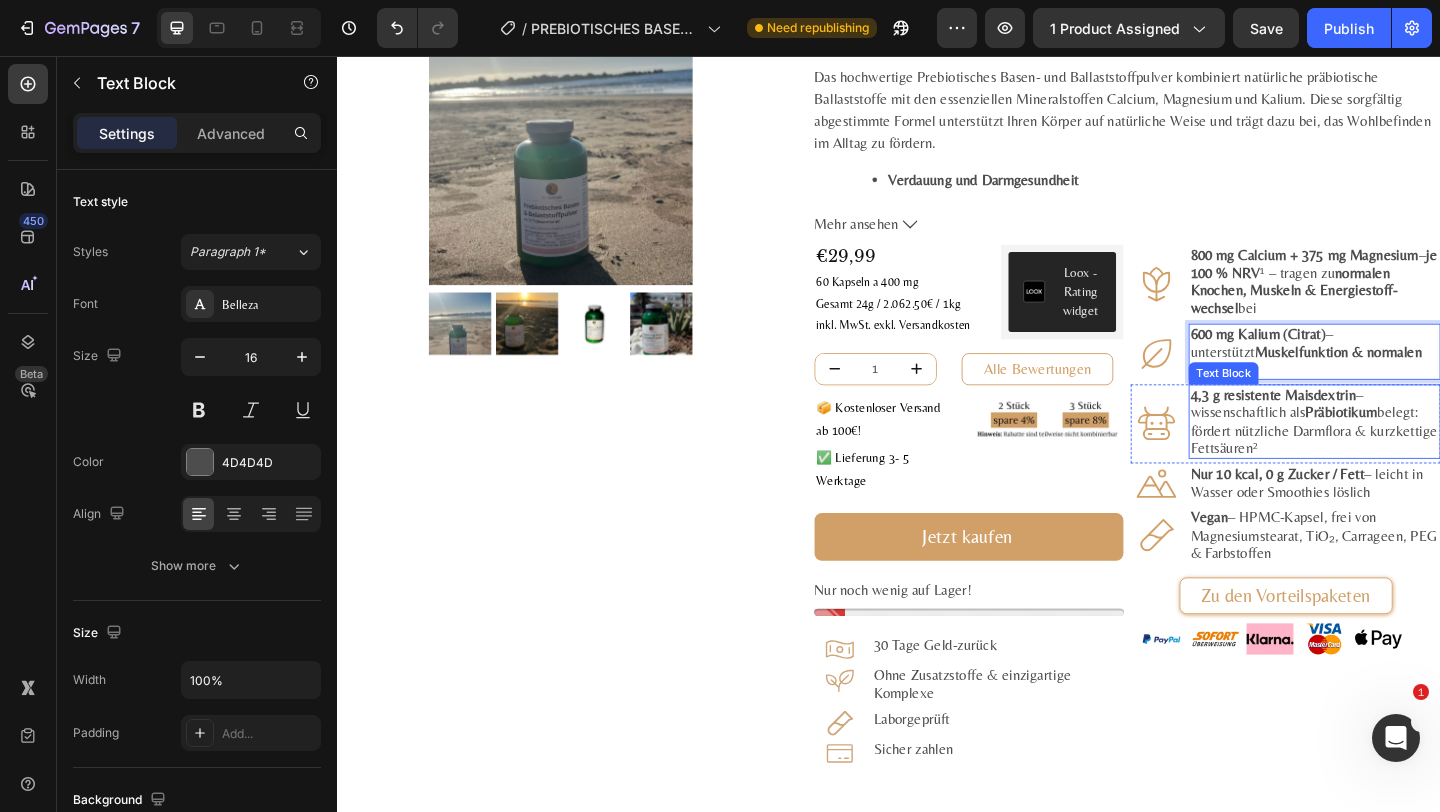 click on "4,3 g resistente Maisdextrin  – wissenschaftlich als  Präbiotikum  belegt: fördert nützliche Darmflora & kurzkettige Fettsäuren²" at bounding box center [1400, 453] 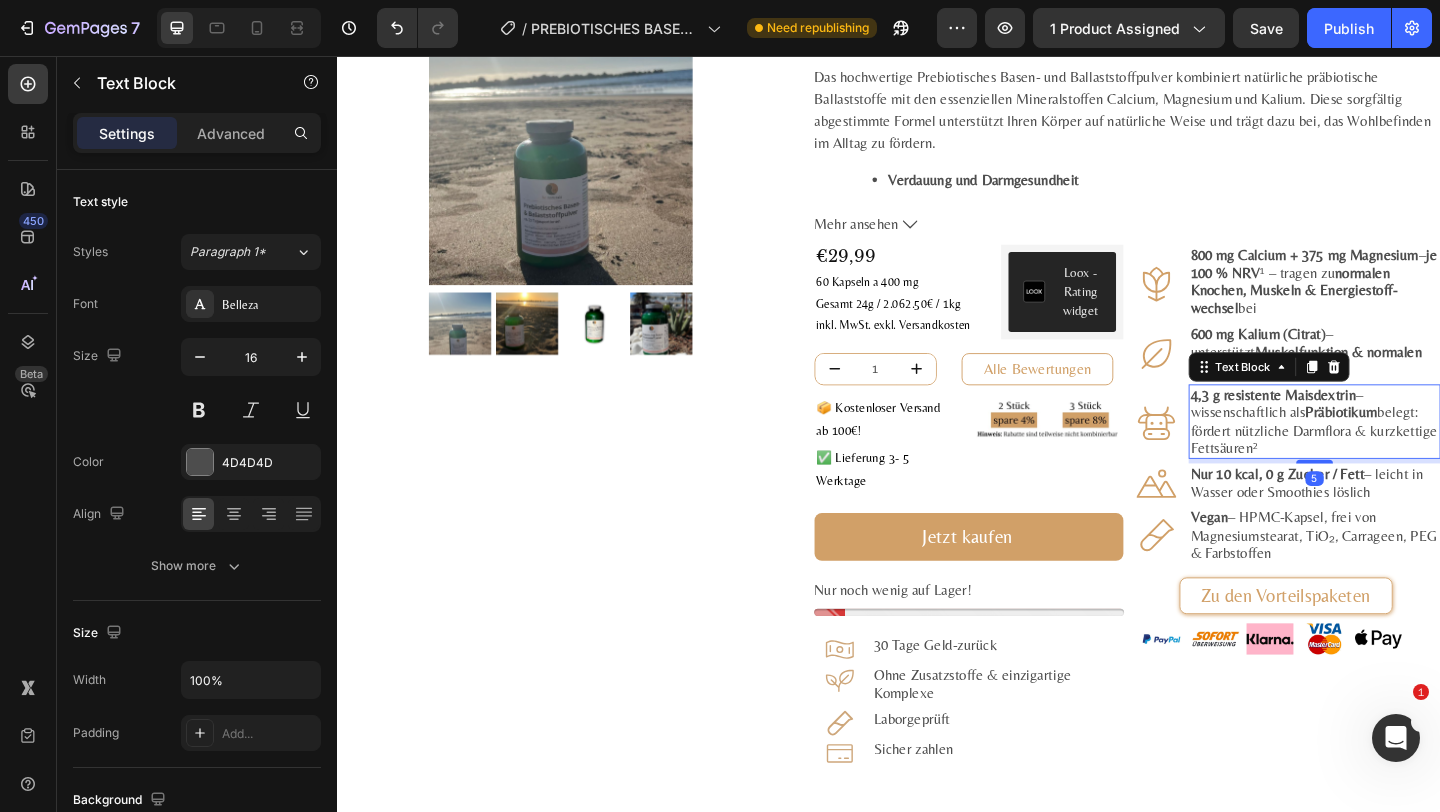 click on "4,3 g resistente Maisdextrin  – wissenschaftlich als  Präbiotikum  belegt: fördert nützliche Darmflora & kurzkettige Fettsäuren²" at bounding box center [1400, 453] 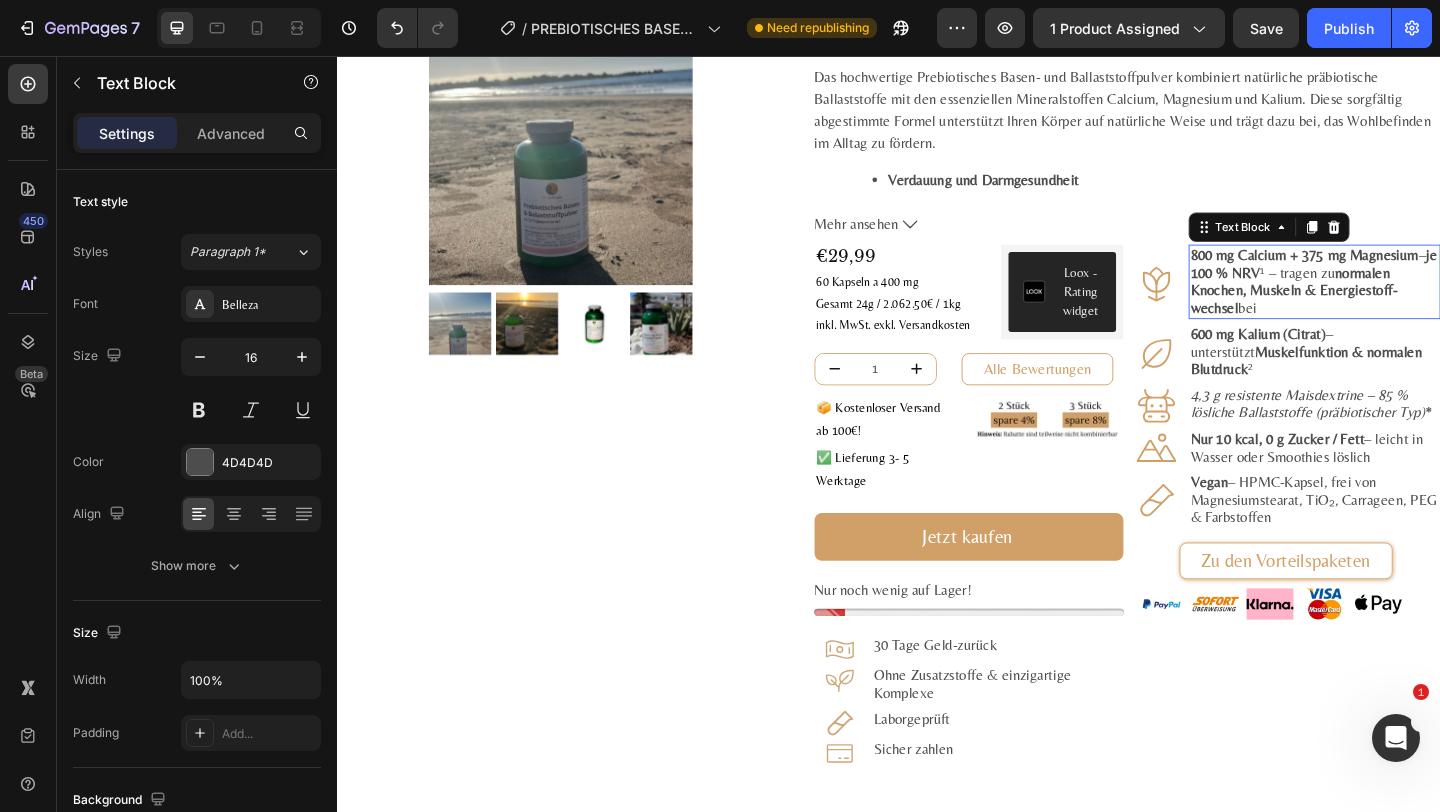 click on "normalen Knochen, Muskeln & Energiestoff­wechsel" at bounding box center (1377, 310) 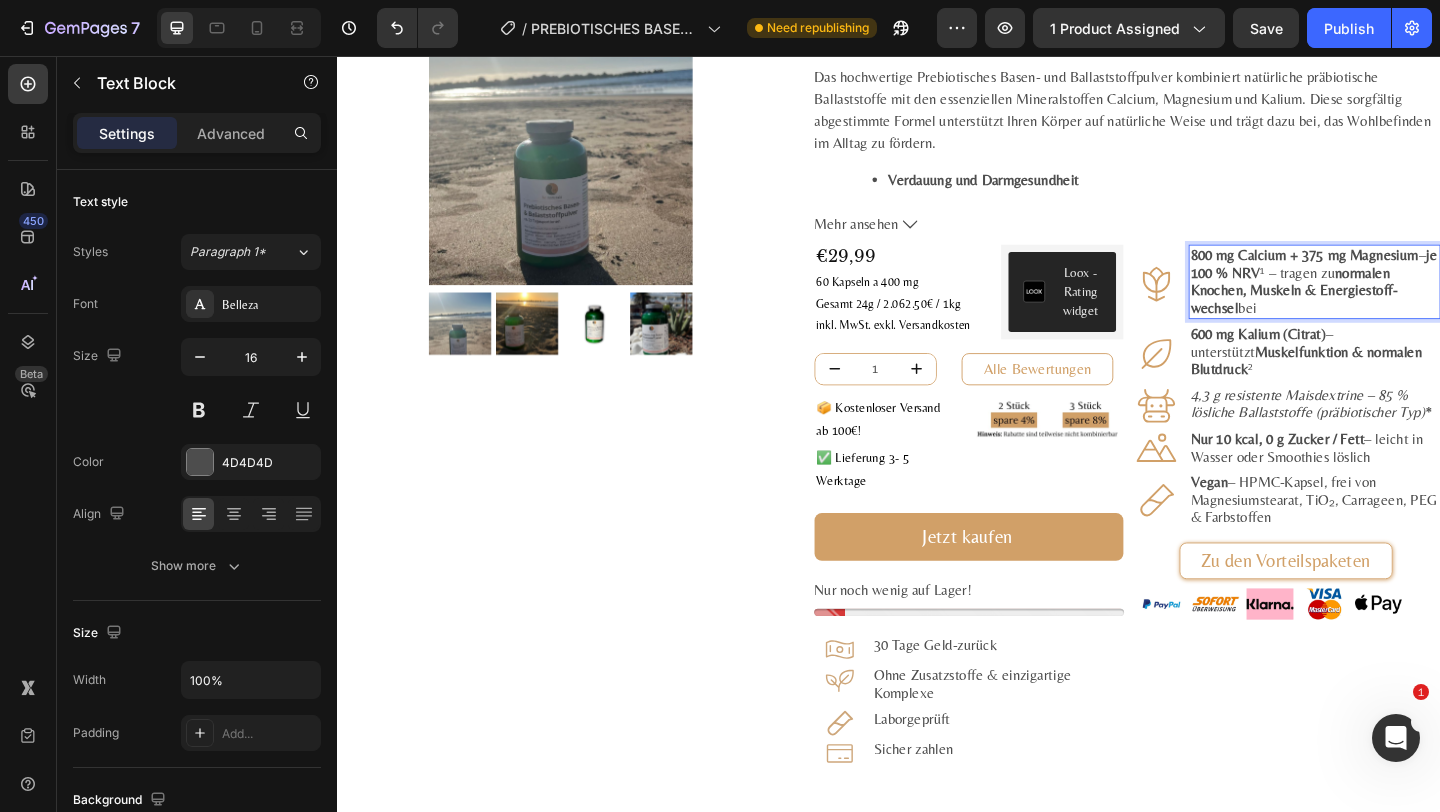 click on "normalen Knochen, Muskeln & Energiestoff­wechsel" at bounding box center (1377, 310) 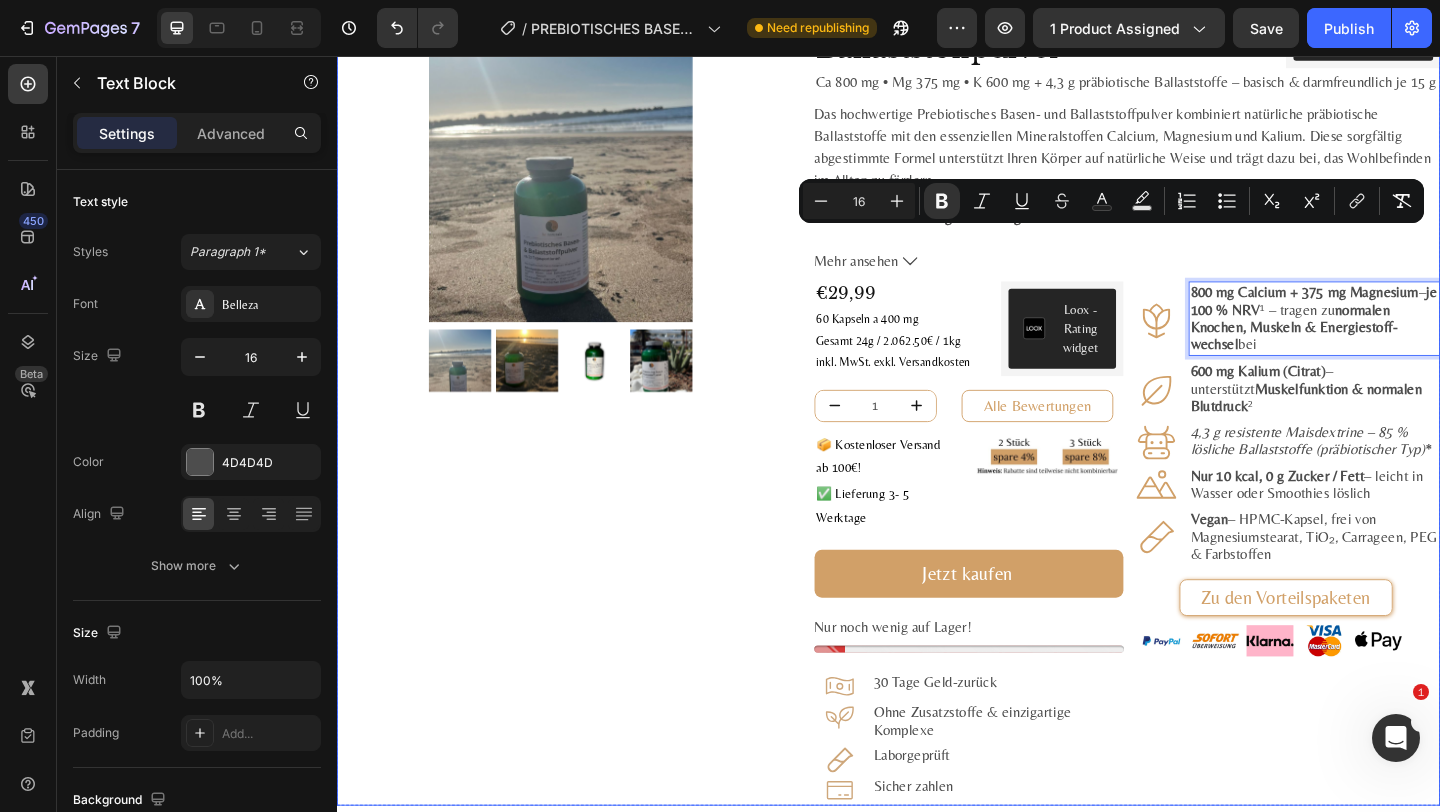 scroll, scrollTop: 41, scrollLeft: 0, axis: vertical 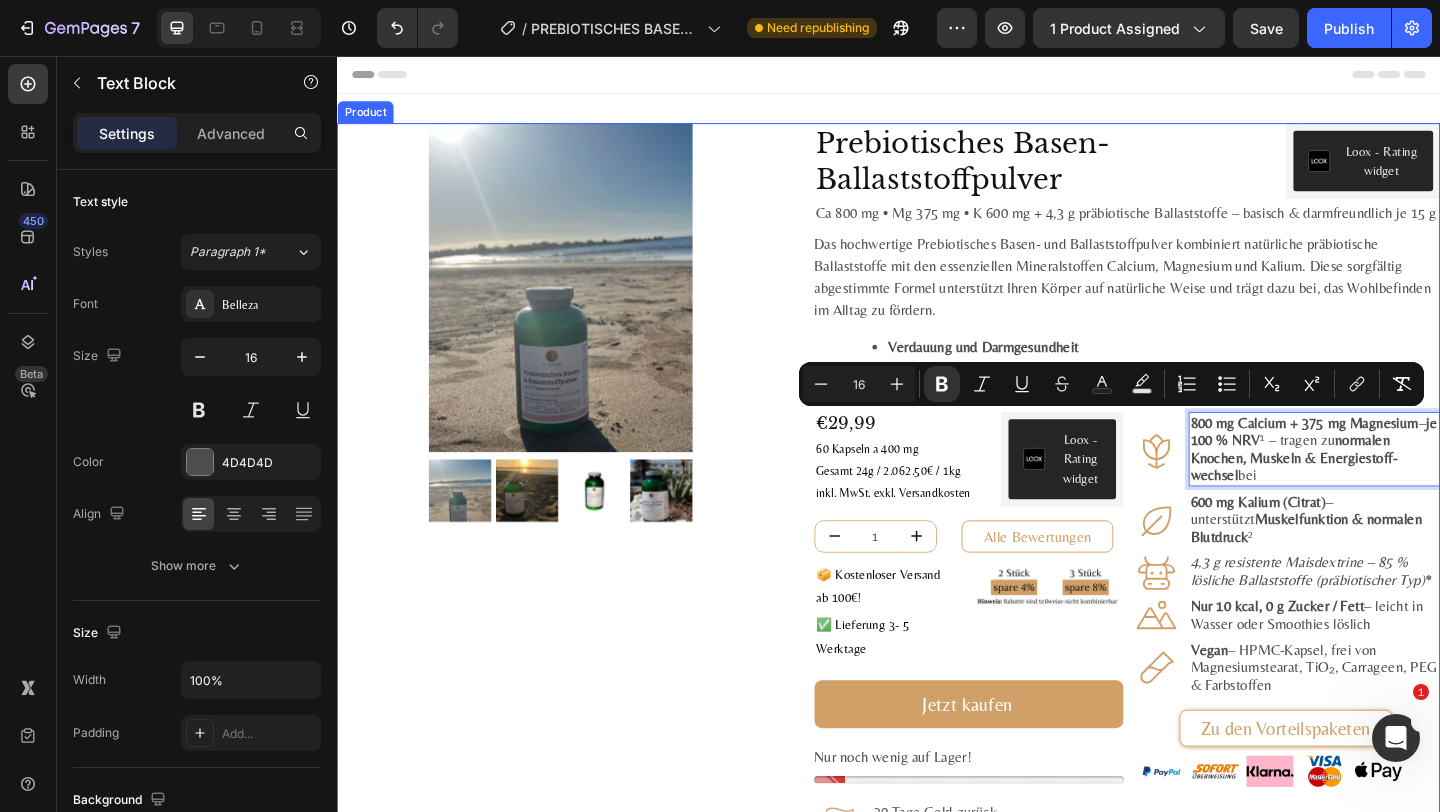 click on "Product Images Row" at bounding box center (580, 571) 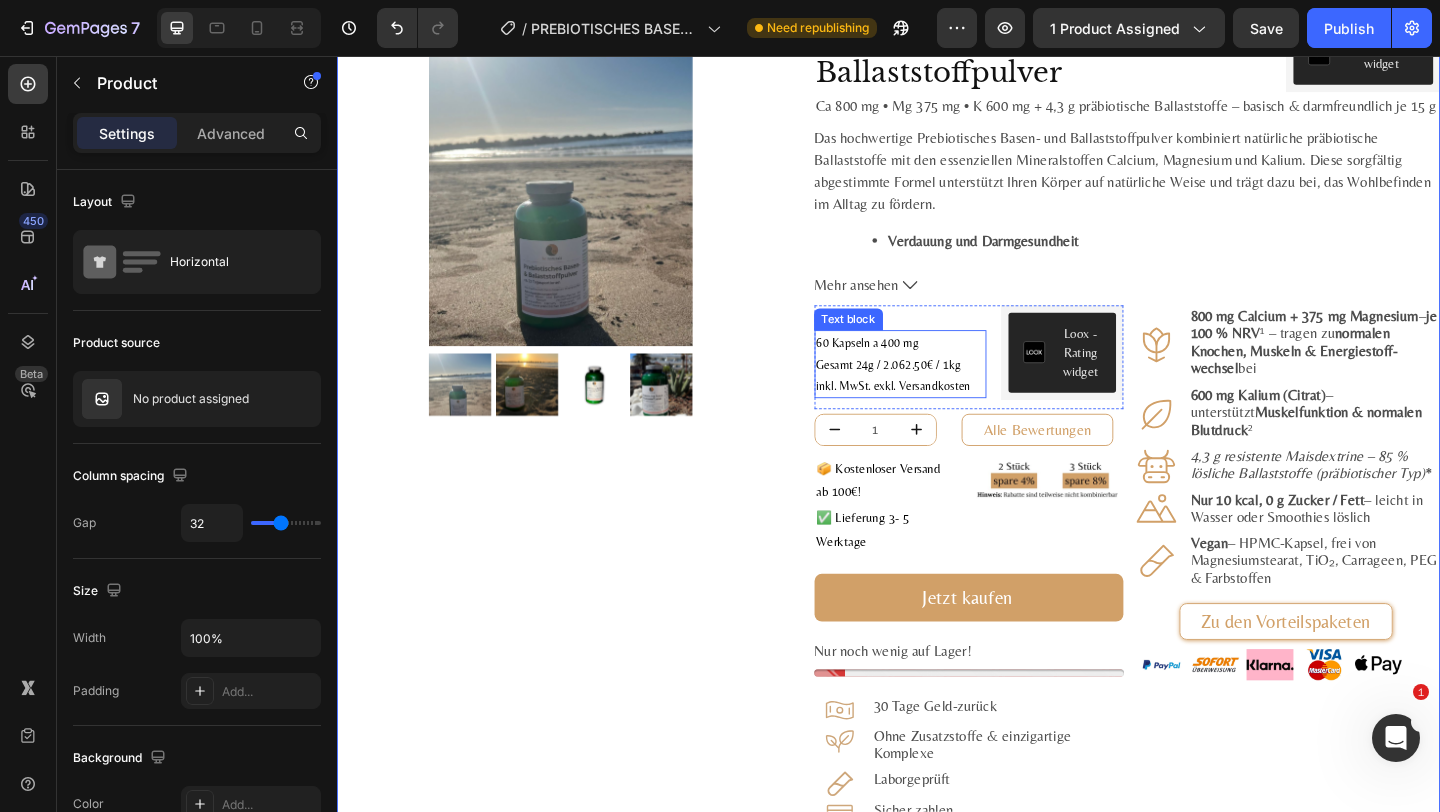 scroll, scrollTop: 111, scrollLeft: 0, axis: vertical 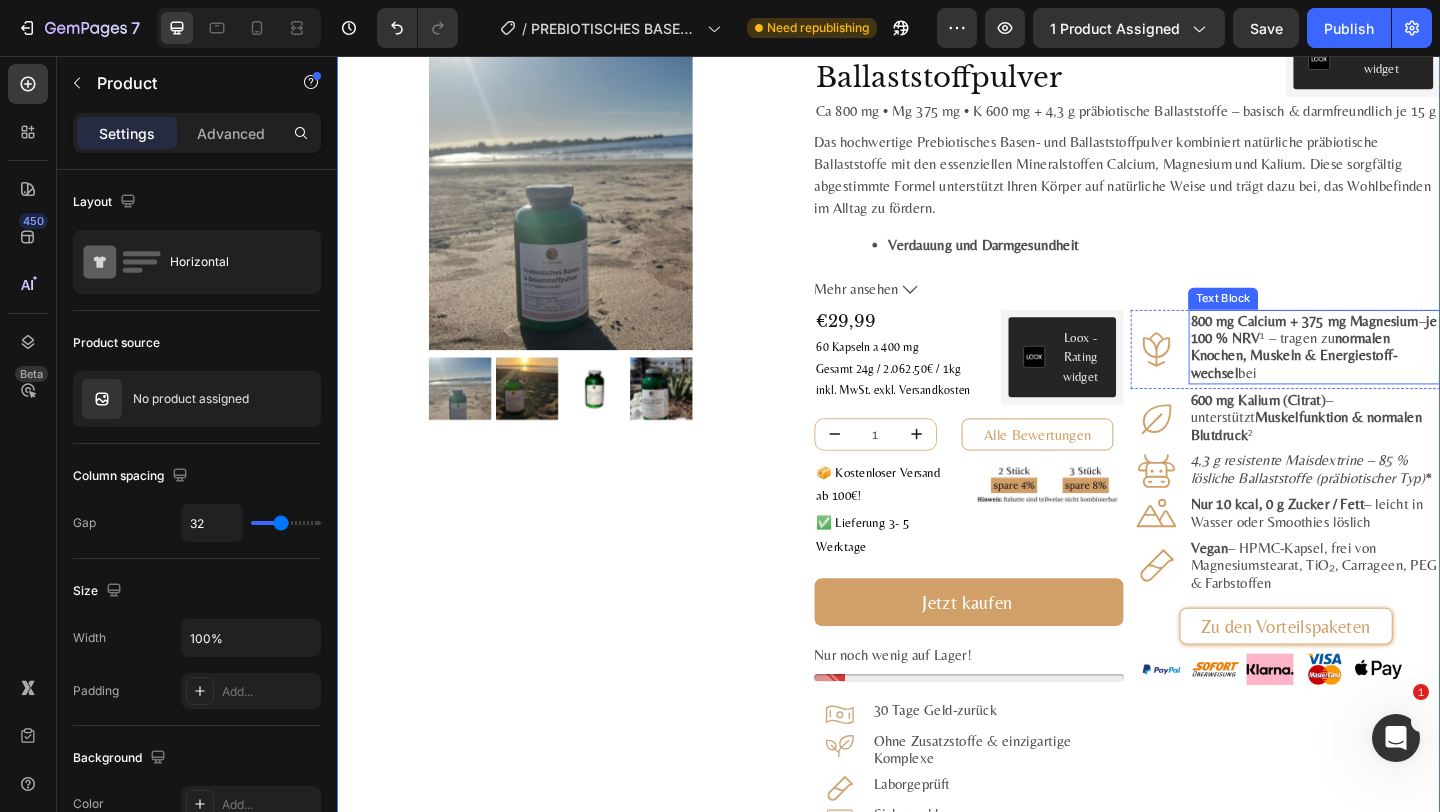 click on "normalen Knochen, Muskeln & Energiestoff­wechsel" at bounding box center (1377, 381) 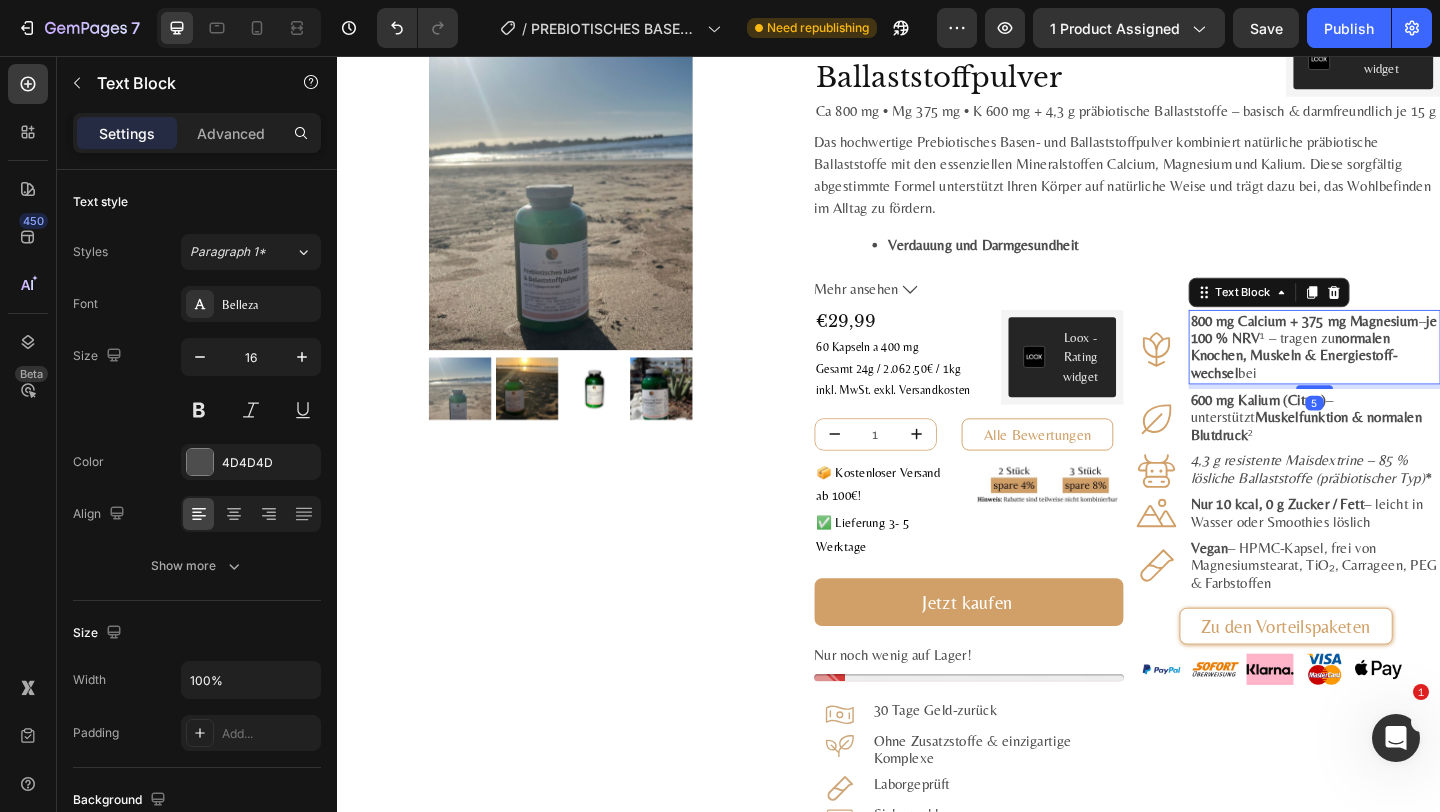 click on "normalen Knochen, Muskeln & Energiestoff­wechsel" at bounding box center [1377, 381] 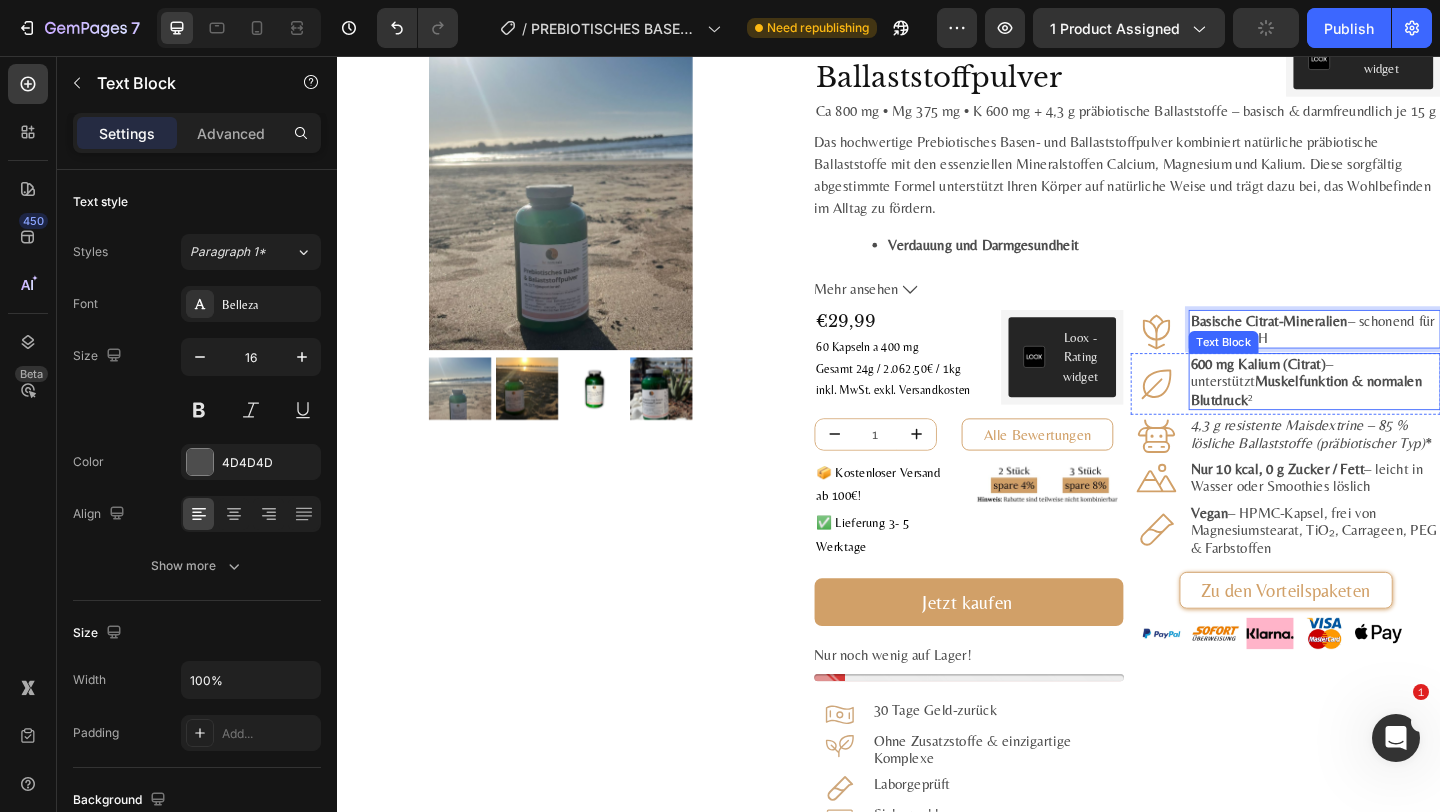 click on "600 mg Kalium (Citrat)" at bounding box center [1338, 390] 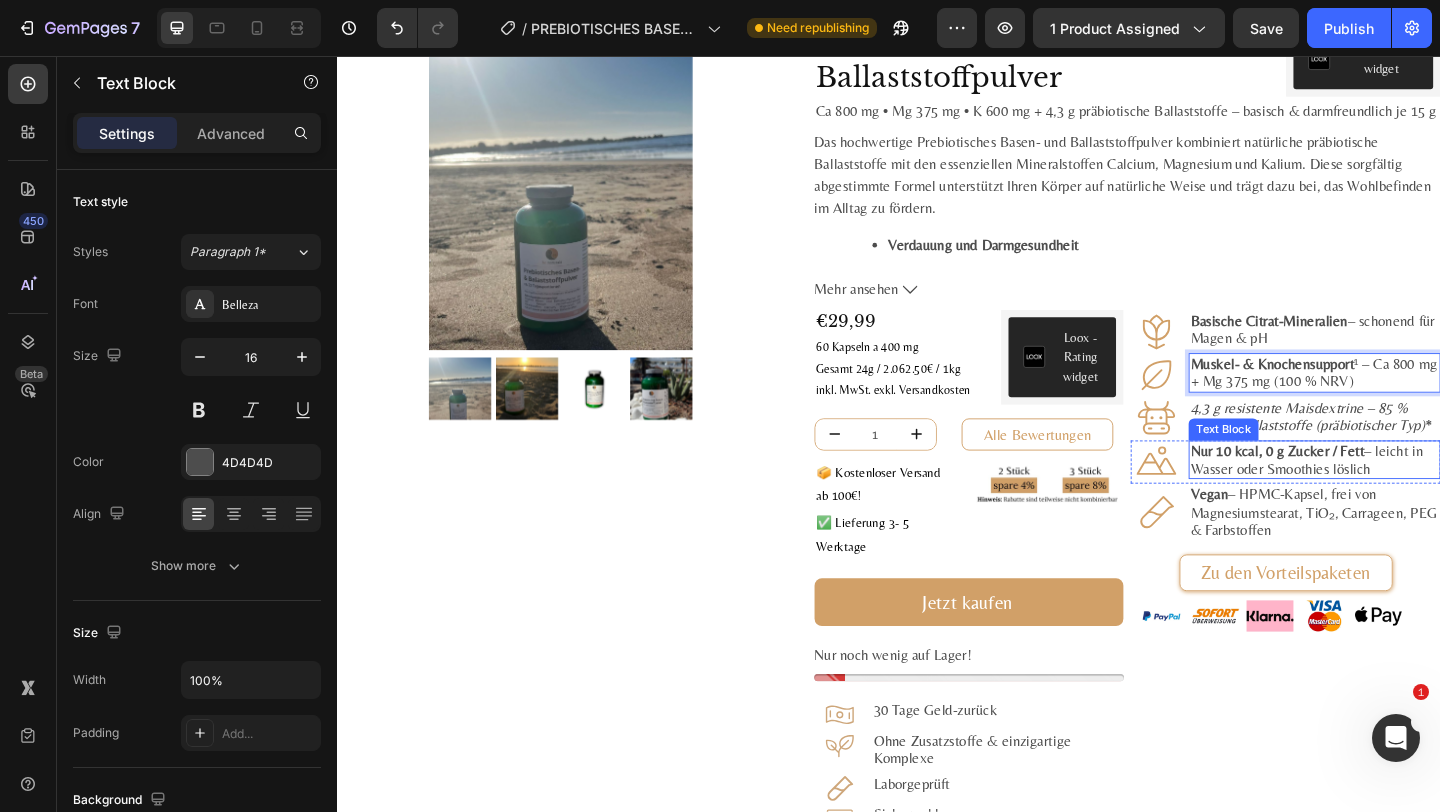 click on "4,3 g resistente Maisdextrine – 85 % lösliche Ballaststoffe (präbiotischer Typ)" at bounding box center [1392, 448] 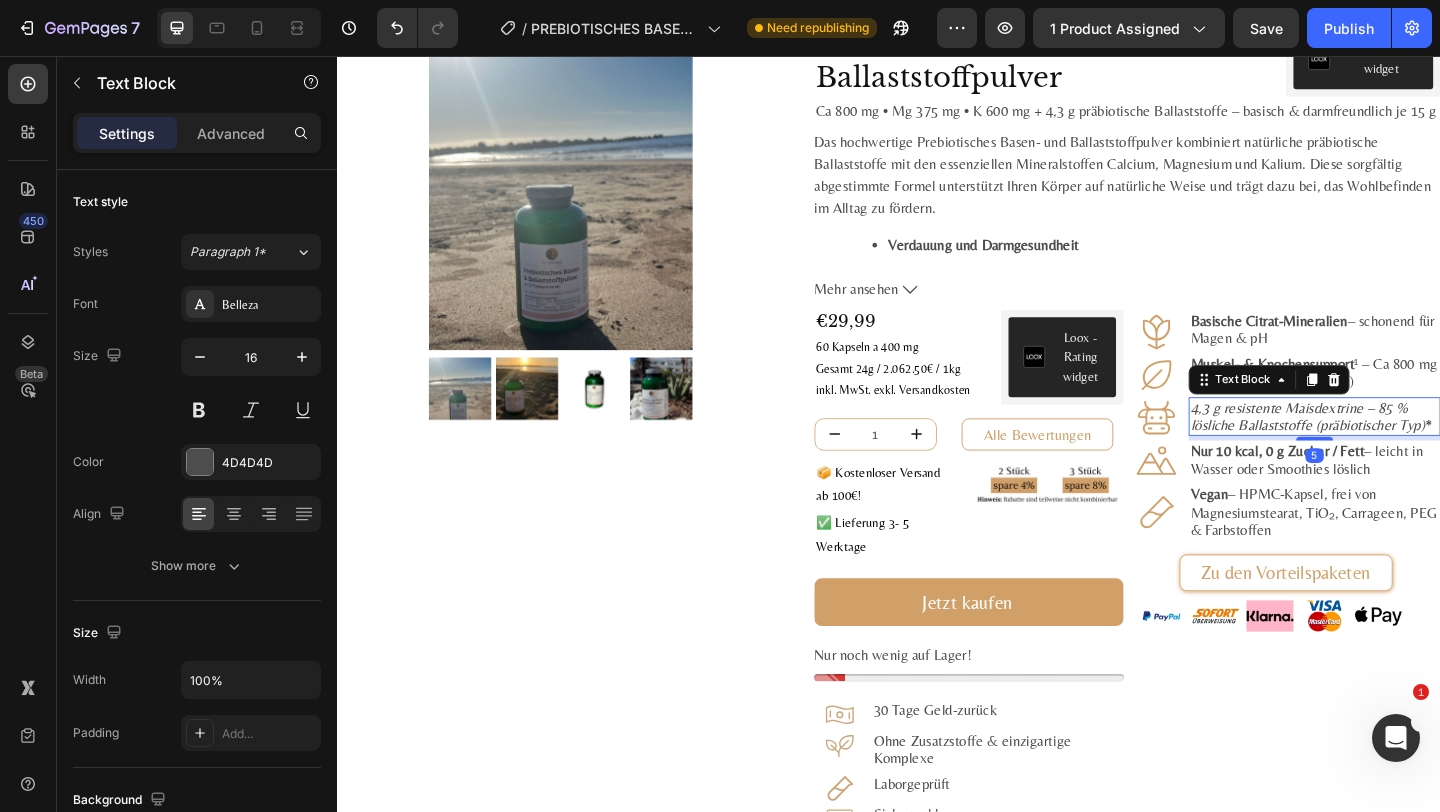 click on "4,3 g resistente Maisdextrine – 85 % lösliche Ballaststoffe (präbiotischer Typ)" at bounding box center [1392, 448] 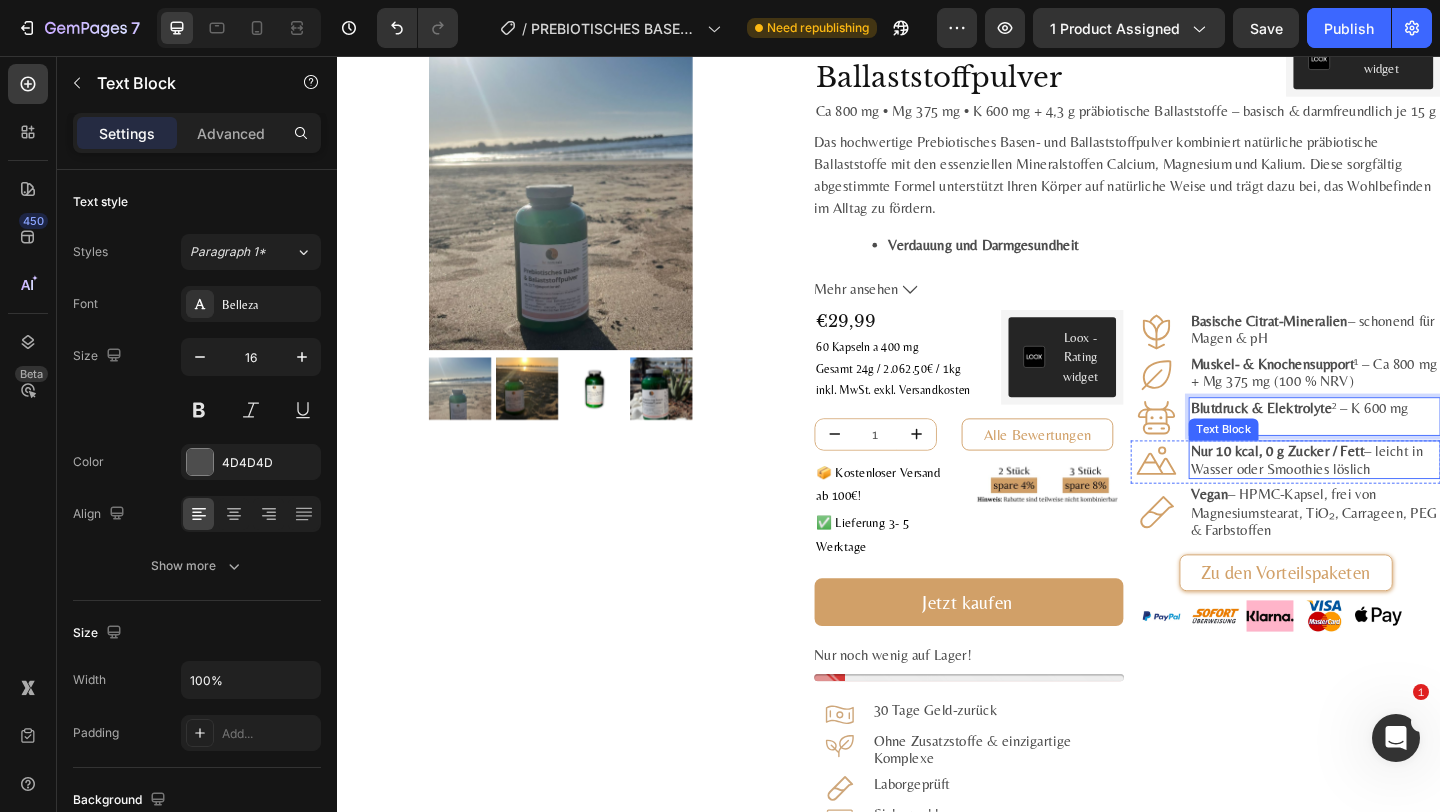 click on "Nur 10 kcal, 0 g Zucker / Fett  – leicht in Wasser oder Smoothies löslich" at bounding box center [1400, 495] 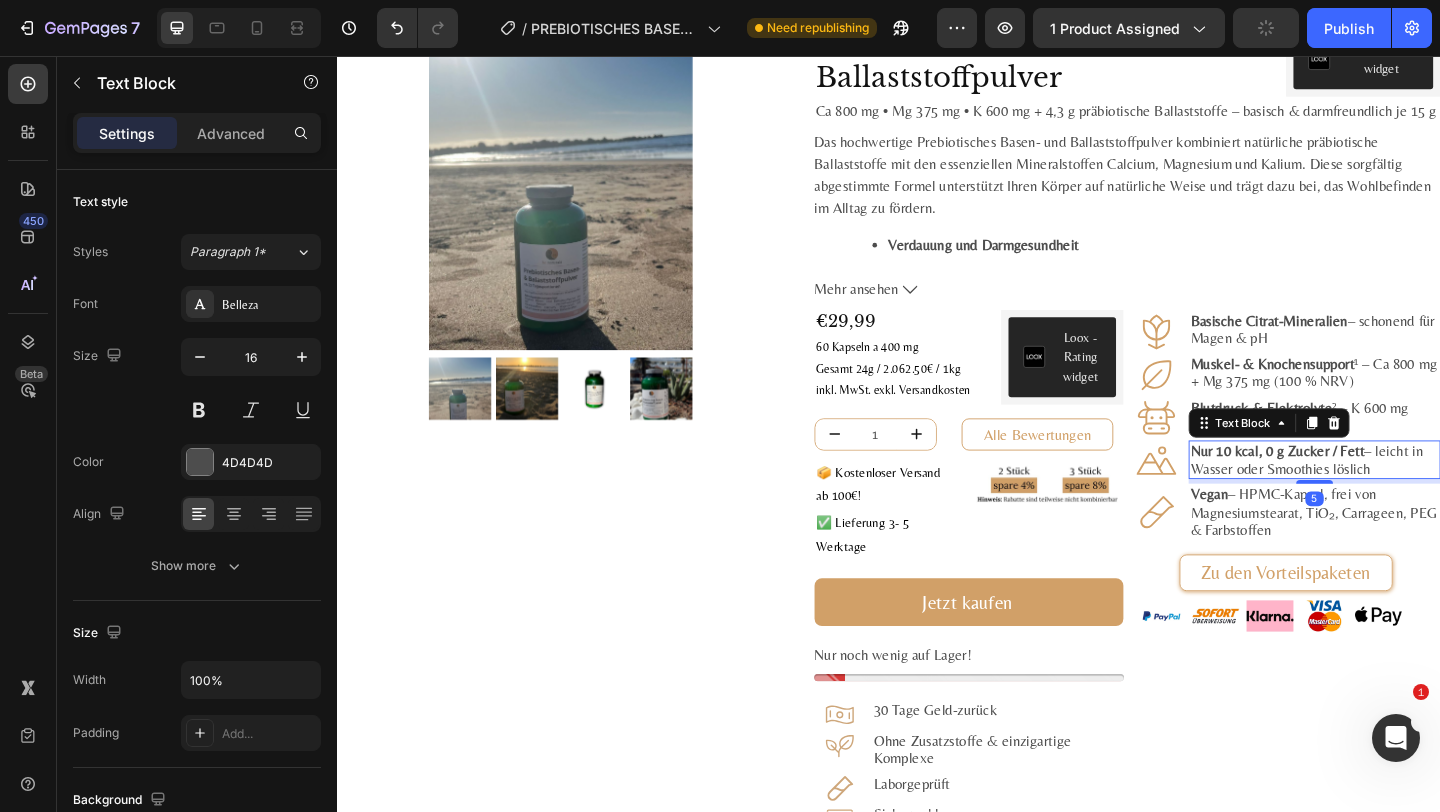 click on "Nur 10 kcal, 0 g Zucker / Fett  – leicht in Wasser oder Smoothies löslich" at bounding box center [1400, 495] 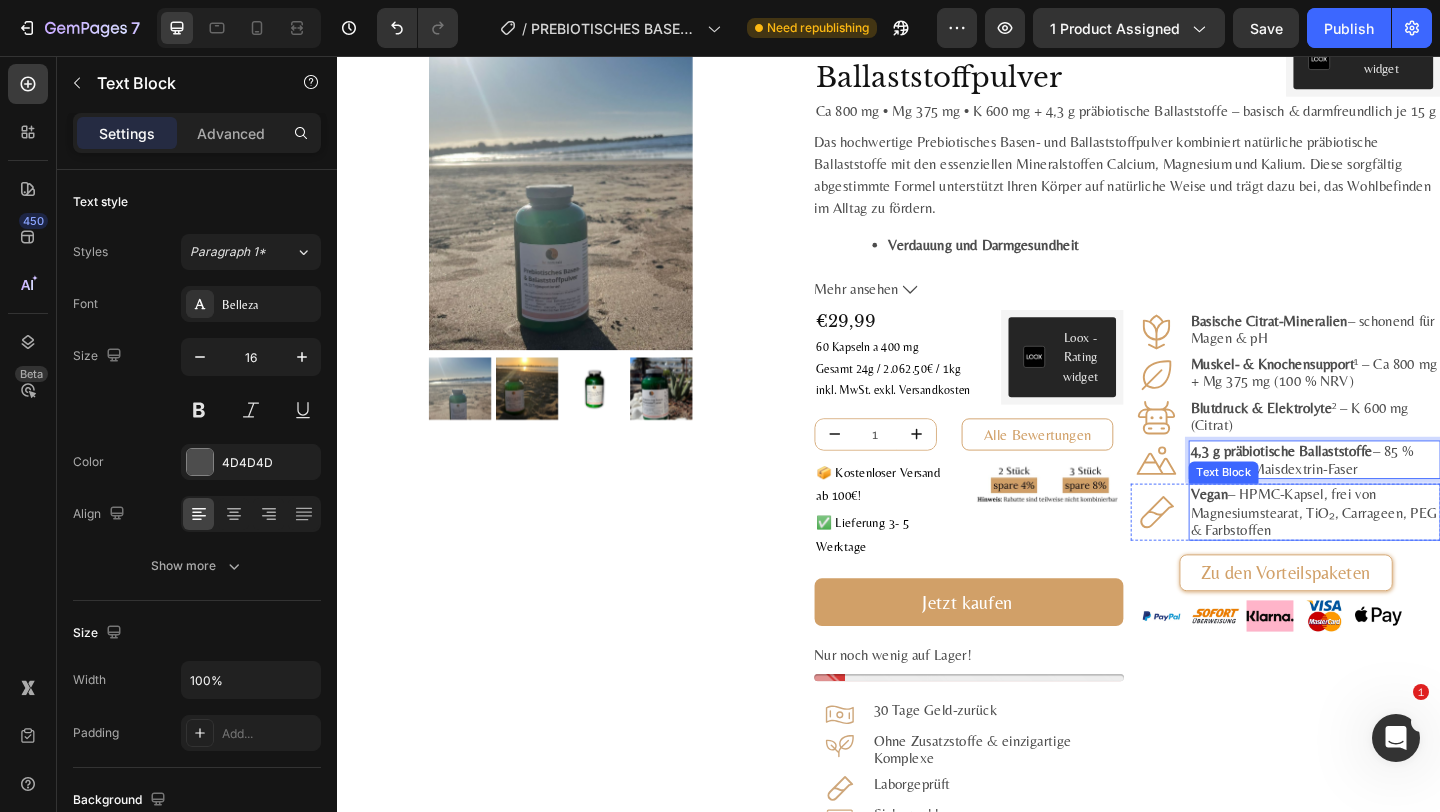 click on "Vegan  – HPMC-Kapsel, frei von Magnesiumstearat, TiO₂, Carrageen, PEG & Farbstoffen" at bounding box center [1400, 552] 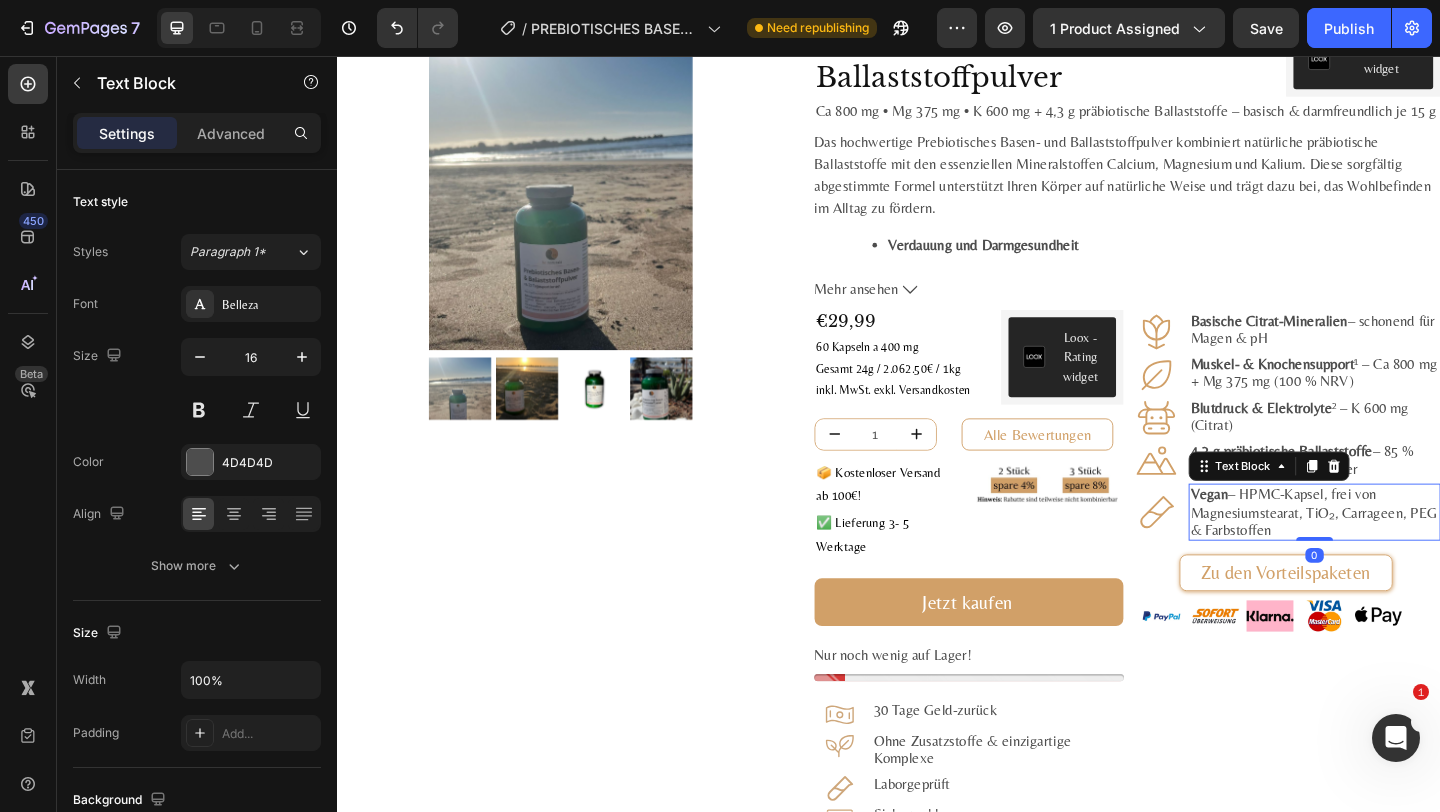 click on "Vegan  – HPMC-Kapsel, frei von Magnesiumstearat, TiO₂, Carrageen, PEG & Farbstoffen" at bounding box center [1400, 552] 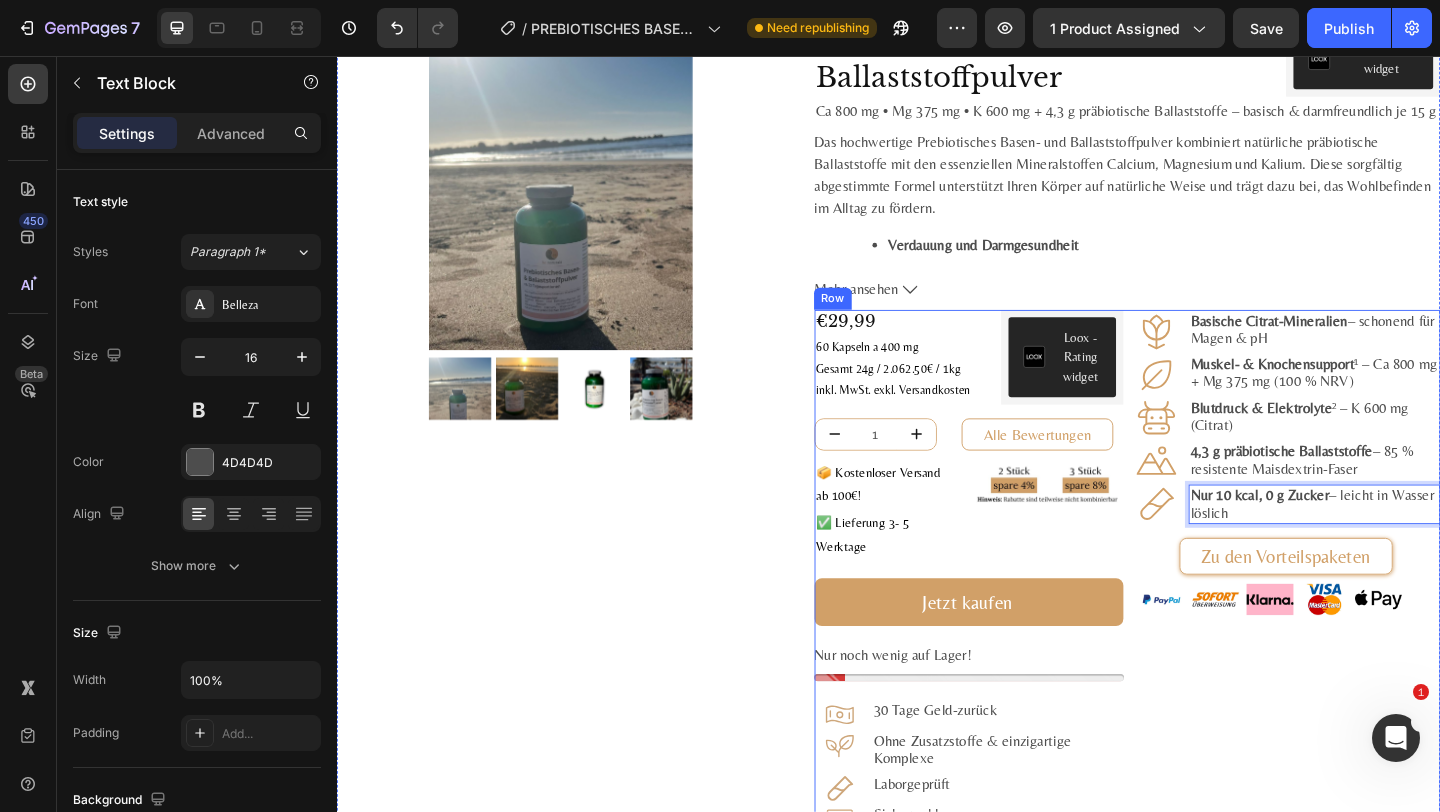 scroll, scrollTop: 111, scrollLeft: 0, axis: vertical 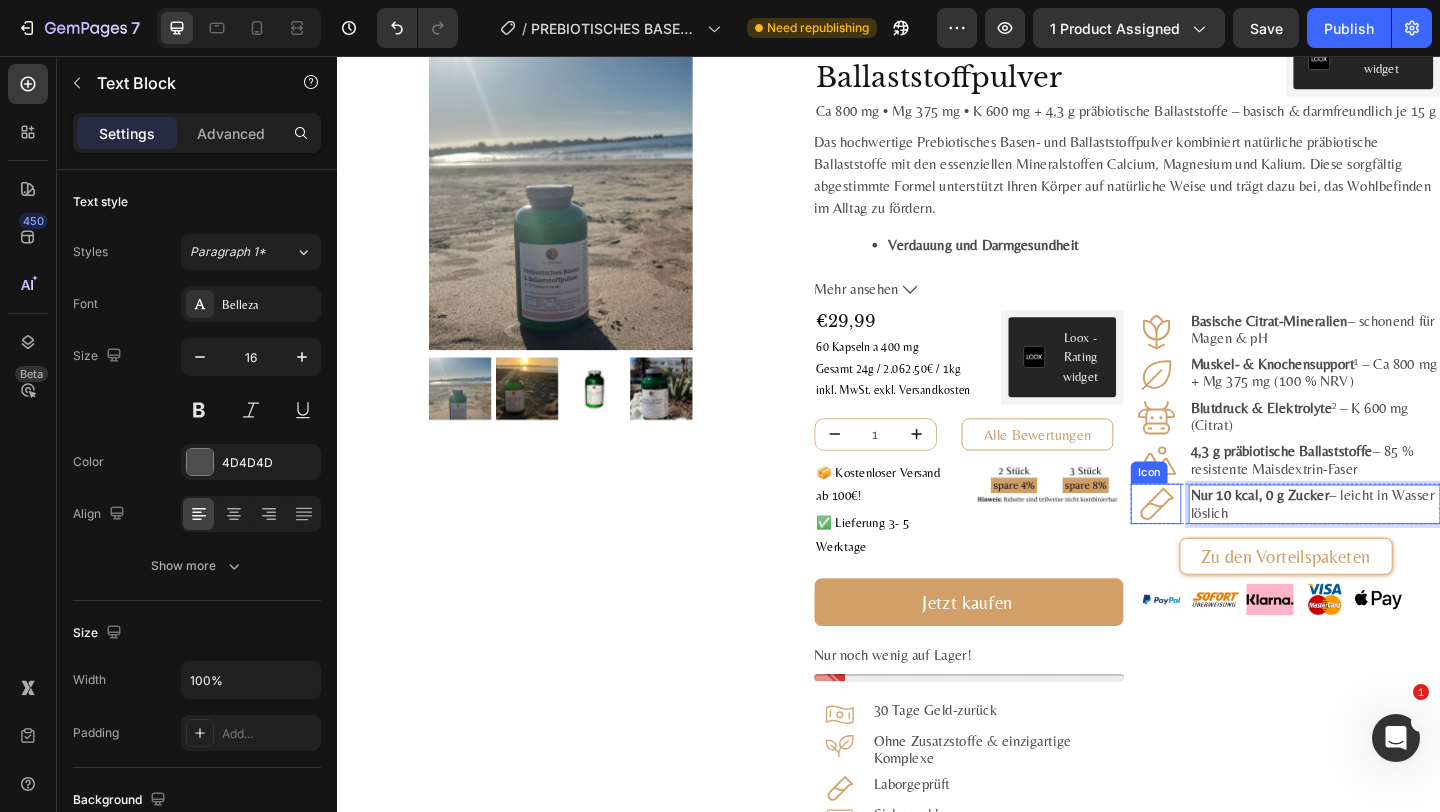 click 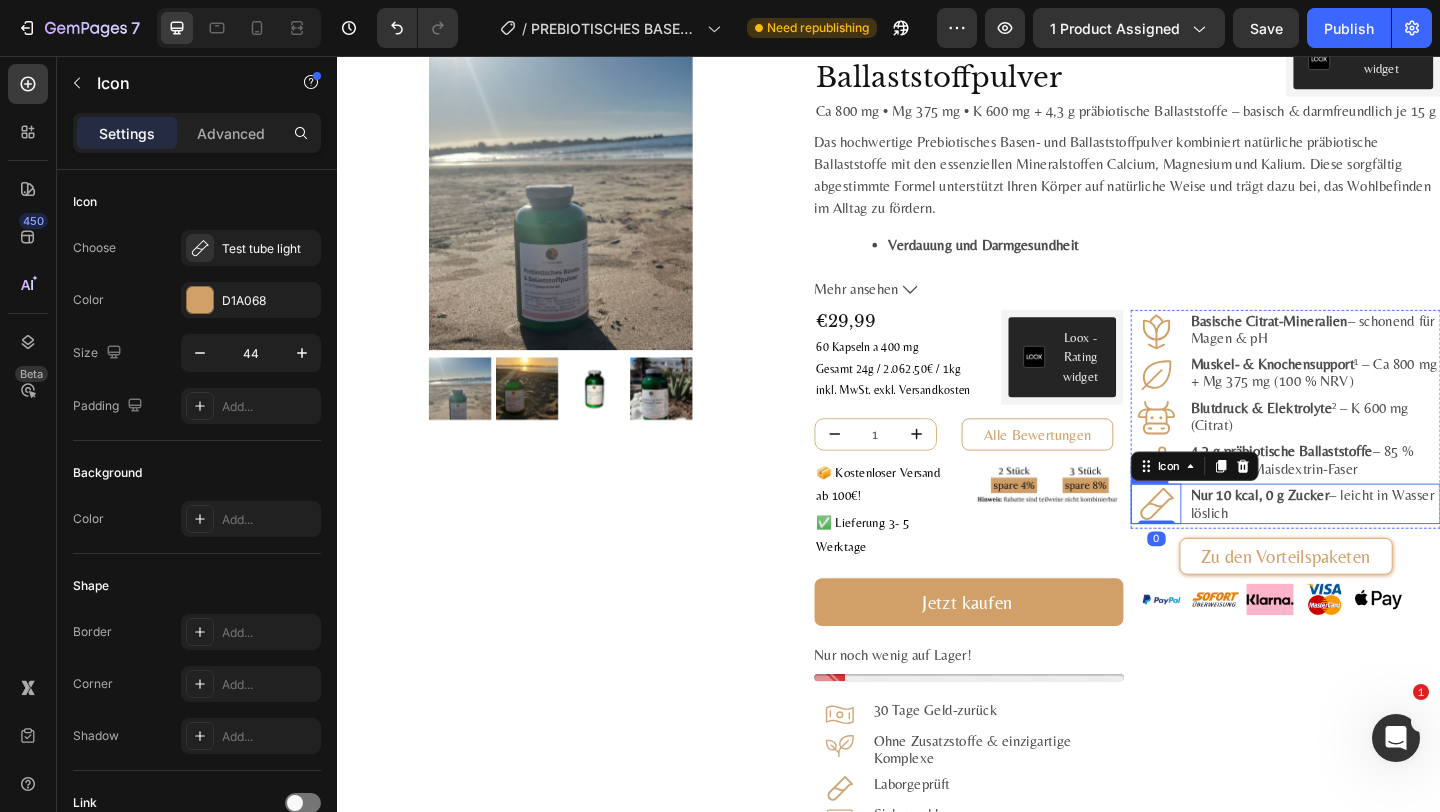 click on "Icon   0 Nur 10 kcal, 0 g Zucker  – leicht in Wasser löslich Text Block Row" at bounding box center (1368, 543) 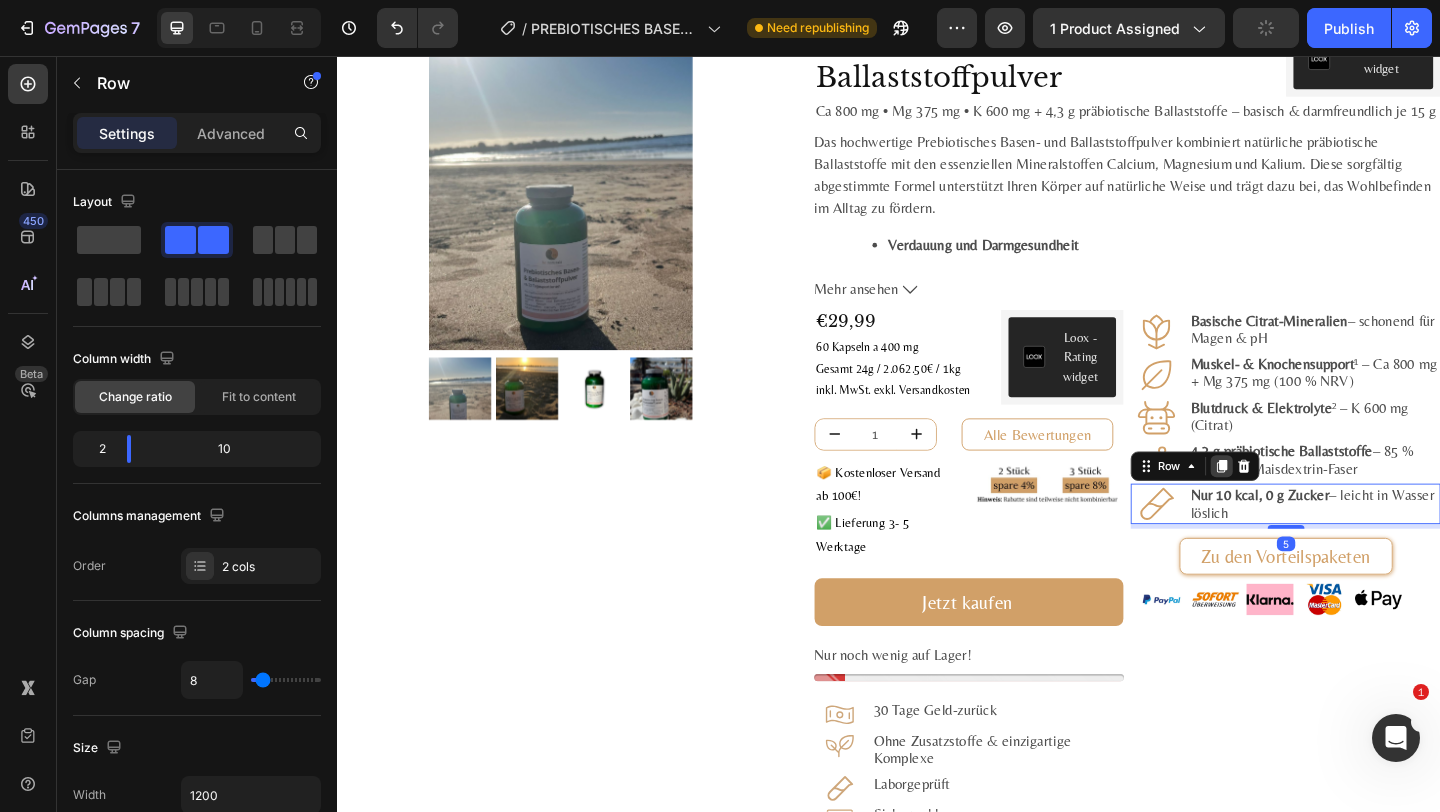 click at bounding box center [1299, 502] 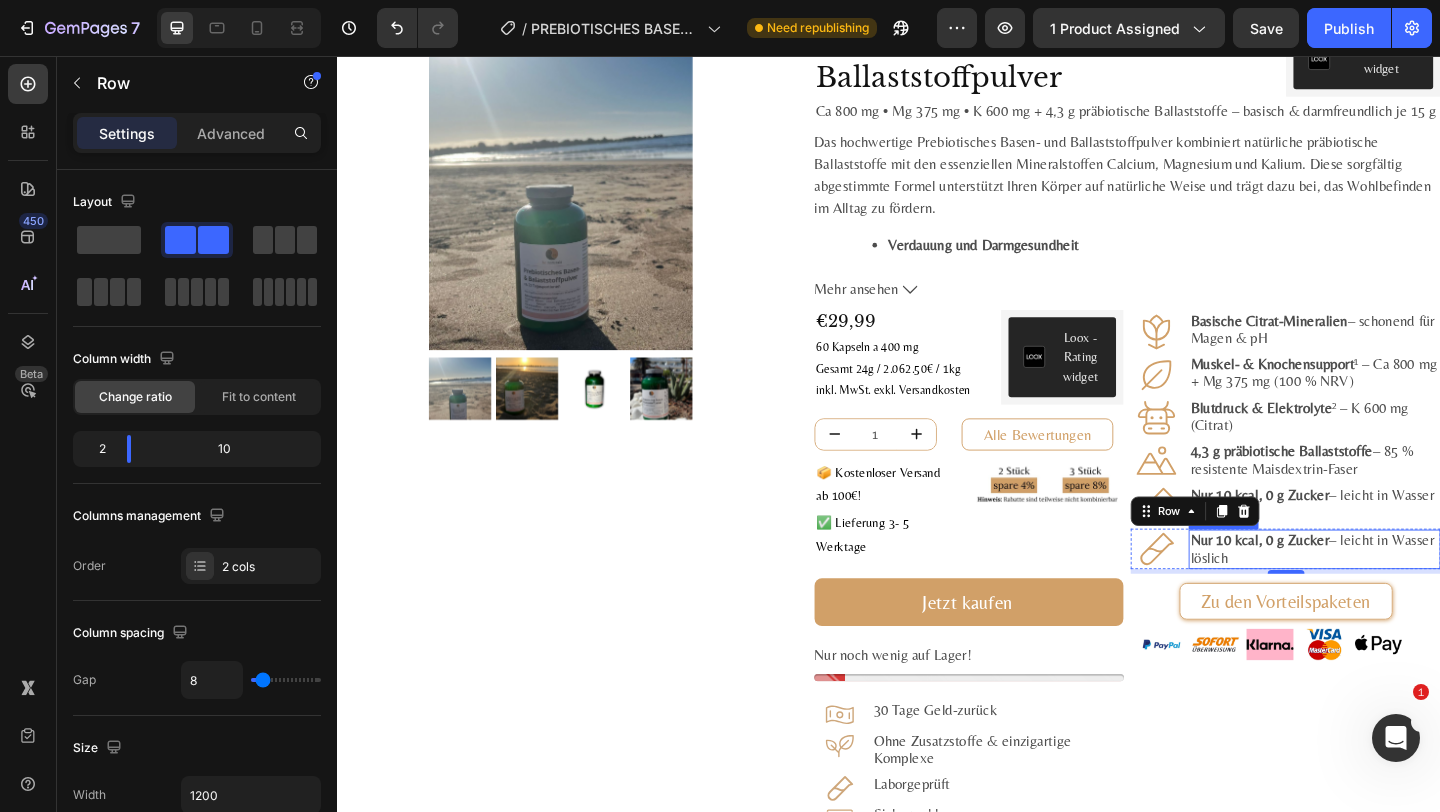 click on "Nur 10 kcal, 0 g Zucker  – leicht in Wasser löslich" at bounding box center [1400, 592] 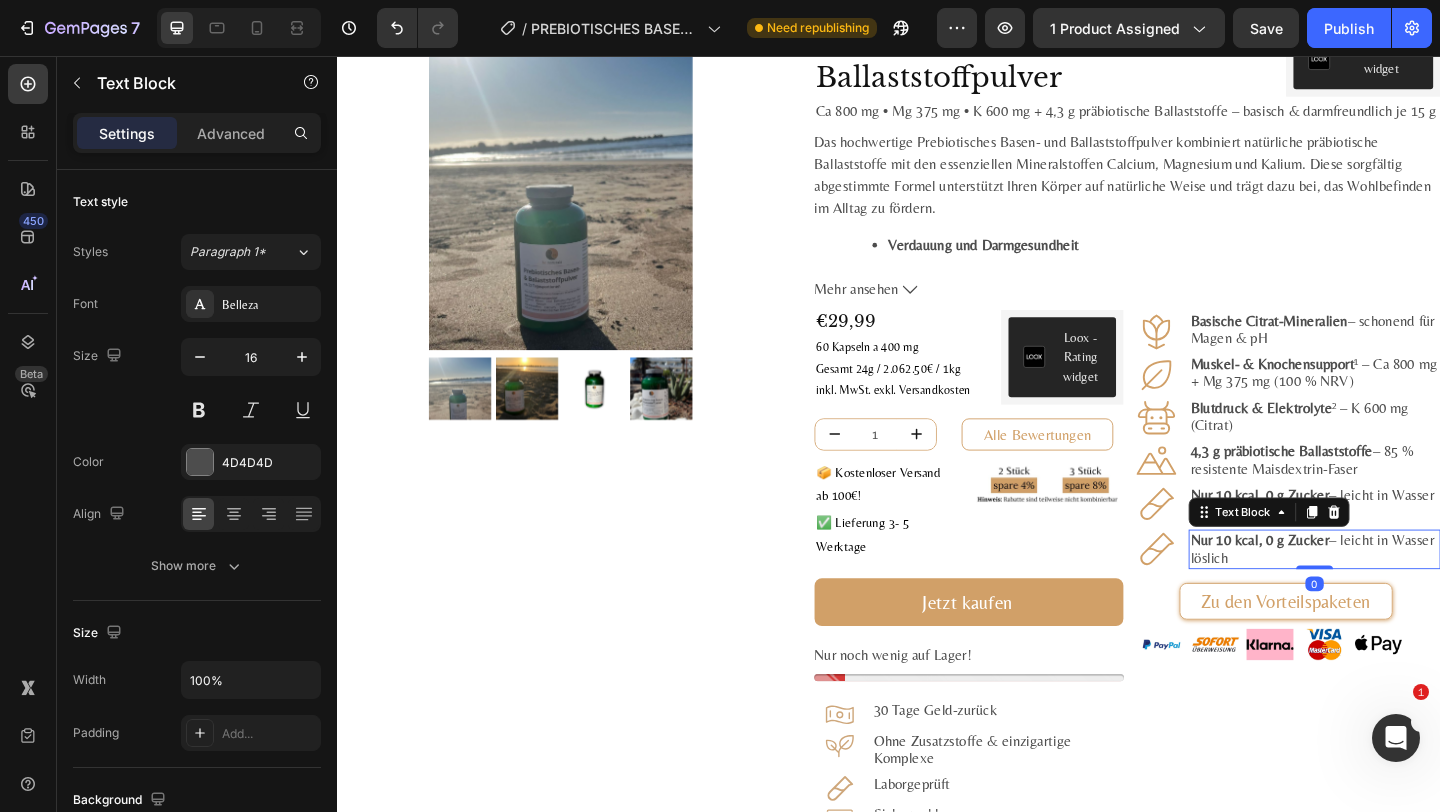 click on "Nur 10 kcal, 0 g Zucker  – leicht in Wasser löslich" at bounding box center (1400, 592) 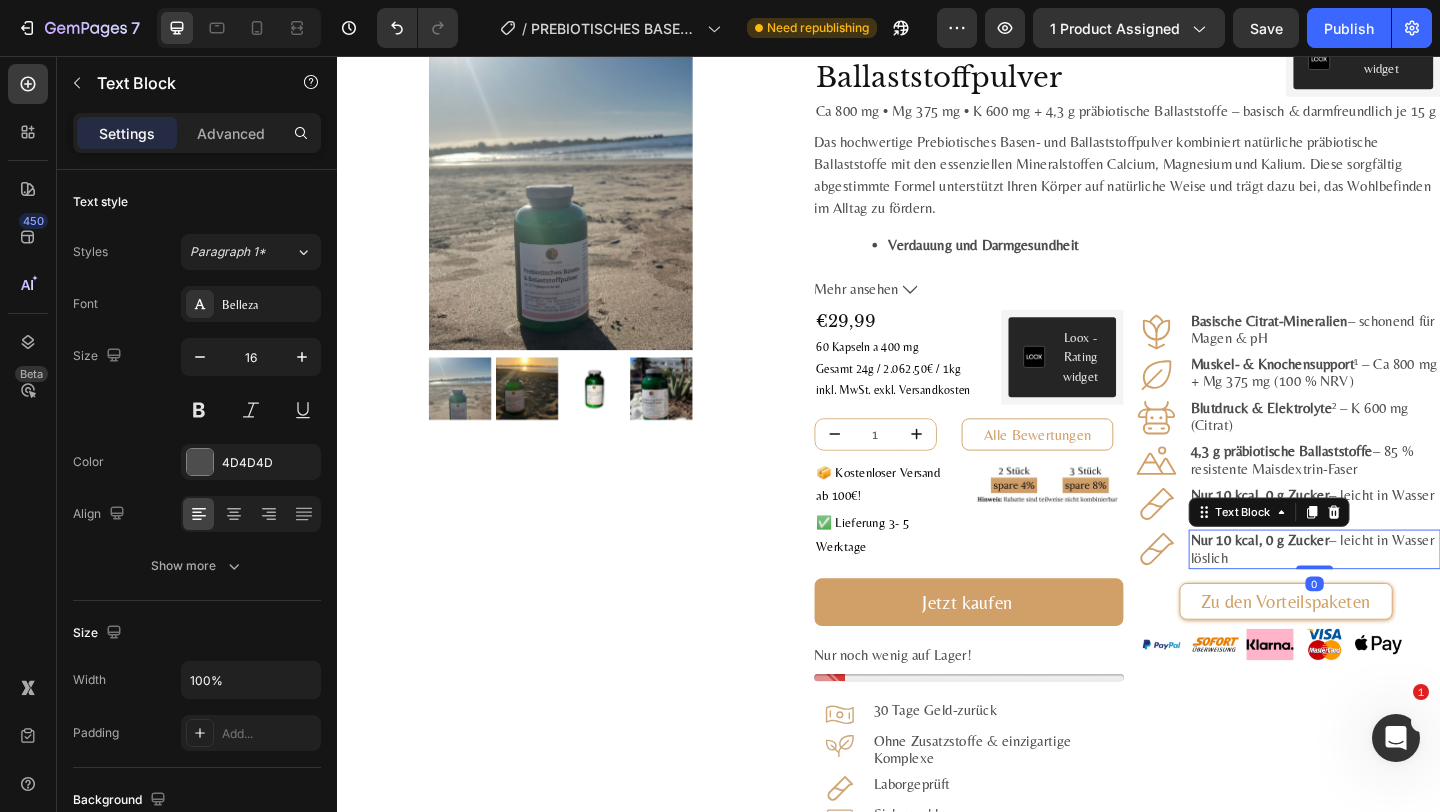 click on "Nur 10 kcal, 0 g Zucker  – leicht in Wasser löslich" at bounding box center [1400, 592] 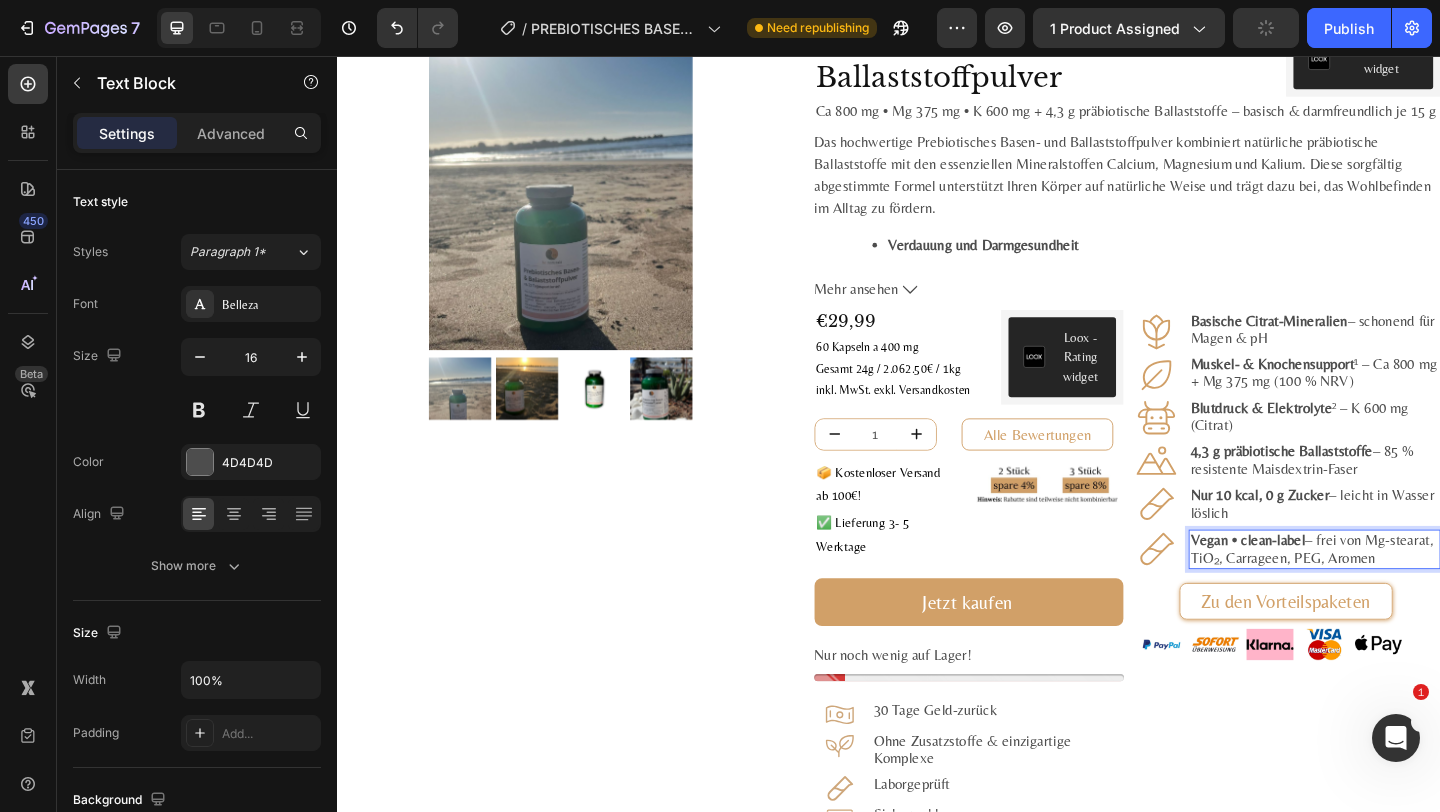 click on "Vegan • clean-label" at bounding box center (1327, 582) 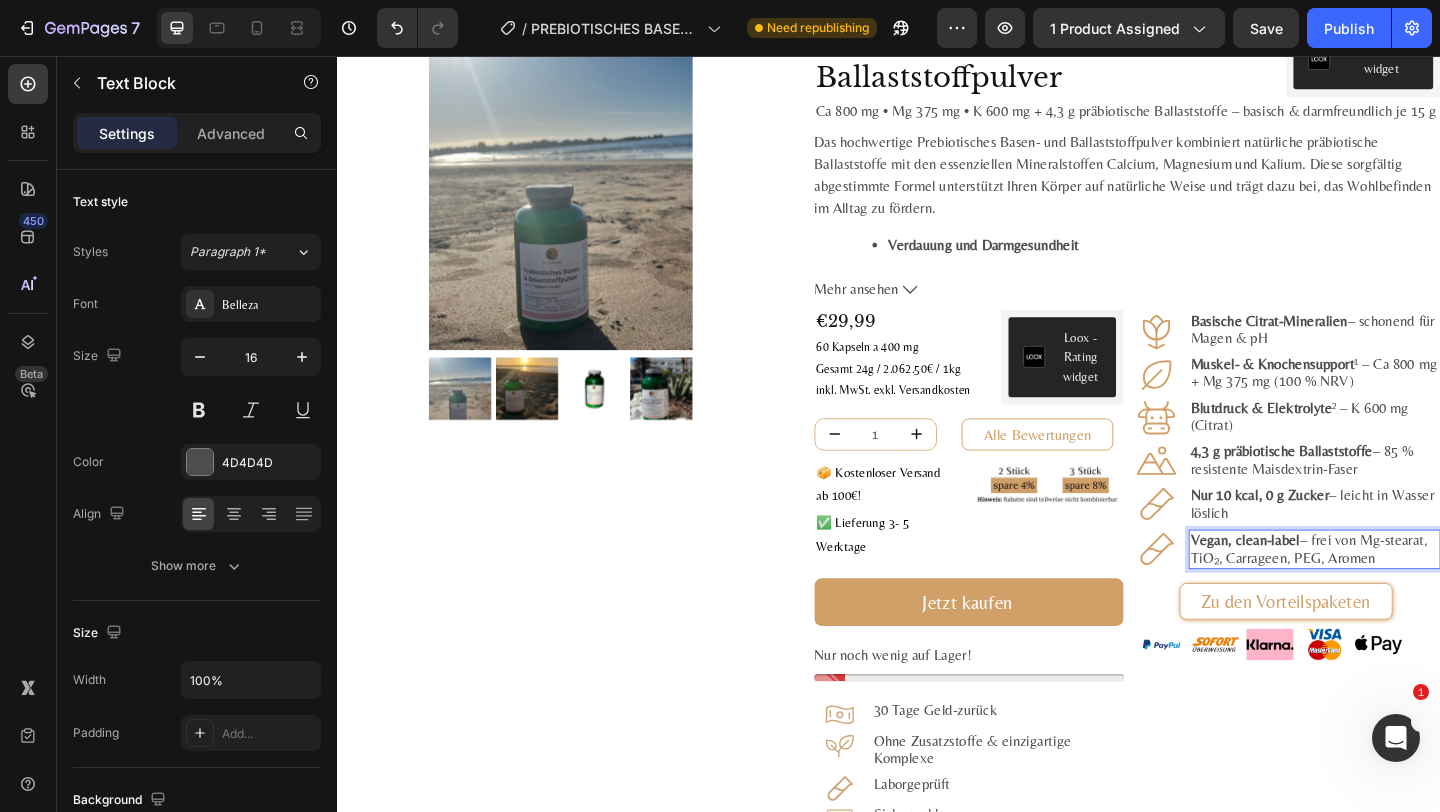 click on "Vegan, clean-label  – frei von Mg-stearat, TiO₂, Carrageen, PEG, Aromen" at bounding box center [1400, 592] 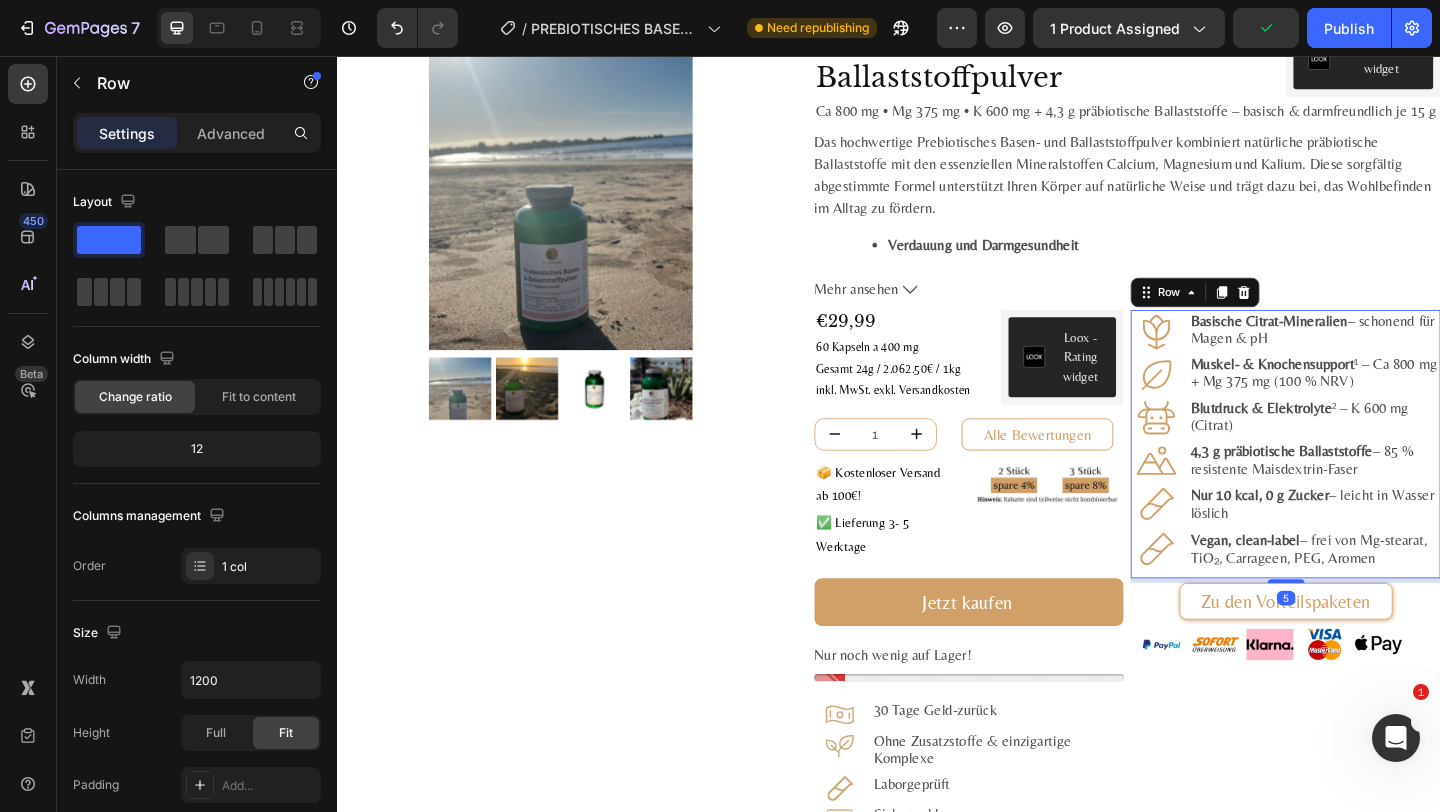 click on "Icon Basische Citrat-Mineralien  – schonend für Magen & pH Text Block Row
Icon Muskel- & Knochen­support ¹ – Ca 800 mg + Mg 375 mg (100 % NRV) Text Block Row
Icon Blutdruck & Elektrolyte ² – K 600 mg (Citrat) Text Block Row
Icon 4,3 g präbiotische Ballaststoffe  – 85 % resistente Maisdextrin-Faser Text Block Row
Icon Nur 10 kcal, 0 g Zucker  – leicht in Wasser löslich Text Block Row
Icon Vegan, clean-label  – frei von Mg-stearat, TiO₂, Carrageen, PEG, Aromen Text Block Row Row" at bounding box center (1368, 478) 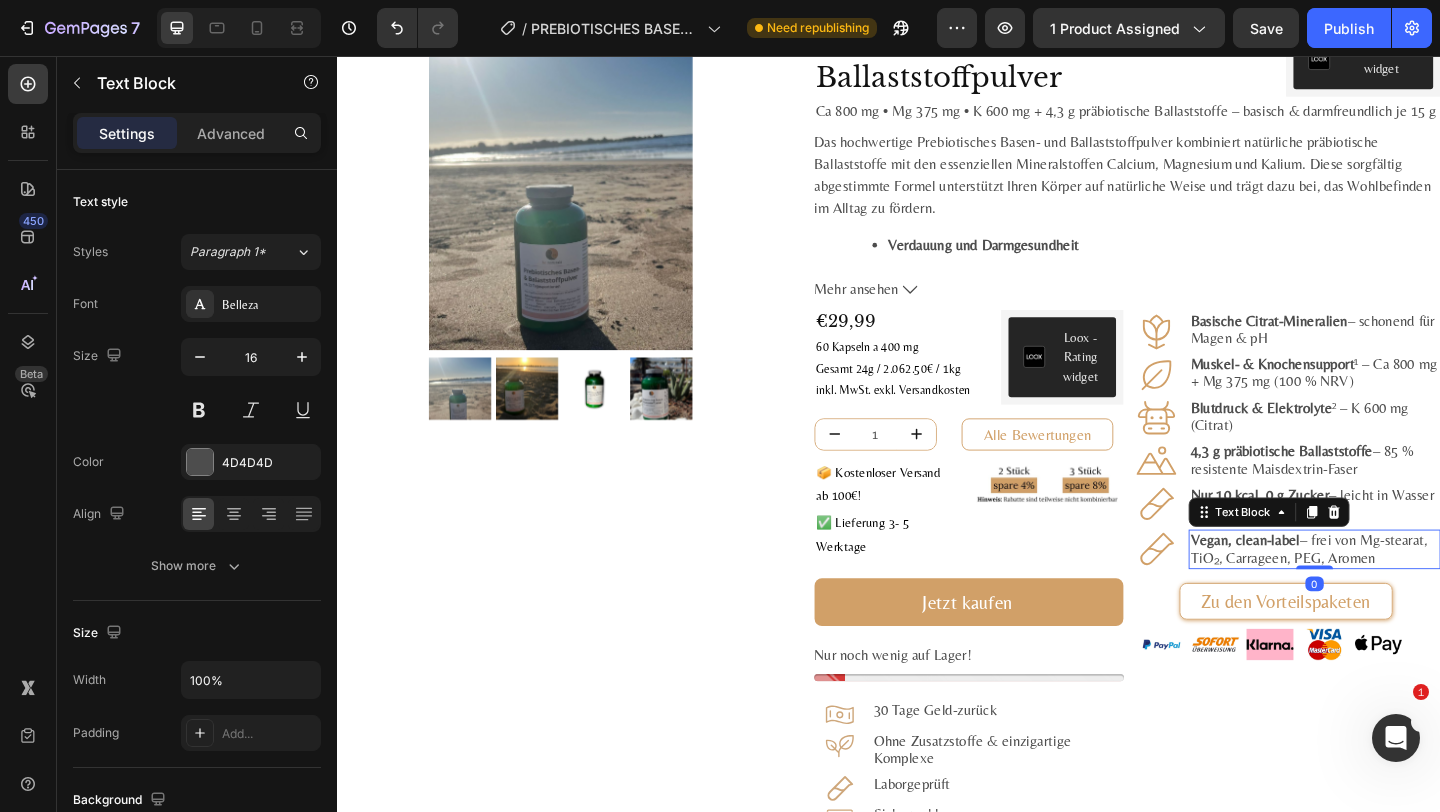 click on "Vegan, clean-label  – frei von Mg-stearat, TiO₂, Carrageen, PEG, Aromen" at bounding box center [1400, 592] 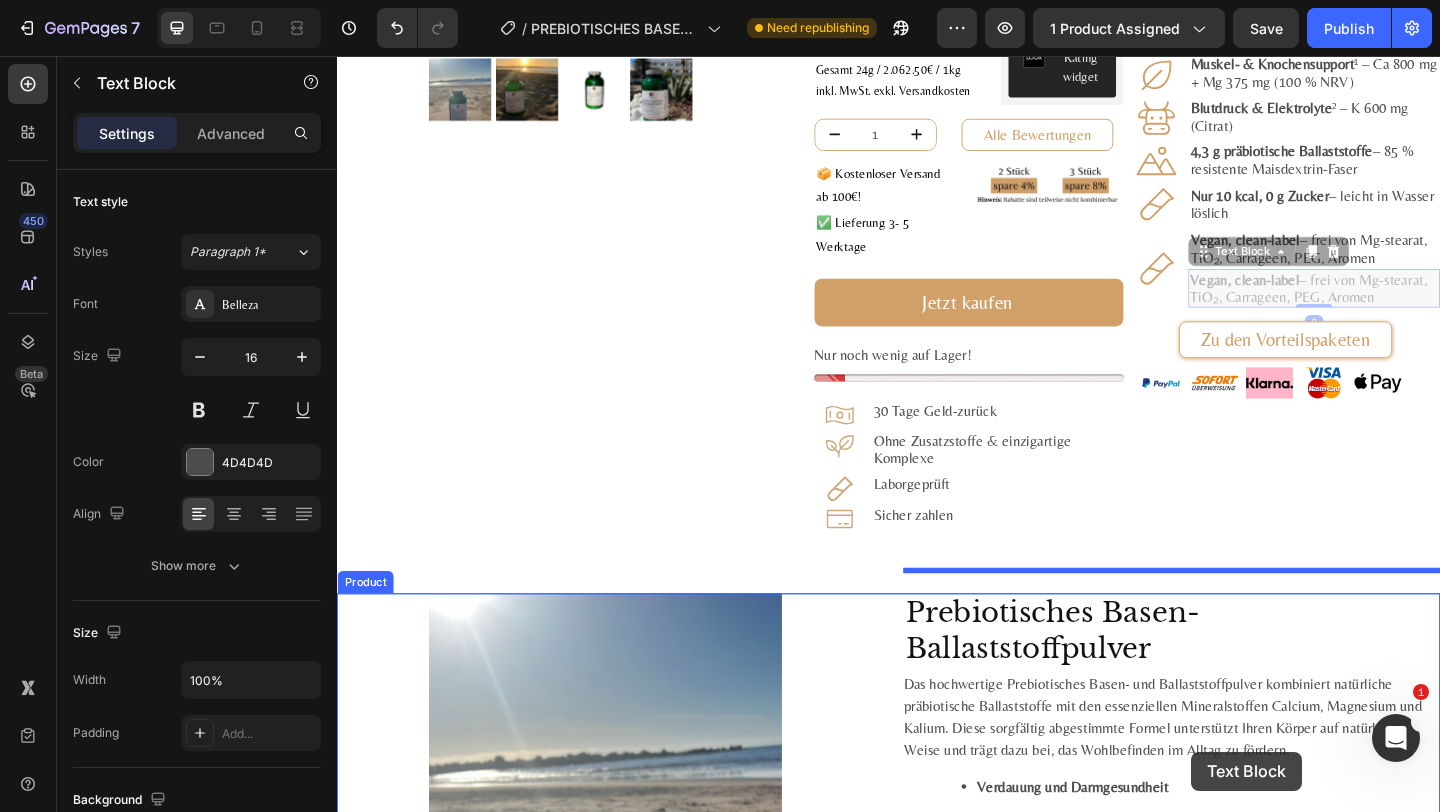 scroll, scrollTop: 445, scrollLeft: 0, axis: vertical 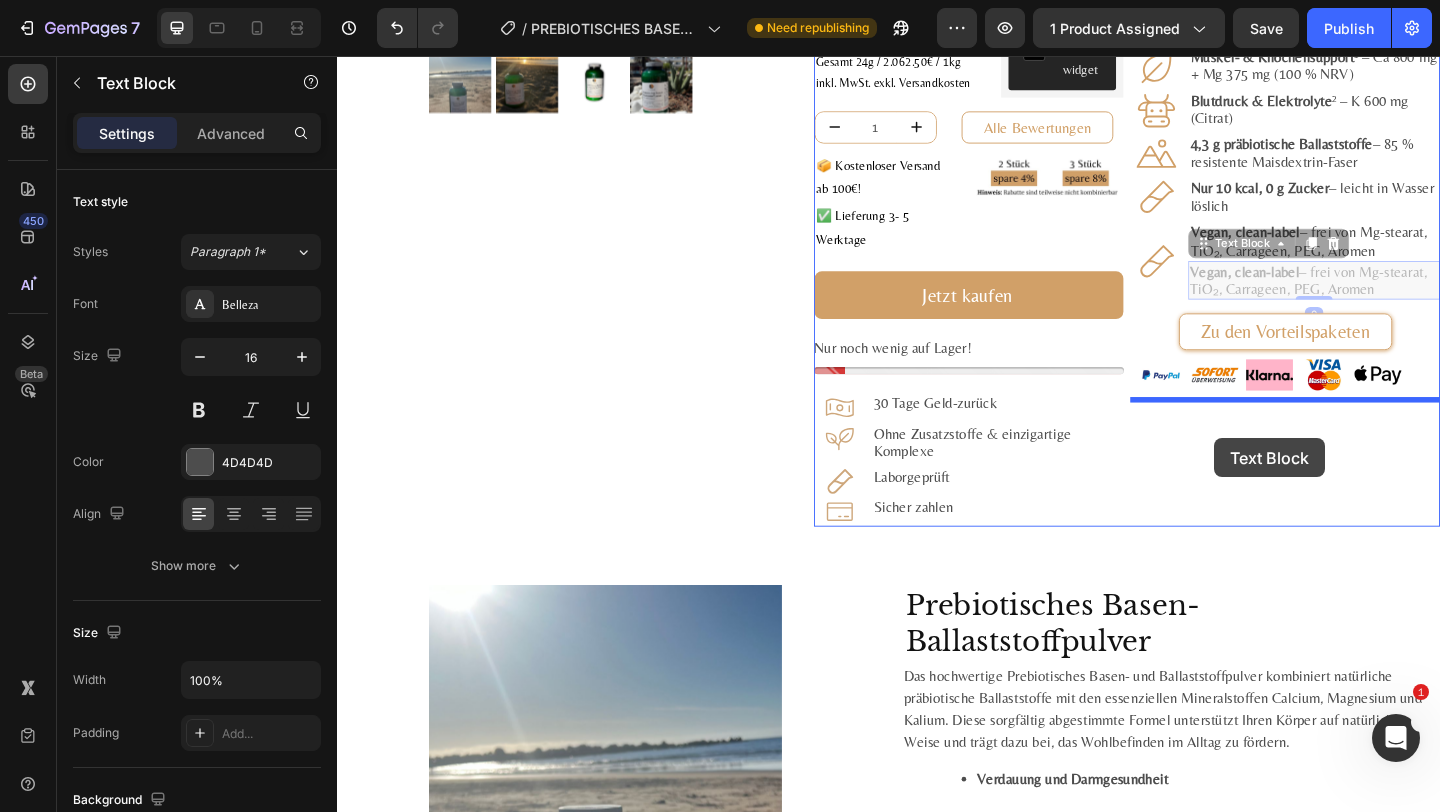 drag, startPoint x: 1317, startPoint y: 596, endPoint x: 1293, endPoint y: 471, distance: 127.28315 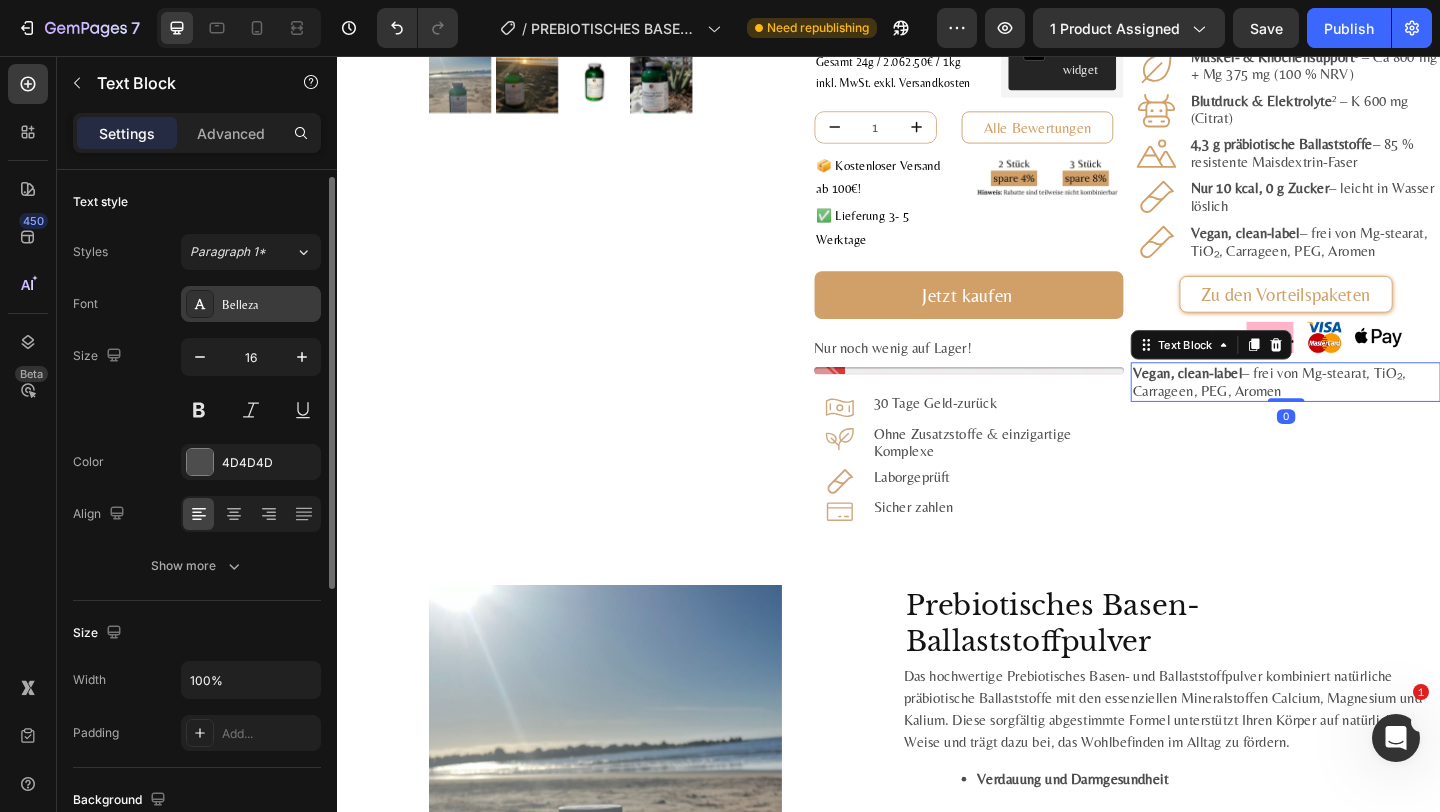 scroll, scrollTop: 42, scrollLeft: 0, axis: vertical 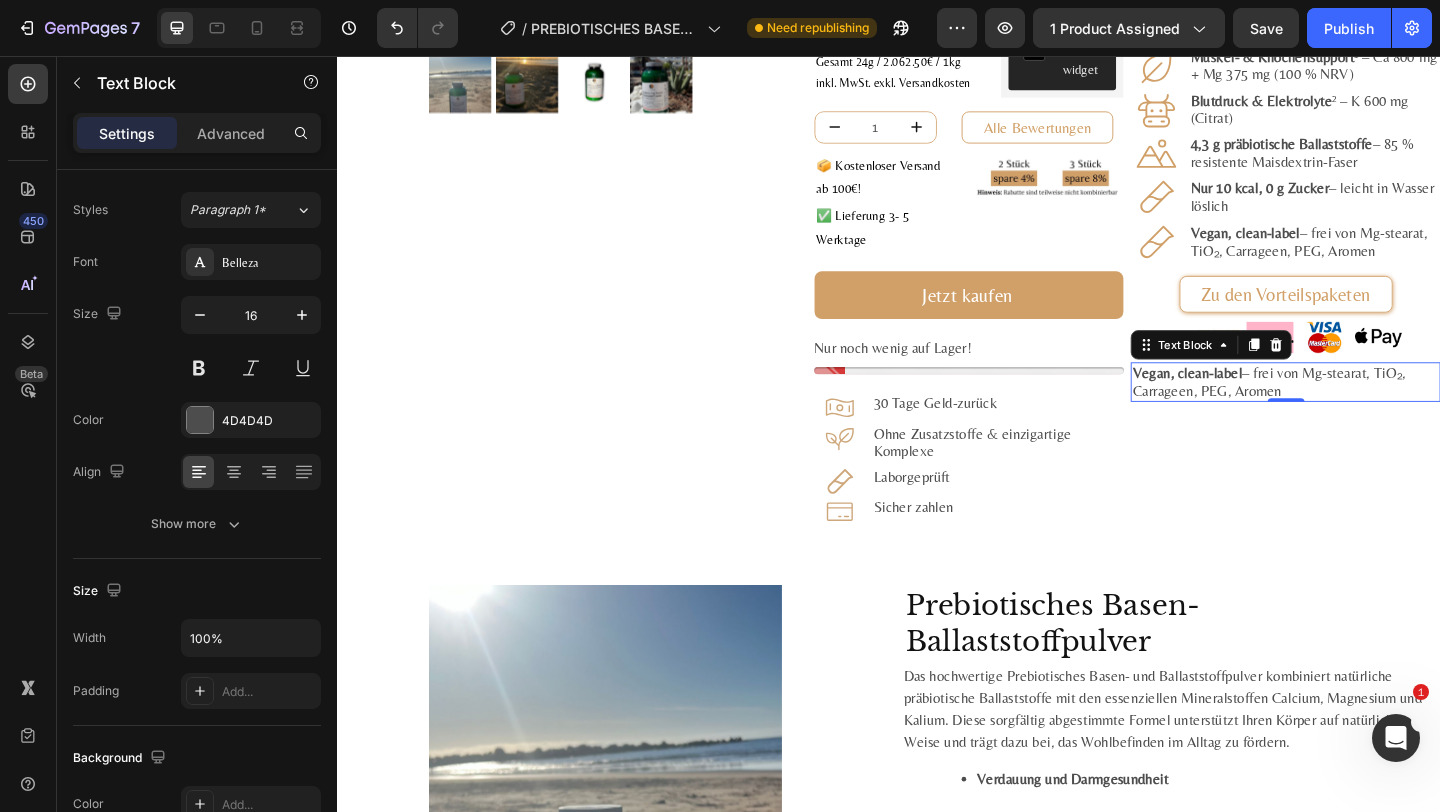 click on "Vegan, clean-label" at bounding box center (1261, 400) 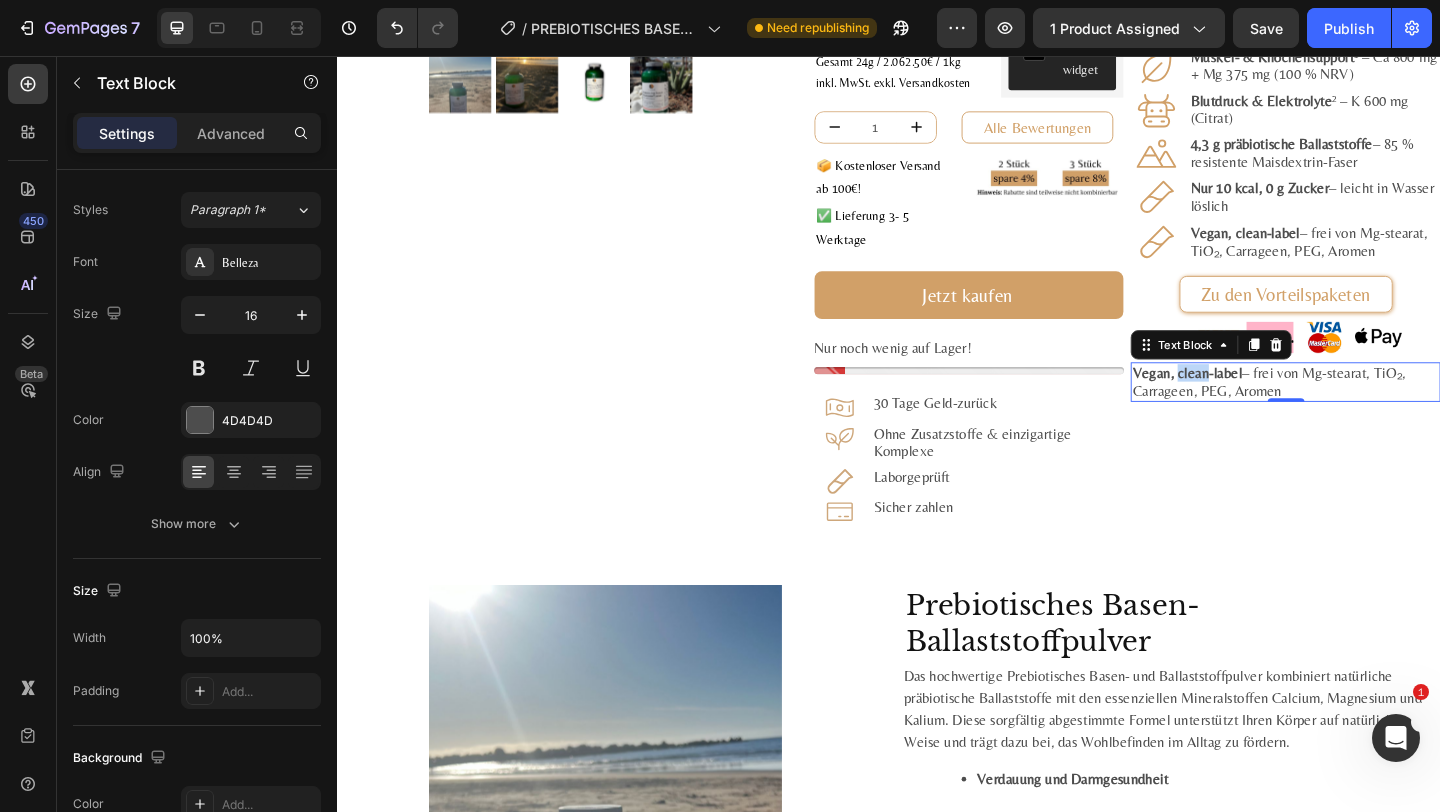 click on "Vegan, clean-label" at bounding box center (1261, 400) 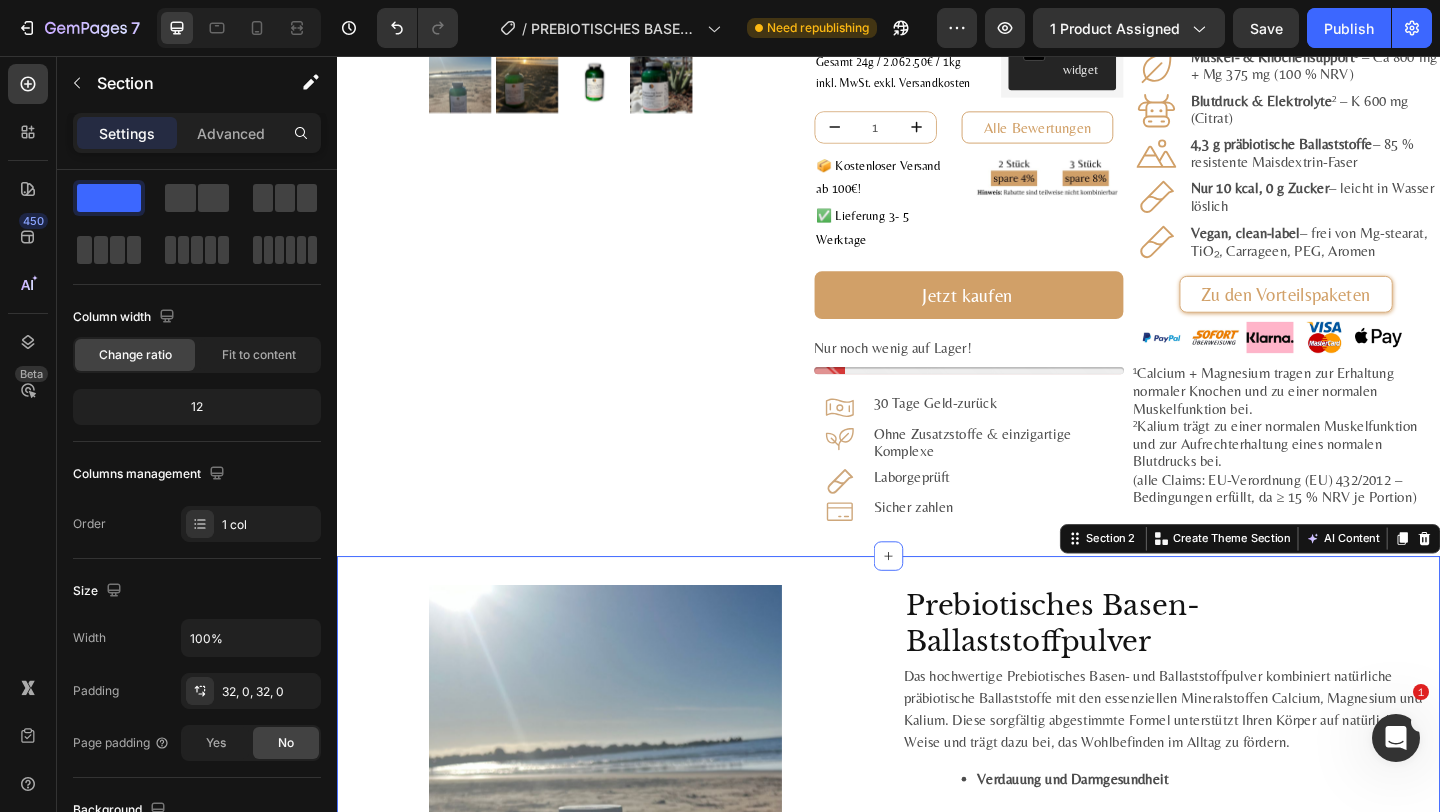 click on "Product Images Prebiotisches Basen-Ballaststoffpulver Product Title Das hochwertige Prebiotisches Basen- und Ballaststoffpulver kombiniert natürliche präbiotische Ballaststoffe mit den essenziellen Mineralstoffen Calcium, Magnesium und Kalium. Diese sorgfältig abgestimmte Formel unterstützt Ihren Körper auf natürliche Weise und trägt dazu bei, das Wohlbefinden im Alltag zu fördern.
Verdauung und Darmgesundheit
Lösliche Ballaststoffe (Dextrin) : Die enthaltenen Ballaststoffe stammen zu [NUMBER] % aus verdauungsresistenter Maisstärke. Sie fördern das Wachstum gesunder Darmbakterien, verbessern die Verdauung und tragen zur Regulierung des Stuhlgangs bei.
Säure-Basen-Haushalt und Mineralstoffgleichgewicht
Calcium (als Citrat) : Trägt zur Erhaltung eines normalen Säure-Basen-Haushalts bei und unterstützt die Funktion von Verdauungsenzymen.
Magnesium (als Citrat)
Muskelfunktion und Nervensystem
Kalium (als Gluconat)" at bounding box center (937, 922) 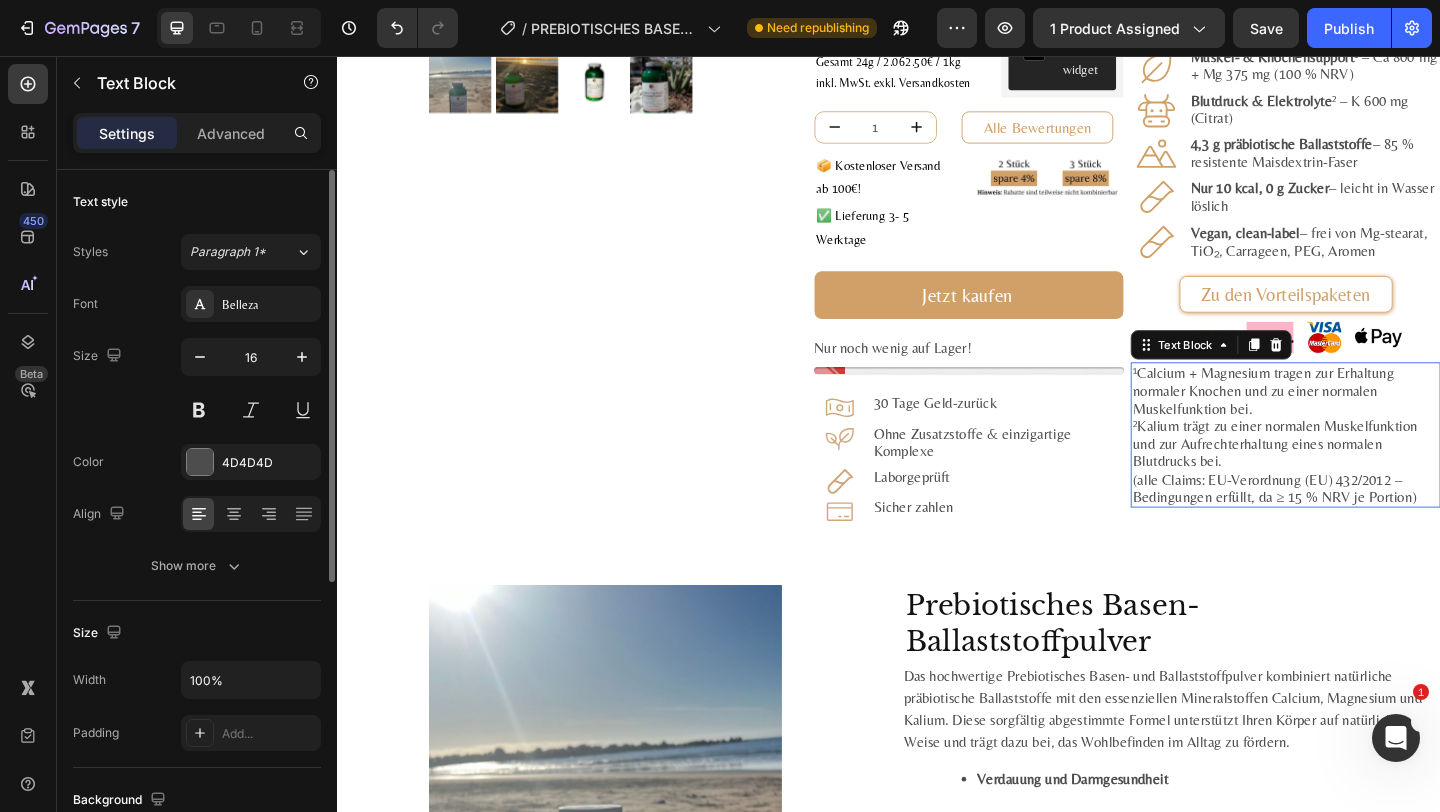 click on "¹Calcium + Magnesium tragen zur Erhaltung normaler Knochen und zu einer normalen Muskelfunktion bei. ²Kalium trägt zu einer normalen Muskelfunktion und zur Aufrechterhaltung eines normalen Blutdrucks bei. (alle Claims: EU-Verordnung (EU) 432/2012 – Bedingungen erfüllt, da ≥ 15 % NRV je Portion)" at bounding box center (1368, 468) 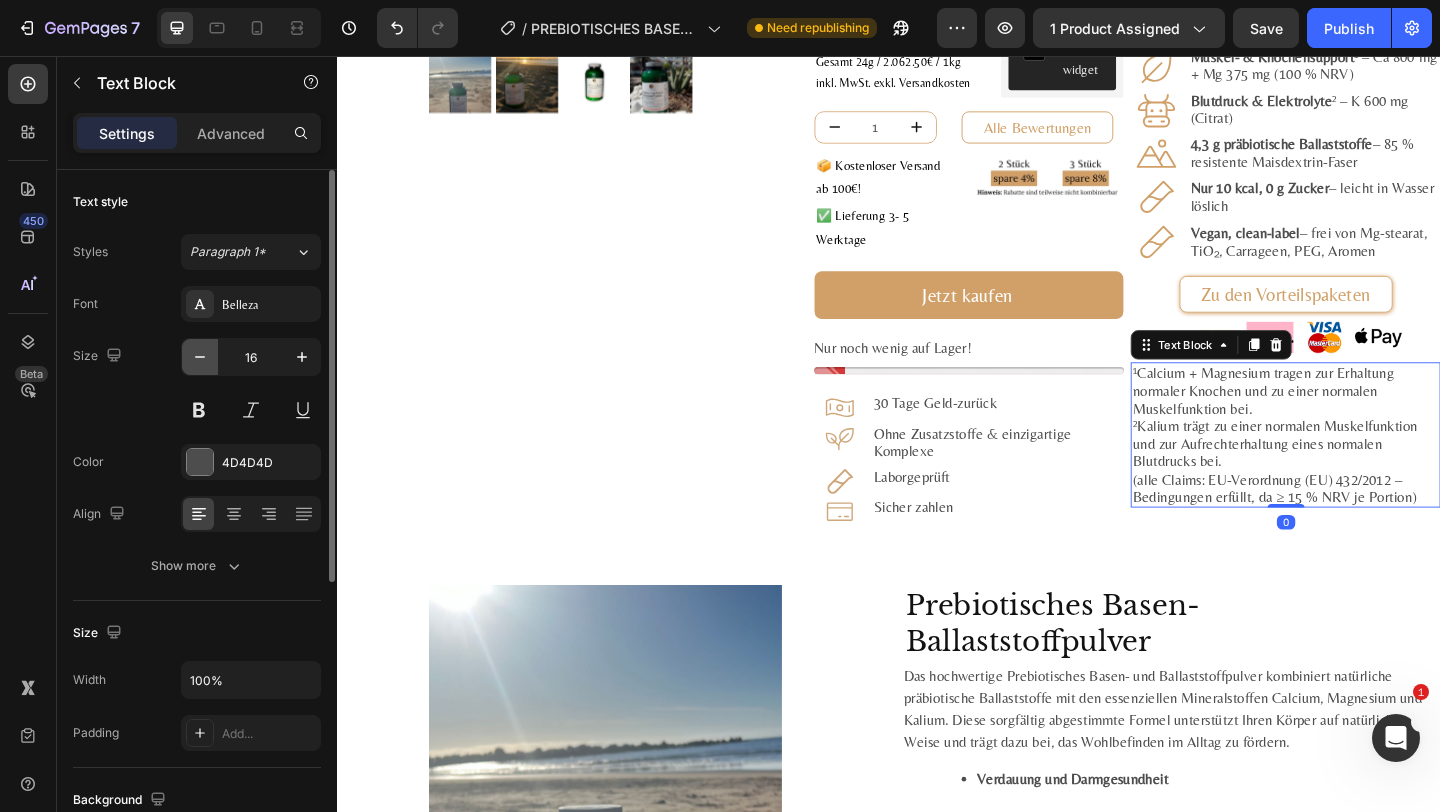 click 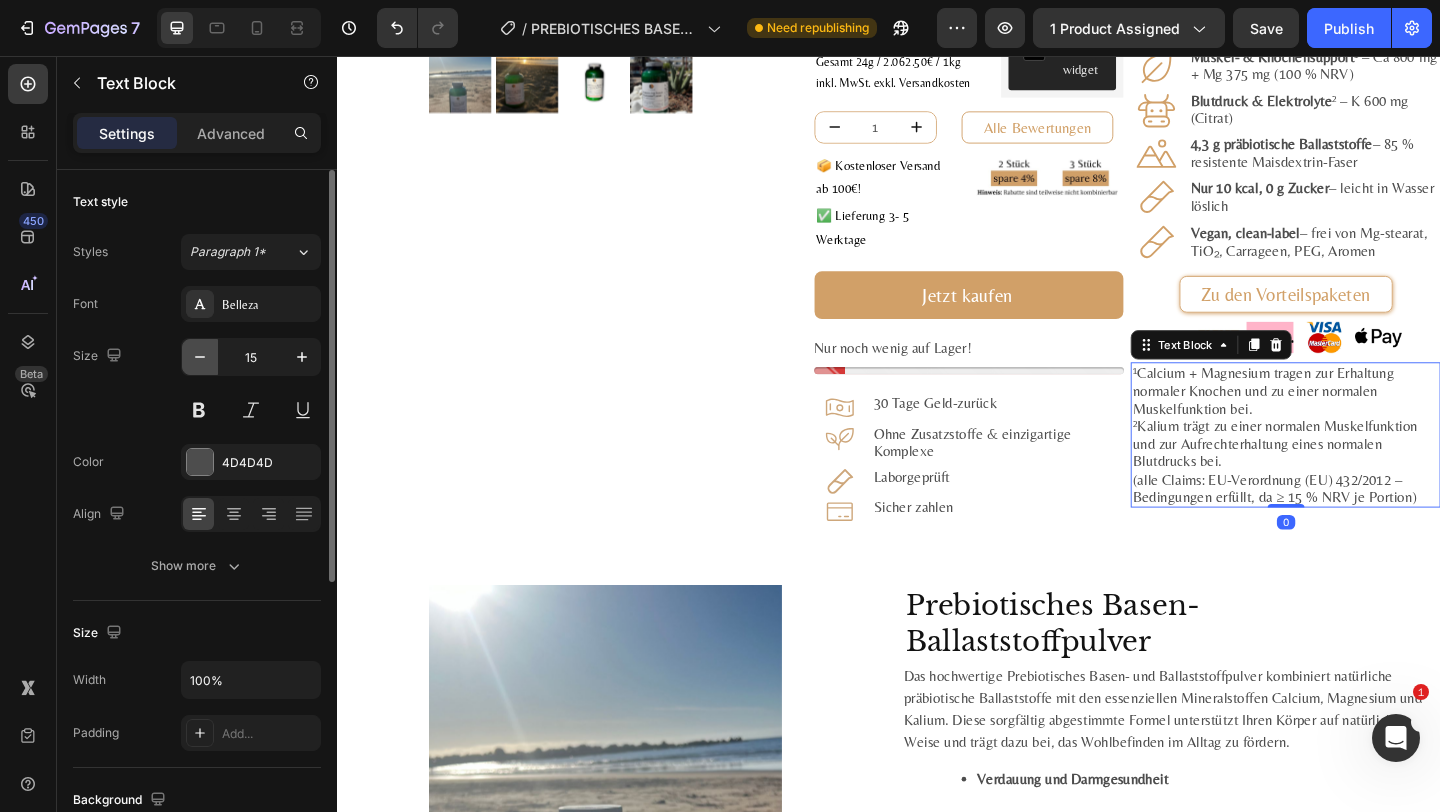 click 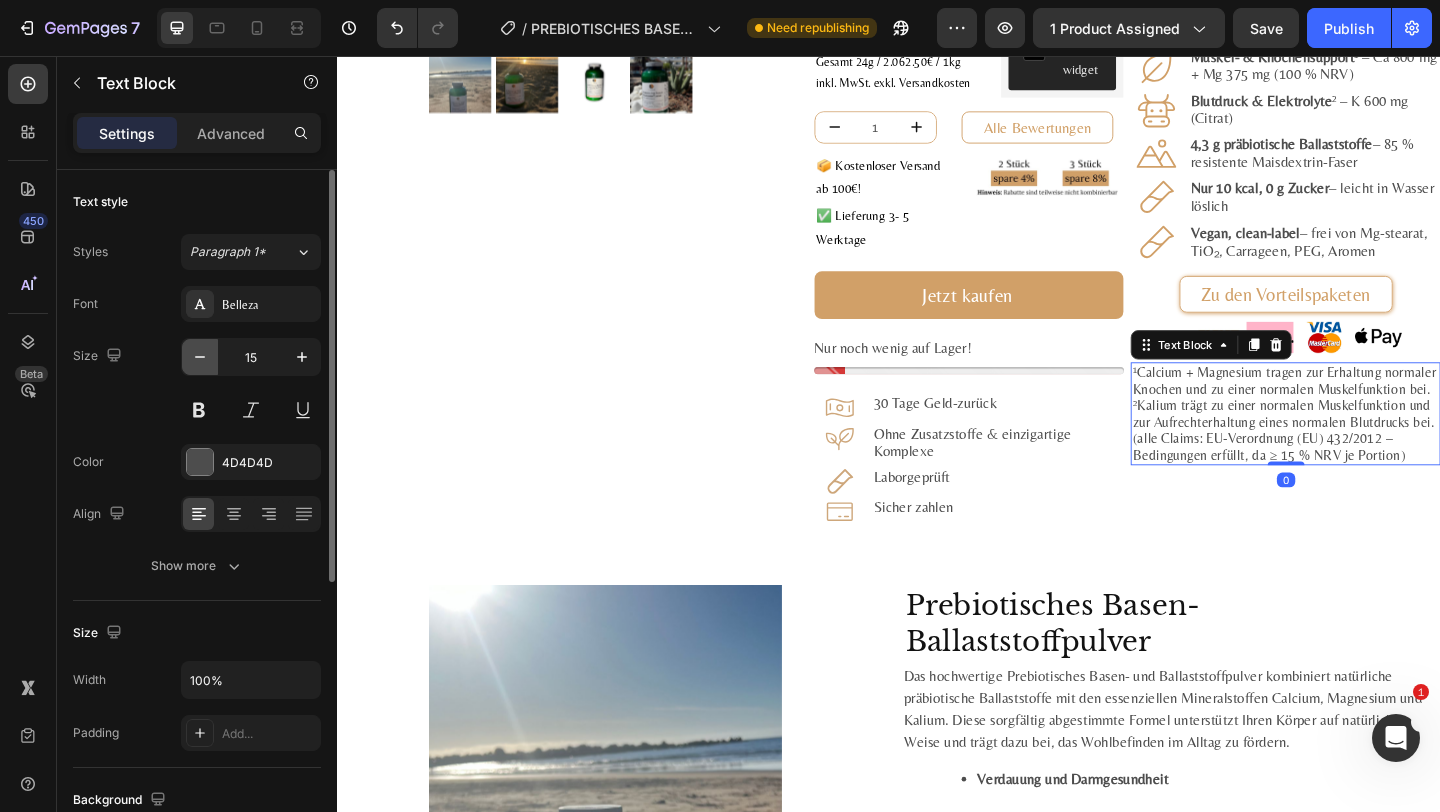 type on "14" 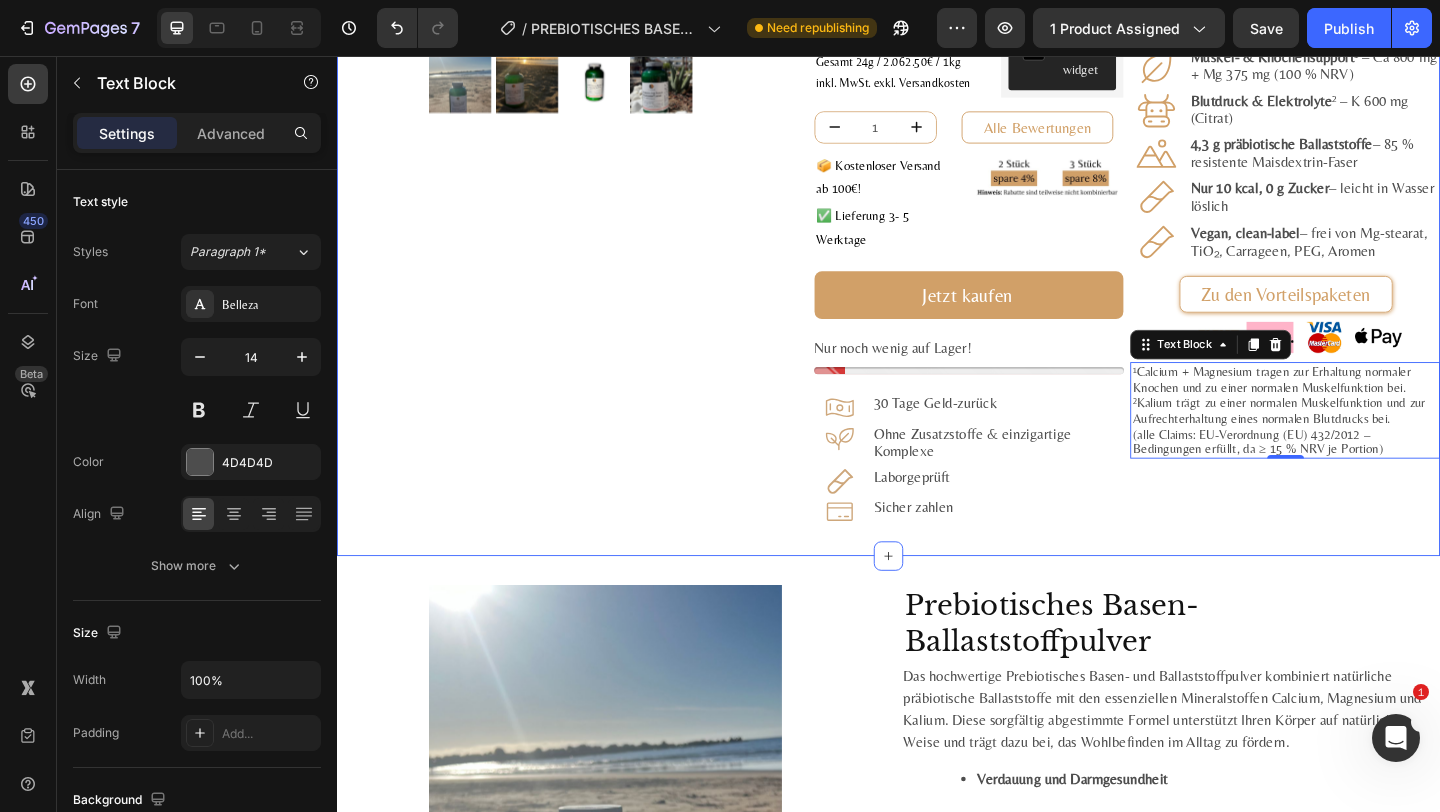 click on "Product Images Row Prebiotisches Basen-Ballaststoffpulver Product Title Loox - Rating widget Loox Row Ca [NUMBER] mg • Mg [NUMBER] mg • K [NUMBER] mg + [NUMBER] g präbiotische Ballaststoffe – basisch & darmfreundlich je [NUMBER] g Text Block Das hochwertige Prebiotisches Basen- und Ballaststoffpulver kombiniert natürliche präbiotische Ballaststoffe mit den essenziellen Mineralstoffen Calcium, Magnesium und Kalium. Diese sorgfältig abgestimmte Formel unterstützt Ihren Körper auf natürliche Weise und trägt dazu bei, das Wohlbefinden im Alltag zu fördern.
Verdauung und Darmgesundheit
Lösliche Ballaststoffe (Dextrin) : Die enthaltenen Ballaststoffe stammen zu [NUMBER] % aus verdauungsresistenter Maisstärke. Sie fördern das Wachstum gesunder Darmbakterien, verbessern die Verdauung und tragen zur Regulierung des Stuhlgangs bei.
Säure-Basen-Haushalt und Mineralstoffgleichgewicht
Calcium (als Citrat)
Magnesium (als Citrat)
Muskelfunktion und Nervensystem
Kalium (als Gluconat)" at bounding box center [937, 126] 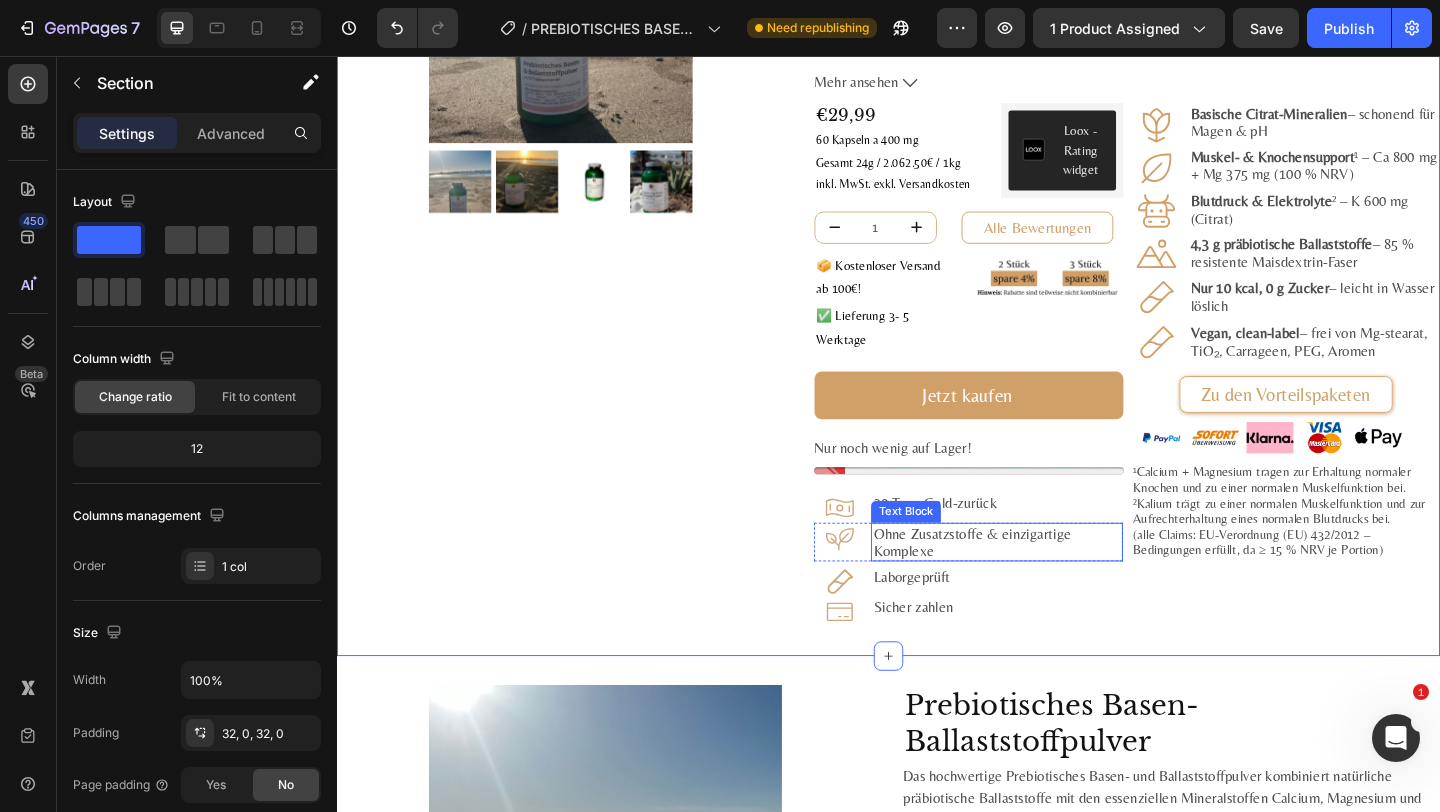 scroll, scrollTop: 335, scrollLeft: 0, axis: vertical 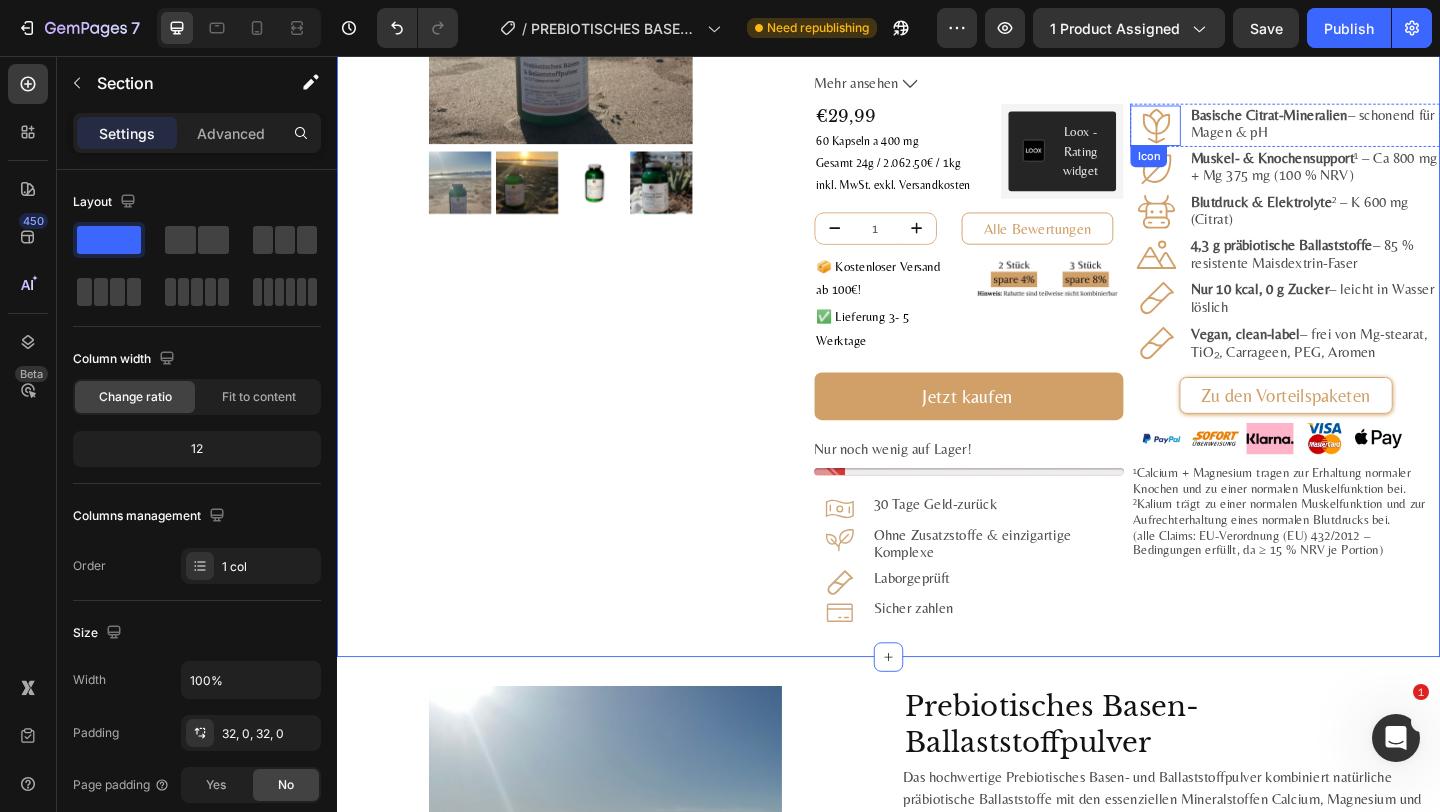 click 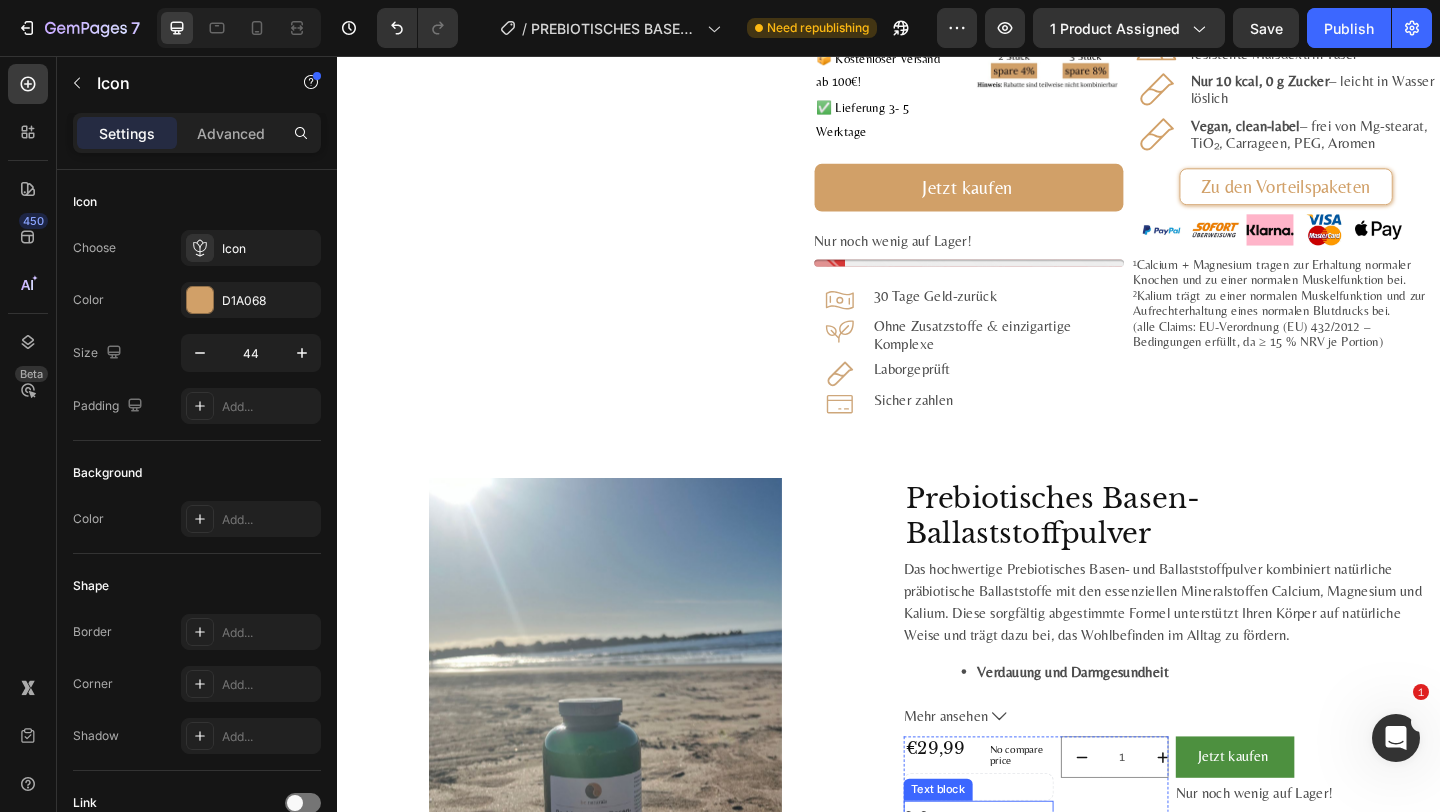 scroll, scrollTop: 144, scrollLeft: 0, axis: vertical 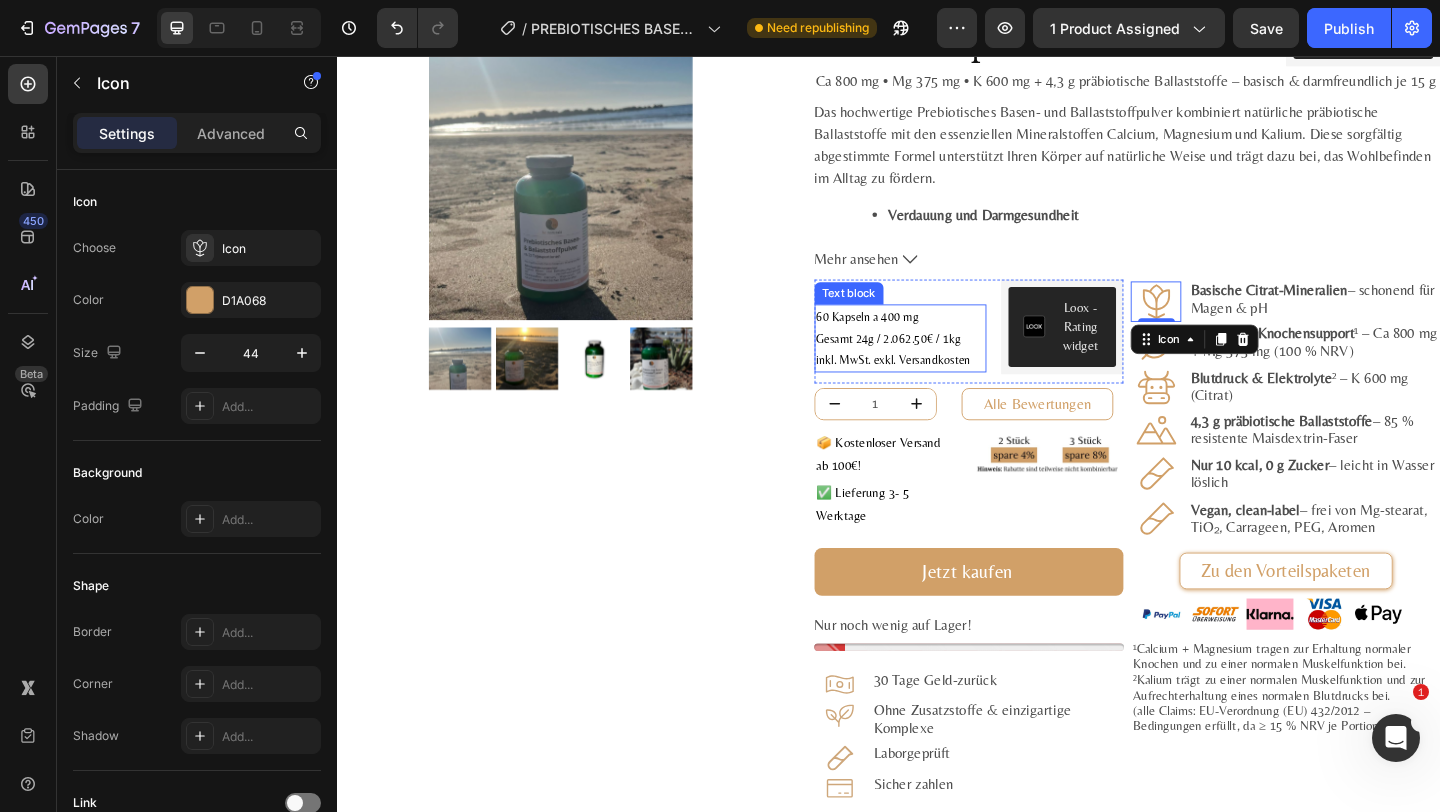 click on "60 Kapseln a 400 mg" at bounding box center (913, 339) 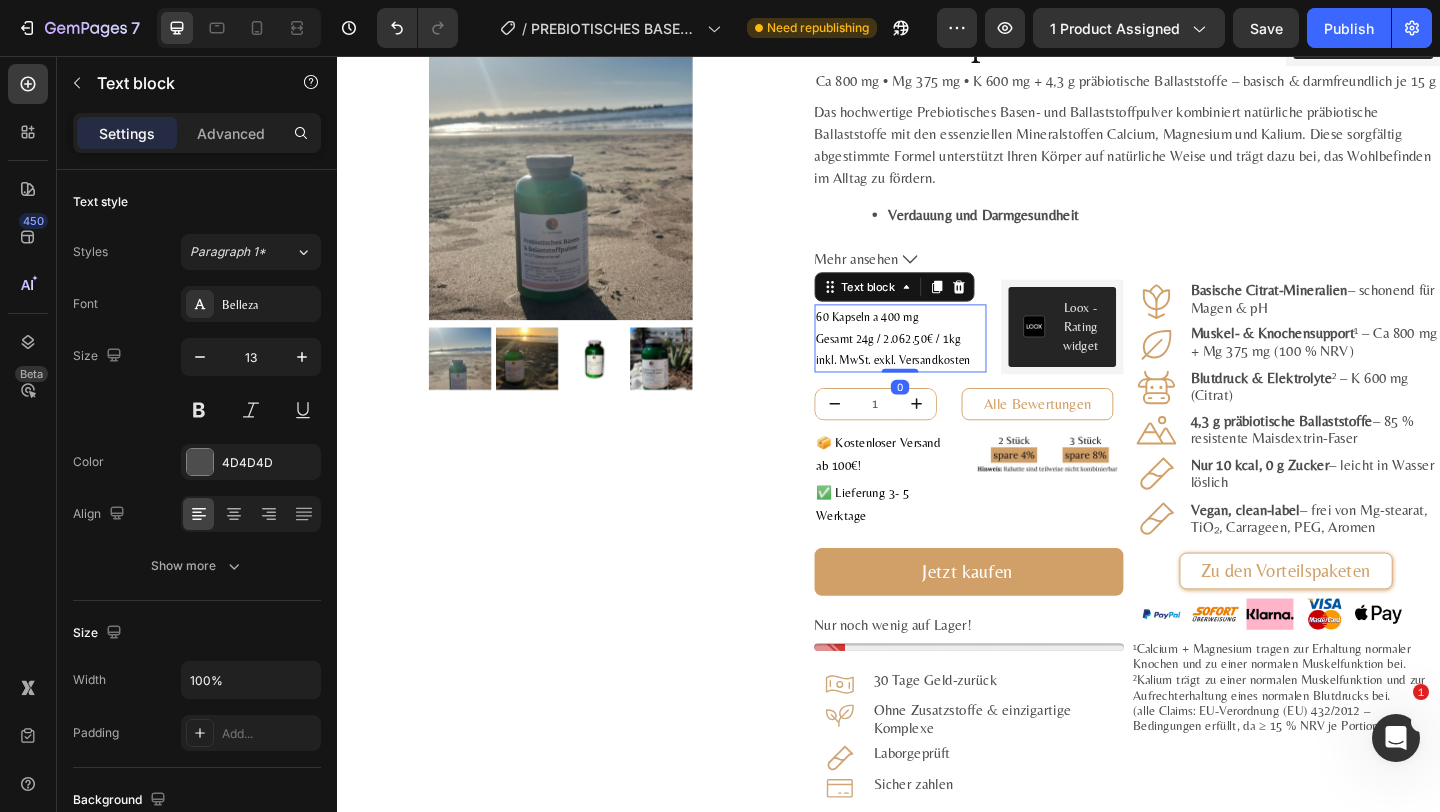 click on "60 Kapseln a 400 mg Gesamt 24g / 2.062.50€ / 1kg" at bounding box center [949, 351] 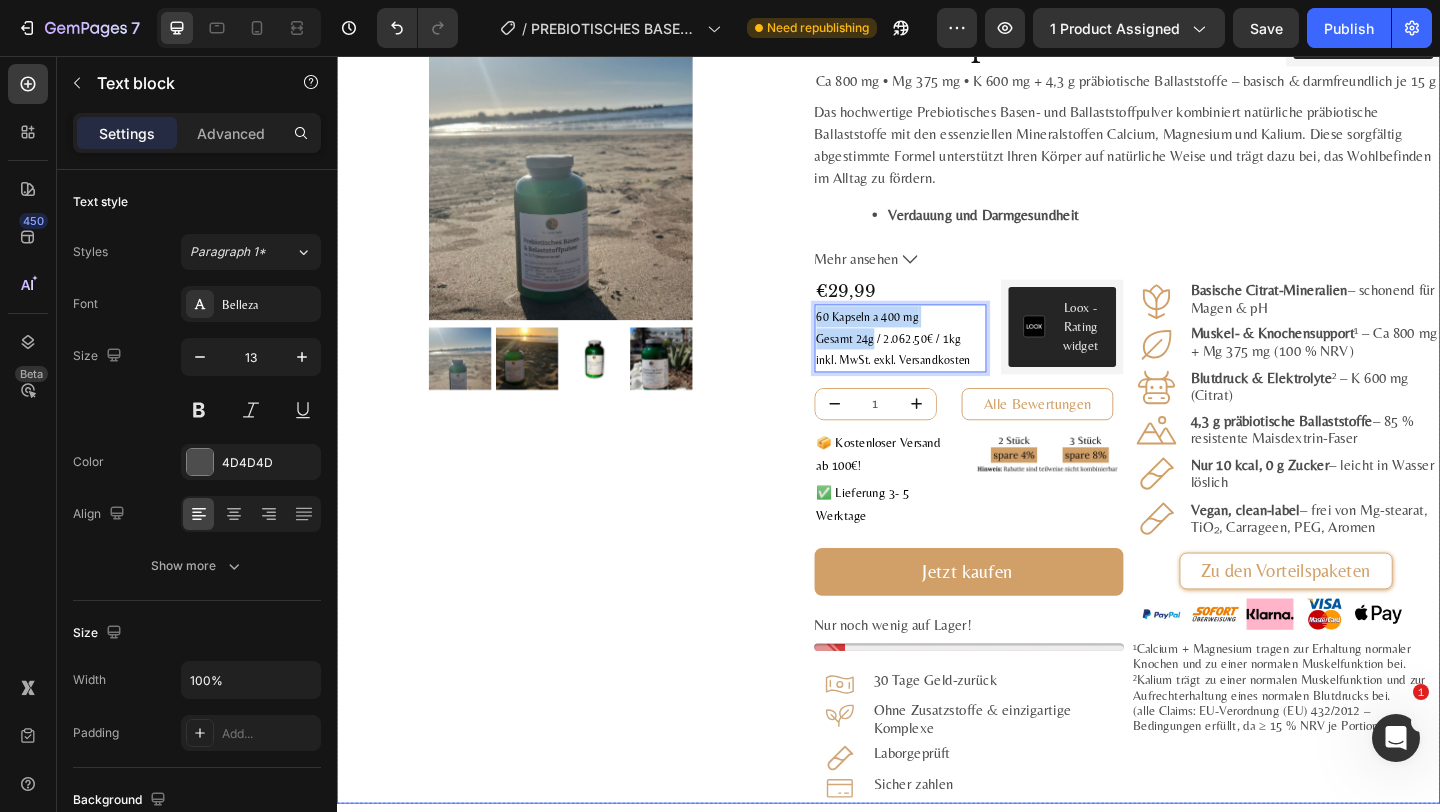 drag, startPoint x: 918, startPoint y: 367, endPoint x: 830, endPoint y: 338, distance: 92.65527 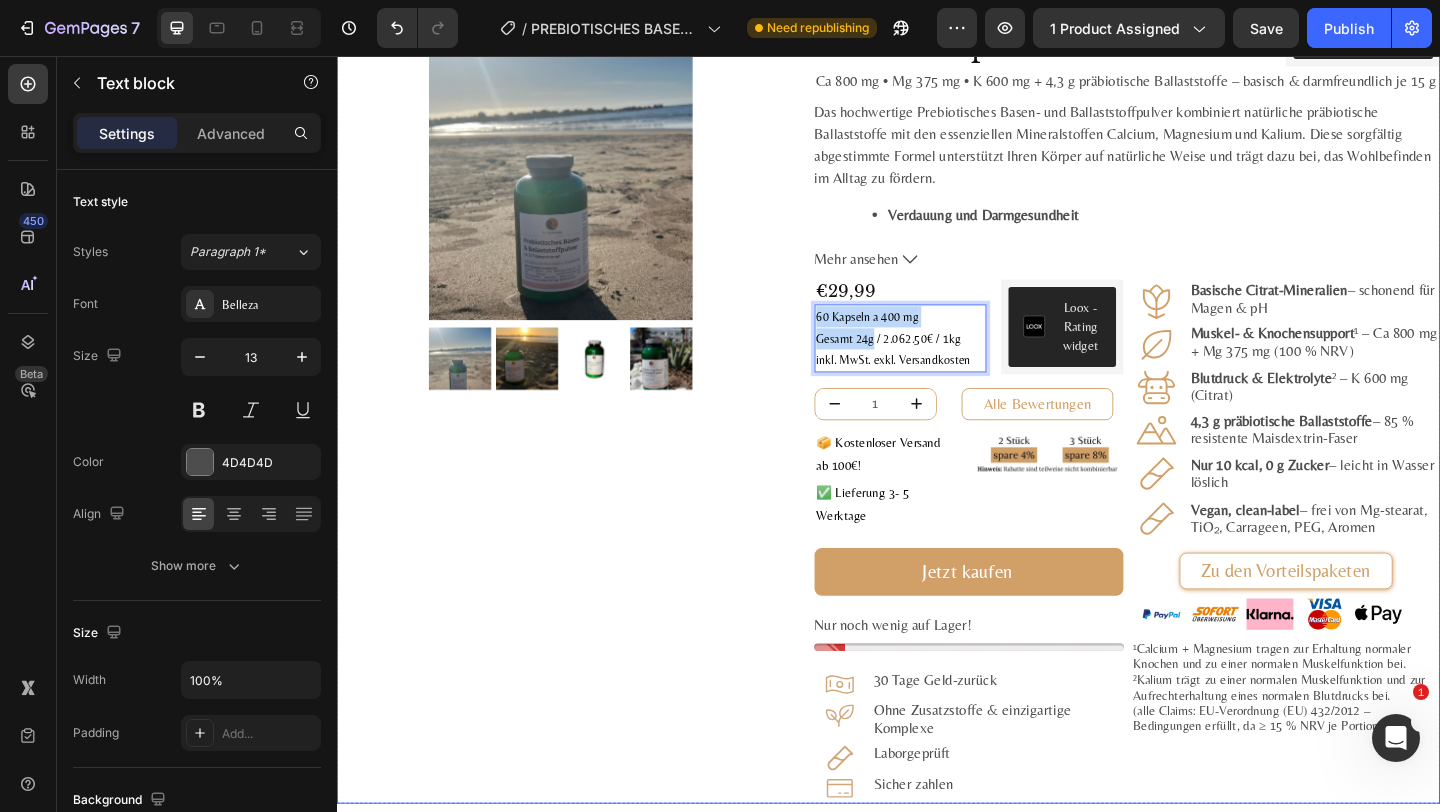 click on "Product Images Row Prebiotisches Basen-Ballaststoffpulver Product Title Loox - Rating widget Loox Row Ca [NUMBER] mg • Mg [NUMBER] mg • K [NUMBER] mg + [NUMBER] g präbiotische Ballaststoffe – basisch & darmfreundlich je [NUMBER] g Text Block Das hochwertige Prebiotisches Basen- und Ballaststoffpulver kombiniert natürliche präbiotische Ballaststoffe mit den essenziellen Mineralstoffen Calcium, Magnesium und Kalium. Diese sorgfältig abgestimmte Formel unterstützt Ihren Körper auf natürliche Weise und trägt dazu bei, das Wohlbefinden im Alltag zu fördern.
Verdauung und Darmgesundheit
Lösliche Ballaststoffe (Dextrin) : Die enthaltenen Ballaststoffe stammen zu [NUMBER] % aus verdauungsresistenter Maisstärke. Sie fördern das Wachstum gesunder Darmbakterien, verbessern die Verdauung und tragen zur Regulierung des Stuhlgangs bei.
Säure-Basen-Haushalt und Mineralstoffgleichgewicht
Calcium (als Citrat)
Magnesium (als Citrat)
Muskelfunktion und Nervensystem
Kalium (als Gluconat)" at bounding box center (937, 427) 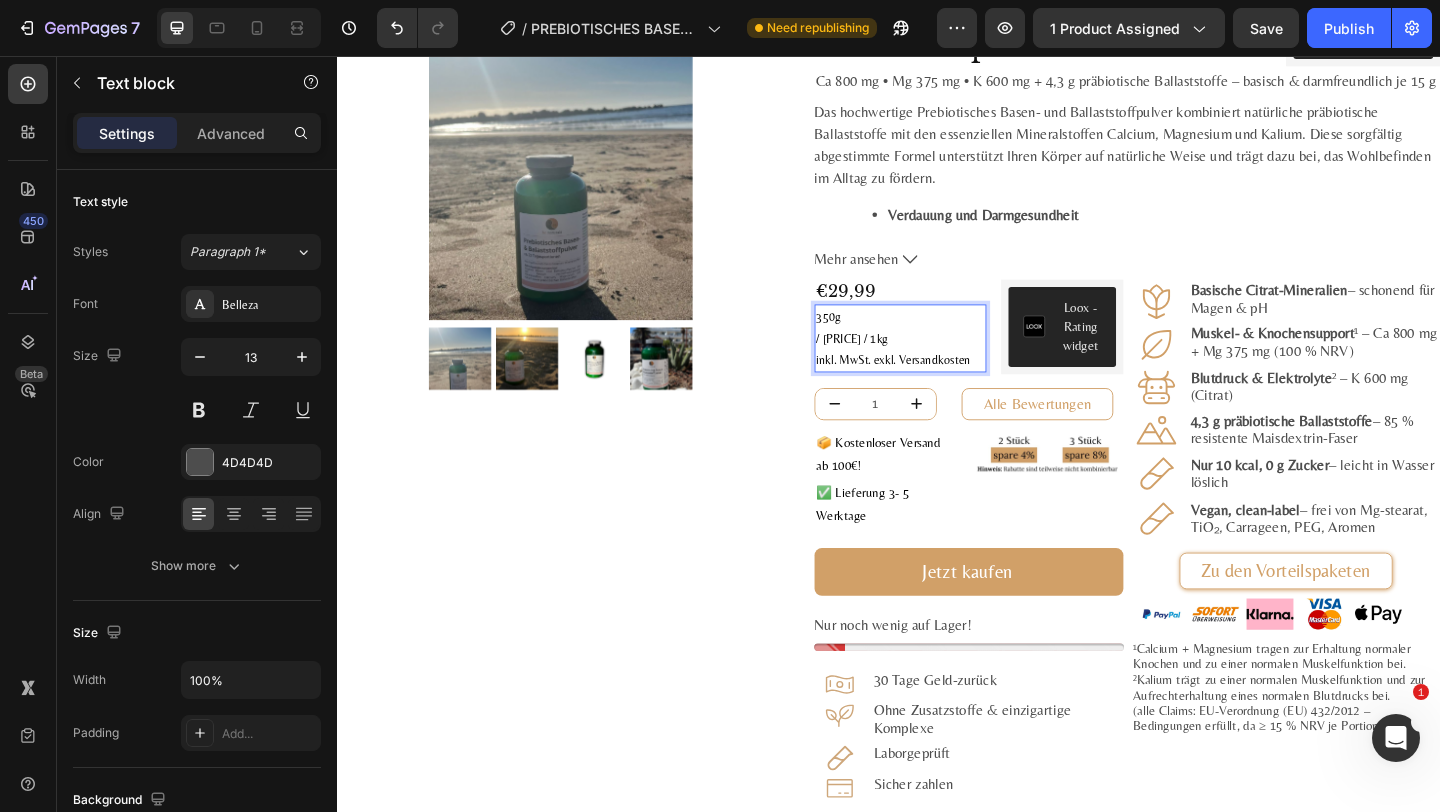 click on "/ 2.062.50€ / 1kg" at bounding box center (897, 363) 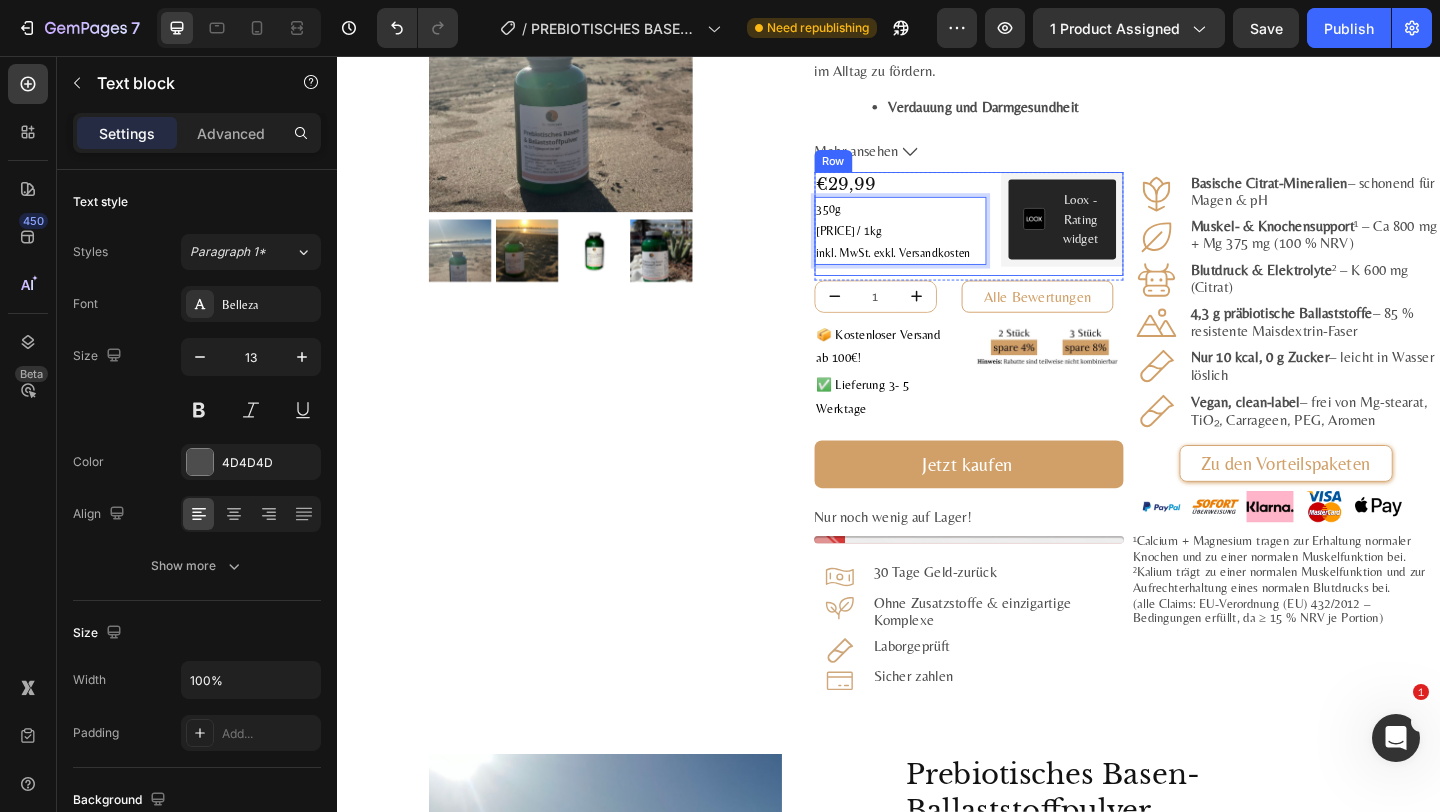 scroll, scrollTop: 215, scrollLeft: 0, axis: vertical 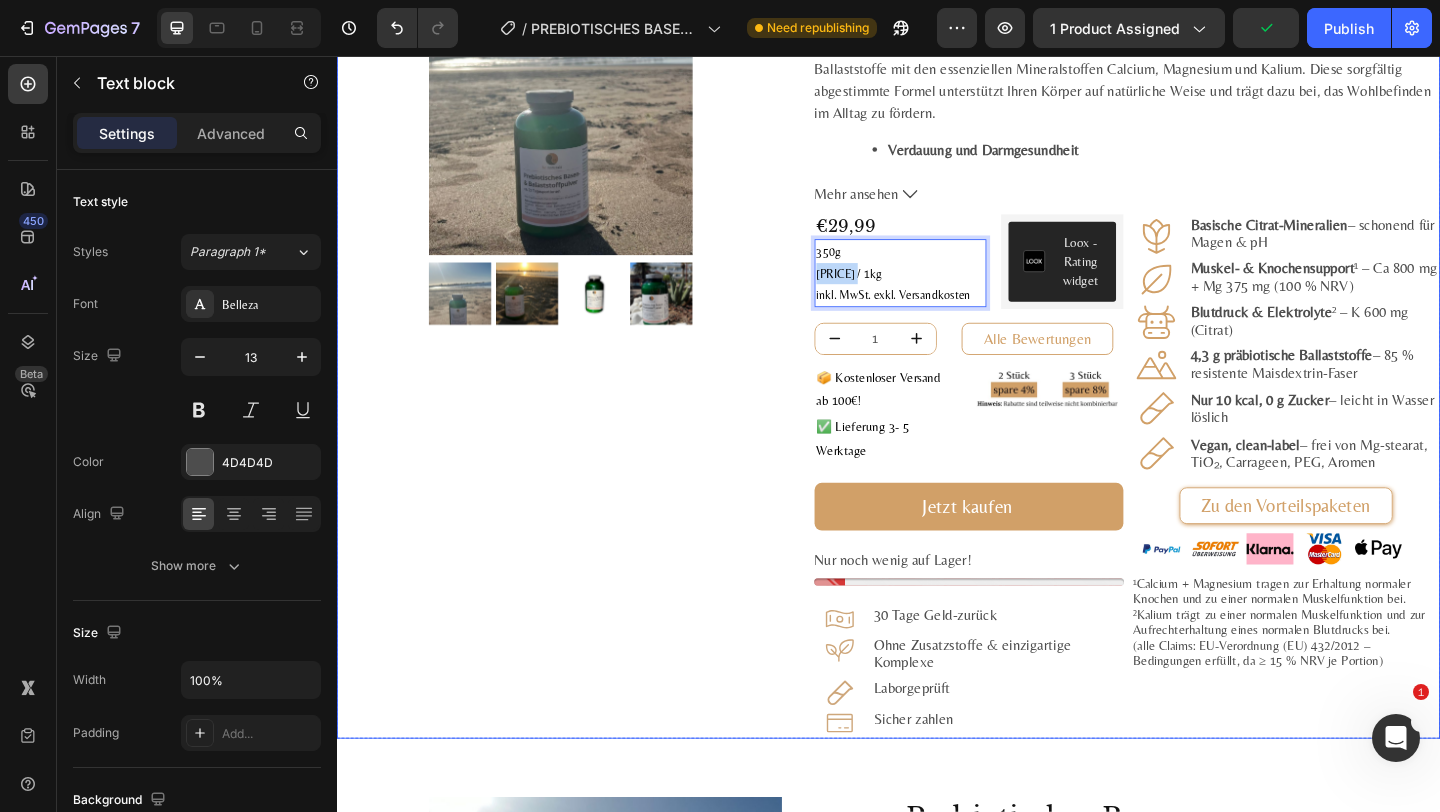 drag, startPoint x: 902, startPoint y: 296, endPoint x: 852, endPoint y: 286, distance: 50.990196 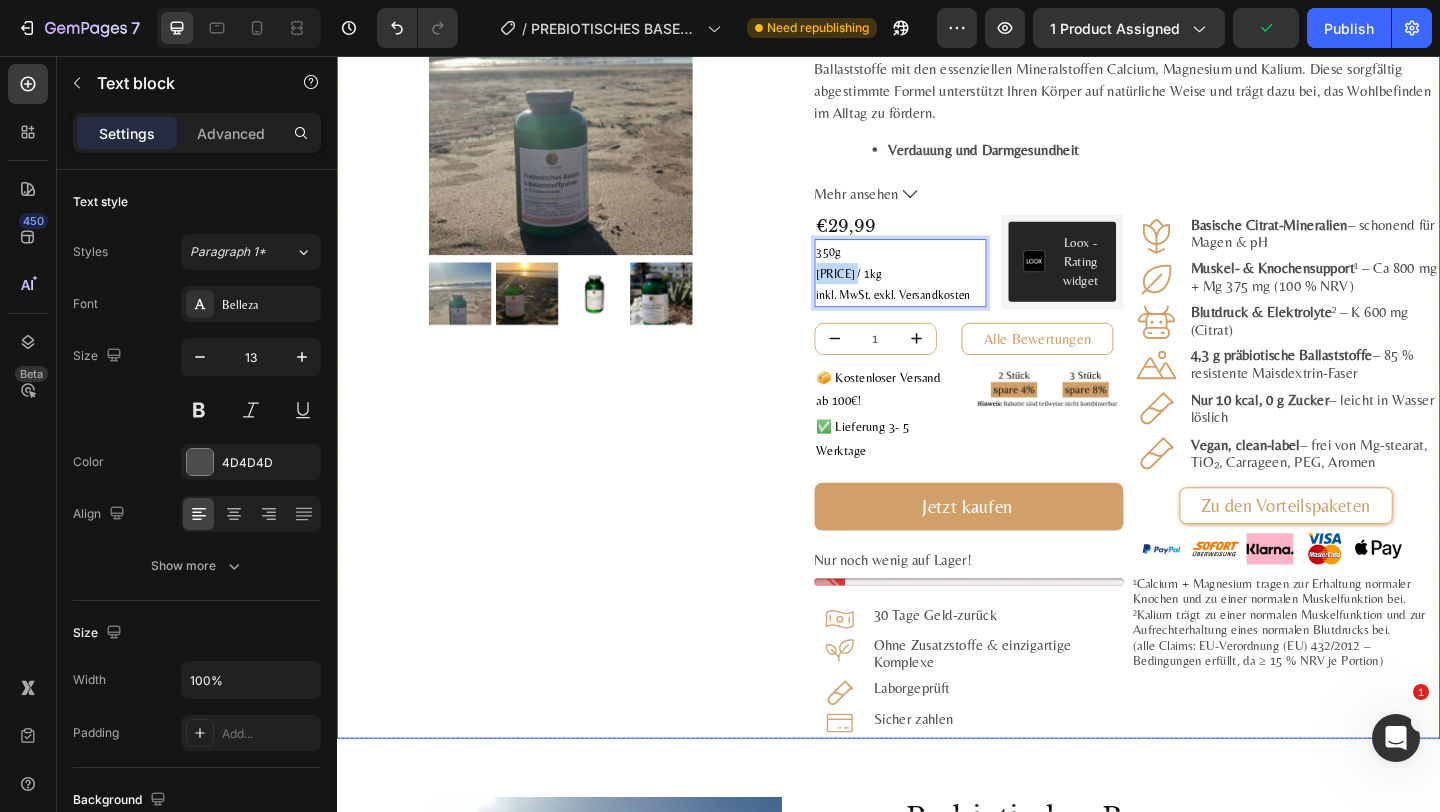 click on "Product Images Row Prebiotisches Basen-Ballaststoffpulver Product Title Loox - Rating widget Loox Row Ca [NUMBER] mg • Mg [NUMBER] mg • K [NUMBER] mg + [NUMBER] g präbiotische Ballaststoffe – basisch & darmfreundlich je [NUMBER] g Text Block Das hochwertige Prebiotisches Basen- und Ballaststoffpulver kombiniert natürliche präbiotische Ballaststoffe mit den essenziellen Mineralstoffen Calcium, Magnesium und Kalium. Diese sorgfältig abgestimmte Formel unterstützt Ihren Körper auf natürliche Weise und trägt dazu bei, das Wohlbefinden im Alltag zu fördern.
Verdauung und Darmgesundheit
Lösliche Ballaststoffe (Dextrin) : Die enthaltenen Ballaststoffe stammen zu [NUMBER] % aus verdauungsresistenter Maisstärke. Sie fördern das Wachstum gesunder Darmbakterien, verbessern die Verdauung und tragen zur Regulierung des Stuhlgangs bei.
Säure-Basen-Haushalt und Mineralstoffgleichgewicht
Calcium (als Citrat)
Magnesium (als Citrat)
Muskelfunktion und Nervensystem
Kalium (als Gluconat)" at bounding box center (937, 356) 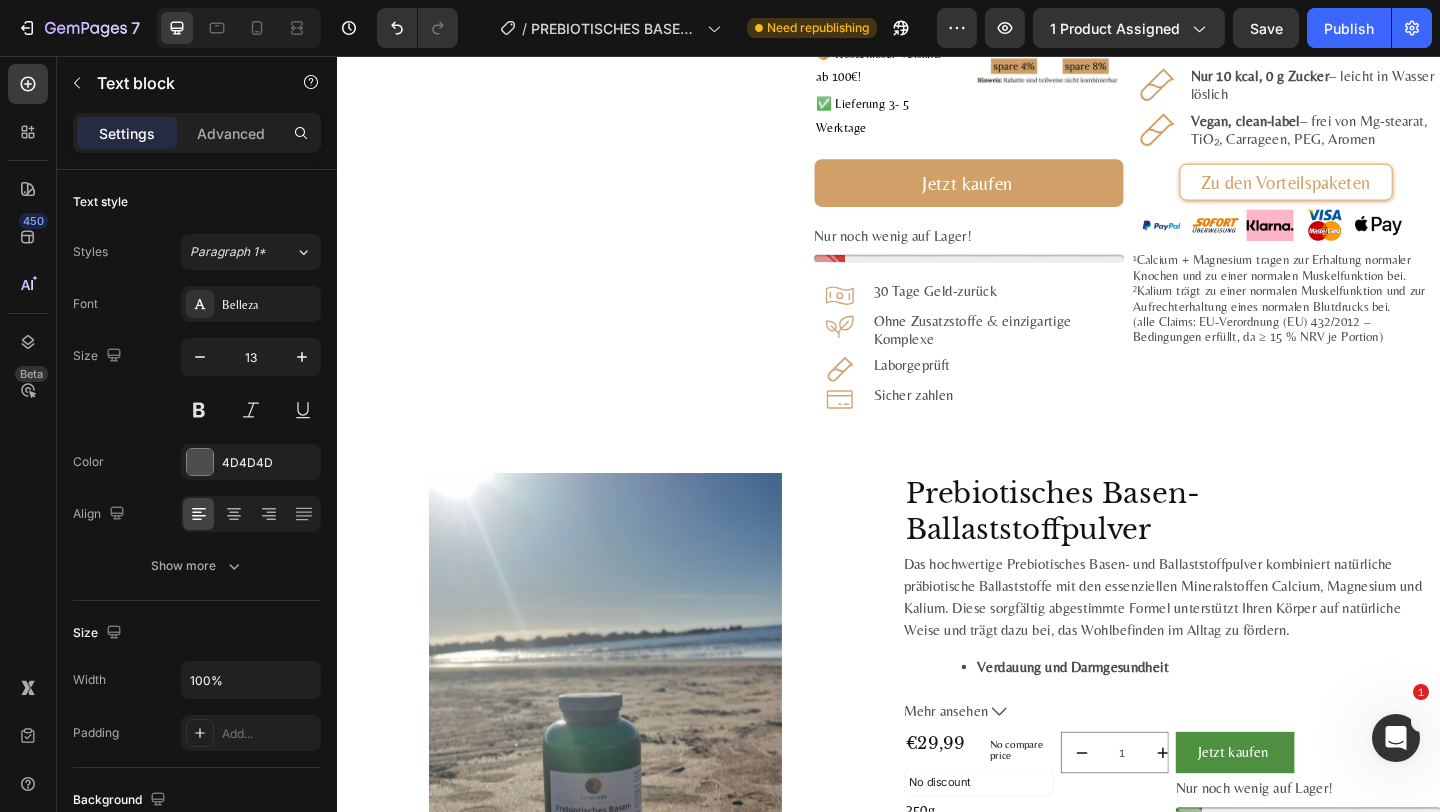 scroll, scrollTop: 239, scrollLeft: 0, axis: vertical 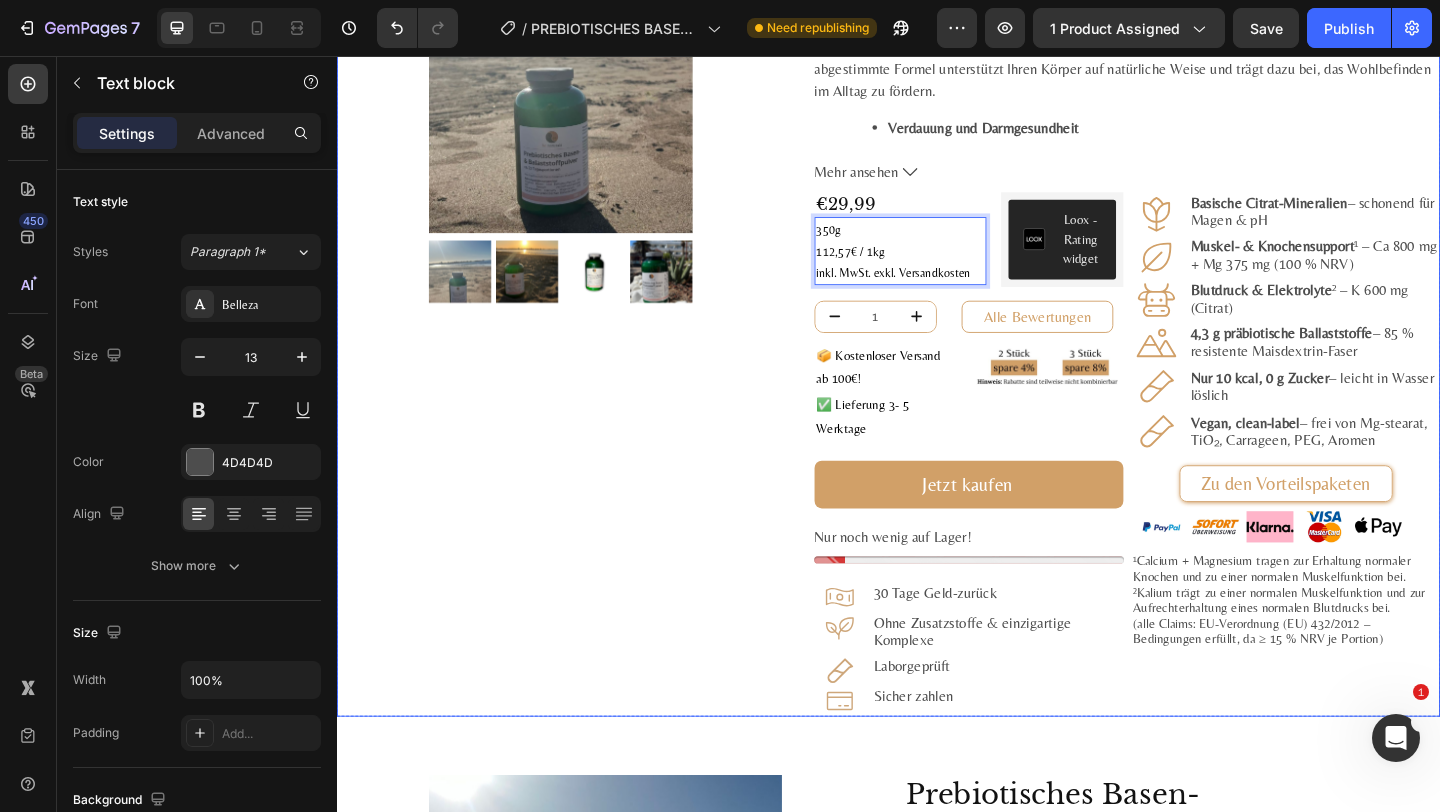 click on "Product Images Row" at bounding box center [580, 332] 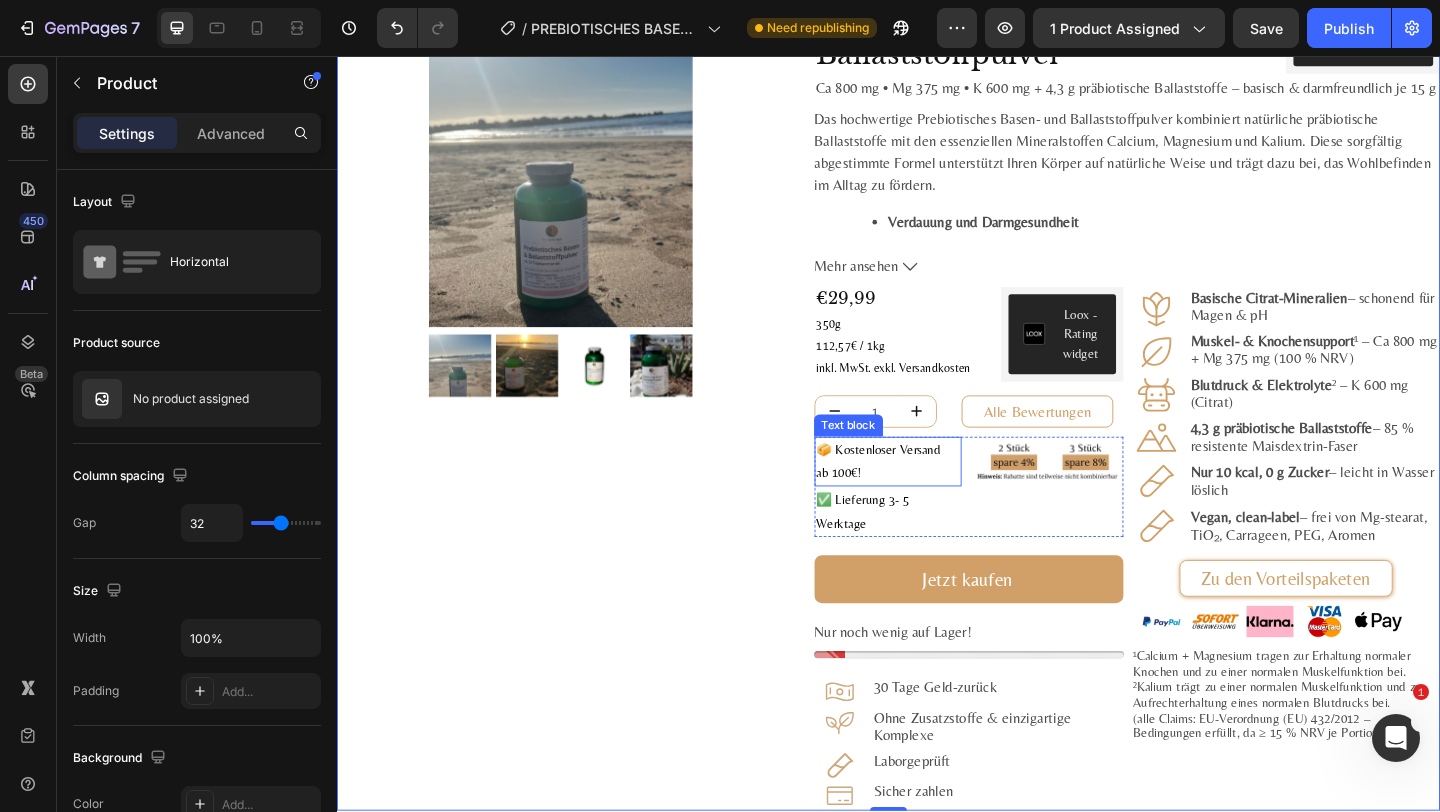 scroll, scrollTop: 135, scrollLeft: 0, axis: vertical 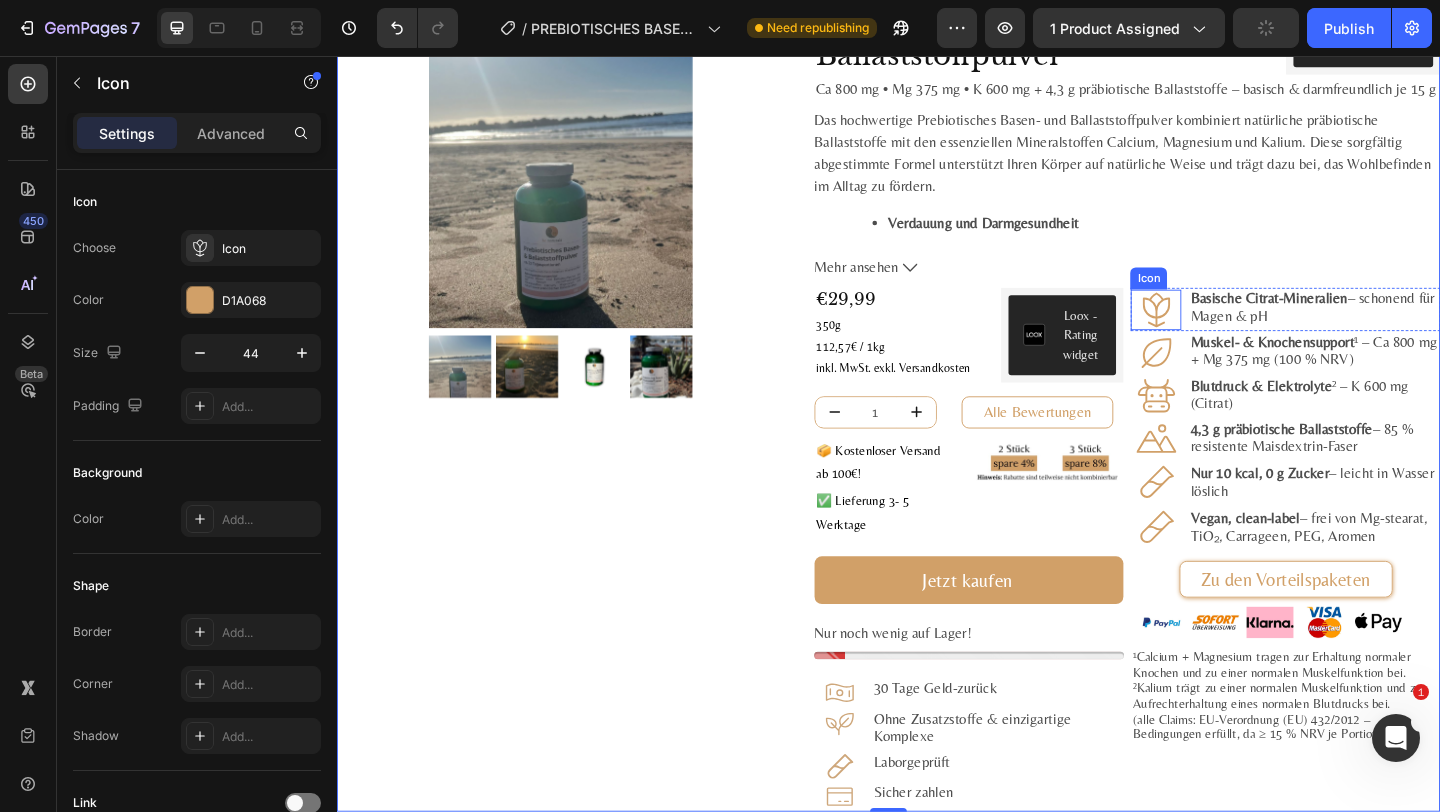 click 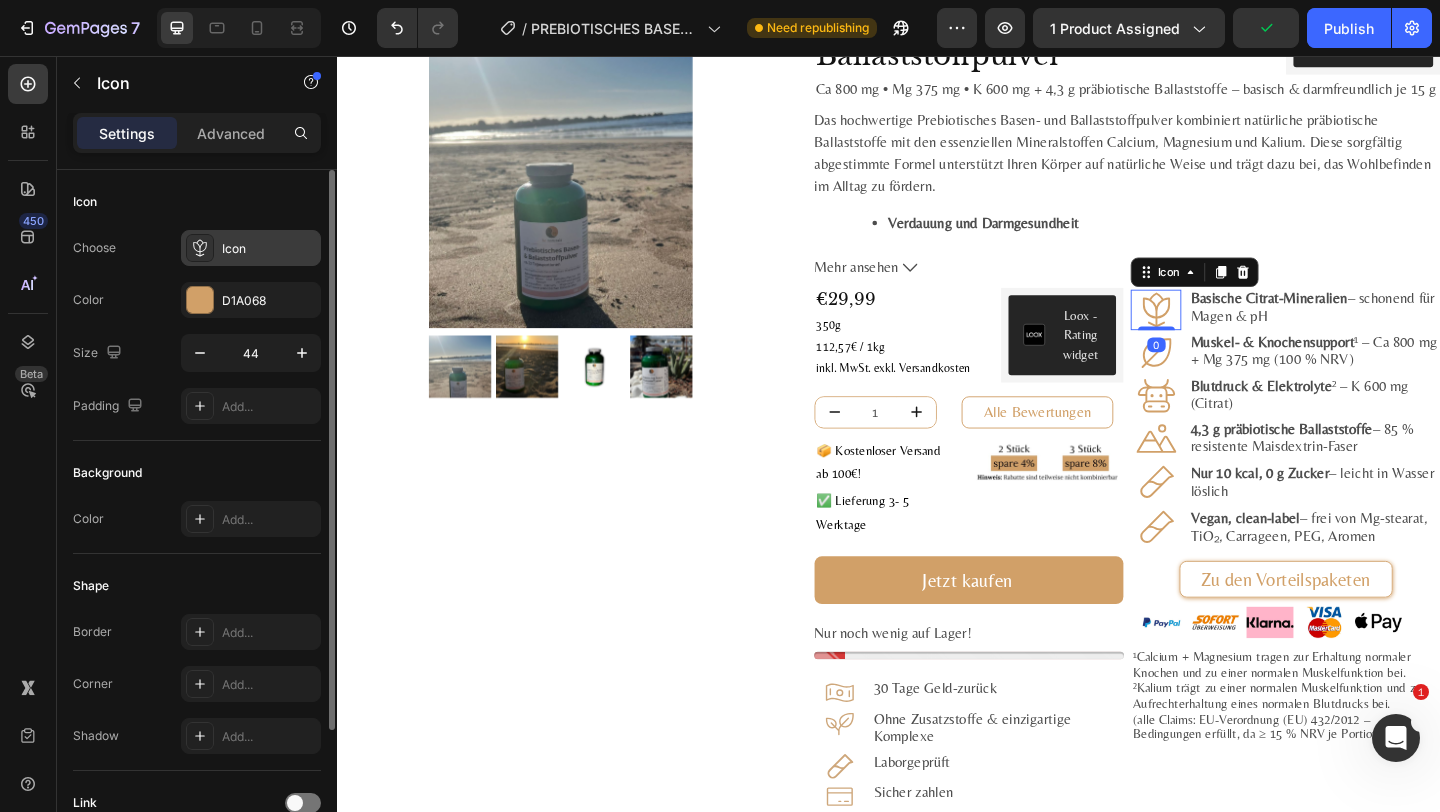 click on "Icon" at bounding box center (269, 249) 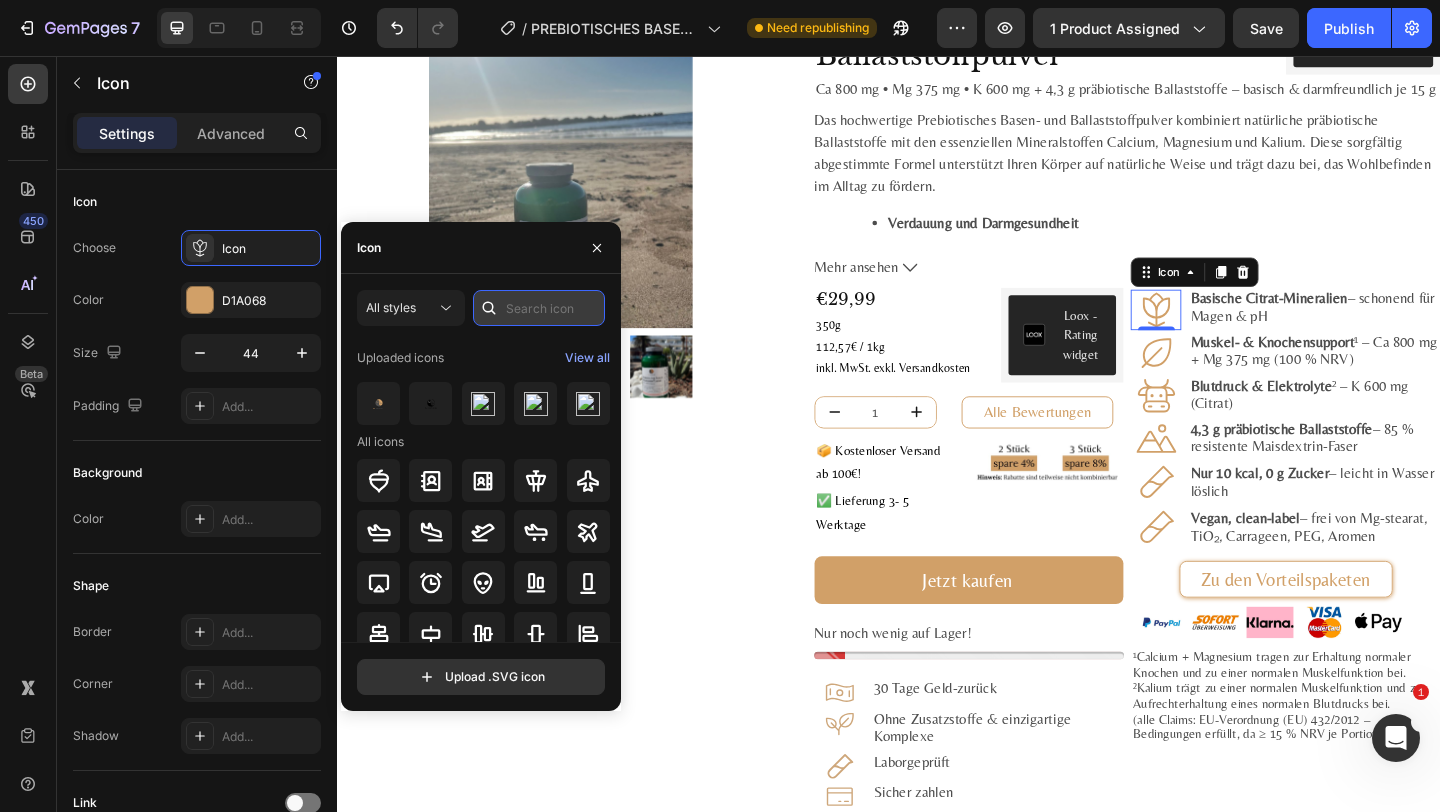 click at bounding box center (539, 308) 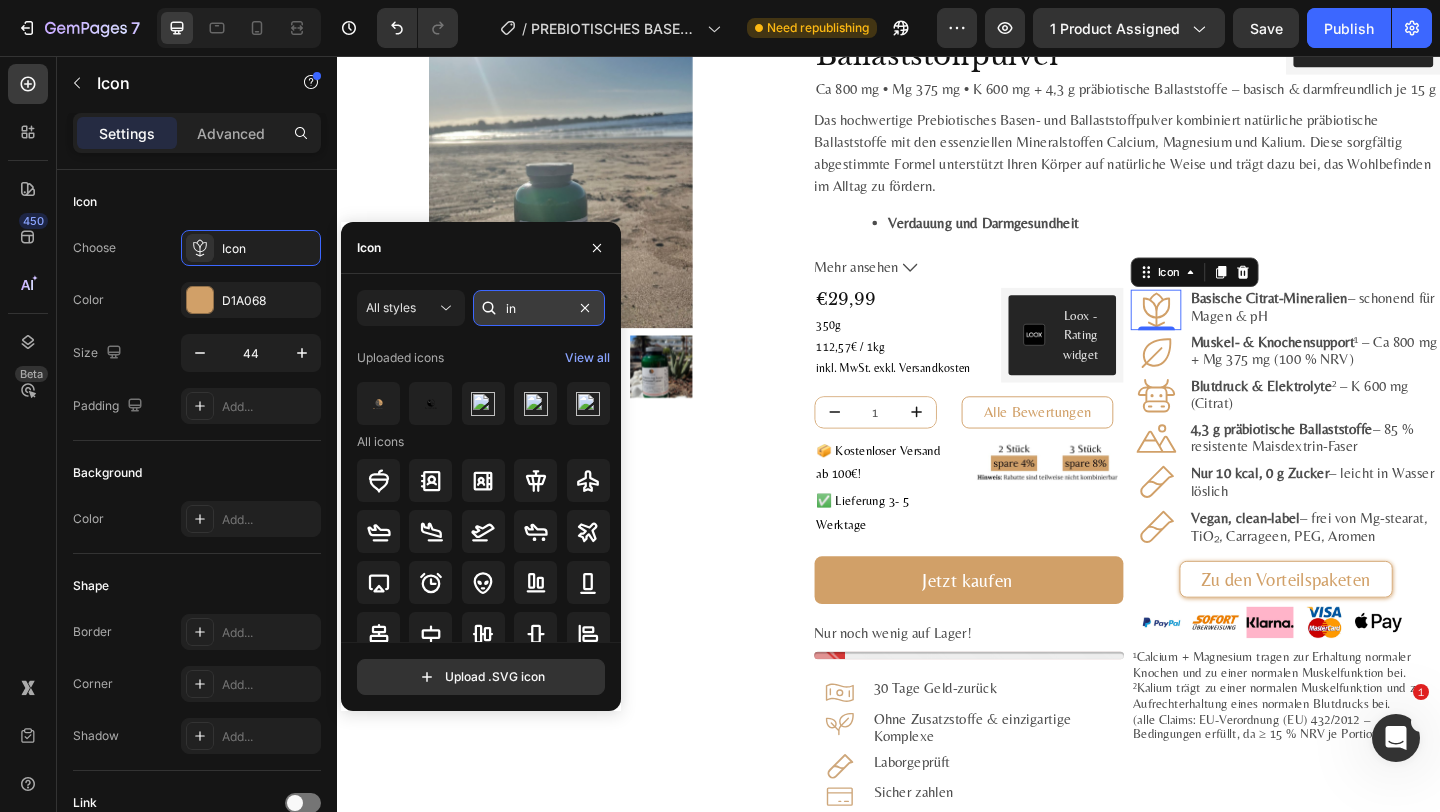 type on "i" 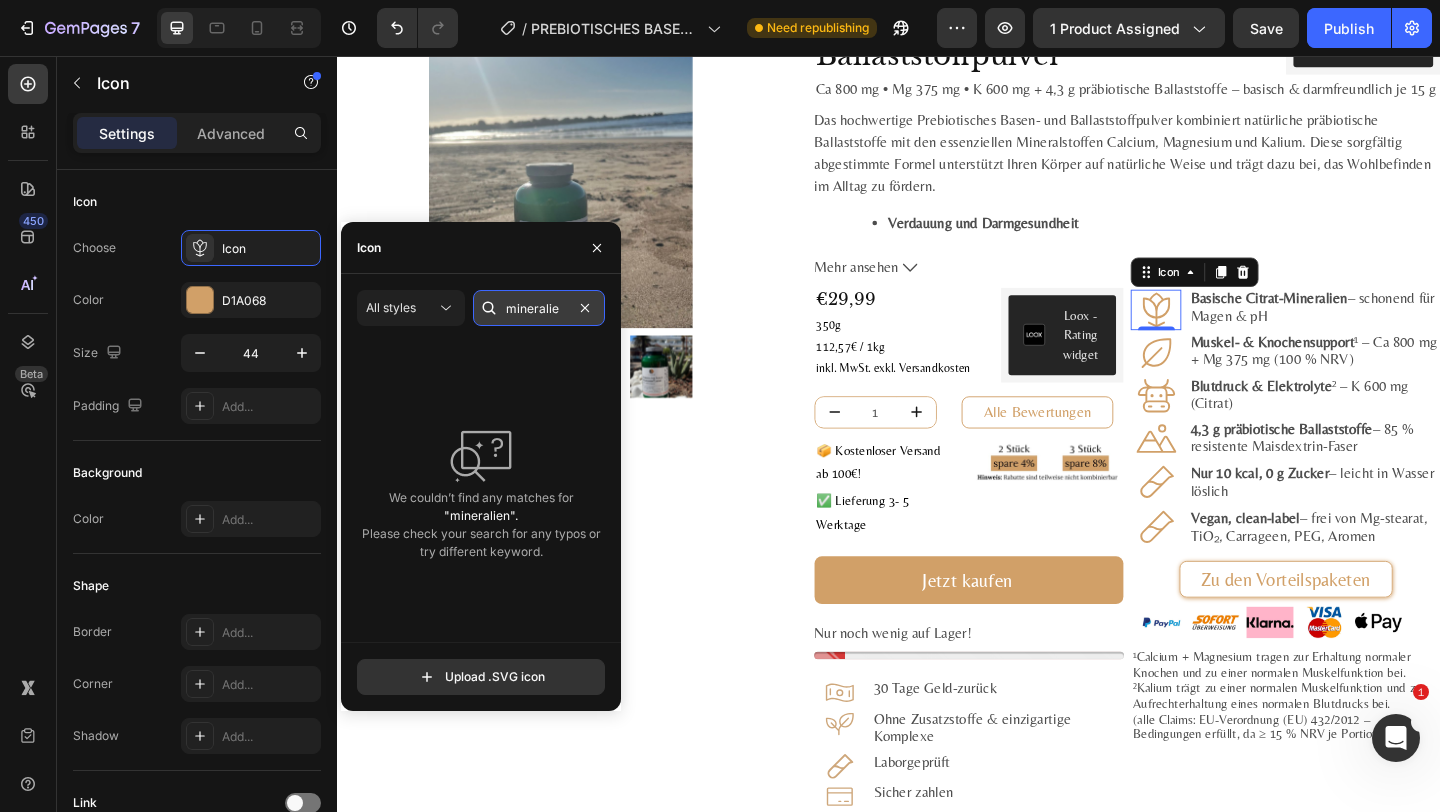 scroll, scrollTop: 0, scrollLeft: 0, axis: both 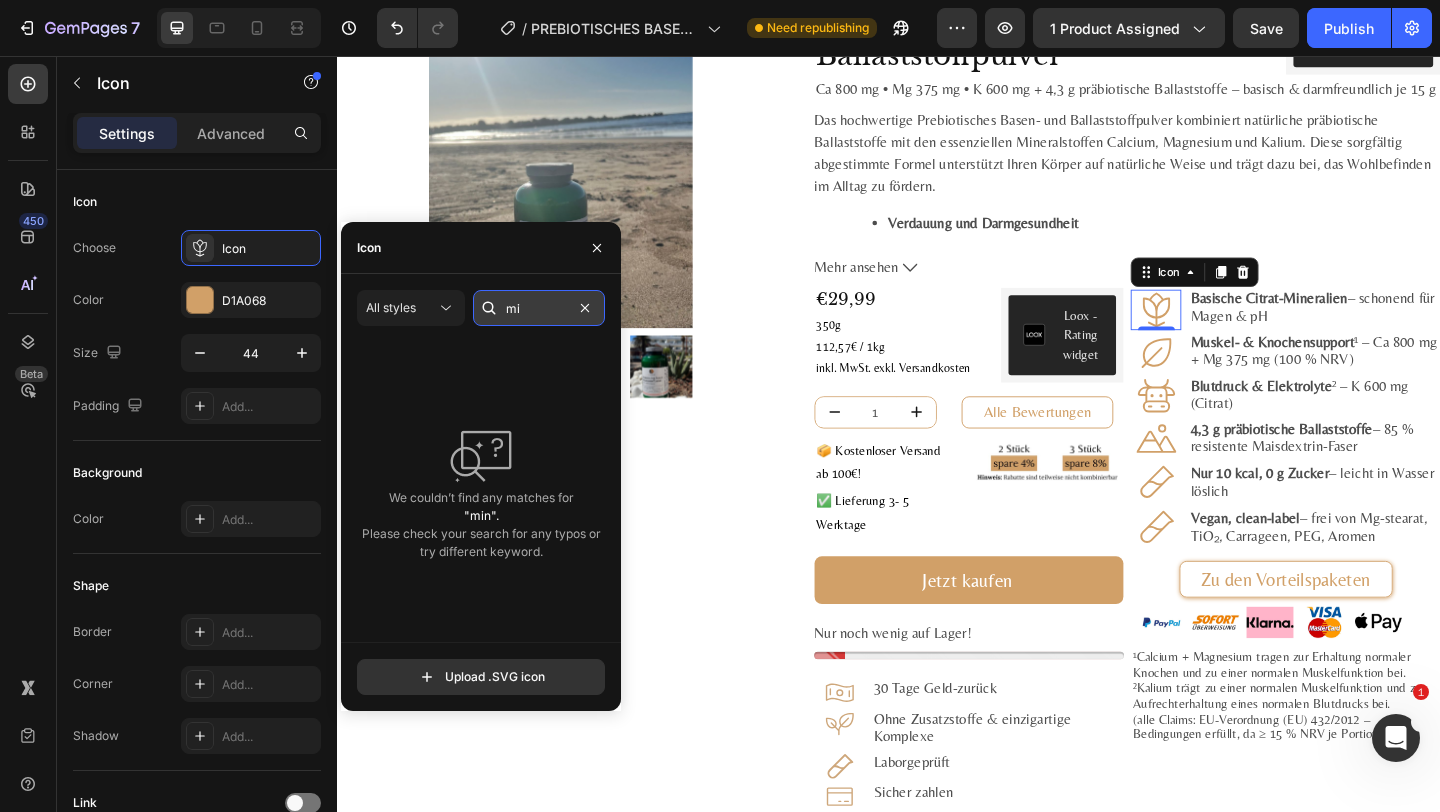 type on "m" 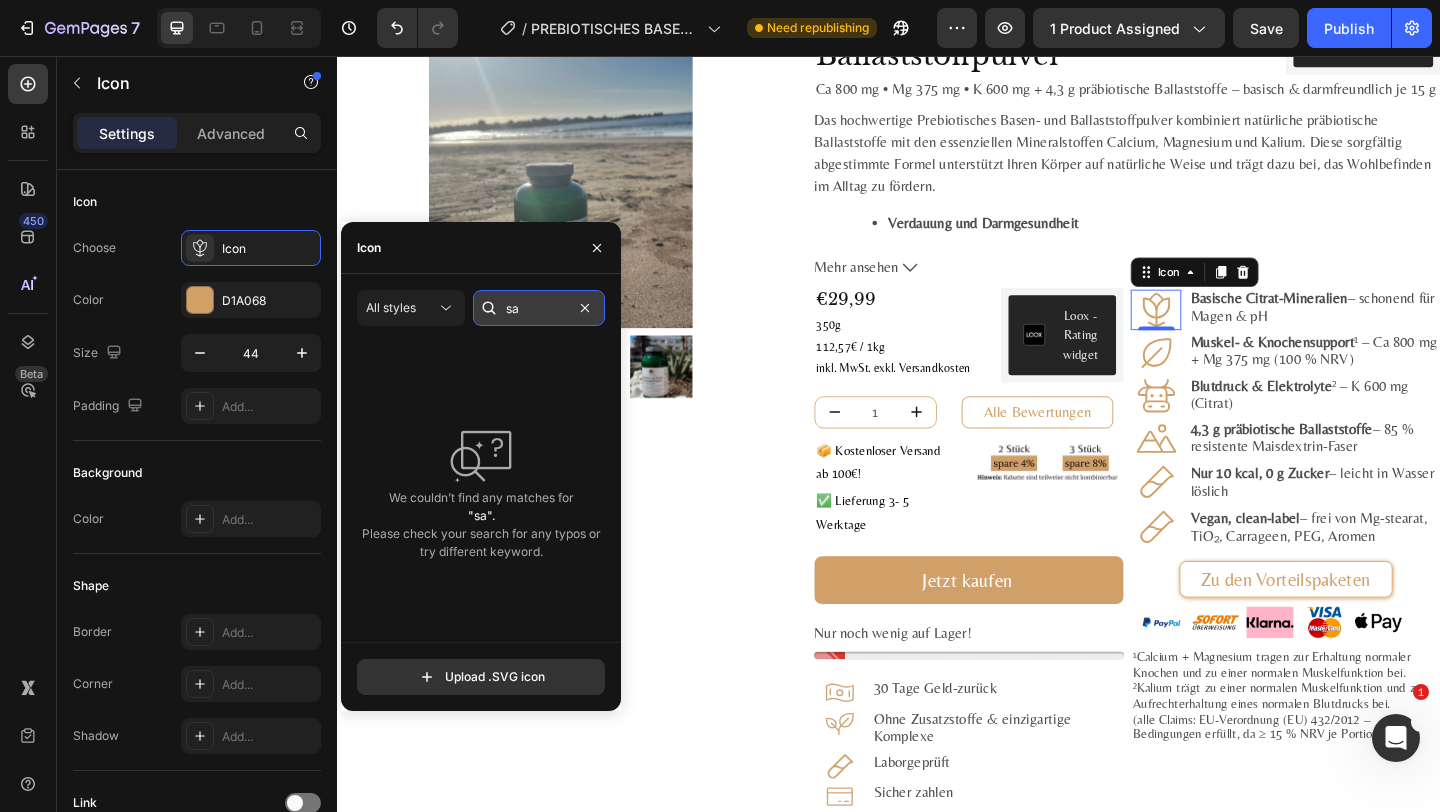 type on "s" 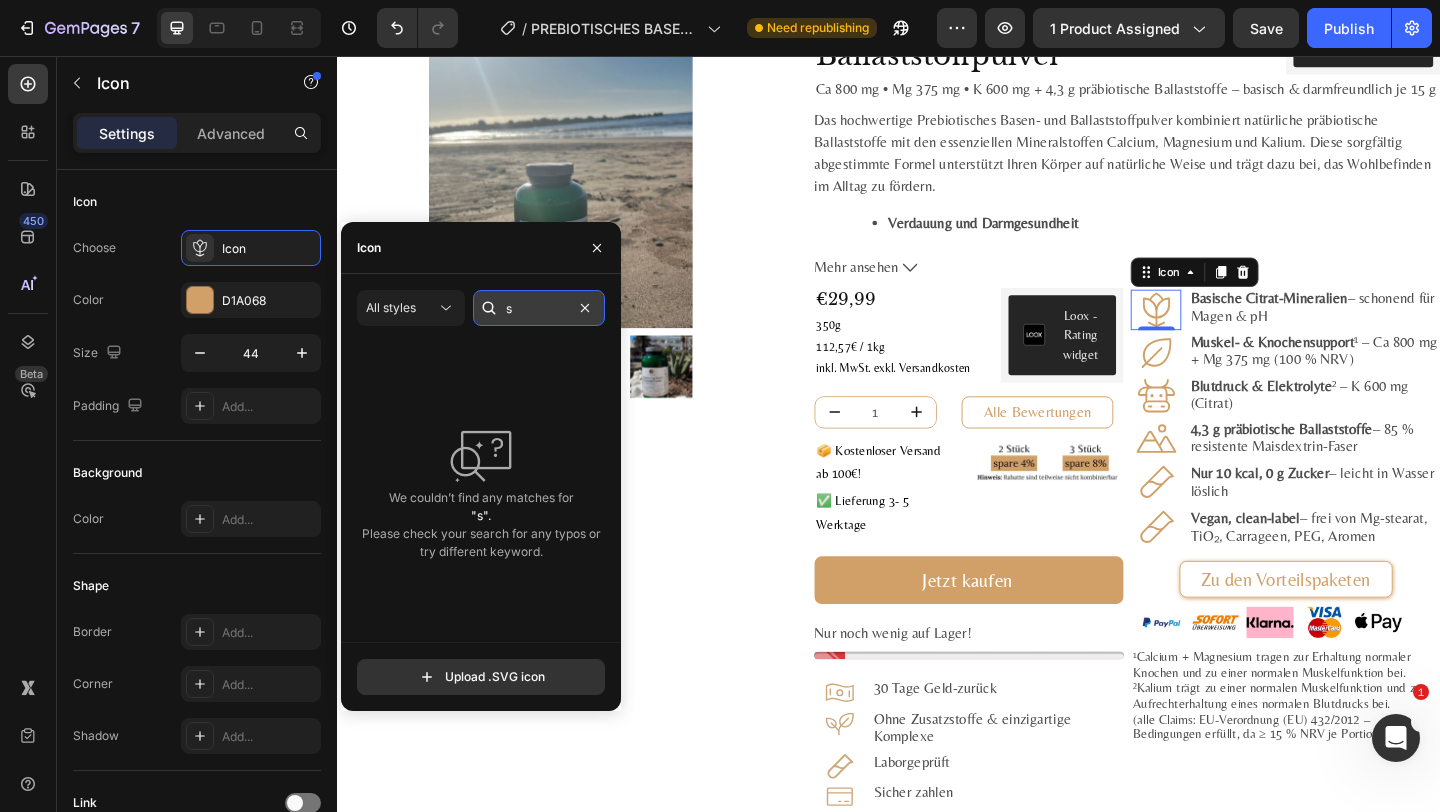 type 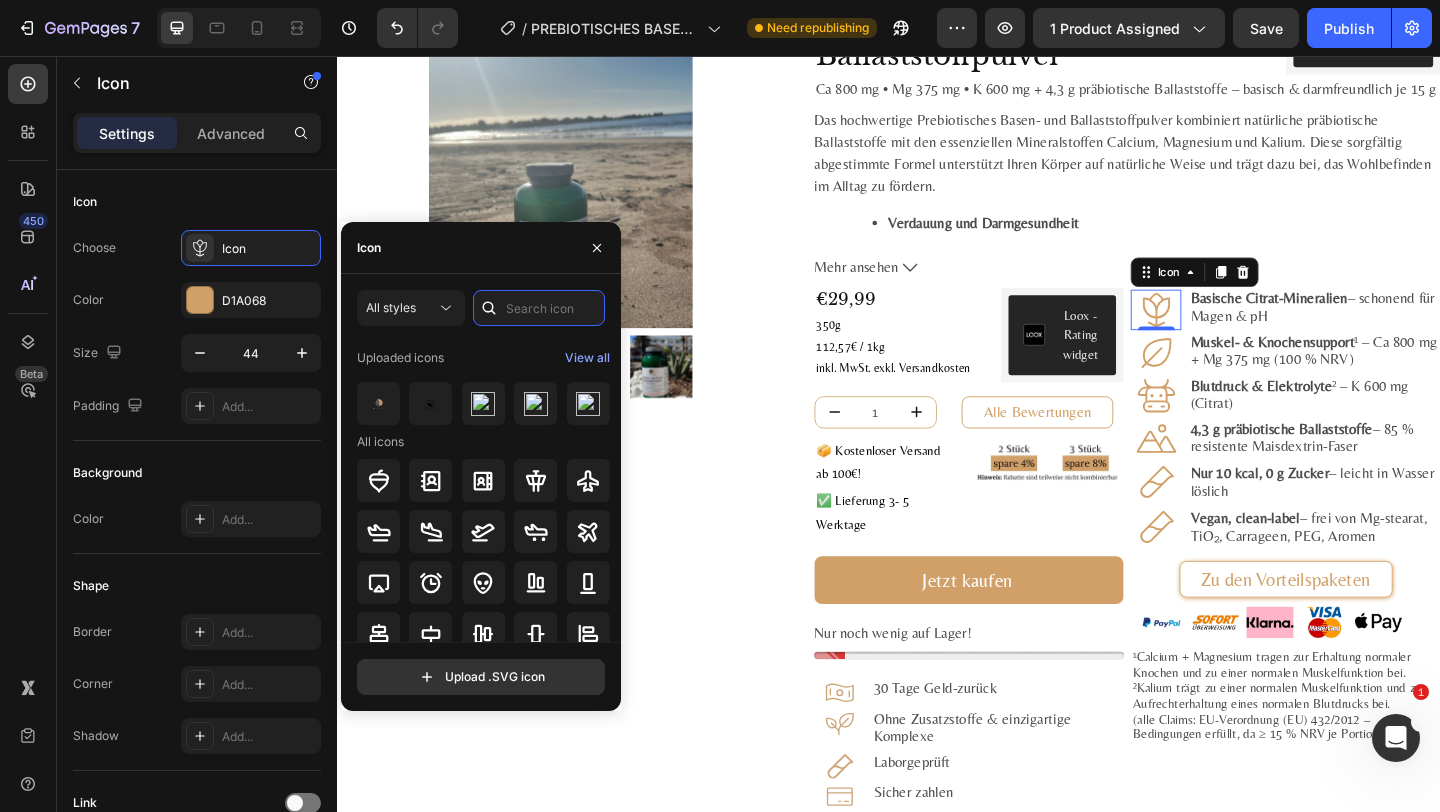 scroll, scrollTop: 137, scrollLeft: 0, axis: vertical 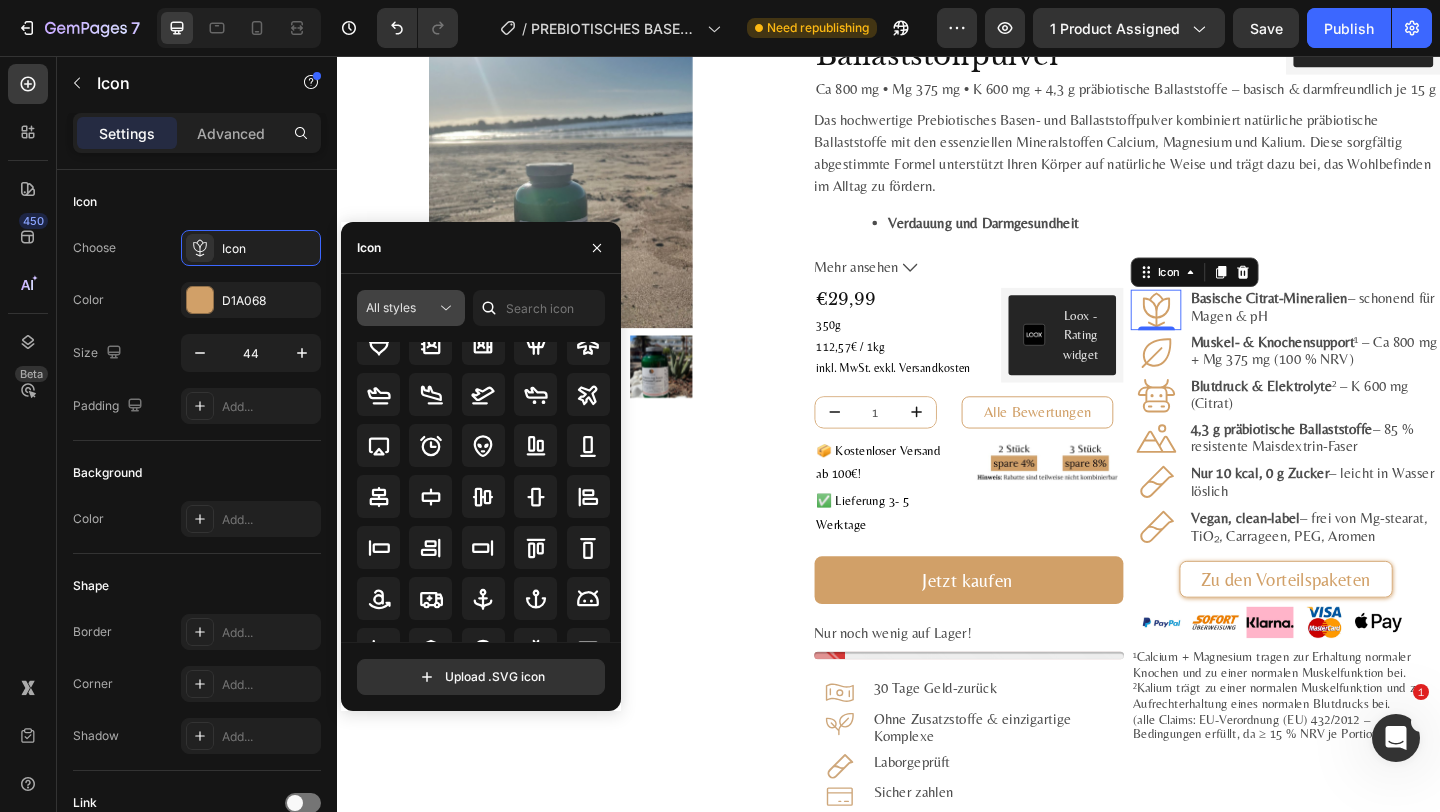 click on "All styles" 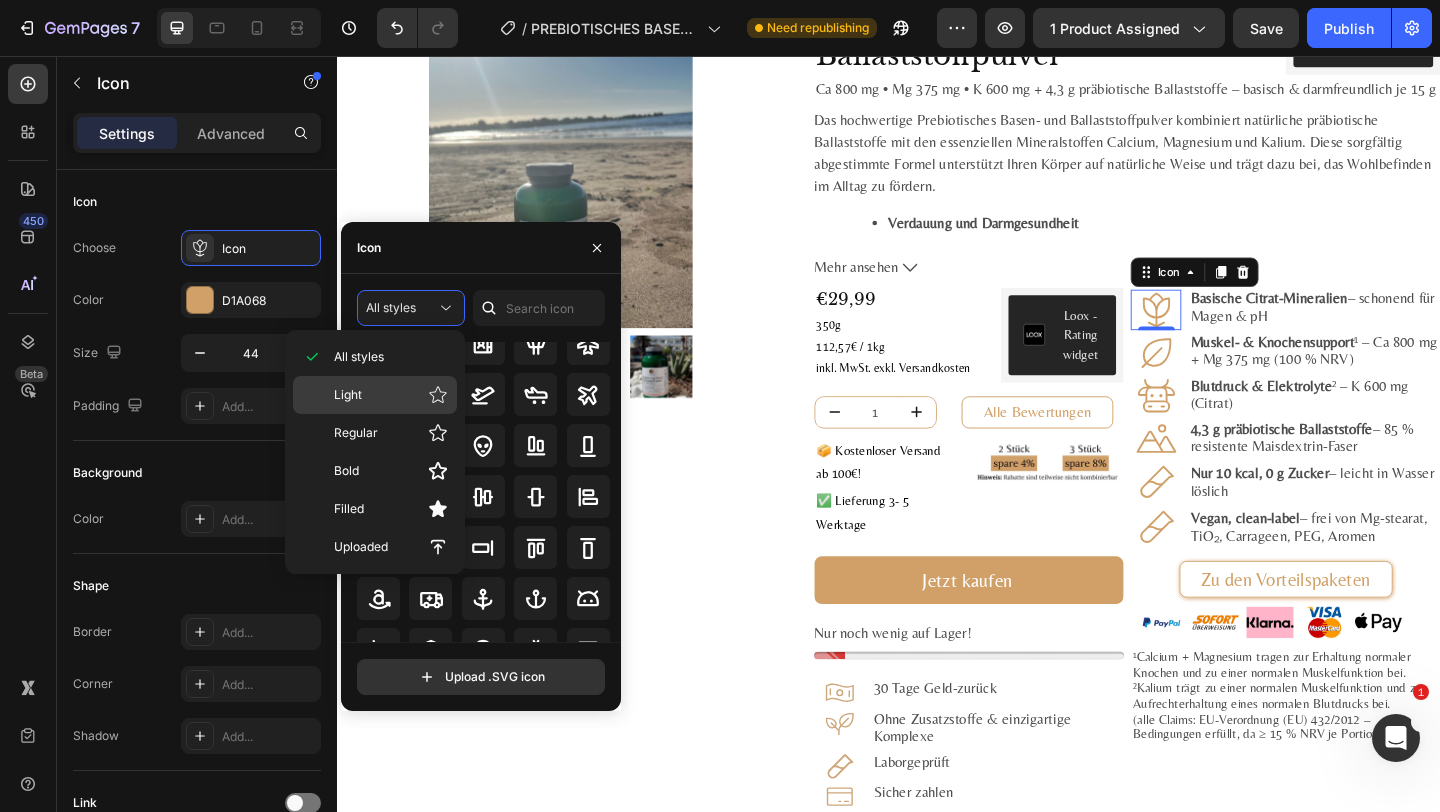 click on "Light" at bounding box center (391, 395) 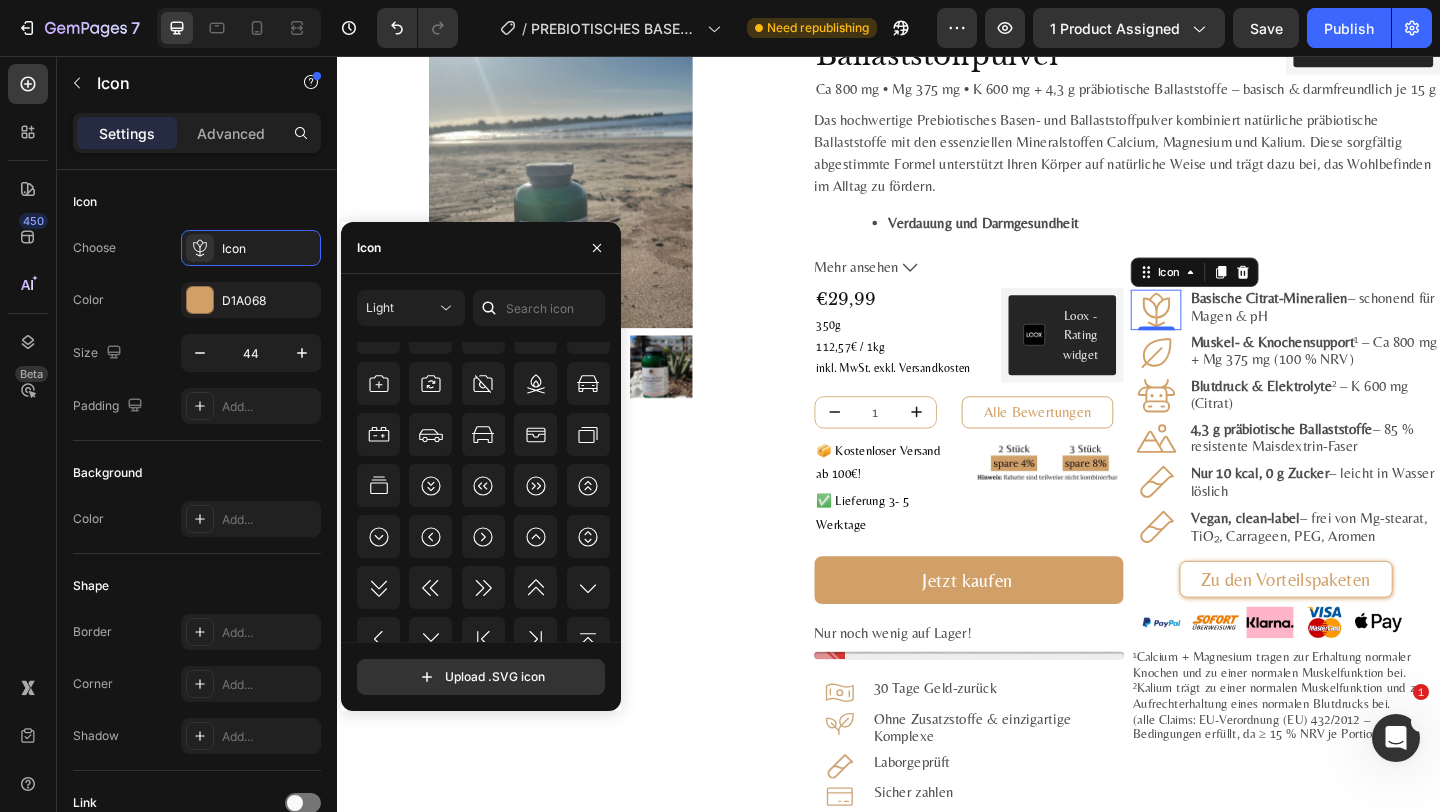 scroll, scrollTop: 2370, scrollLeft: 0, axis: vertical 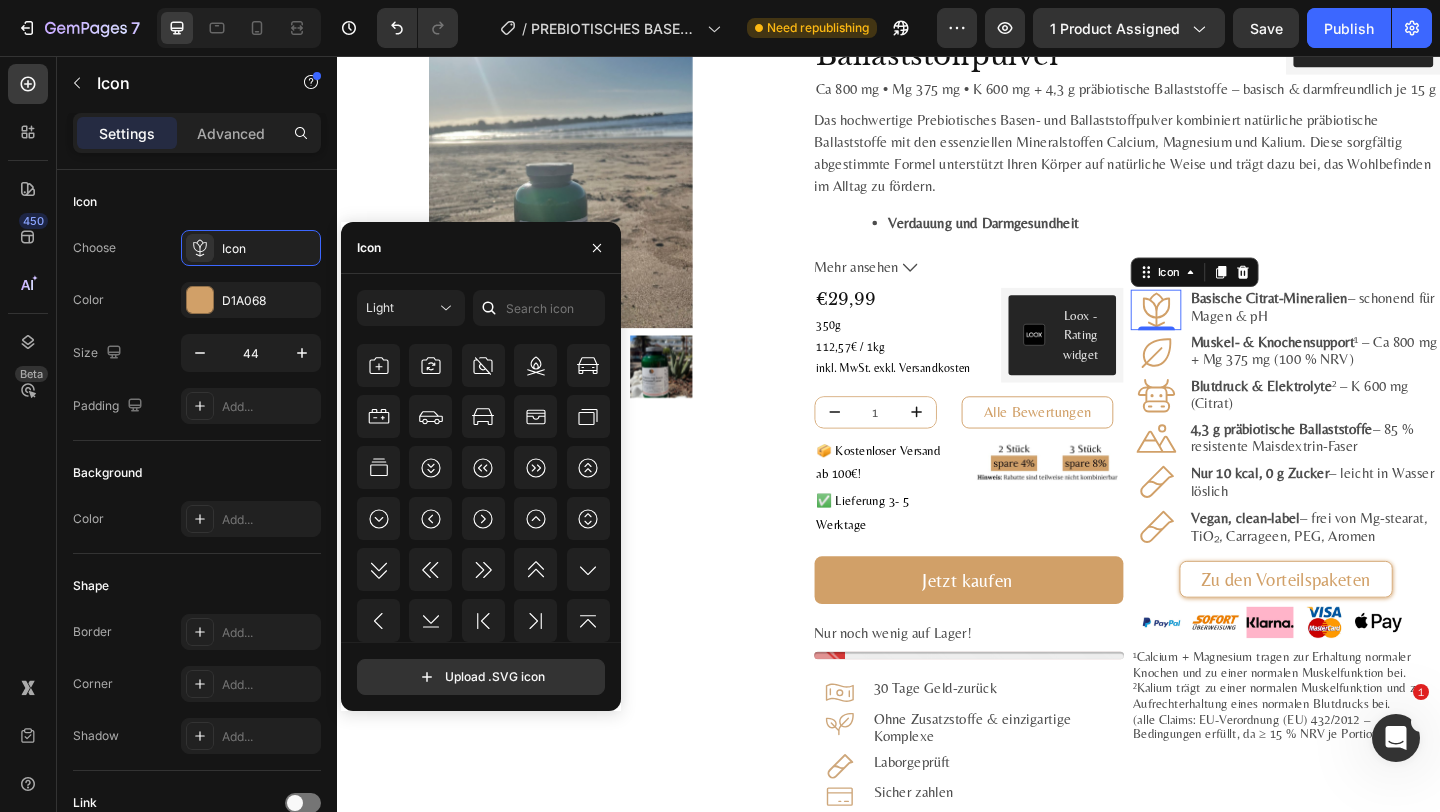click on "0" at bounding box center (1228, 370) 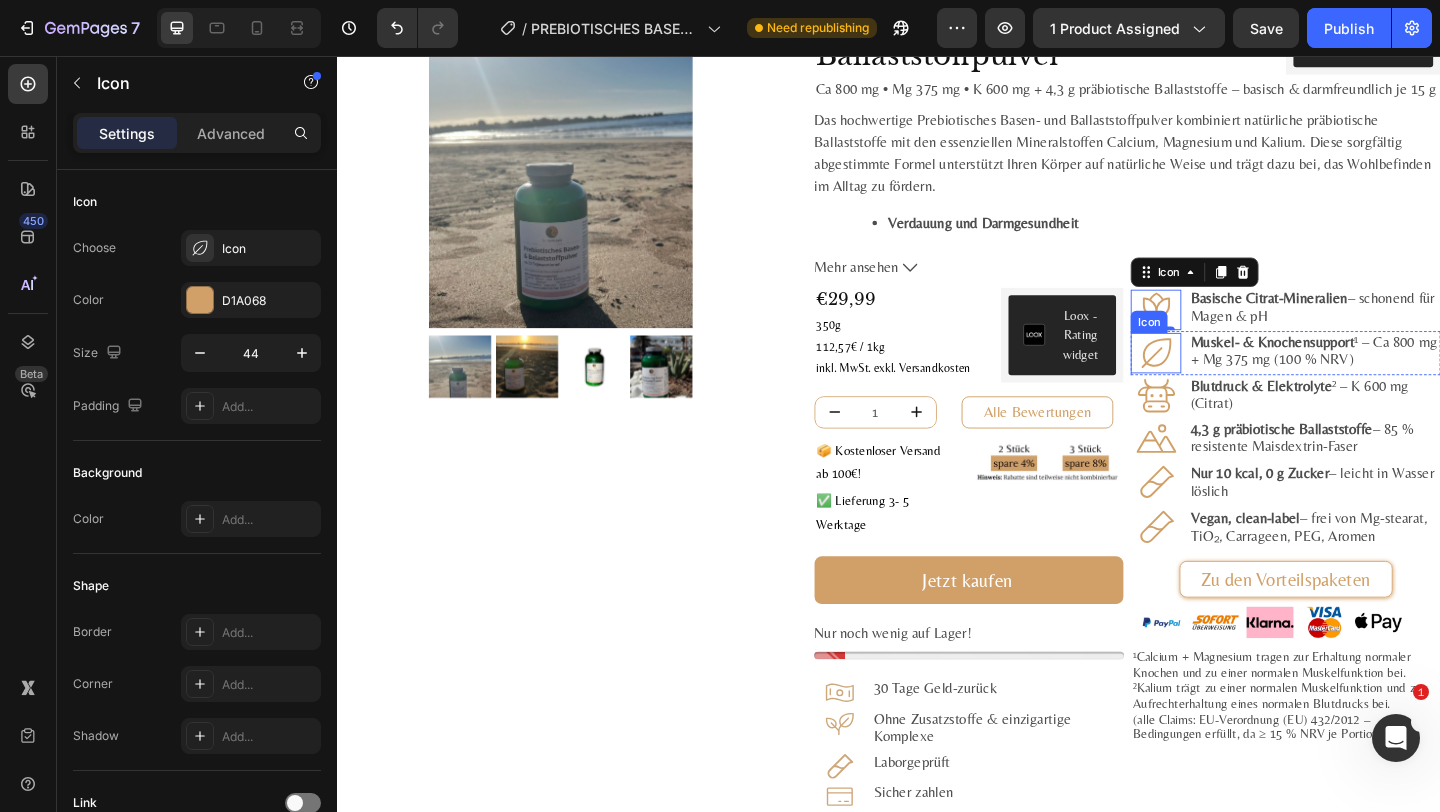 click 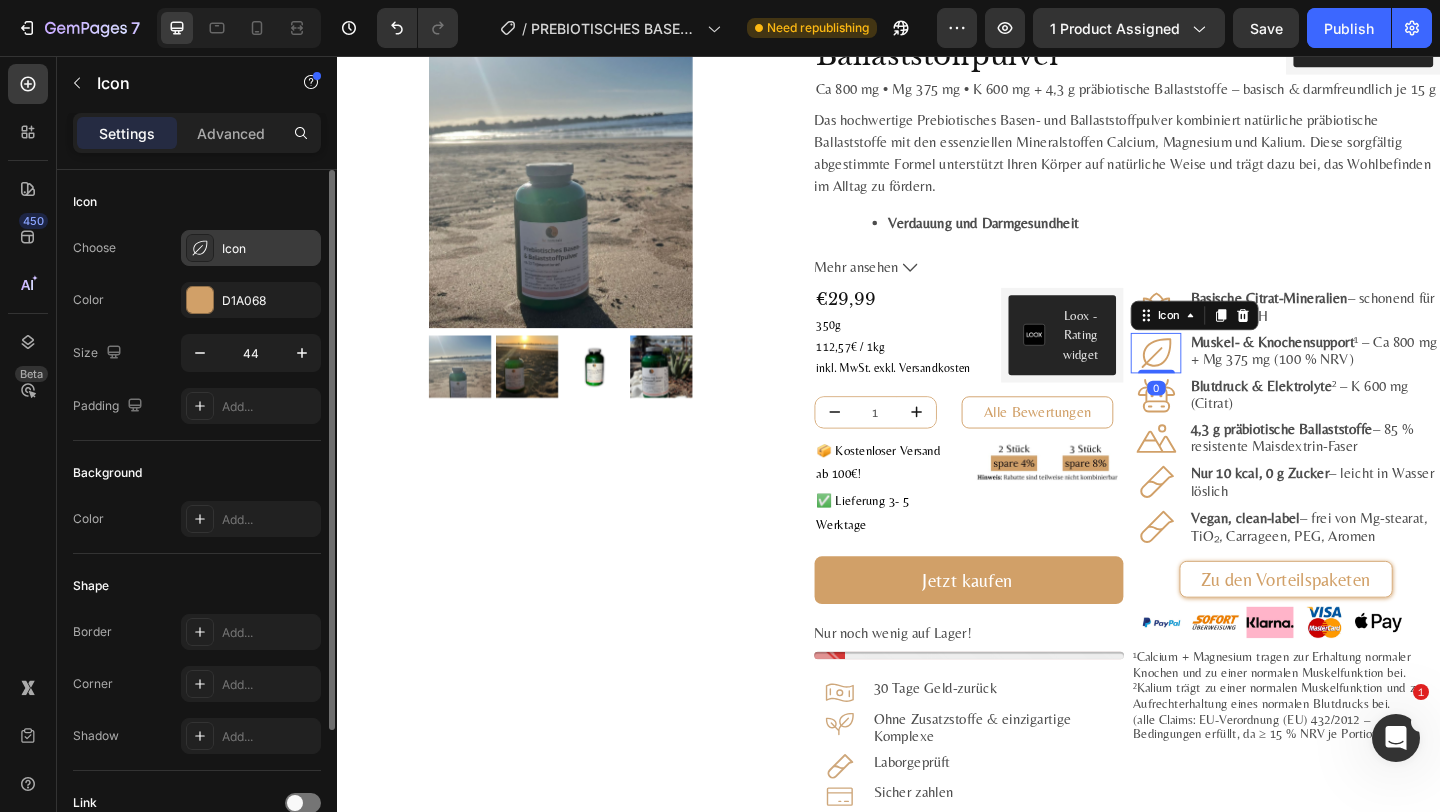 click on "Icon" at bounding box center (269, 249) 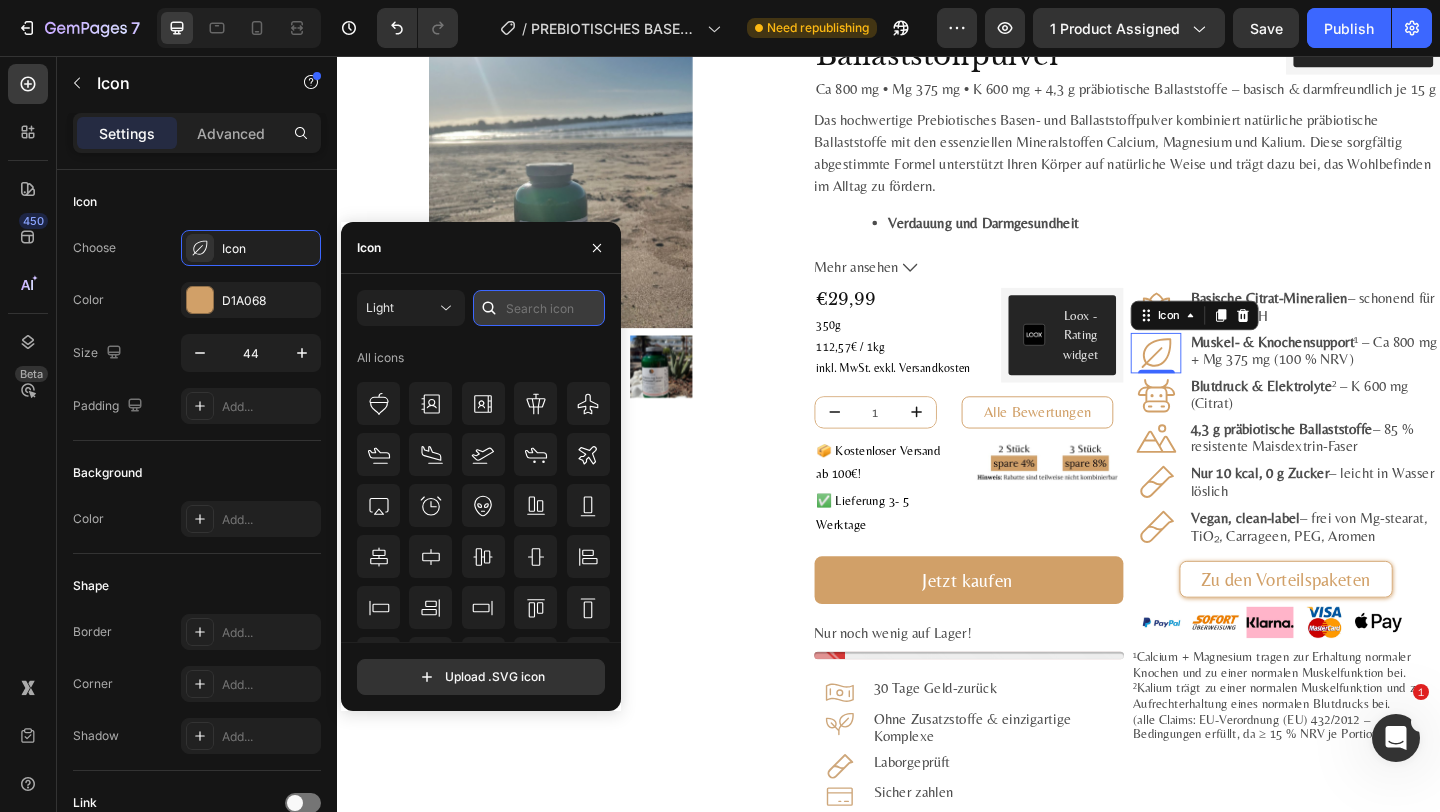 click at bounding box center (539, 308) 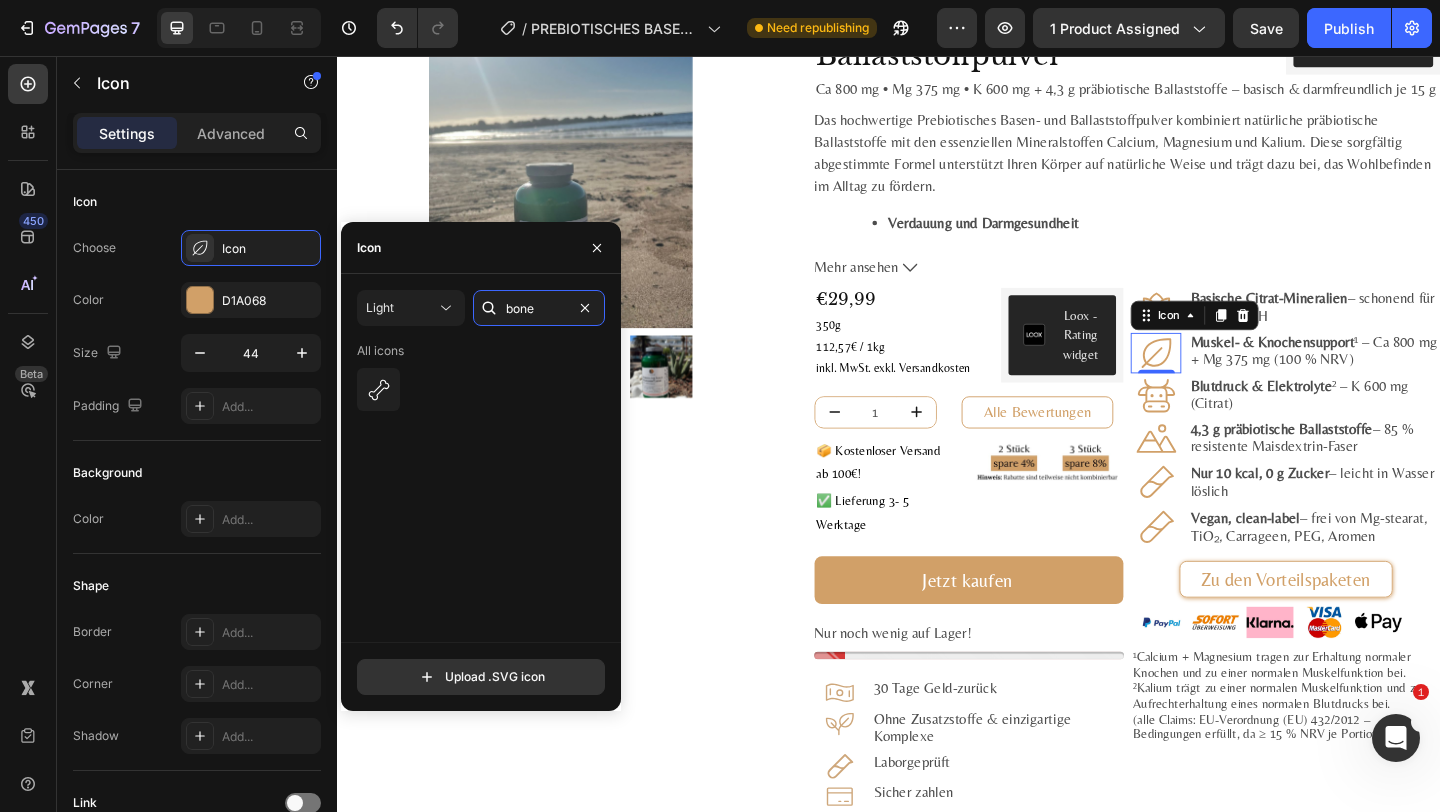 type on "bone" 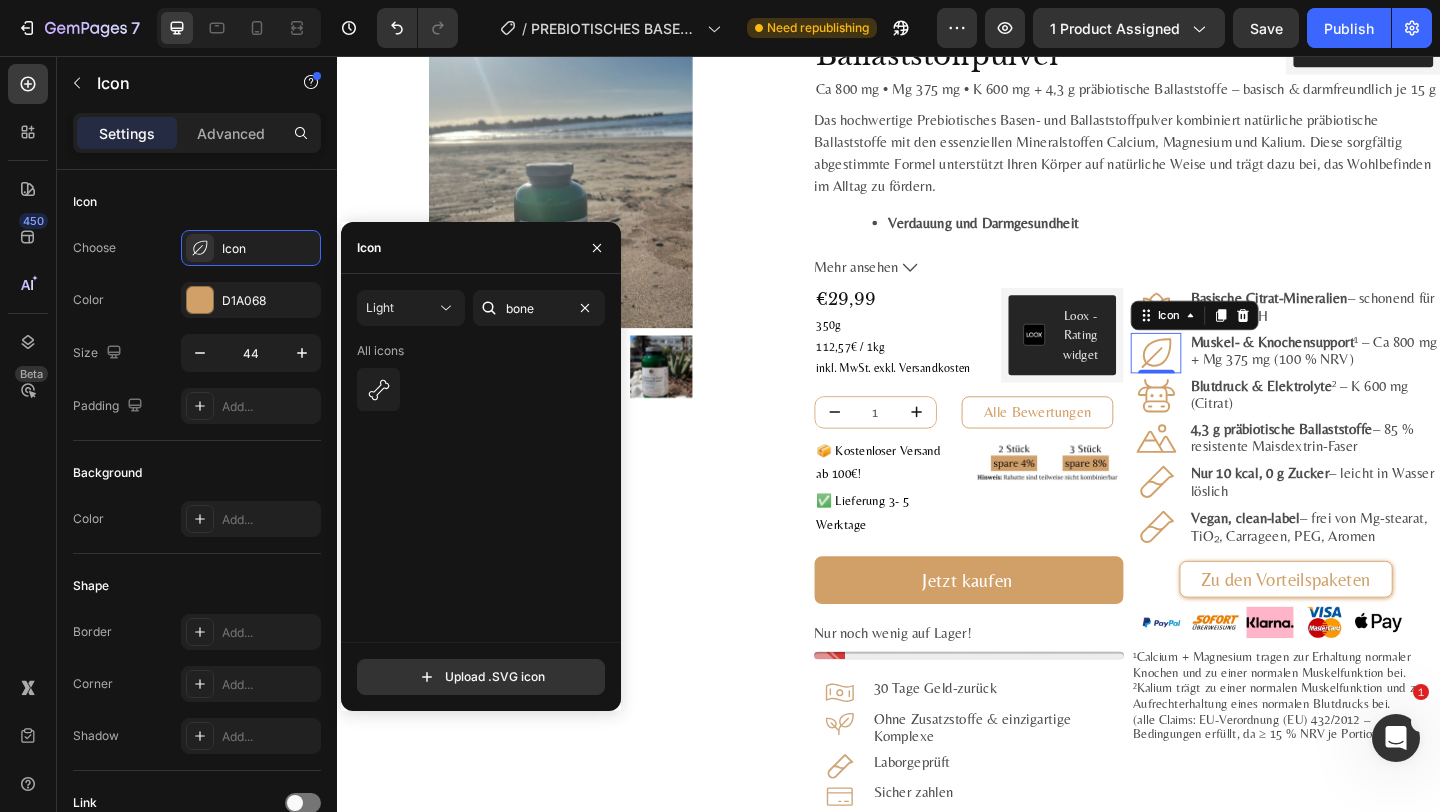 click on "Light bone All icons  Upload .SVG icon" at bounding box center (481, 492) 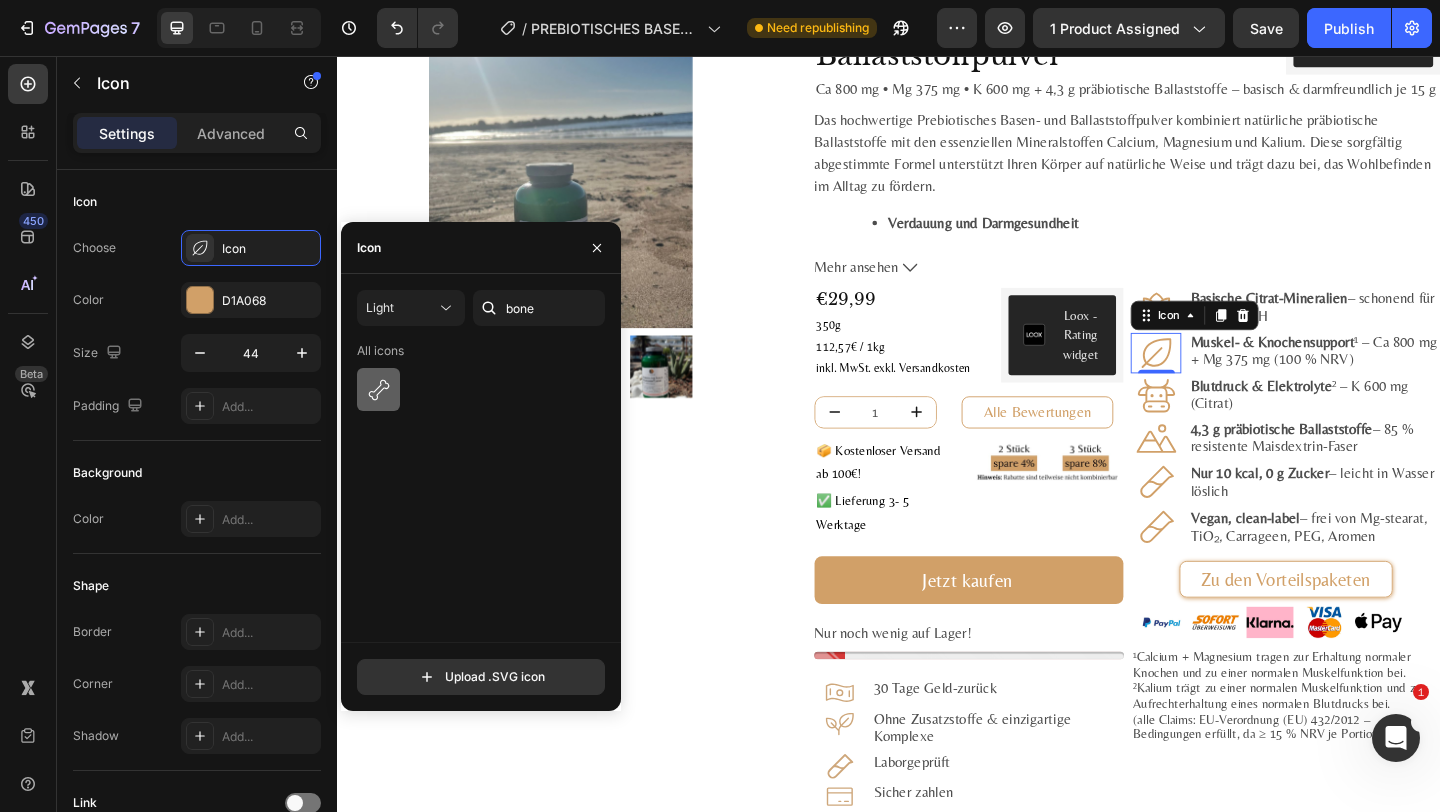click 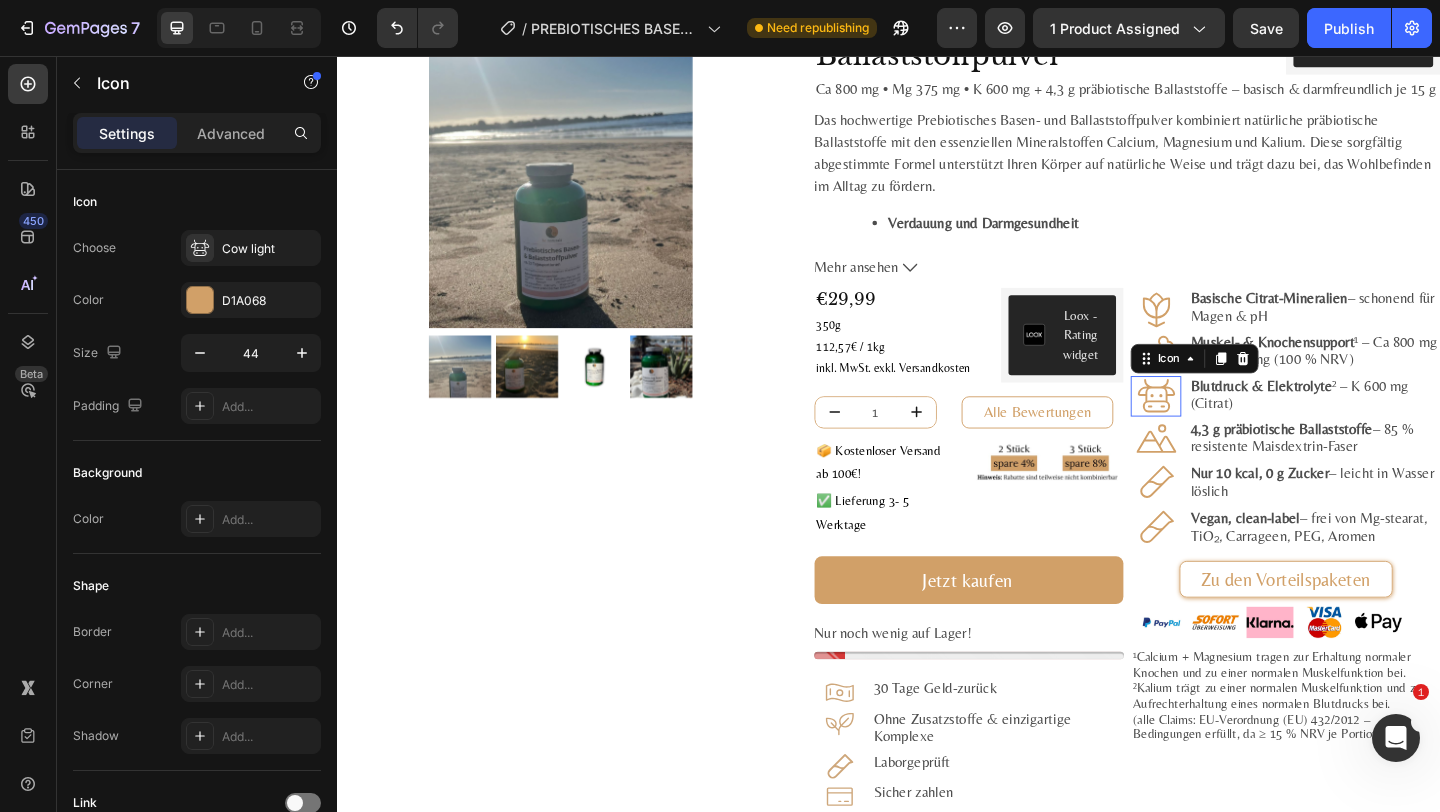 click 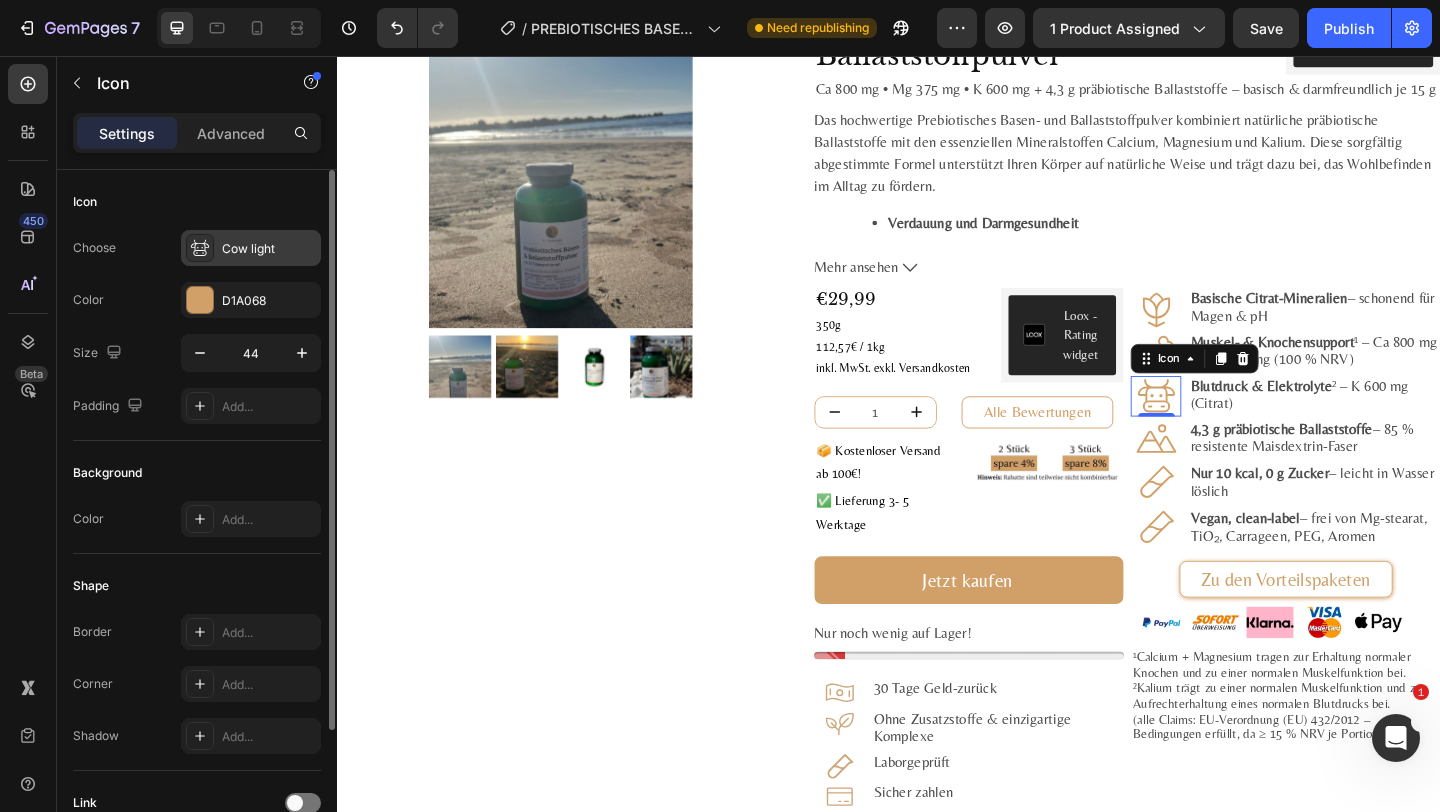 click on "Cow light" at bounding box center (269, 249) 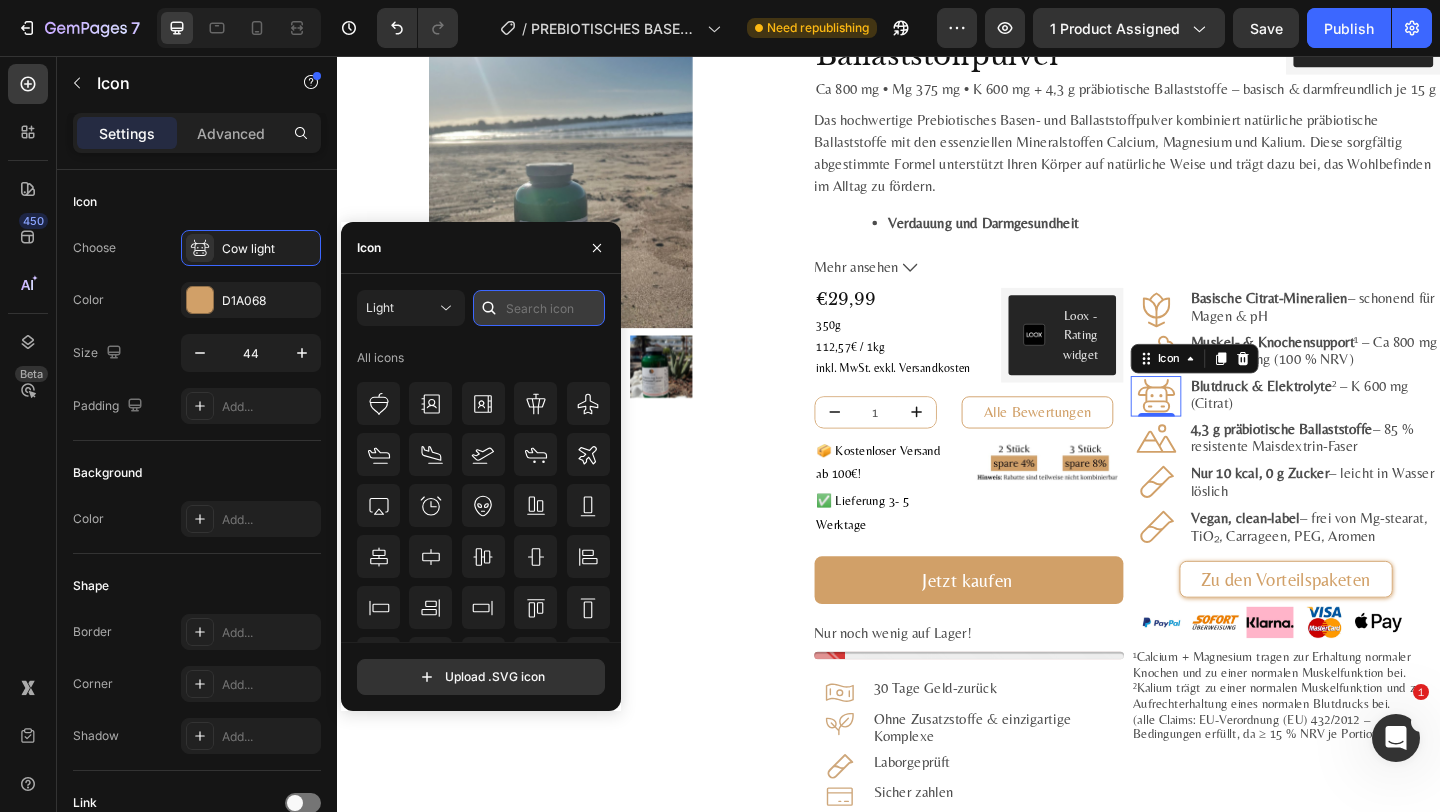 click at bounding box center (539, 308) 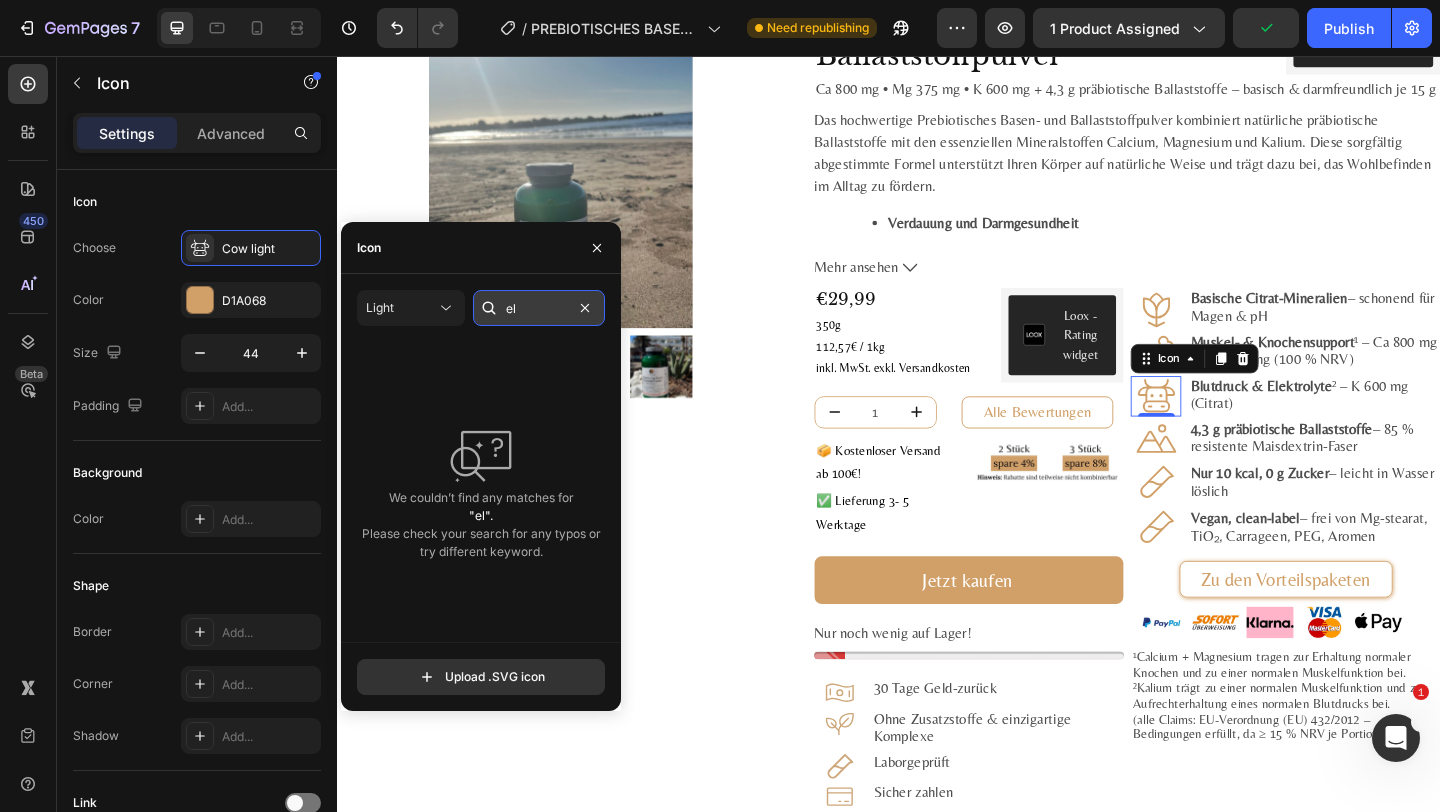 type on "e" 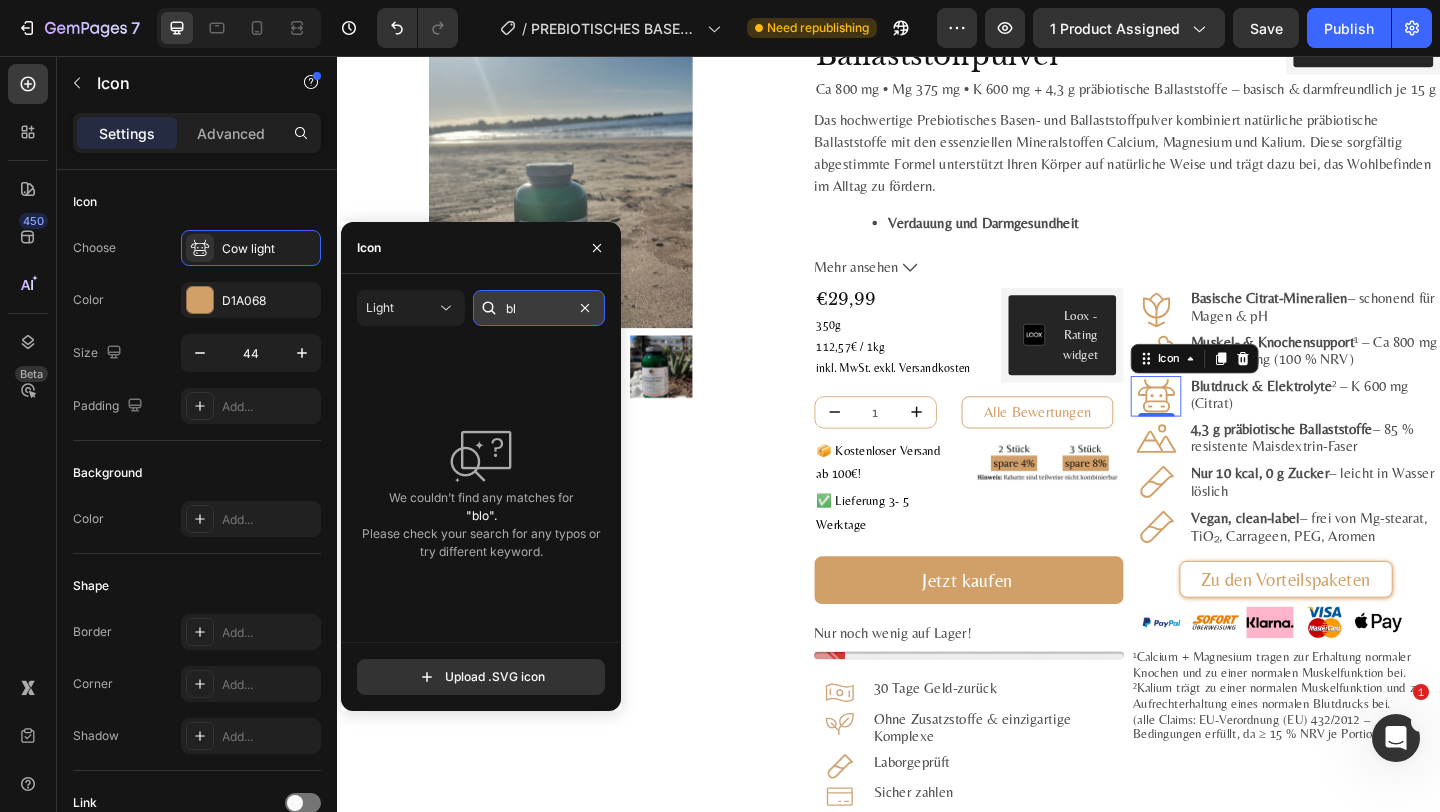 type on "b" 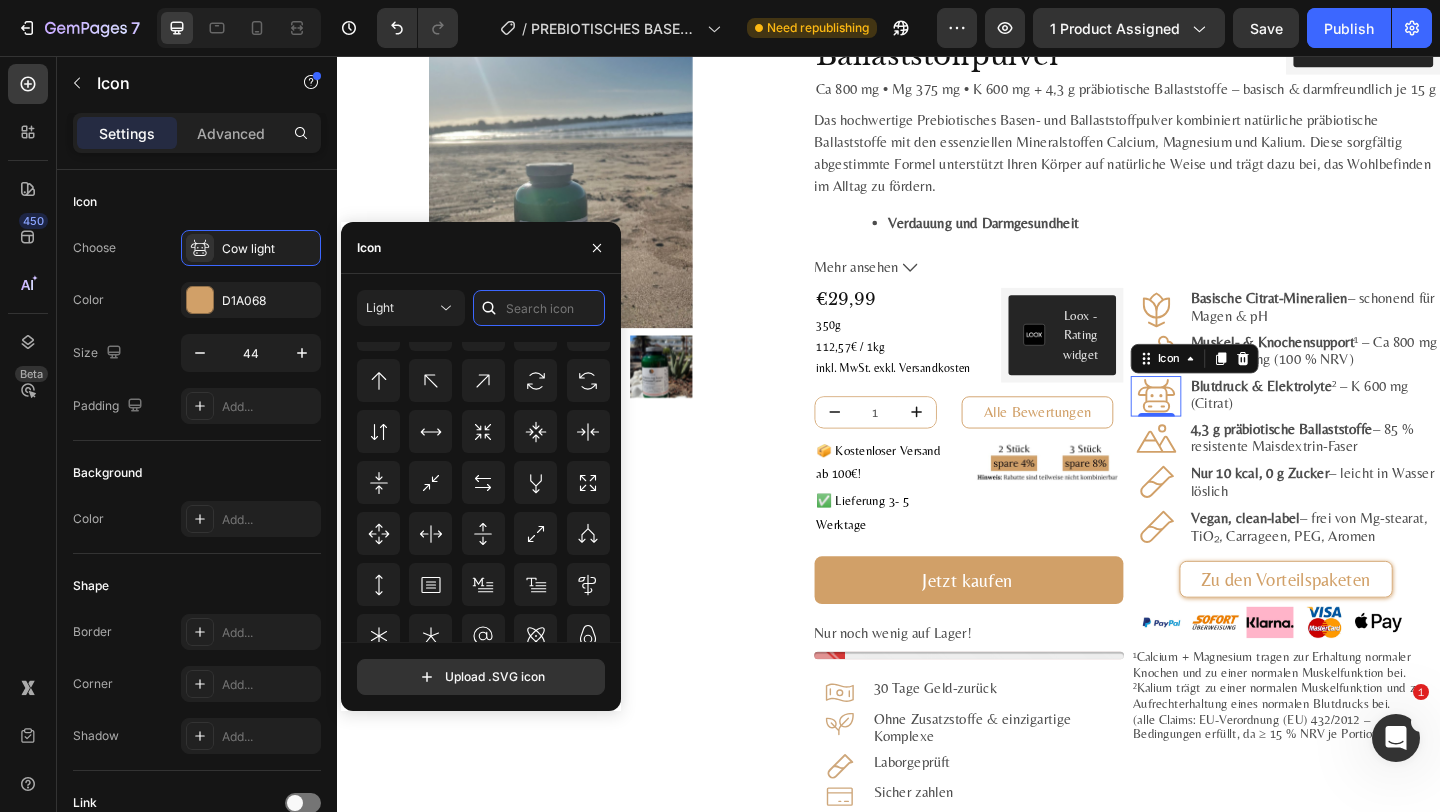 scroll, scrollTop: 1057, scrollLeft: 0, axis: vertical 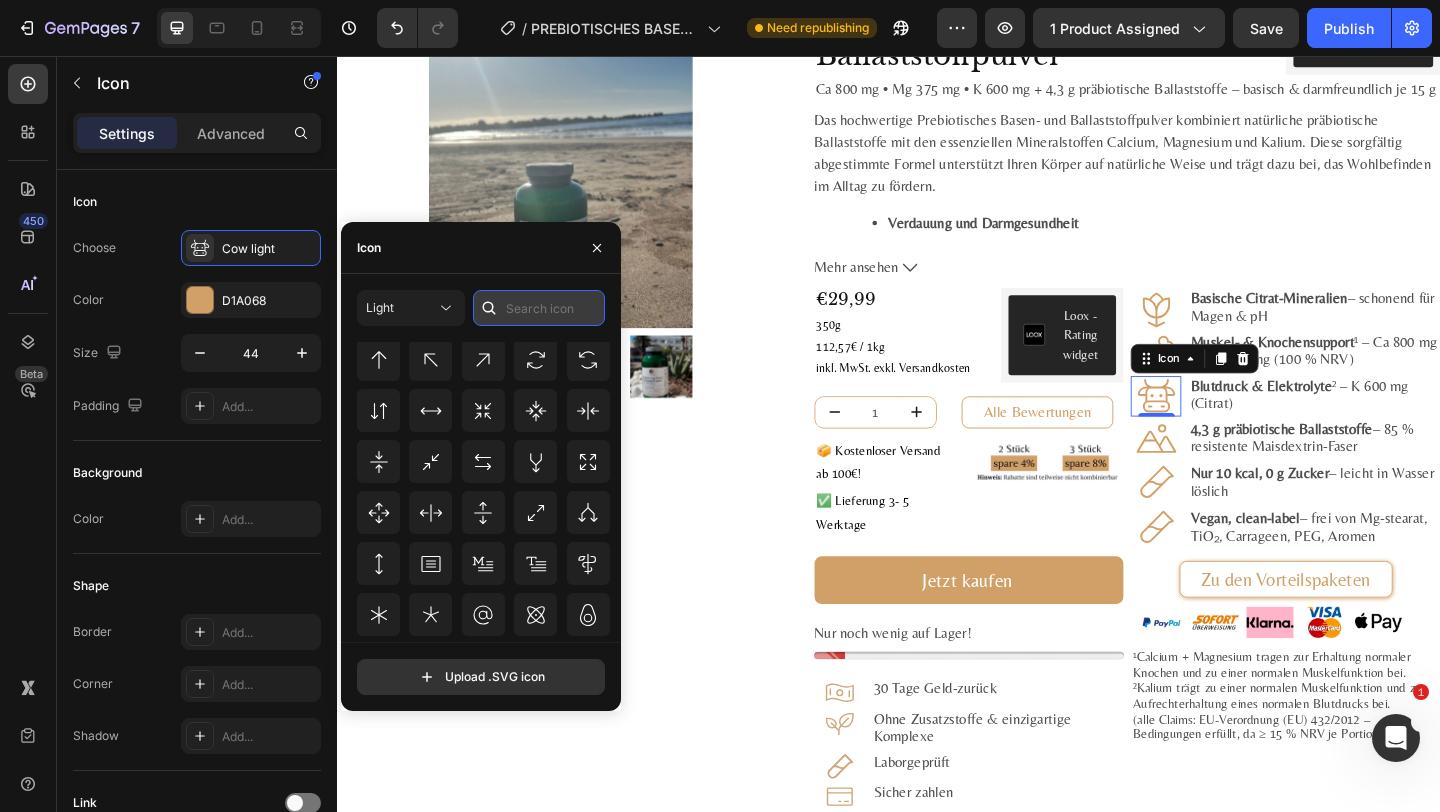 click at bounding box center [539, 308] 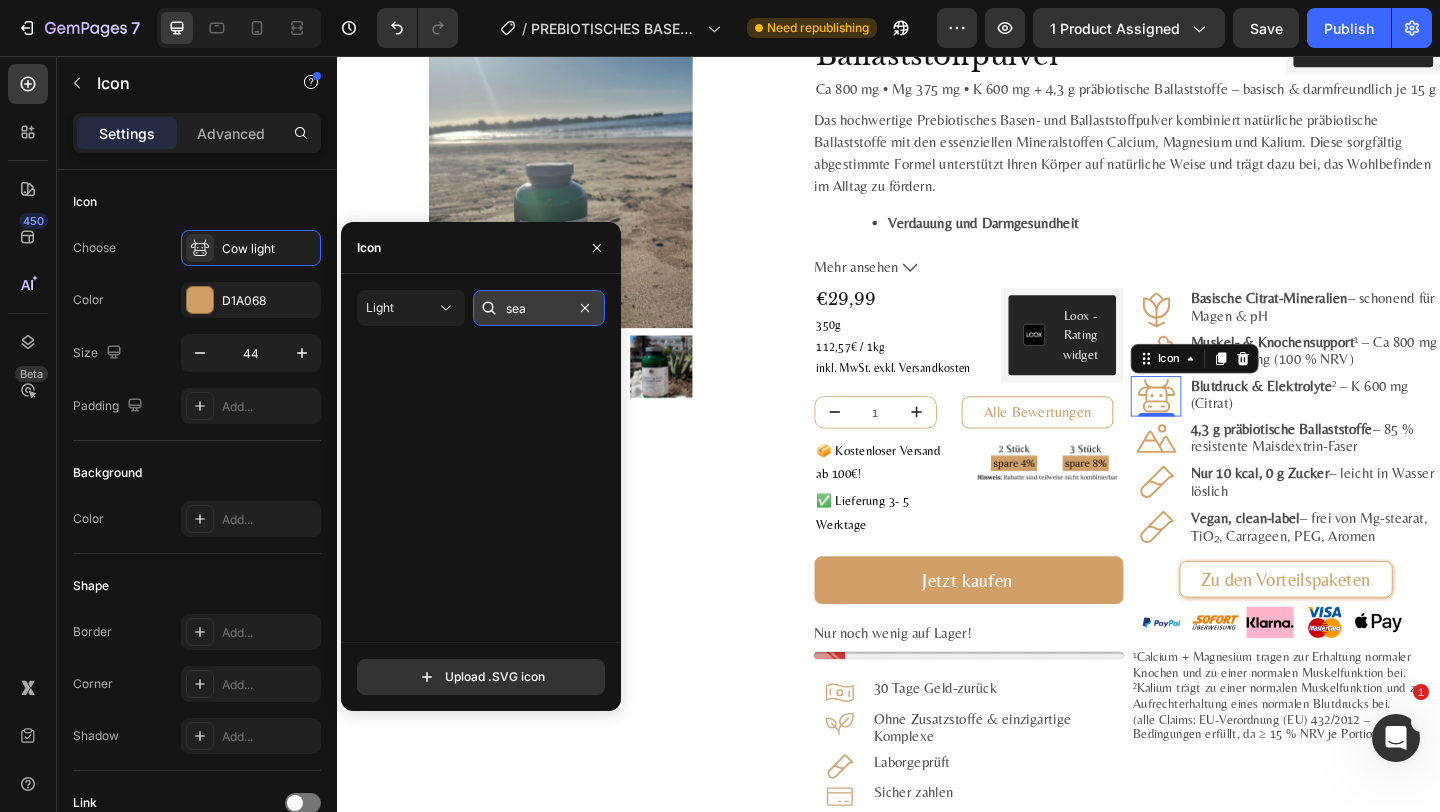 scroll, scrollTop: 0, scrollLeft: 0, axis: both 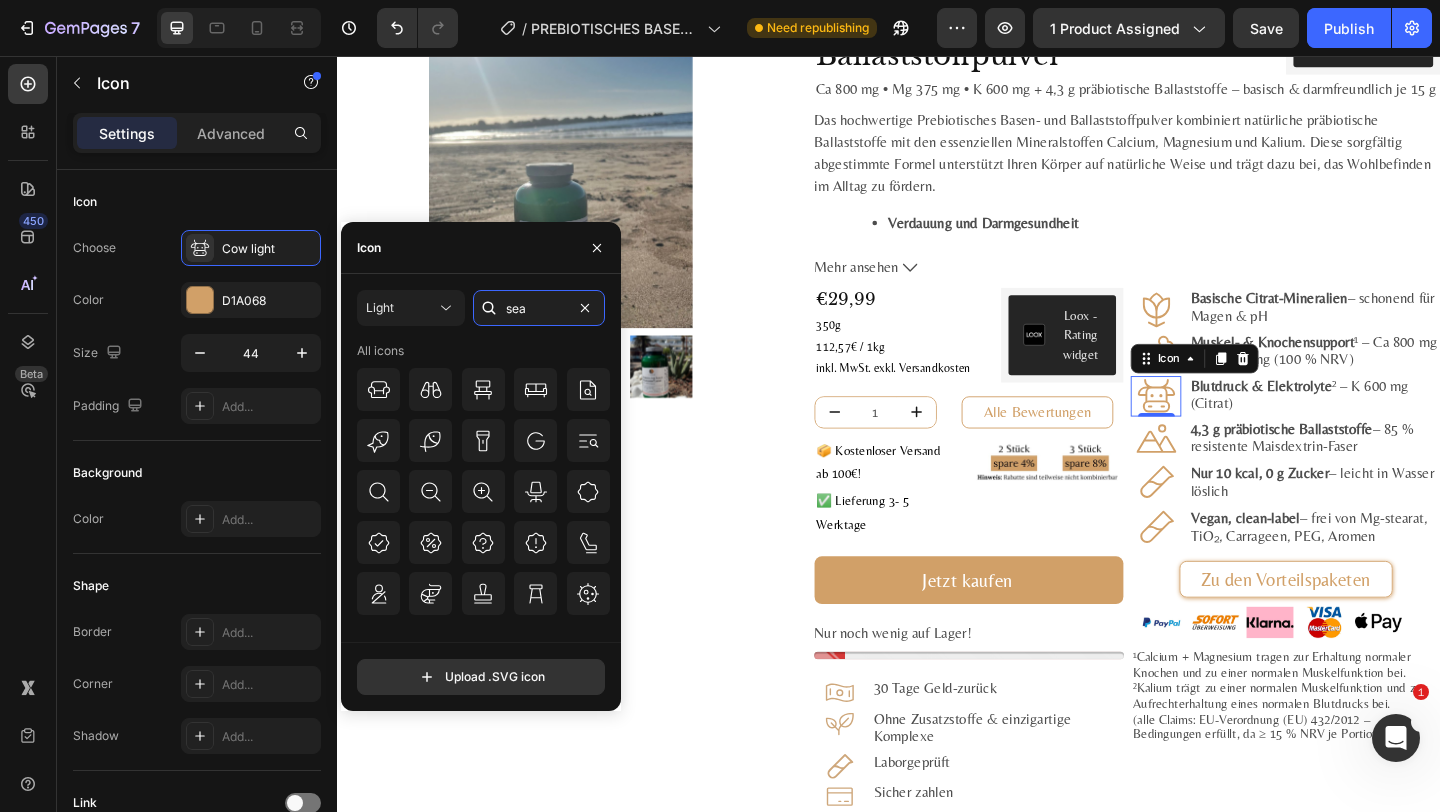 drag, startPoint x: 550, startPoint y: 310, endPoint x: 473, endPoint y: 308, distance: 77.02597 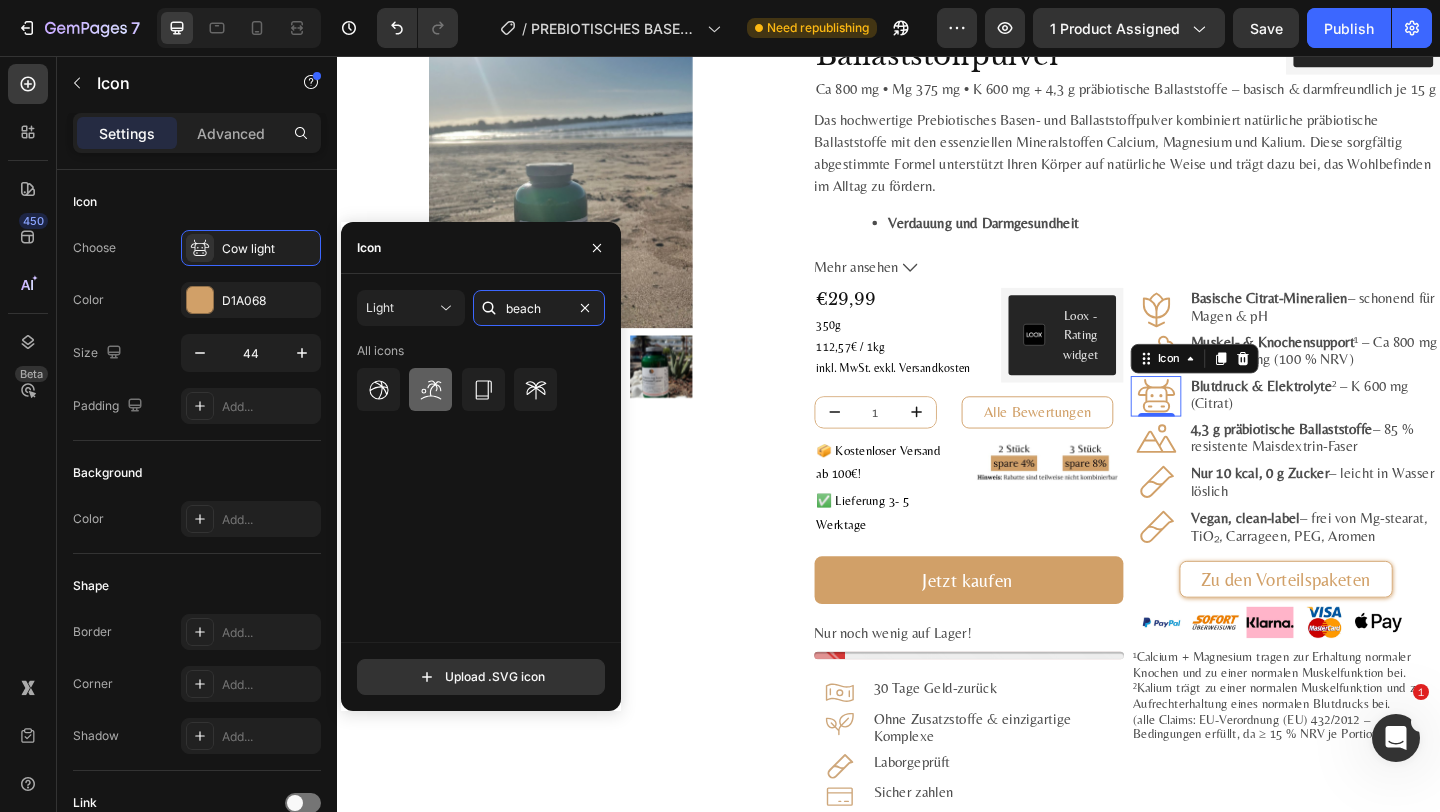 type on "beach" 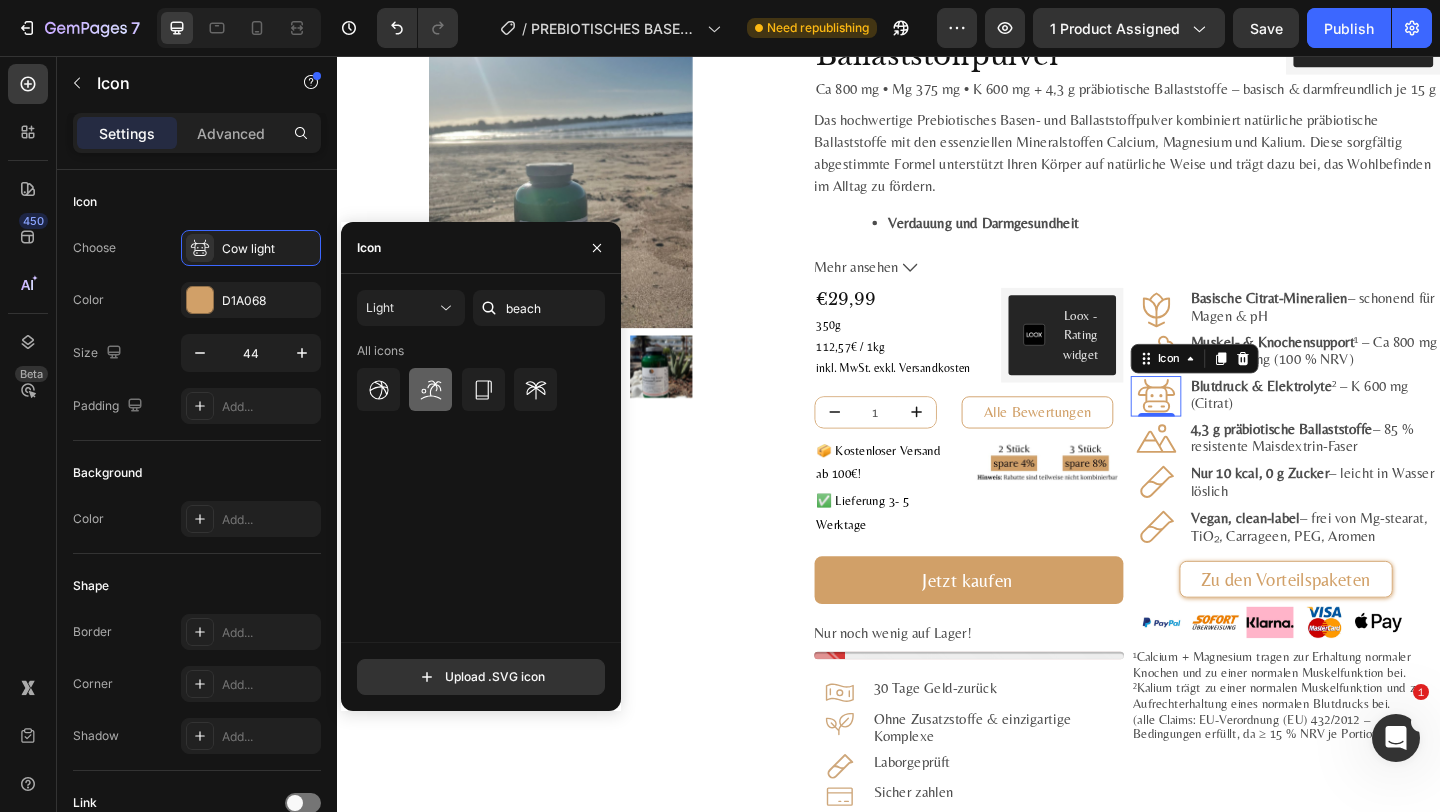 click 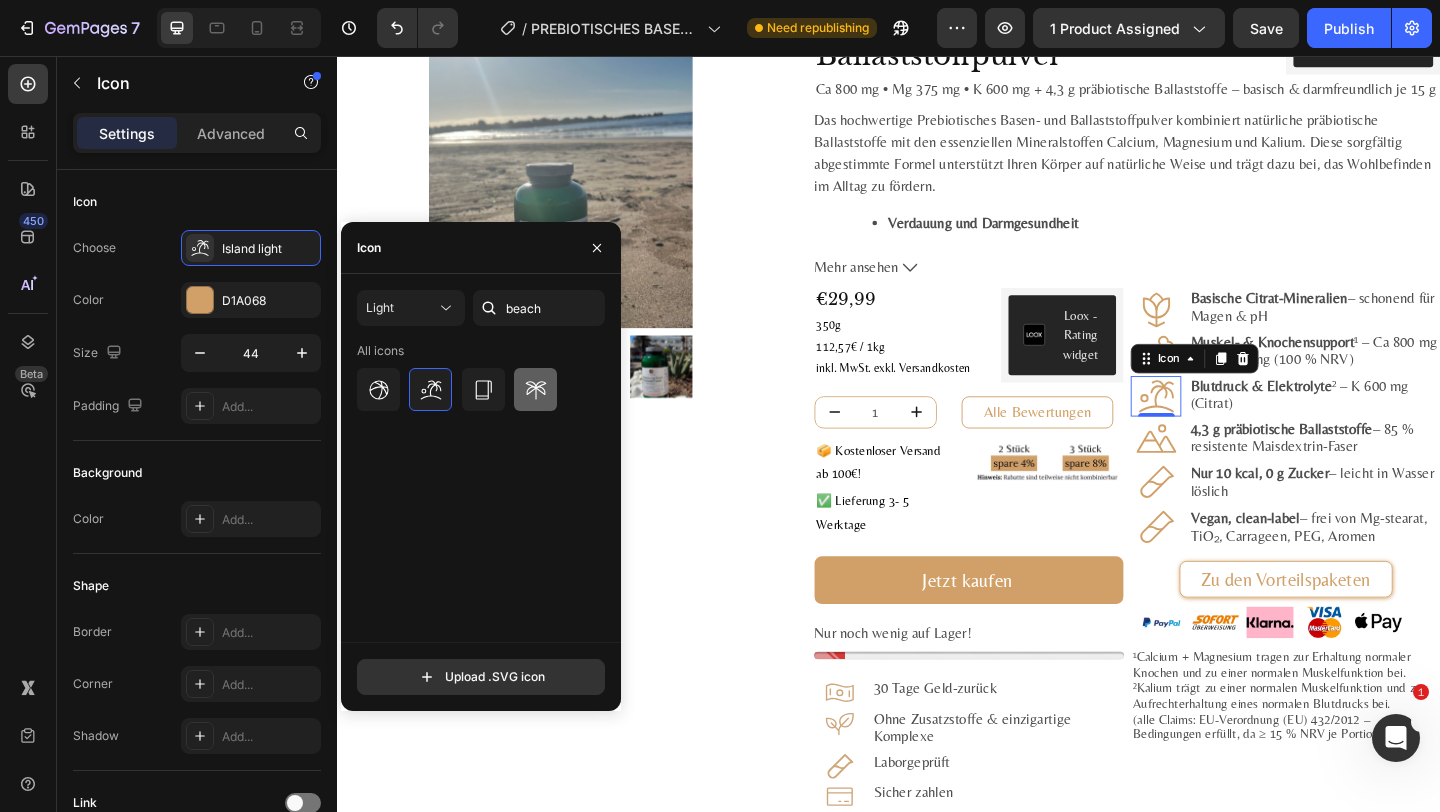 click 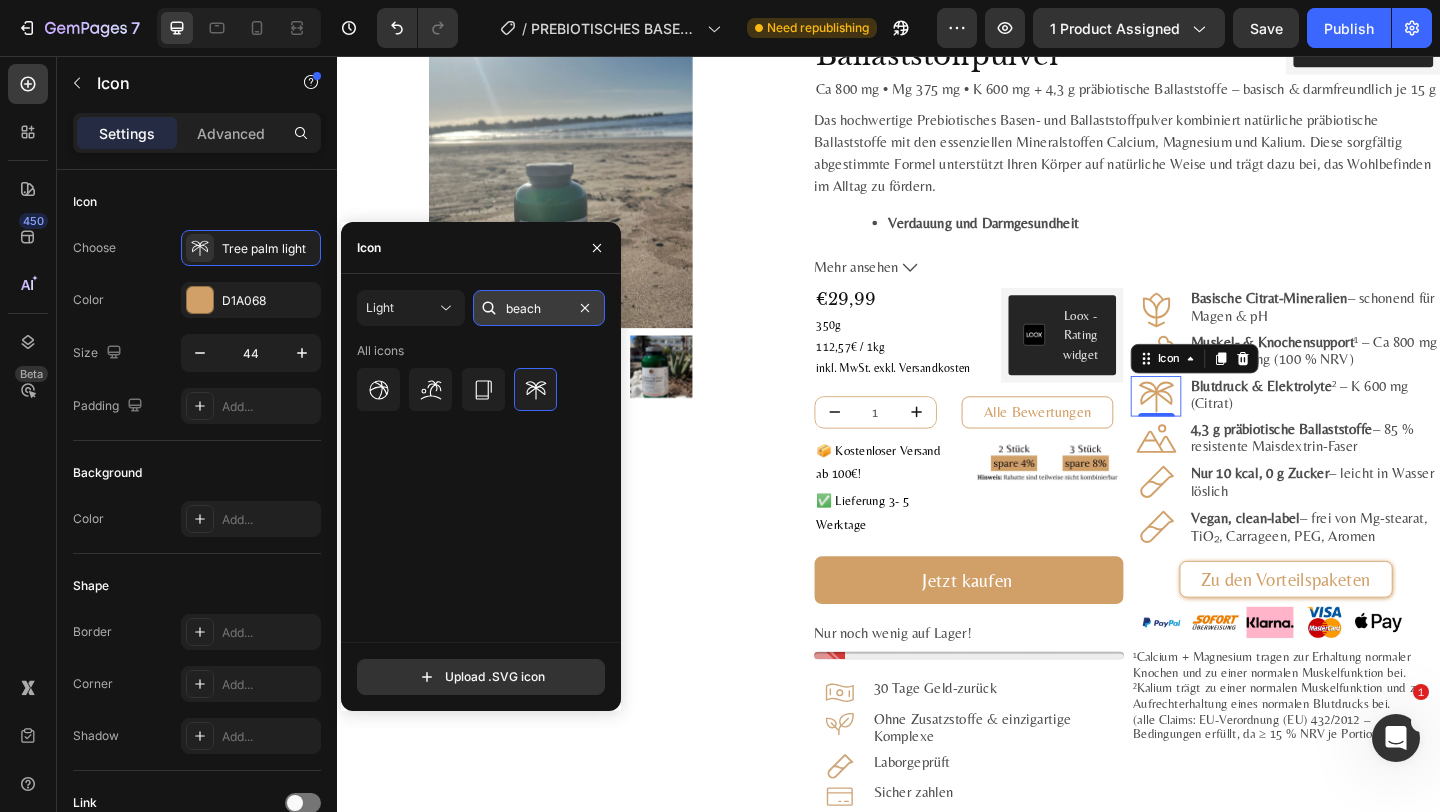click on "beach" at bounding box center [539, 308] 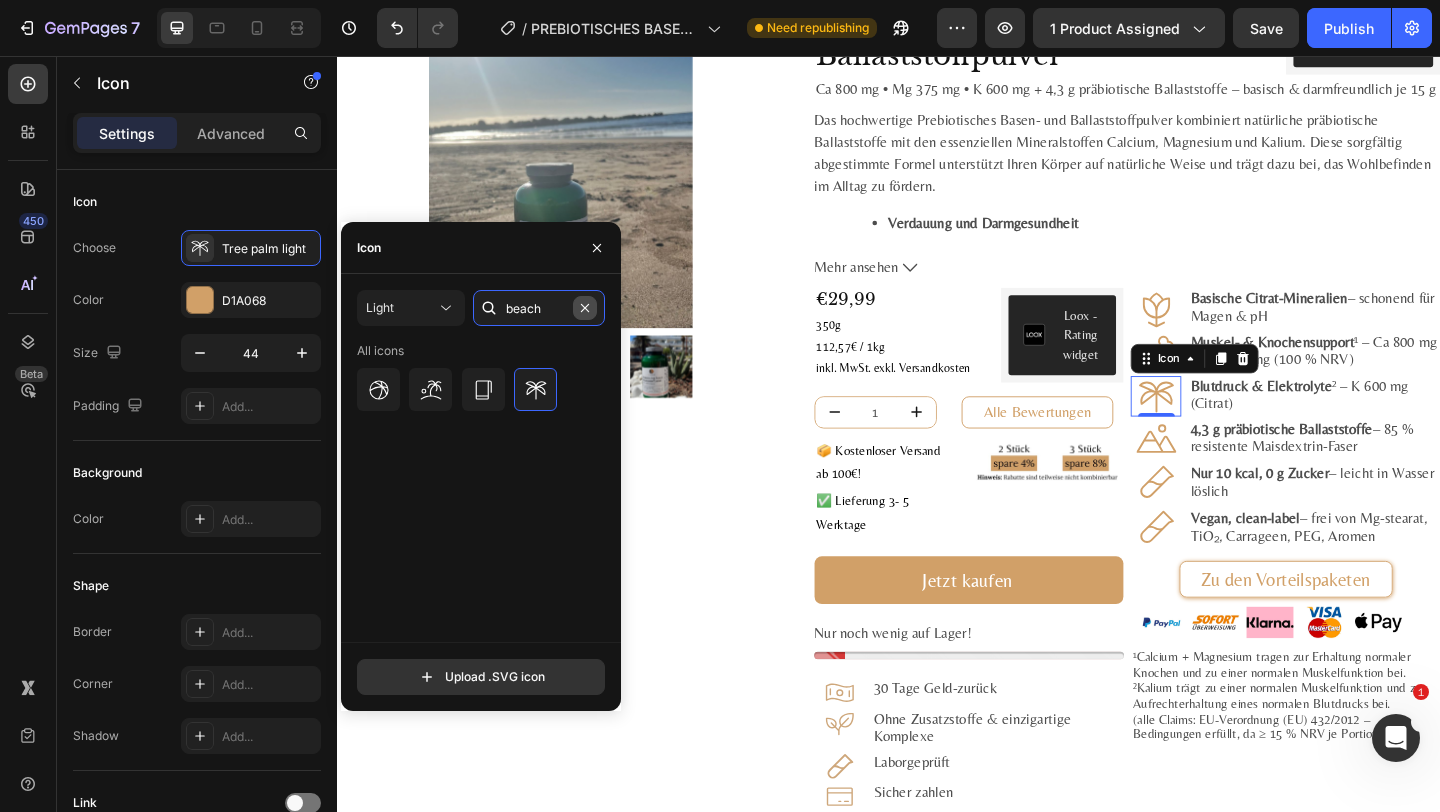 type 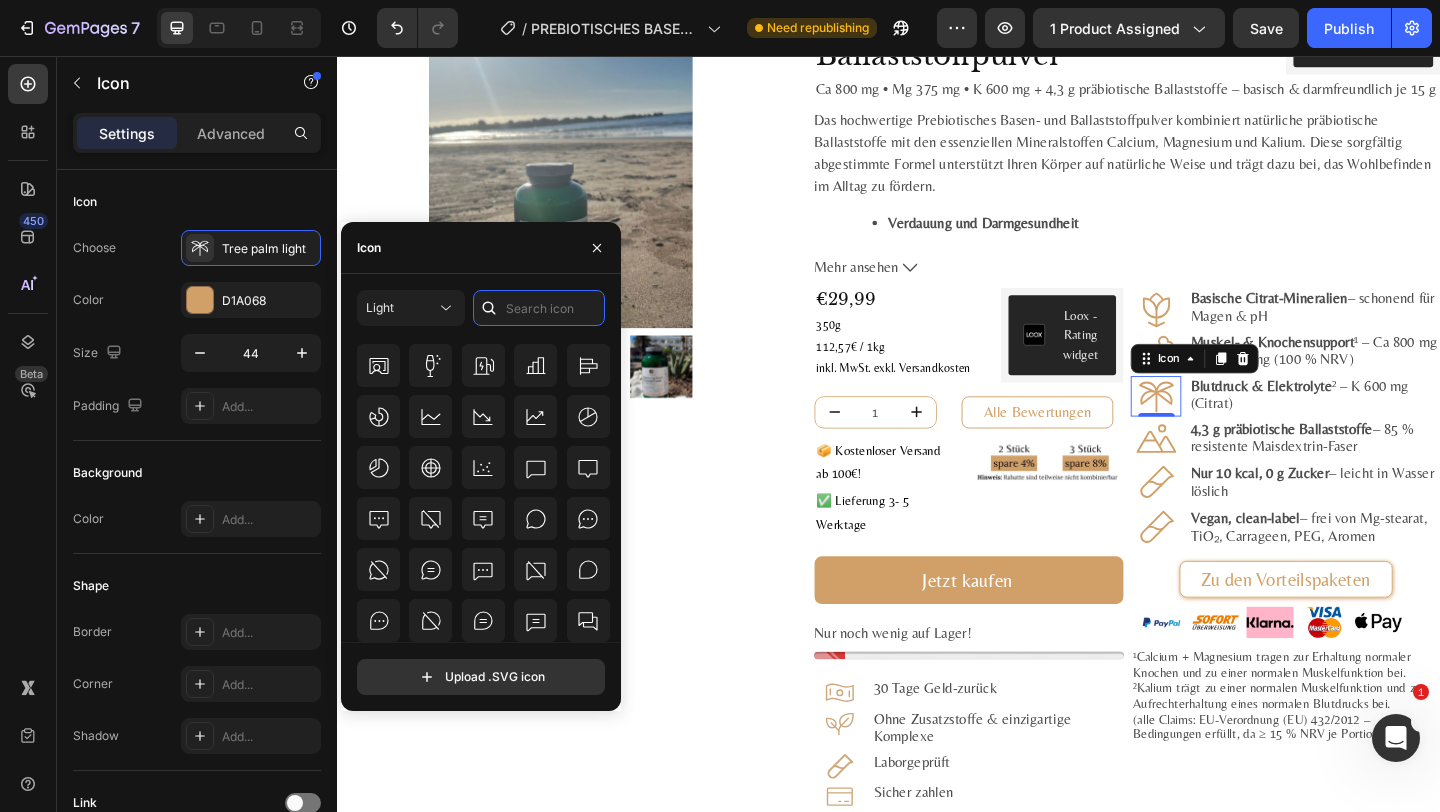 scroll, scrollTop: 2800, scrollLeft: 0, axis: vertical 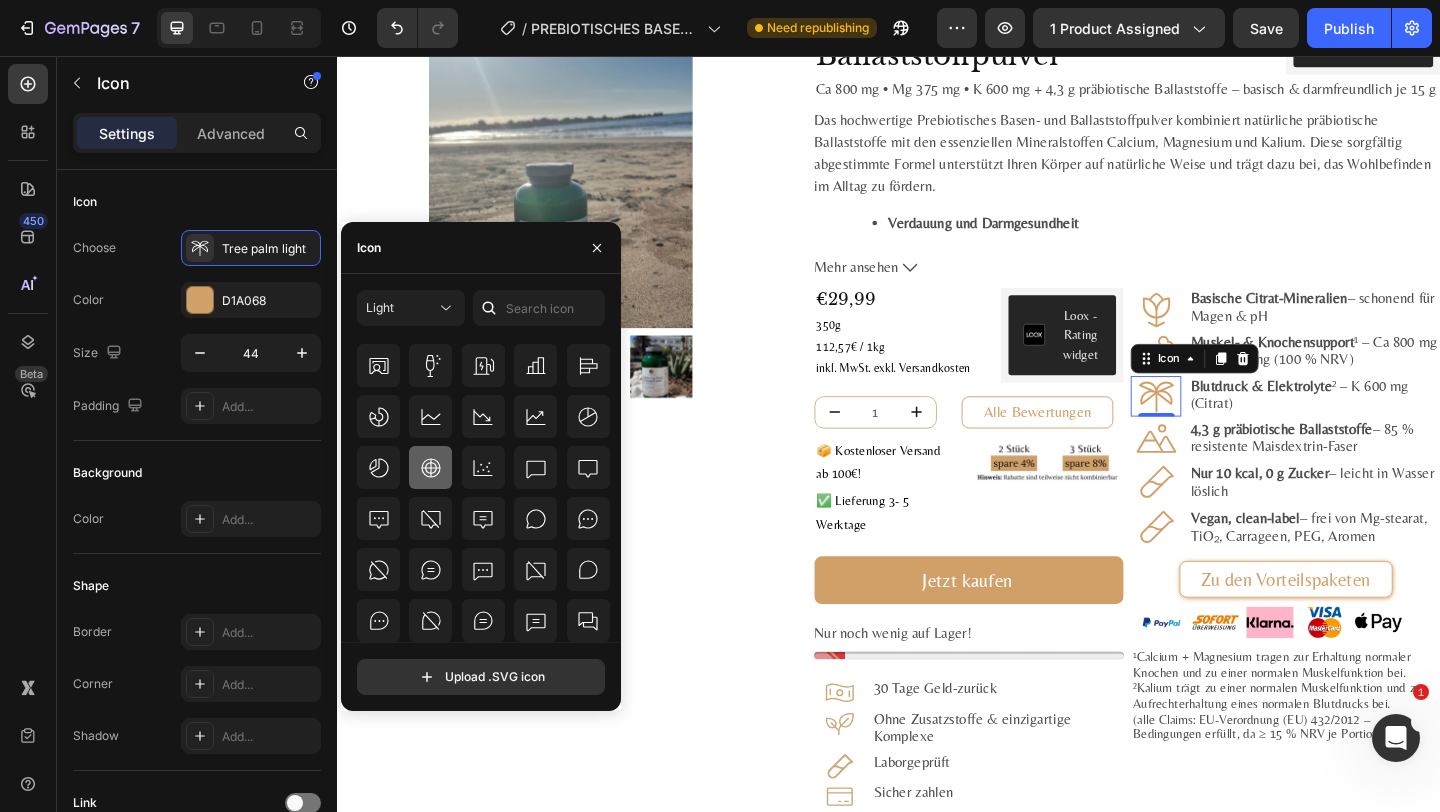 click 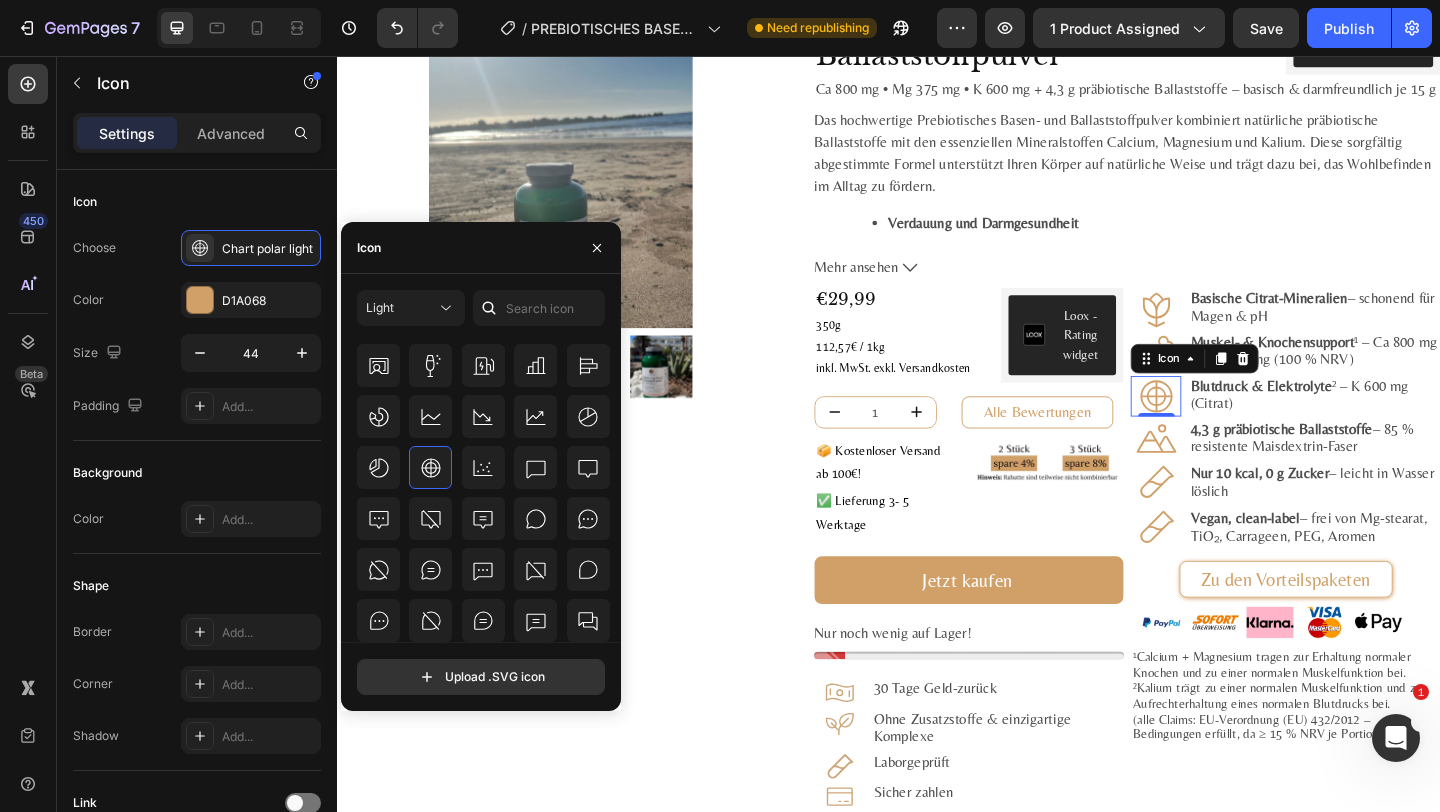 click on "0" at bounding box center (1228, 464) 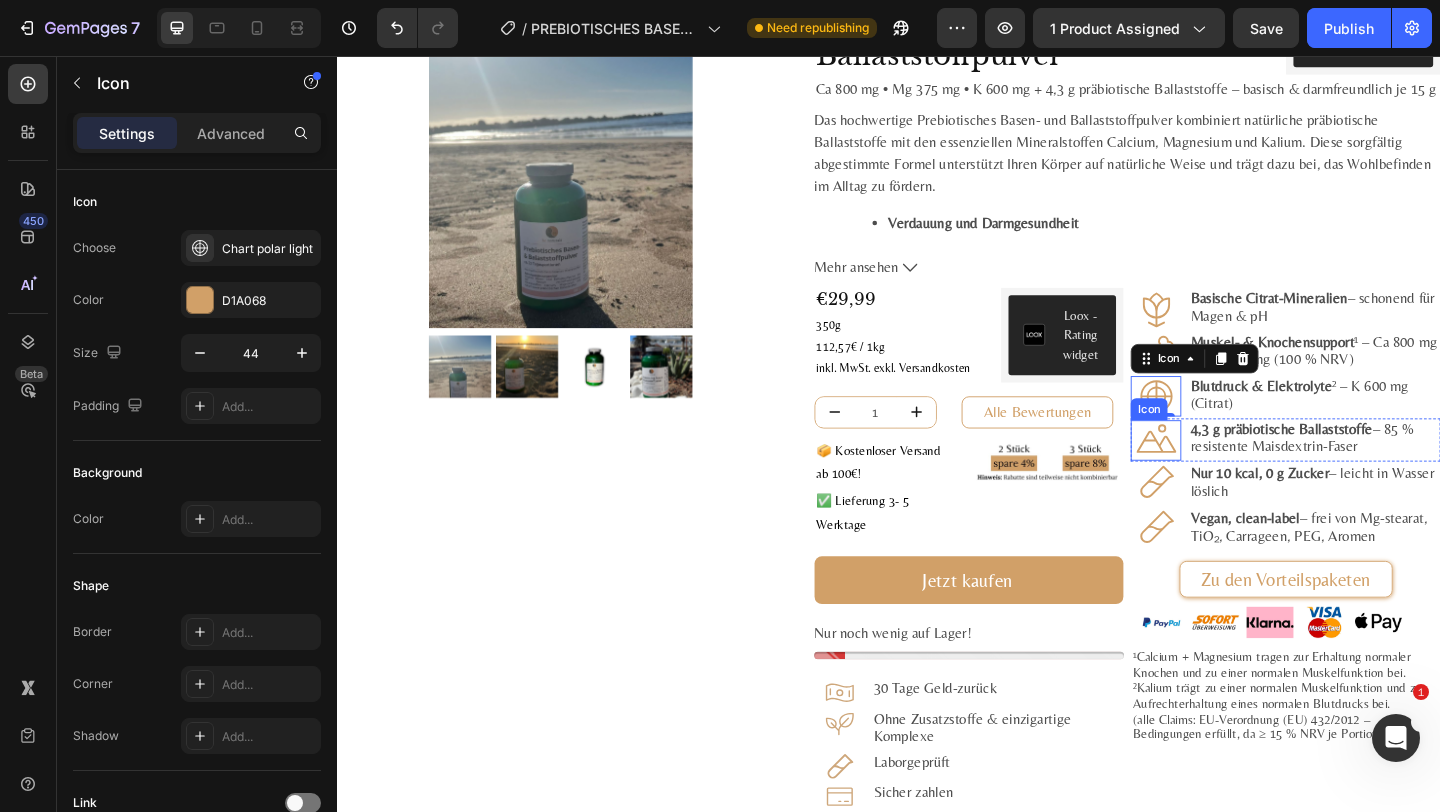 click 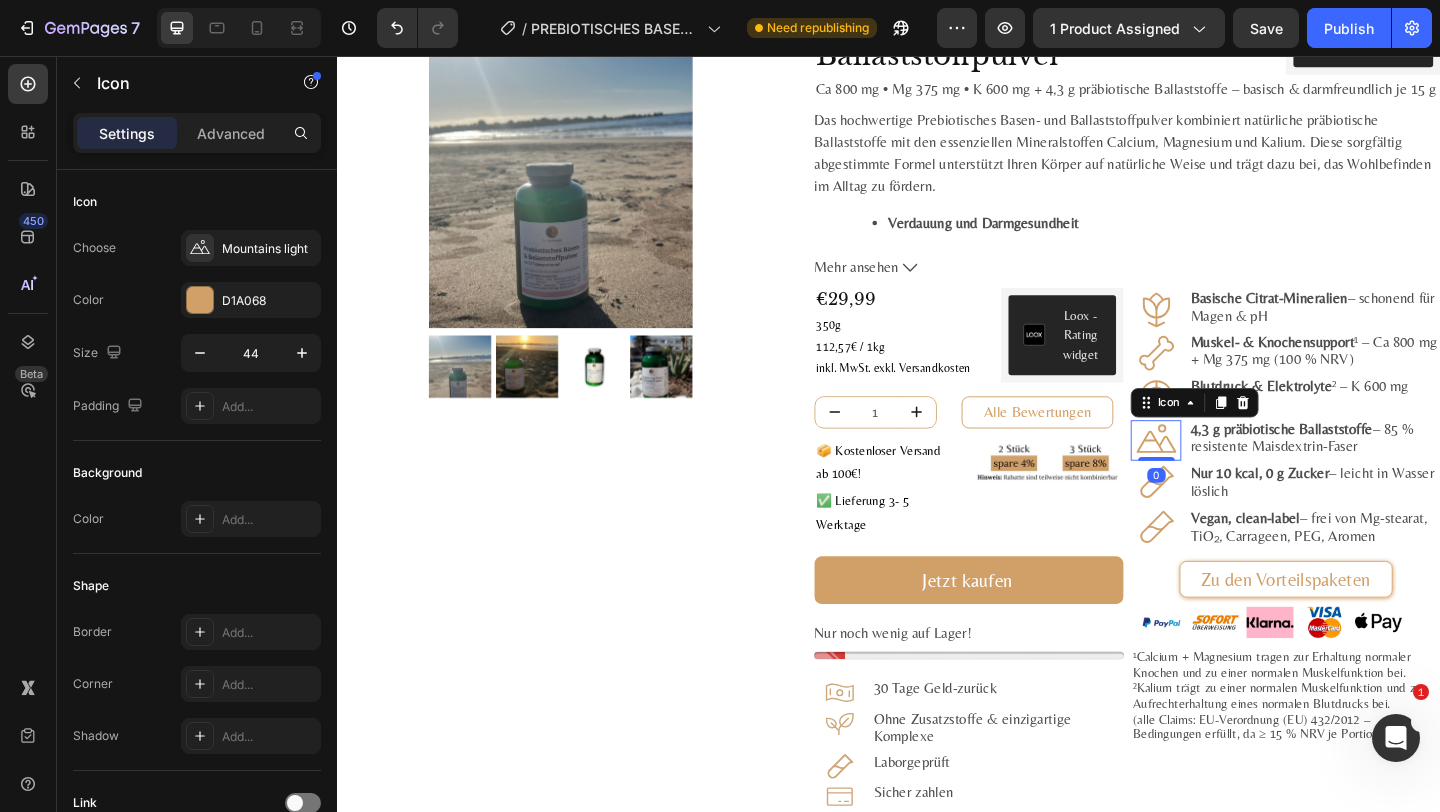 click 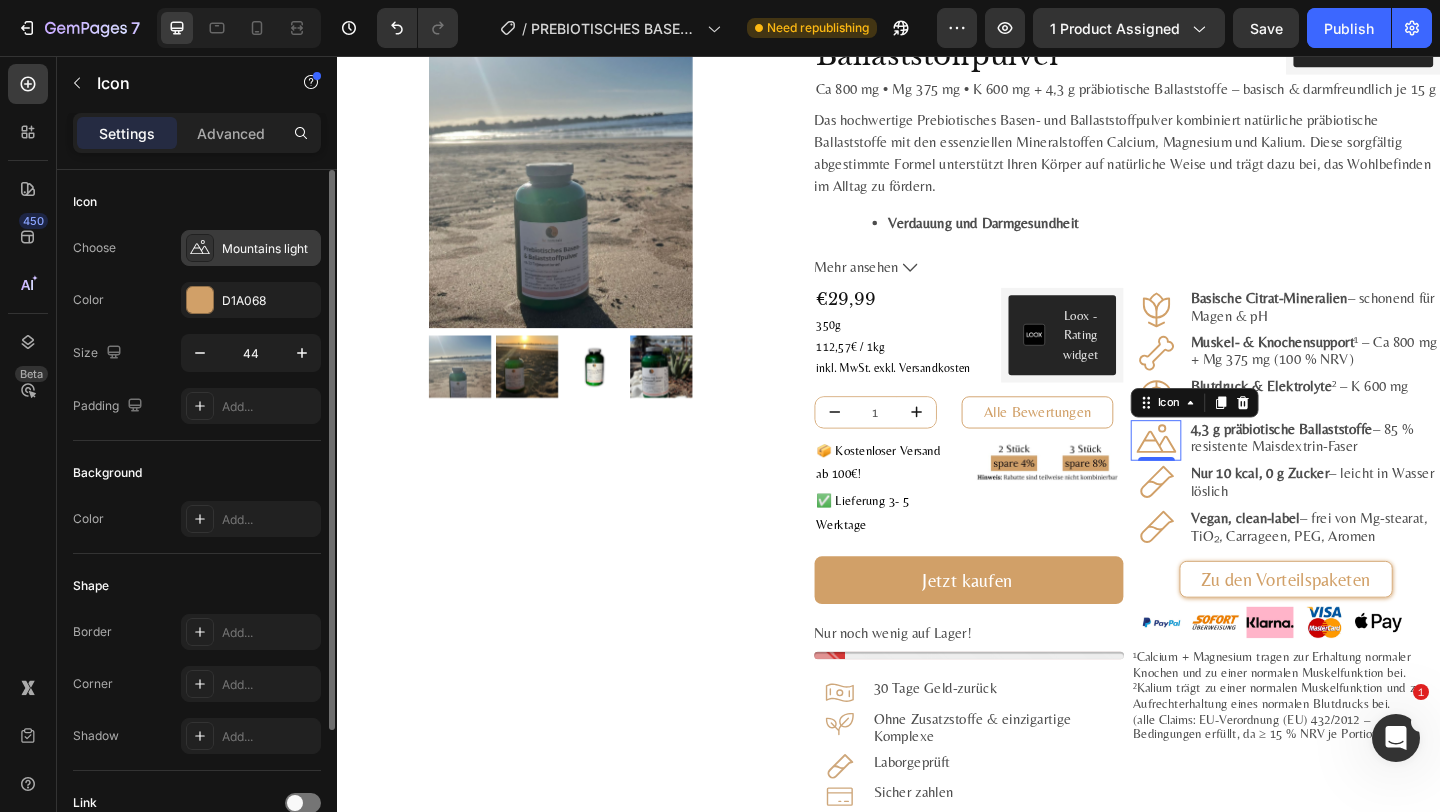 click on "Mountains light" at bounding box center (269, 249) 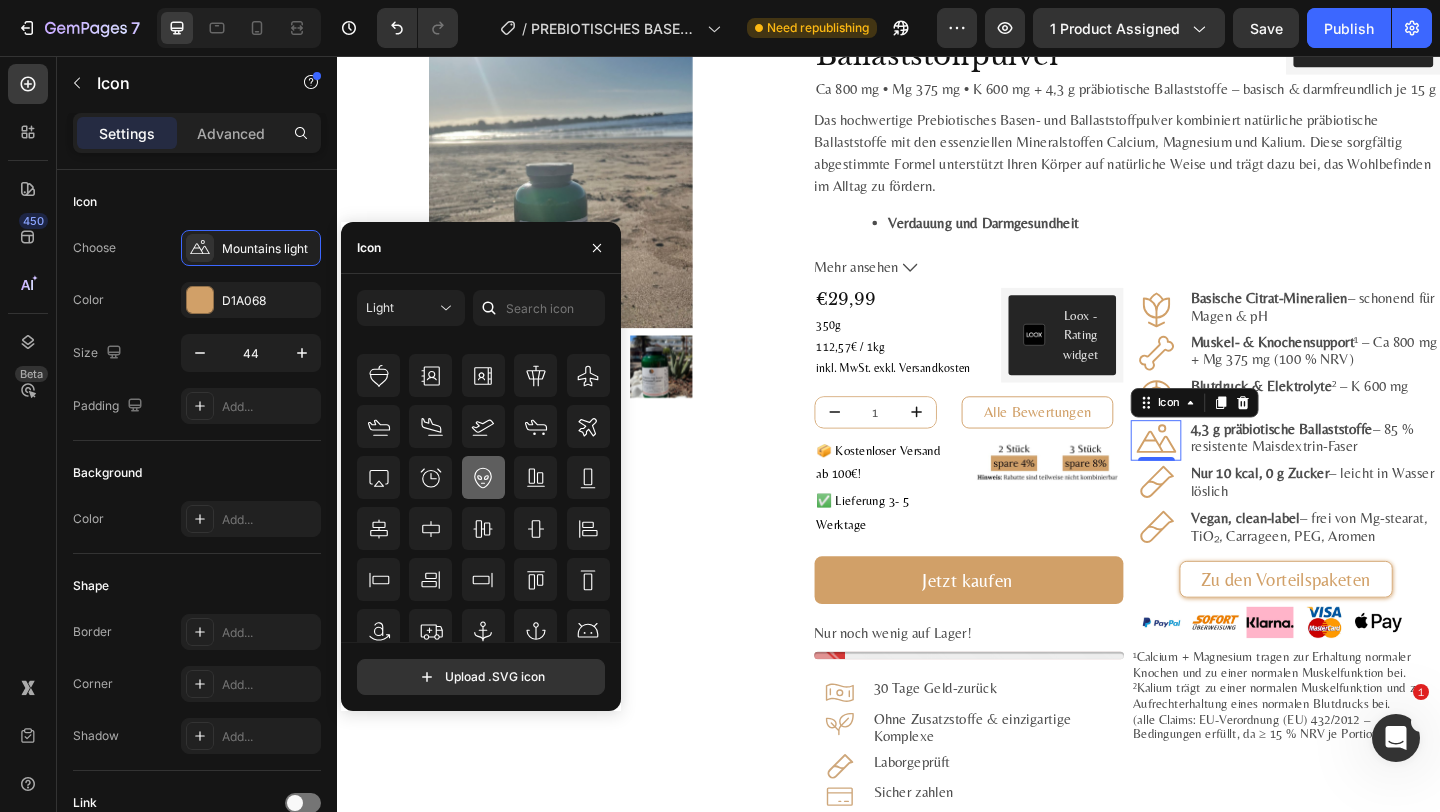 scroll, scrollTop: 586, scrollLeft: 0, axis: vertical 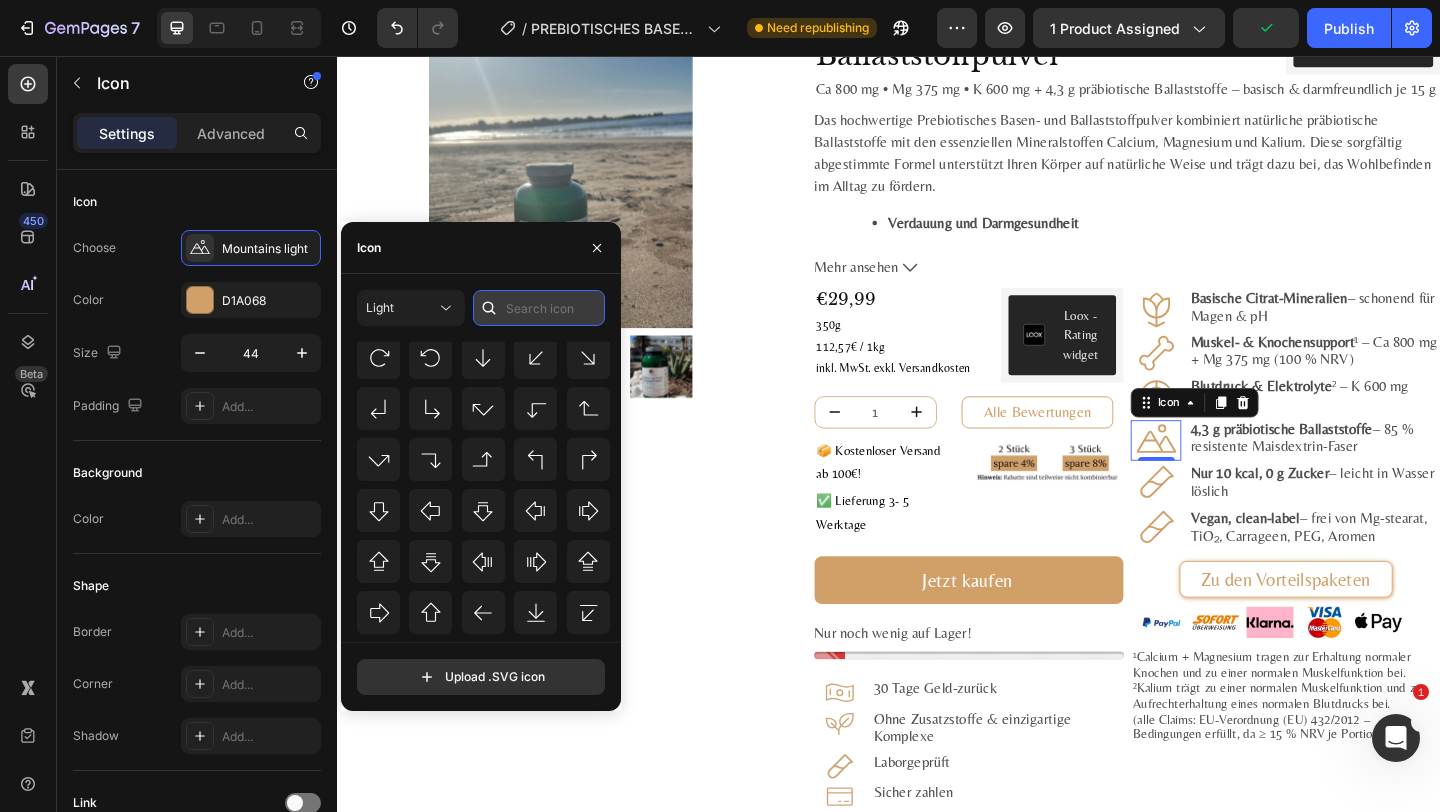 click at bounding box center (539, 308) 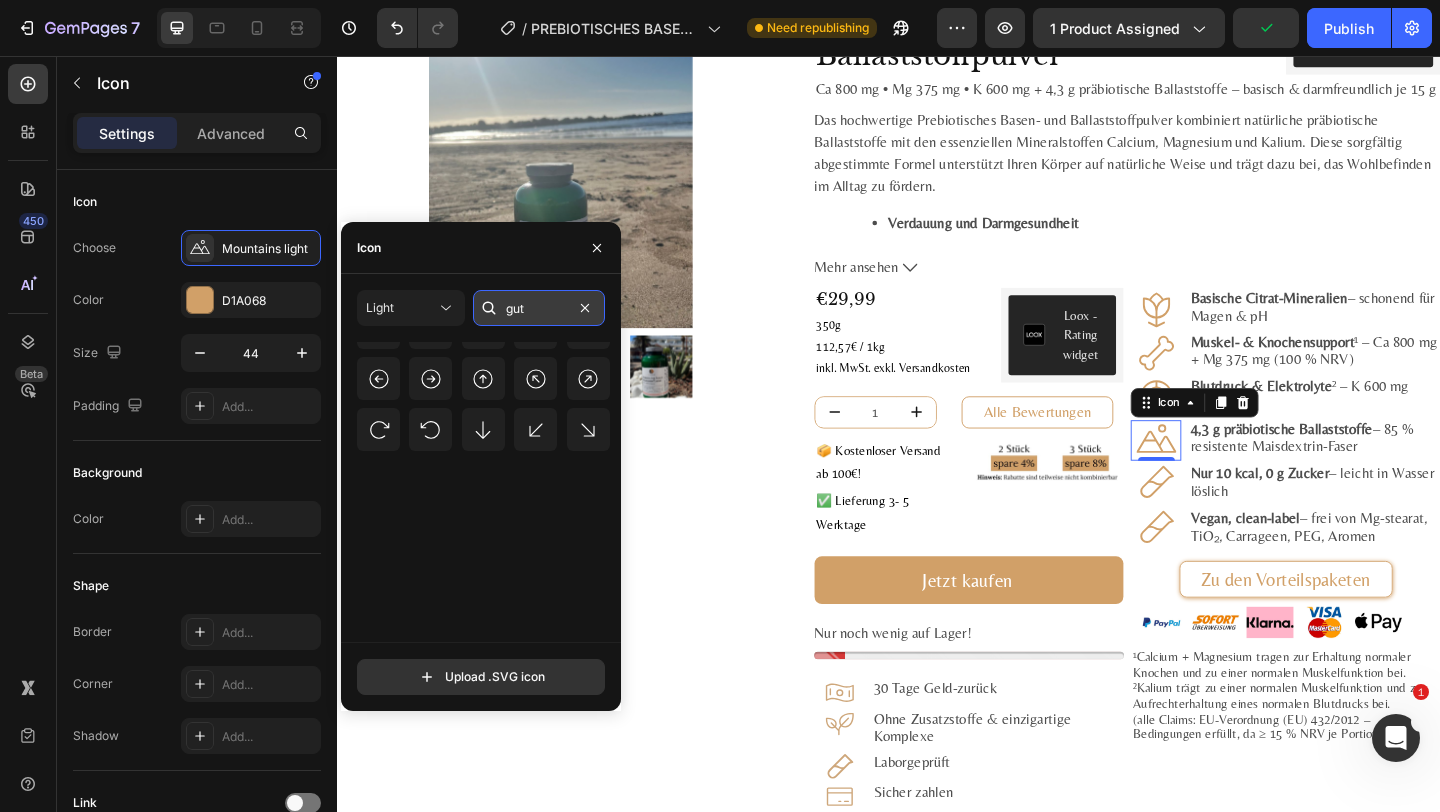 scroll, scrollTop: 0, scrollLeft: 0, axis: both 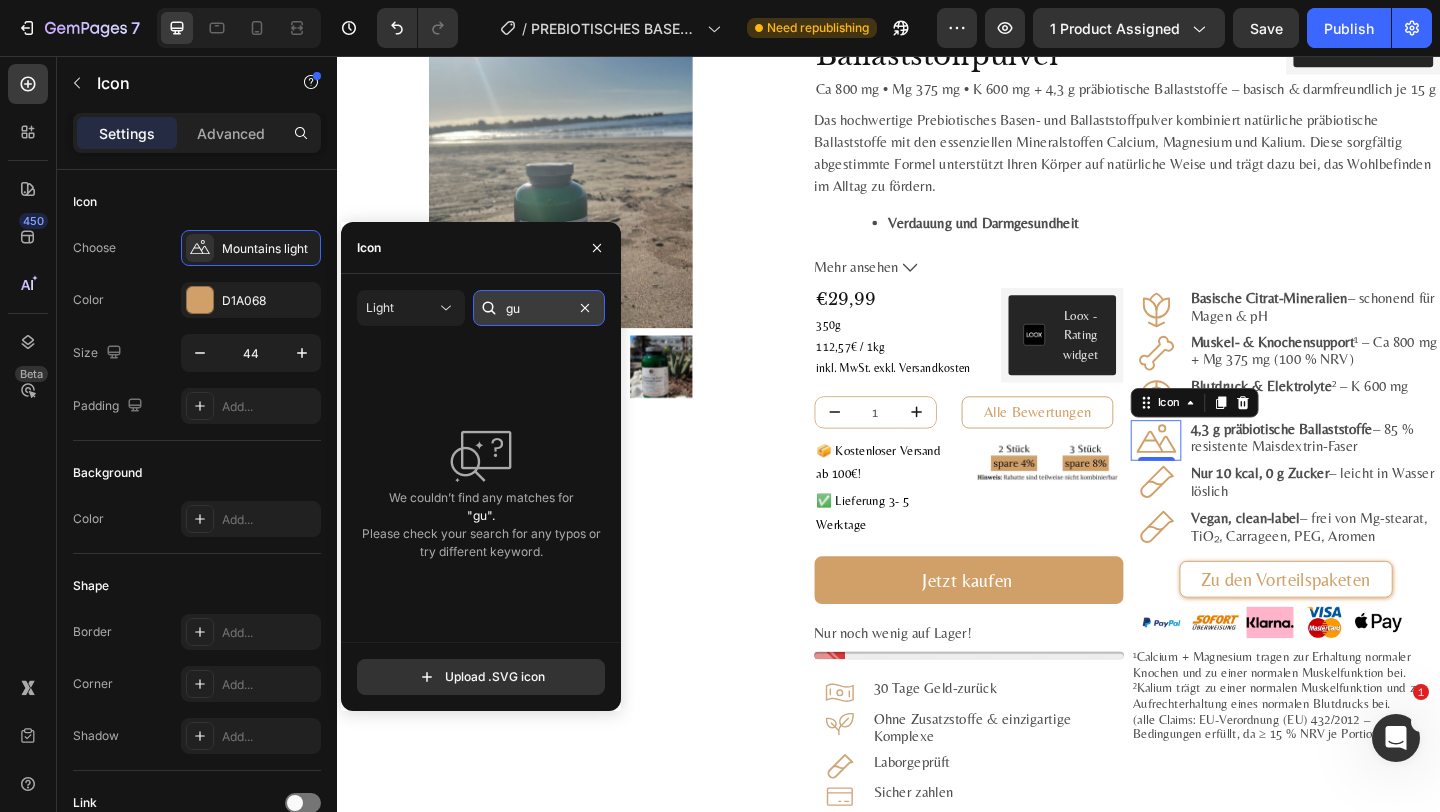 type on "g" 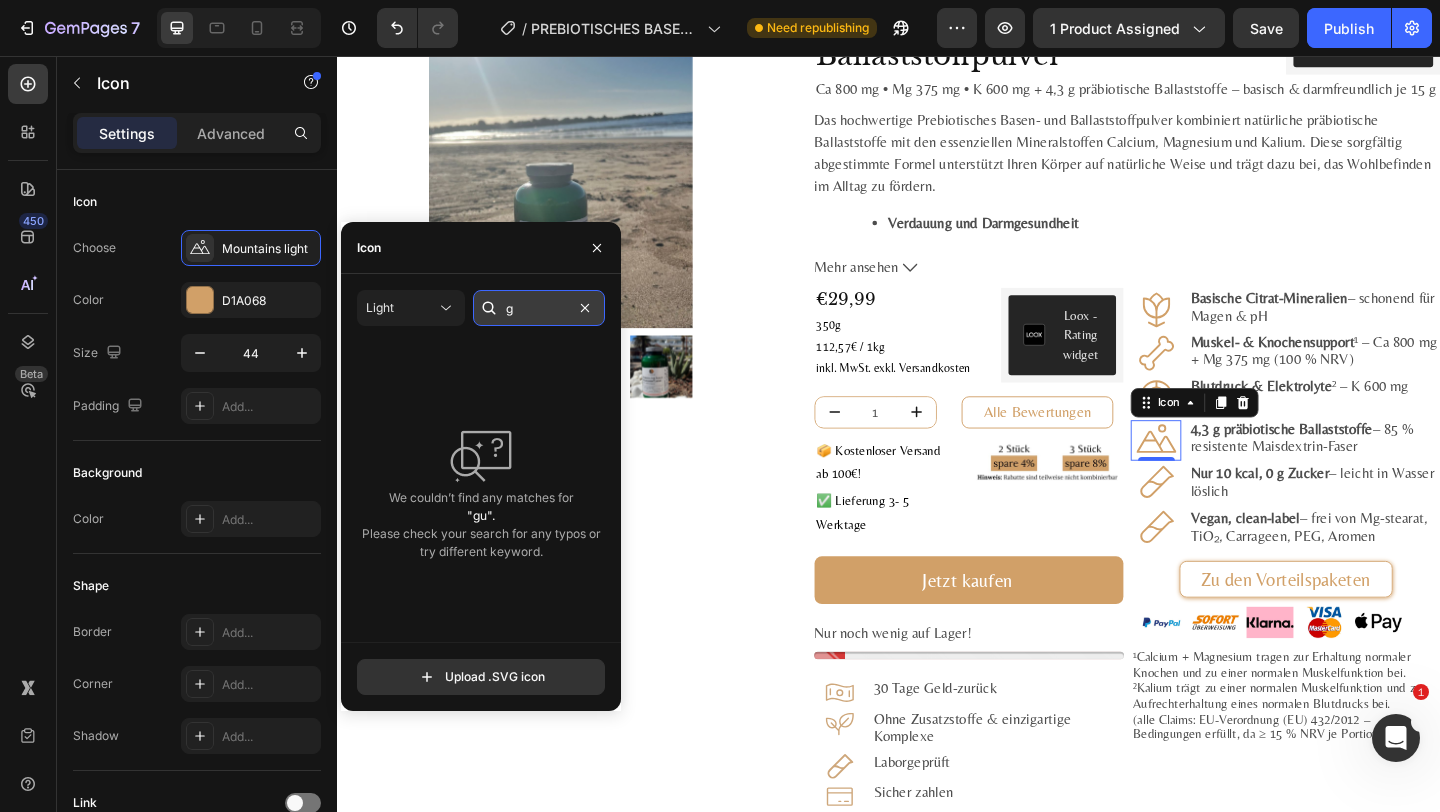 type 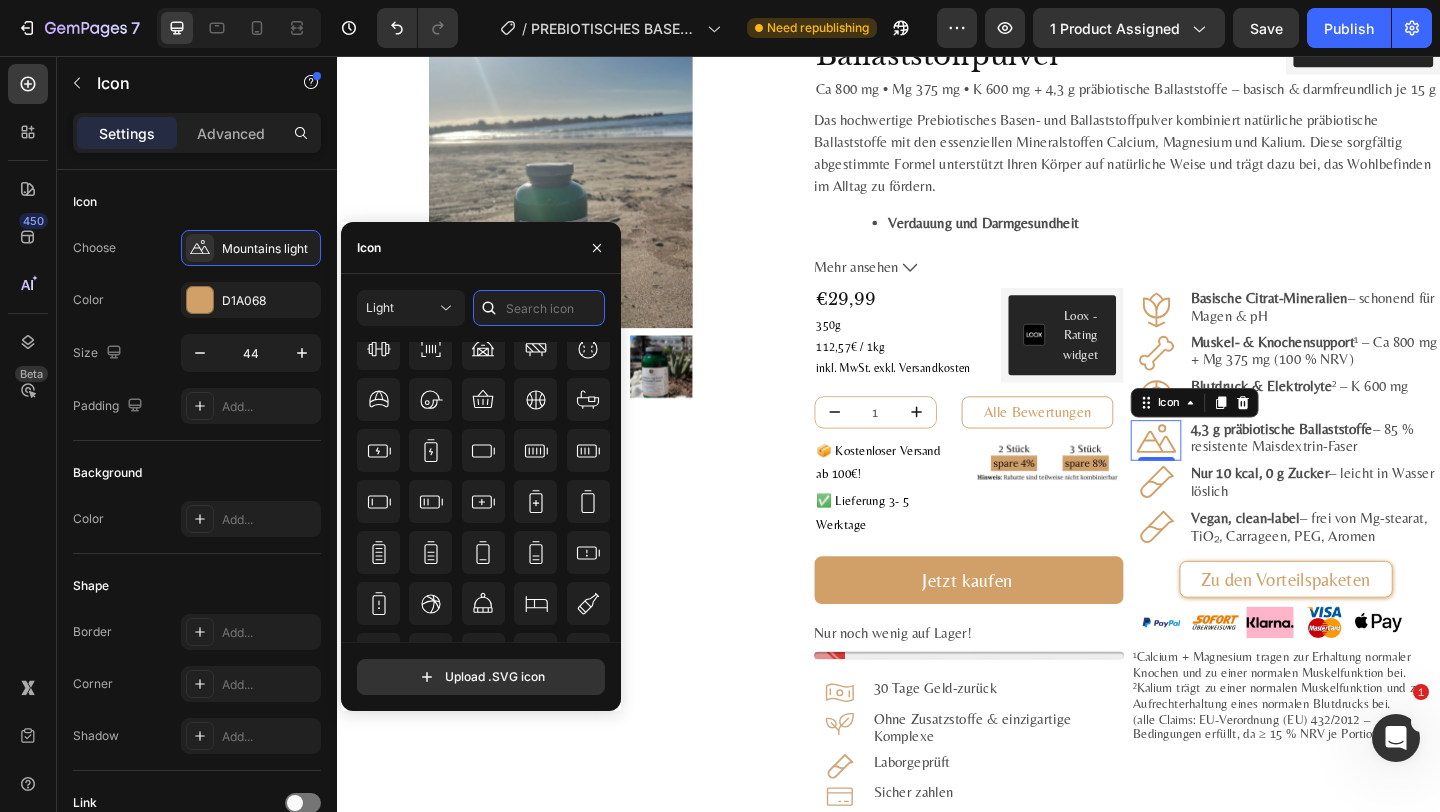 scroll, scrollTop: 1852, scrollLeft: 0, axis: vertical 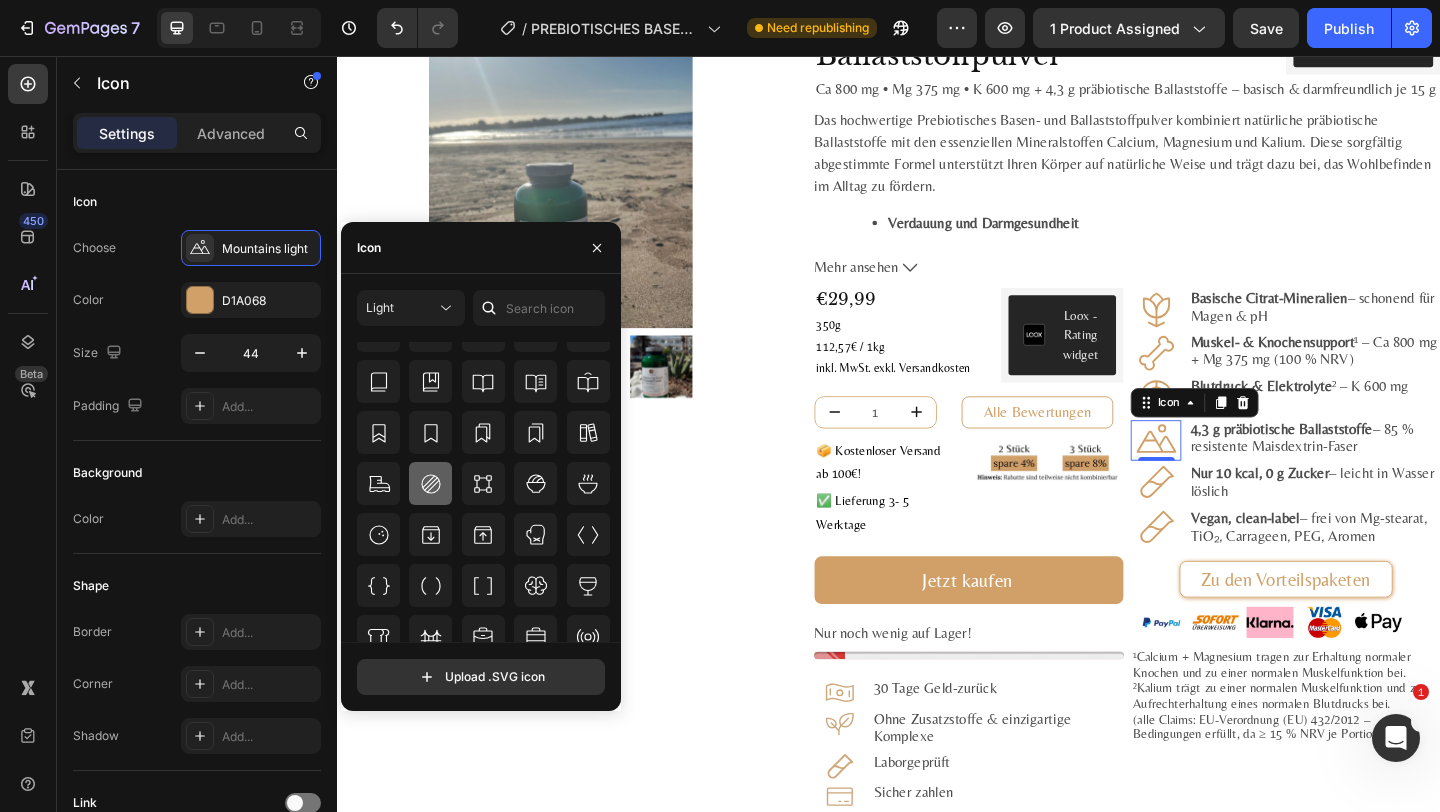 click 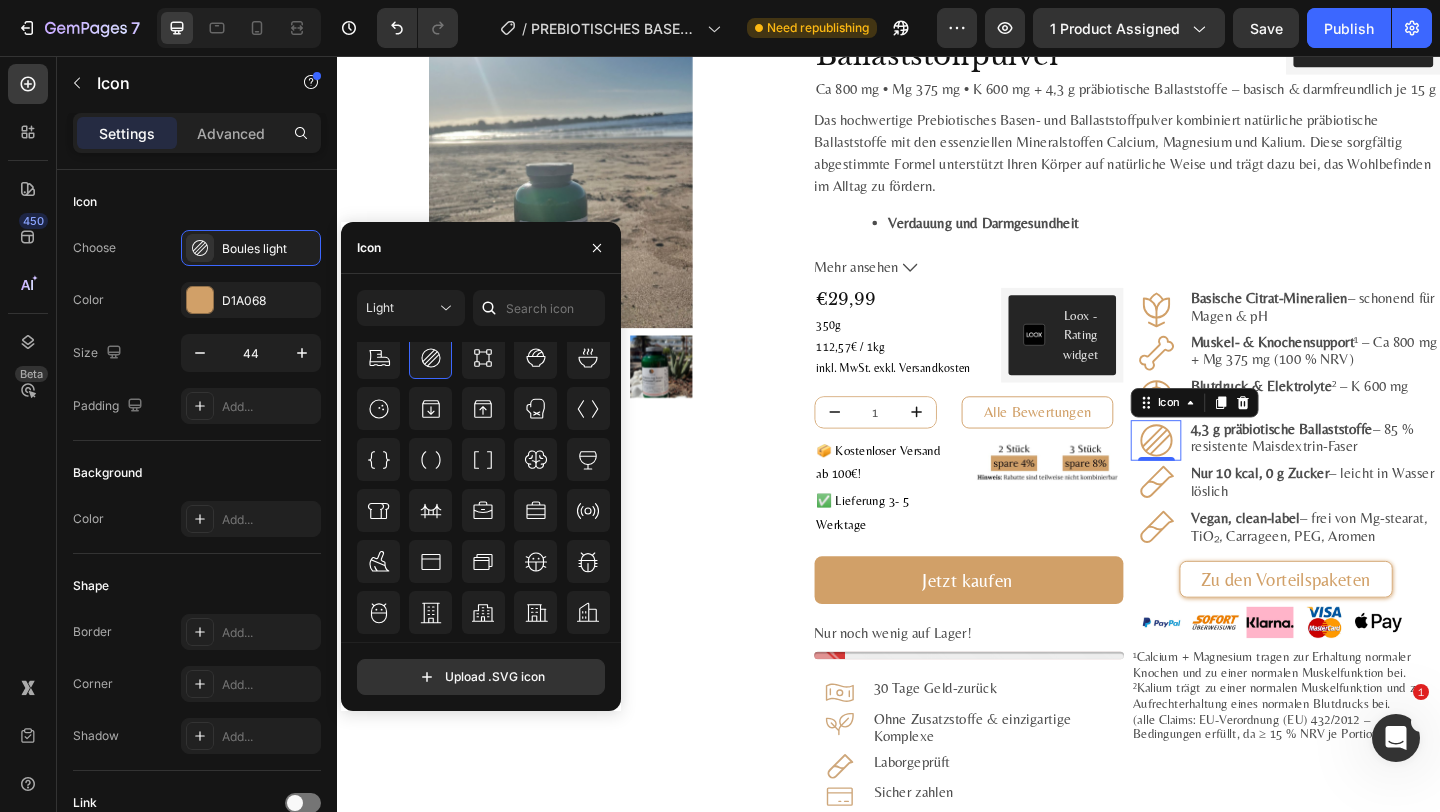scroll, scrollTop: 2008, scrollLeft: 0, axis: vertical 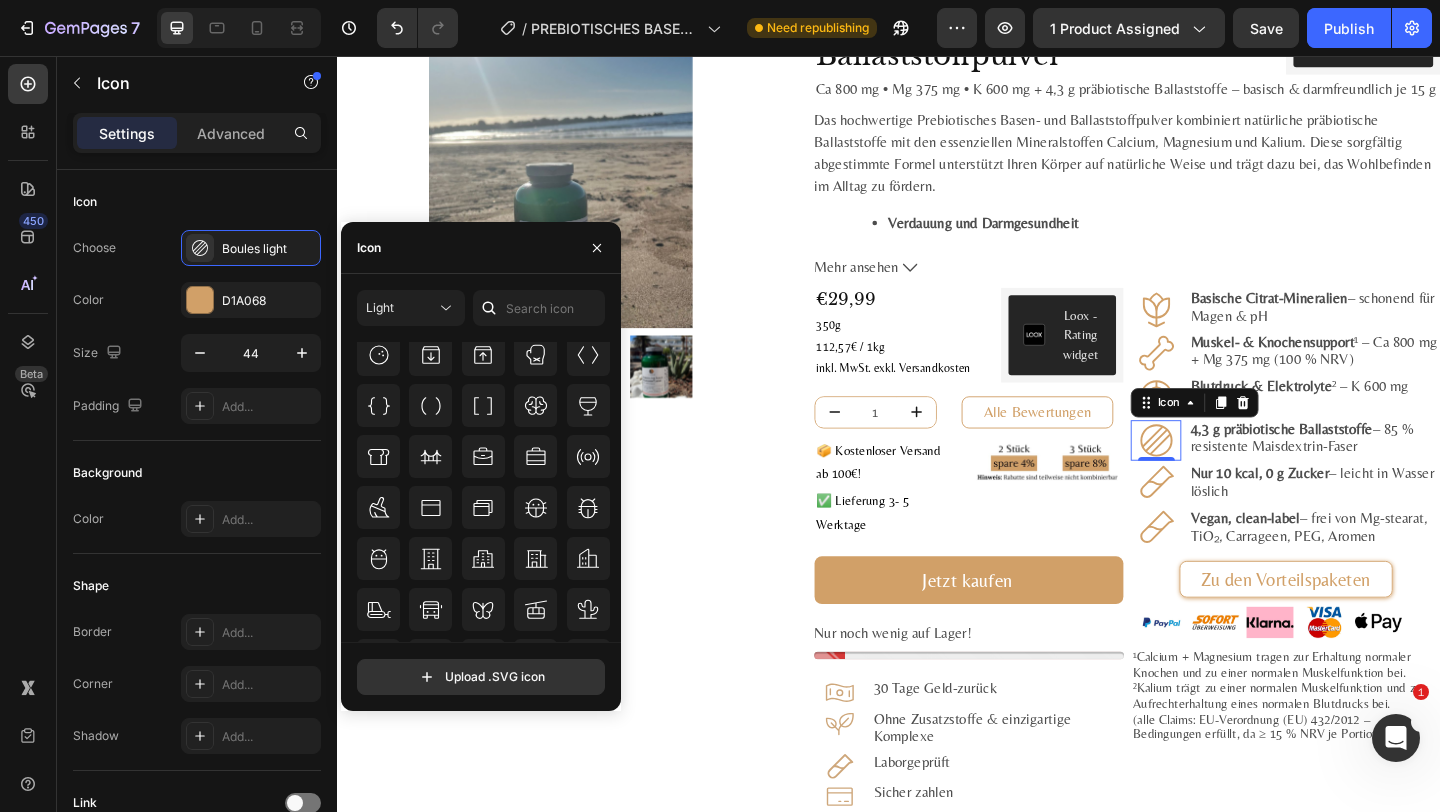click on "0" at bounding box center (1228, 512) 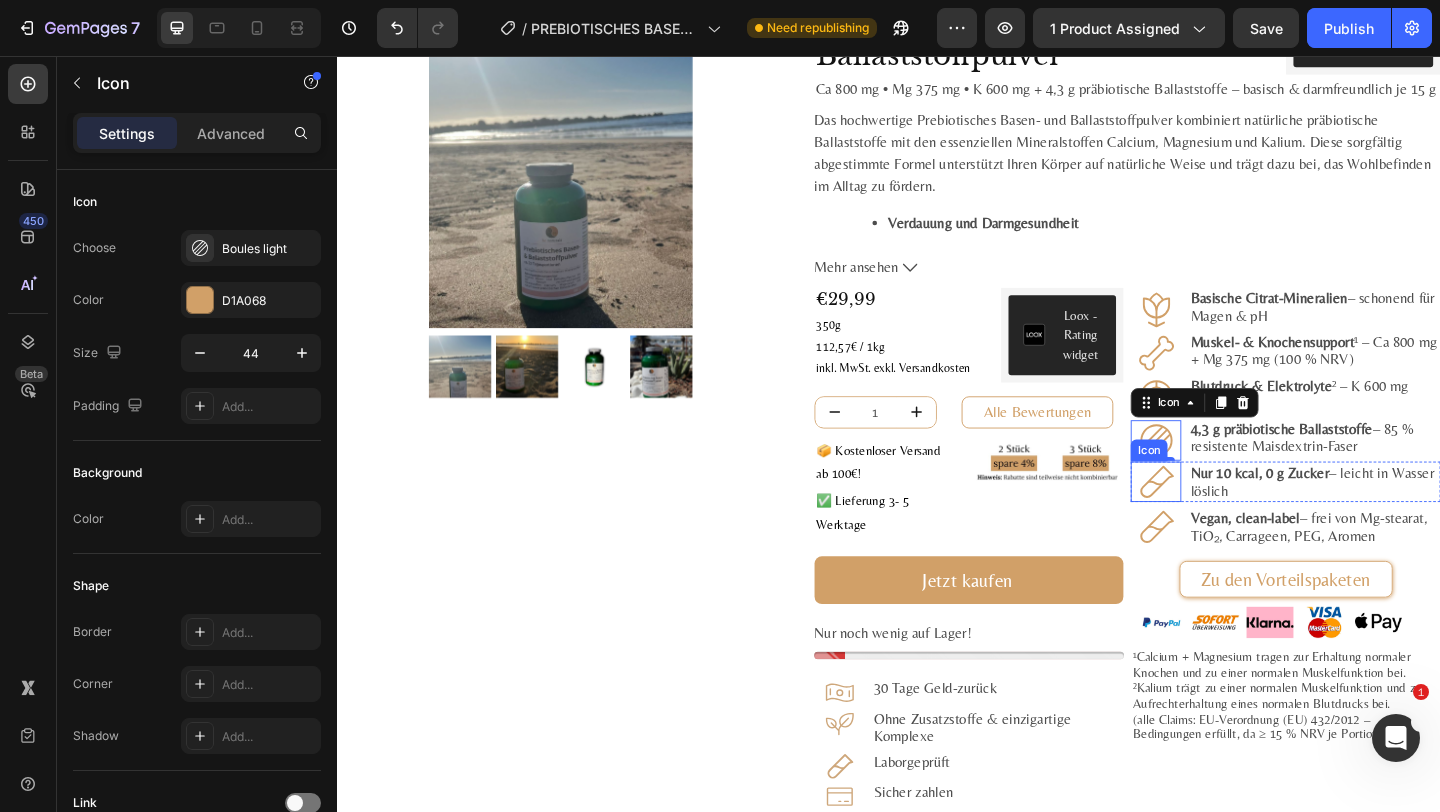 click 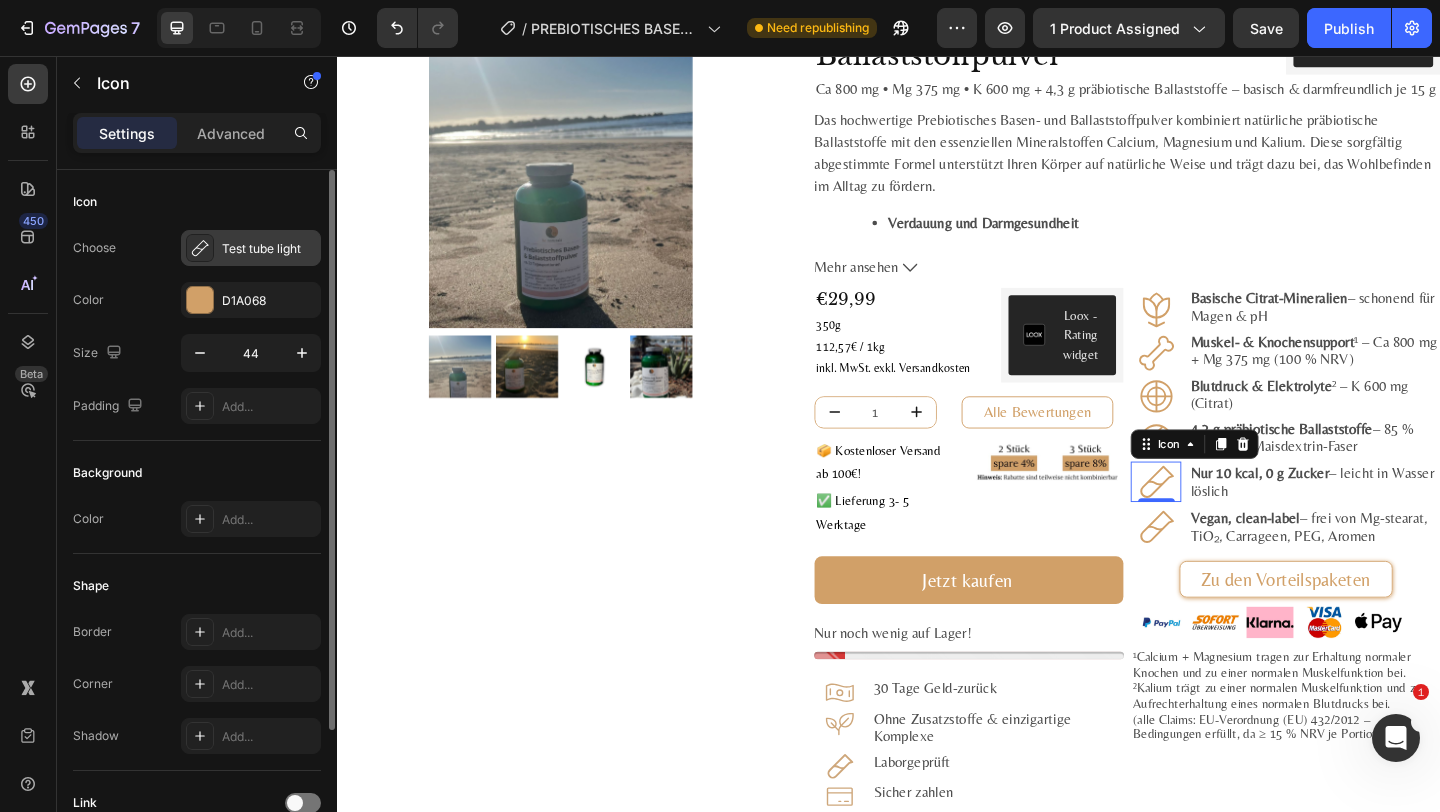 click on "Test tube light" at bounding box center [251, 248] 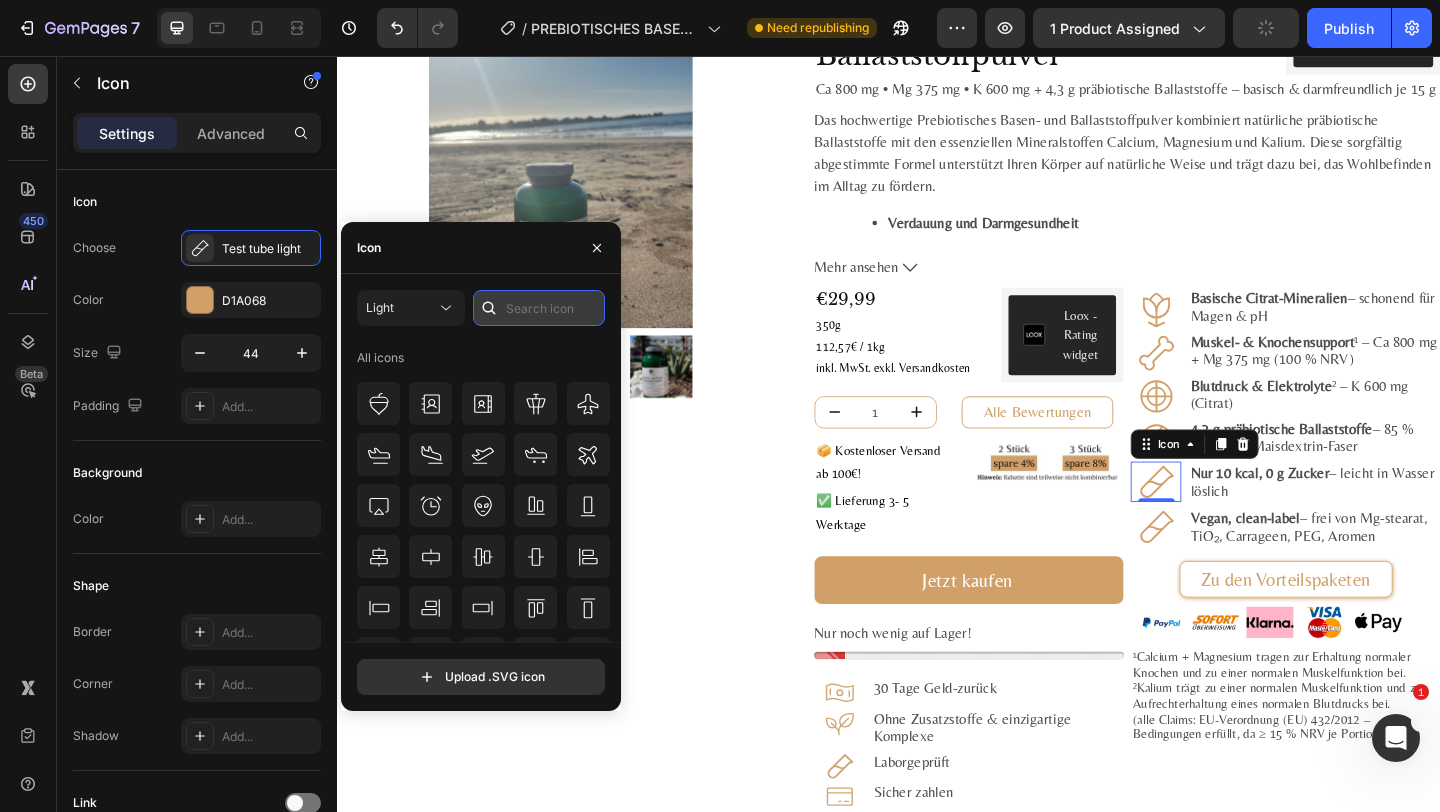 click at bounding box center (539, 308) 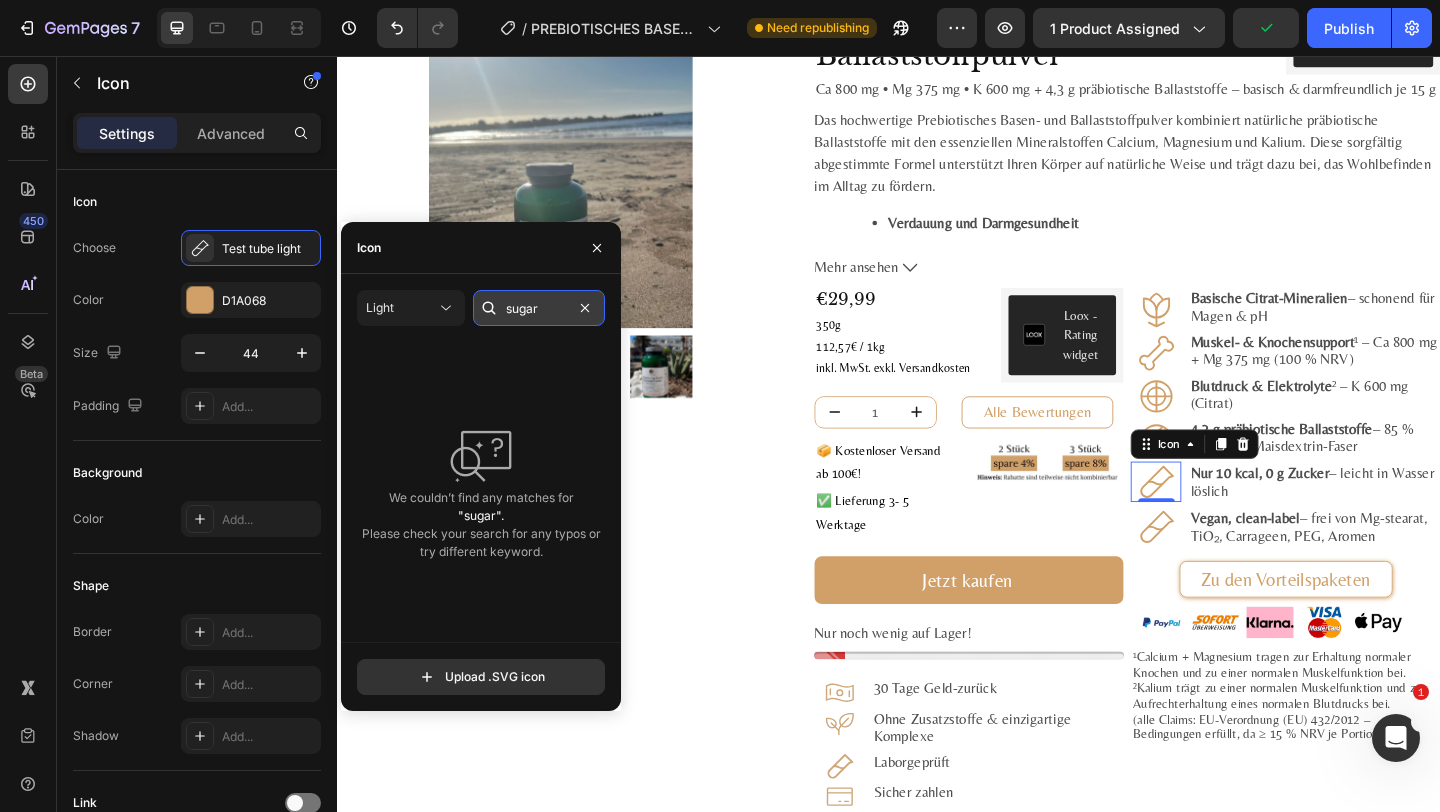 click on "sugar" at bounding box center [539, 308] 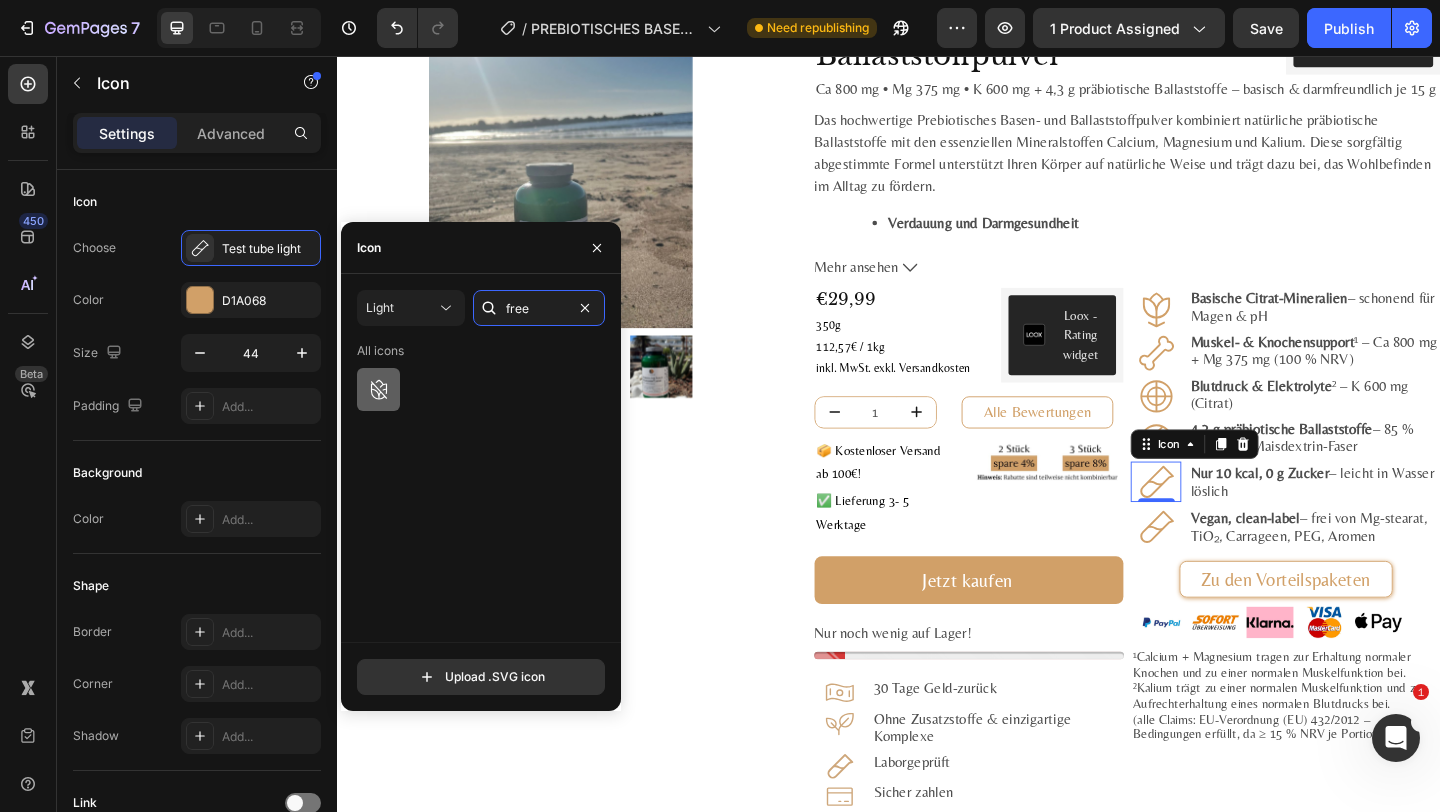 type on "free" 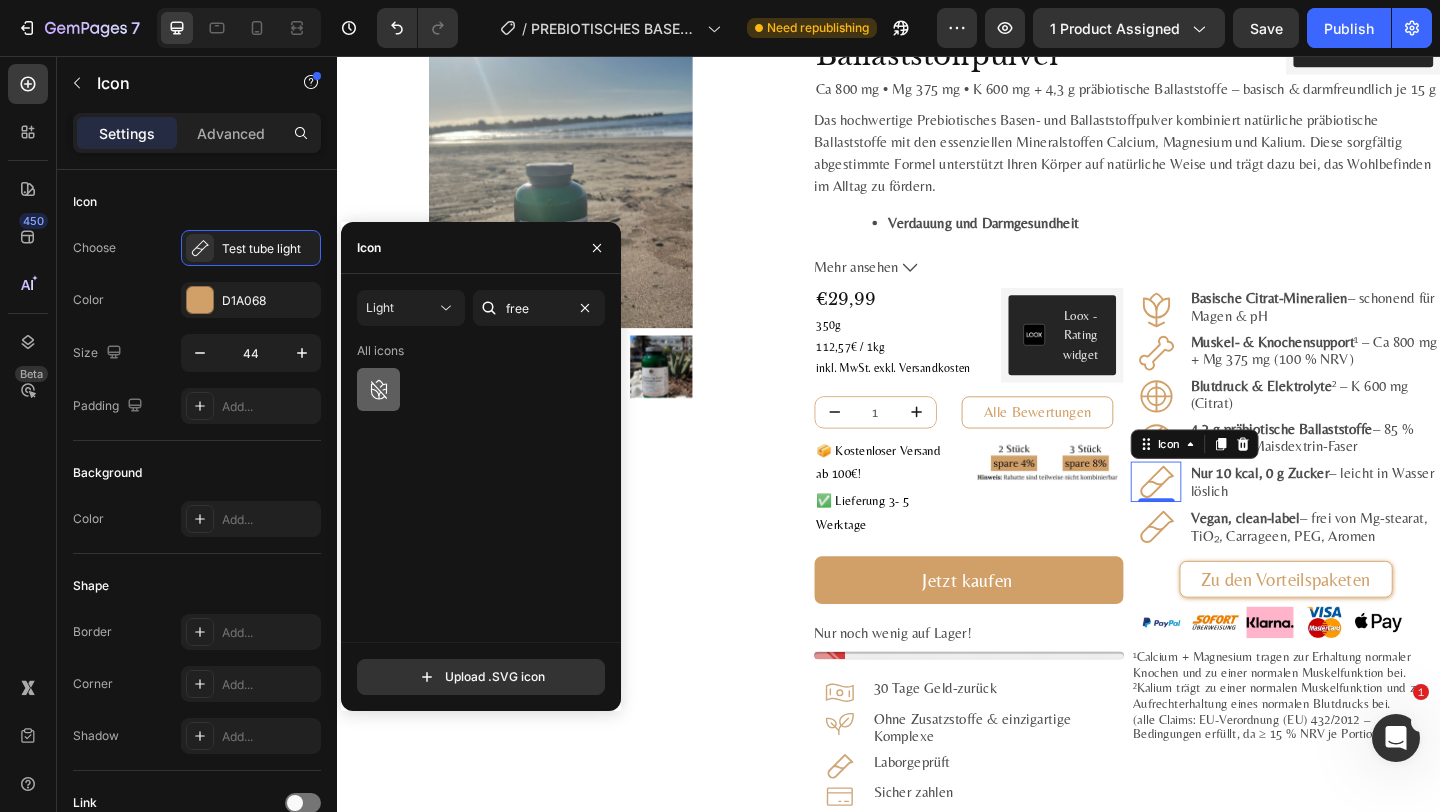 click 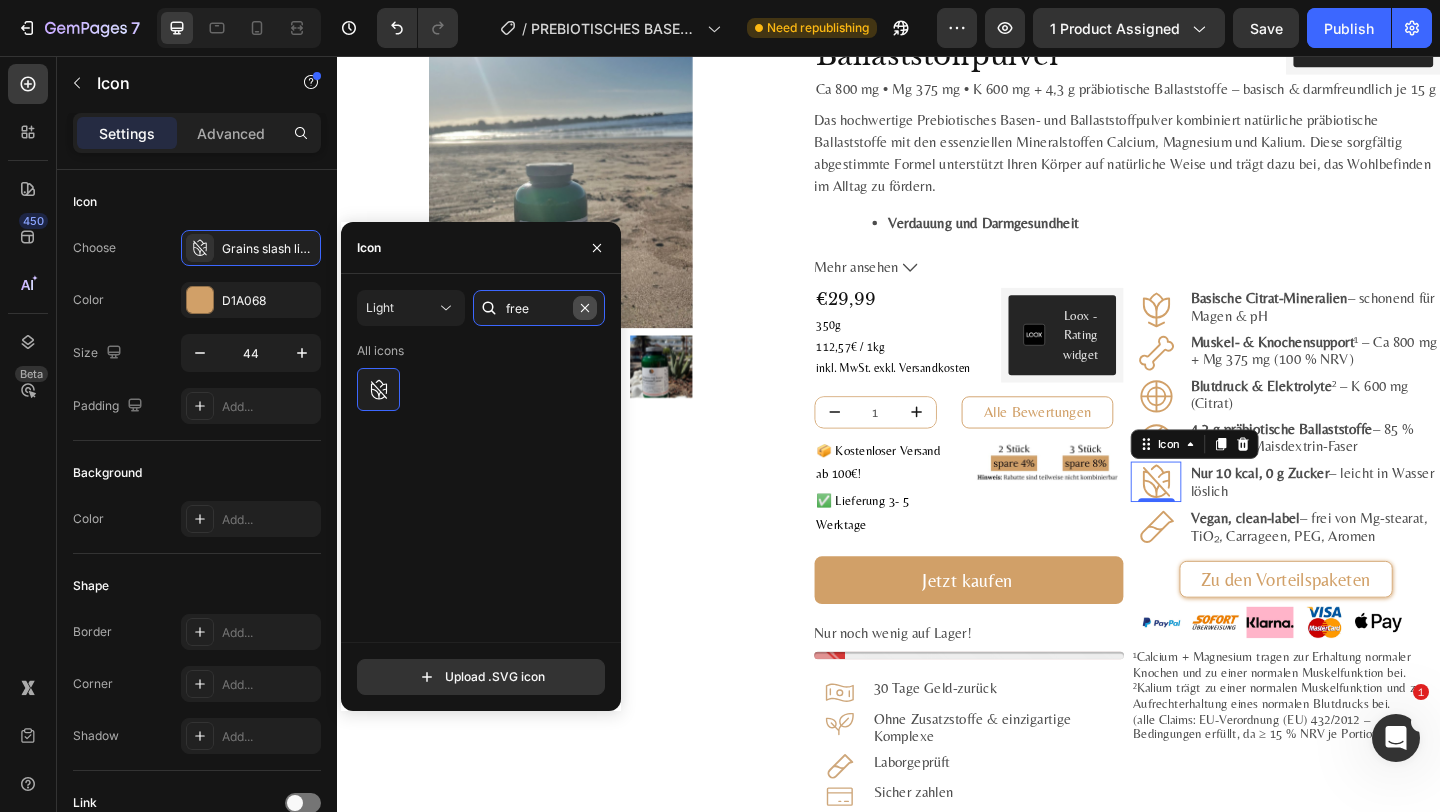 type 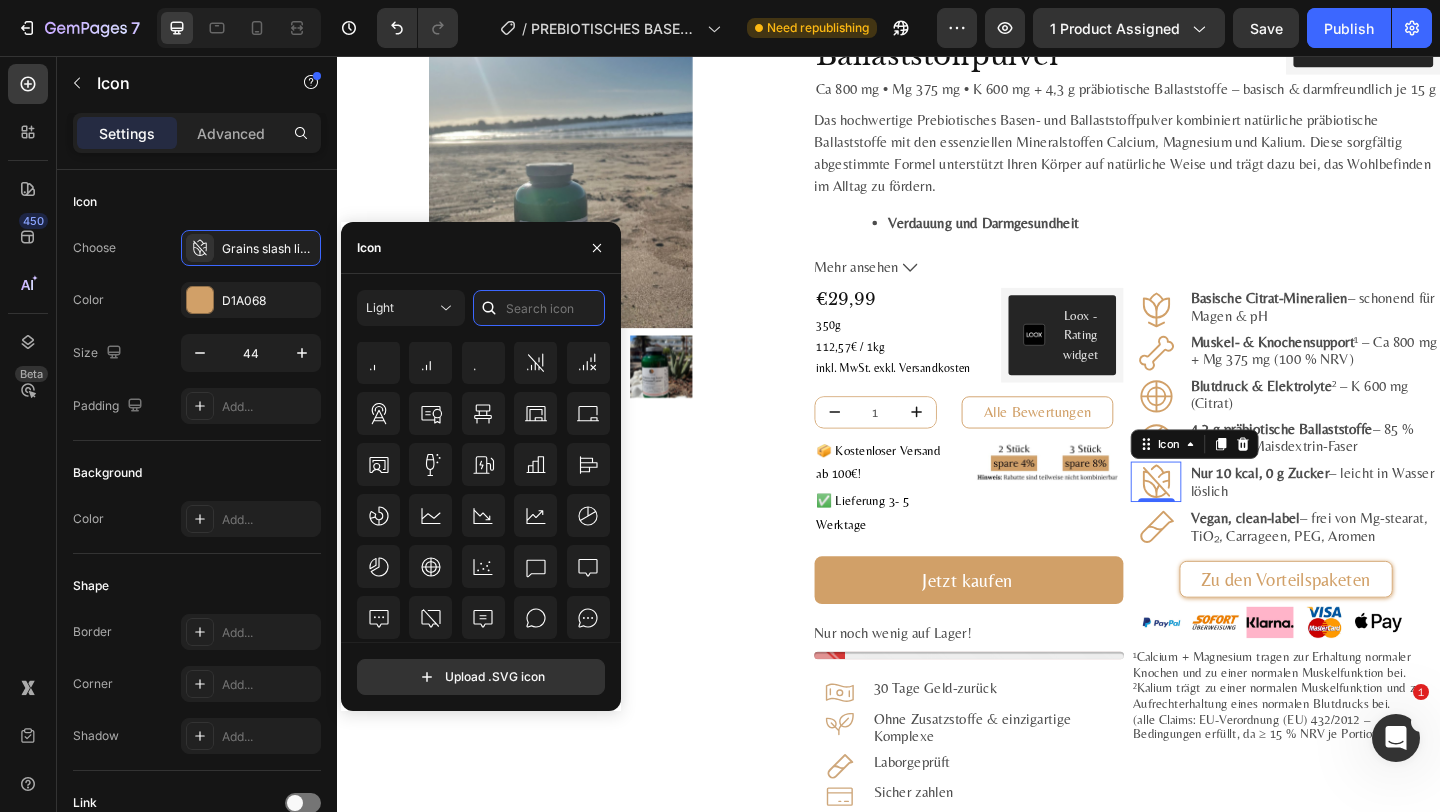 scroll, scrollTop: 2732, scrollLeft: 0, axis: vertical 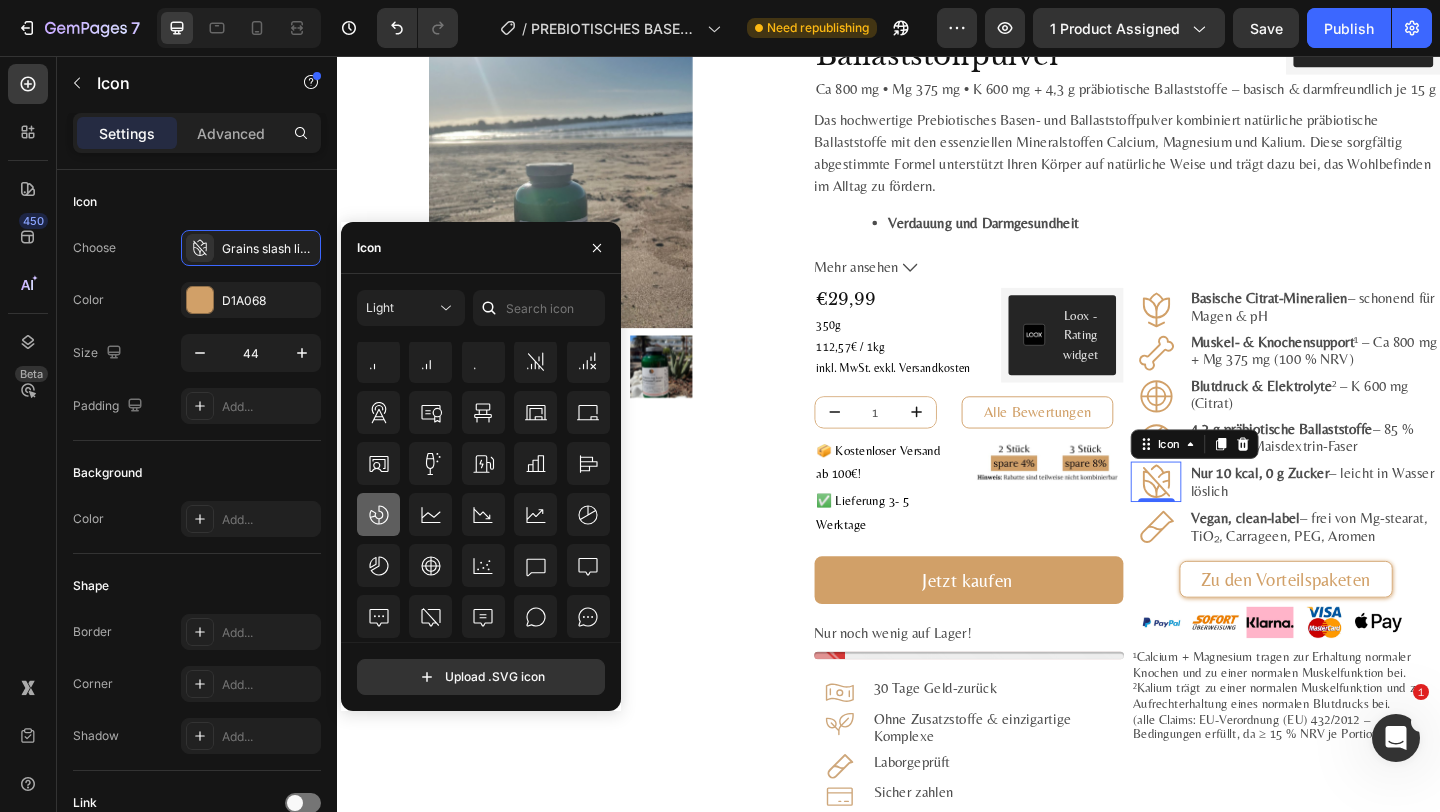 click 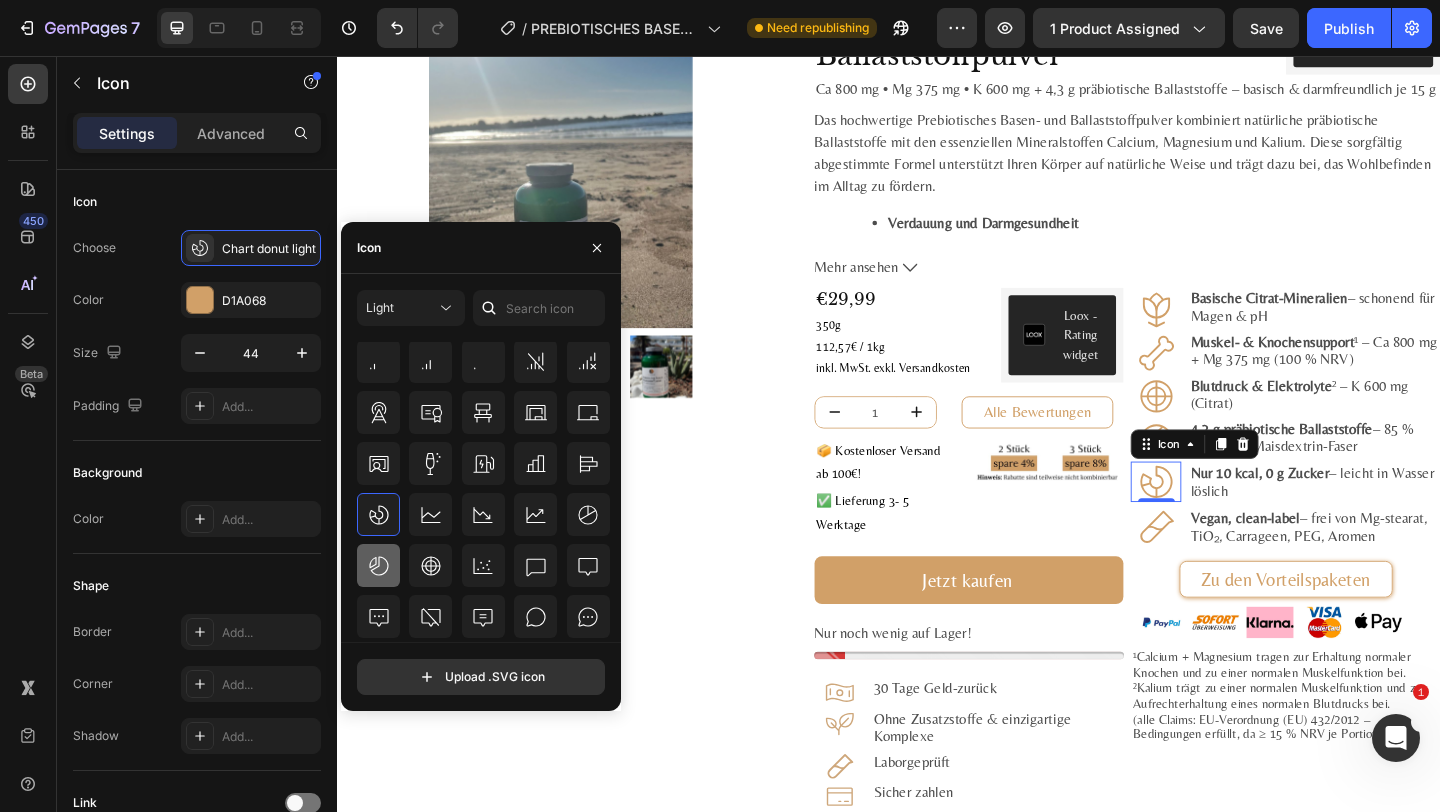 click 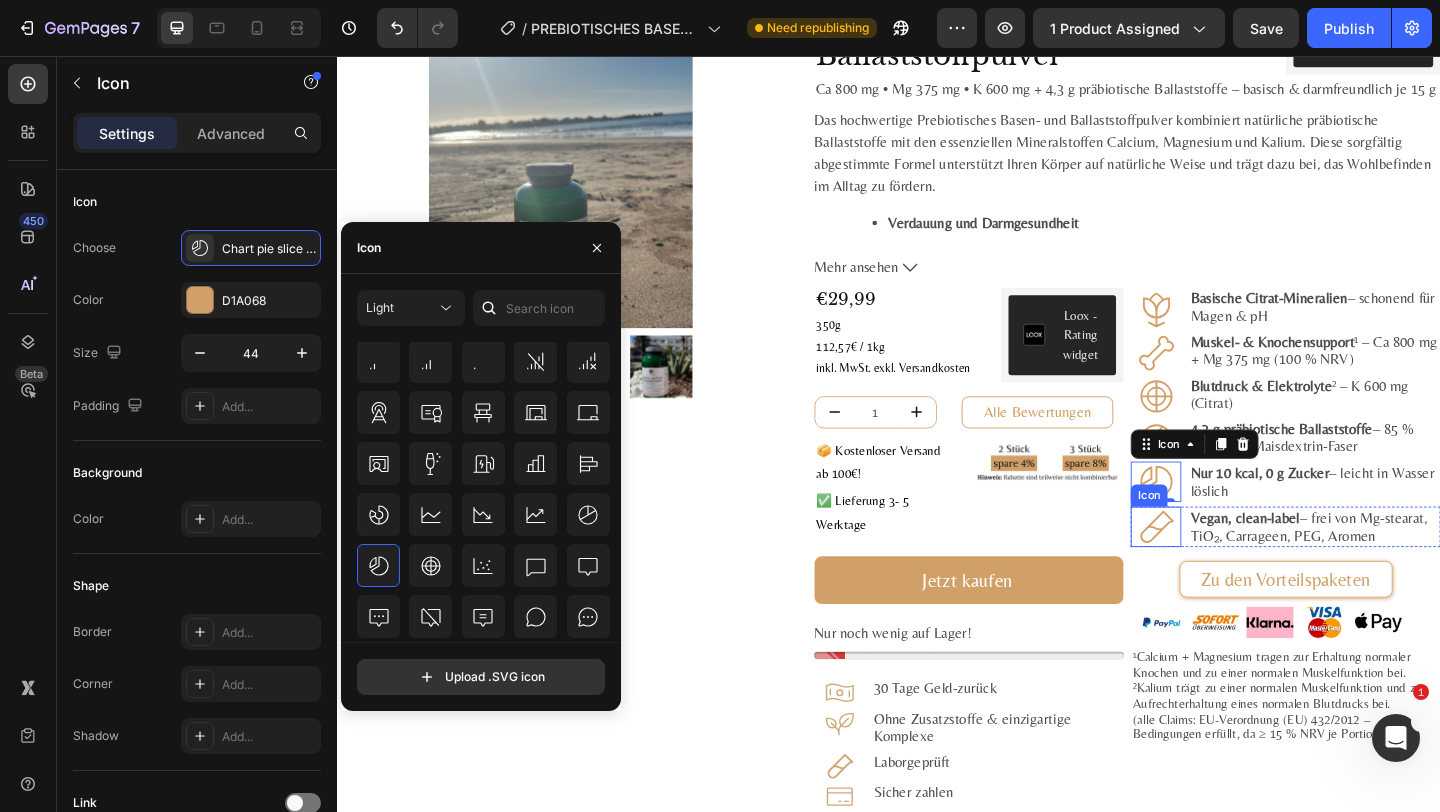 click 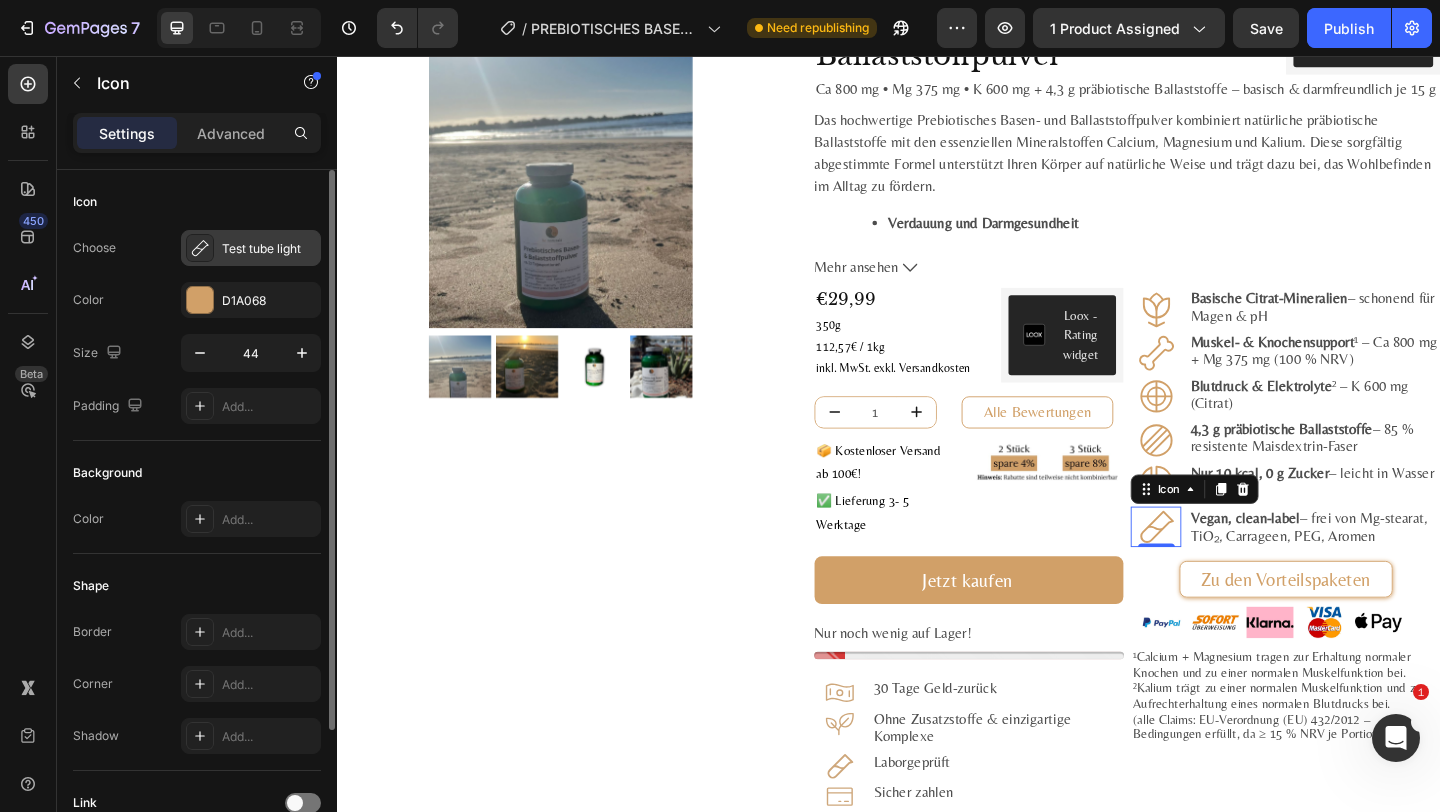 click on "Test tube light" at bounding box center [269, 249] 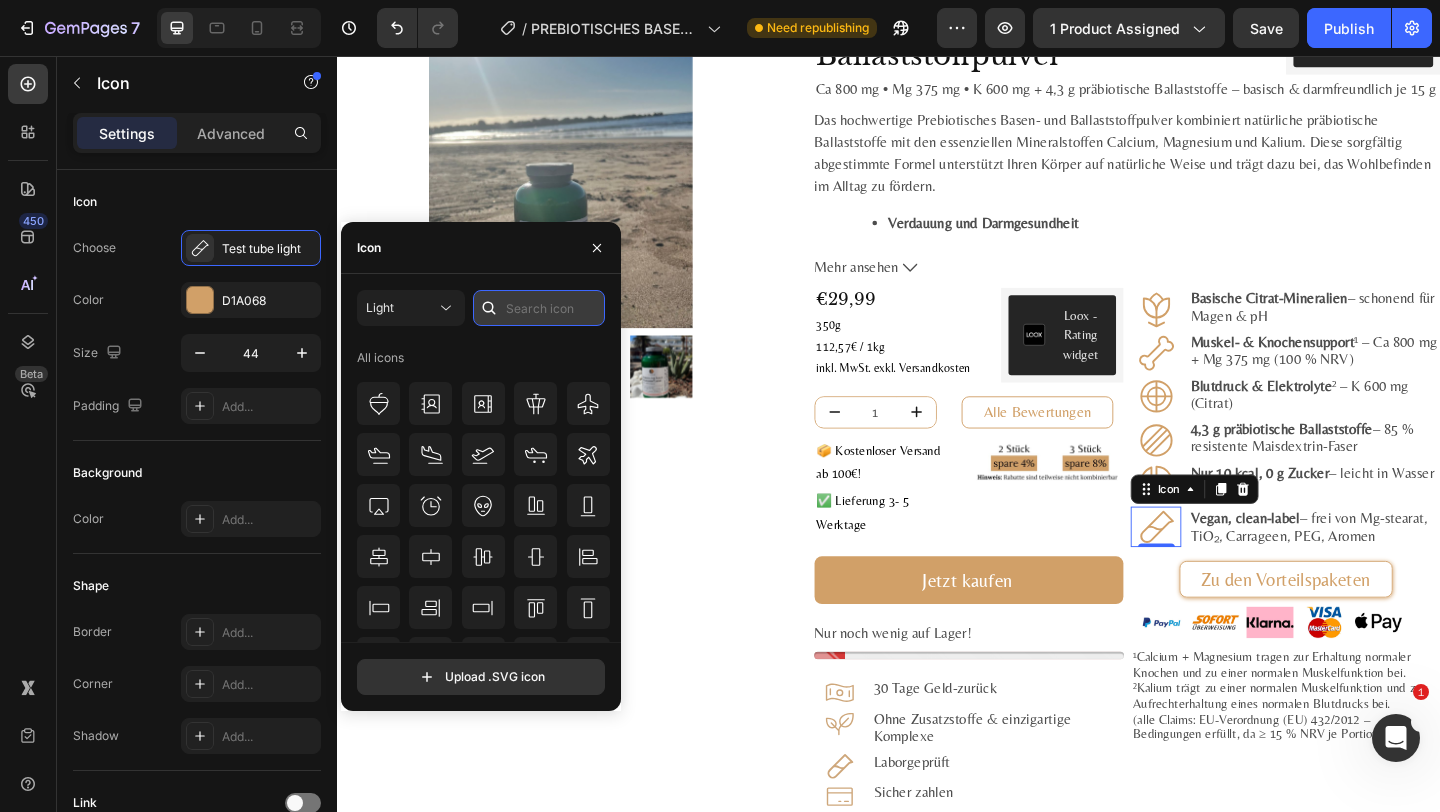 click at bounding box center [539, 308] 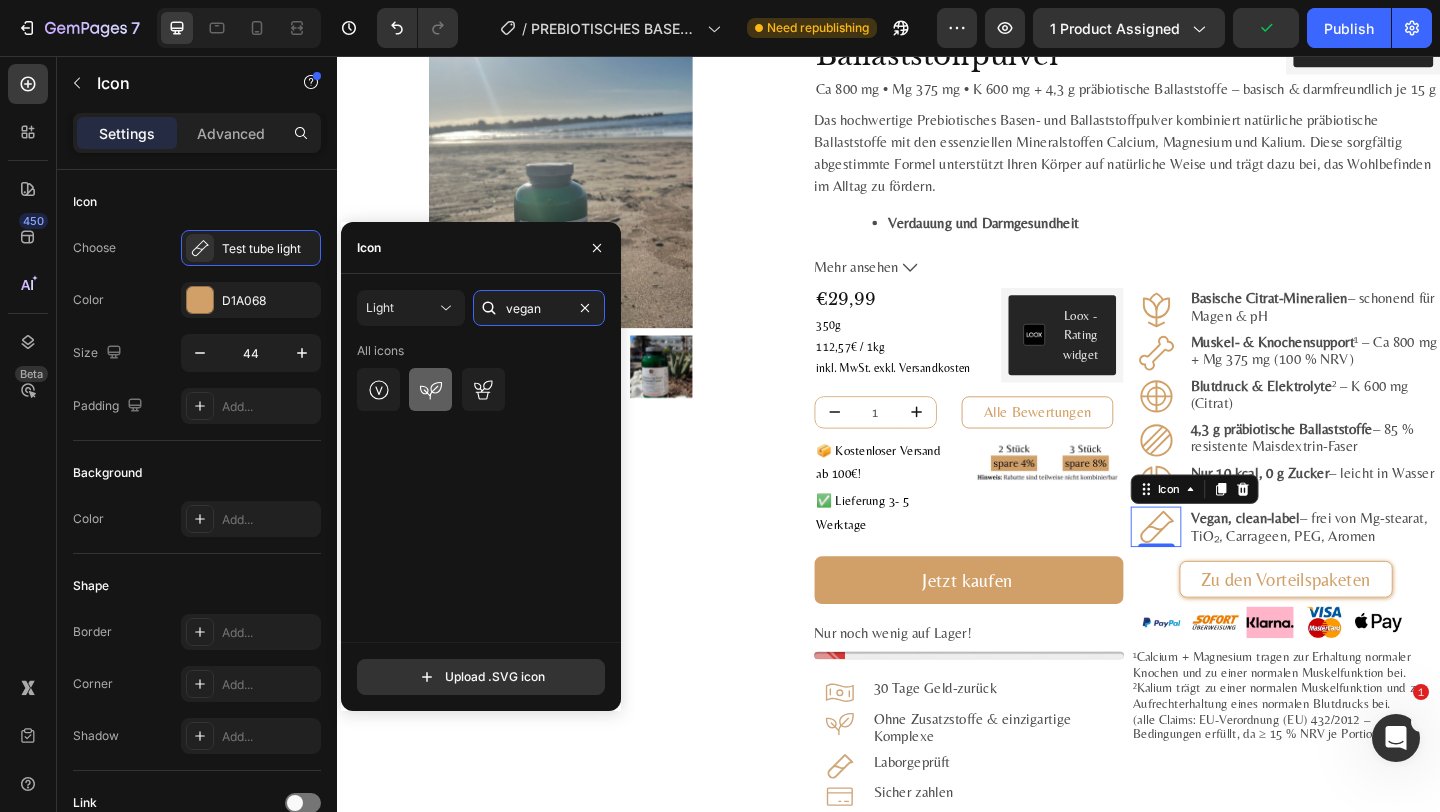 type on "vegan" 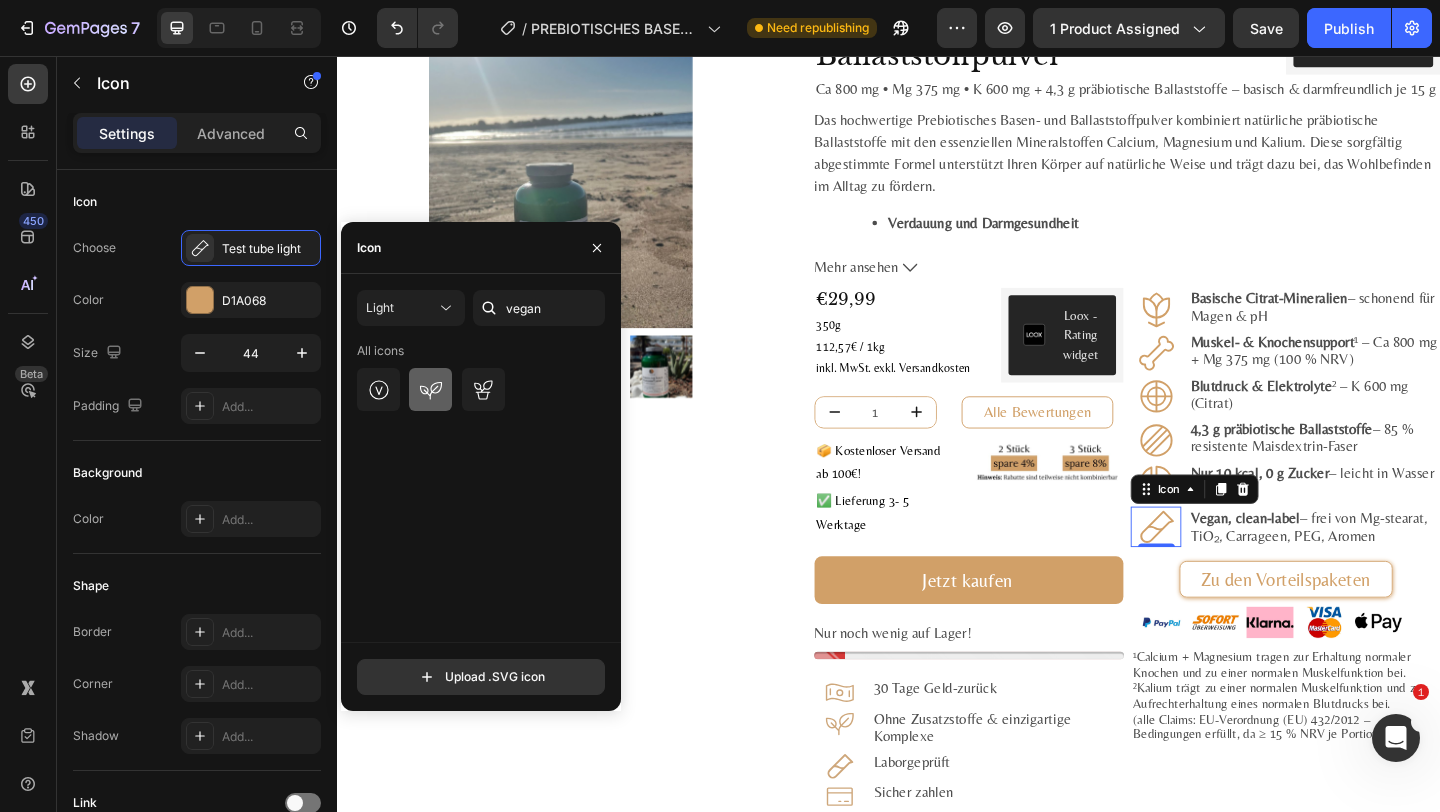 click 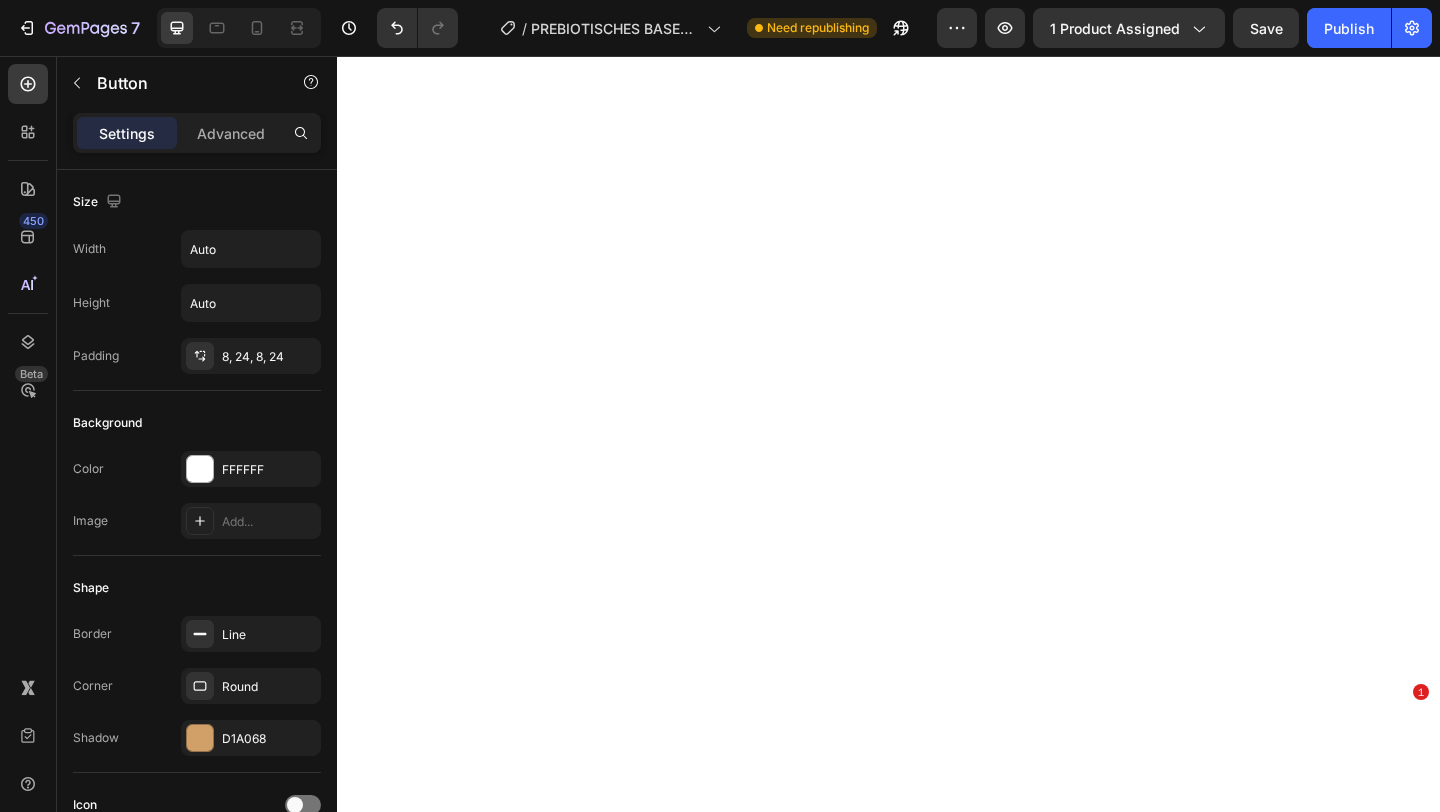 scroll, scrollTop: 0, scrollLeft: 0, axis: both 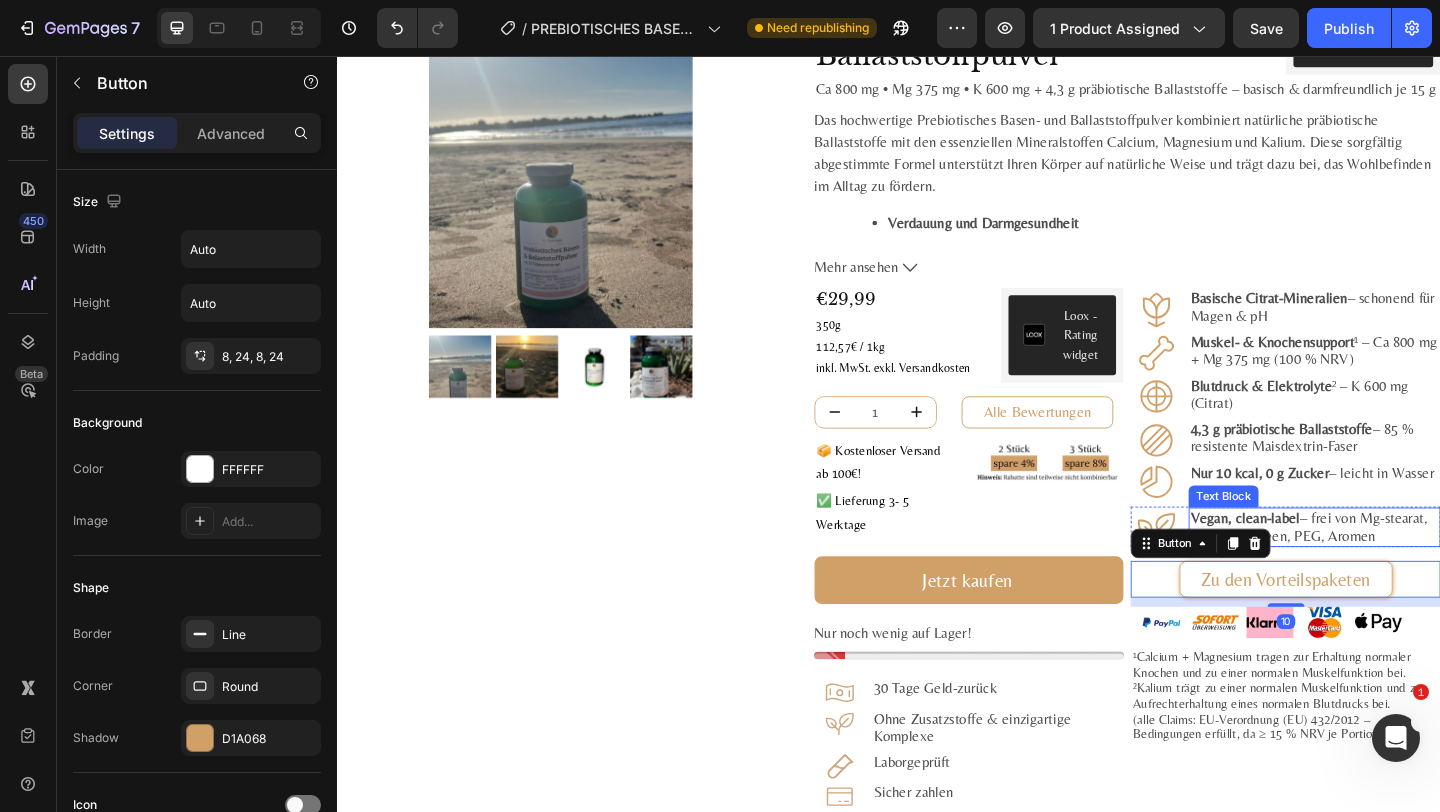 click on "Vegan, clean-label" at bounding box center [1324, 558] 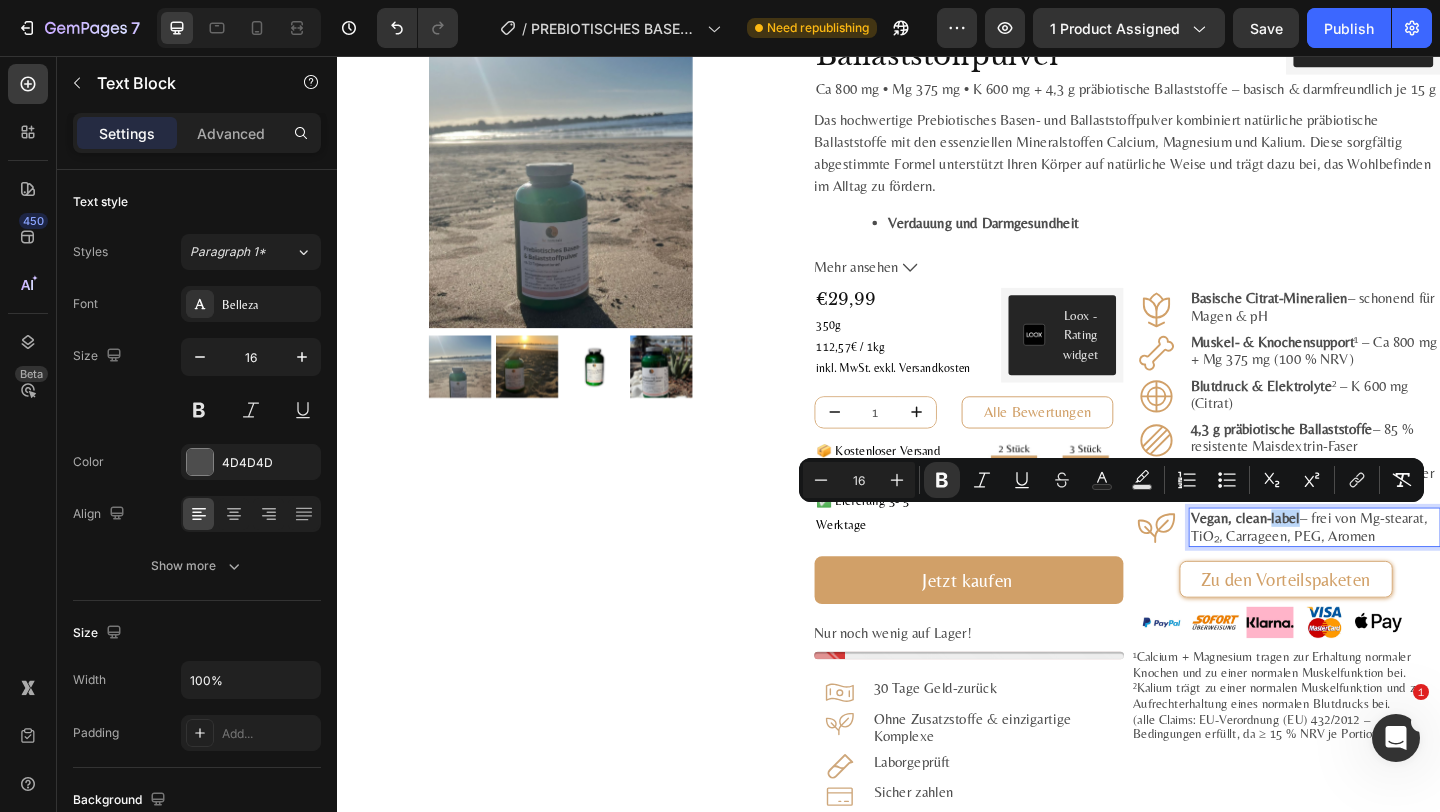 drag, startPoint x: 1381, startPoint y: 556, endPoint x: 1348, endPoint y: 561, distance: 33.37664 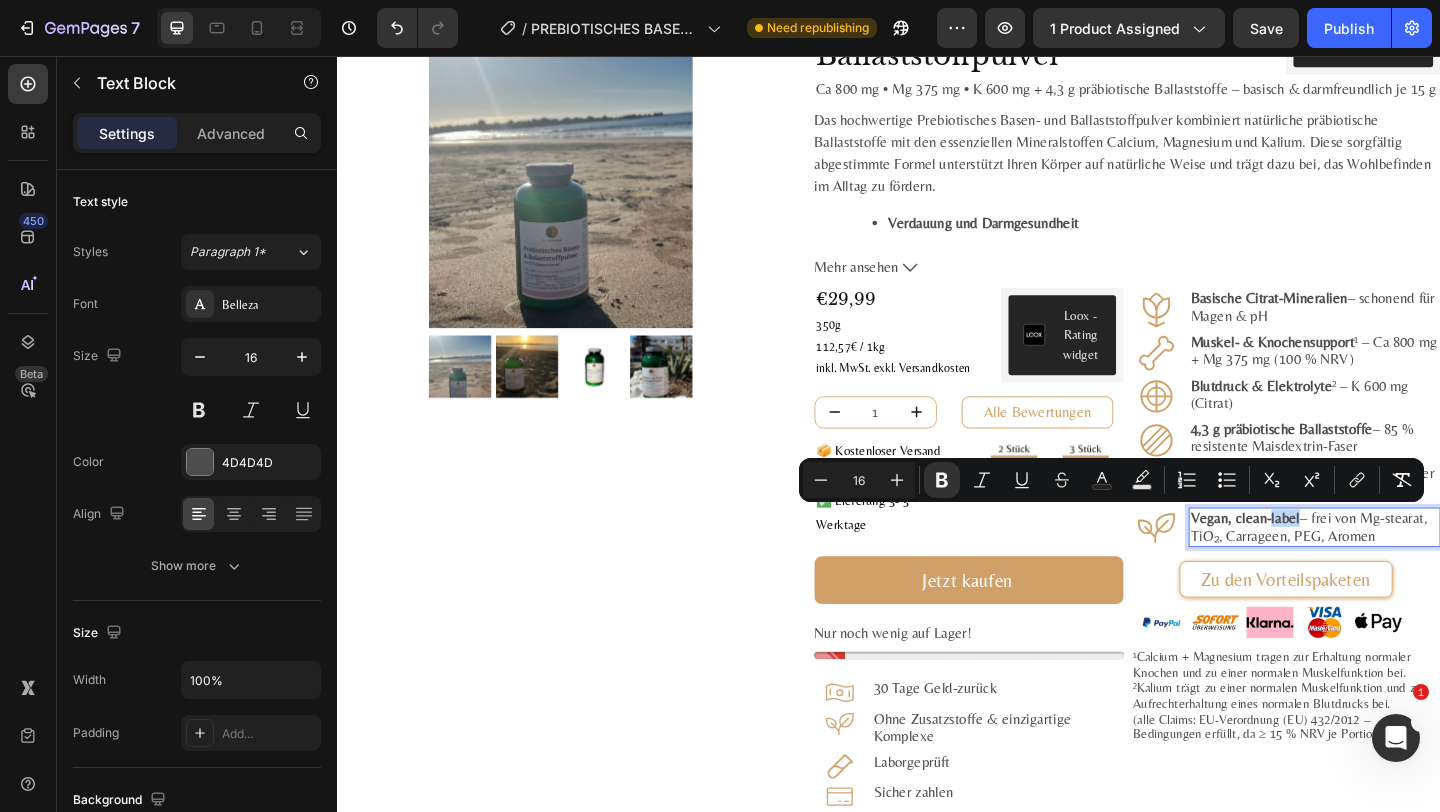 click on "Vegan, clean-label  – frei von Mg-stearat, TiO₂, Carrageen, PEG, Aromen" at bounding box center [1400, 568] 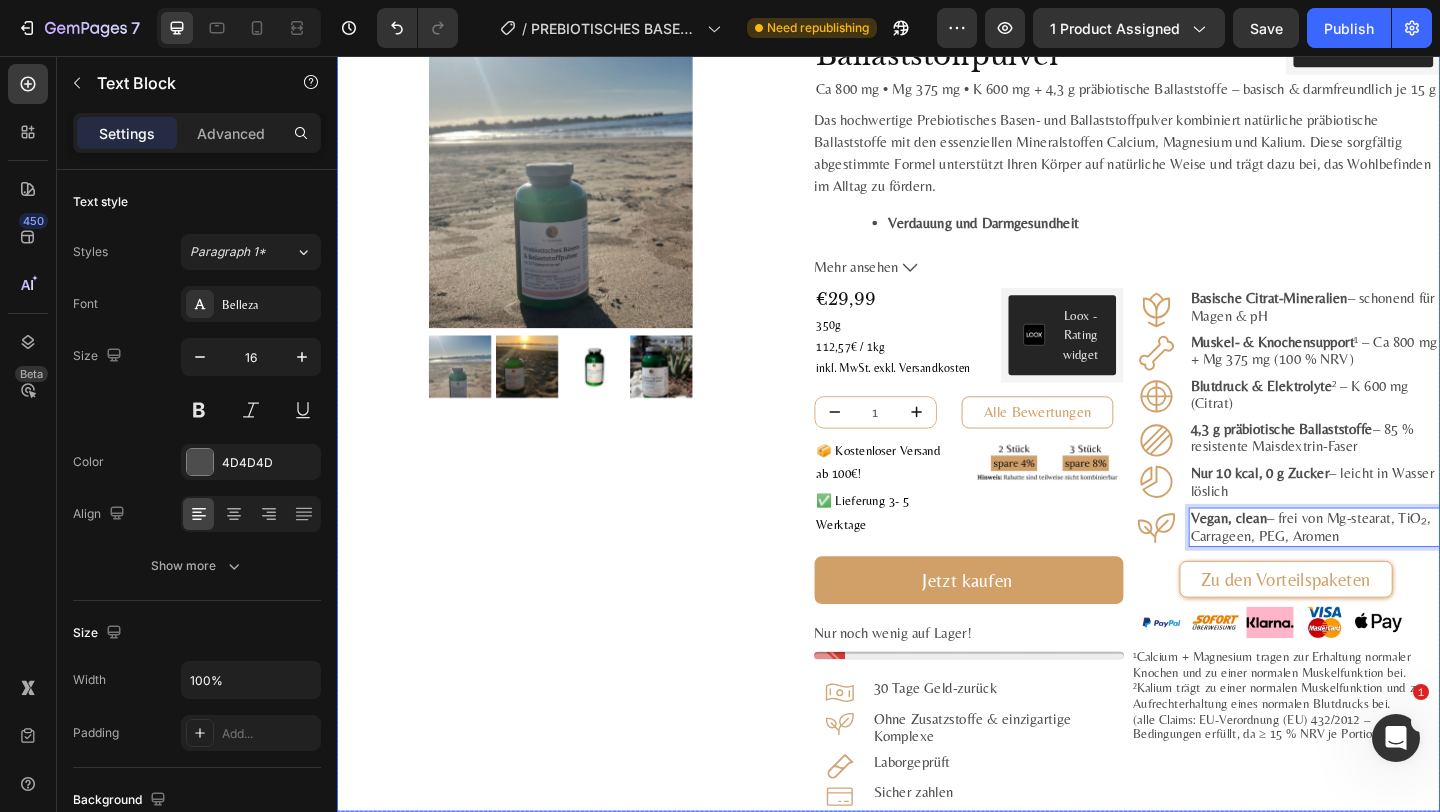 click on "Product Images Row" at bounding box center [580, 436] 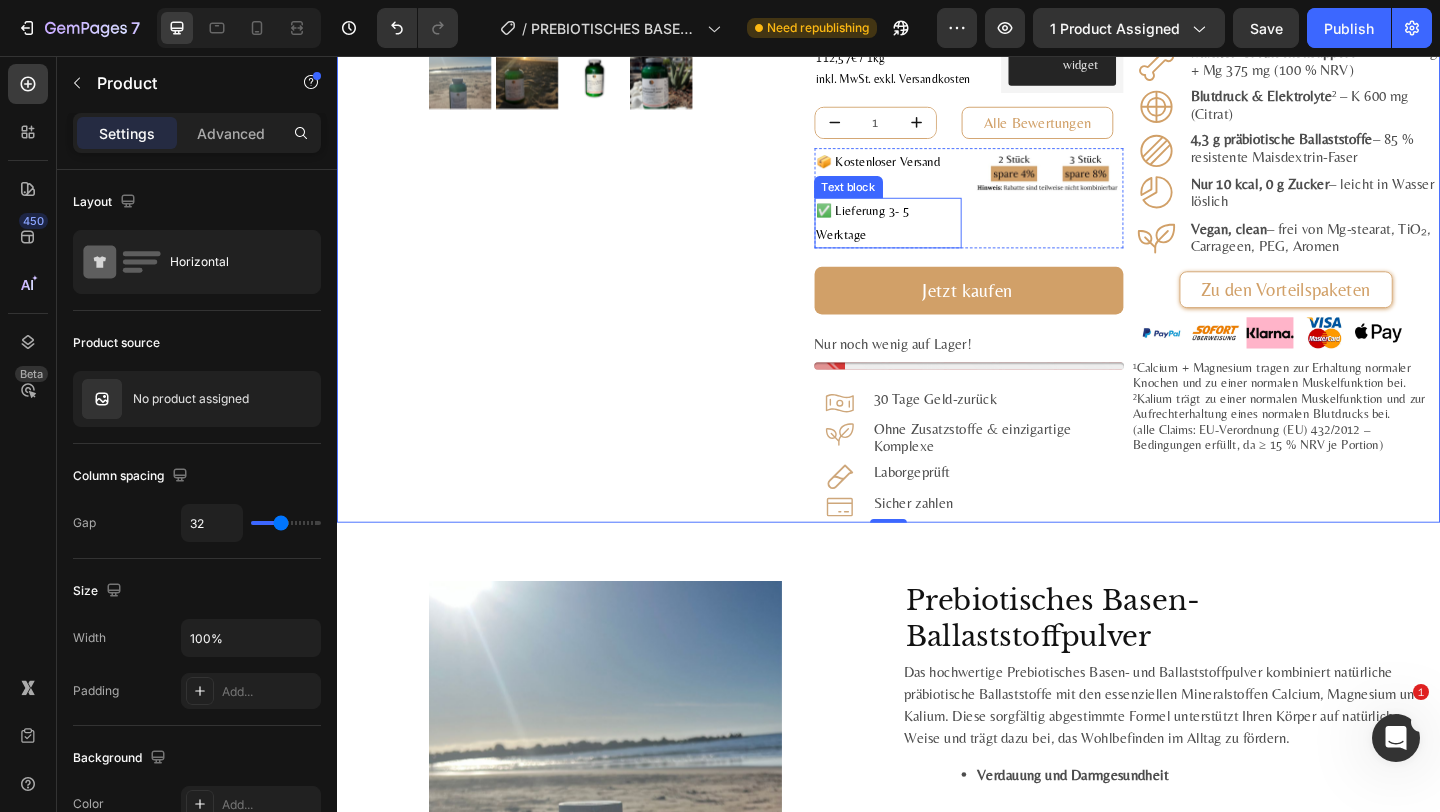 scroll, scrollTop: 0, scrollLeft: 0, axis: both 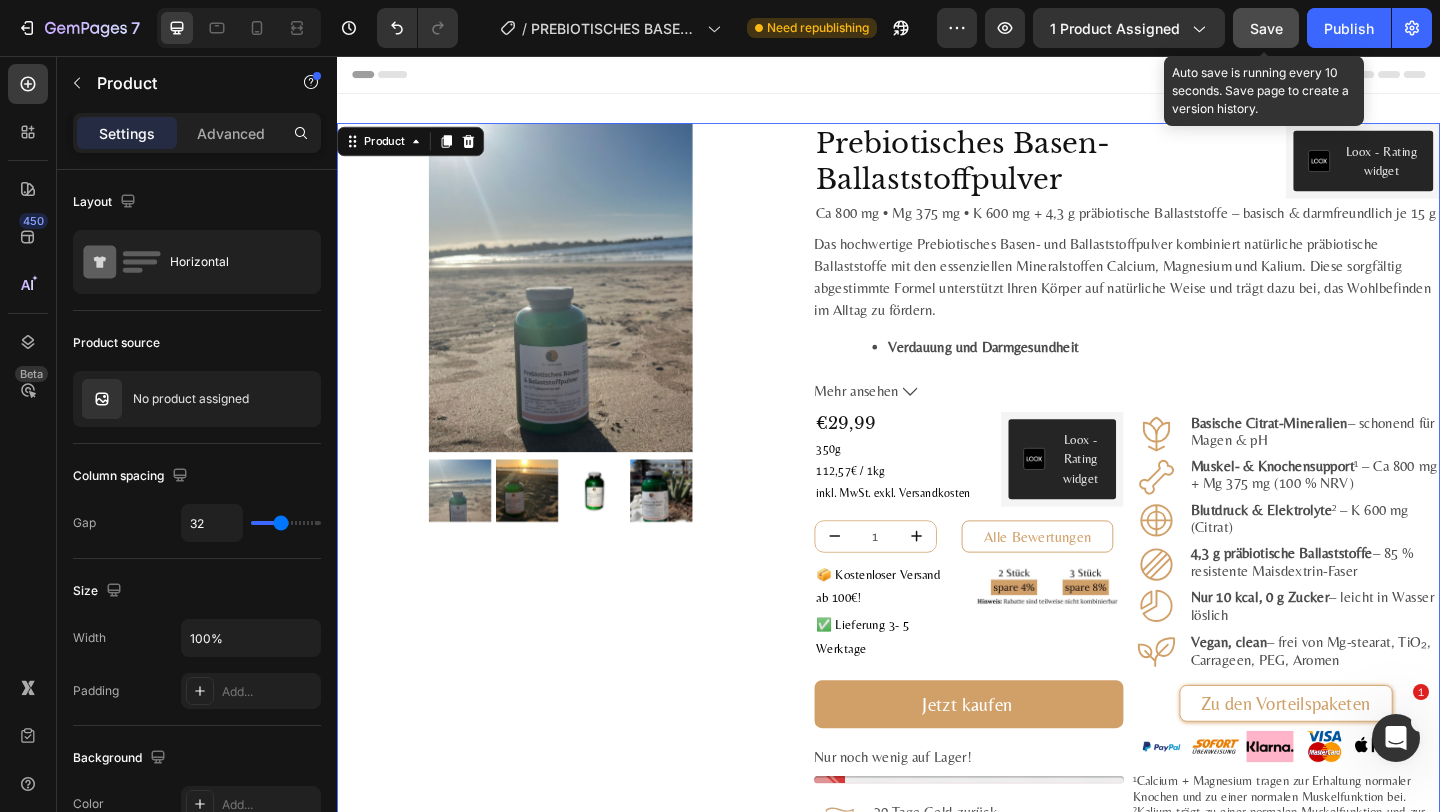 click on "Save" at bounding box center (1266, 28) 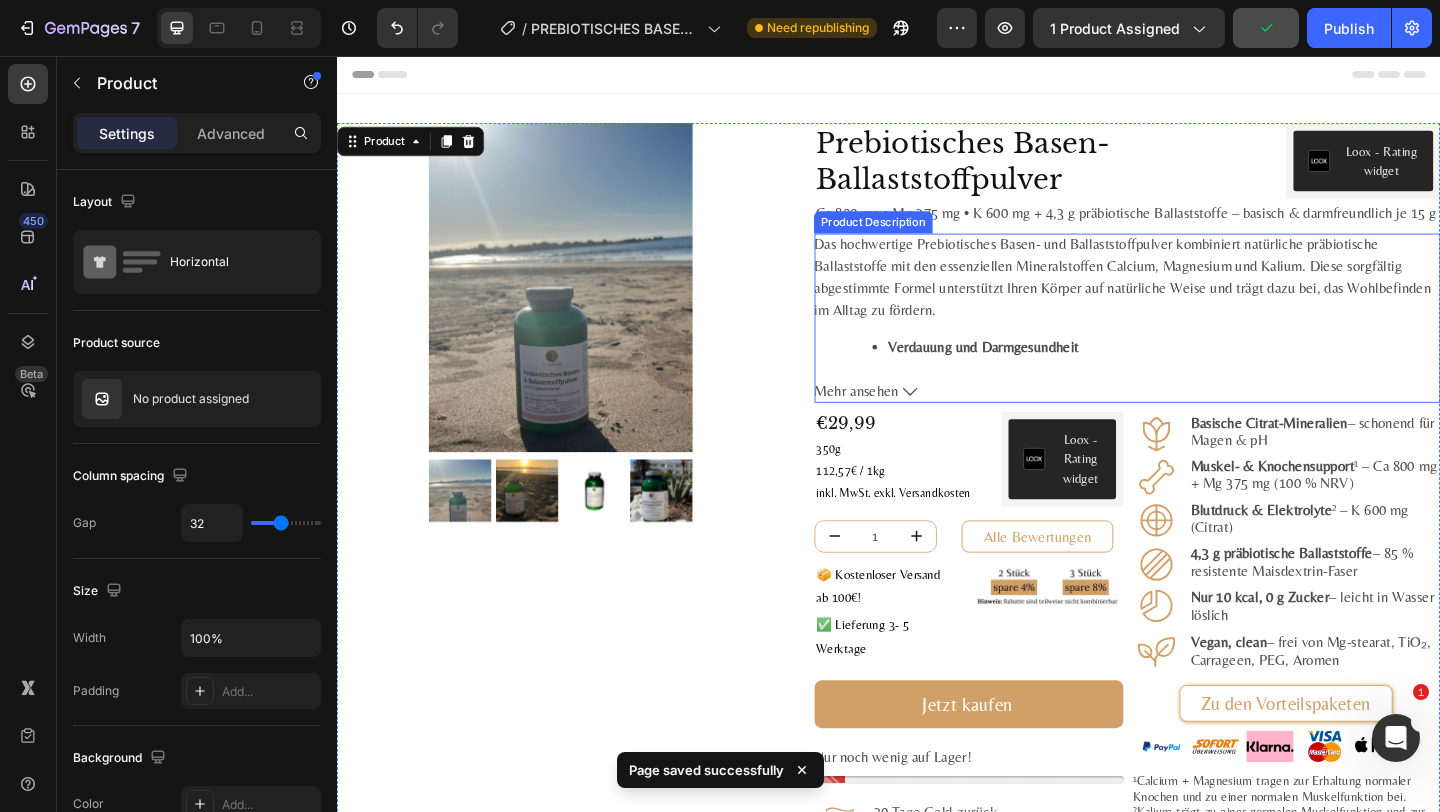 scroll, scrollTop: 625, scrollLeft: 0, axis: vertical 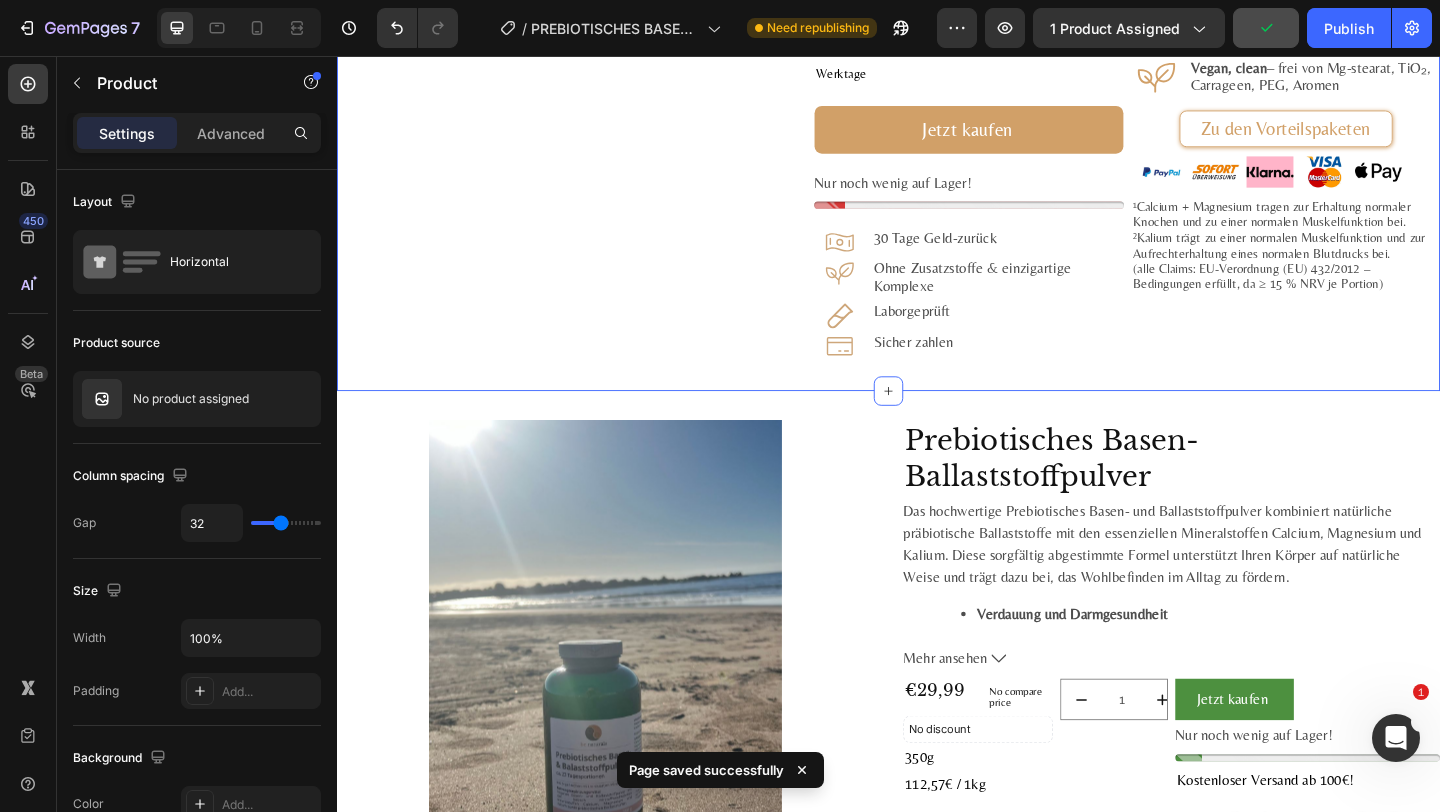 click on "Product Images Row Prebiotisches Basen-Ballaststoffpulver Product Title Loox - Rating widget Loox Row Ca [NUMBER] mg • Mg [NUMBER] mg • K [NUMBER] mg + [NUMBER] g präbiotische Ballaststoffe – basisch & darmfreundlich je [NUMBER] g Text Block Das hochwertige Prebiotisches Basen- und Ballaststoffpulver kombiniert natürliche präbiotische Ballaststoffe mit den essenziellen Mineralstoffen Calcium, Magnesium und Kalium. Diese sorgfältig abgestimmte Formel unterstützt Ihren Körper auf natürliche Weise und trägt dazu bei, das Wohlbefinden im Alltag zu fördern.
Verdauung und Darmgesundheit
Lösliche Ballaststoffe (Dextrin) : Die enthaltenen Ballaststoffe stammen zu [NUMBER] % aus verdauungsresistenter Maisstärke. Sie fördern das Wachstum gesunder Darmbakterien, verbessern die Verdauung und tragen zur Regulierung des Stuhlgangs bei.
Säure-Basen-Haushalt und Mineralstoffgleichgewicht
Calcium (als Citrat)
Magnesium (als Citrat)
Muskelfunktion und Nervensystem
Kalium (als Gluconat)" at bounding box center (937, -54) 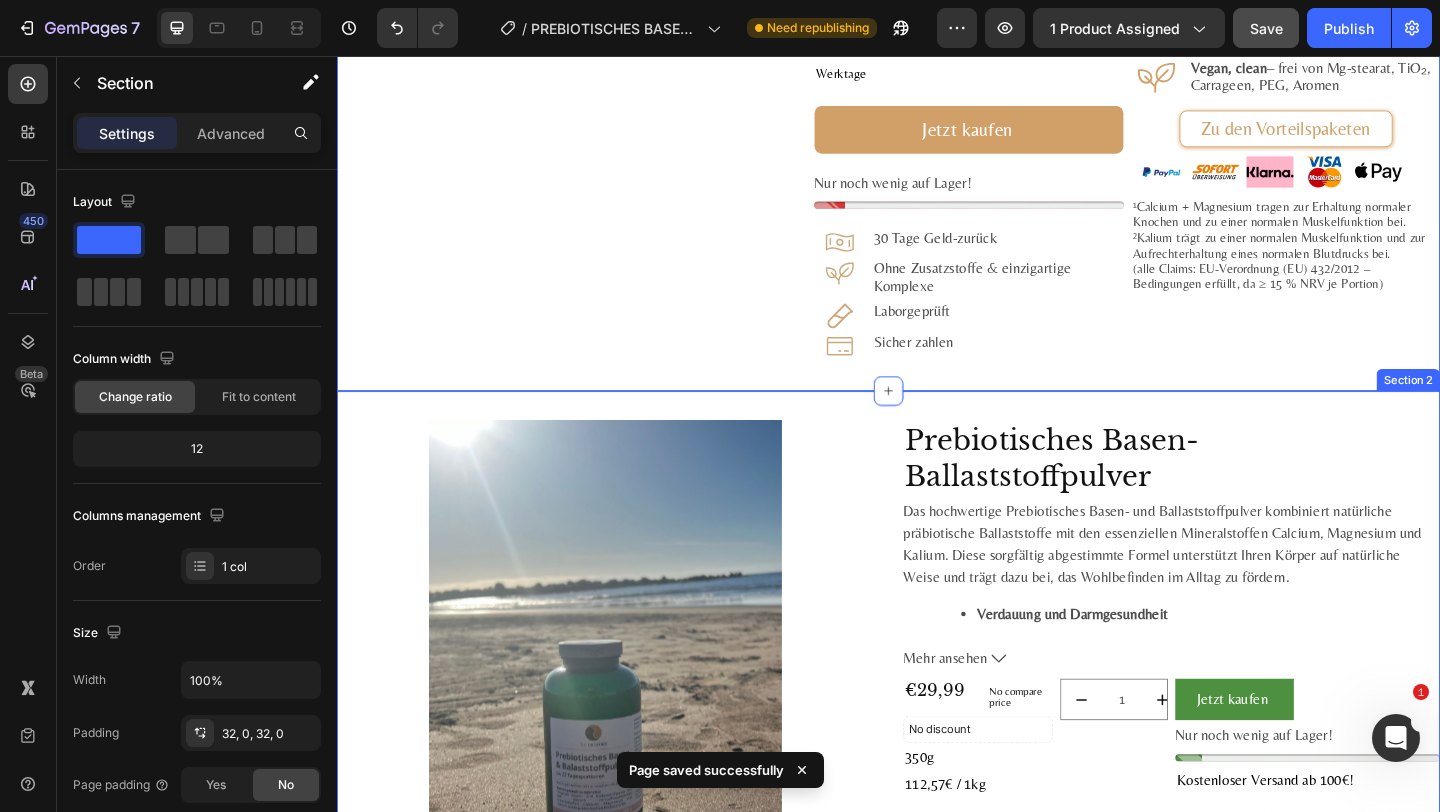 click on "Product Images Prebiotisches Basen-Ballaststoffpulver Product Title Das hochwertige Prebiotisches Basen- und Ballaststoffpulver kombiniert natürliche präbiotische Ballaststoffe mit den essenziellen Mineralstoffen Calcium, Magnesium und Kalium. Diese sorgfältig abgestimmte Formel unterstützt Ihren Körper auf natürliche Weise und trägt dazu bei, das Wohlbefinden im Alltag zu fördern.
Verdauung und Darmgesundheit
Lösliche Ballaststoffe (Dextrin) : Die enthaltenen Ballaststoffe stammen zu [NUMBER] % aus verdauungsresistenter Maisstärke. Sie fördern das Wachstum gesunder Darmbakterien, verbessern die Verdauung und tragen zur Regulierung des Stuhlgangs bei.
Säure-Basen-Haushalt und Mineralstoffgleichgewicht
Calcium (als Citrat) : Trägt zur Erhaltung eines normalen Säure-Basen-Haushalts bei und unterstützt die Funktion von Verdauungsenzymen.
Magnesium (als Citrat)
Muskelfunktion und Nervensystem
Kalium (als Gluconat)" at bounding box center [937, 742] 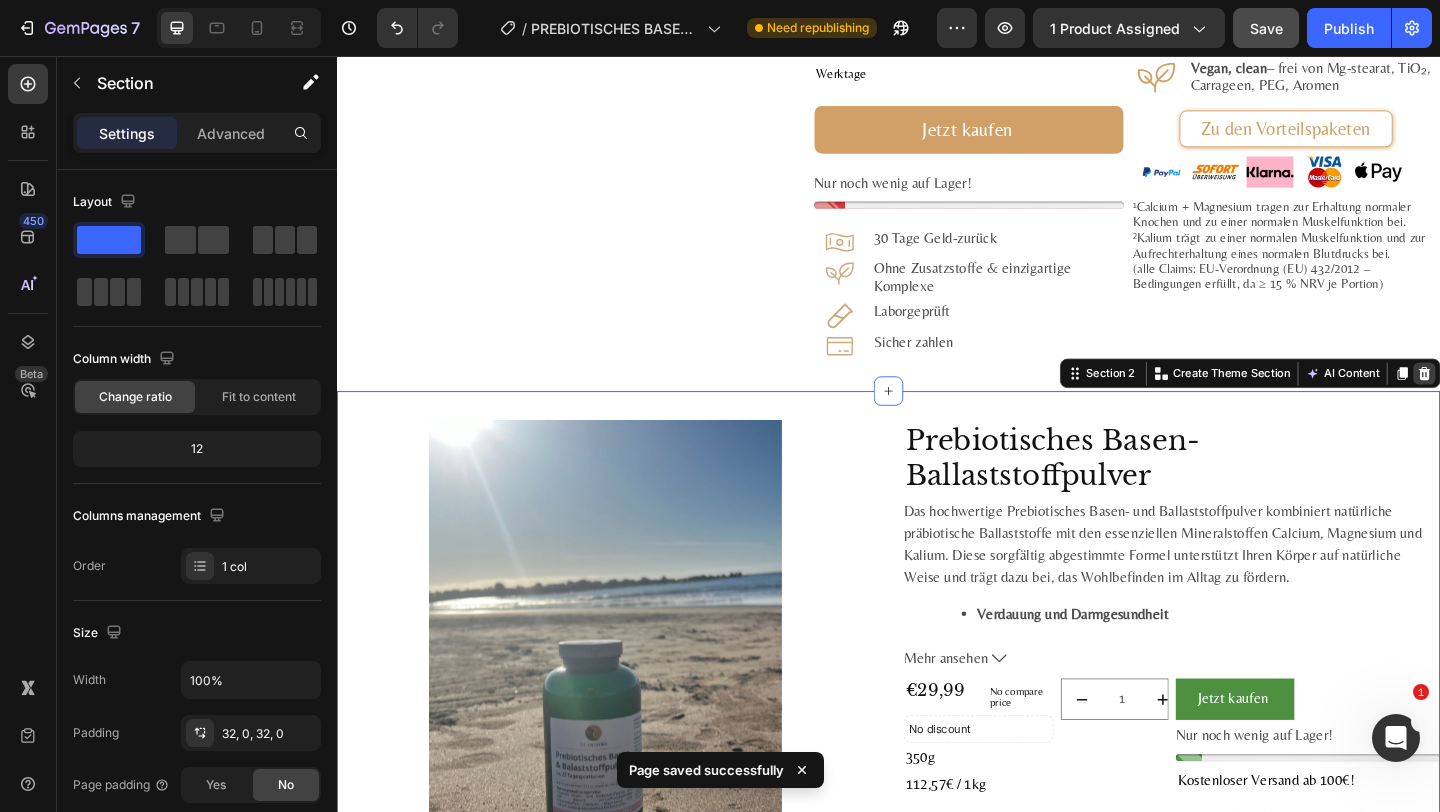 click at bounding box center (1520, 401) 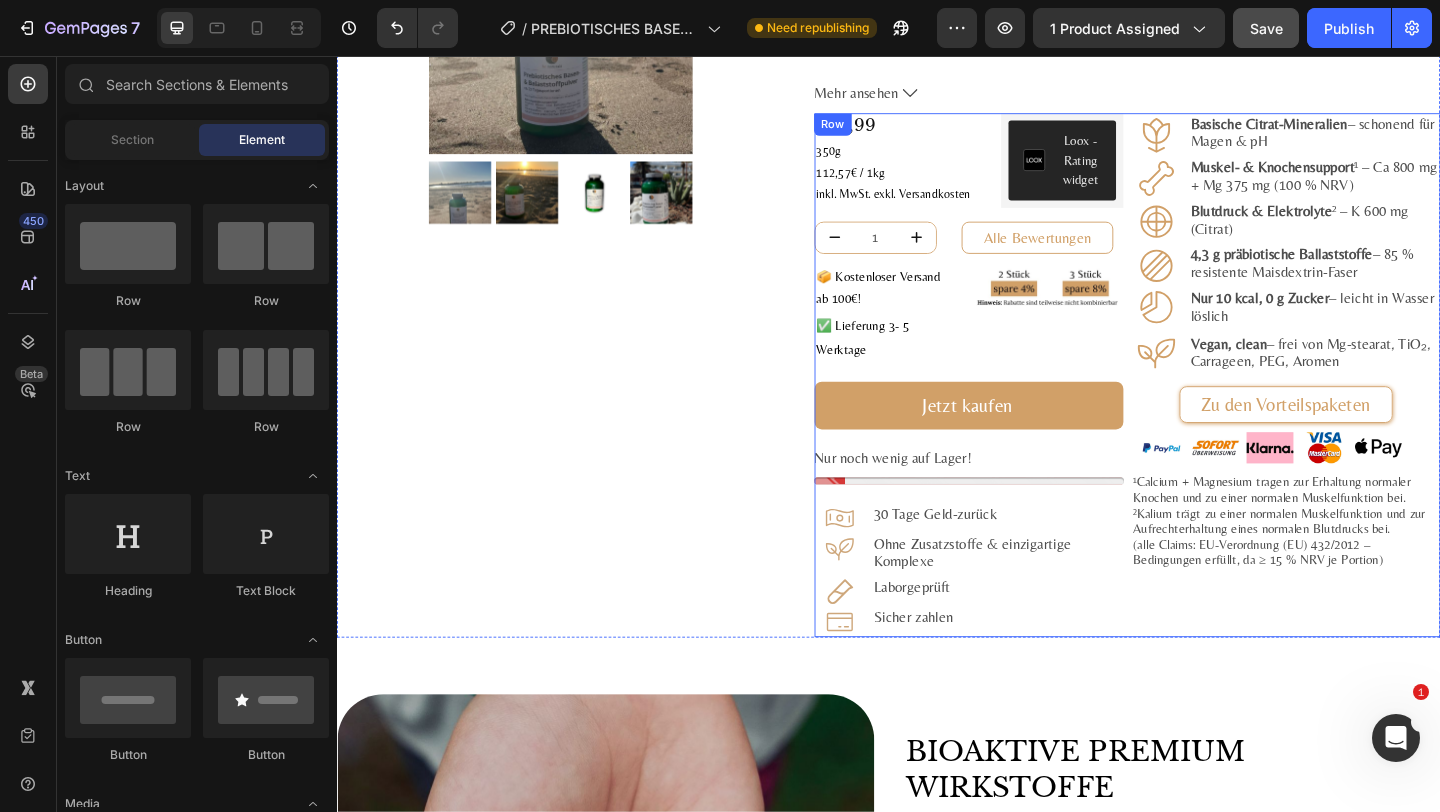 scroll, scrollTop: 292, scrollLeft: 0, axis: vertical 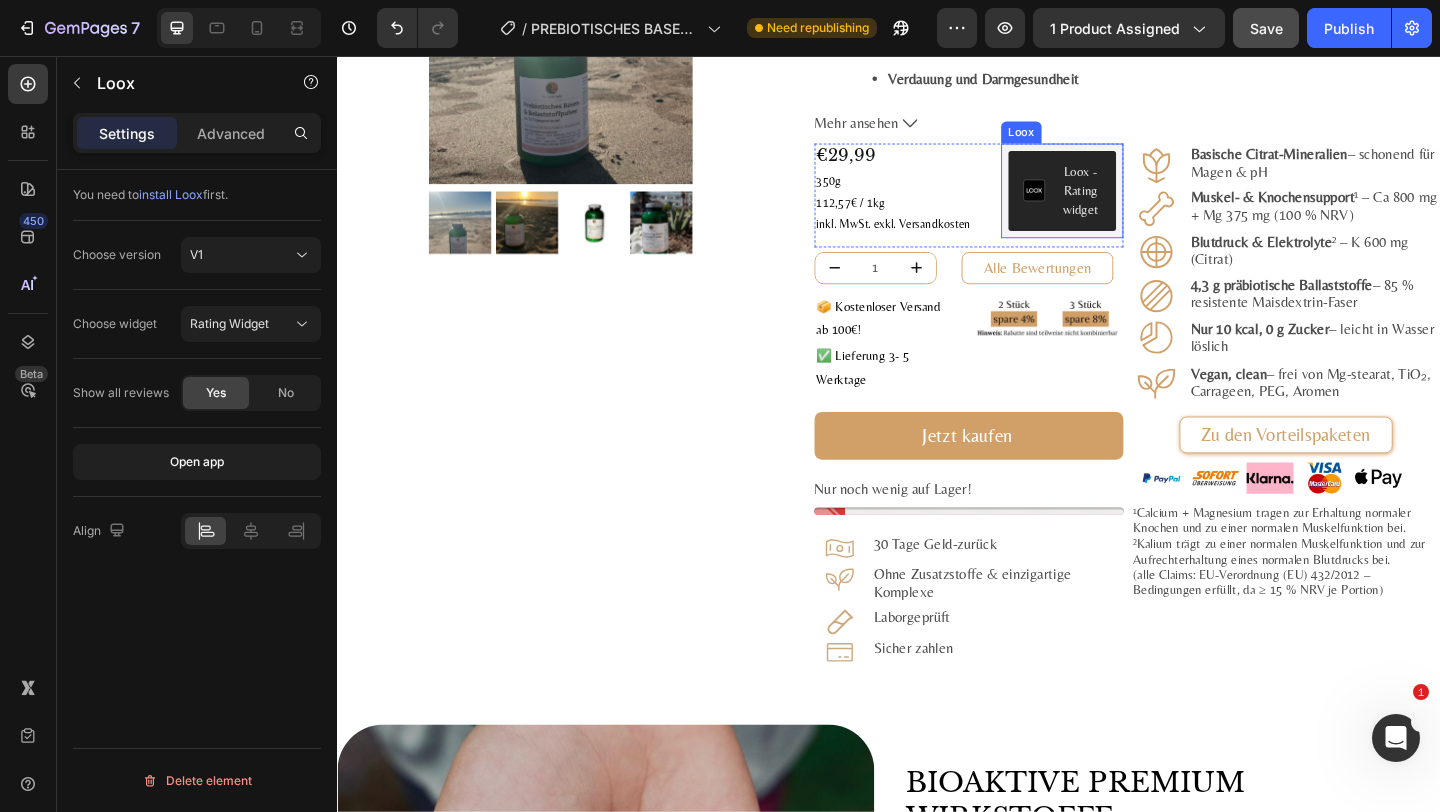 click at bounding box center [1095, 202] 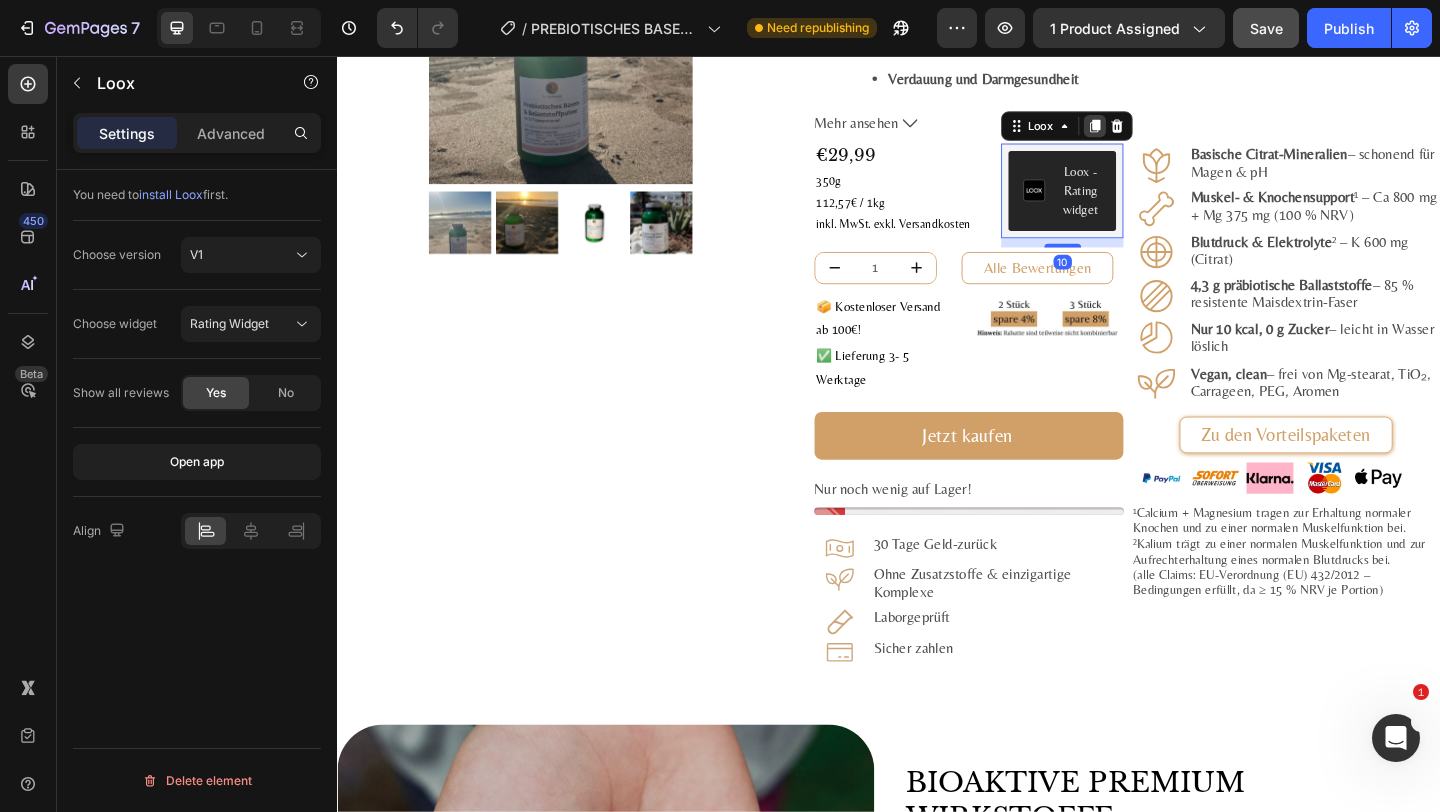 click 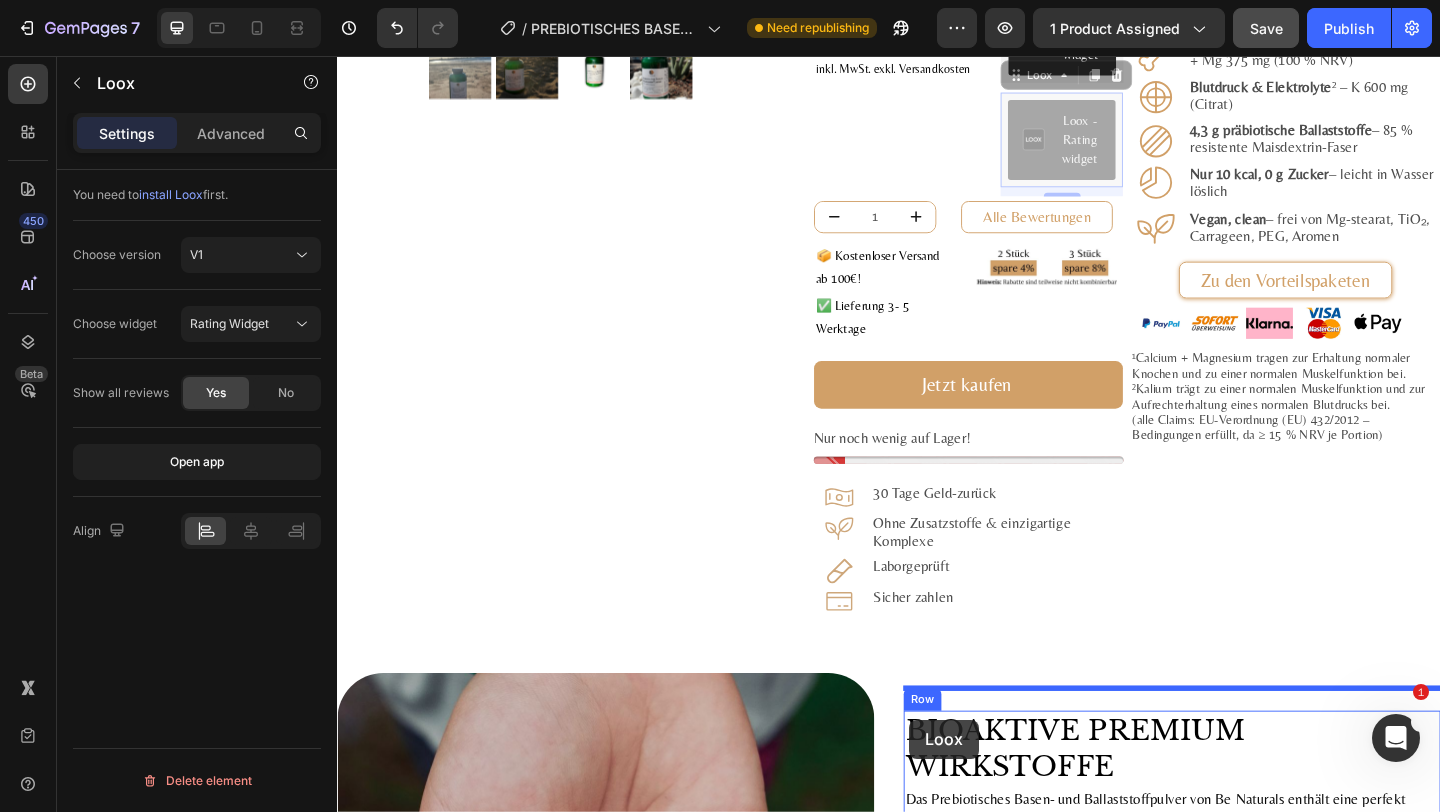 scroll, scrollTop: 576, scrollLeft: 0, axis: vertical 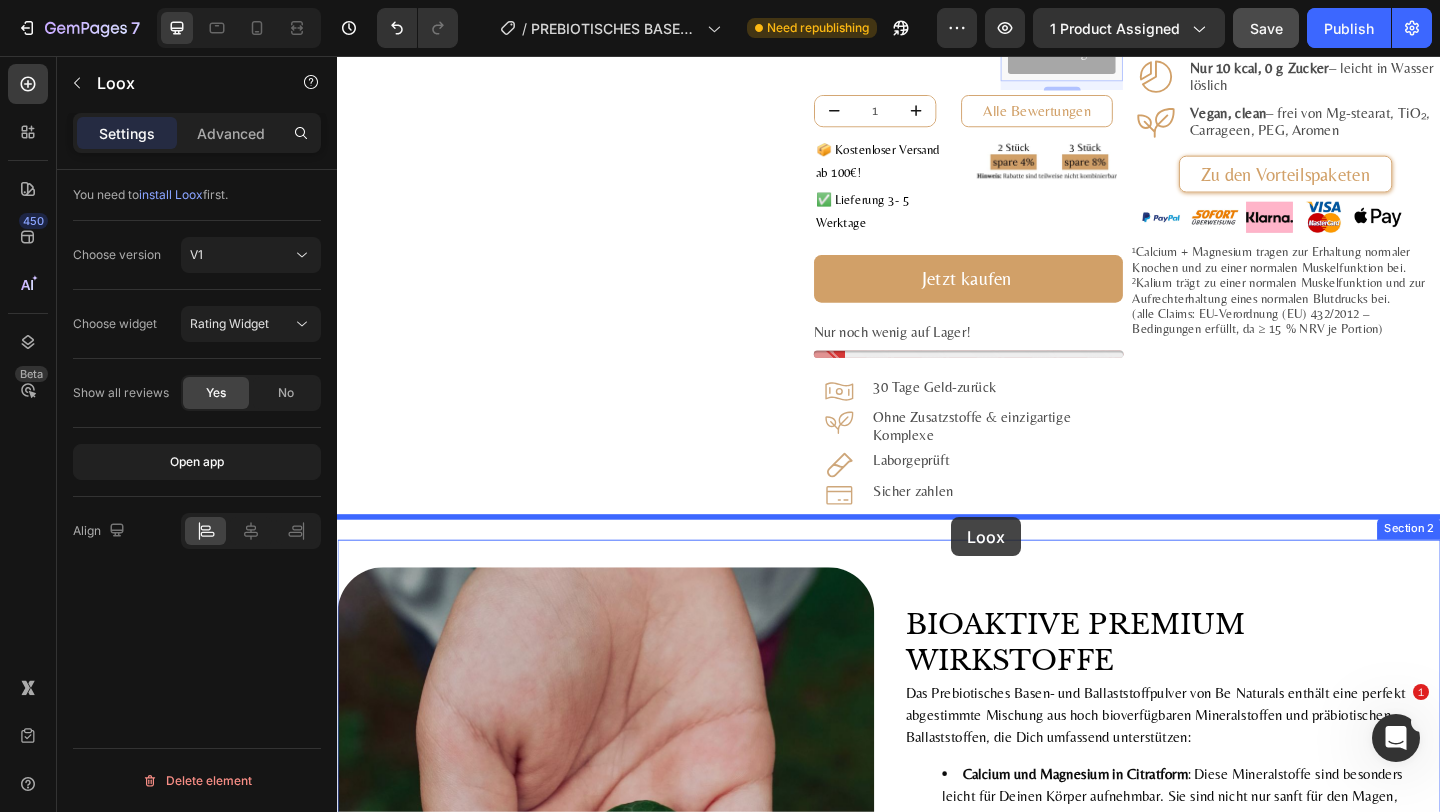 drag, startPoint x: 1114, startPoint y: 246, endPoint x: 1005, endPoint y: 558, distance: 330.49207 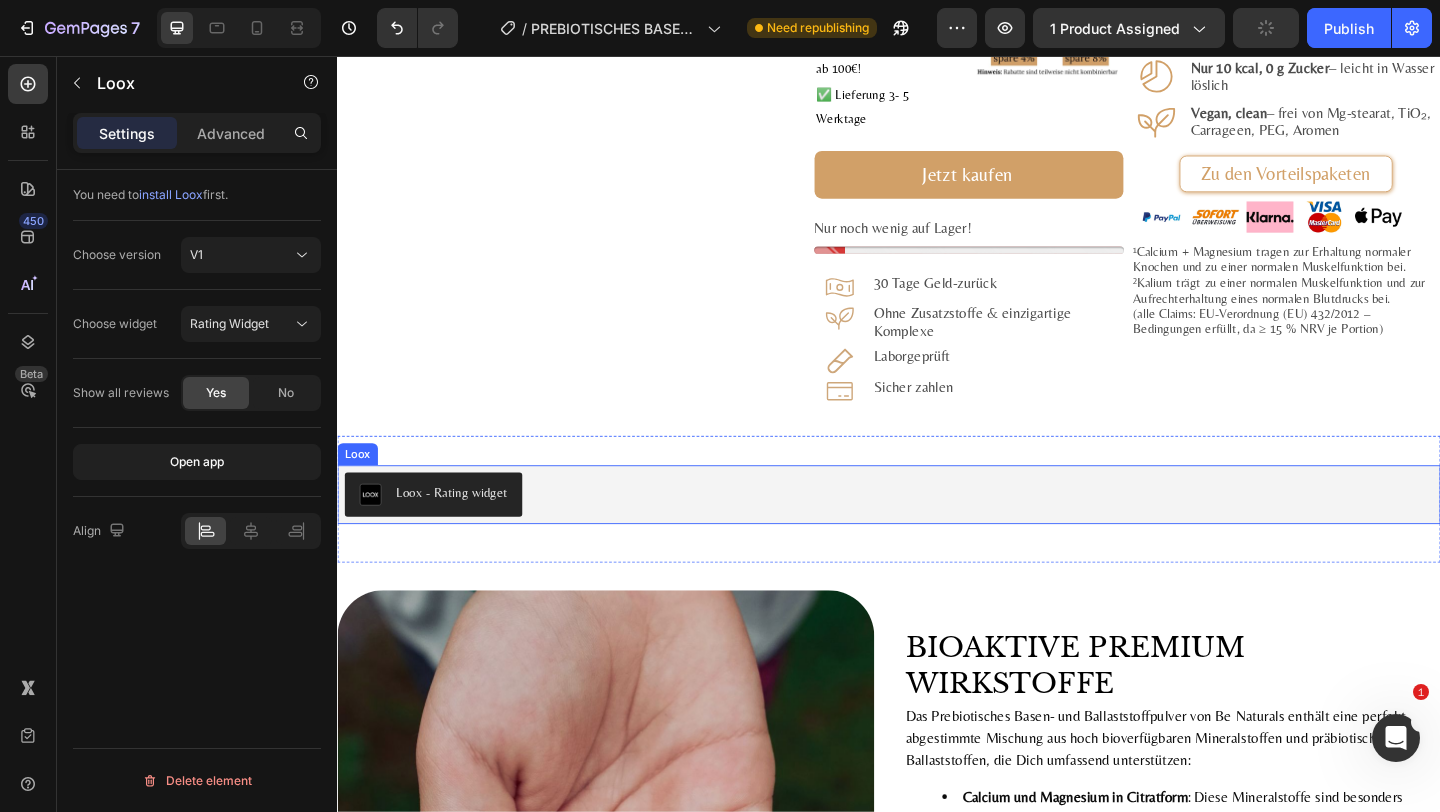 click on "Loox - Rating widget" at bounding box center [441, 533] 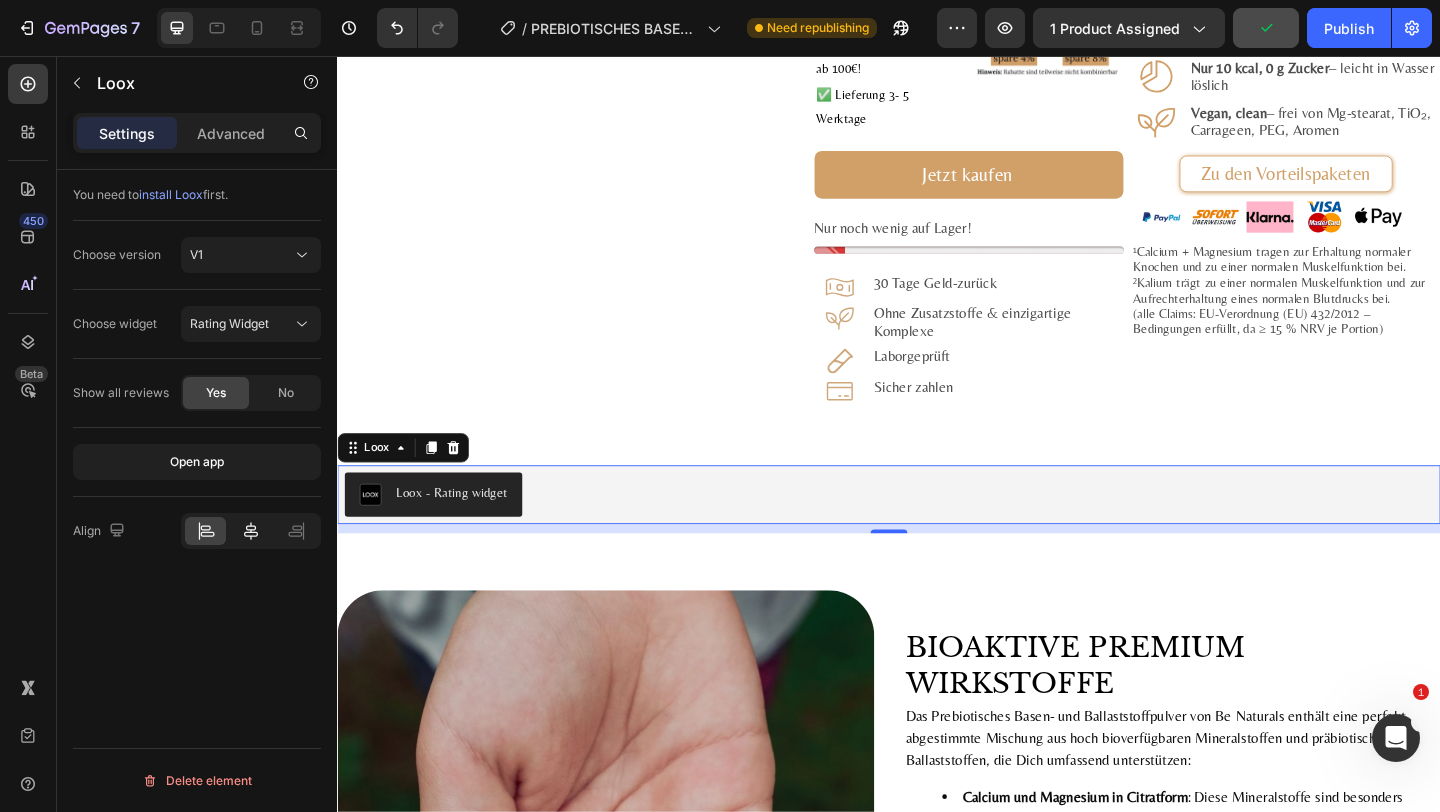 click 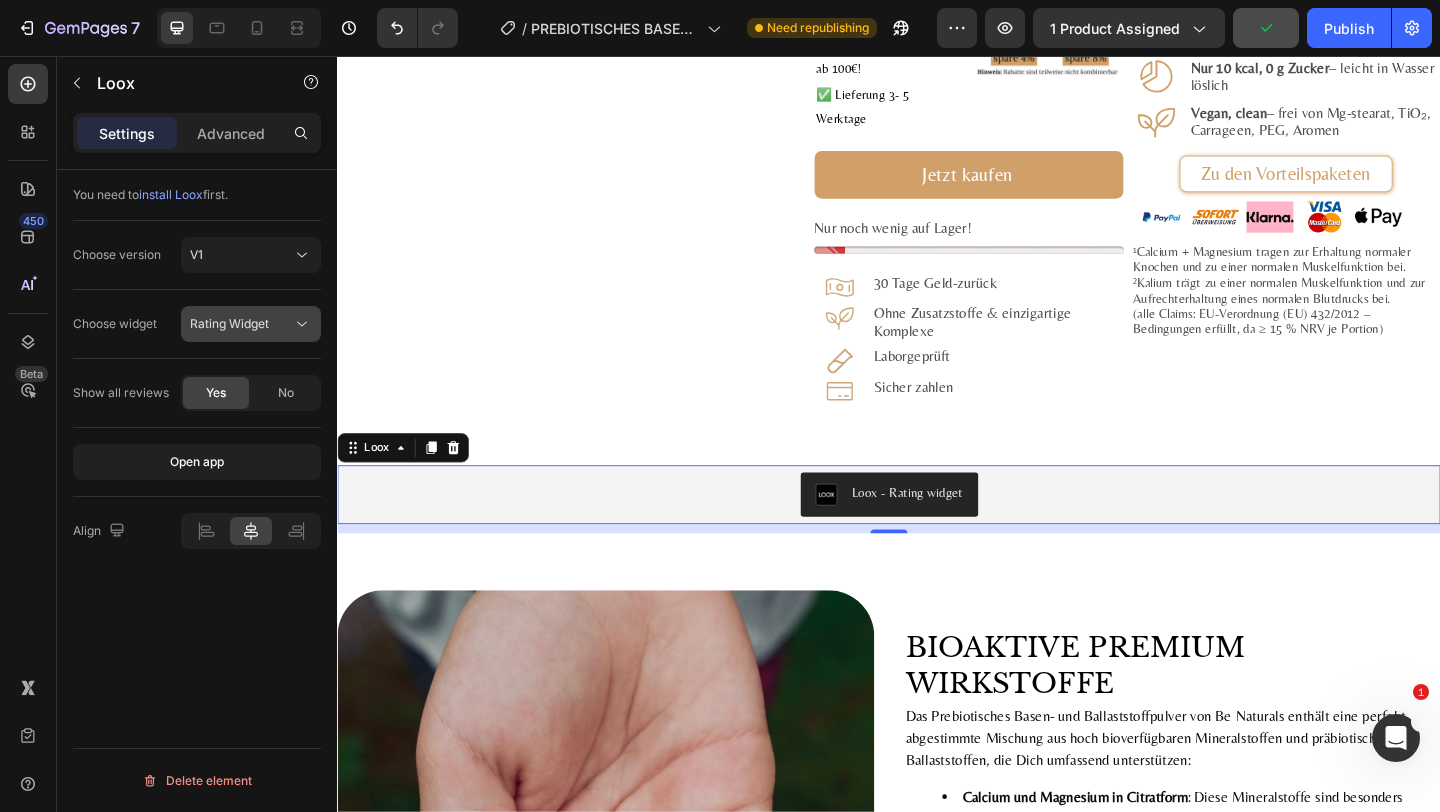 click on "Rating Widget" at bounding box center [229, 324] 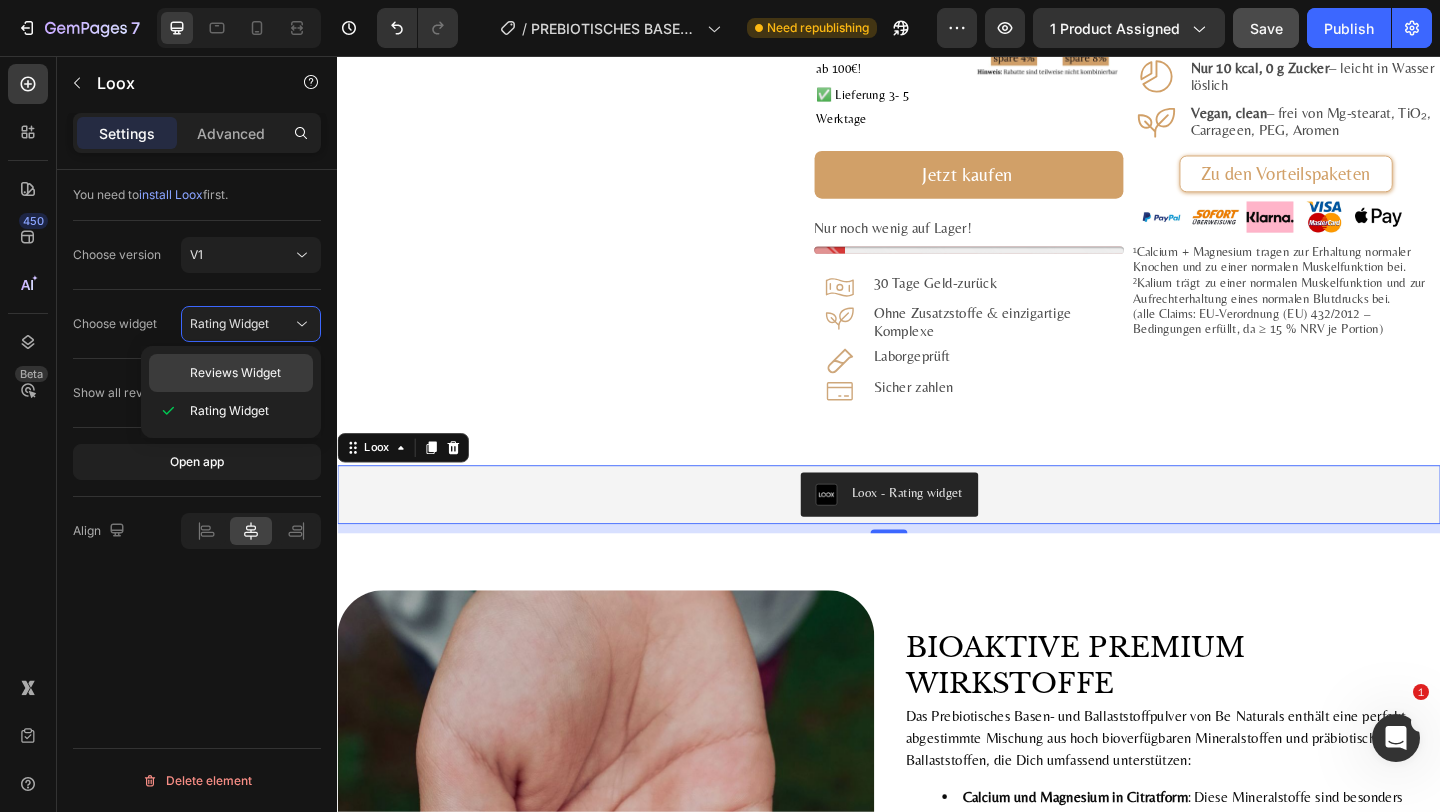 click on "Reviews Widget" 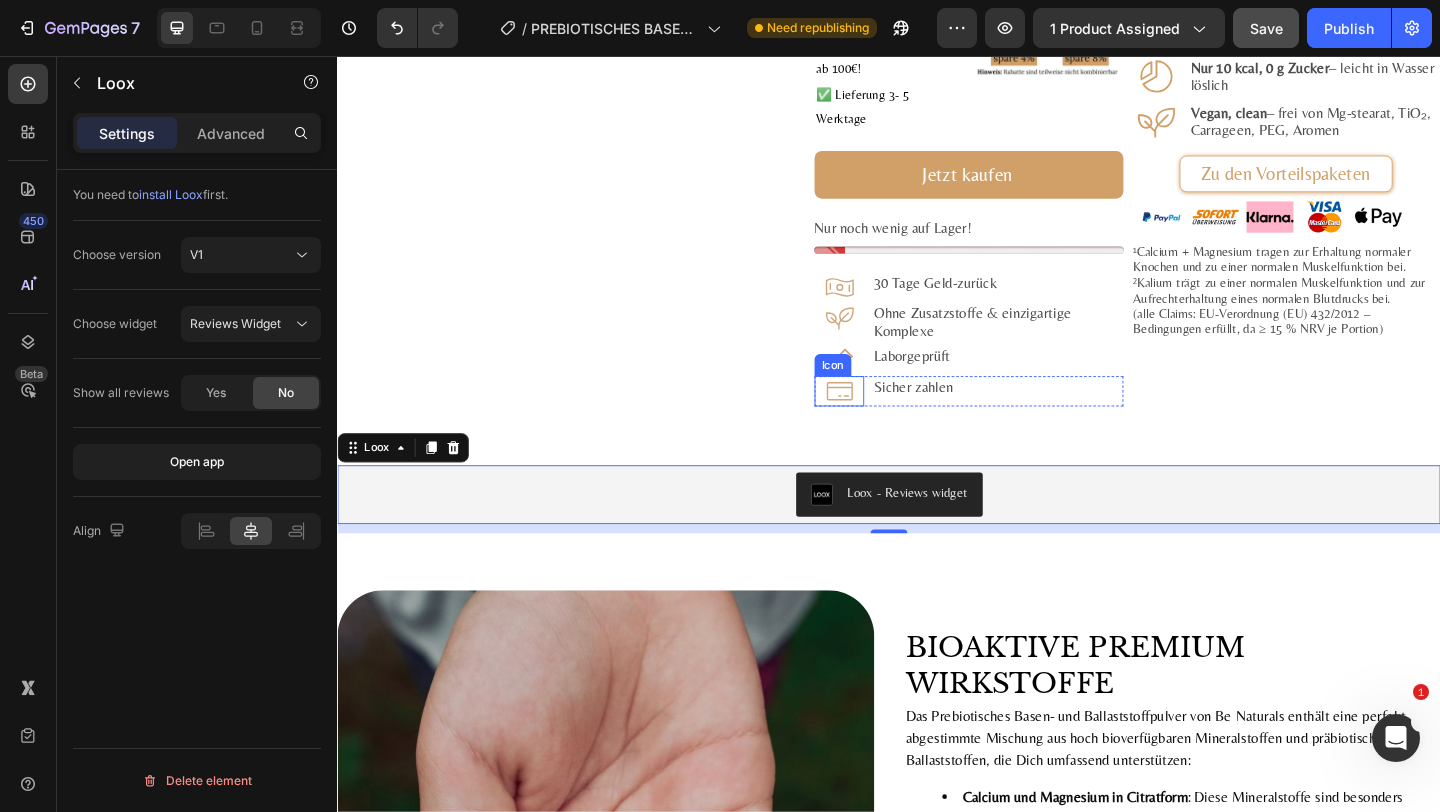 scroll, scrollTop: 852, scrollLeft: 0, axis: vertical 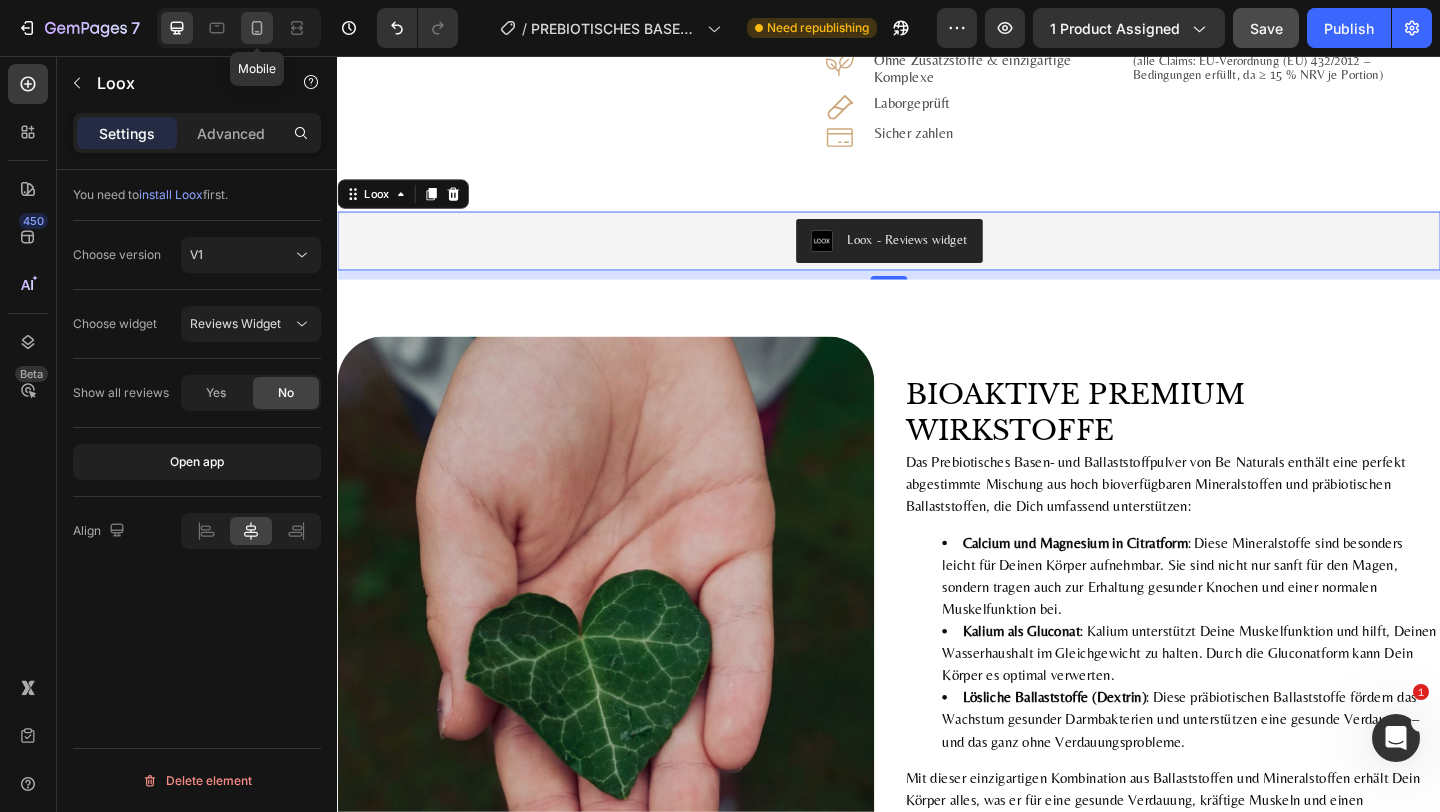 click 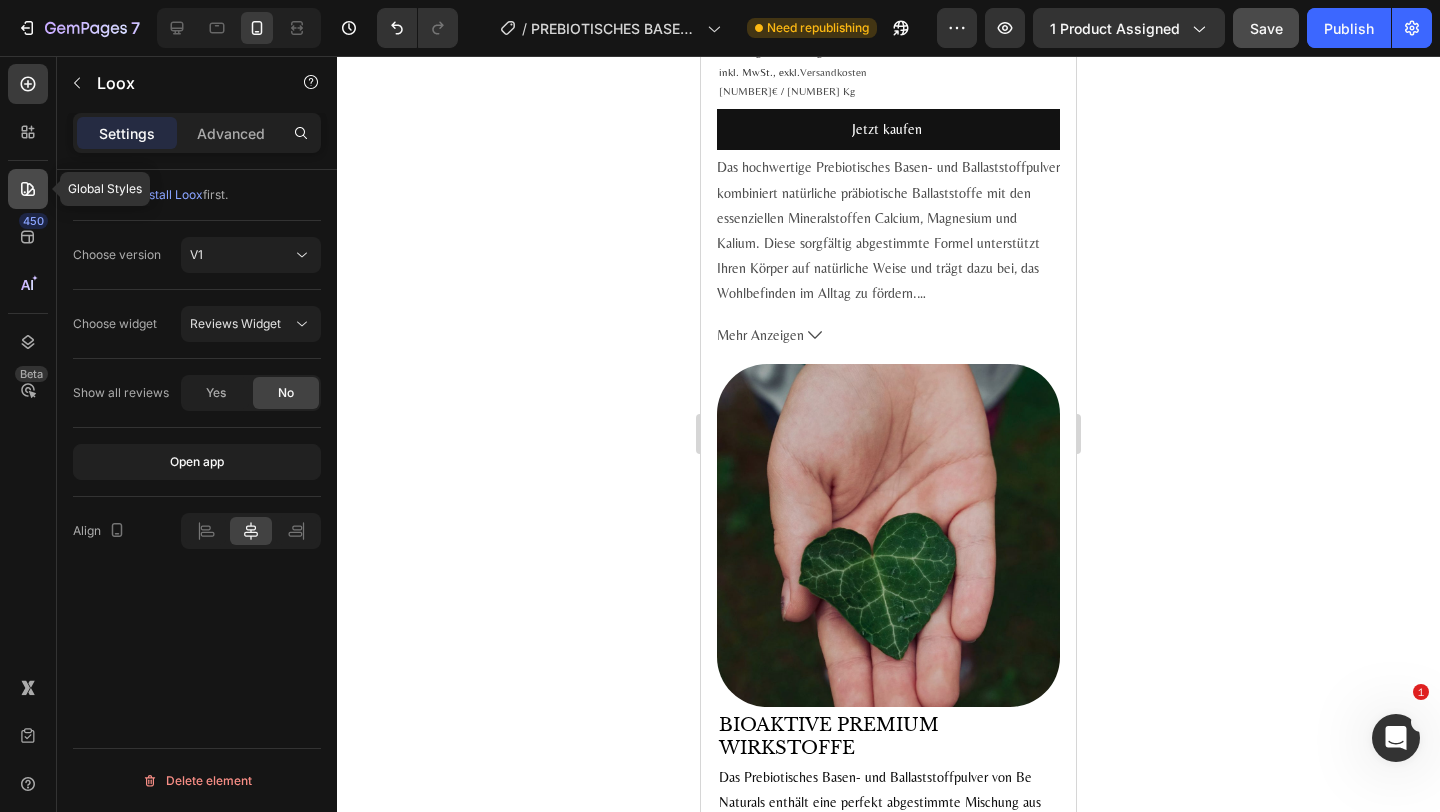 click 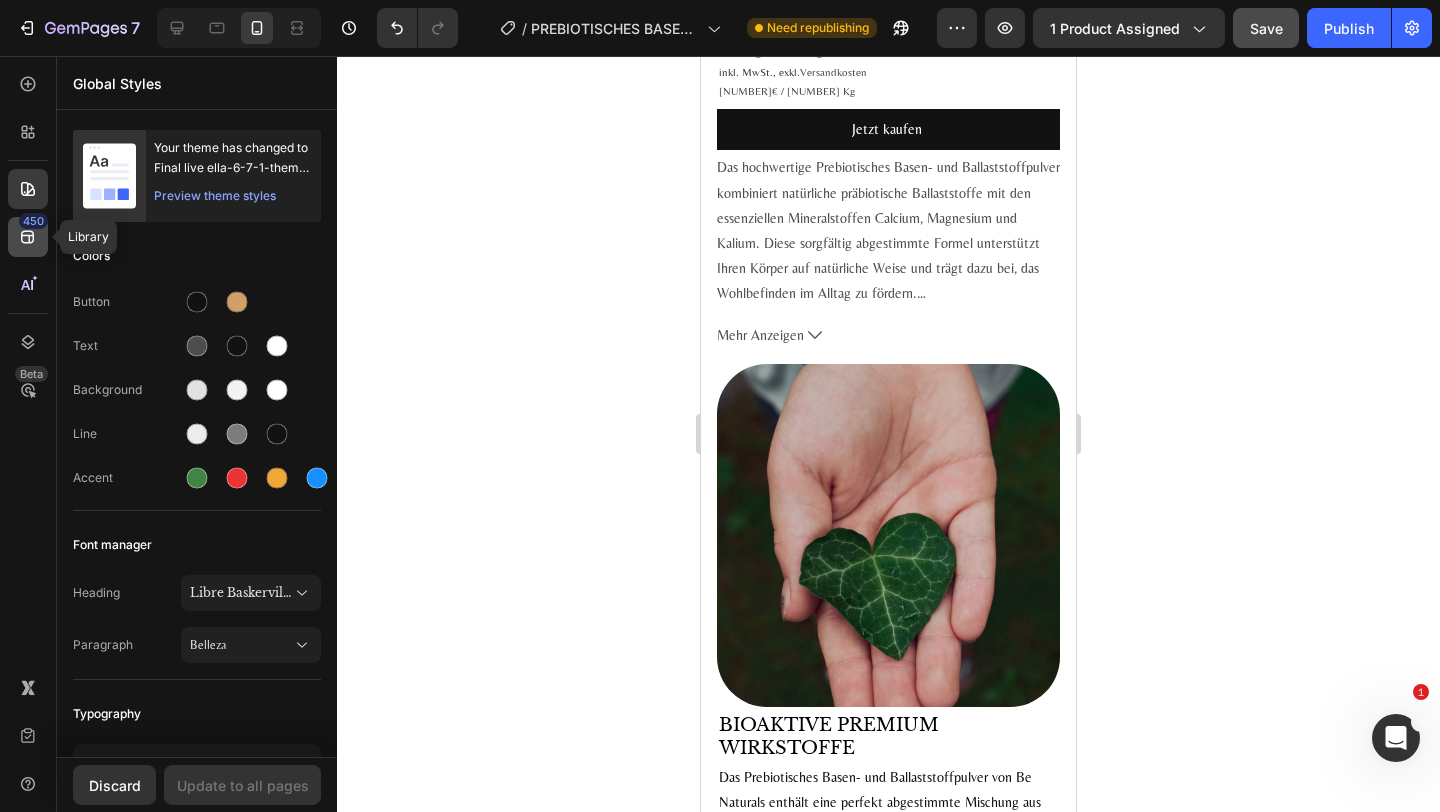click 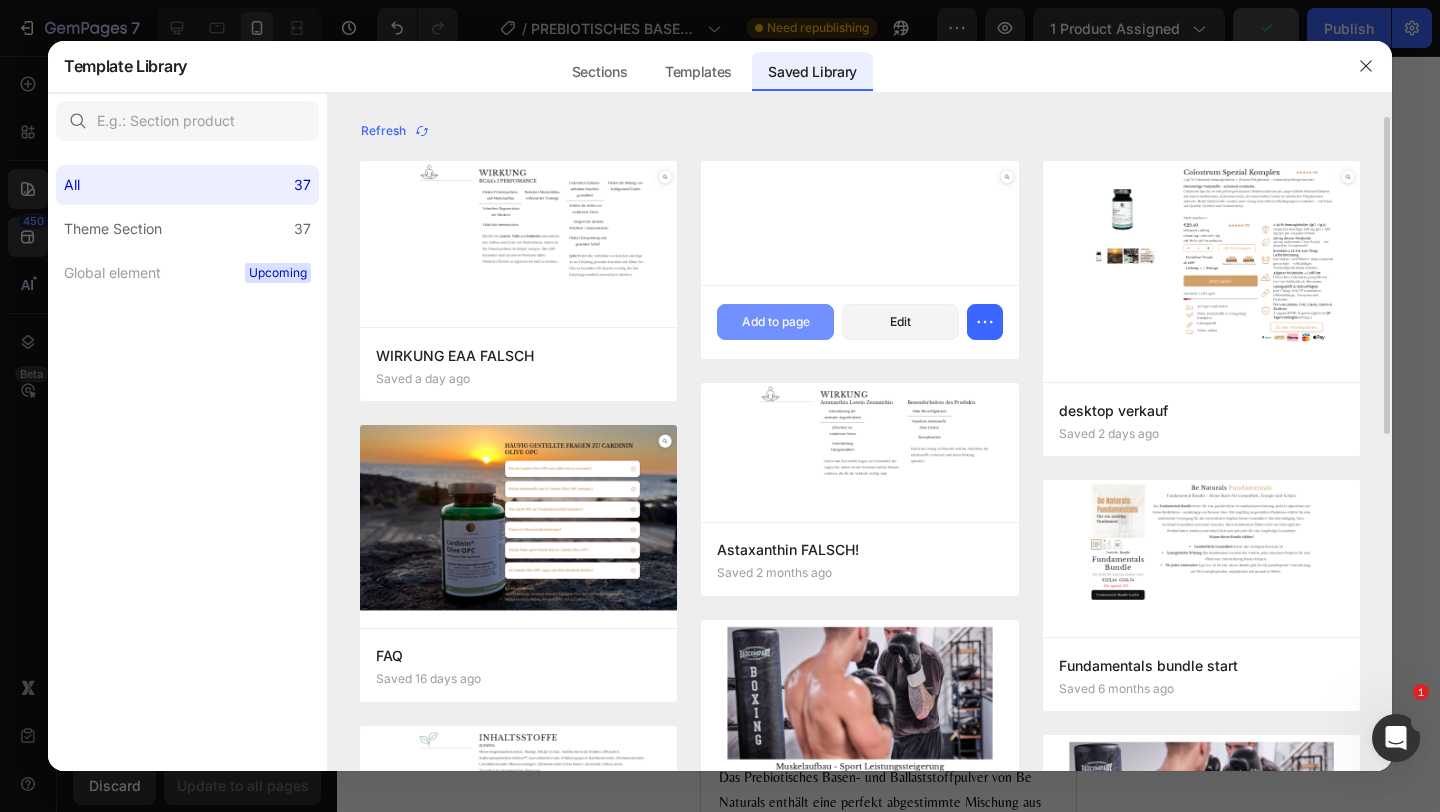 click on "Add to page" at bounding box center (776, 322) 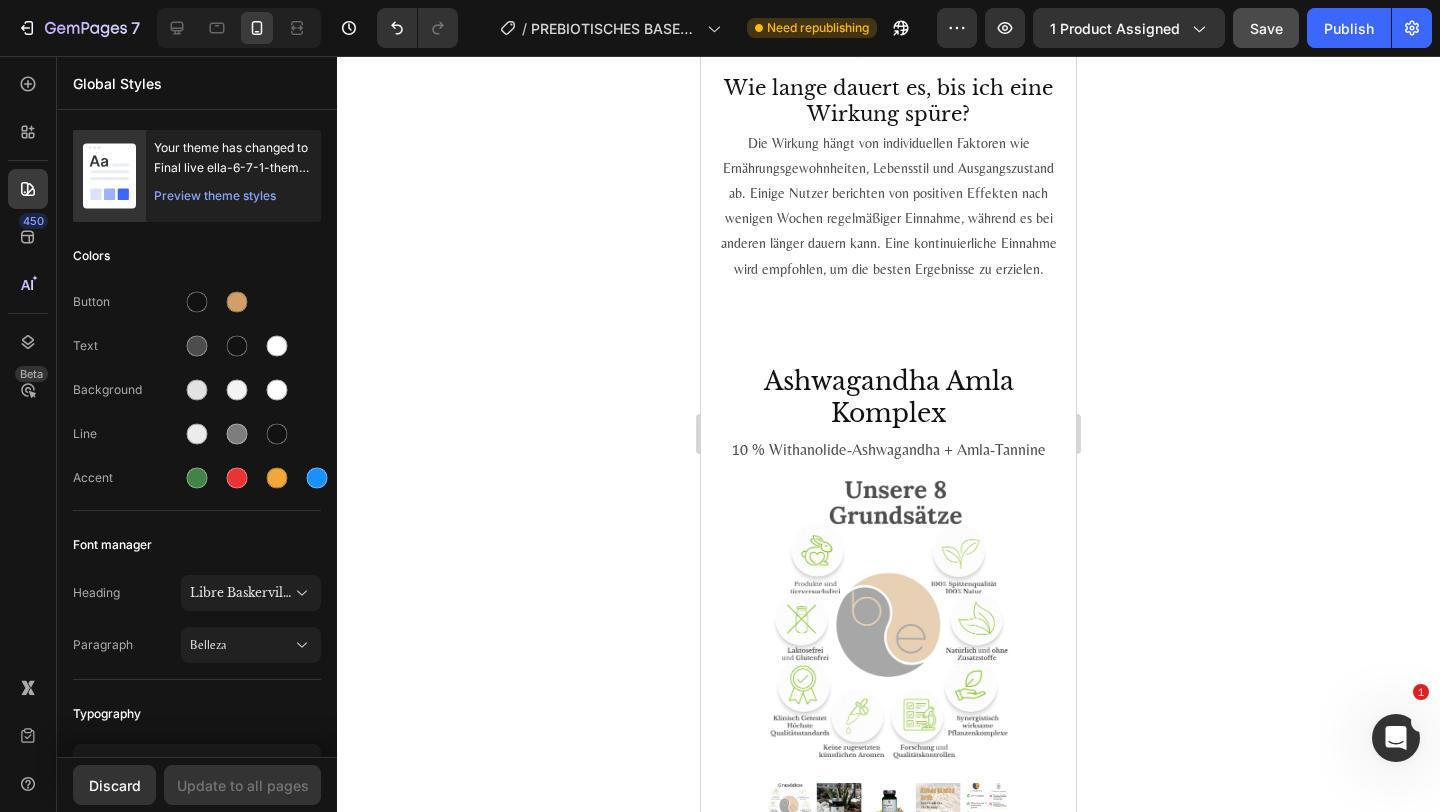 scroll, scrollTop: 8863, scrollLeft: 0, axis: vertical 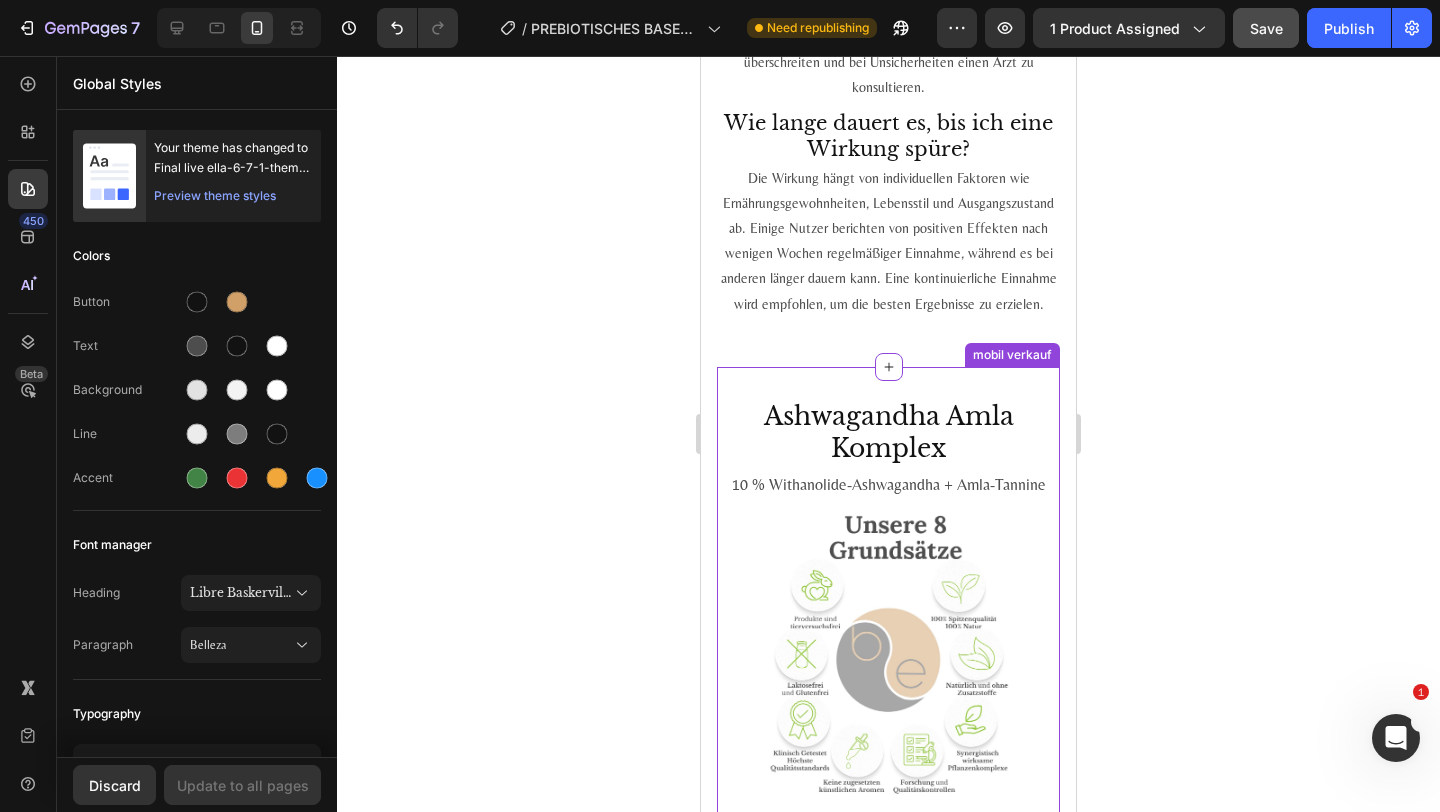 click on "Ashwagandha Amla Komplex Product Title [NUMBER] % Withanolide-Ashwagandha + Amla-Tannine Text Block Product Images €[NUMBER] Product Price Product Price Loox - Rating widget Loox Row
[NUMBER]
Product Quantity [NUMBER] Kapseln a [NUMBER]mg / Gesamt [NUMBER]g Lieferung: [TIME] Werktage  inkl. MwSt., exkl. Versandkosten [NUMBER]€ / [NUMBER] Kg Text Block Alle Bewertungen Button Nur noch wenig auf Lager! Stock Counter Image Image Image Image Image Row Row 📦 Kostenloser Versand ab [NUMBER]€! Text Block Jetzt kaufen Add to Cart
Icon [NUMBER] mg Ashwagandha ([NUMBER] %) Text Block Row
Icon [NUMBER] mg Amla ([NUMBER] % Tannine) Text Block Row
Icon Pflanzen-Synergie Text Block Row
Icon Entwickelt mit Experten Text Block Row
Icon Vegan & zusatzfrei Text Block Row
Icon [NUMBER]-Tage-Dosierung ([NUMBER] Kps.) Text Block Row Row Ich nehme Ashwagadnha schon länger, dieser Komplex ist am angenehmsten. Text block                Icon                Icon                Icon" at bounding box center (888, 1294) 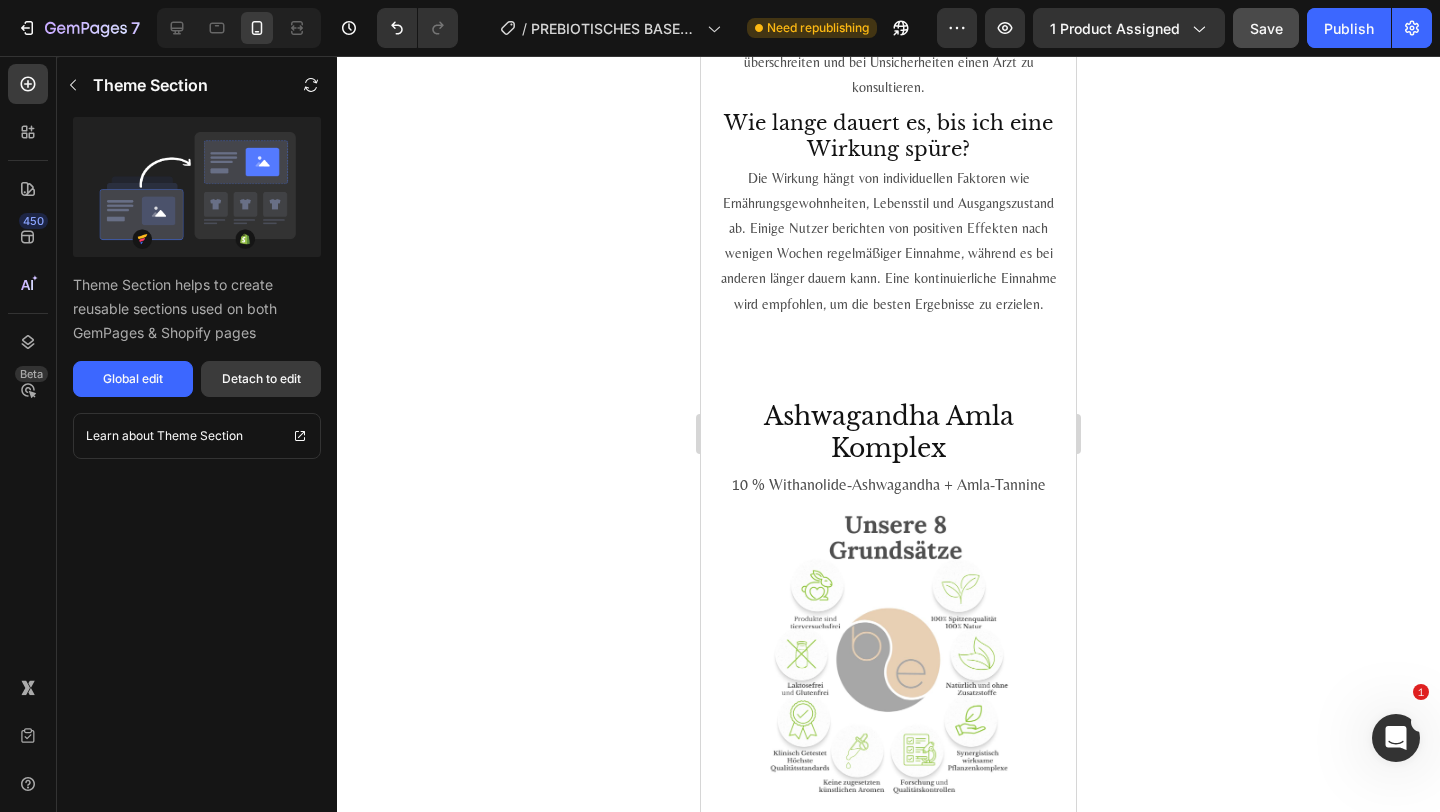 click on "Detach to edit" at bounding box center (261, 379) 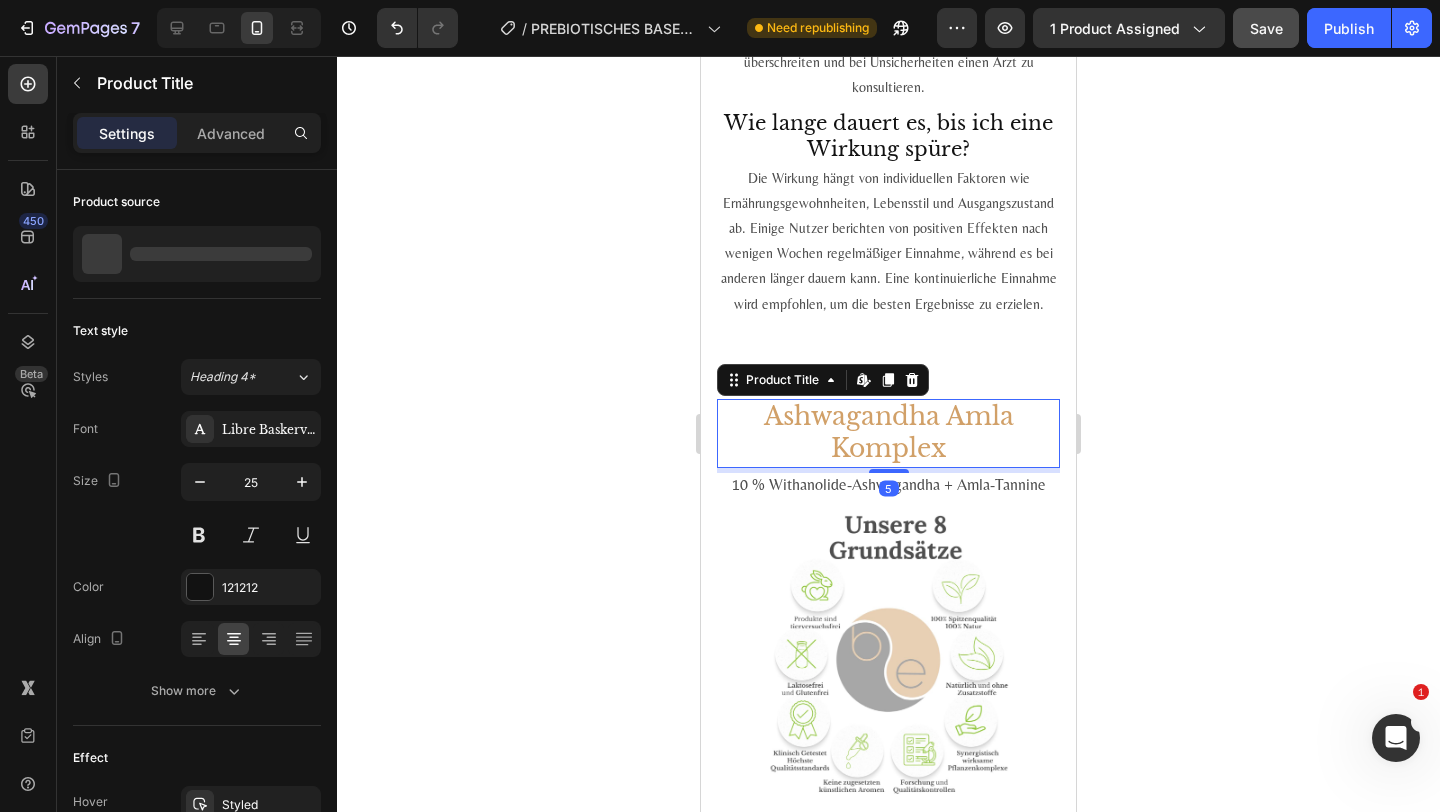 click on "Ashwagandha Amla Komplex" at bounding box center (888, 433) 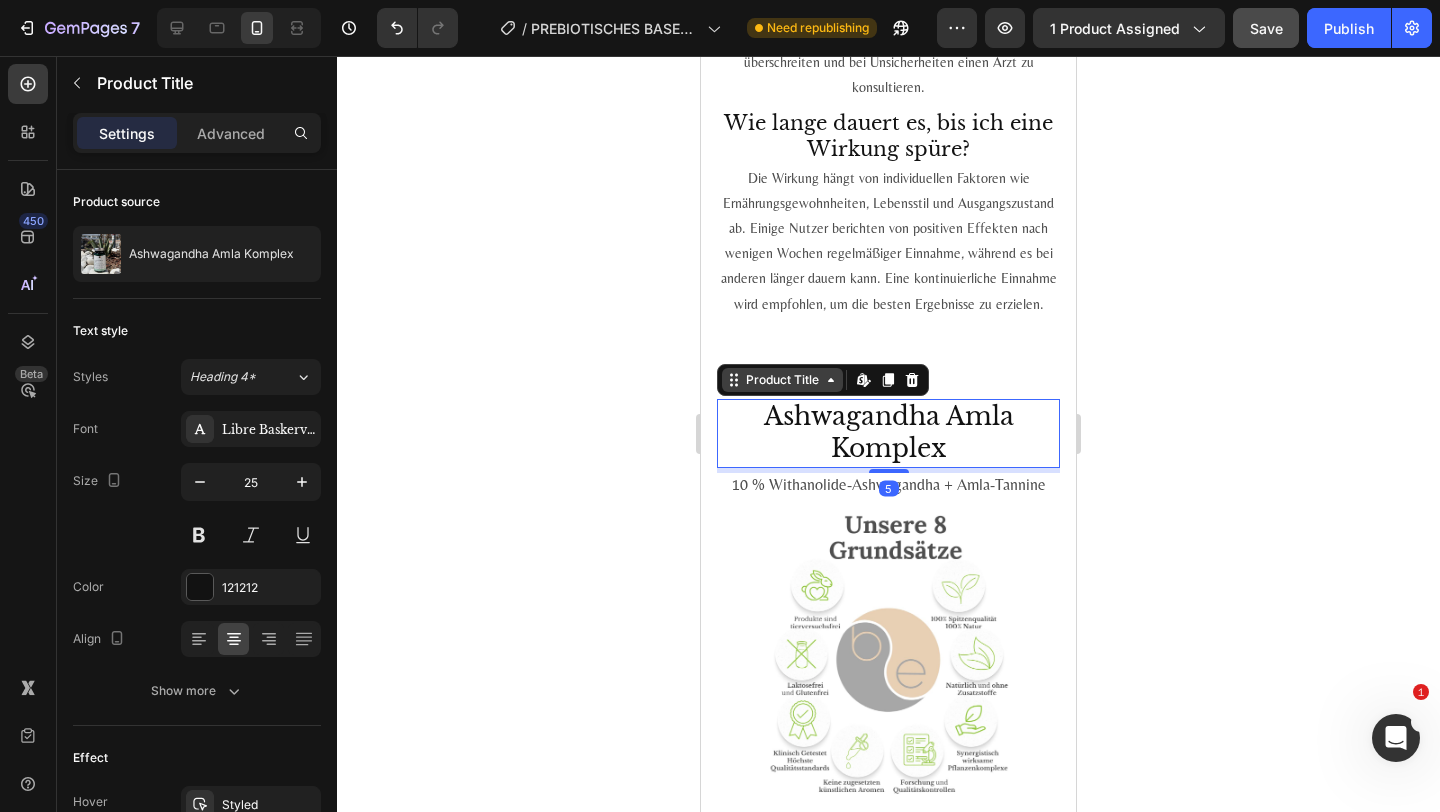 click on "Product Title" at bounding box center (782, 380) 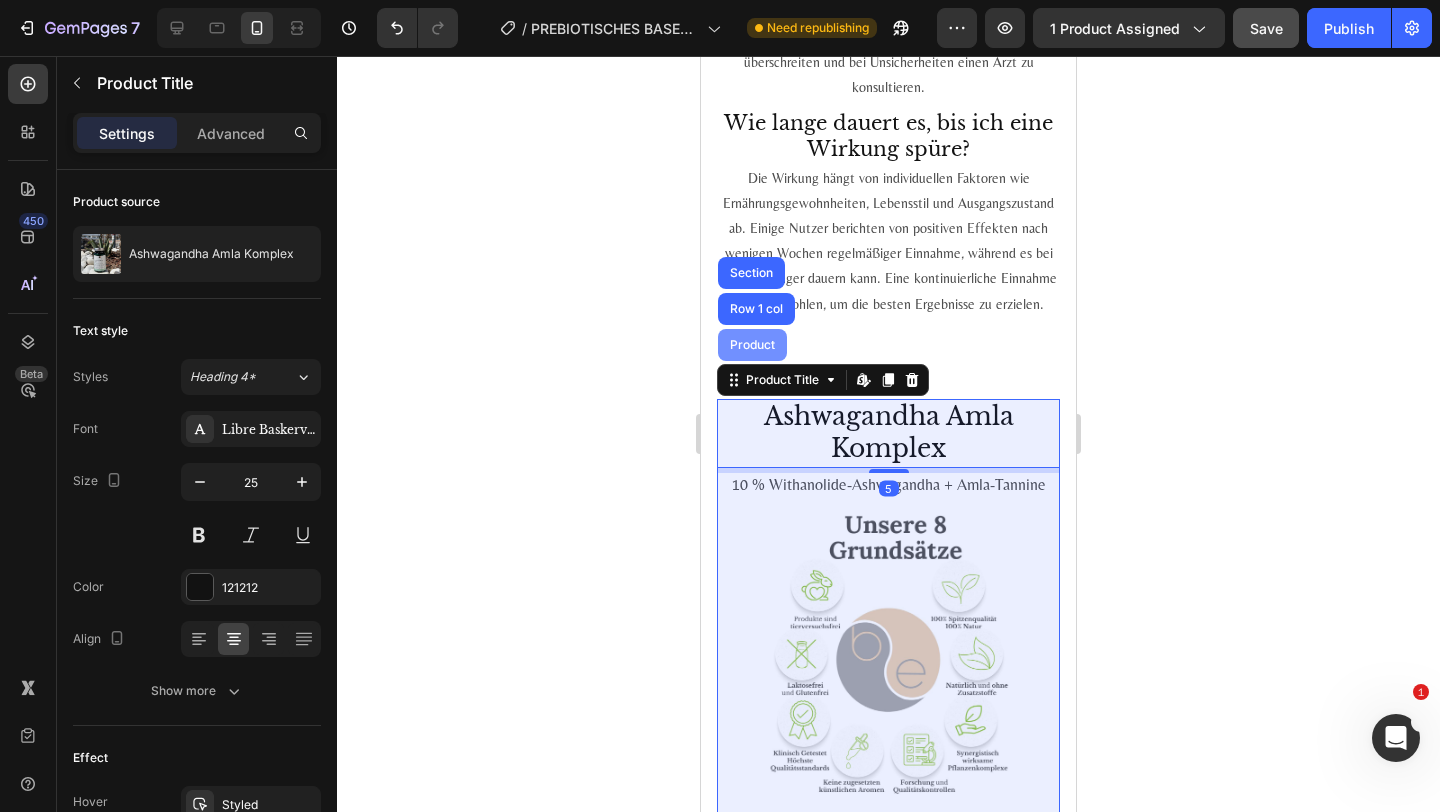 click on "Product" at bounding box center [752, 345] 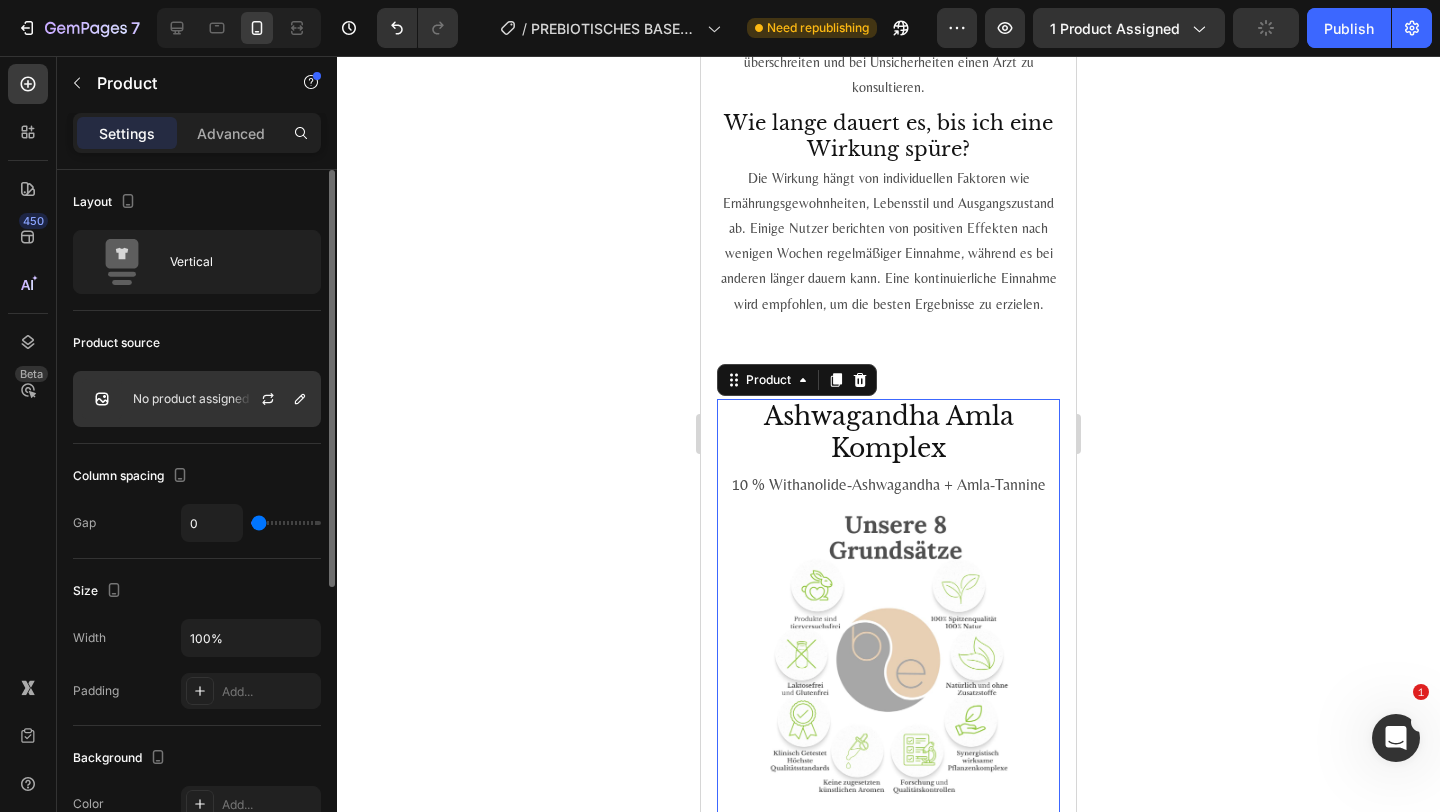 click at bounding box center [276, 399] 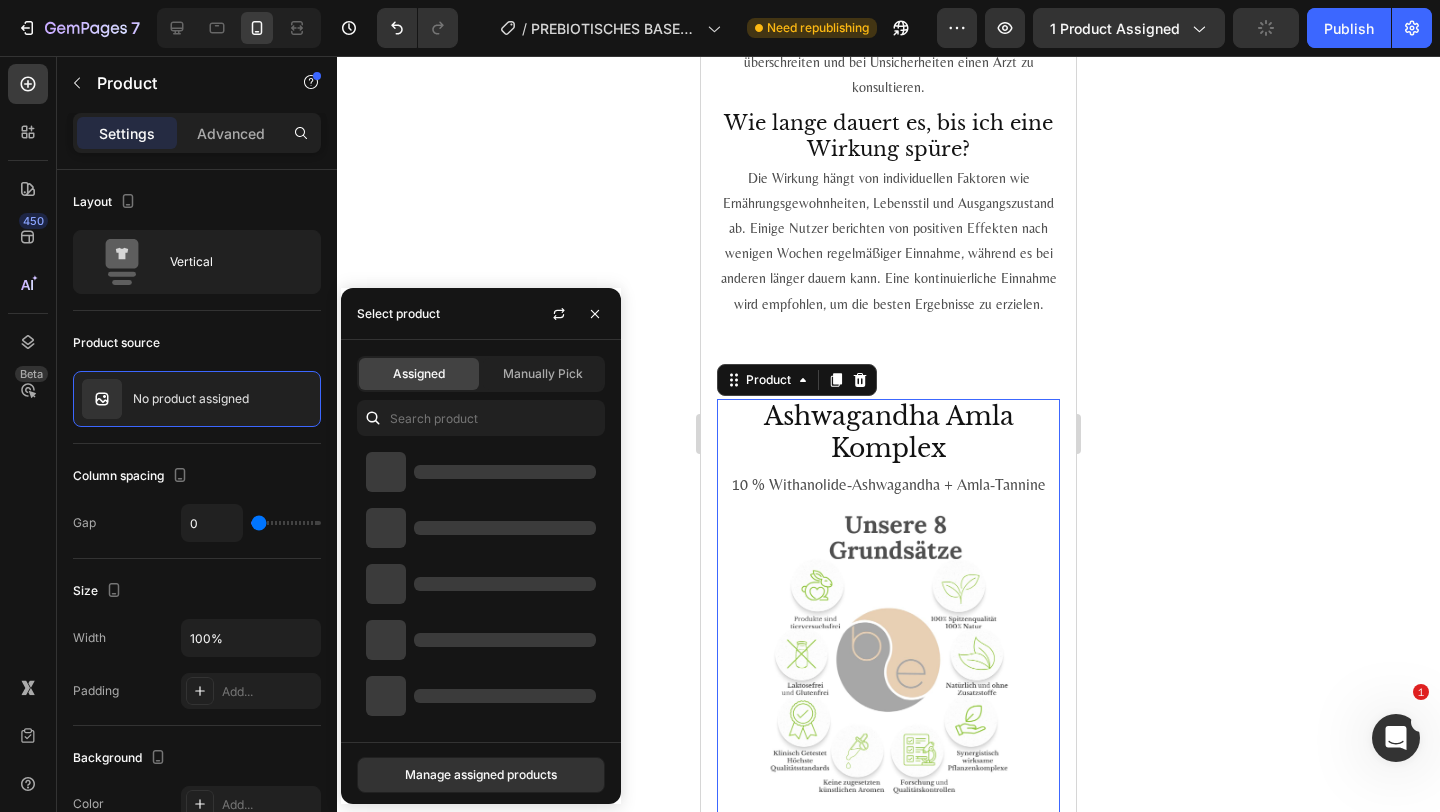 click 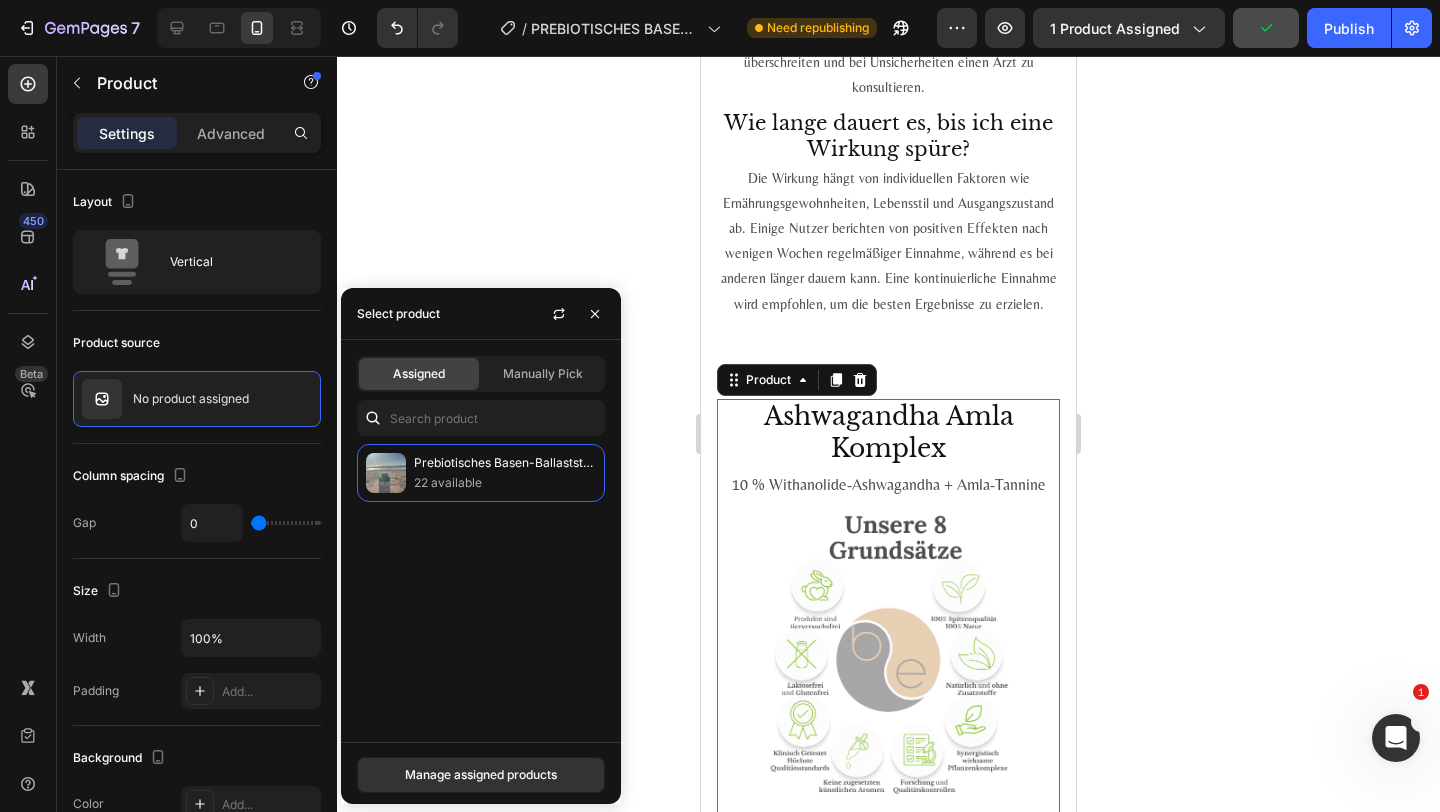 click on "22 available" at bounding box center (505, 483) 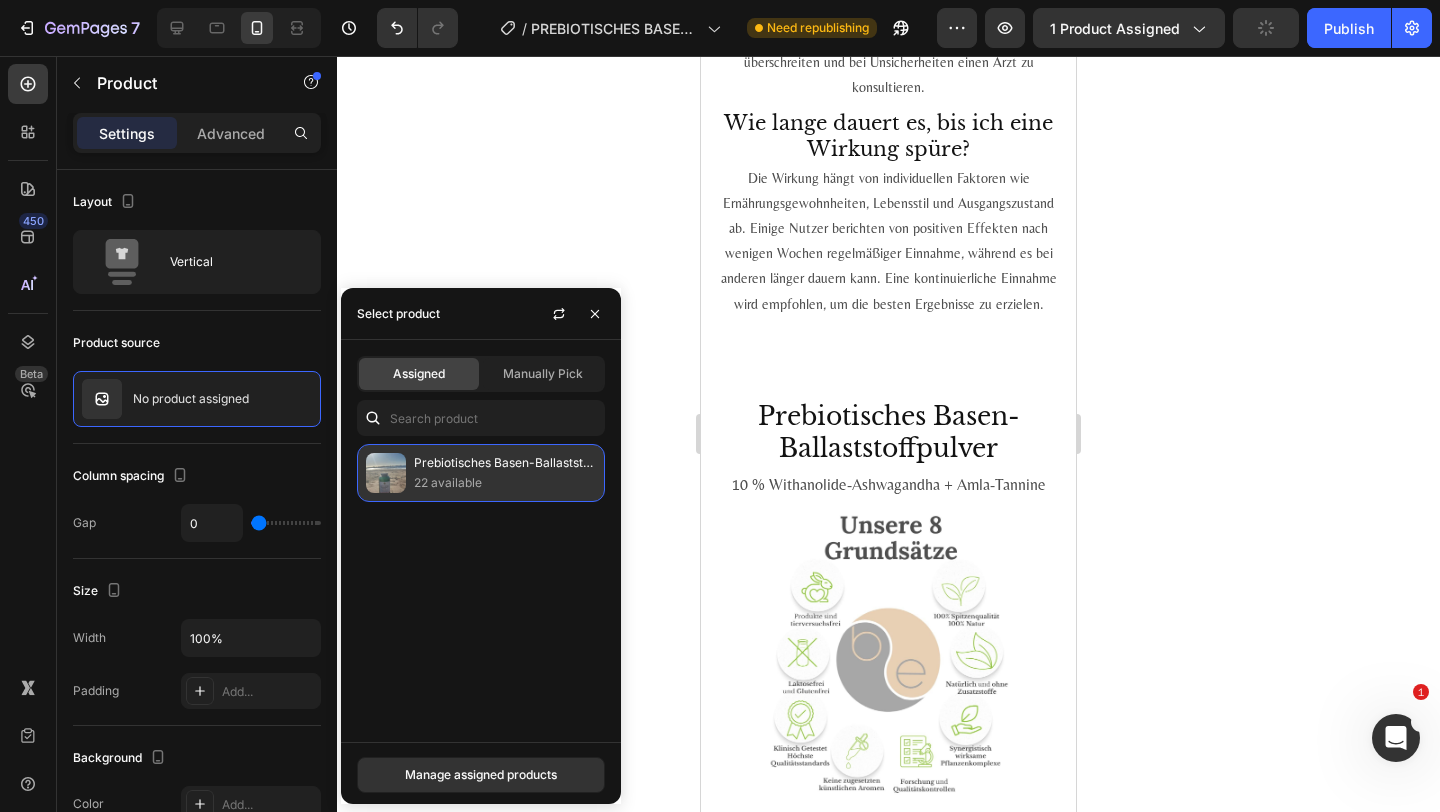 click on "22 available" at bounding box center [505, 483] 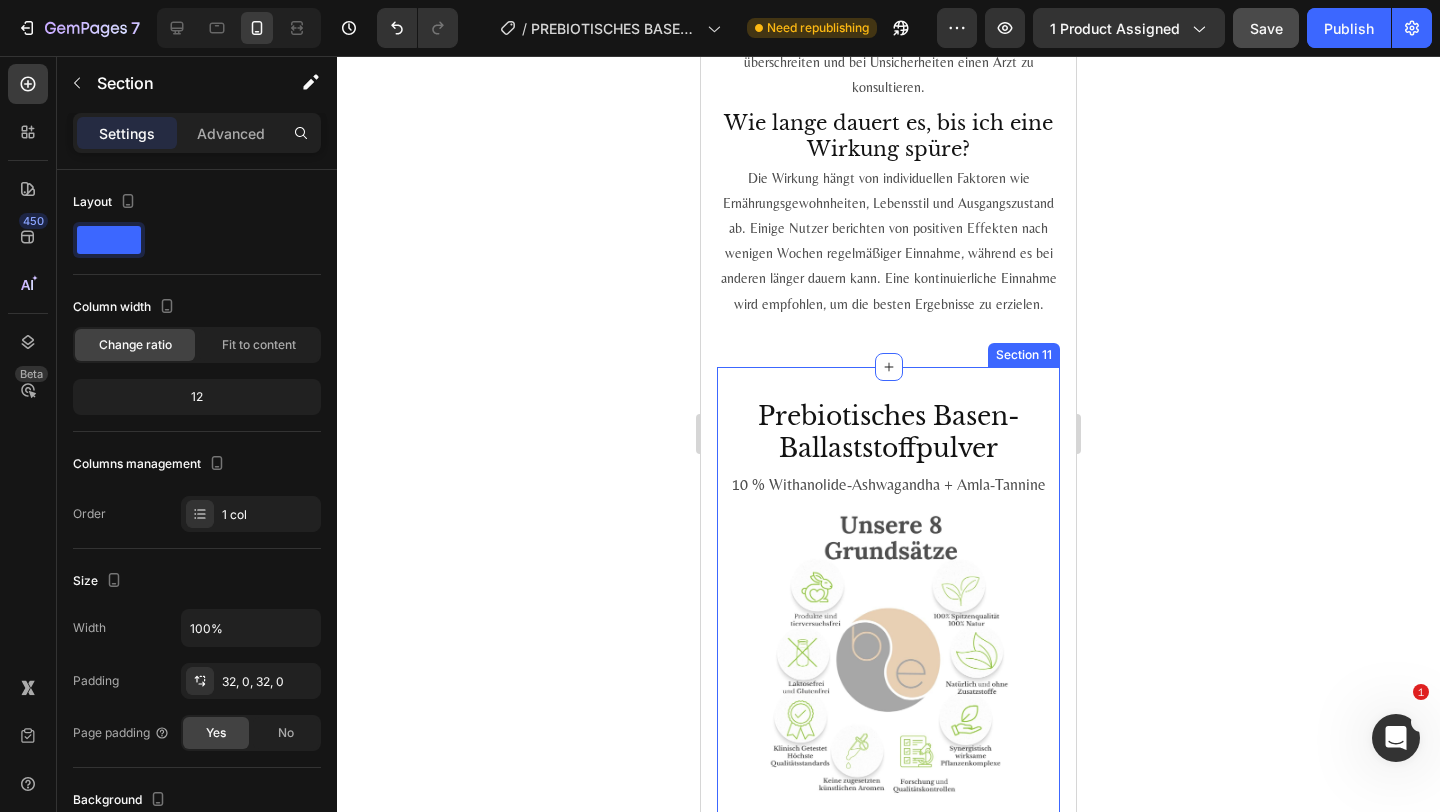 click on "Prebiotisches Basen-Ballaststoffpulver Product Title [NUMBER] % Withanolide-Ashwagandha + Amla-Tannine Text Block Product Images €[NUMBER] Product Price Product Price Loox - Rating widget Loox Row
[NUMBER]
Product Quantity [NUMBER] Kapseln a [NUMBER]mg / Gesamt [NUMBER]g Lieferung: [TIME] Werktage  inkl. MwSt., exkl. Versandkosten [NUMBER]€ / [NUMBER] Kg Text Block Alle Bewertungen Button Nur noch wenig auf Lager! Stock Counter Image Image Image Image Image Row Row 📦 Kostenloser Versand ab [NUMBER]€! Text Block Jetzt kaufen Add to Cart
Icon [NUMBER] mg Ashwagandha ([NUMBER] %) Text Block Row
Icon [NUMBER] mg Amla ([NUMBER] % Tannine) Text Block Row
Icon Pflanzen-Synergie Text Block Row
Icon Entwickelt mit Experten Text Block Row
Icon Vegan & zusatzfrei Text Block Row
Icon [NUMBER]-Tage-Dosierung ([NUMBER] Kps.) Text Block Row Row Ich nehme Ashwagadnha schon länger, dieser Komplex ist am angenehmsten. Text block                Icon                Icon Icon" at bounding box center [888, 1294] 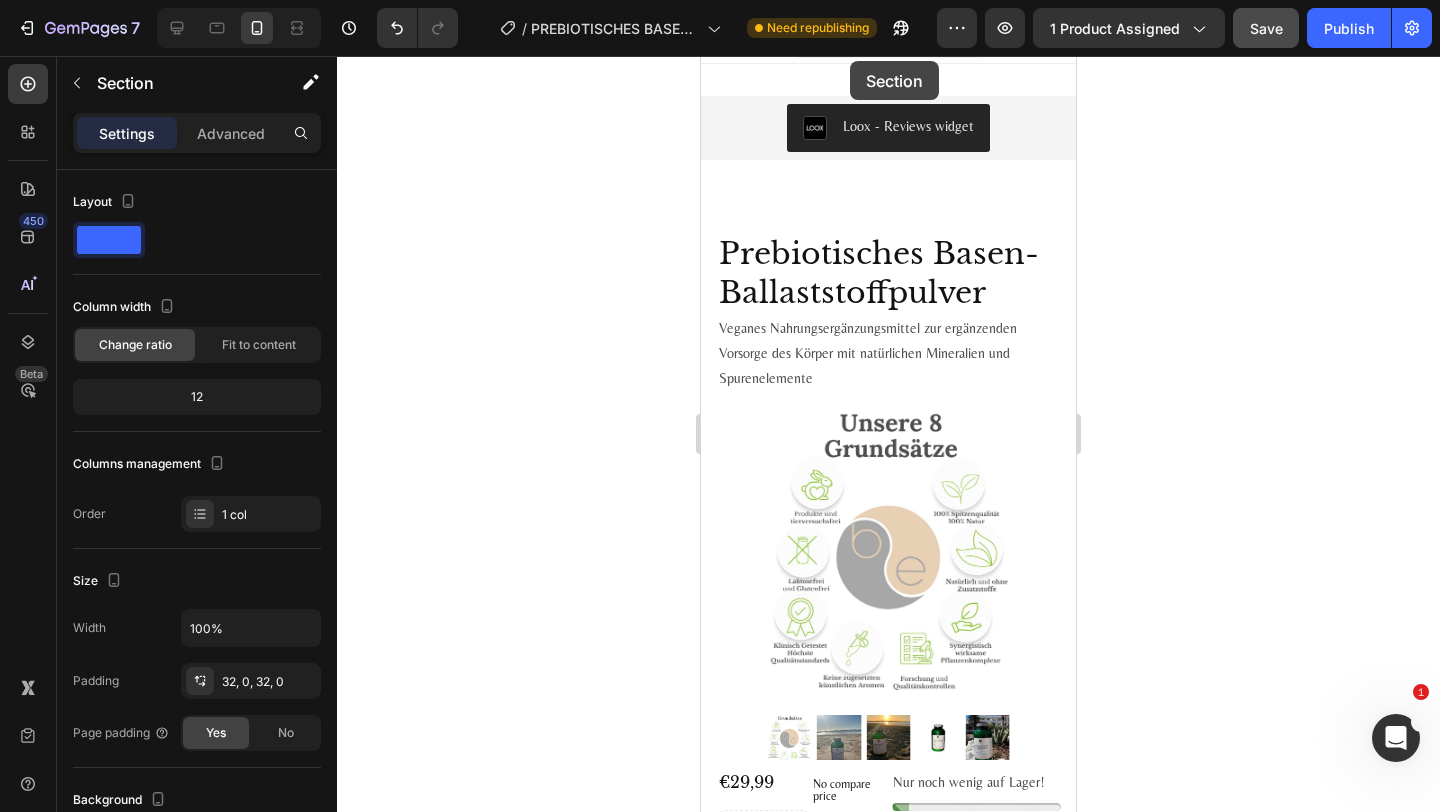 scroll, scrollTop: 0, scrollLeft: 0, axis: both 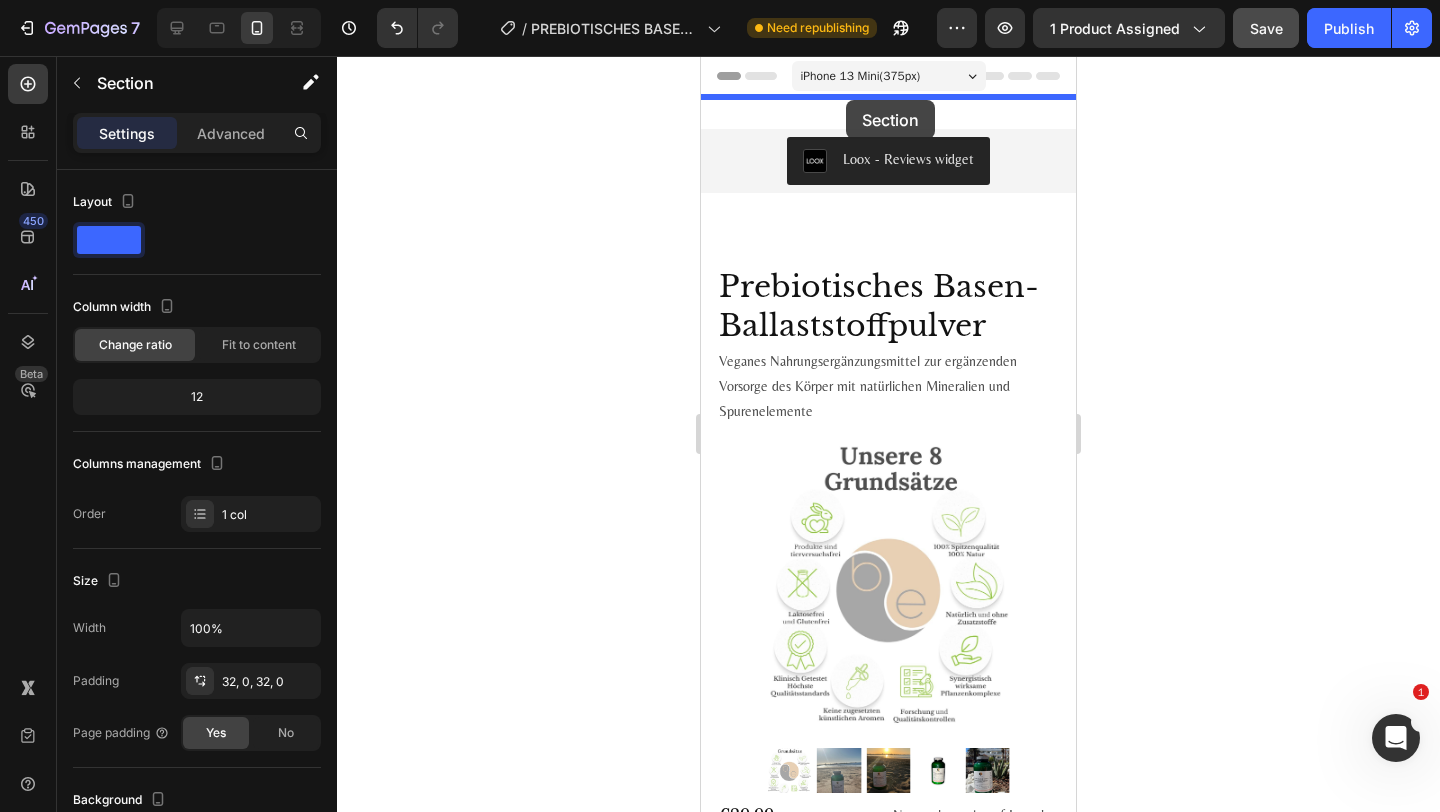 drag, startPoint x: 718, startPoint y: 306, endPoint x: 846, endPoint y: 100, distance: 242.52835 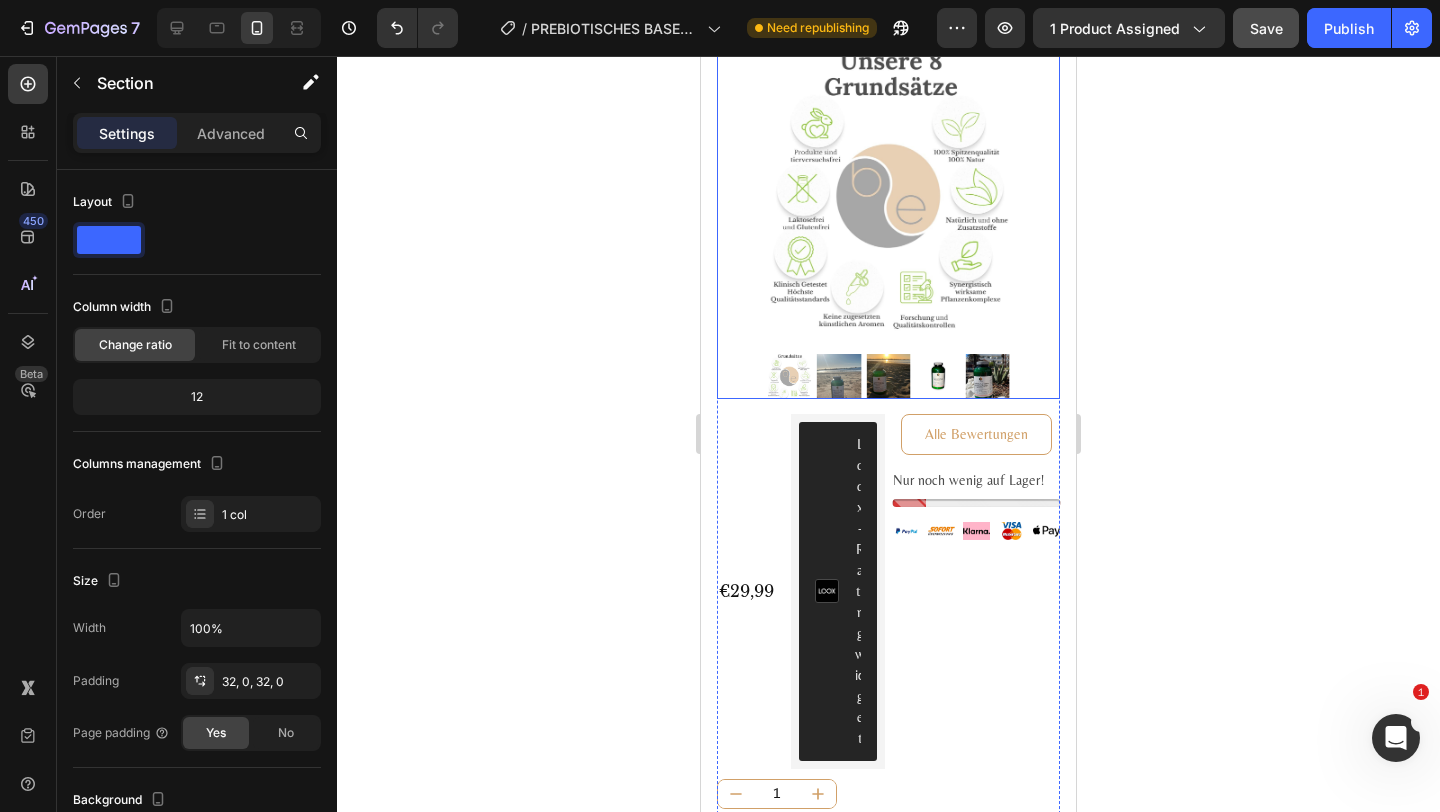 scroll, scrollTop: 388, scrollLeft: 0, axis: vertical 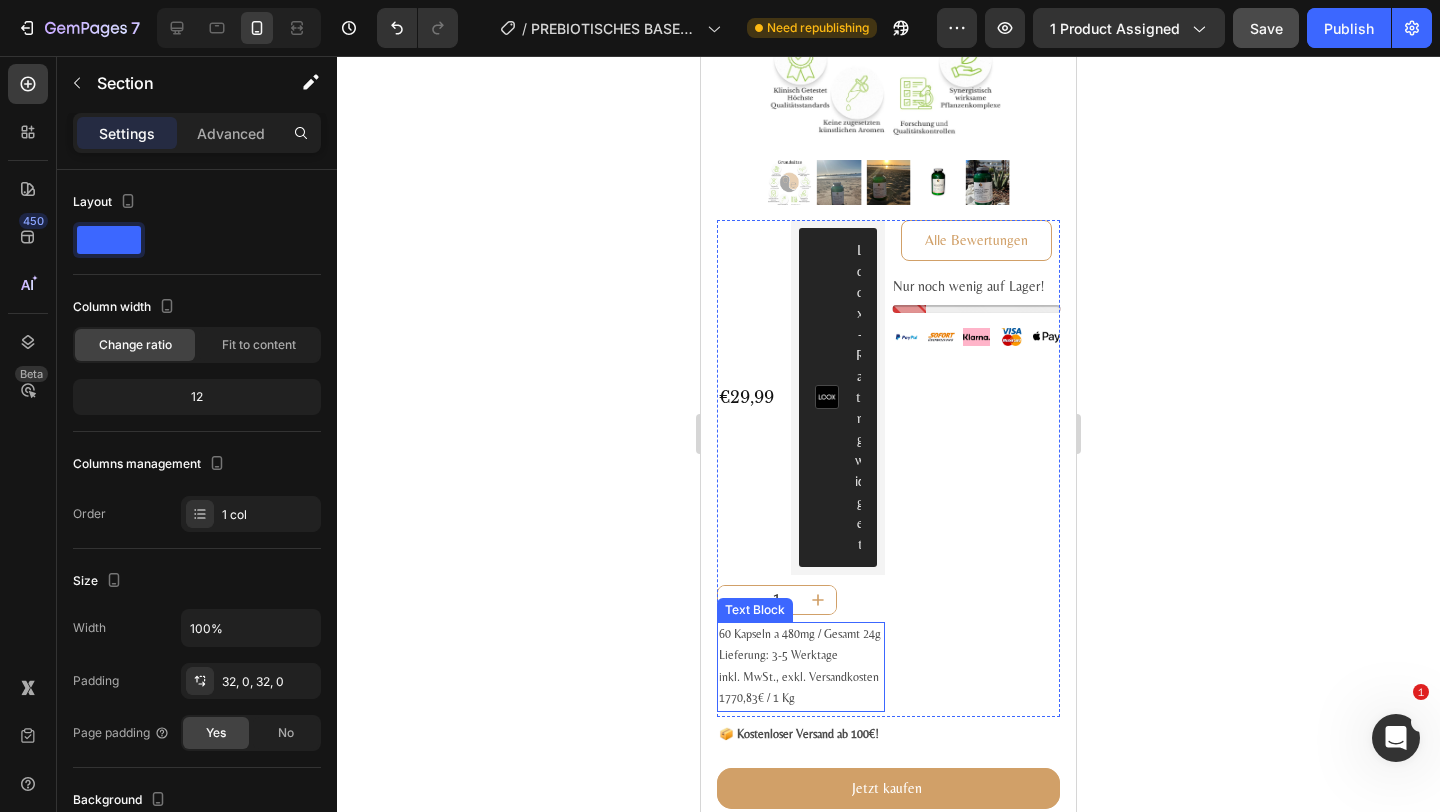 click on "60 Kapseln a 480mg / Gesamt 24g Lieferung: 3-5 Werktage" at bounding box center [801, 645] 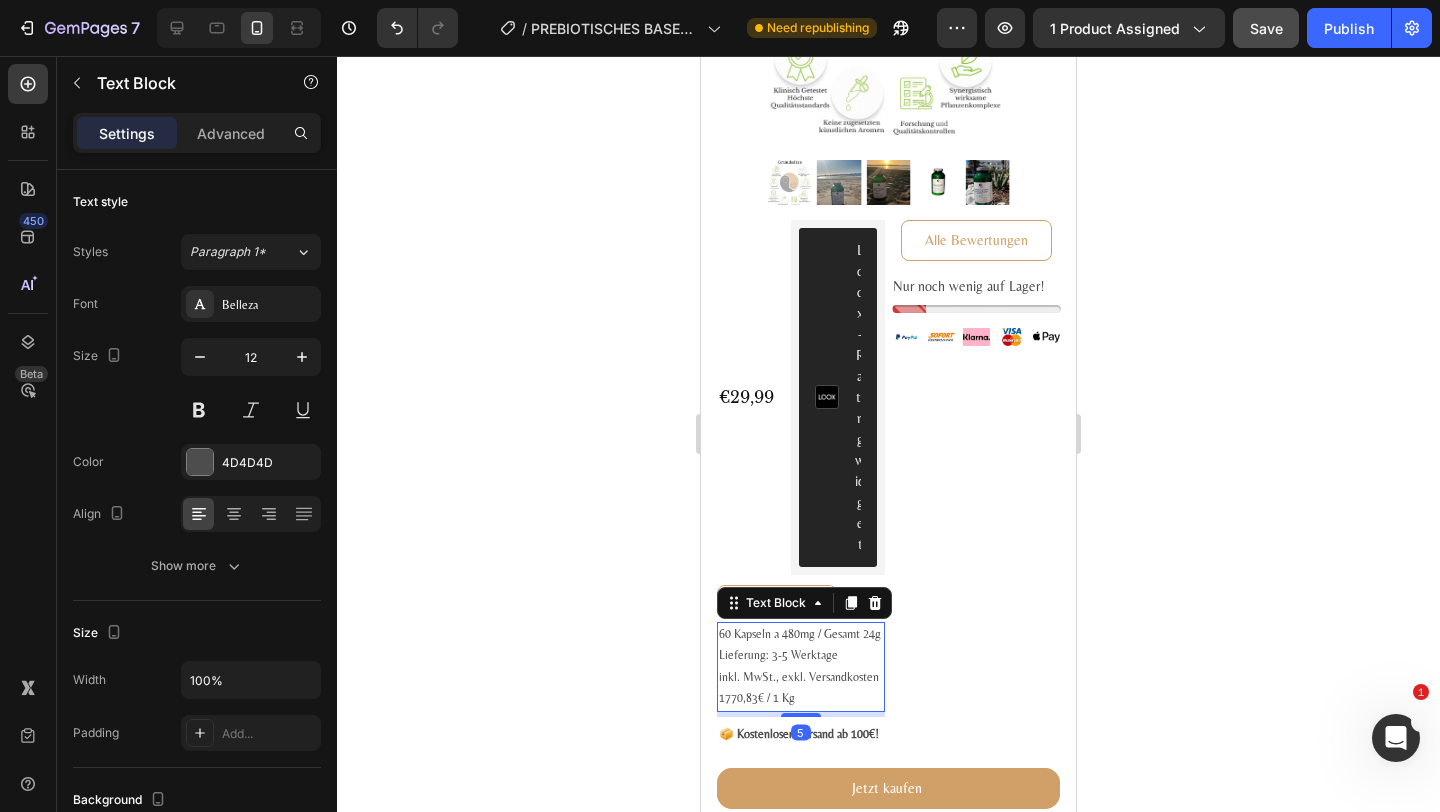 click on "60 Kapseln a 480mg / Gesamt 24g Lieferung: 3-5 Werktage" at bounding box center (801, 645) 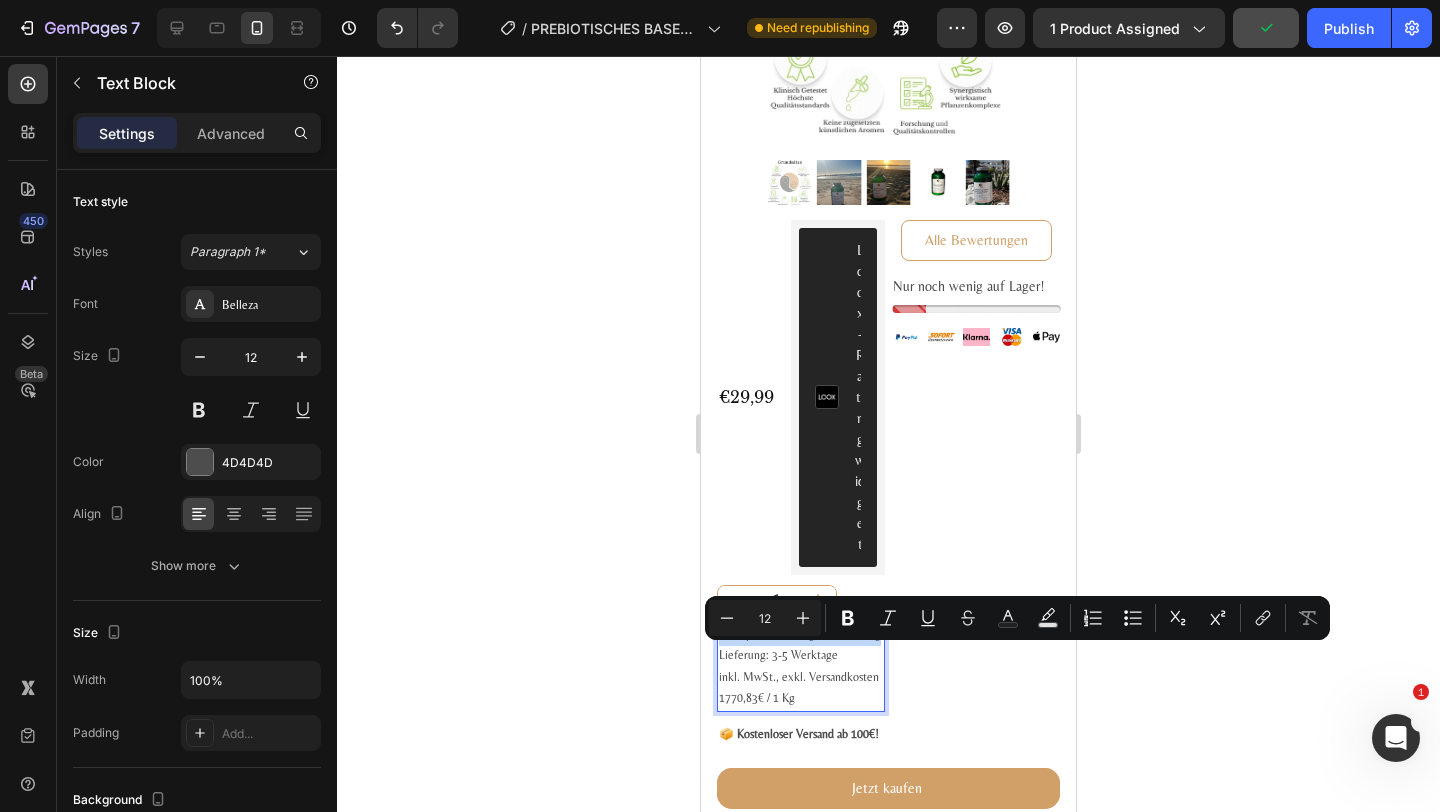 drag, startPoint x: 736, startPoint y: 678, endPoint x: 689, endPoint y: 654, distance: 52.773098 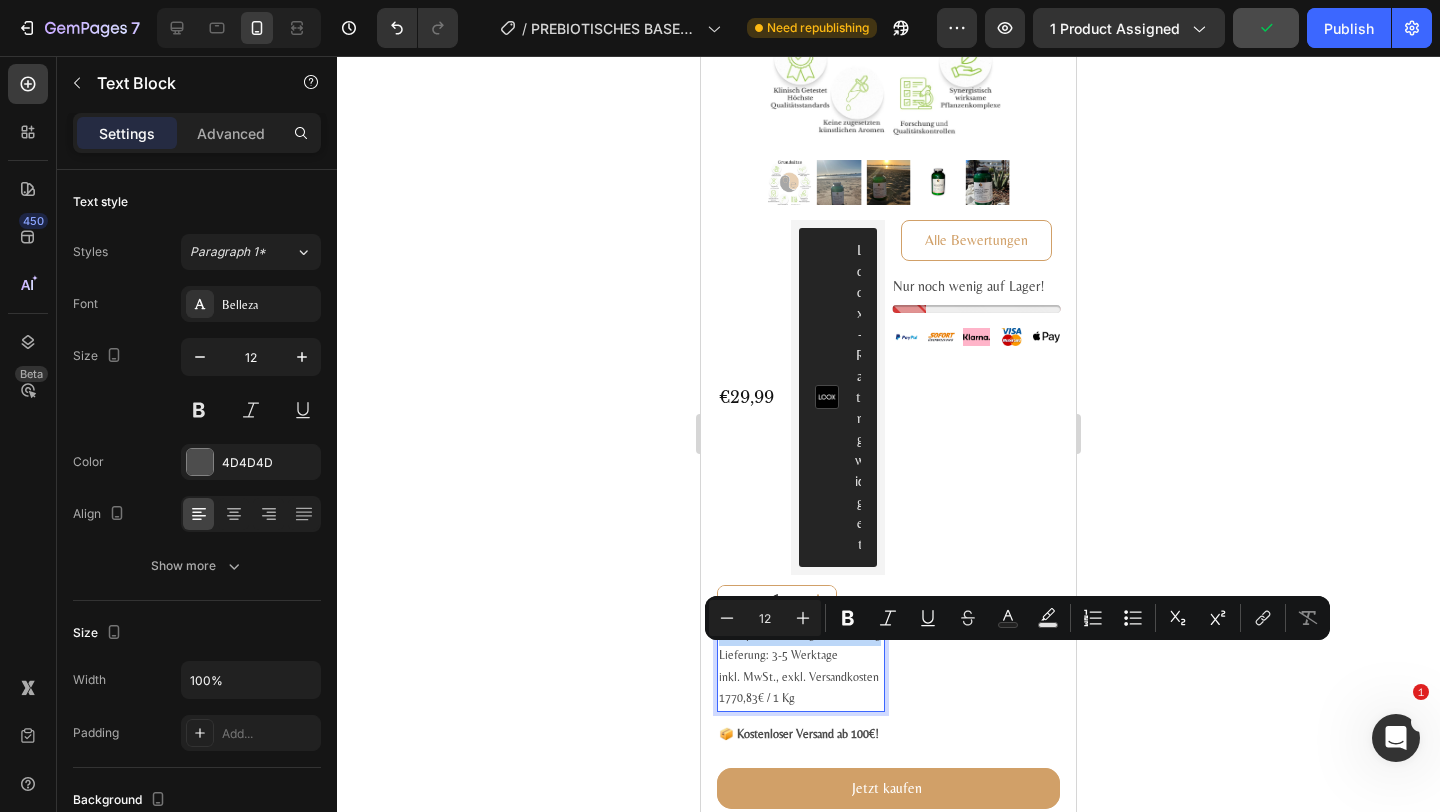 click on "iPhone 13 Mini  ( [NUMBER] px) iPhone 13 Mini iPhone 13 Pro iPhone 11 Pro Max iPhone 15 Pro Max Pixel 7 Galaxy S8+ Galaxy S20 Ultra iPad Mini iPad Air iPad Pro Header Product Images Row Prebiotisches Basen-Ballaststoffpulver Product Title Loox - Rating widget Loox Row Ca [NUMBER] mg • Mg [NUMBER] mg • K [NUMBER] mg + [NUMBER] g präbiotische Ballaststoffe – basisch & darmfreundlich je [NUMBER] g Text Block Das hochwertige Prebiotisches Basen- und Ballaststoffpulver kombiniert natürliche präbiotische Ballaststoffe mit den essenziellen Mineralstoffen Calcium, Magnesium und Kalium. Diese sorgfältig abgestimmte Formel unterstützt Ihren Körper auf natürliche Weise und trägt dazu bei, das Wohlbefinden im Alltag zu fördern.
Verdauung und Darmgesundheit
Lösliche Ballaststoffe (Dextrin) : Die enthaltenen Ballaststoffe stammen zu [NUMBER] % aus verdauungsresistenter Maisstärke. Sie fördern das Wachstum gesunder Darmbakterien, verbessern die Verdauung und tragen zur Regulierung des Stuhlgangs bei." at bounding box center (888, 5369) 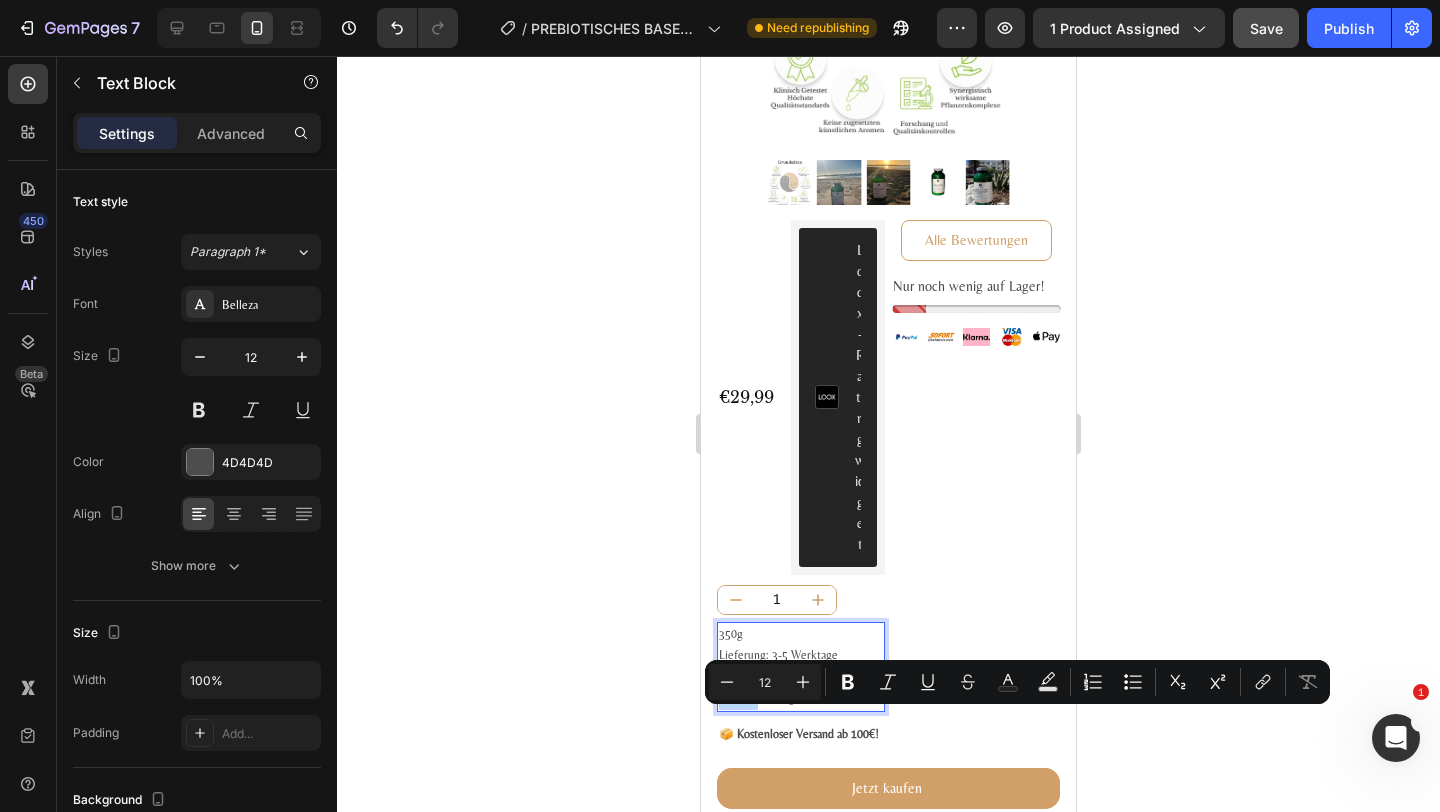 drag, startPoint x: 758, startPoint y: 726, endPoint x: 713, endPoint y: 726, distance: 45 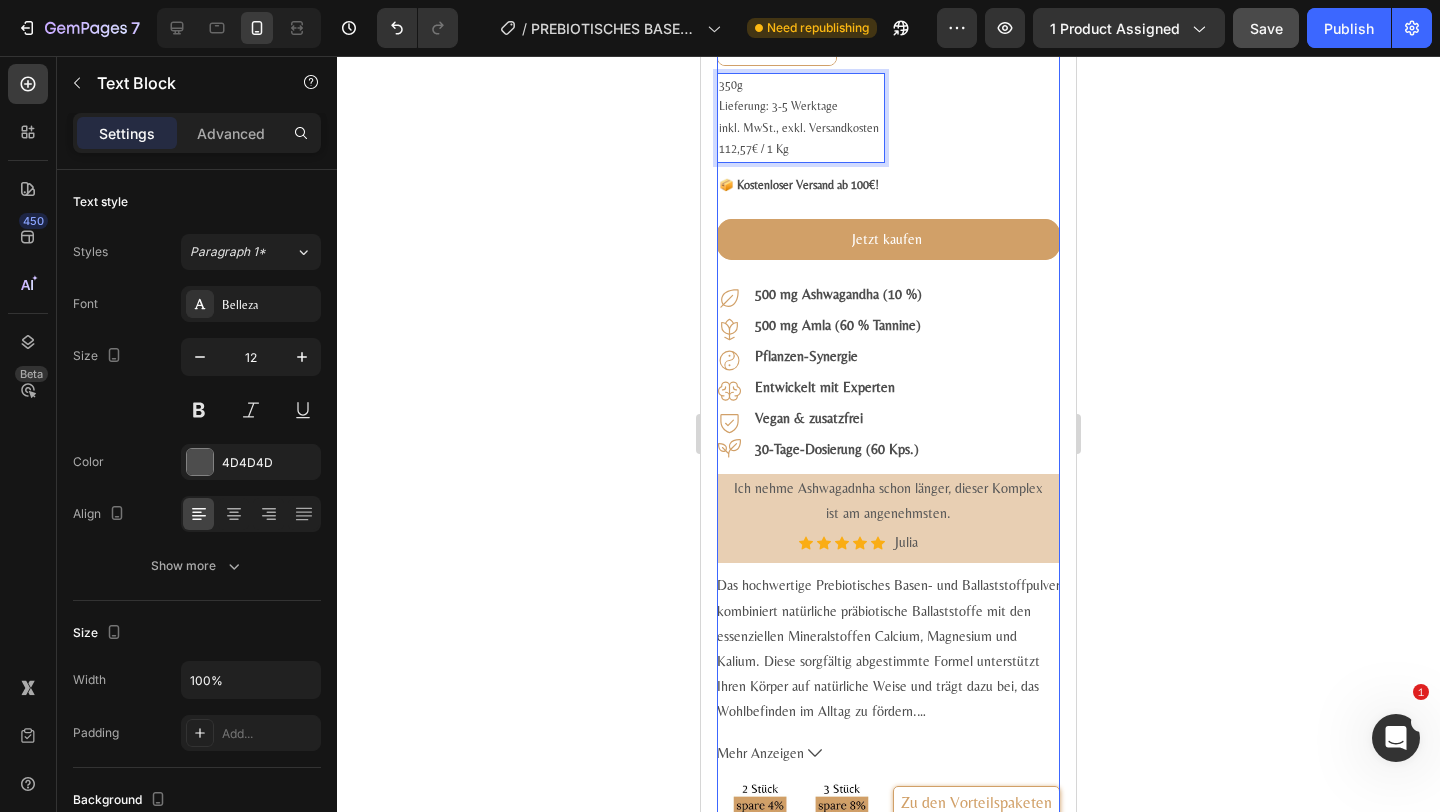 scroll, scrollTop: 936, scrollLeft: 0, axis: vertical 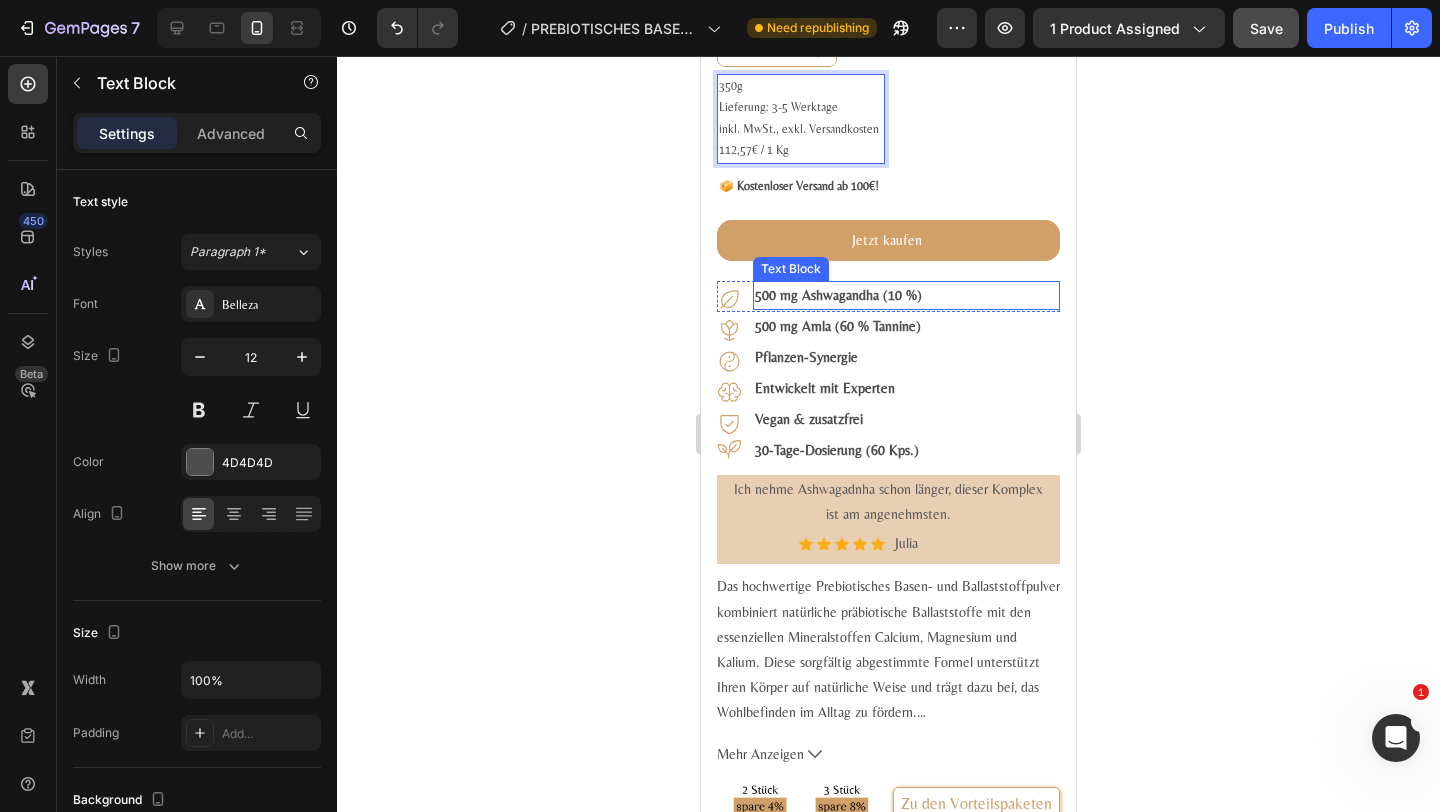 click on "500 mg Ashwagandha (10 %)" at bounding box center [838, 295] 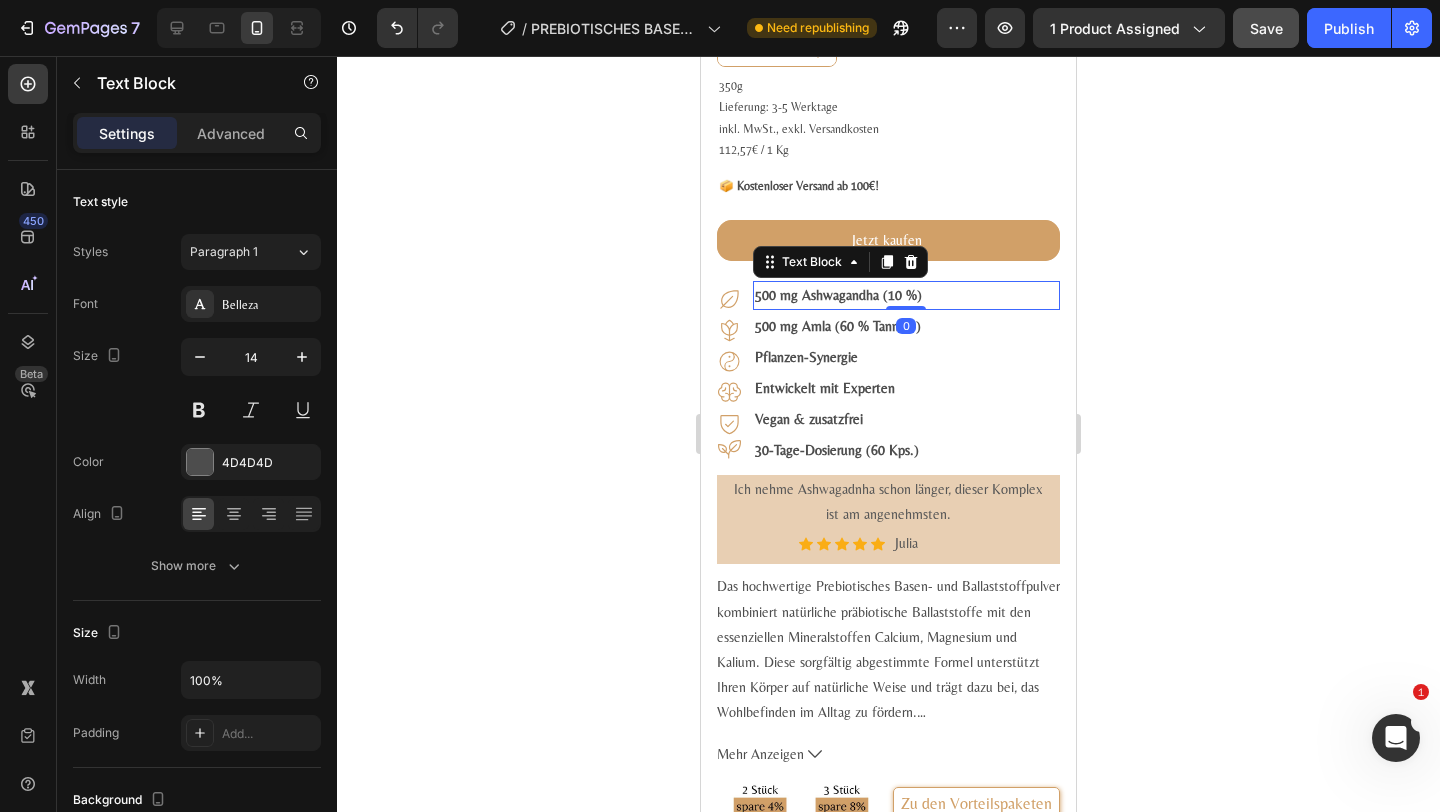 click on "500 mg Ashwagandha (10 %)" at bounding box center (838, 295) 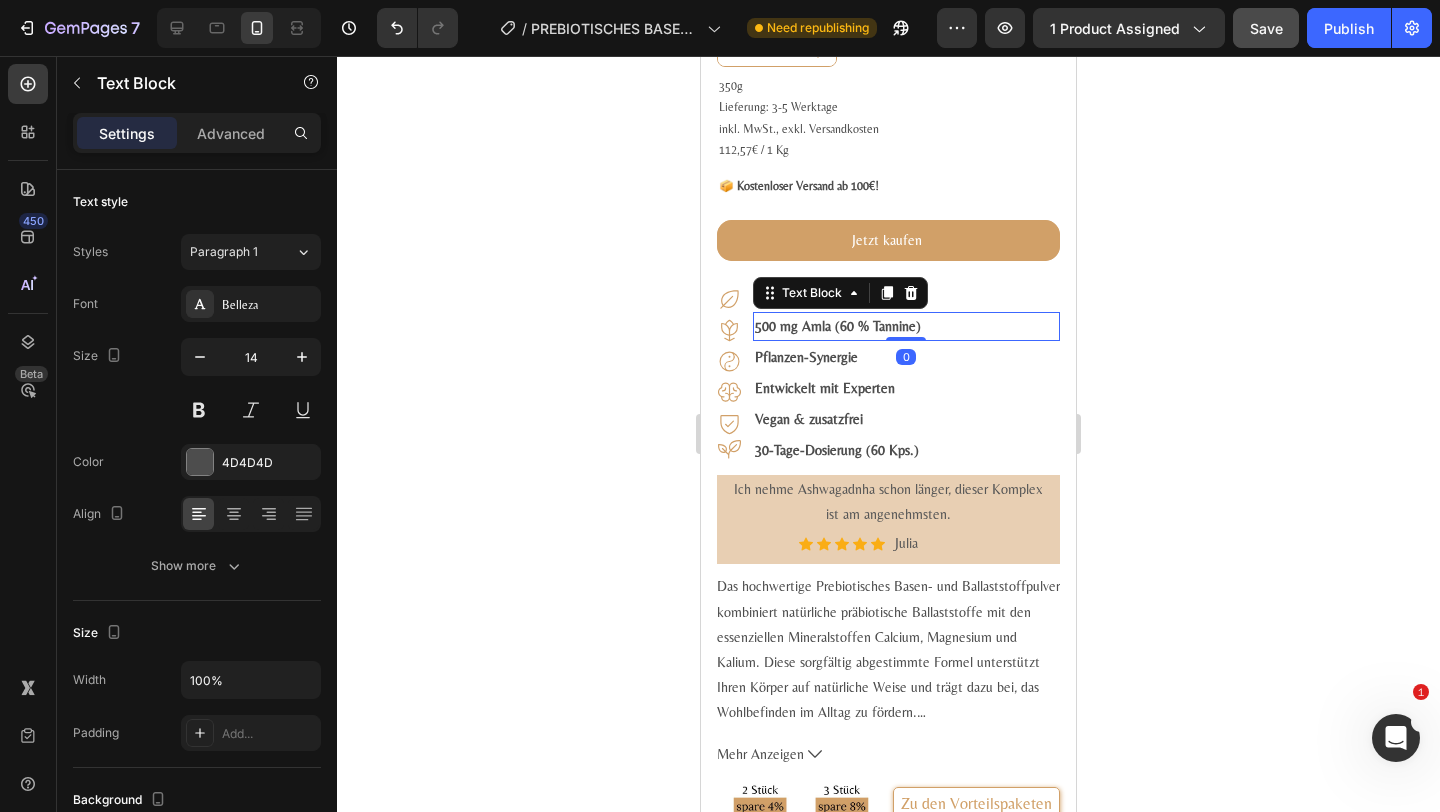 click on "500 mg Amla (60 % Tannine)" at bounding box center [838, 326] 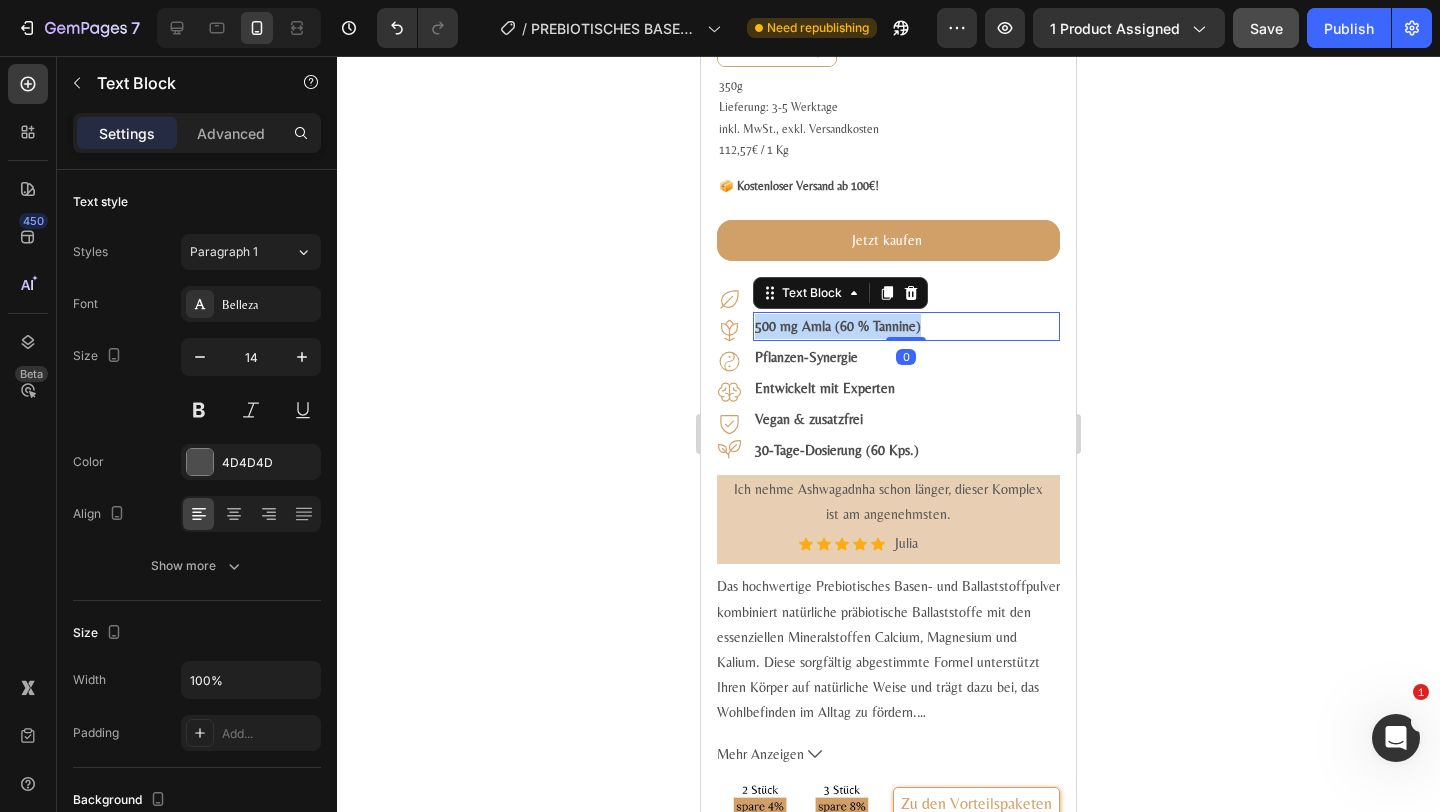 click on "500 mg Amla (60 % Tannine)" at bounding box center (838, 326) 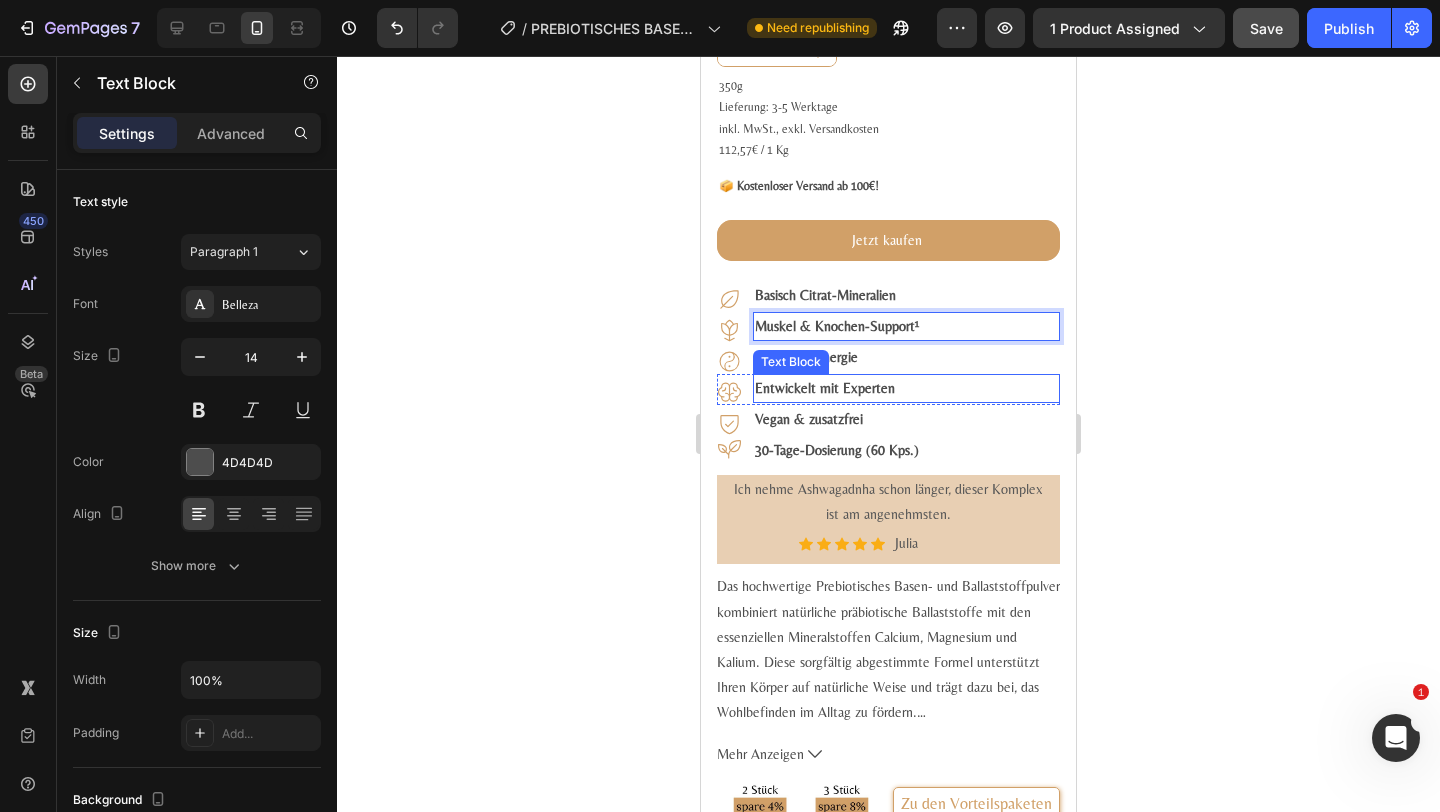 click on "Entwickelt mit Experten" at bounding box center (825, 388) 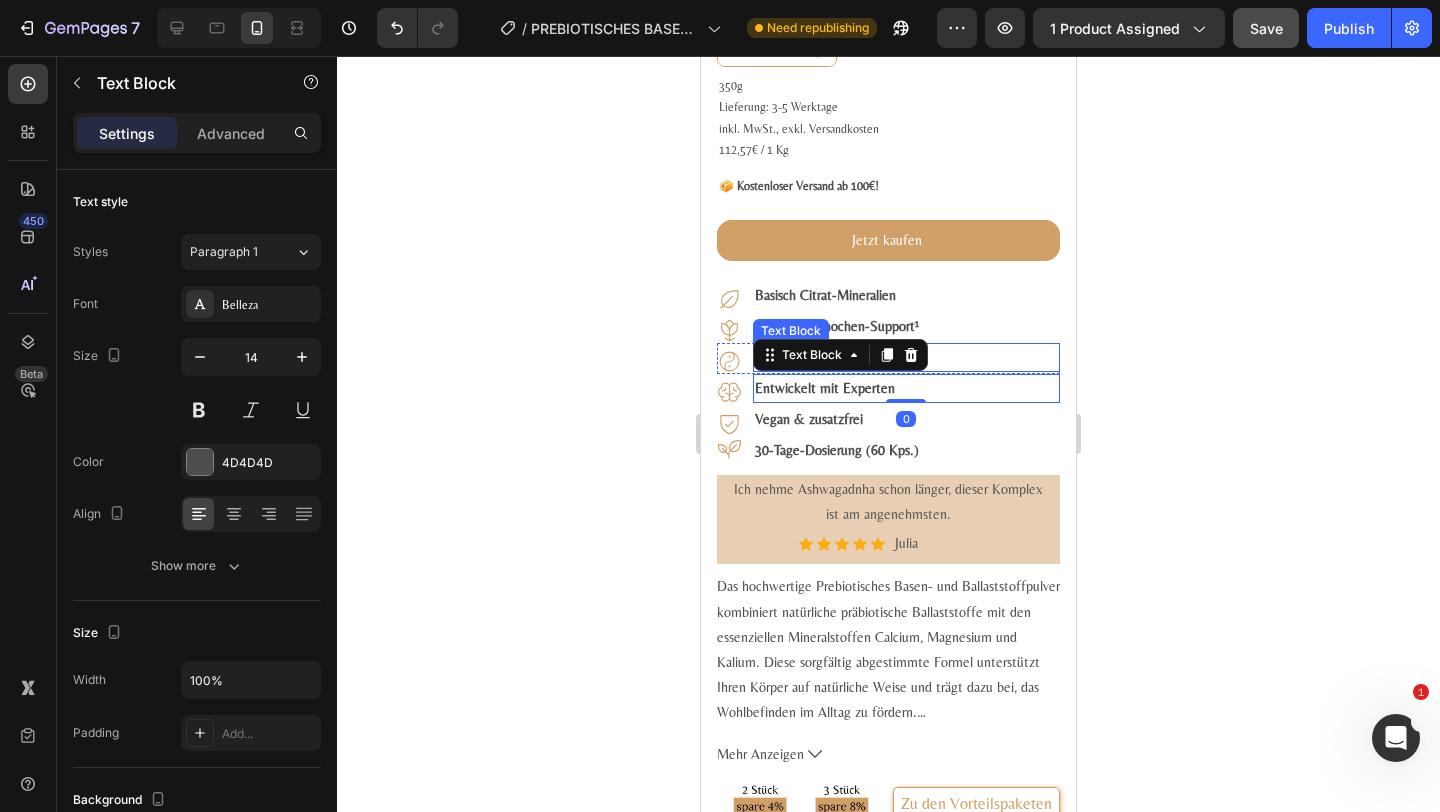 click on "Pflanzen-Synergie" at bounding box center [906, 357] 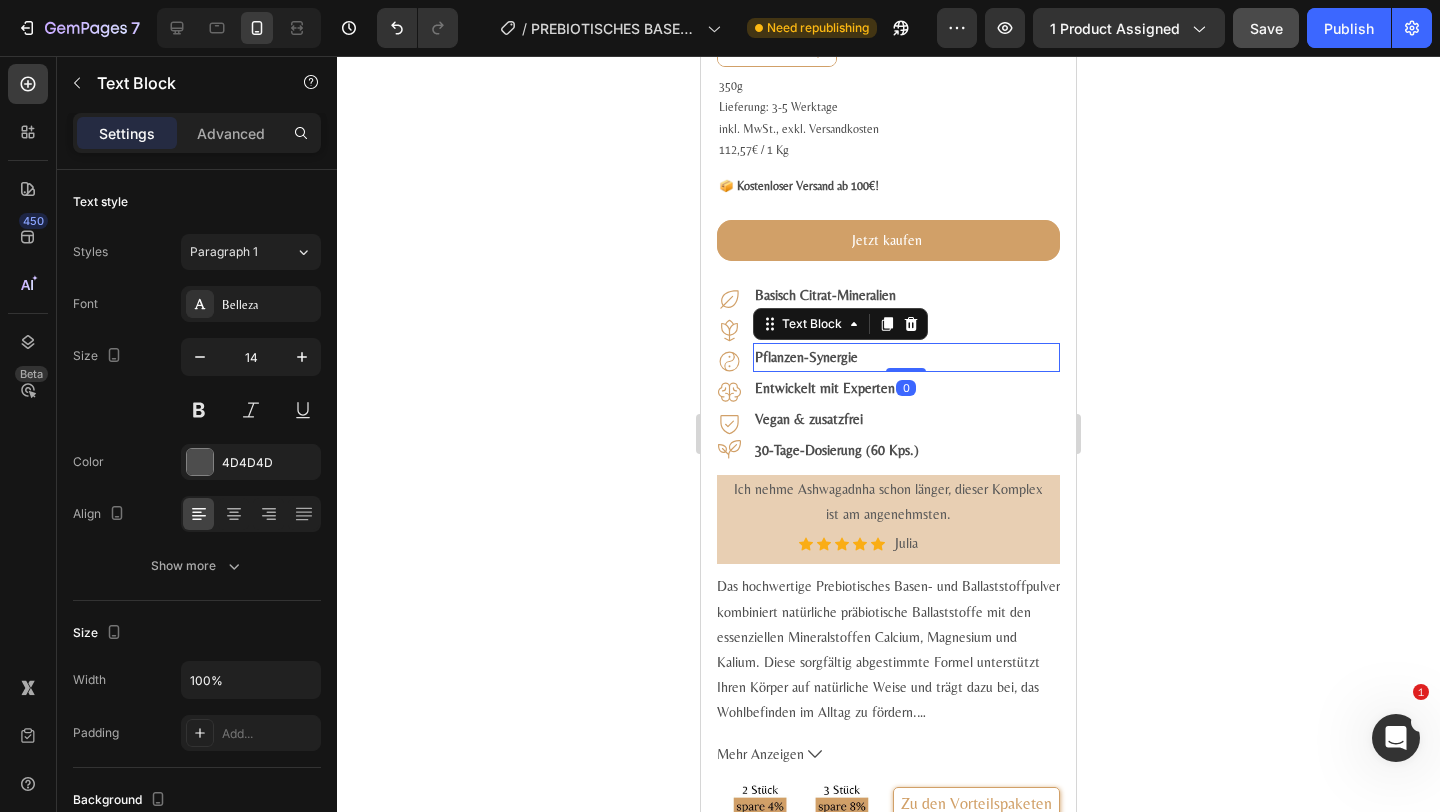 click on "Pflanzen-Synergie" at bounding box center [906, 357] 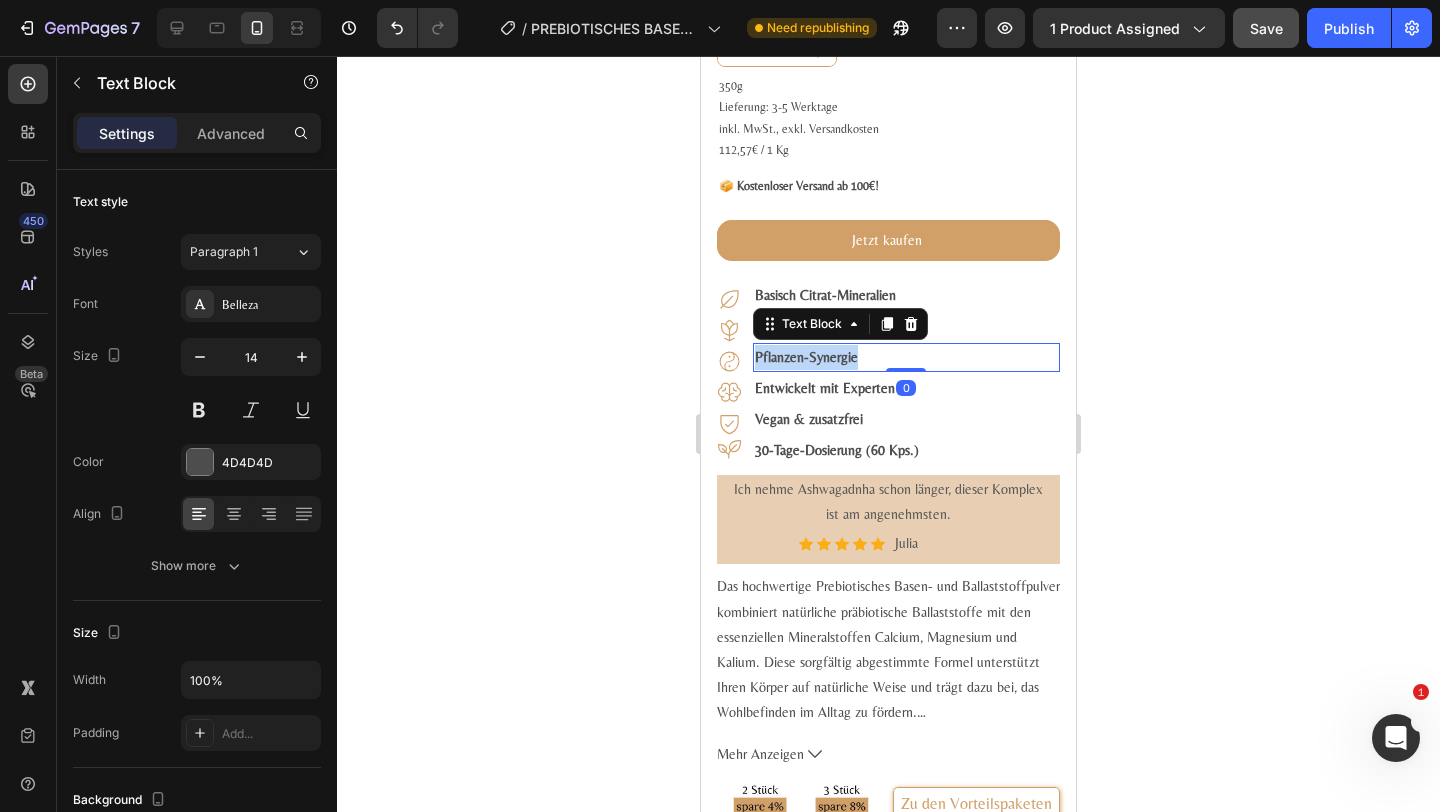 click on "Pflanzen-Synergie" at bounding box center (906, 357) 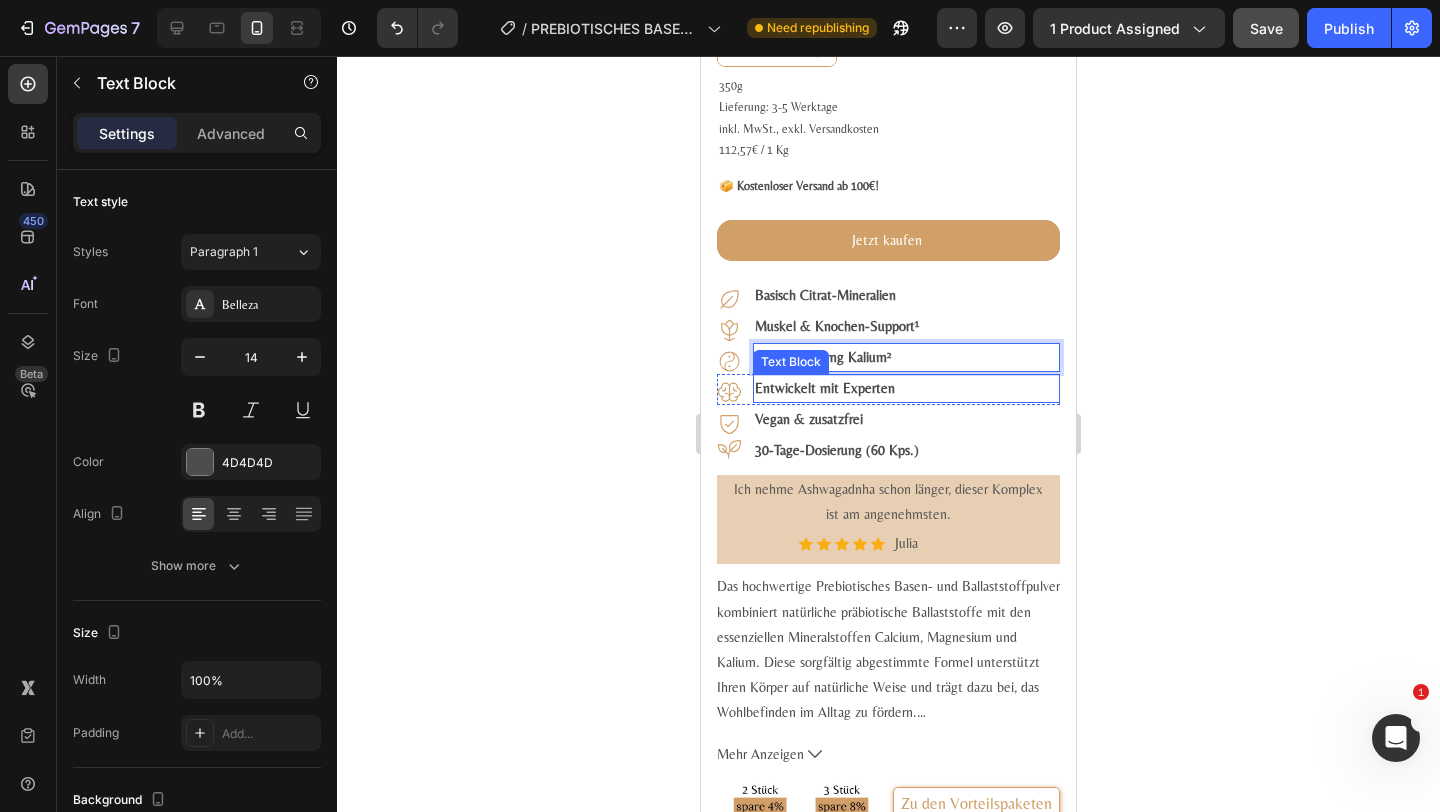click on "Entwickelt mit Experten" at bounding box center (825, 388) 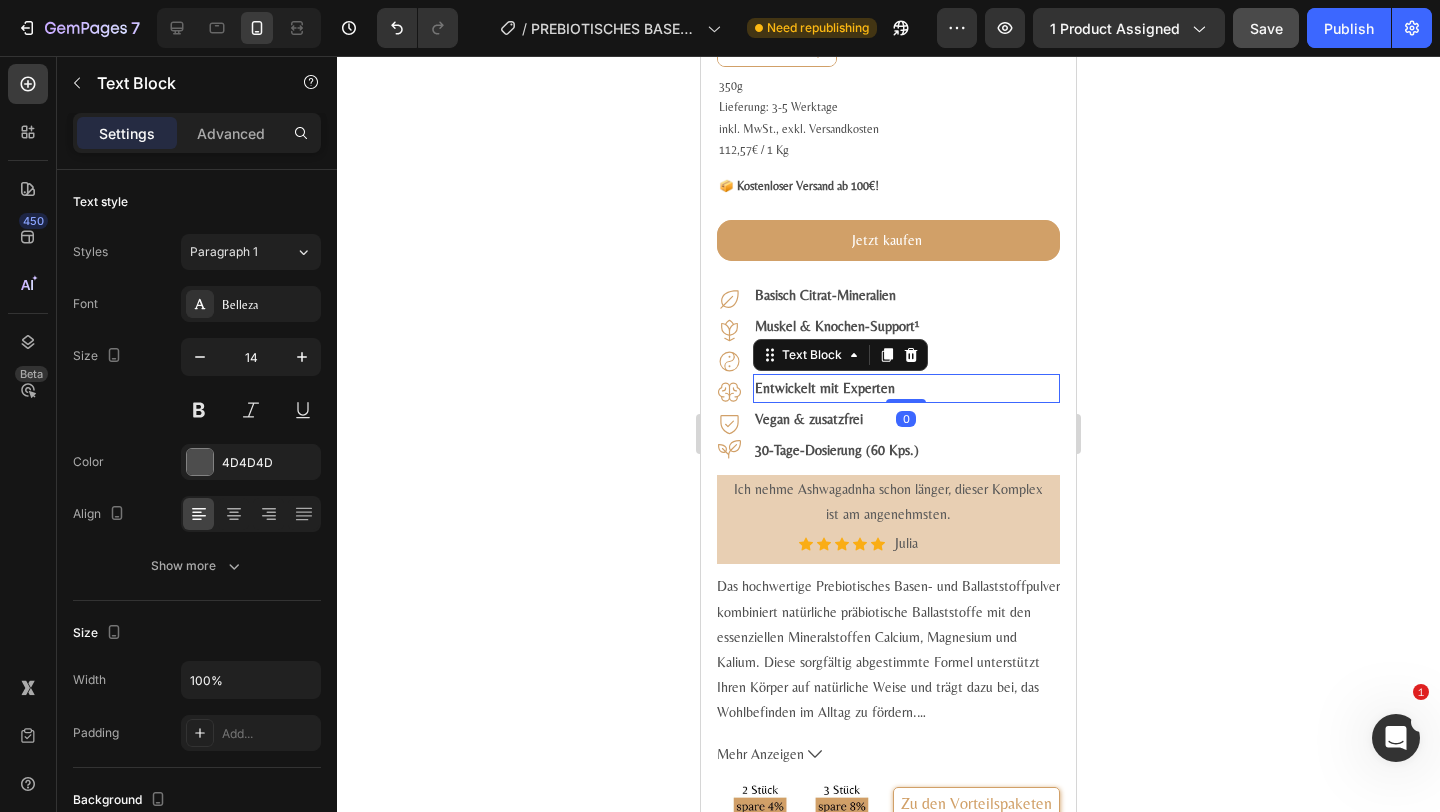 click on "Entwickelt mit Experten" at bounding box center [825, 388] 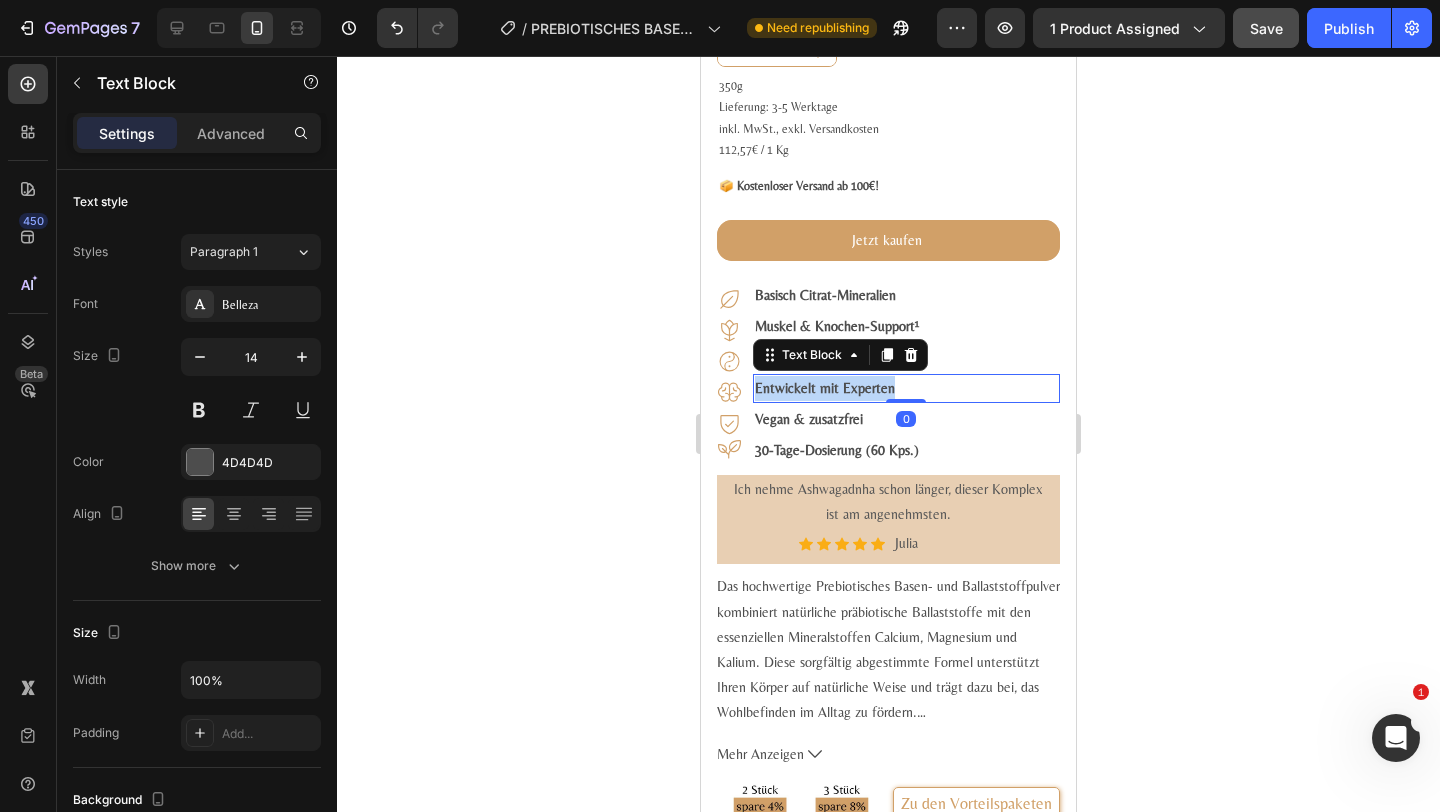 click on "Entwickelt mit Experten" at bounding box center [825, 388] 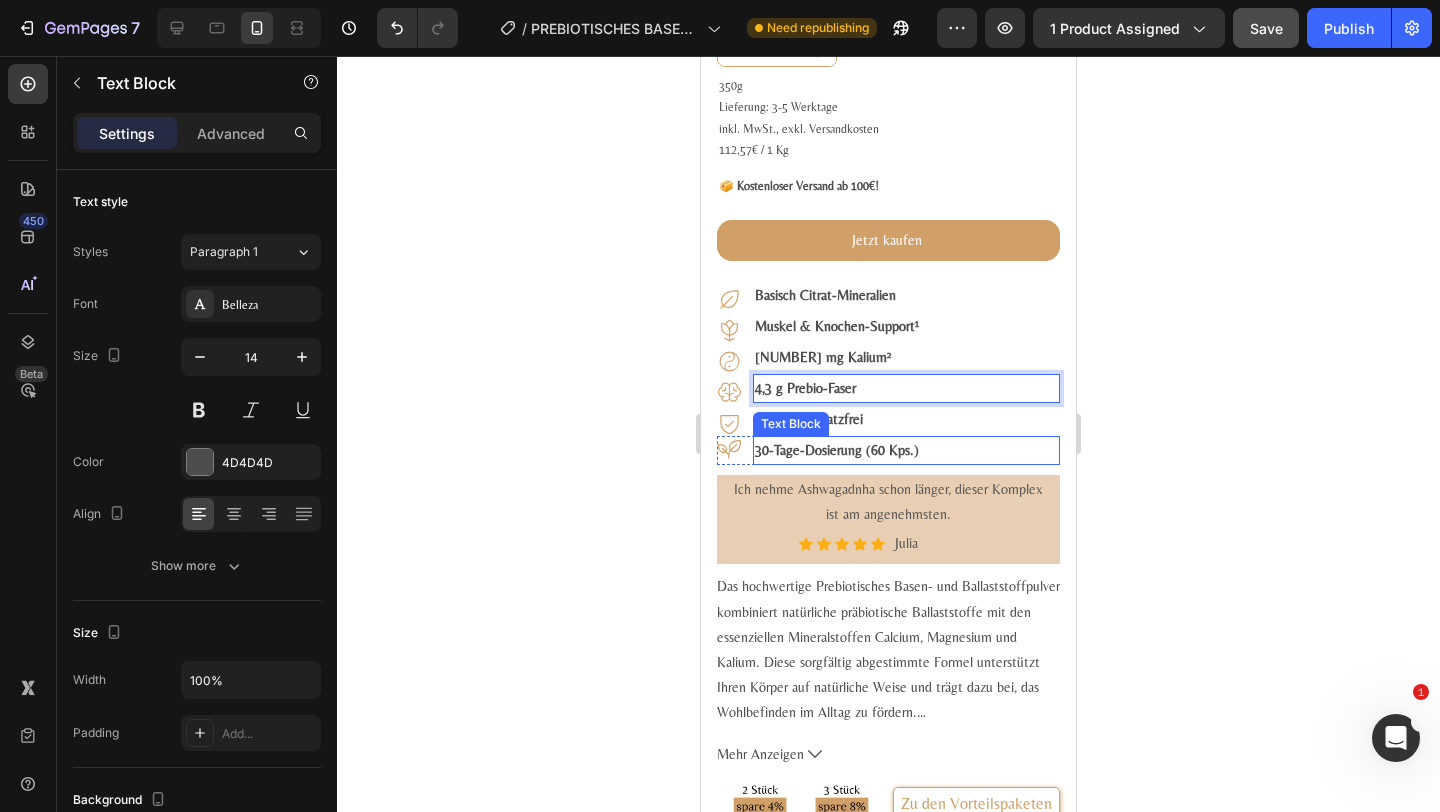 click on "30-Tage-Dosierung (60 Kps.)" at bounding box center [906, 450] 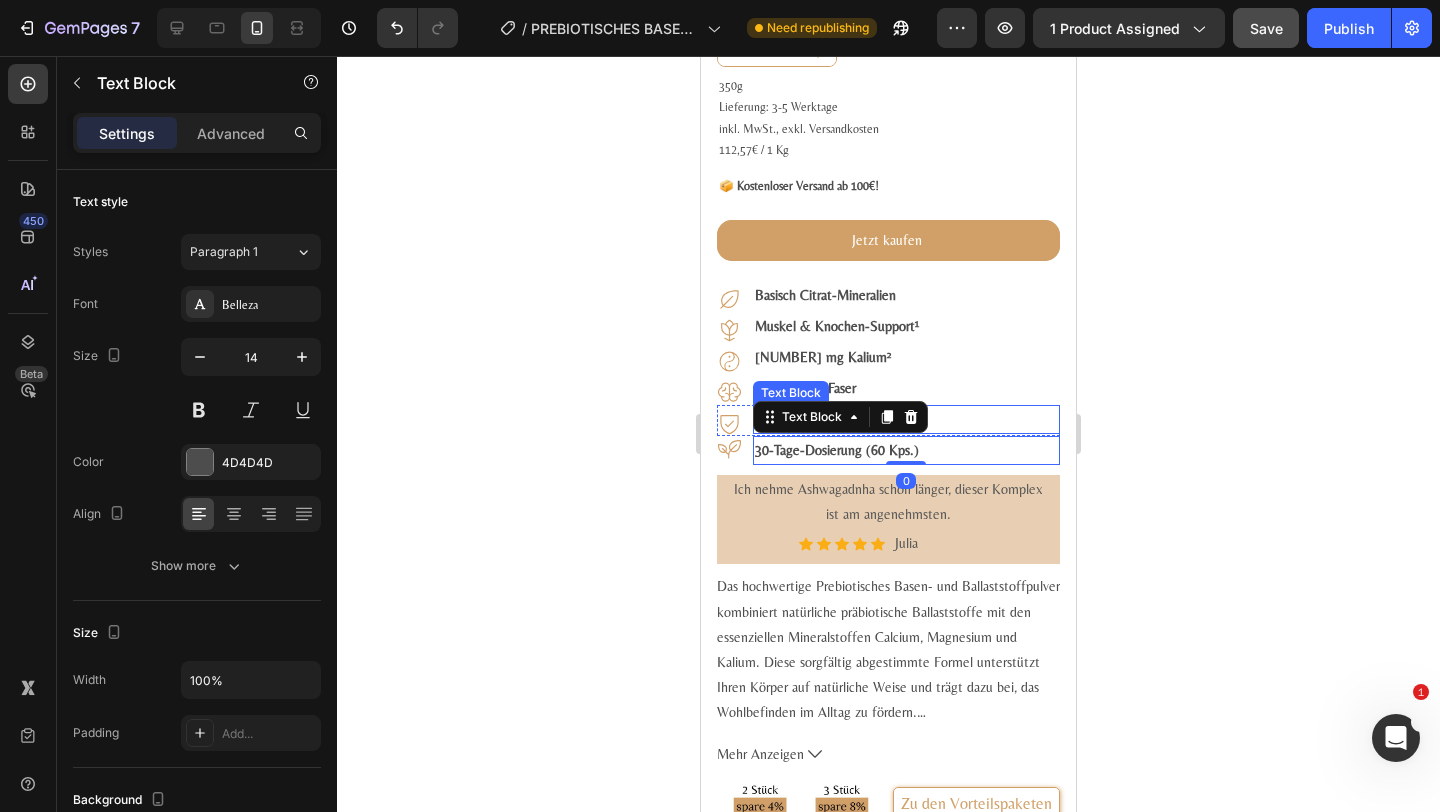 click on "Vegan & zusatzfrei" at bounding box center (906, 419) 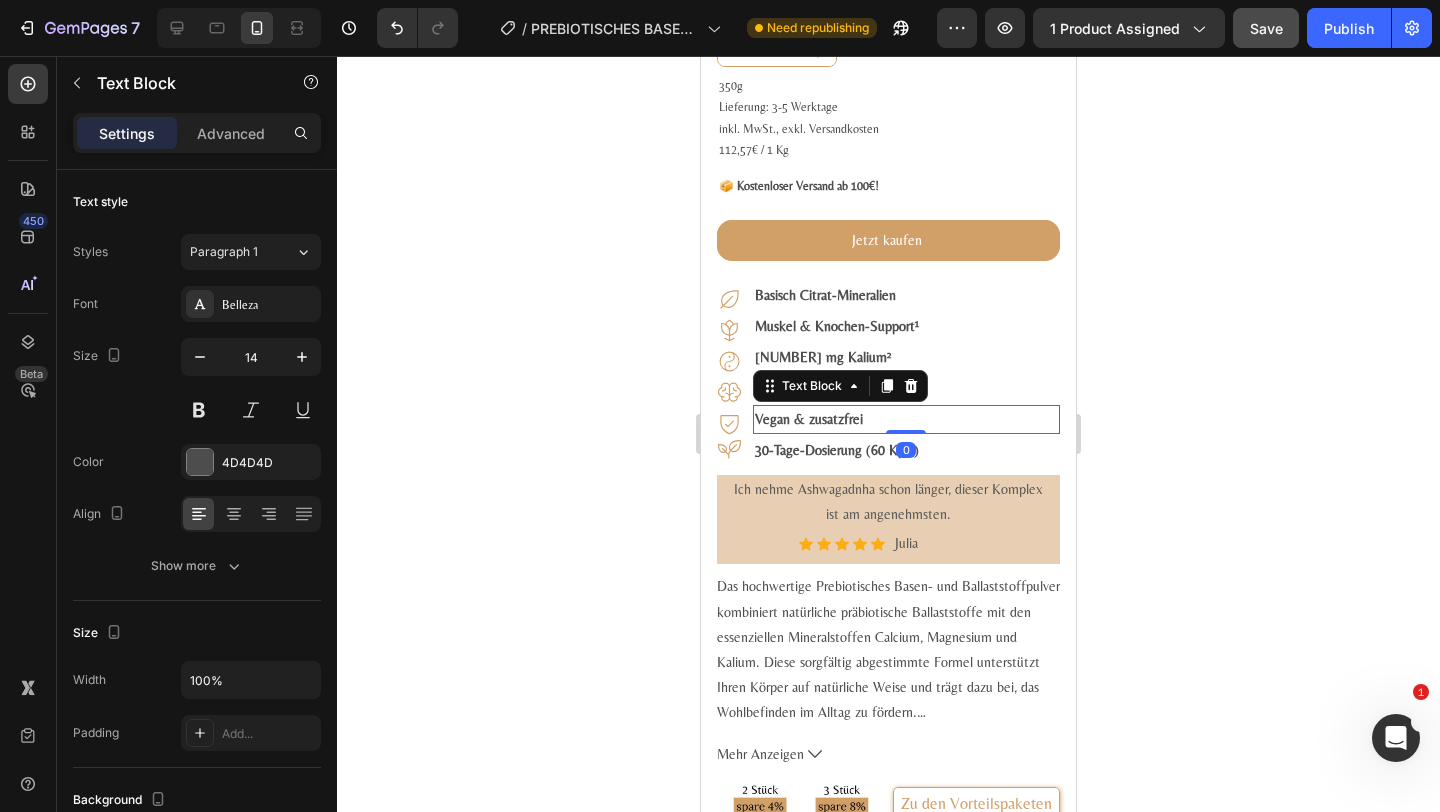 click on "Vegan & zusatzfrei" at bounding box center [906, 419] 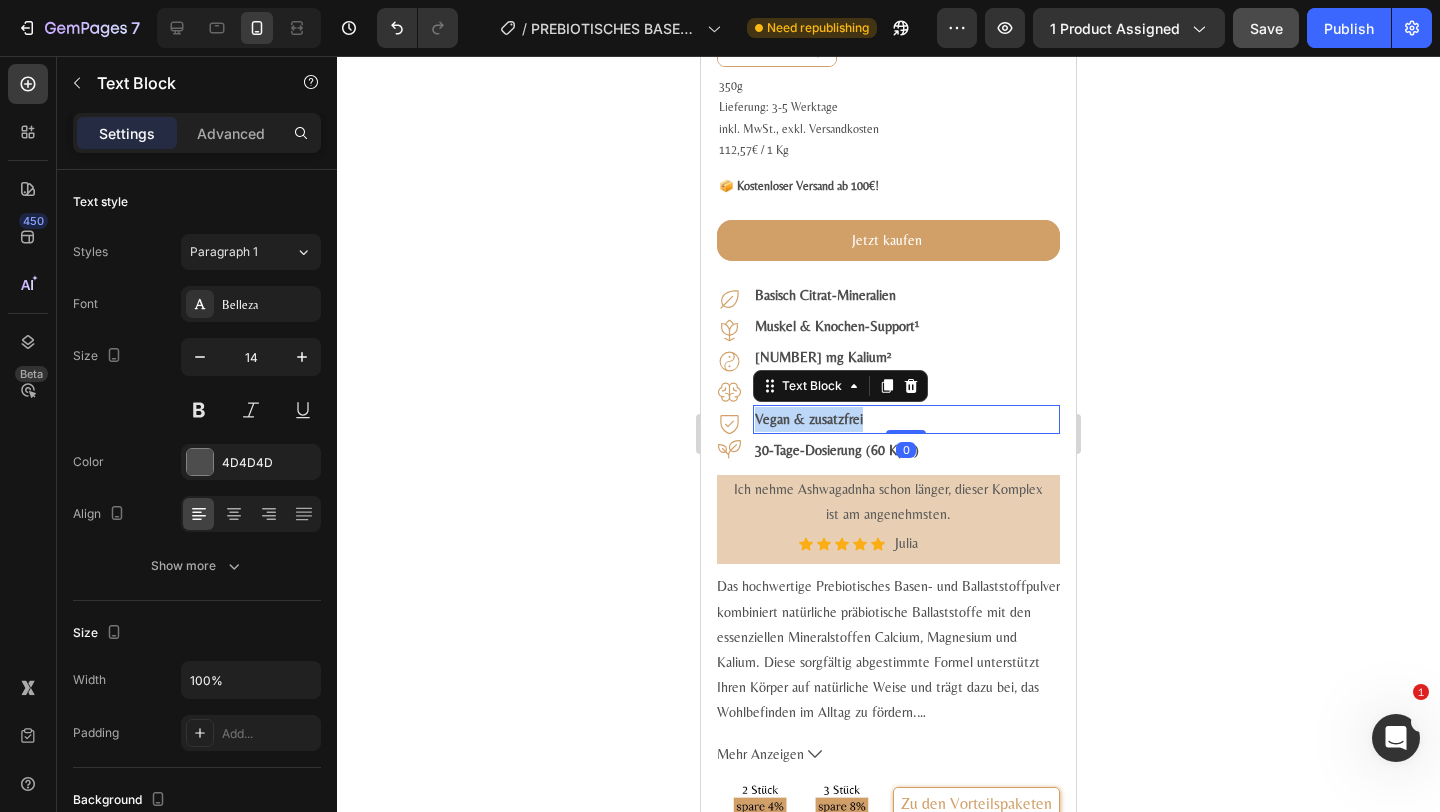 click on "Vegan & zusatzfrei" at bounding box center [906, 419] 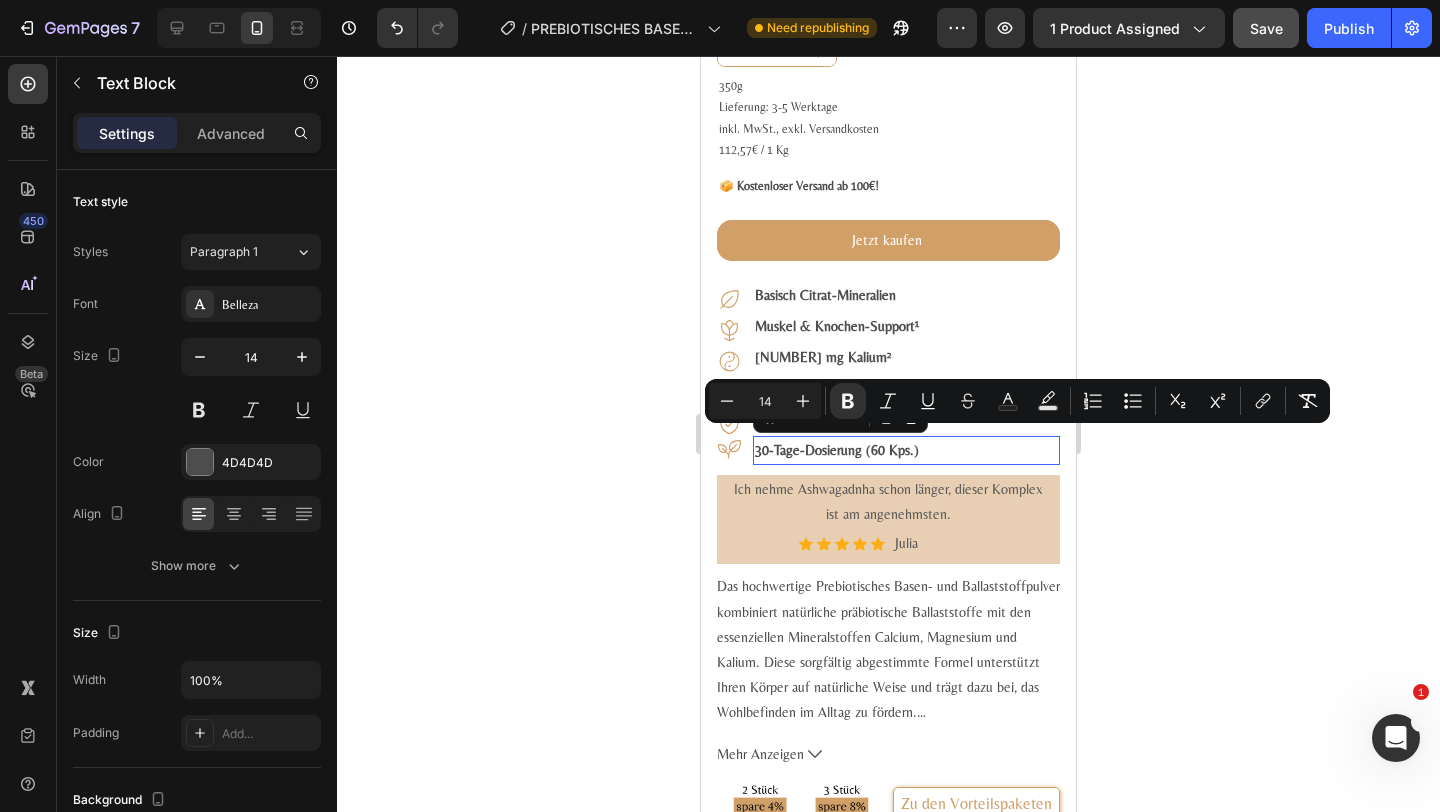 click on "30-Tage-Dosierung (60 Kps.)" at bounding box center (837, 450) 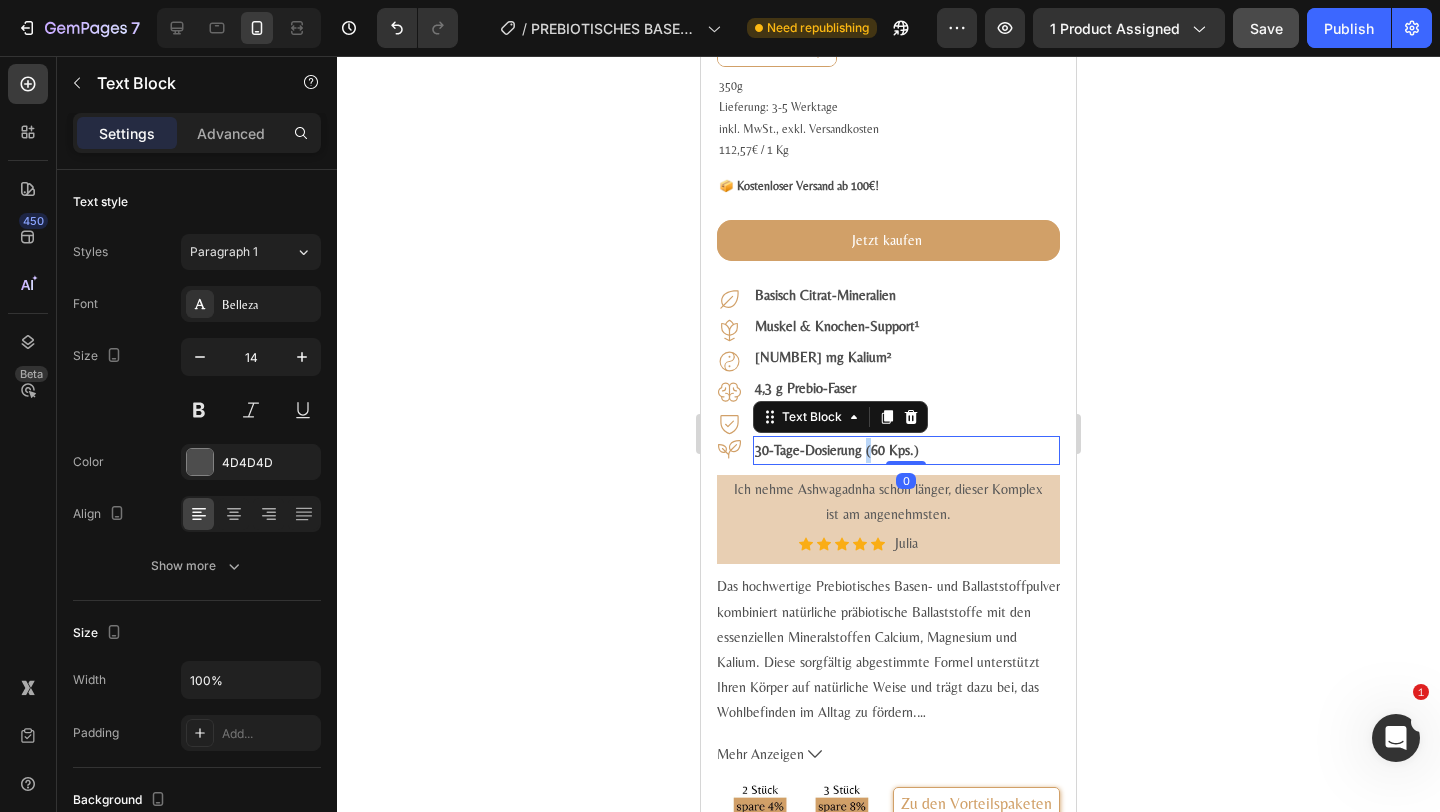 click on "30-Tage-Dosierung (60 Kps.)" at bounding box center [837, 450] 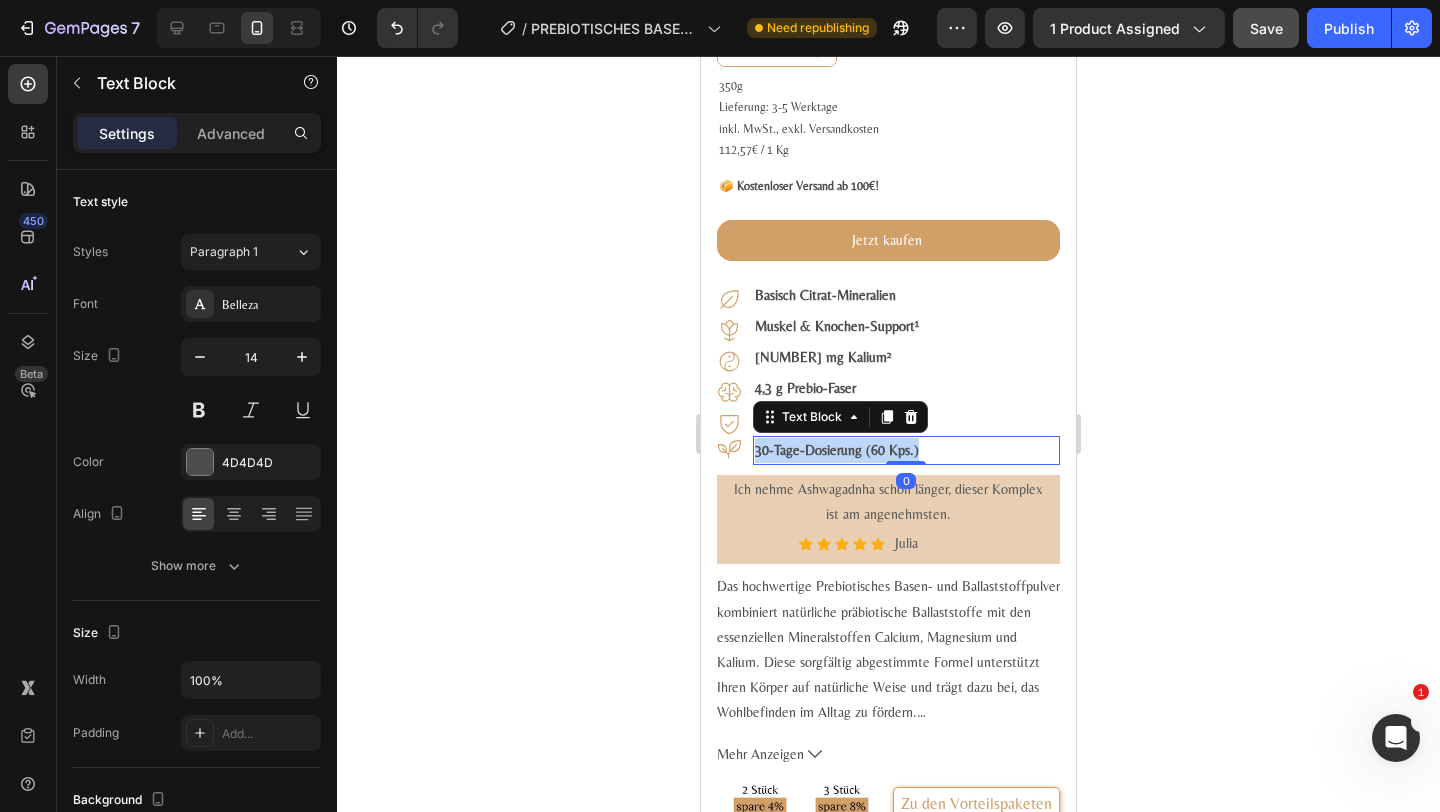 click on "30-Tage-Dosierung (60 Kps.)" at bounding box center [837, 450] 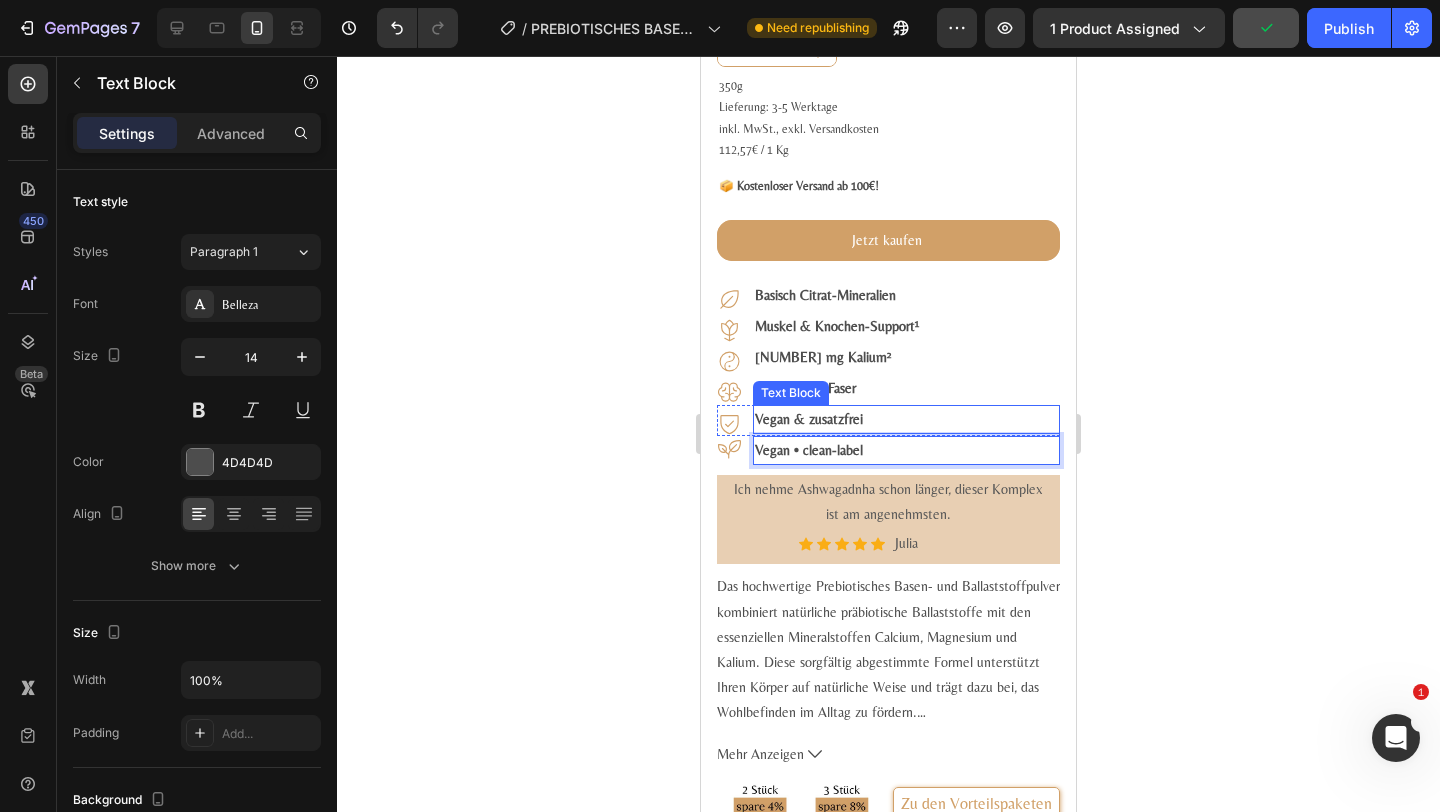 click on "Vegan & zusatzfrei" at bounding box center (906, 419) 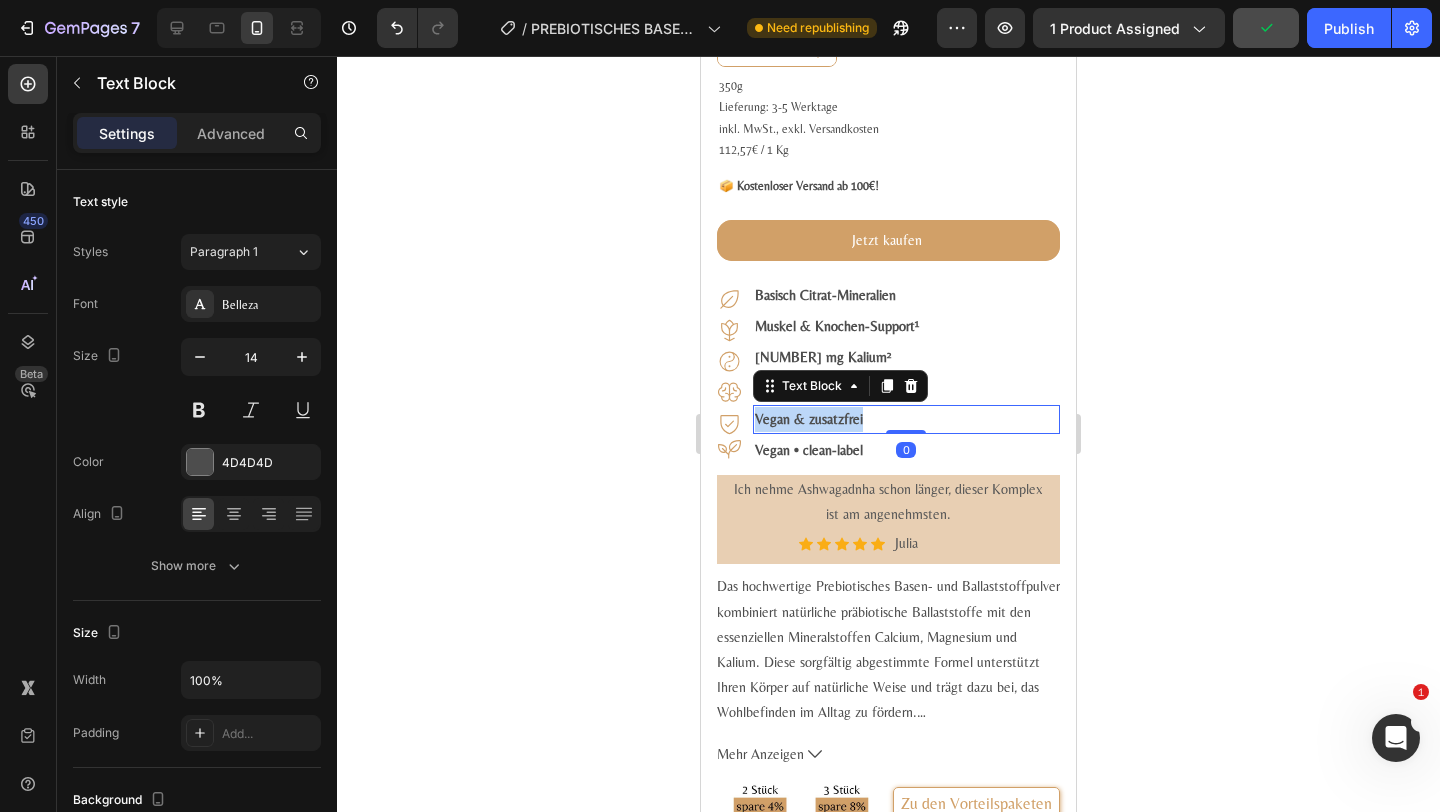 click on "Vegan & zusatzfrei" at bounding box center [906, 419] 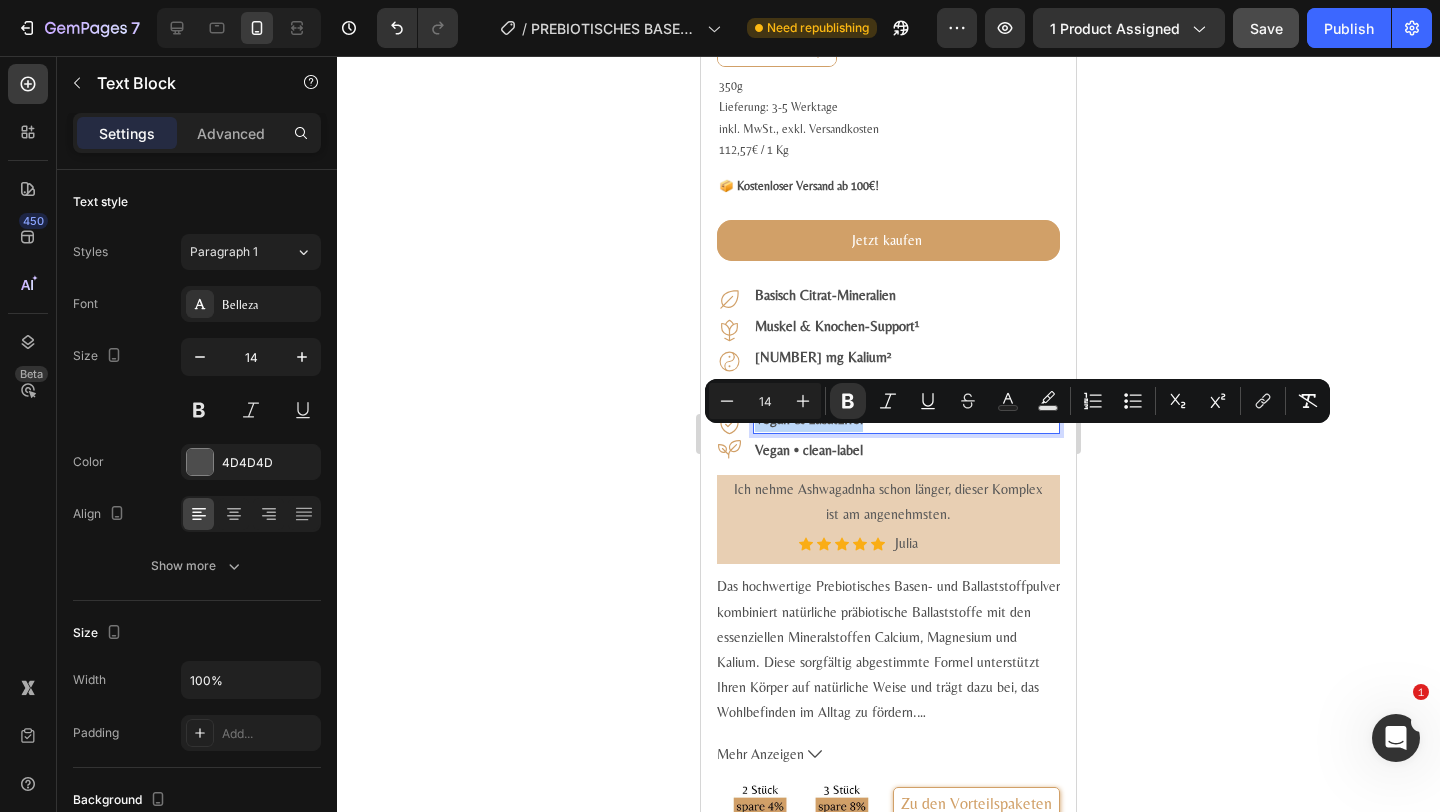 click on "Vegan & zusatzfrei" at bounding box center (906, 419) 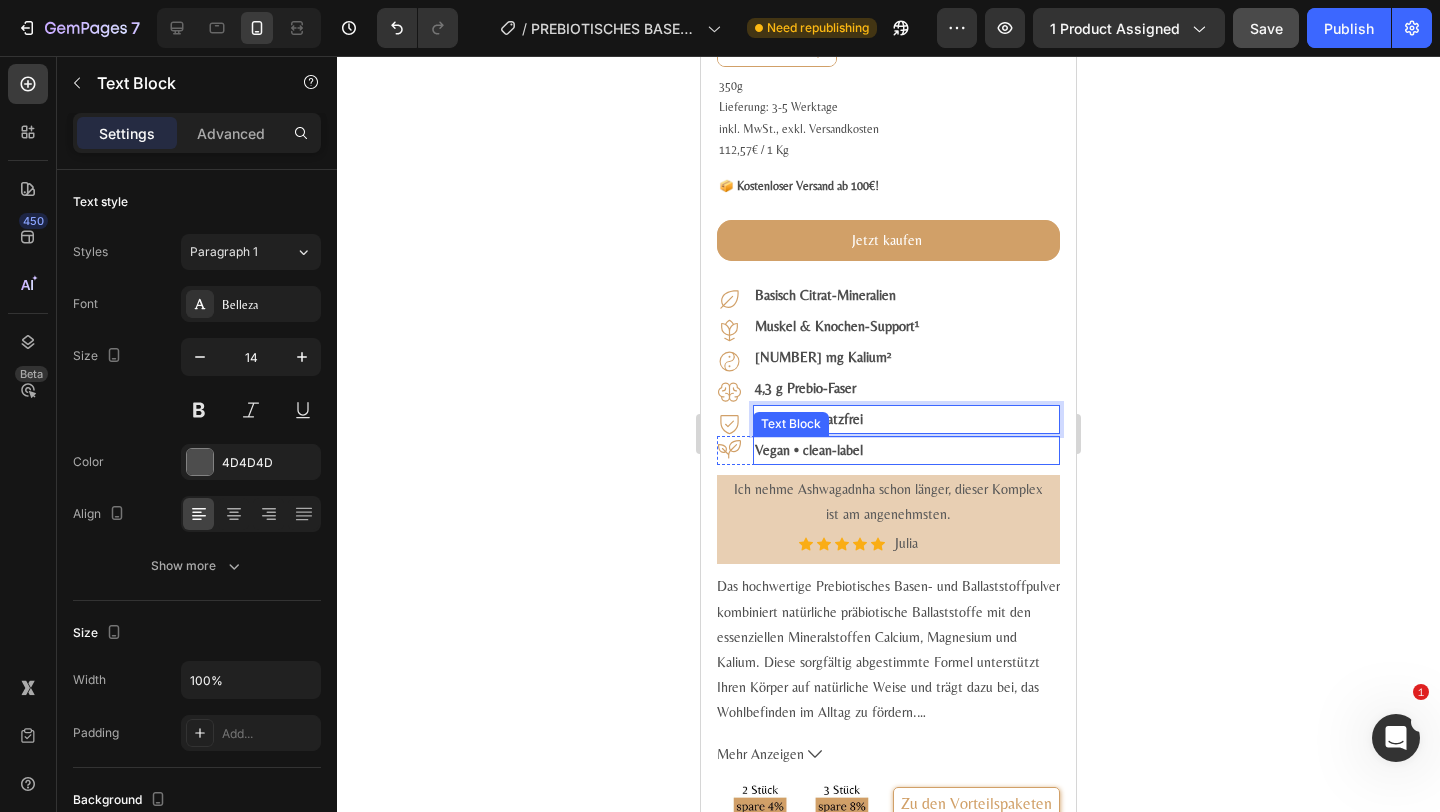 click on "Vegan • clean-label" at bounding box center (809, 450) 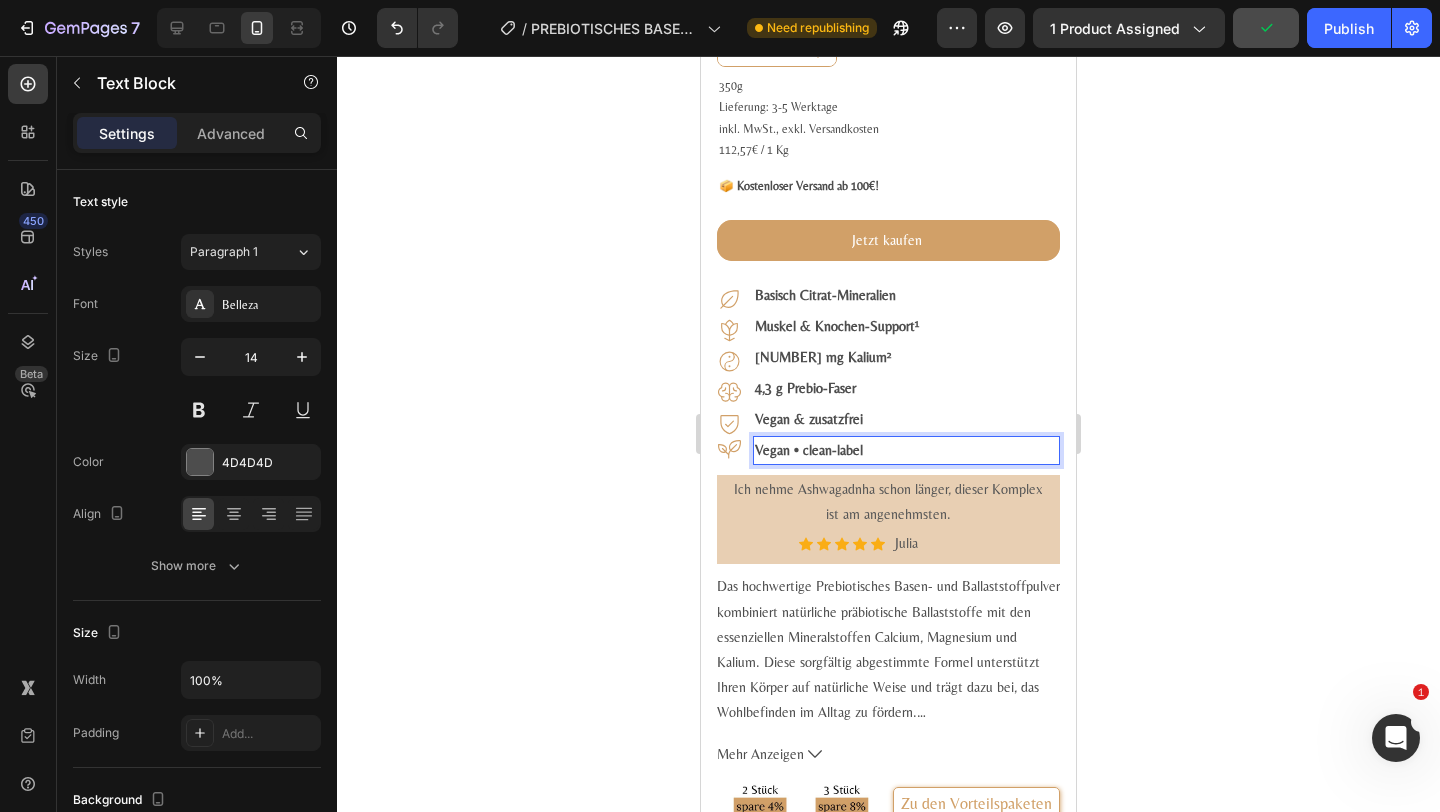 click on "Vegan • clean-label" at bounding box center (809, 450) 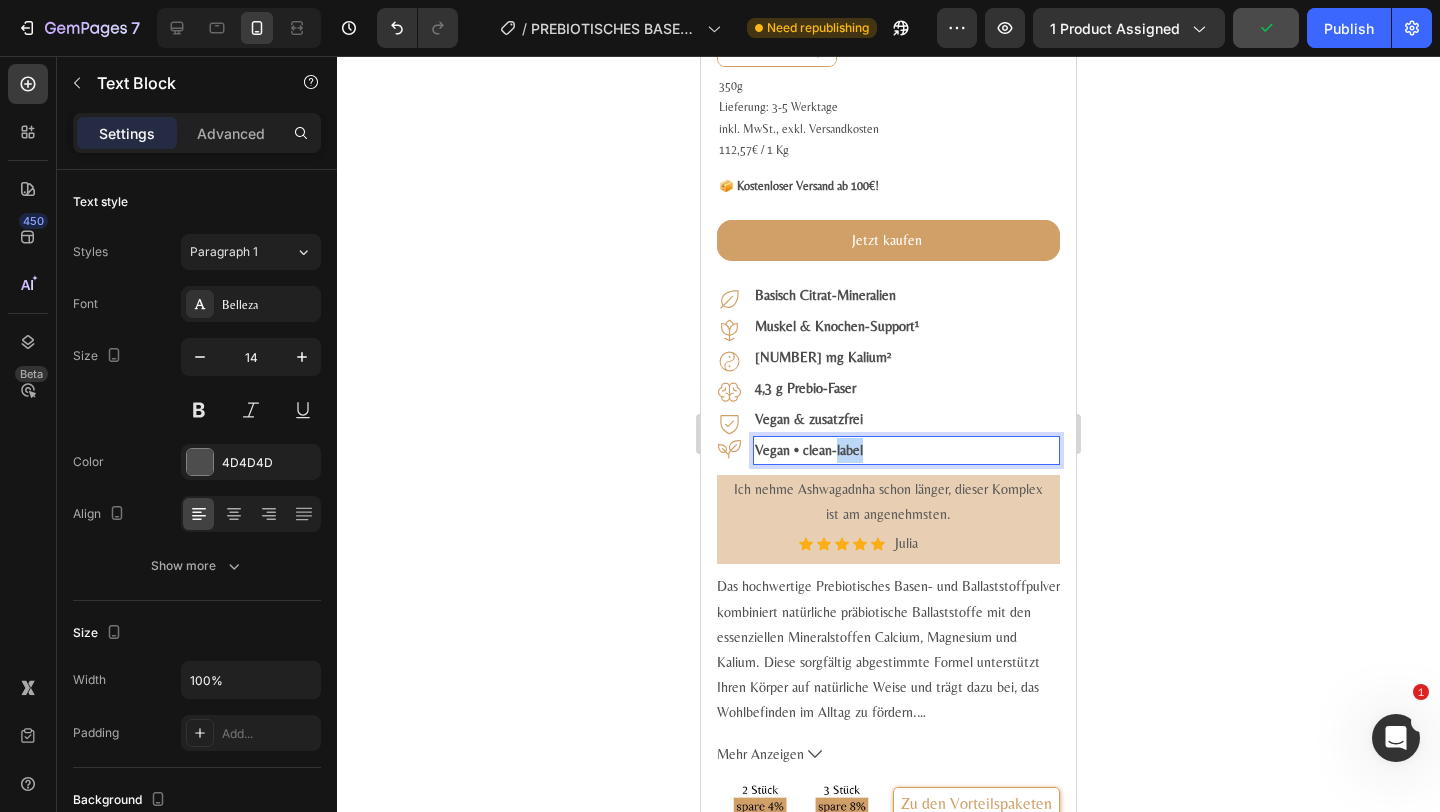 click on "Vegan • clean-label" at bounding box center [809, 450] 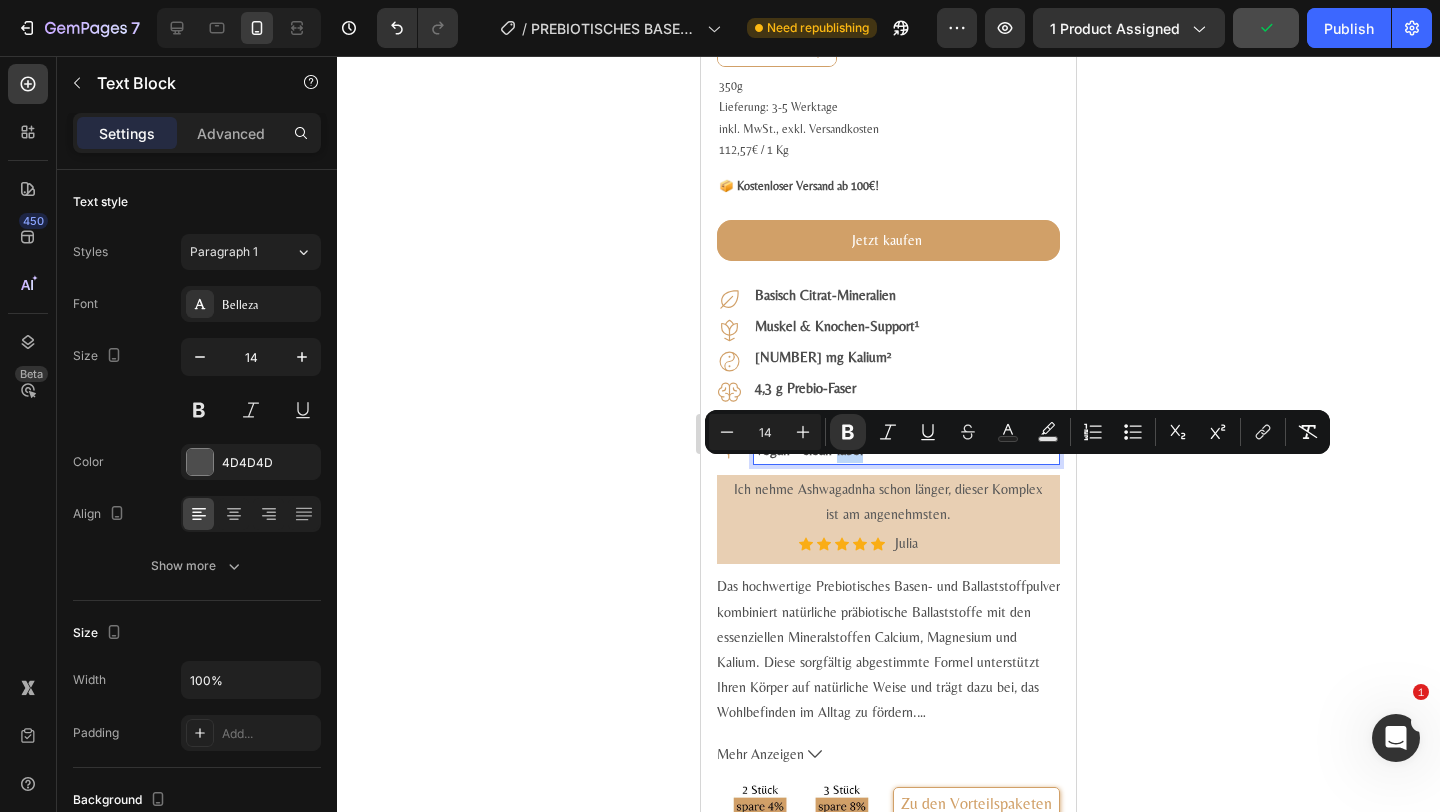 click on "Vegan • clean-label" at bounding box center (809, 450) 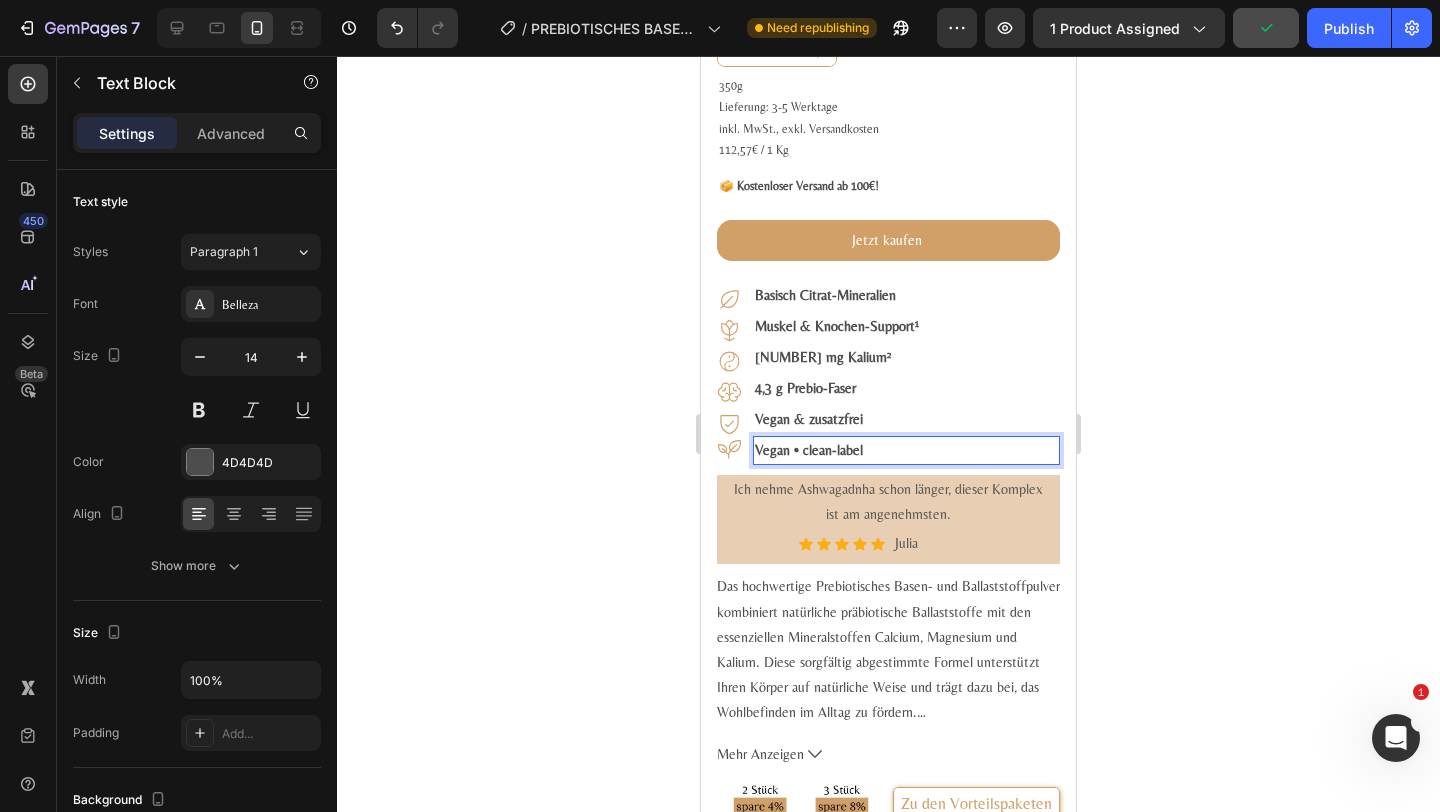 click on "Vegan • clean-label" at bounding box center [809, 450] 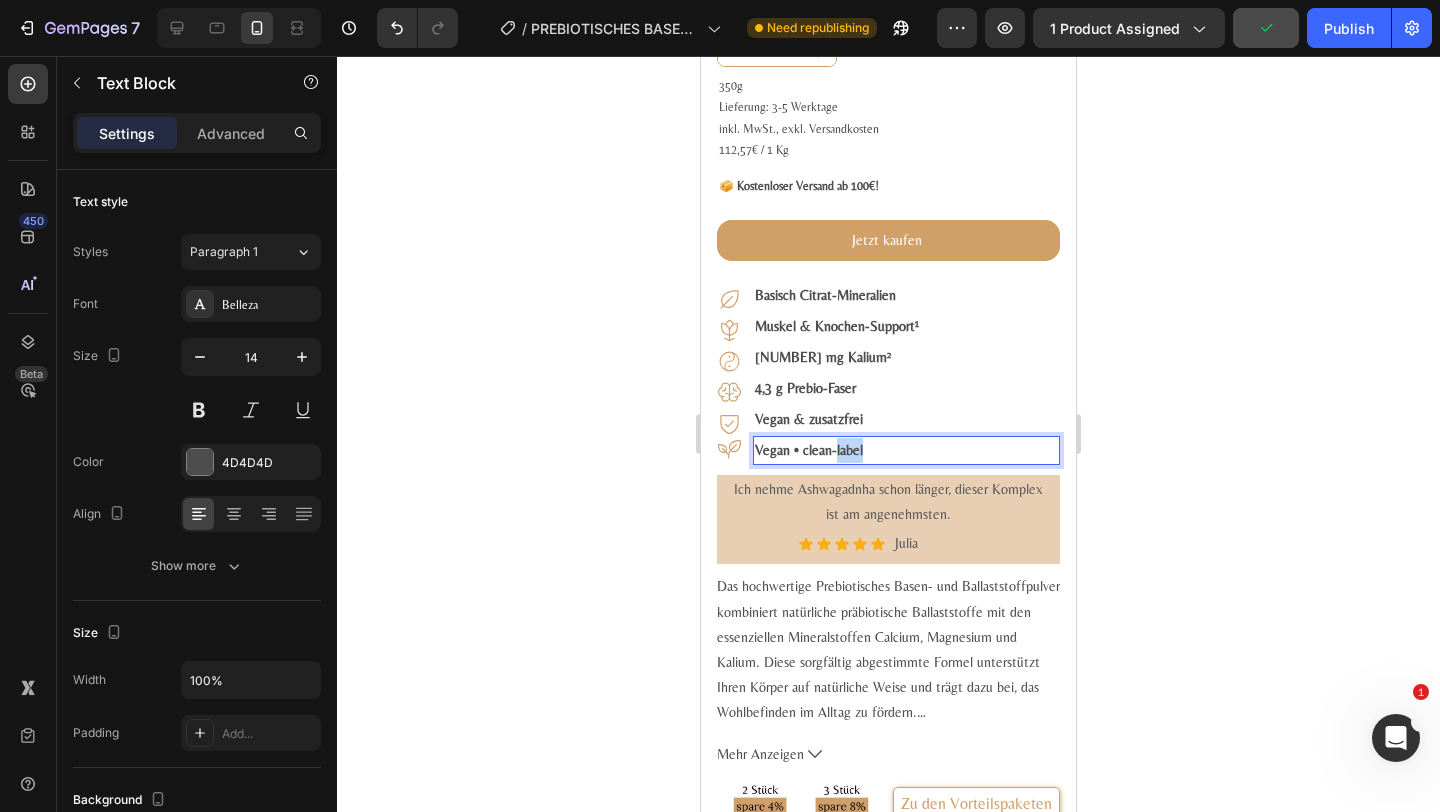 click on "Vegan • clean-label" at bounding box center [809, 450] 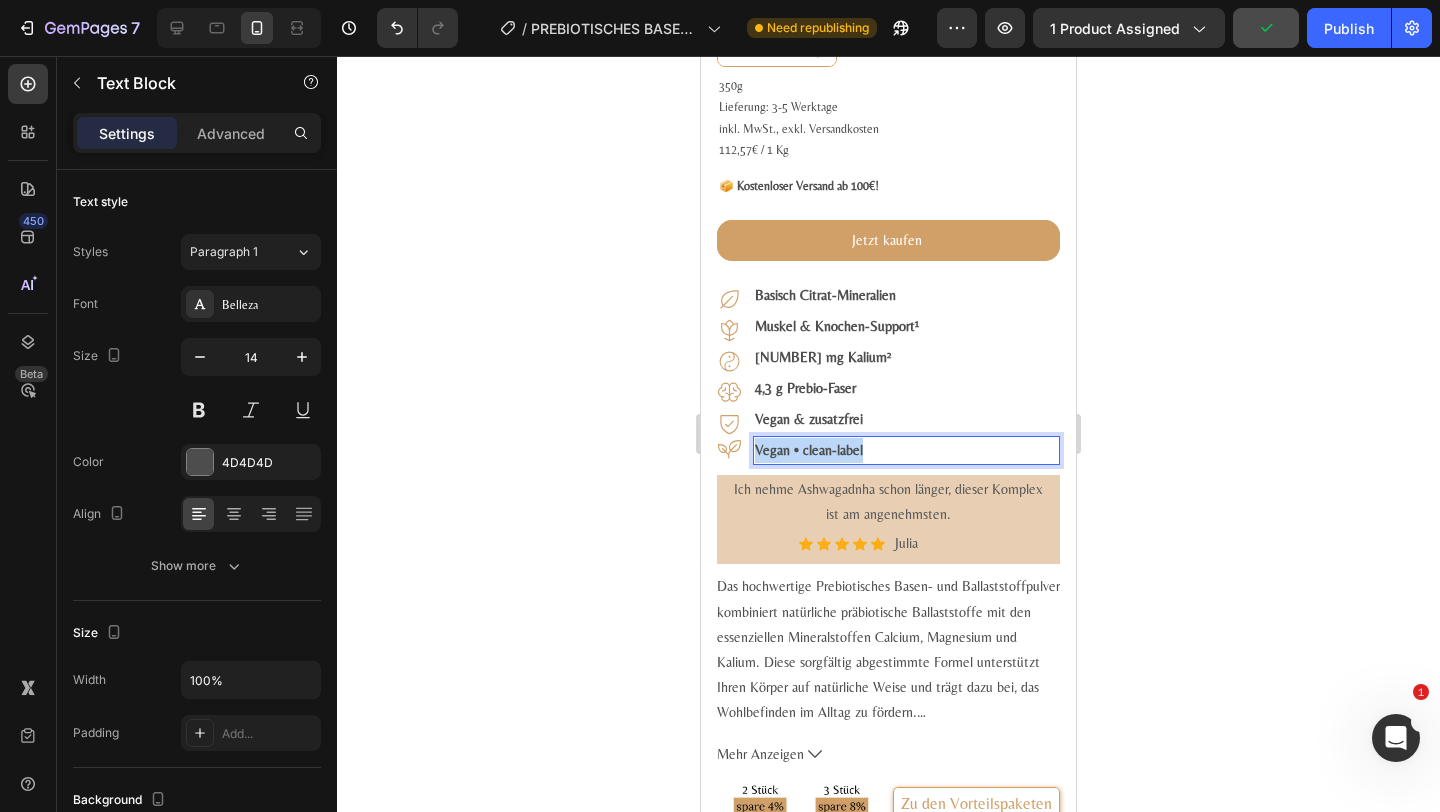 click on "Vegan • clean-label" at bounding box center [809, 450] 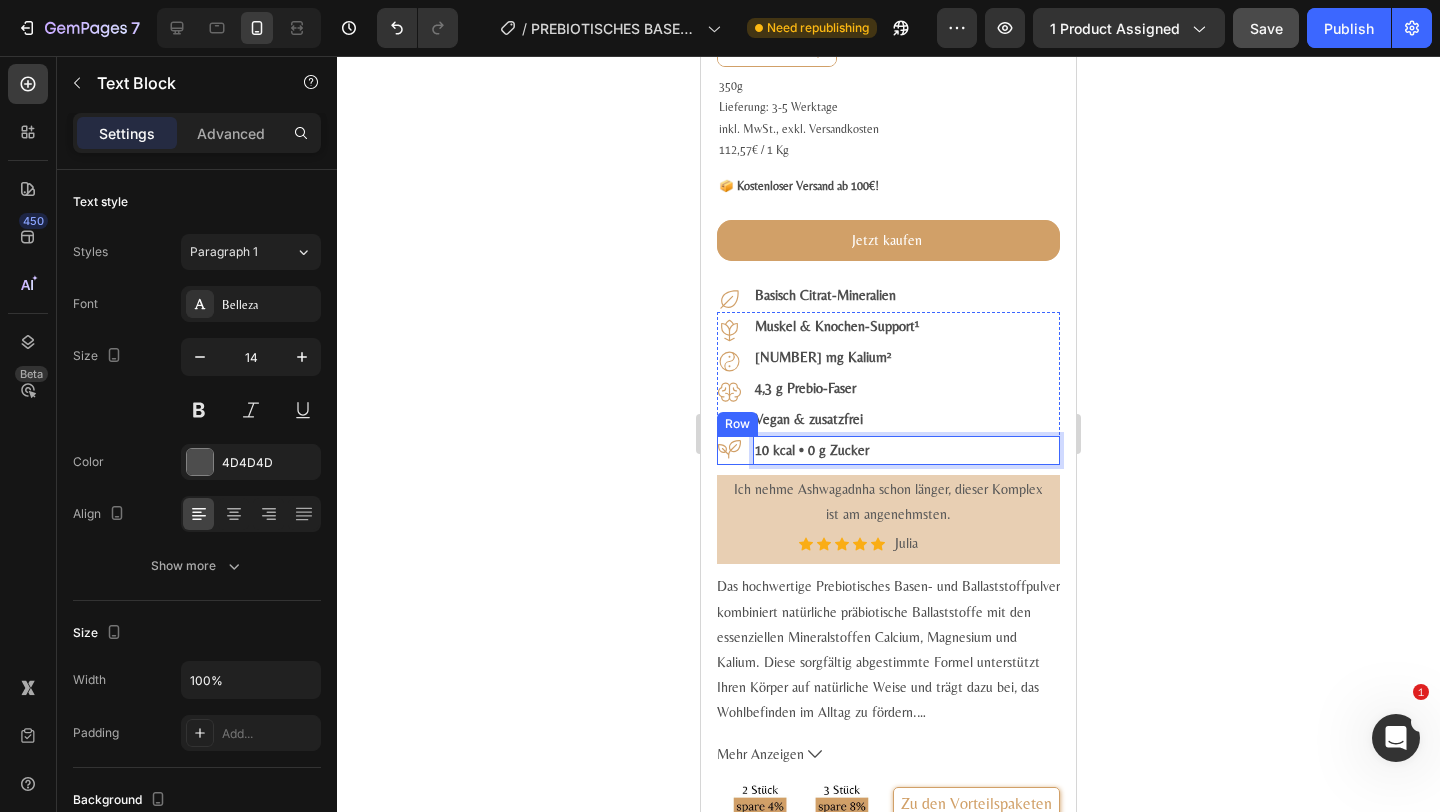 click on "Icon" at bounding box center [731, 450] 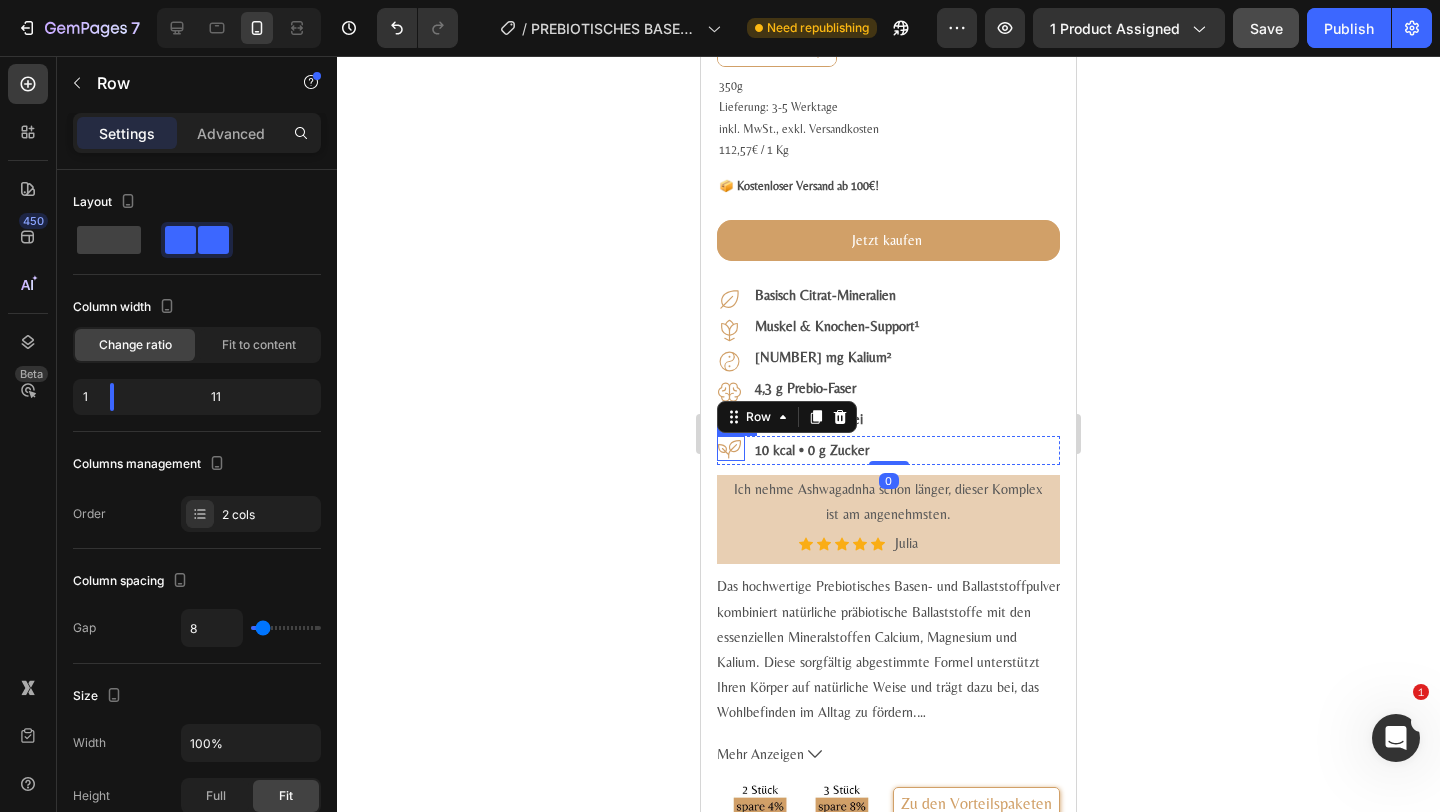 click on "Icon" at bounding box center (731, 448) 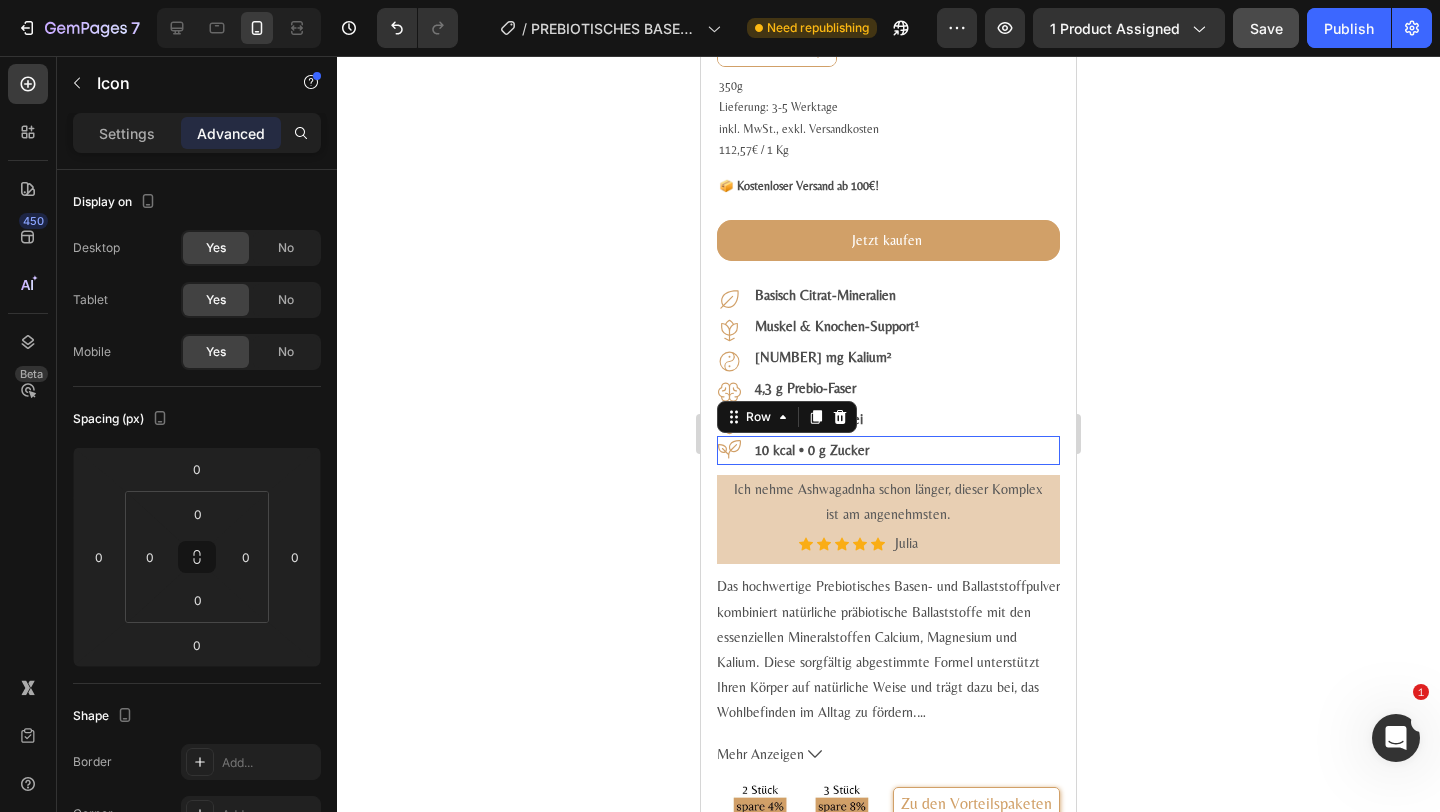 click on "Icon 10 kcal • 0 g Zucker Text Block Row   0" at bounding box center (888, 450) 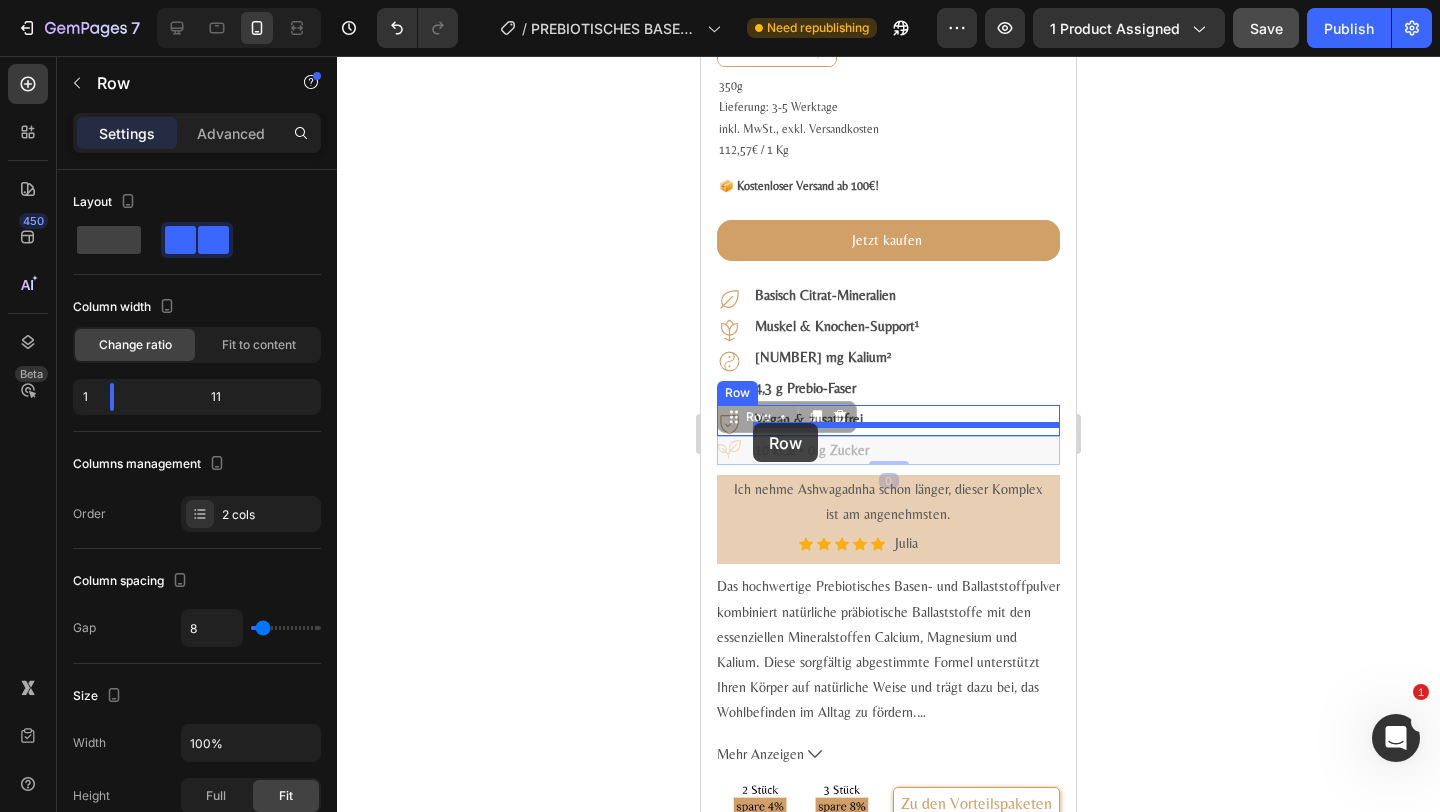 drag, startPoint x: 755, startPoint y: 440, endPoint x: 753, endPoint y: 423, distance: 17.117243 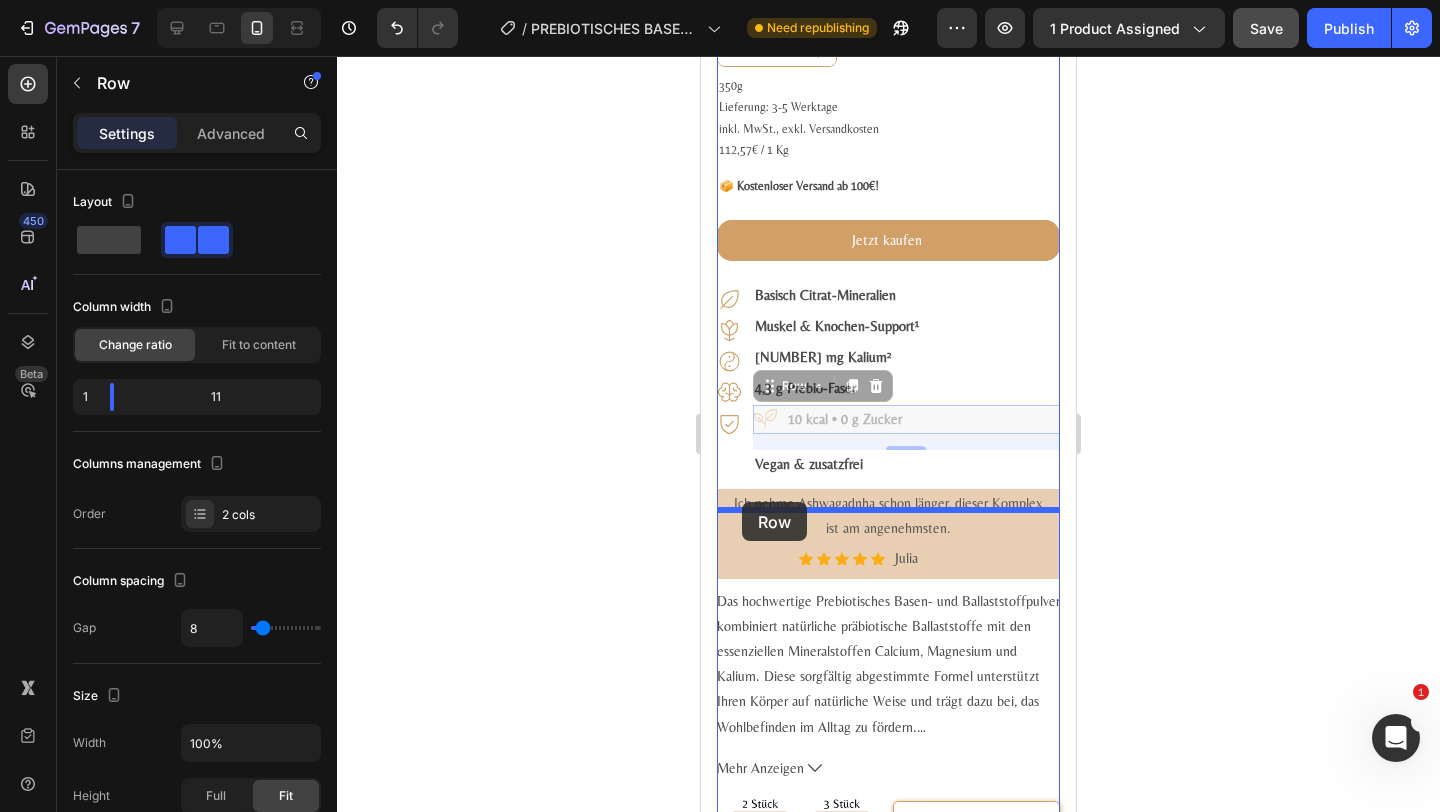 drag, startPoint x: 784, startPoint y: 403, endPoint x: 742, endPoint y: 502, distance: 107.54069 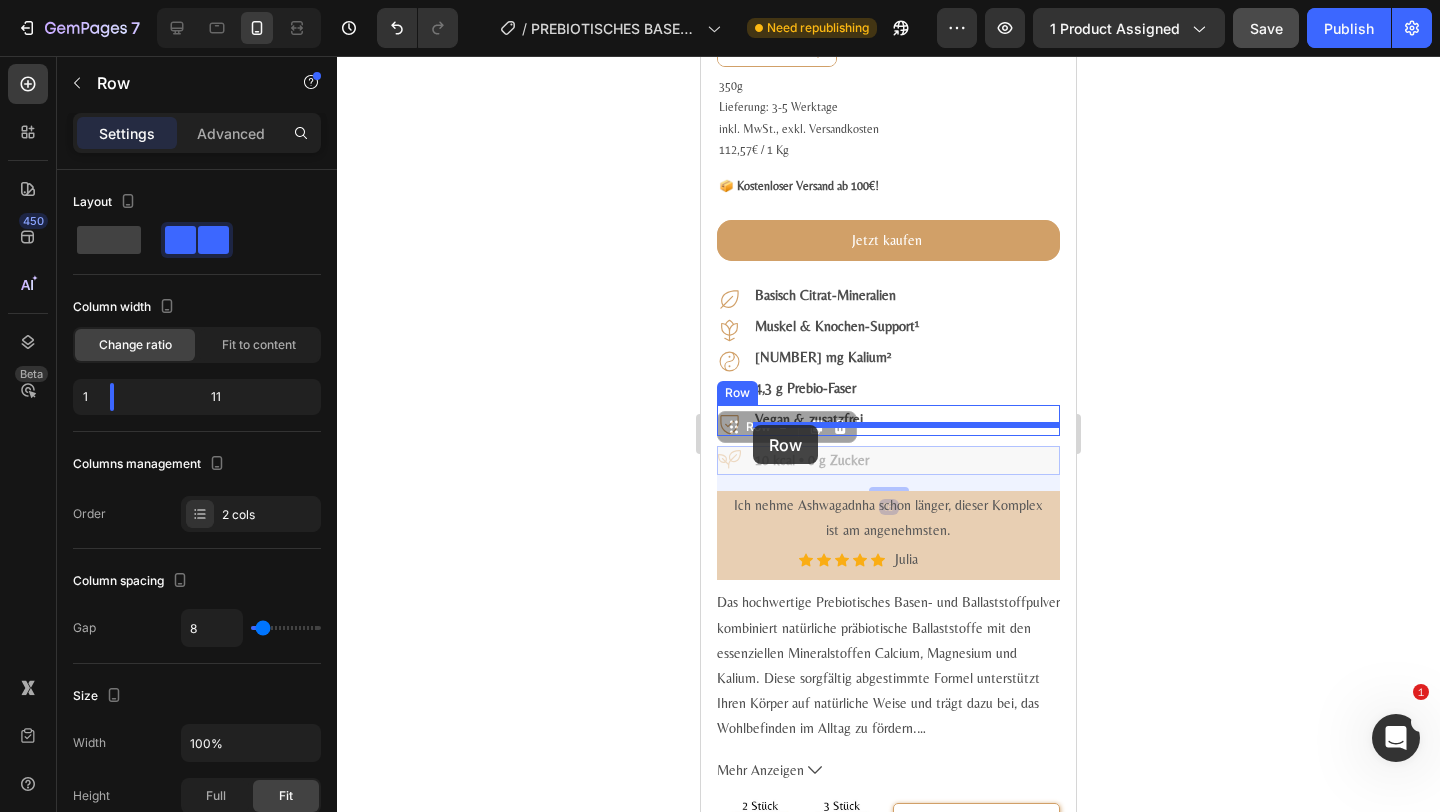 drag, startPoint x: 757, startPoint y: 448, endPoint x: 753, endPoint y: 425, distance: 23.345236 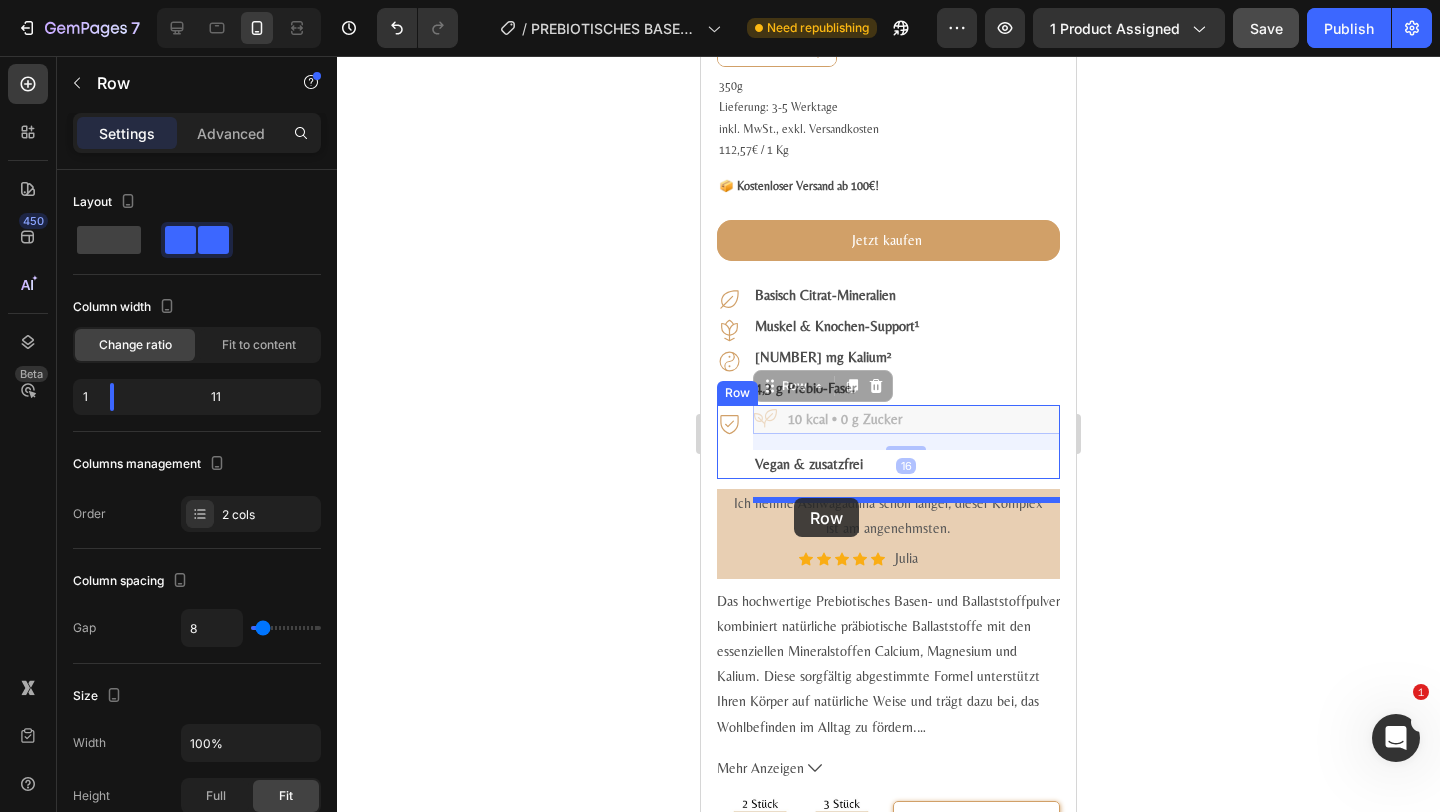 drag, startPoint x: 789, startPoint y: 406, endPoint x: 794, endPoint y: 498, distance: 92.13577 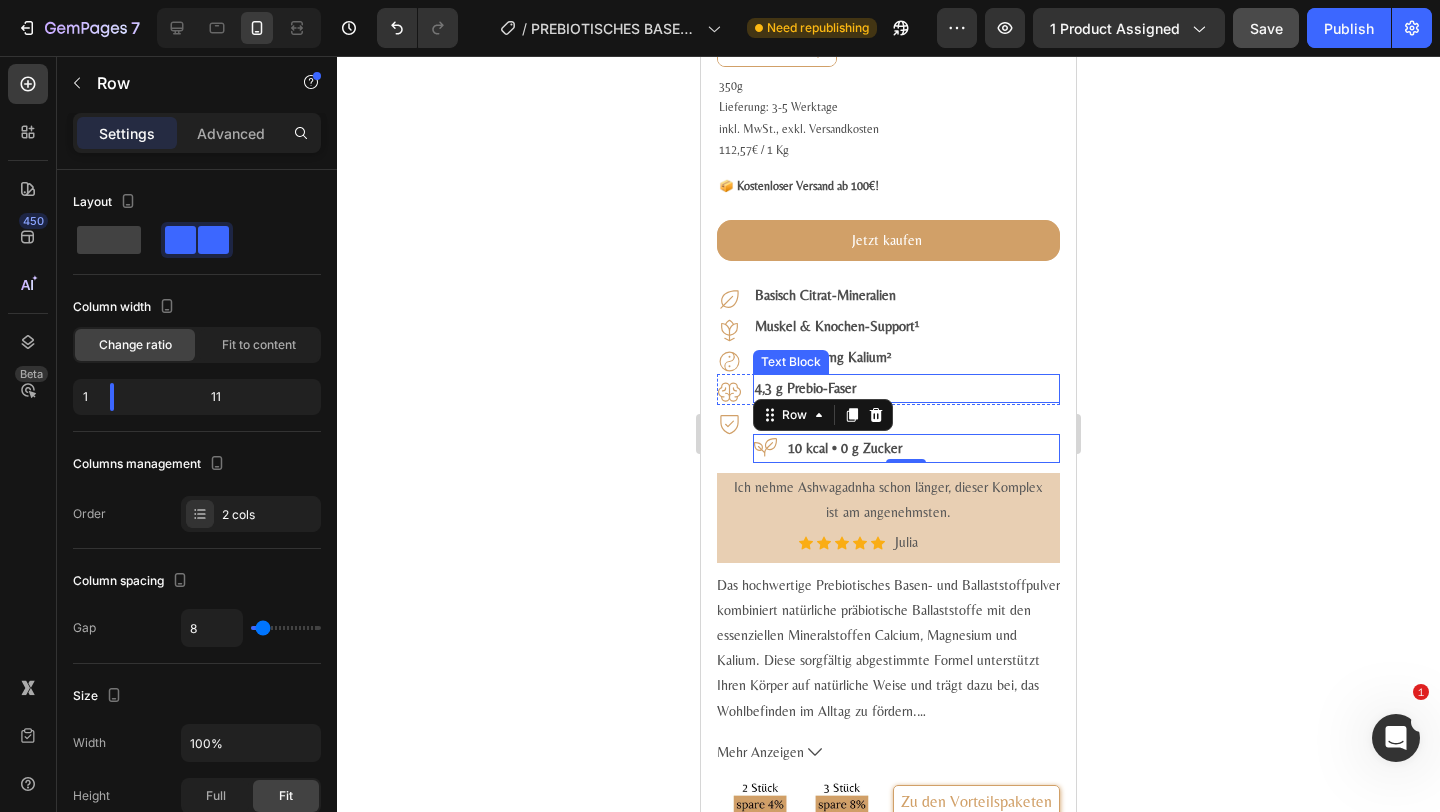 click on "4,3 g Prebio-Faser" at bounding box center (906, 388) 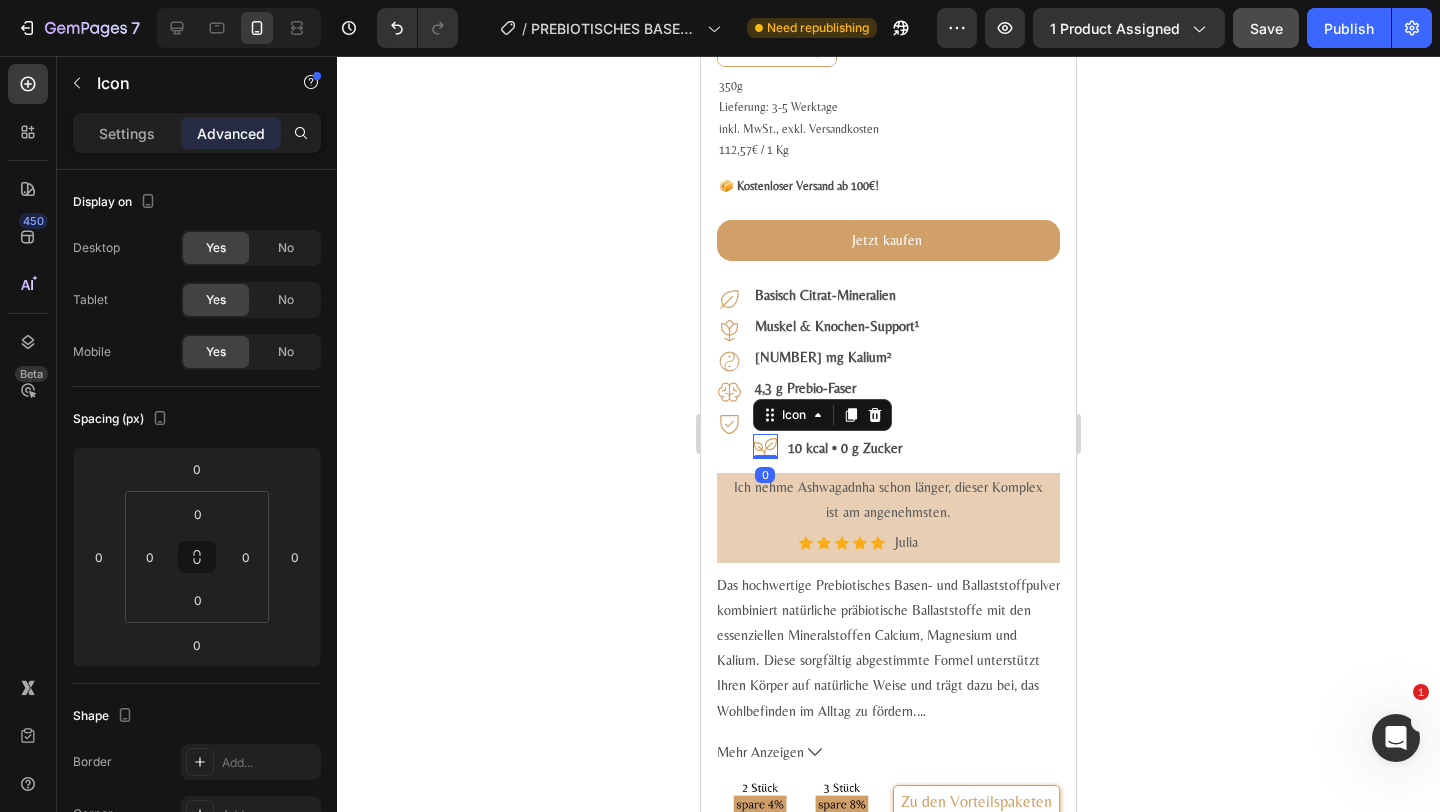 click 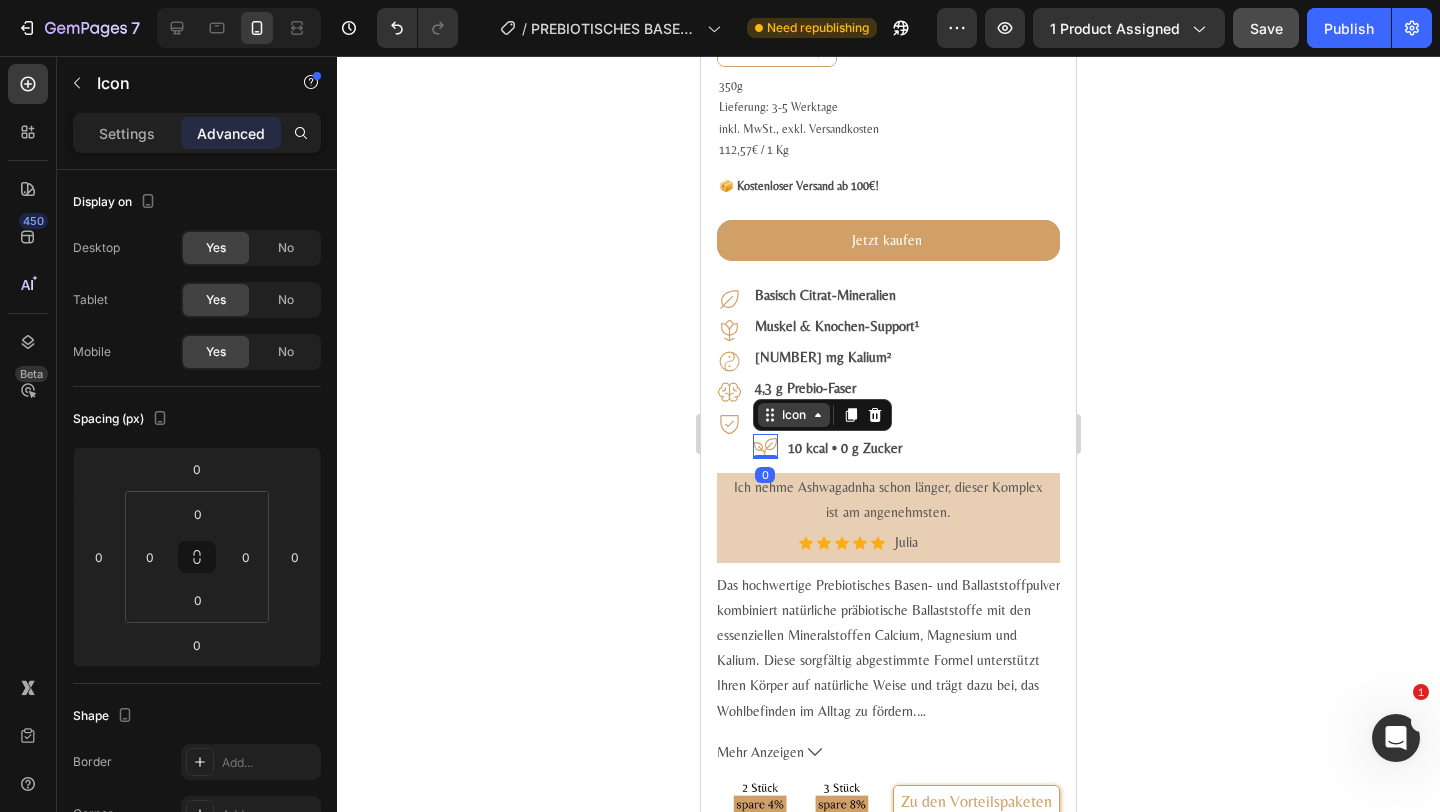 click on "Icon" at bounding box center [794, 415] 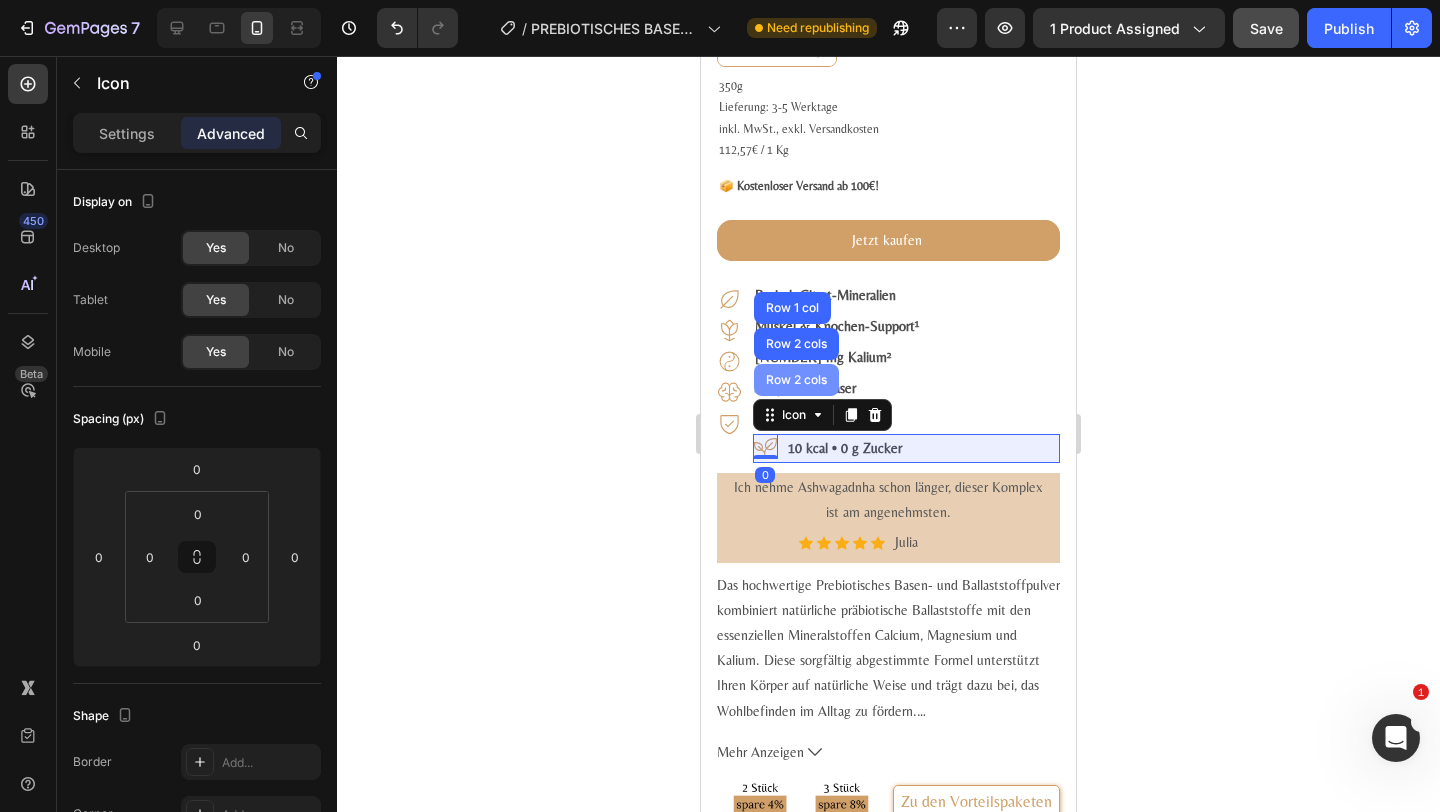click on "Row 2 cols" at bounding box center [796, 380] 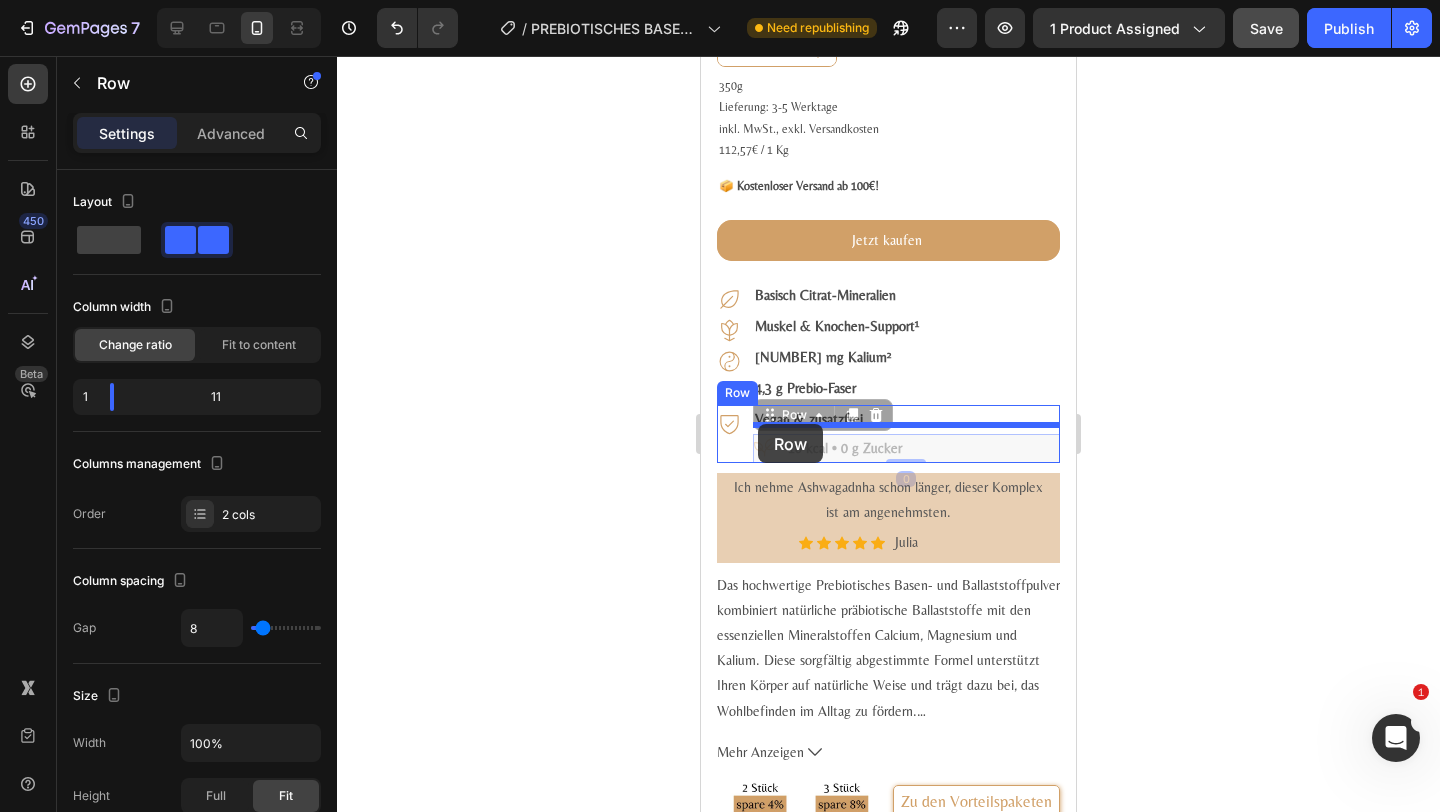 drag, startPoint x: 778, startPoint y: 437, endPoint x: 758, endPoint y: 424, distance: 23.853722 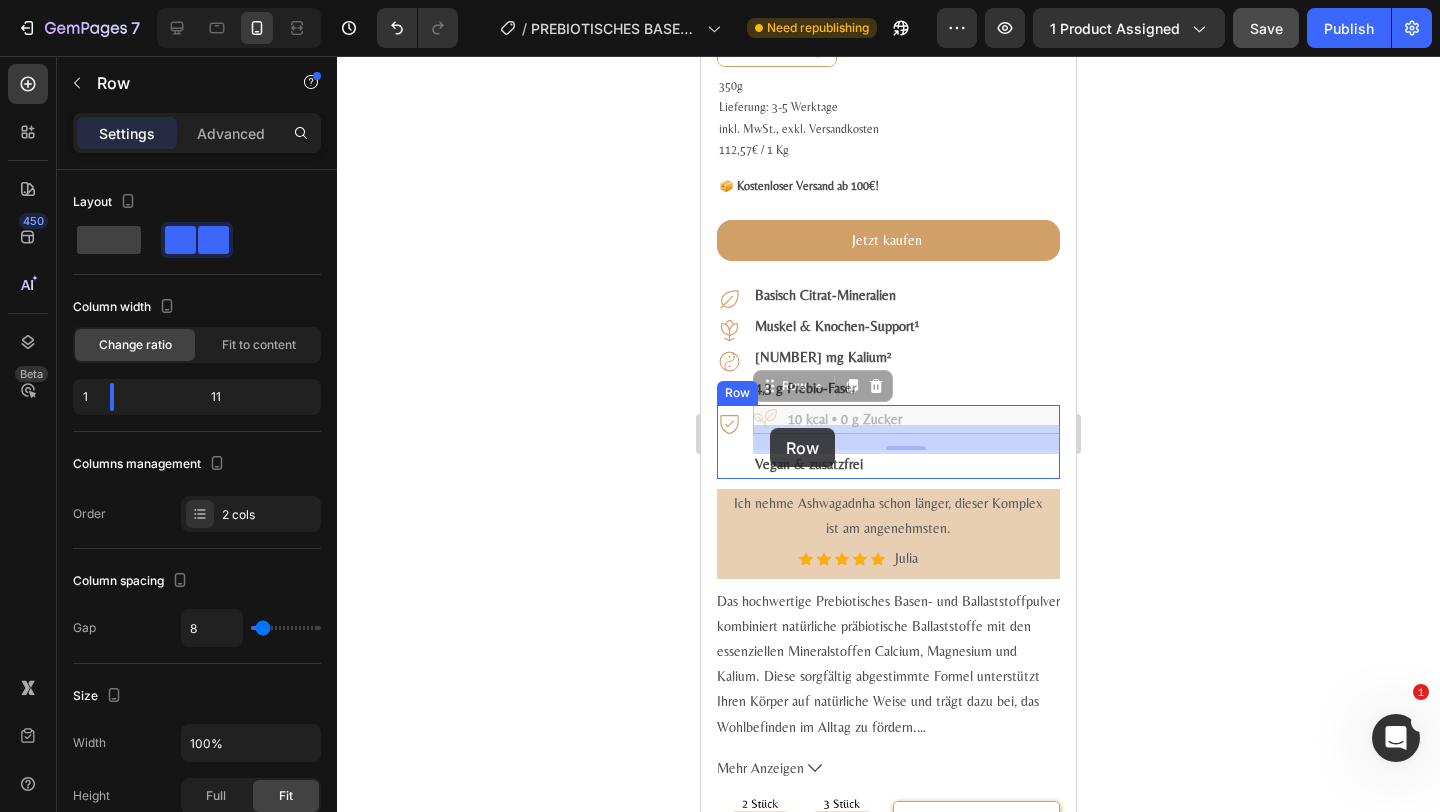 drag, startPoint x: 781, startPoint y: 413, endPoint x: 770, endPoint y: 428, distance: 18.601076 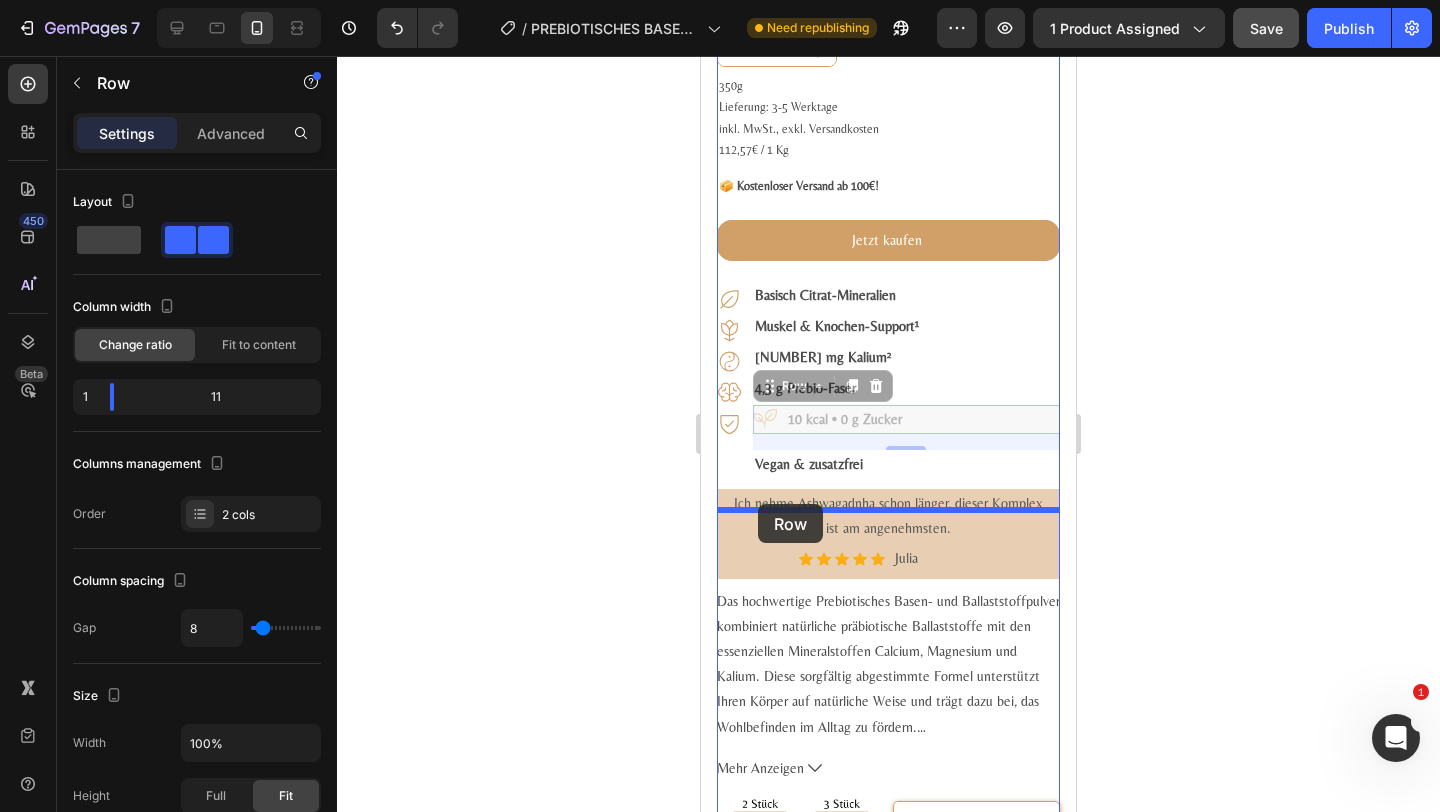 drag, startPoint x: 794, startPoint y: 405, endPoint x: 758, endPoint y: 504, distance: 105.3423 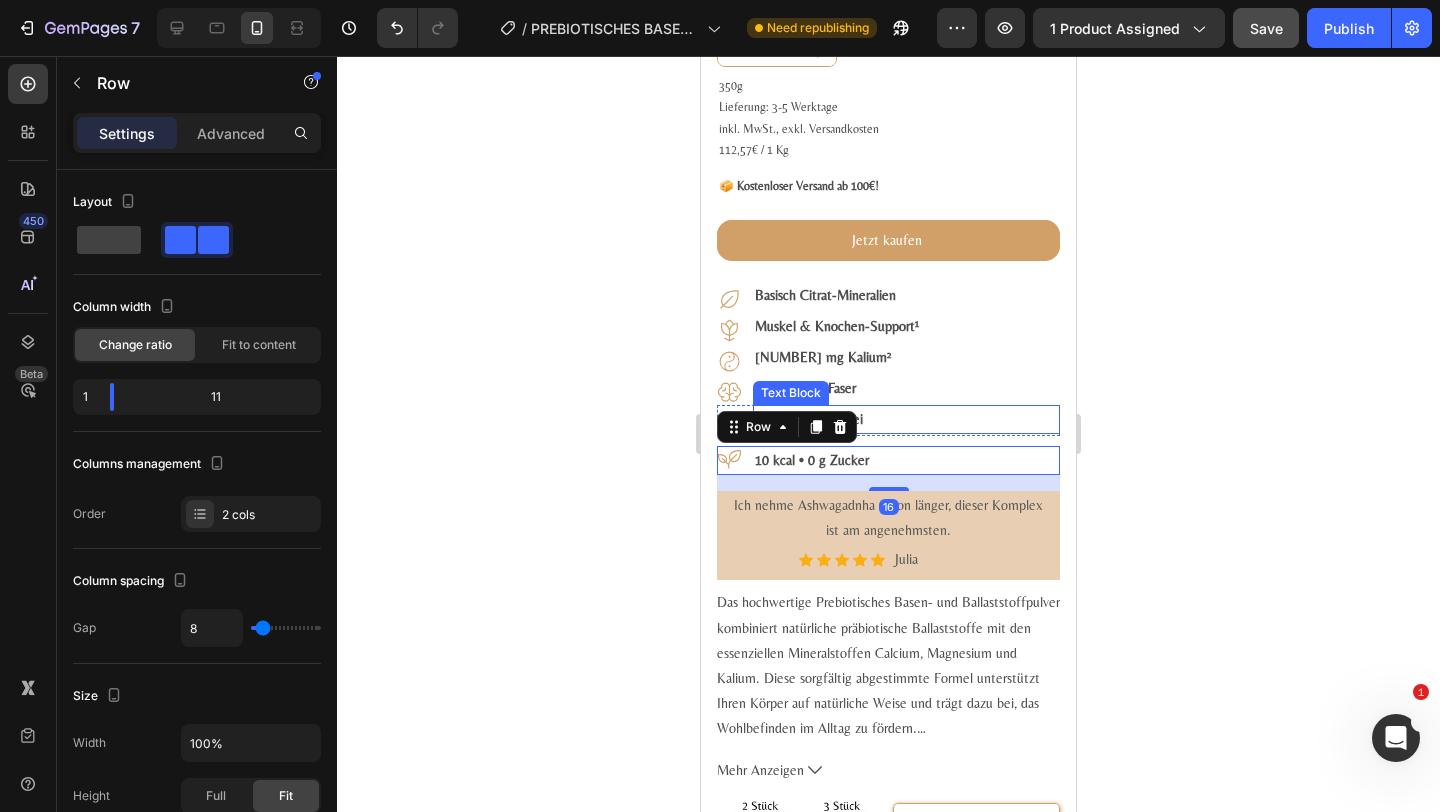 click on "Vegan & zusatzfrei" at bounding box center [906, 419] 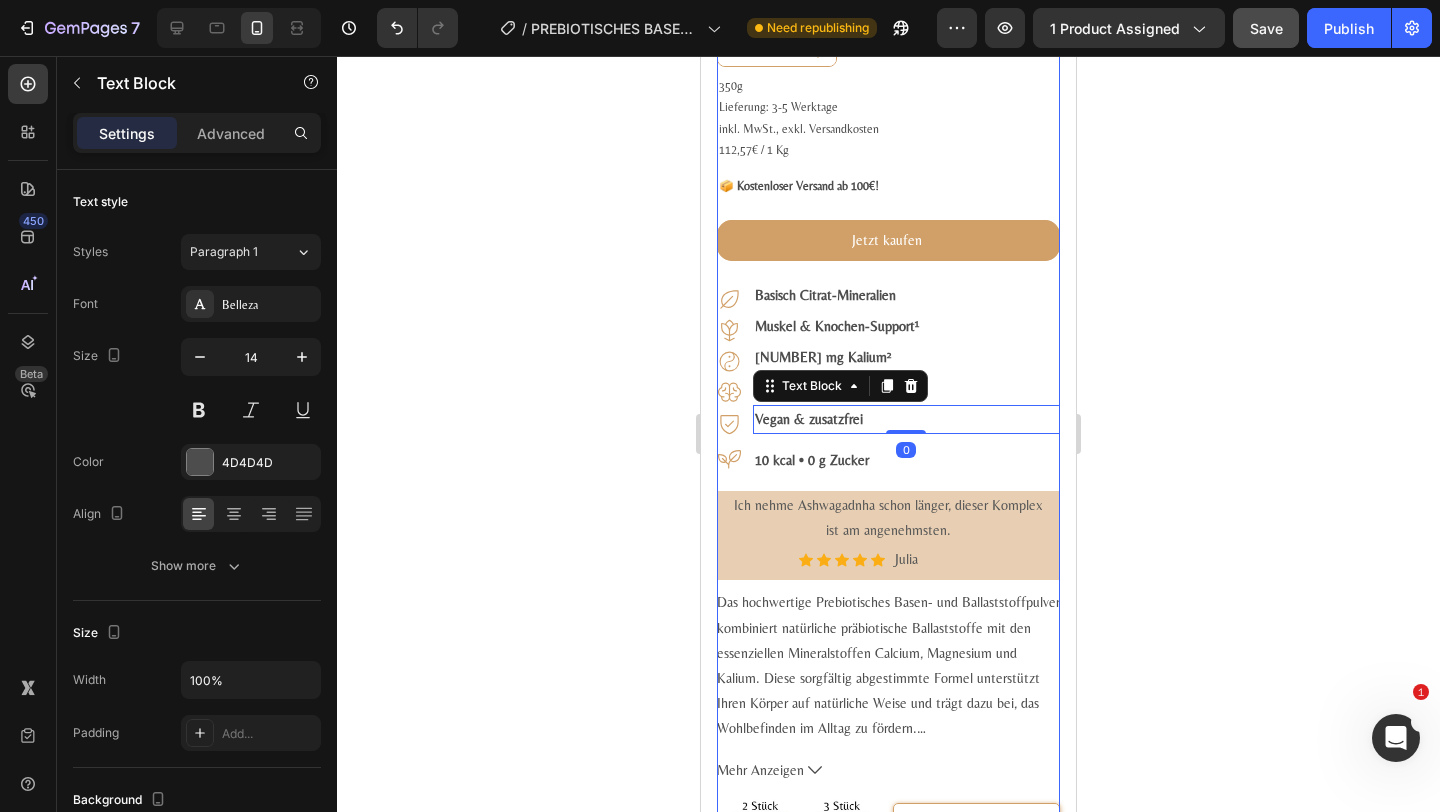 click on "Icon Muskel & Knochen-Support¹ Text Block Row
Icon 600 mg Kalium² Text Block Row
Icon 4,3 g Prebio-Faser Text Block Row
Icon Vegan & zusatzfrei Text Block   0 Row Row
Icon 10 kcal • 0 g Zucker Text Block Row Ich nehme Ashwagadnha schon länger, dieser Komplex ist am angenehmsten. Text block                Icon                Icon                Icon                Icon                Icon Icon List Hoz Julia Text block Row Row Das hochwertige Prebiotisches Basen- und Ballaststoffpulver kombiniert natürliche präbiotische Ballaststoffe mit den essenziellen Mineralstoffen Calcium, Magnesium und Kalium. Diese sorgfältig abgestimmte Formel unterstützt Ihren Körper auf natürliche Weise und trägt dazu bei, das Wohlbefinden im Alltag zu fördern.
Verdauung und Darmgesundheit
Lösliche Ballaststoffe (Dextrin)
Säure-Basen-Haushalt und Mineralstoffgleichgewicht
Calcium (als Citrat)" at bounding box center [888, 585] 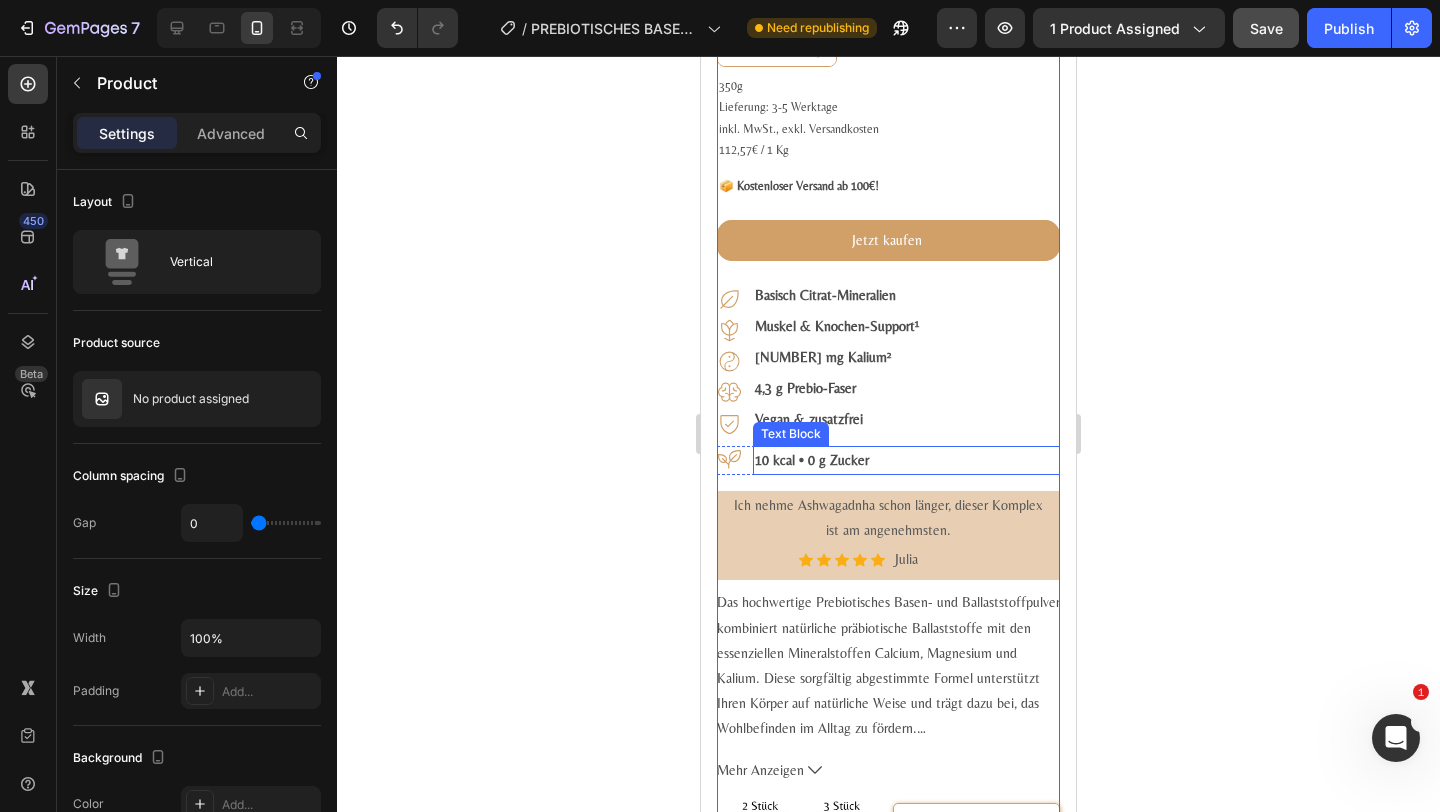 click on "10 kcal • 0 g Zucker" at bounding box center (812, 460) 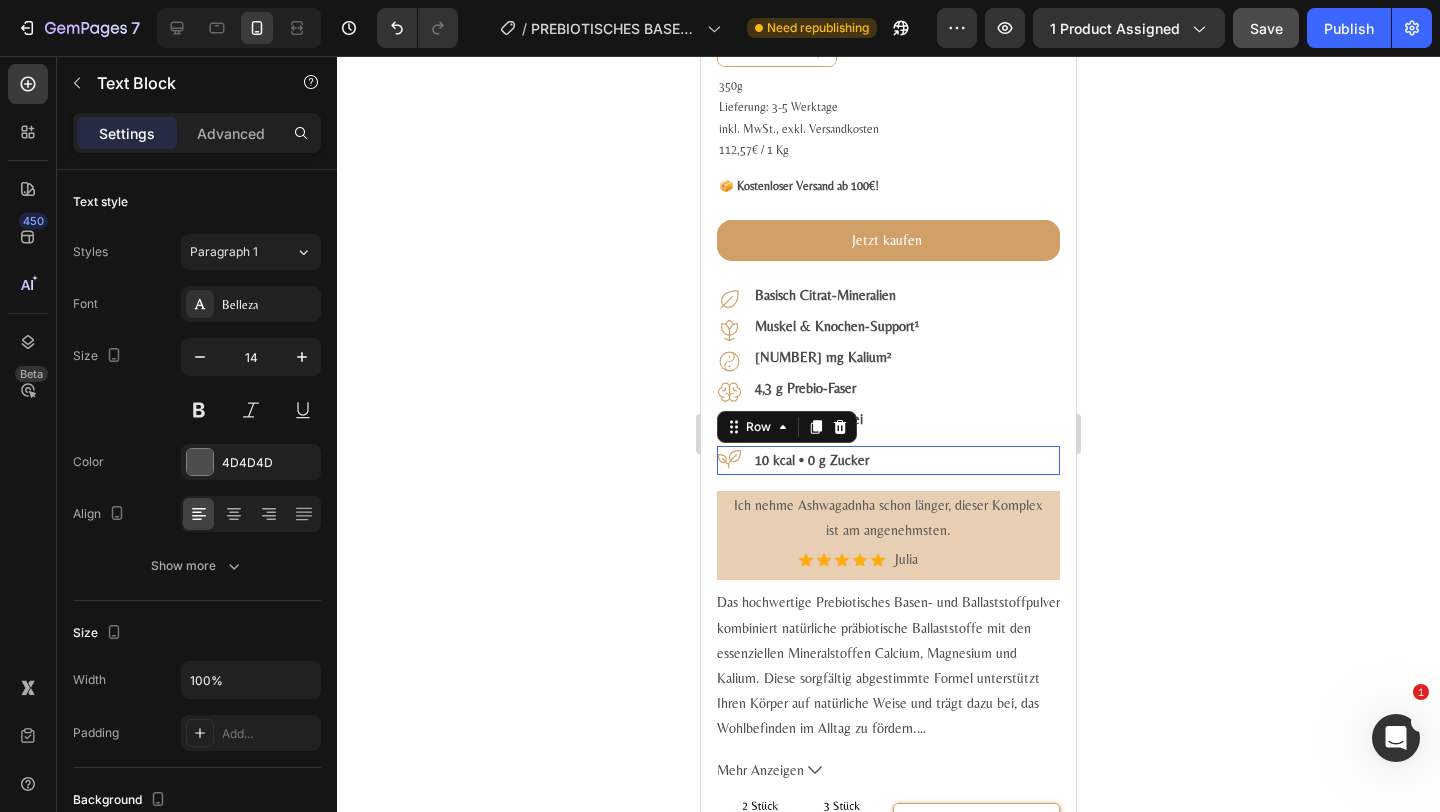 click on "Icon 10 kcal • 0 g Zucker Text Block Row   0" at bounding box center [888, 460] 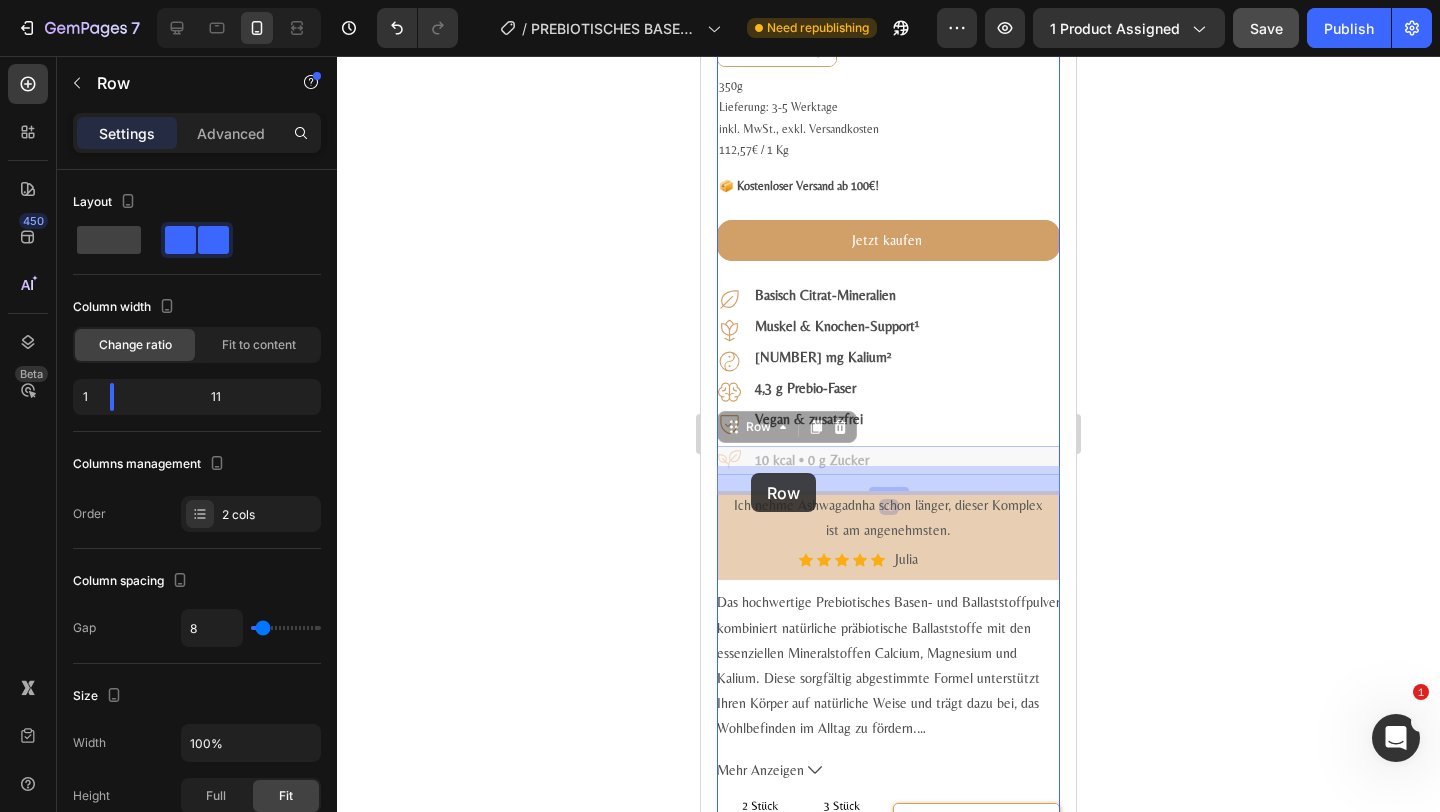 drag, startPoint x: 764, startPoint y: 454, endPoint x: 753, endPoint y: 472, distance: 21.095022 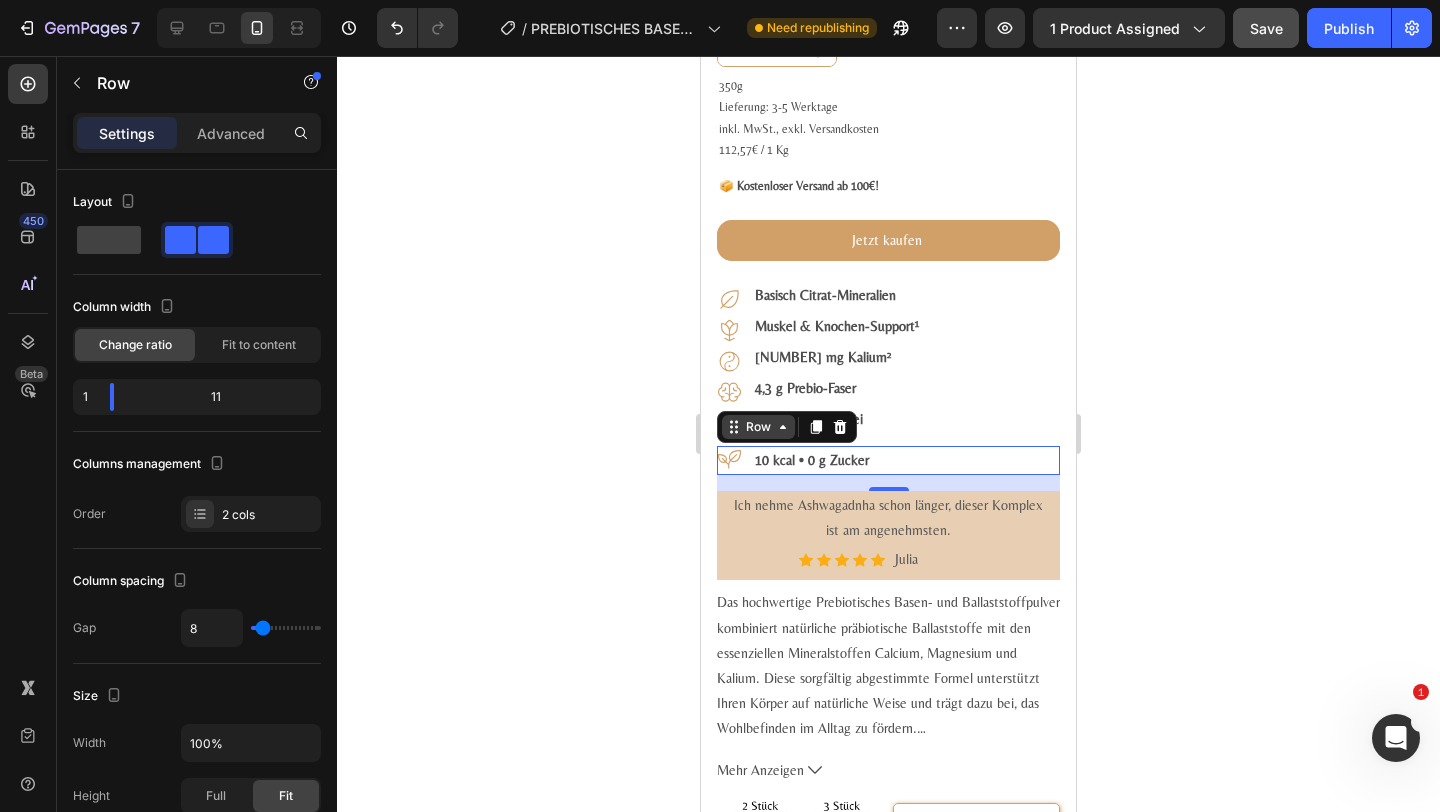 click on "Row" at bounding box center (758, 427) 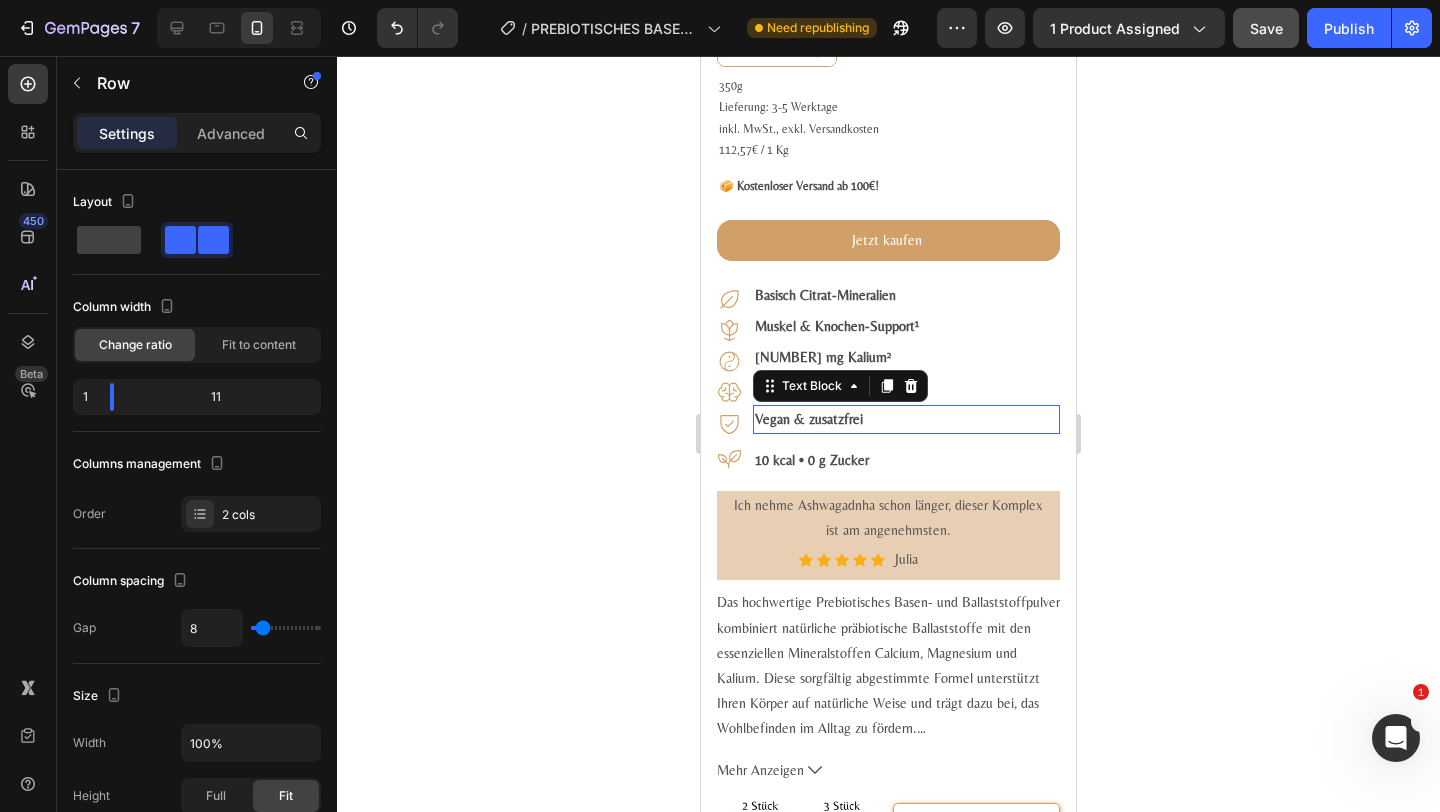 click on "Vegan & zusatzfrei" at bounding box center [906, 419] 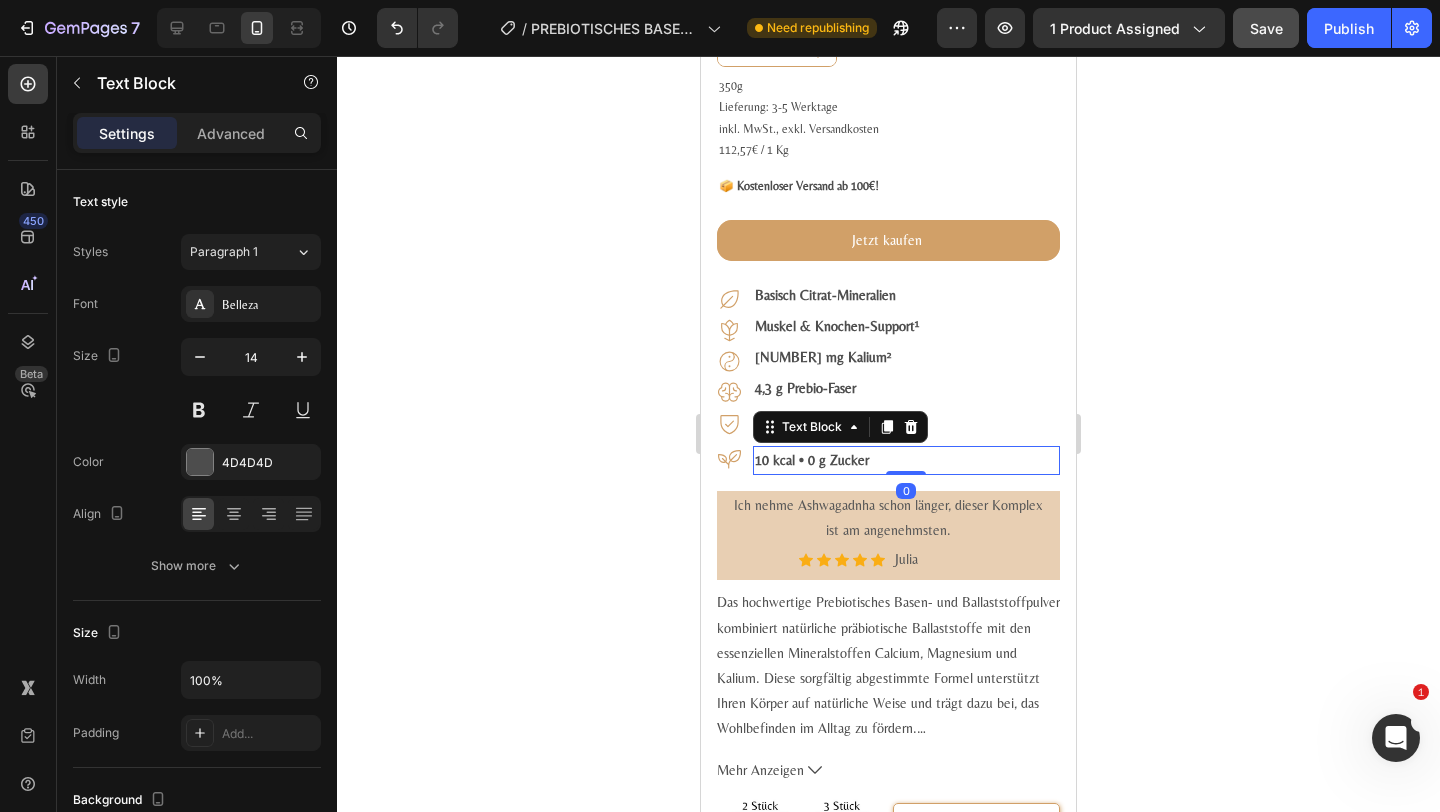 click on "10 kcal • 0 g Zucker" at bounding box center [812, 460] 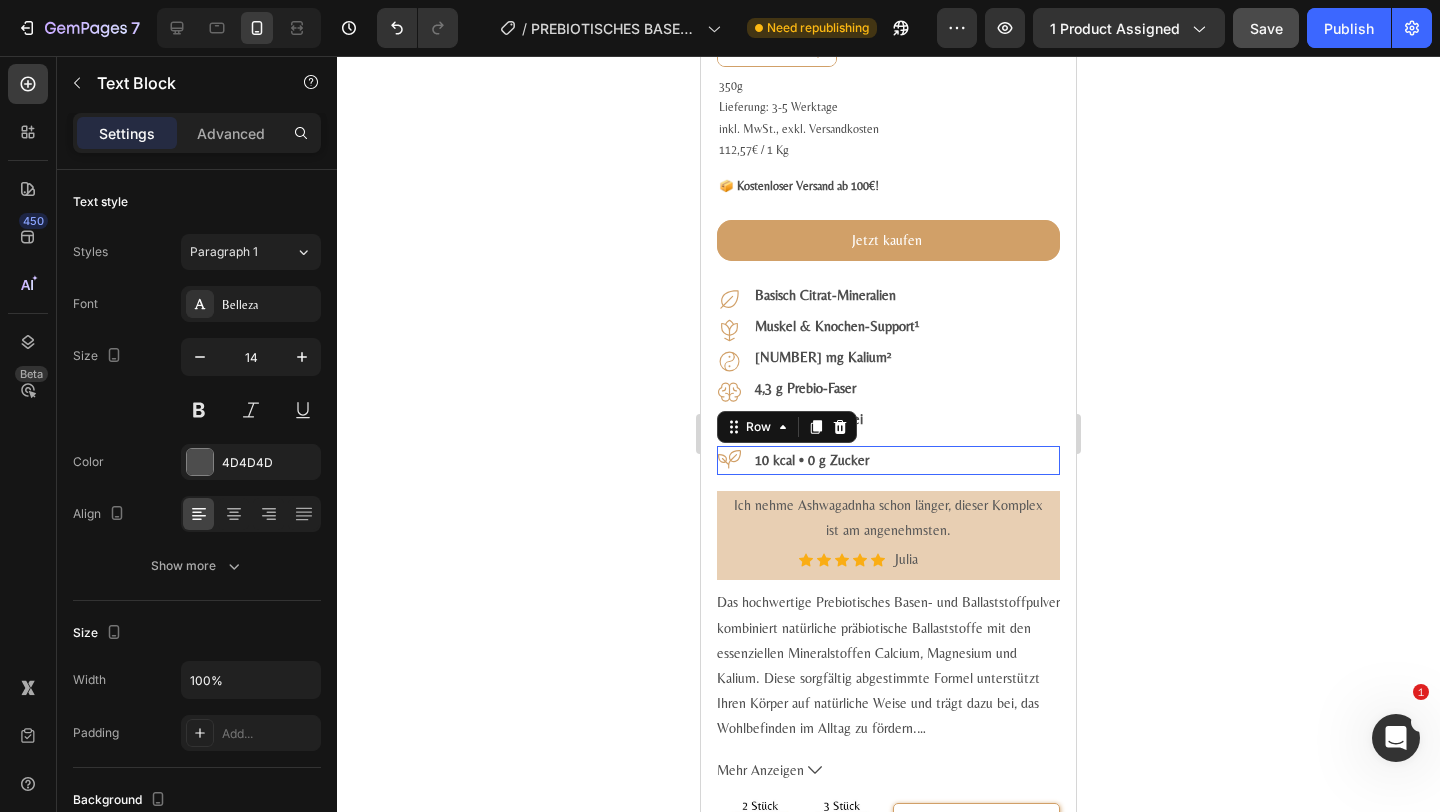 click on "Icon 10 kcal • 0 g Zucker Text Block Row   0" at bounding box center [888, 460] 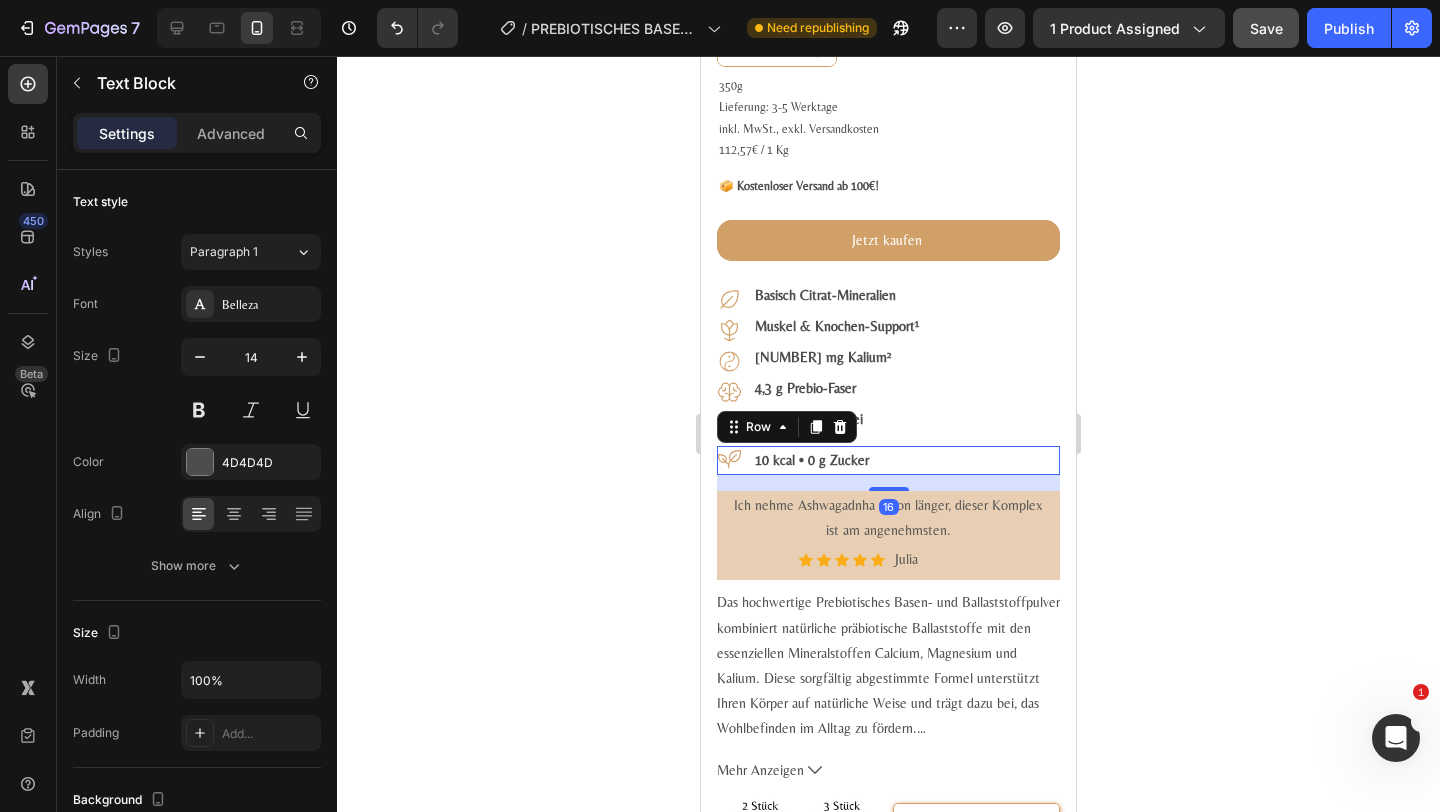 click on "Text Block" at bounding box center [792, 393] 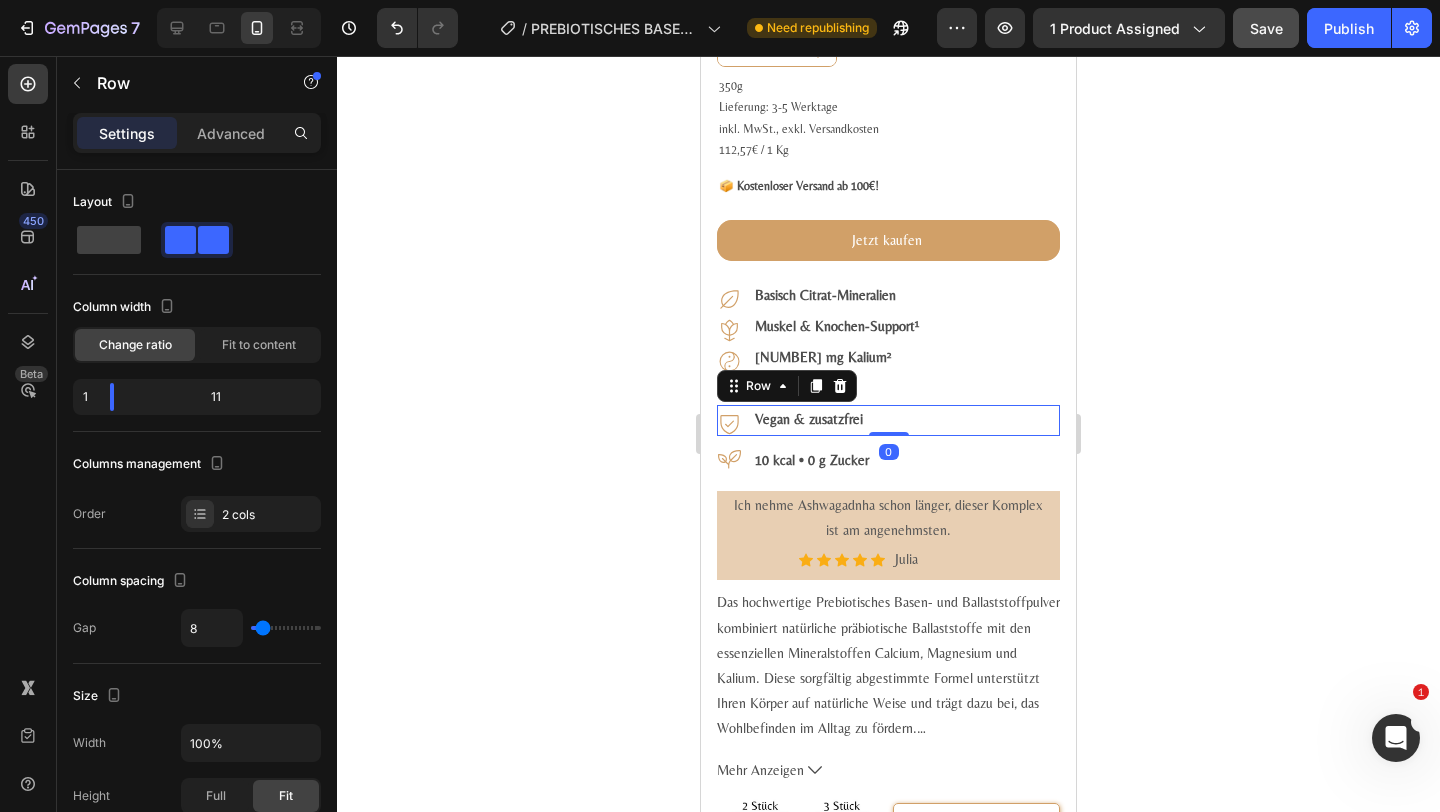 click on "Icon Vegan & zusatzfrei Text Block Row   0" at bounding box center [888, 420] 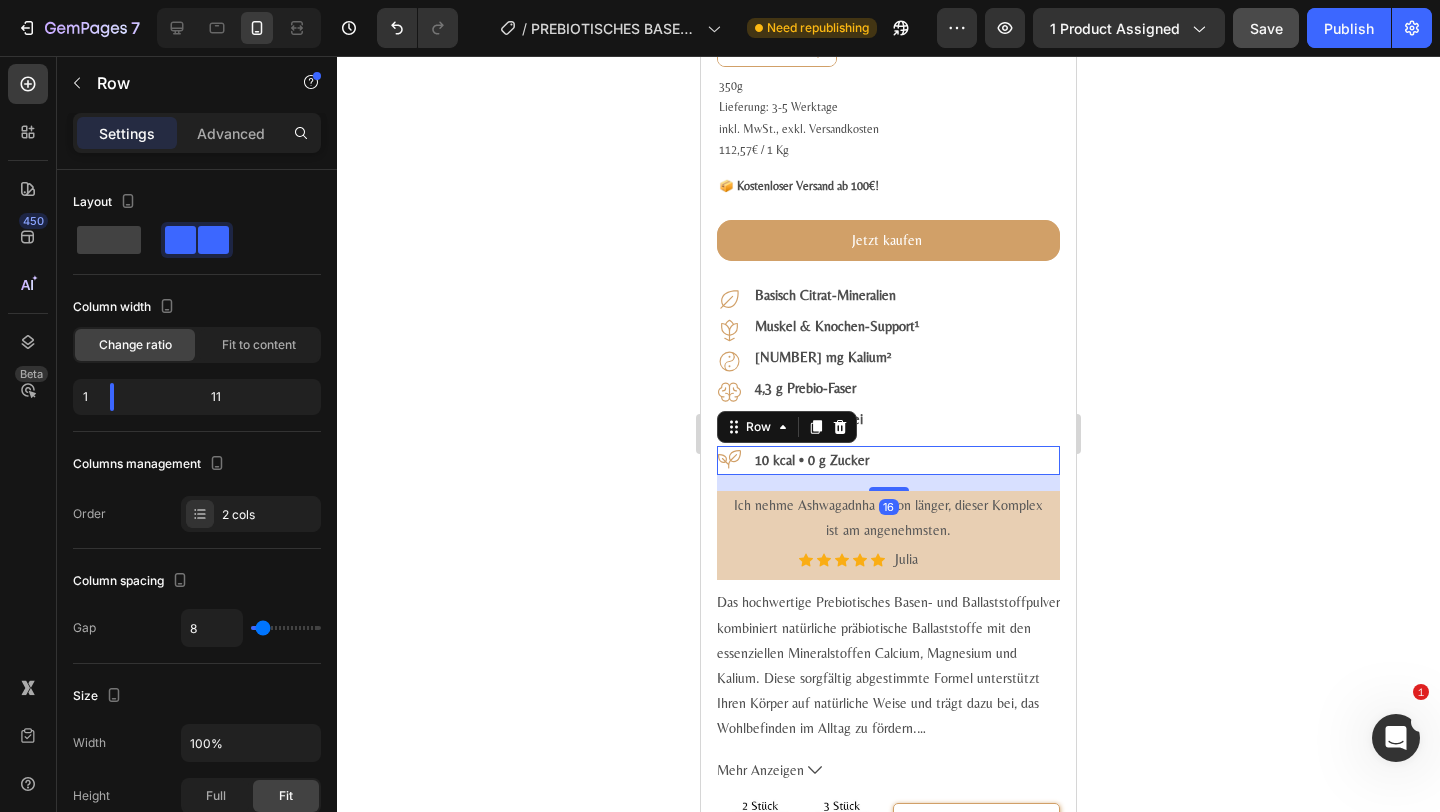 click on "Icon 10 kcal • 0 g Zucker Text Block Row   16" at bounding box center (888, 460) 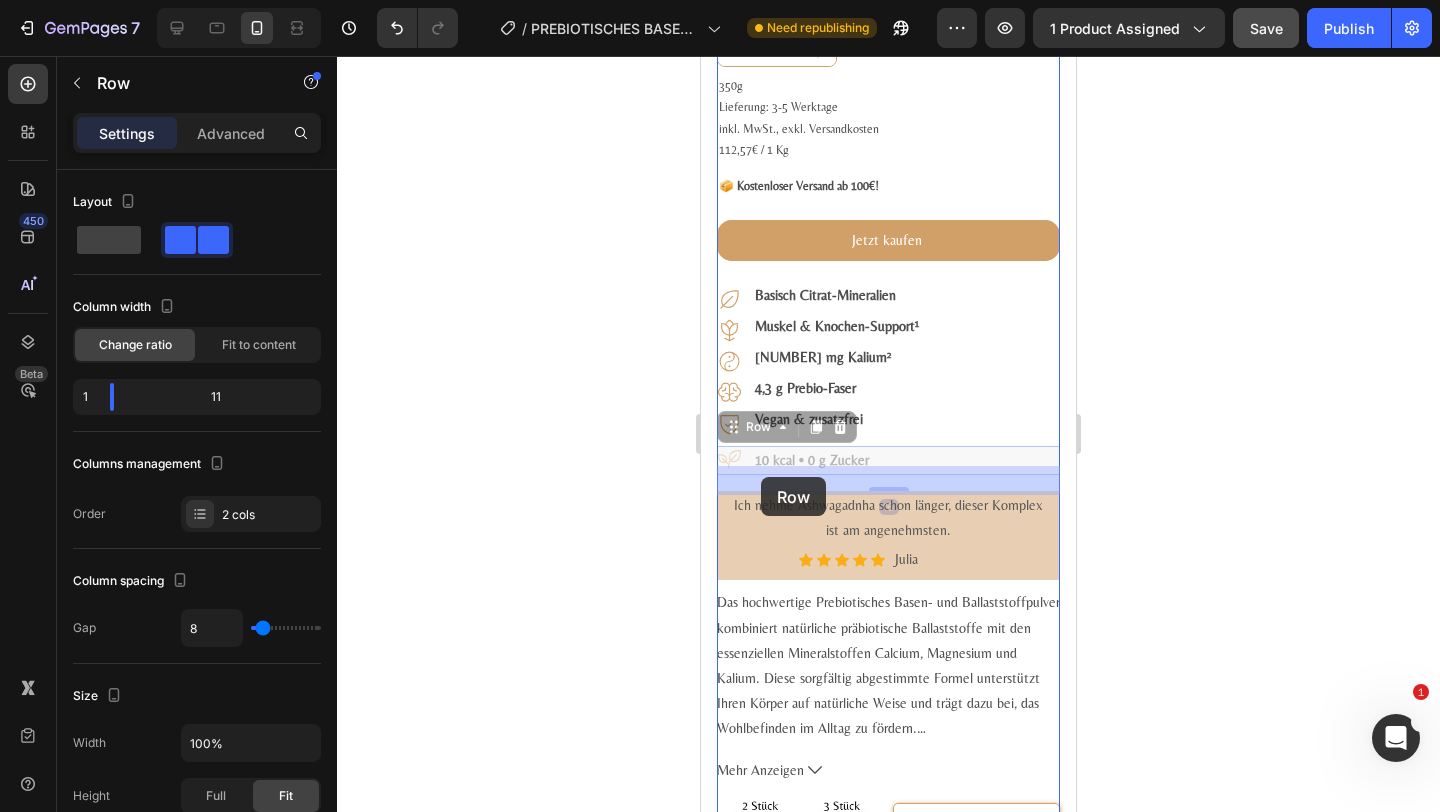 drag, startPoint x: 759, startPoint y: 450, endPoint x: 761, endPoint y: 475, distance: 25.079872 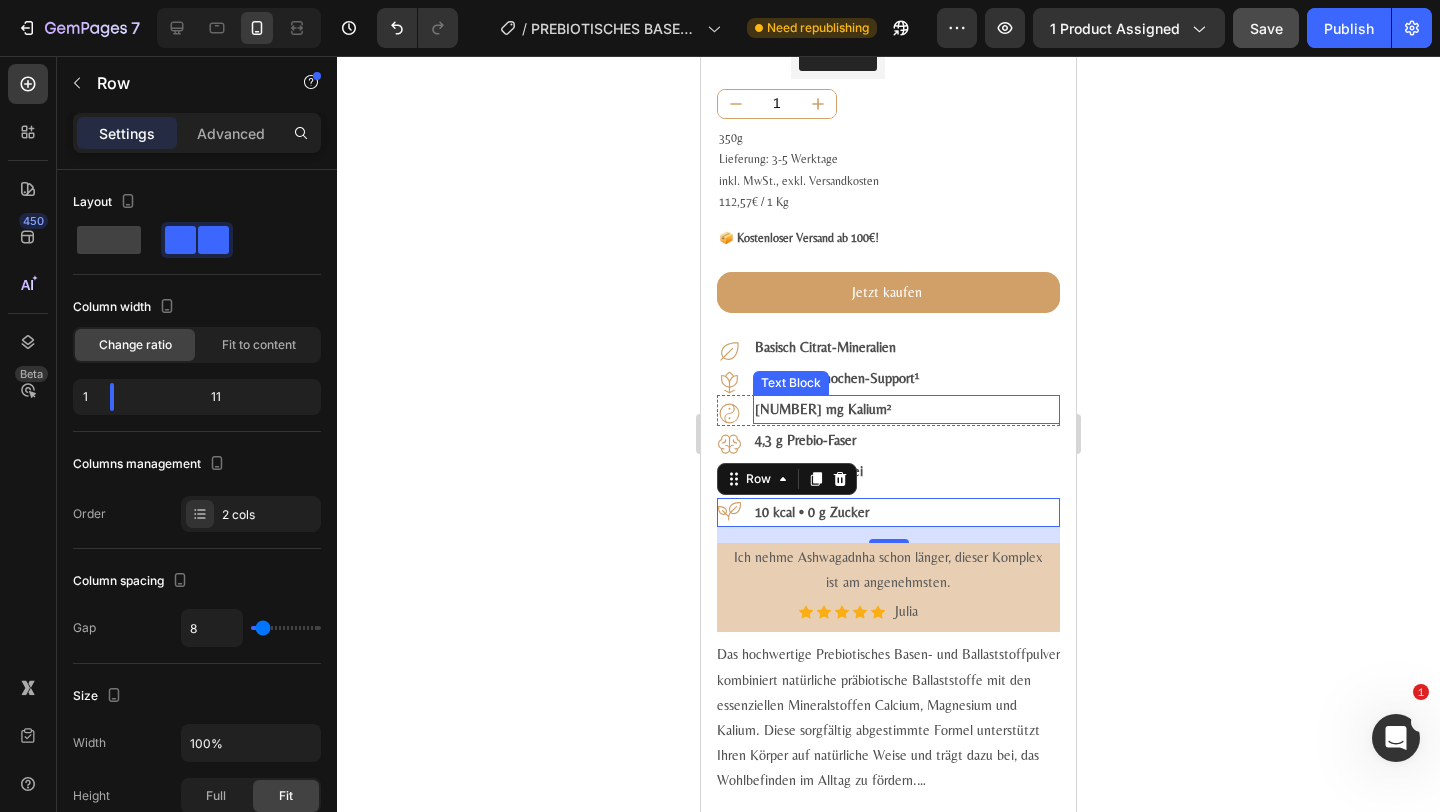 scroll, scrollTop: 882, scrollLeft: 0, axis: vertical 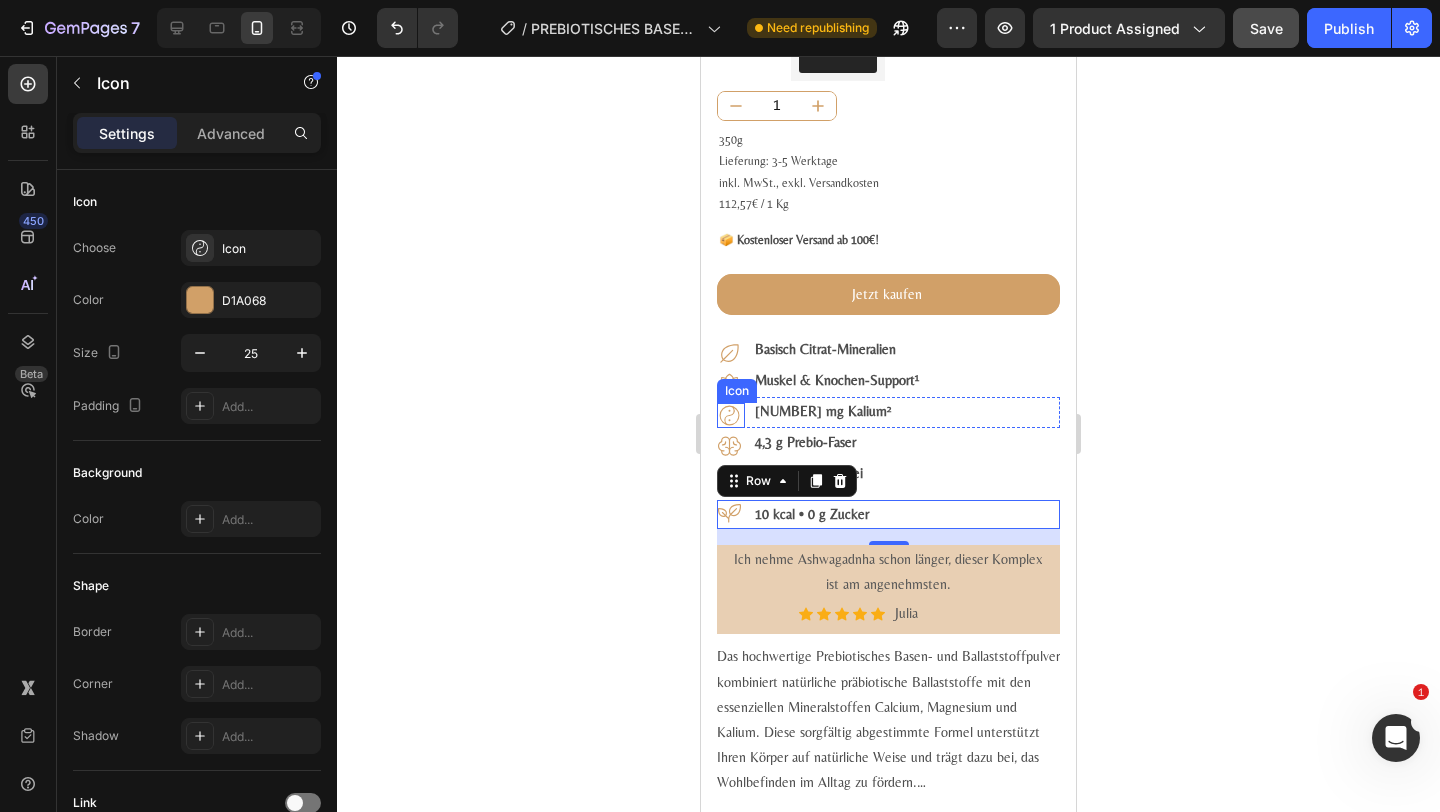 click on "Icon" at bounding box center [731, 415] 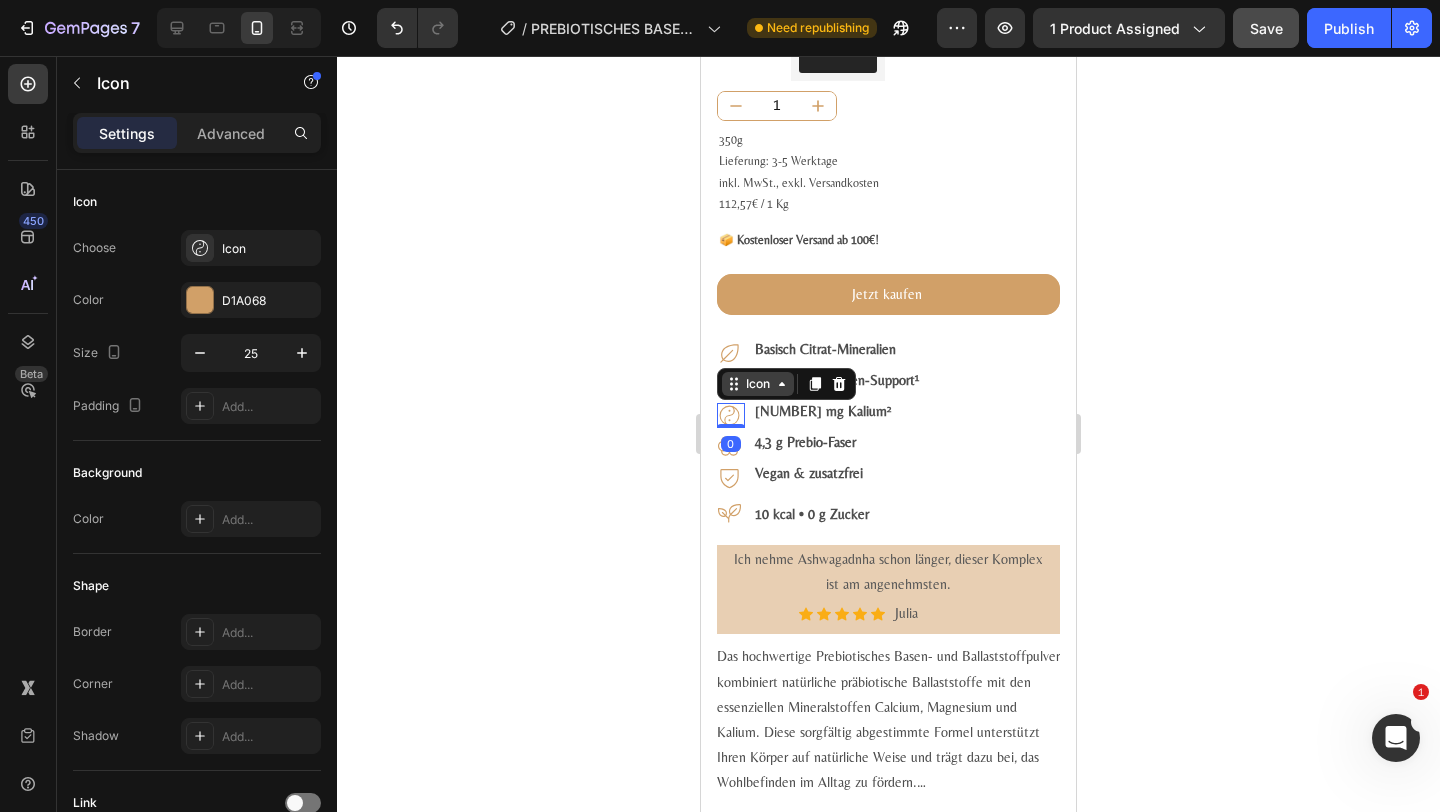 click on "Icon" at bounding box center (758, 384) 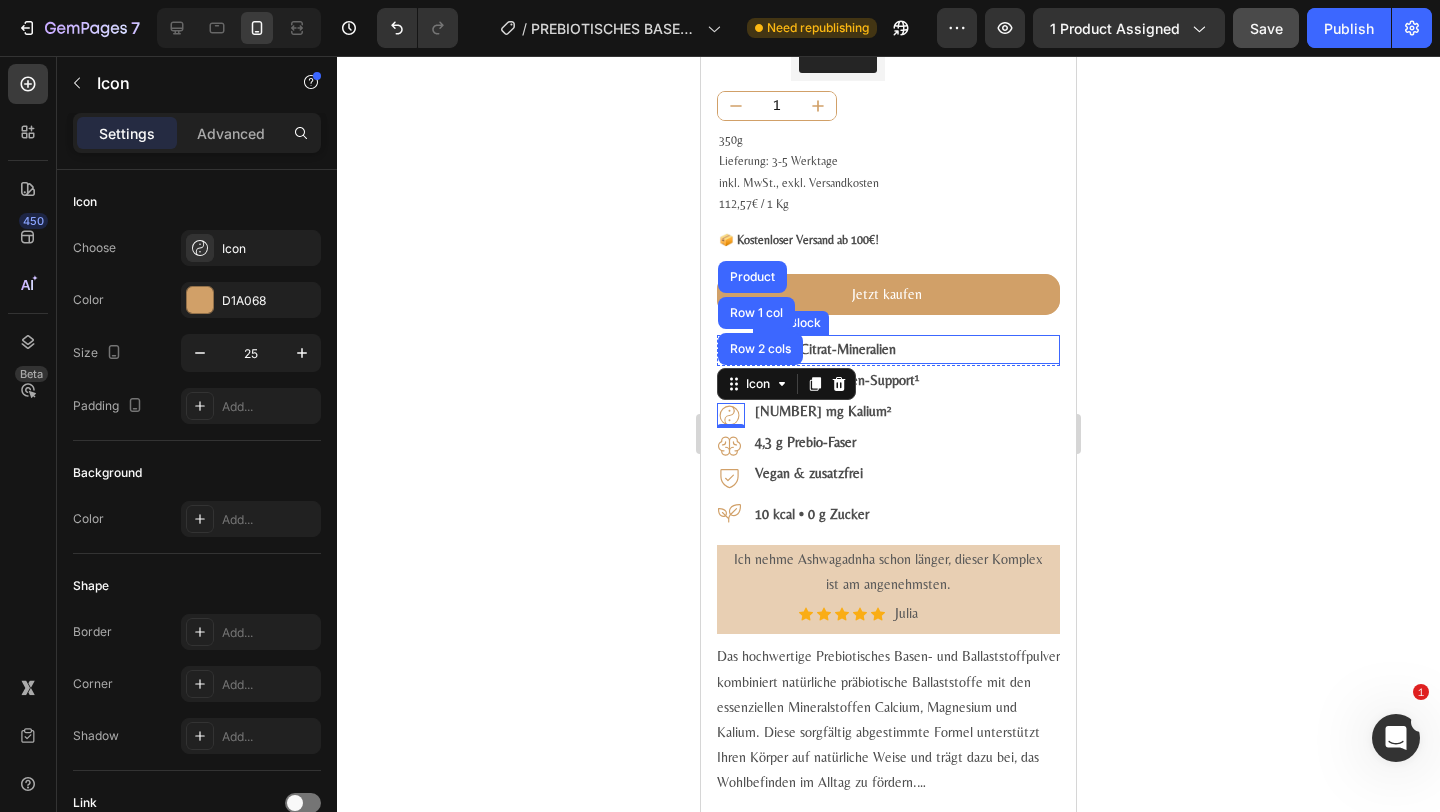 click on "Basisch Citrat-Mineralien" at bounding box center (906, 349) 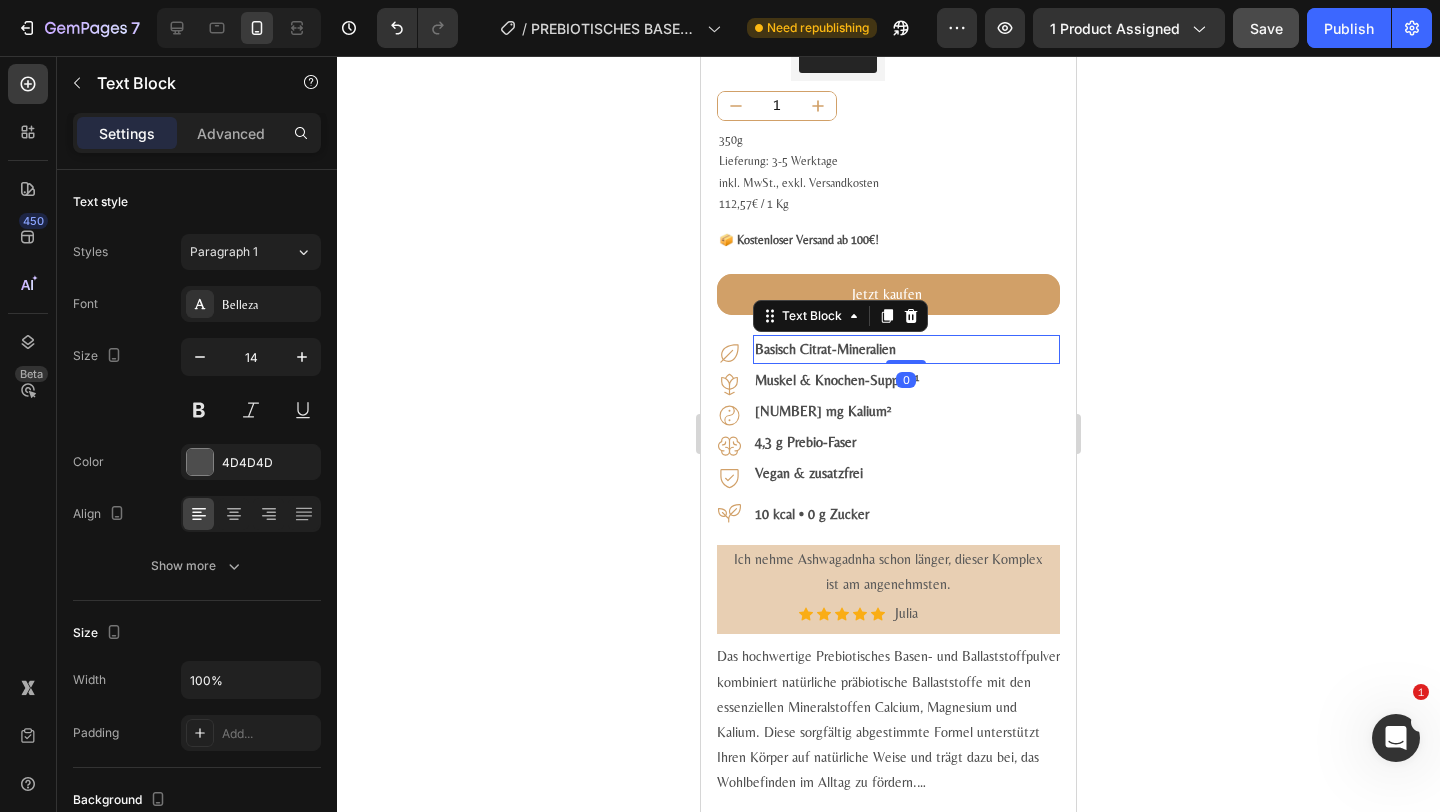 click on "Basisch Citrat-Mineralien" at bounding box center [906, 349] 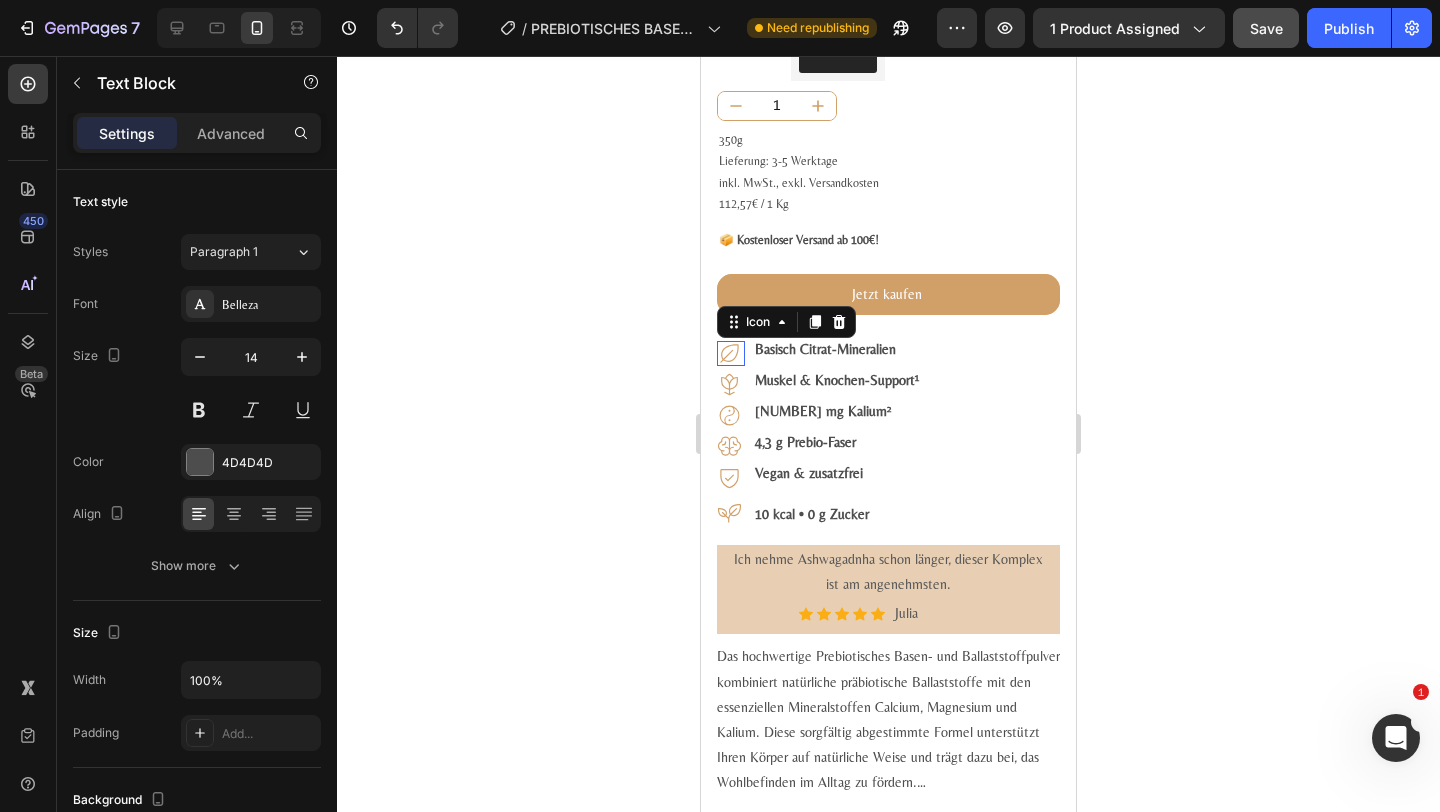 click 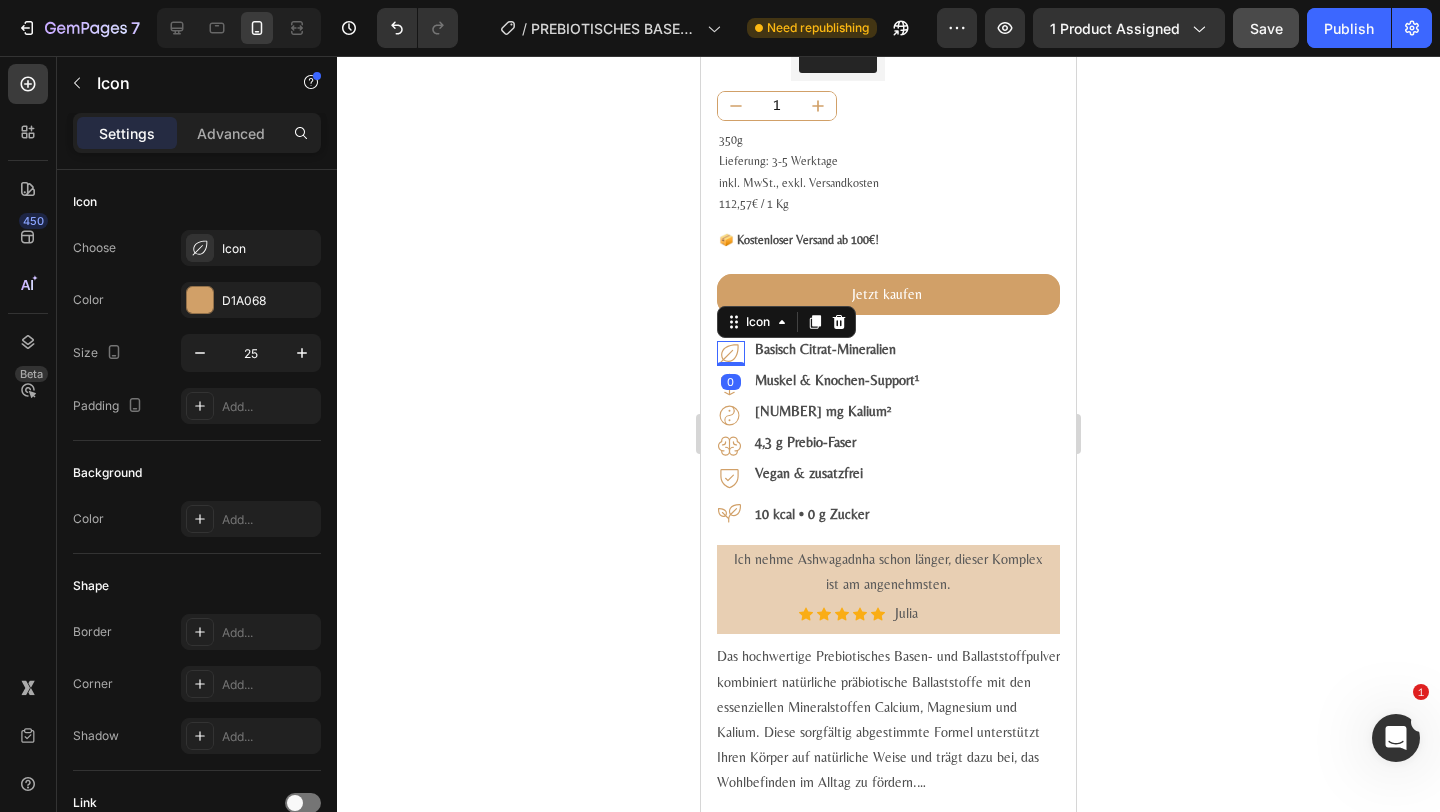 click on "Settings" at bounding box center [127, 133] 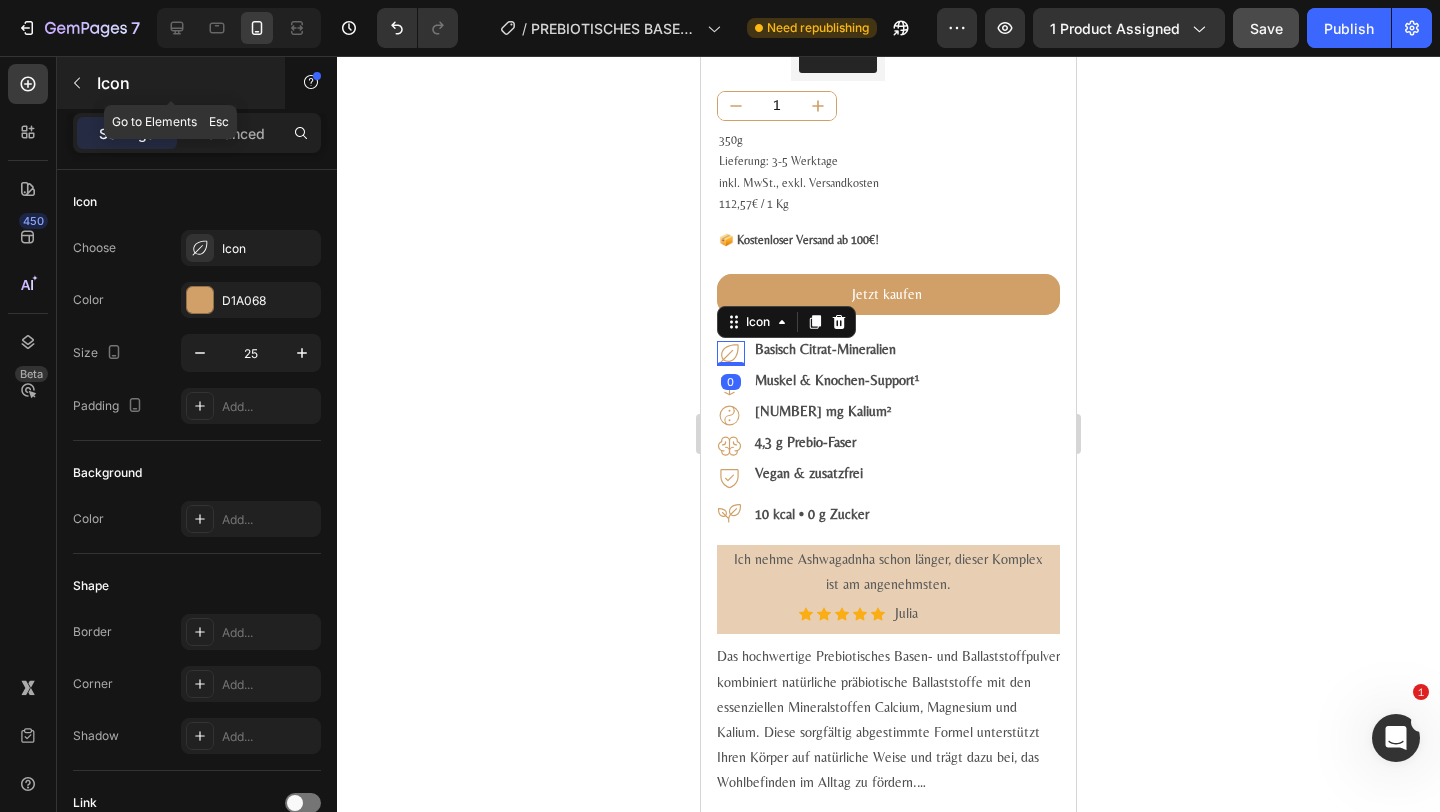 click on "Icon" at bounding box center (182, 83) 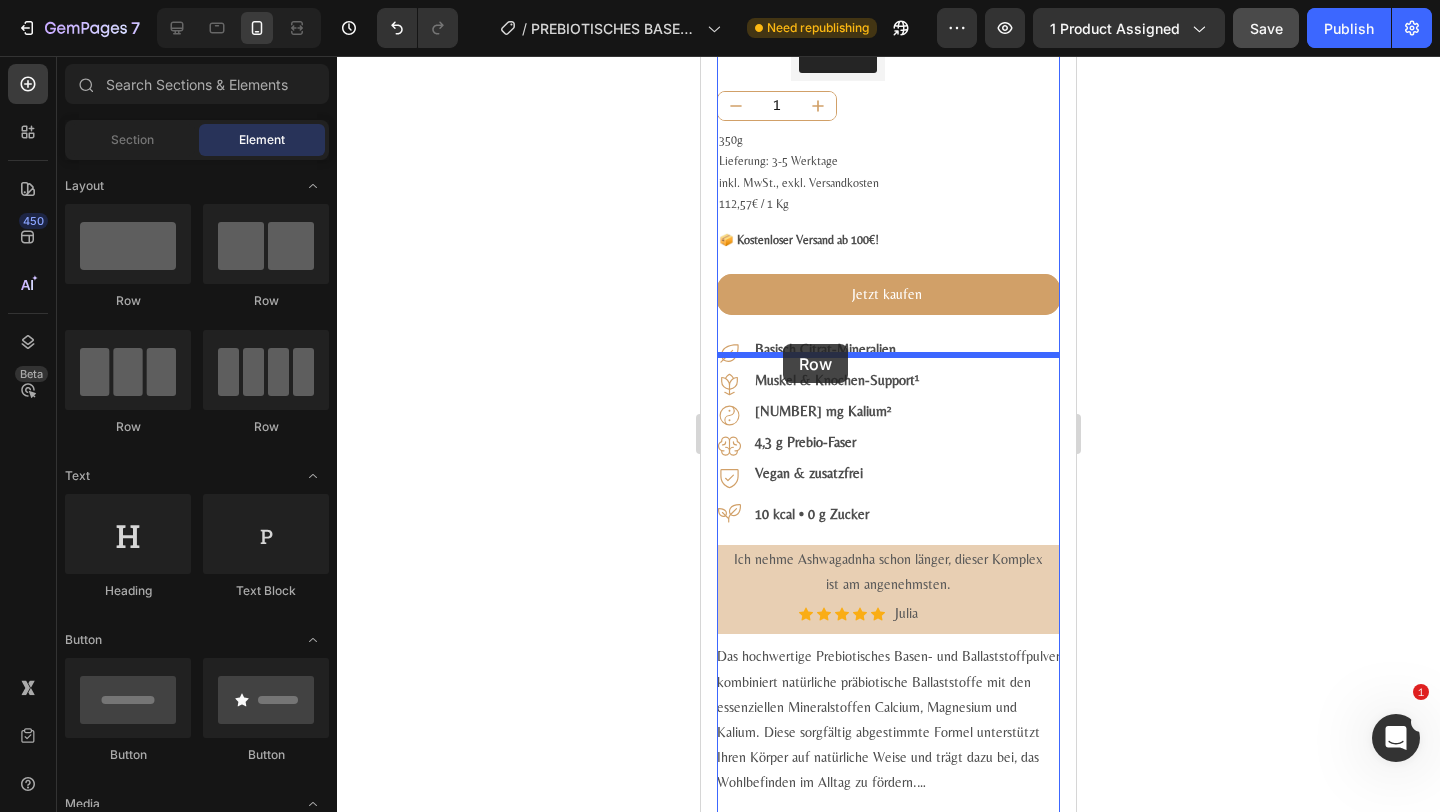 drag, startPoint x: 845, startPoint y: 290, endPoint x: 780, endPoint y: 341, distance: 82.61961 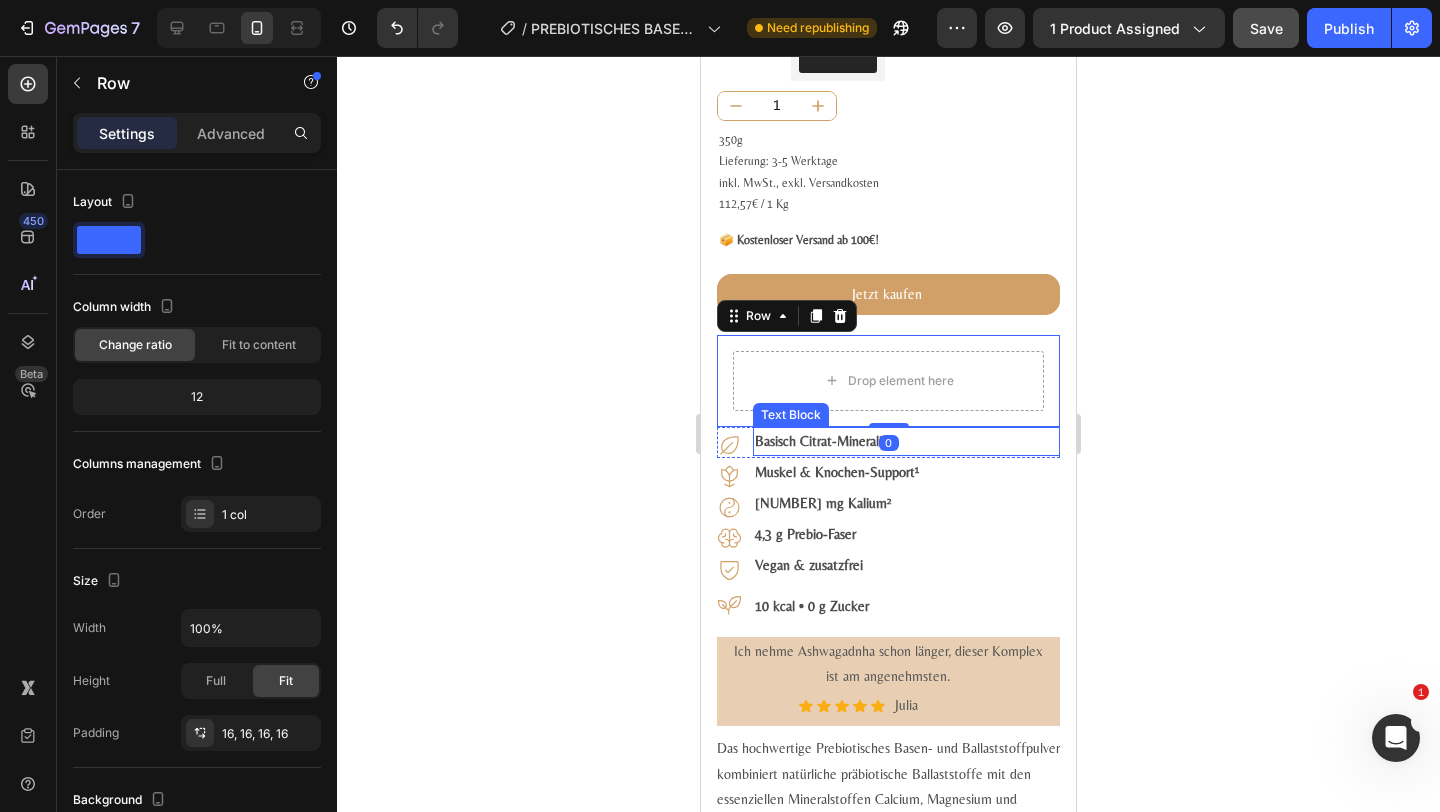 click on "Basisch Citrat-Mineralien" at bounding box center (825, 441) 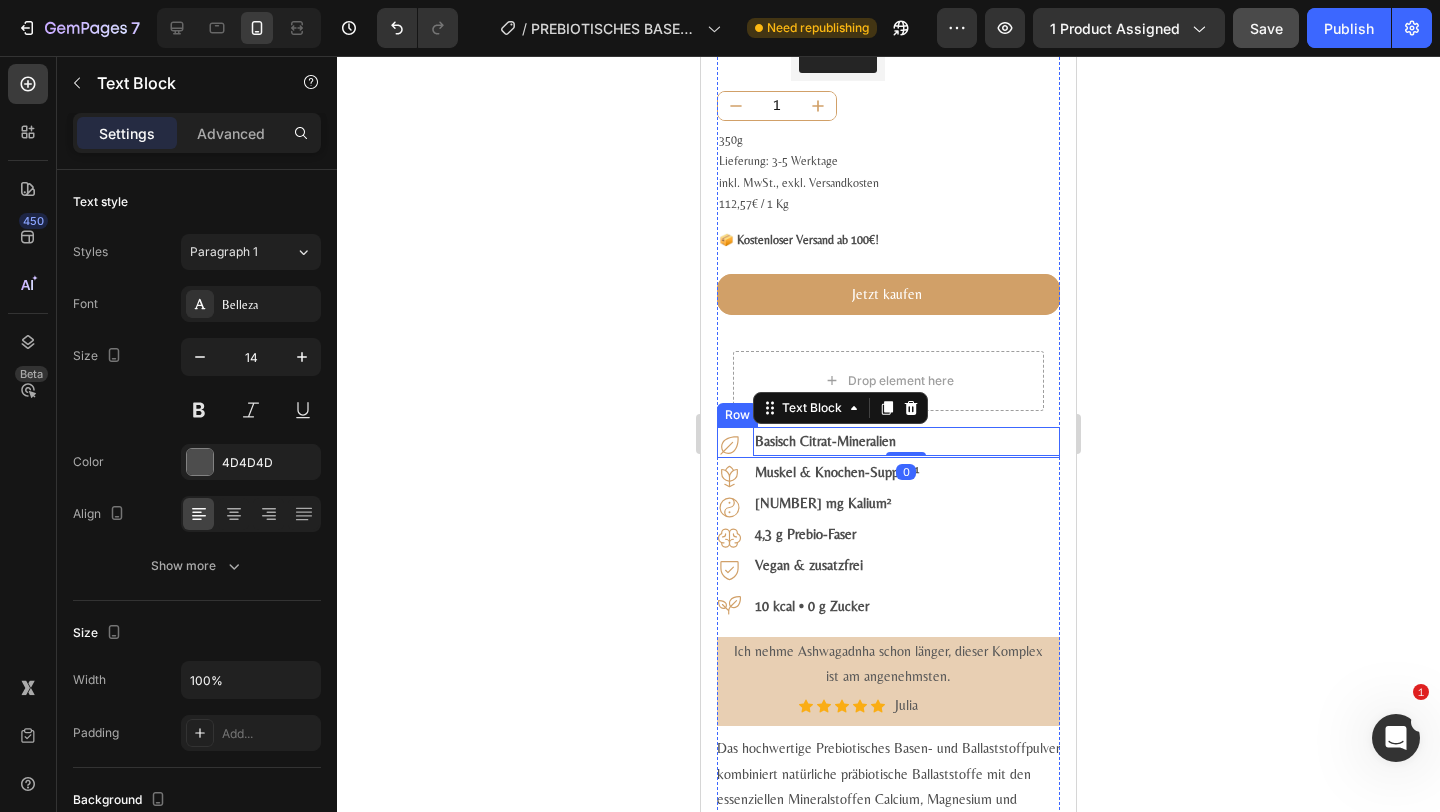 click on "Icon Basisch Citrat-Mineralien Text Block   0 Row" at bounding box center [888, 442] 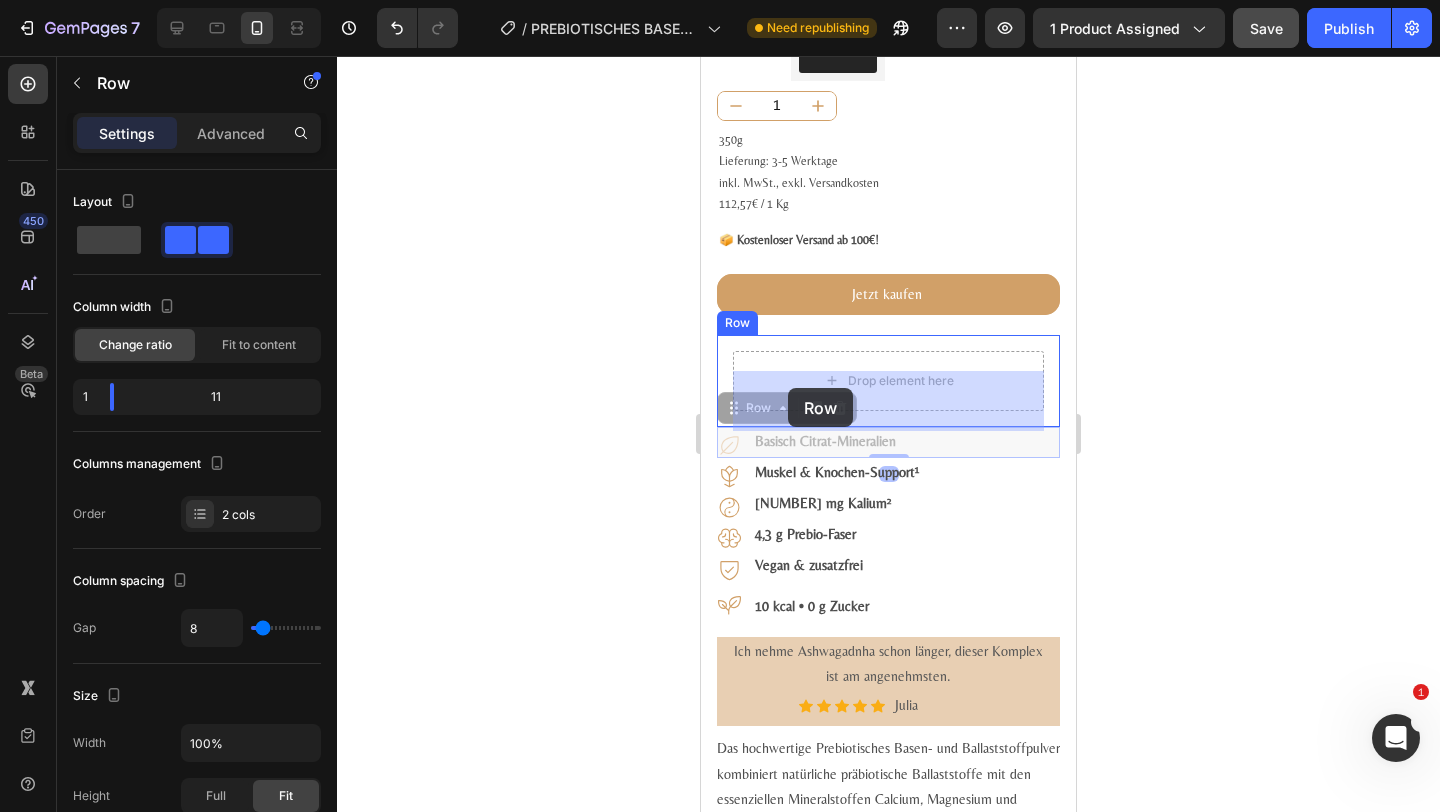 drag, startPoint x: 753, startPoint y: 431, endPoint x: 788, endPoint y: 388, distance: 55.443665 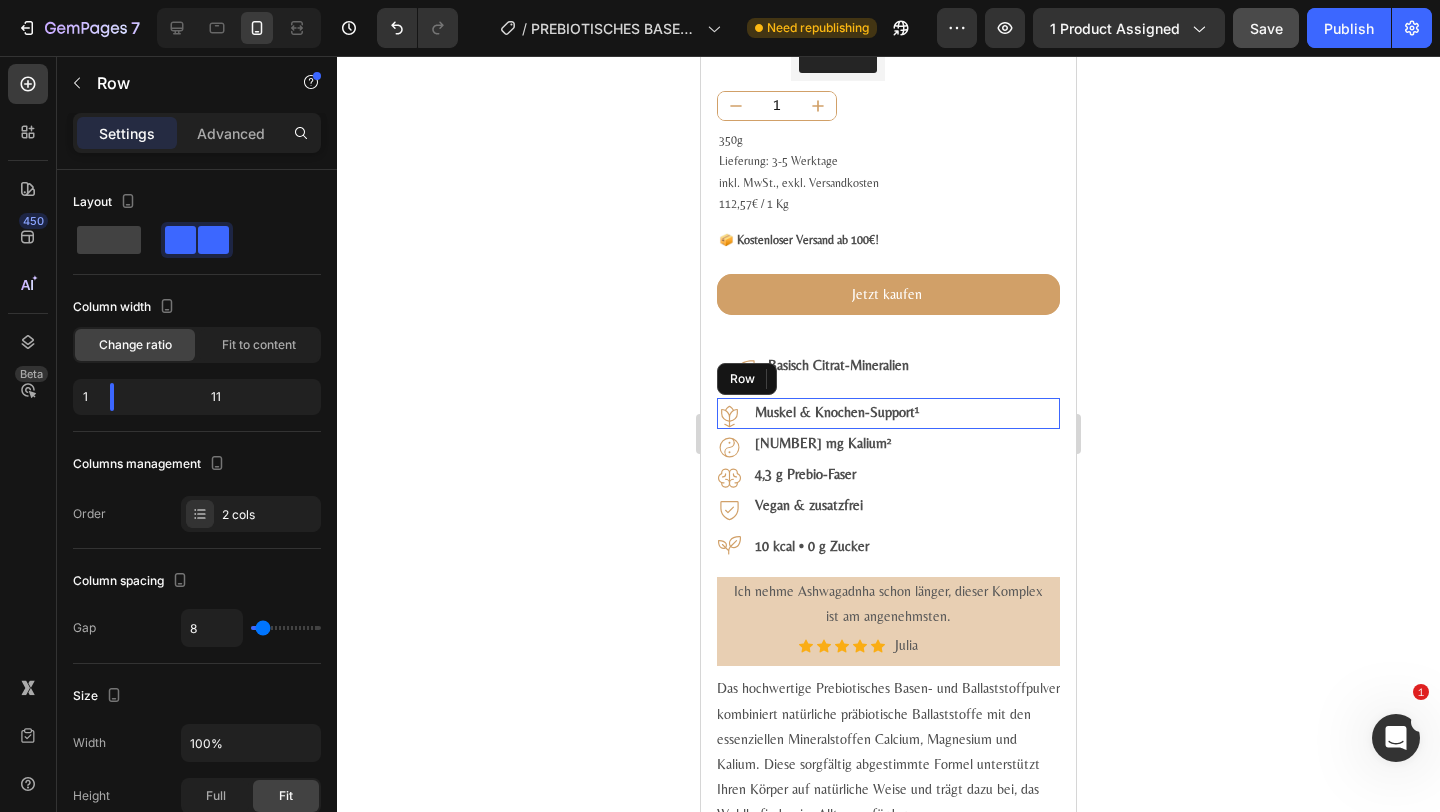 click on "Icon Muskel & Knochen-Support¹ Text Block Row" at bounding box center [888, 413] 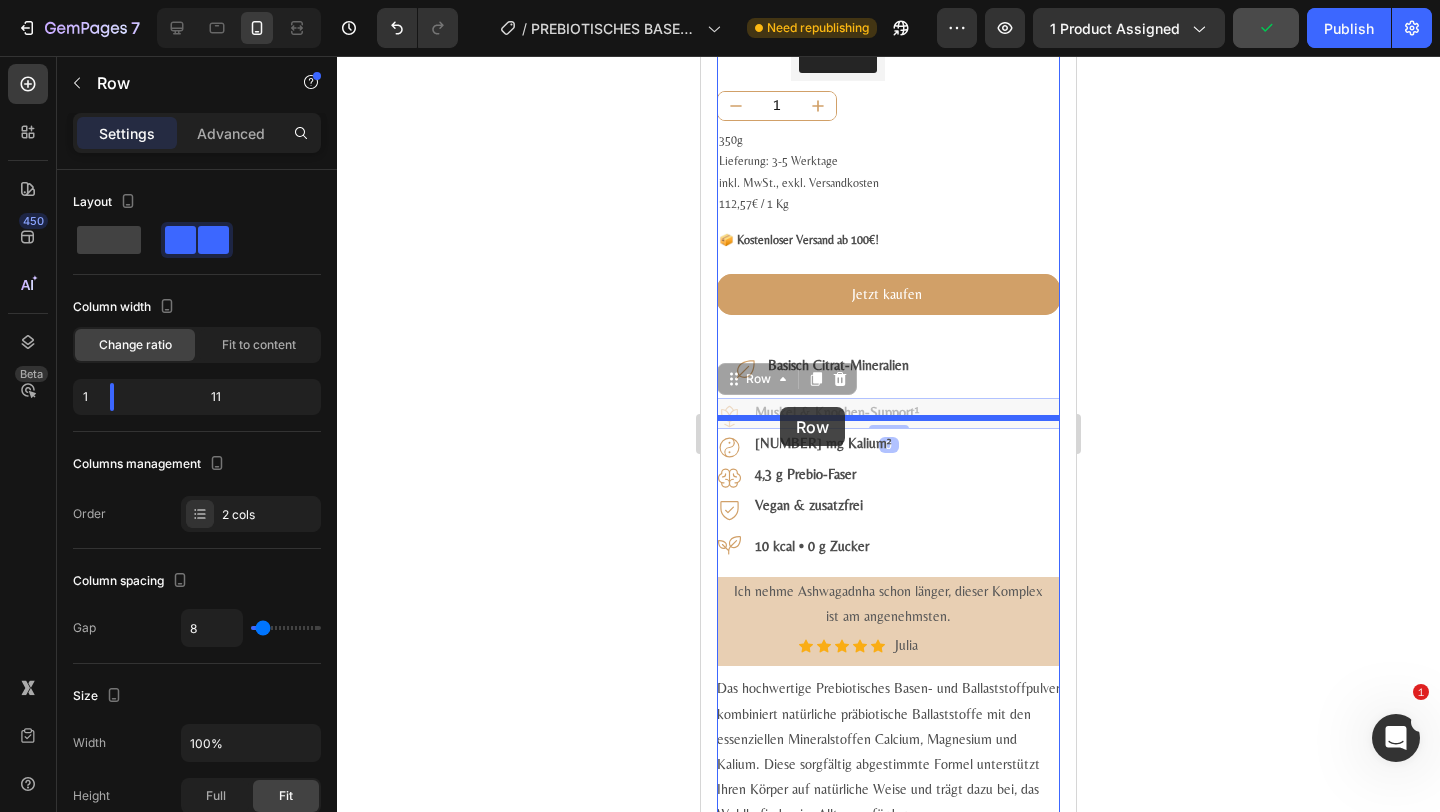 drag, startPoint x: 754, startPoint y: 405, endPoint x: 779, endPoint y: 407, distance: 25.079872 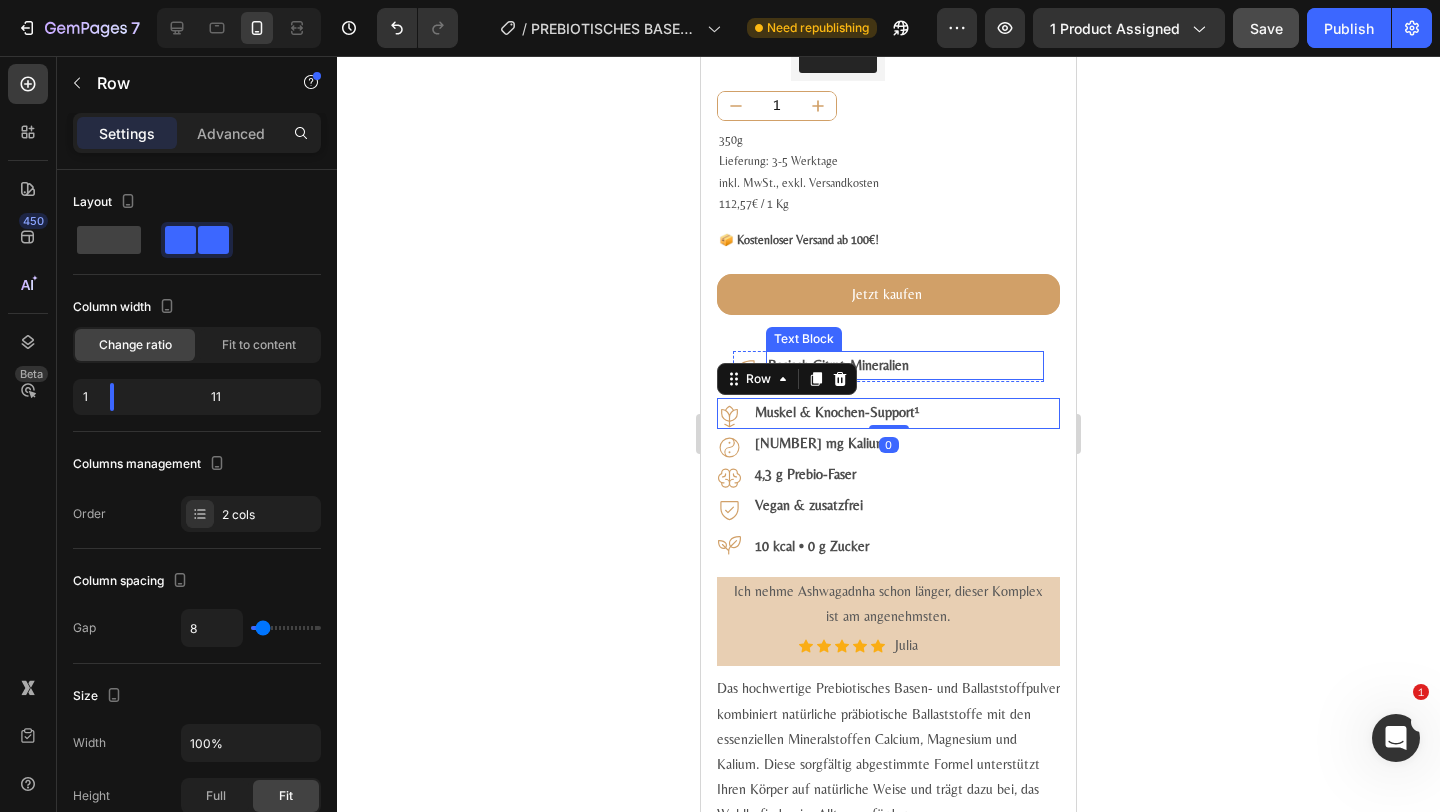 click on "Basisch Citrat-Mineralien" at bounding box center [905, 365] 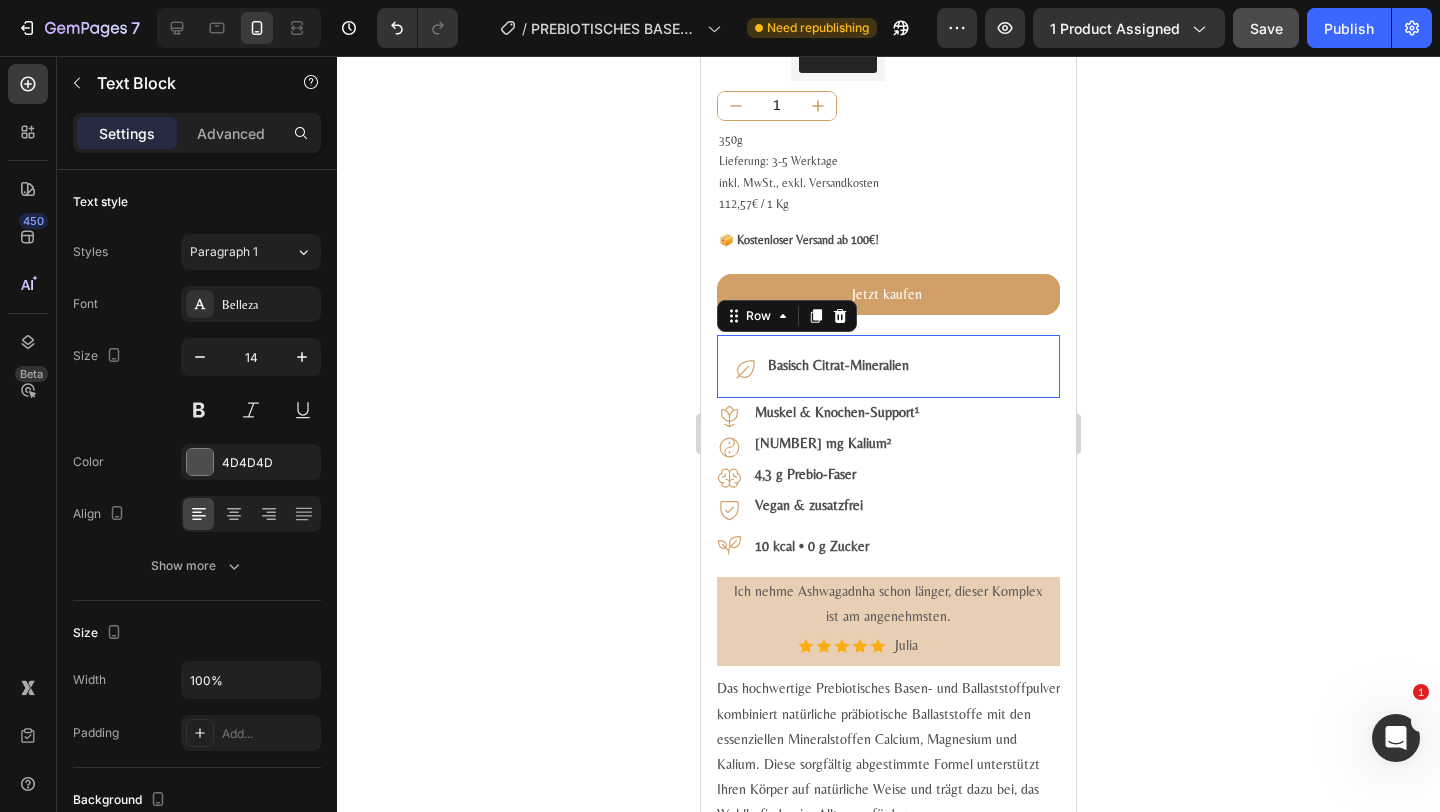 click on "Icon Basisch Citrat-Mineralien Text Block Row Row   0" at bounding box center (888, 366) 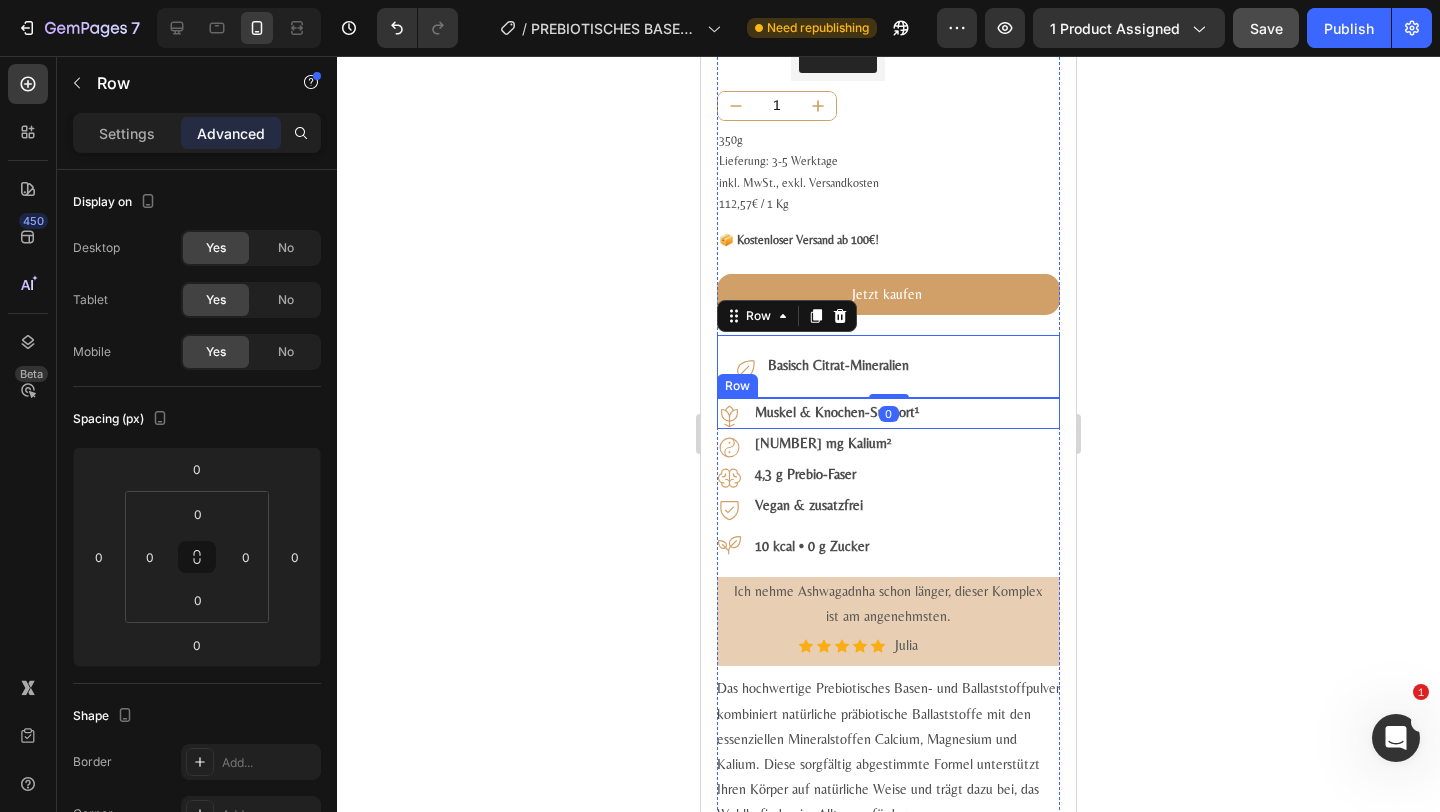 click on "Icon Muskel & Knochen-Support¹ Text Block Row" at bounding box center [888, 413] 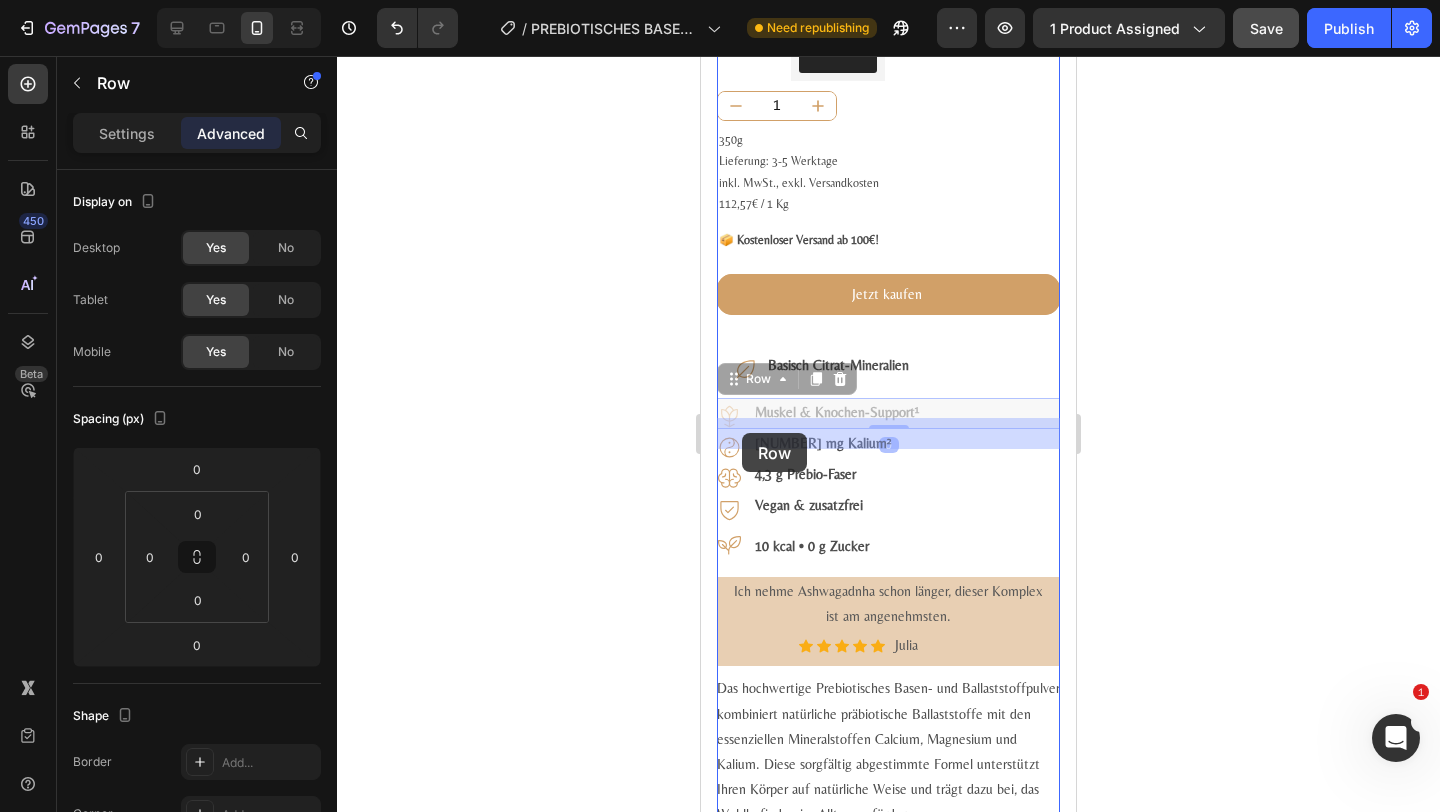drag, startPoint x: 751, startPoint y: 408, endPoint x: 743, endPoint y: 432, distance: 25.298222 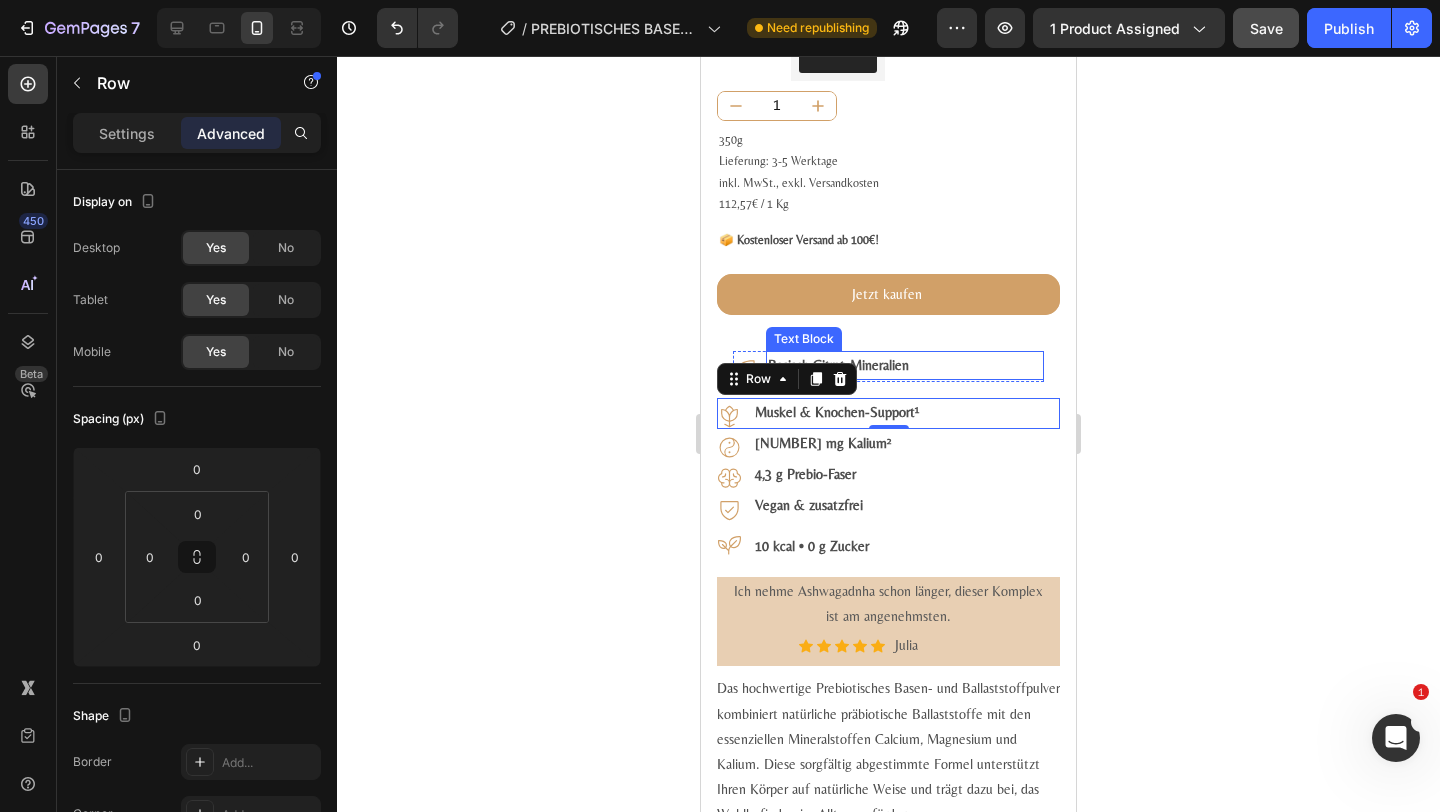 click on "Basisch Citrat-Mineralien" at bounding box center [838, 365] 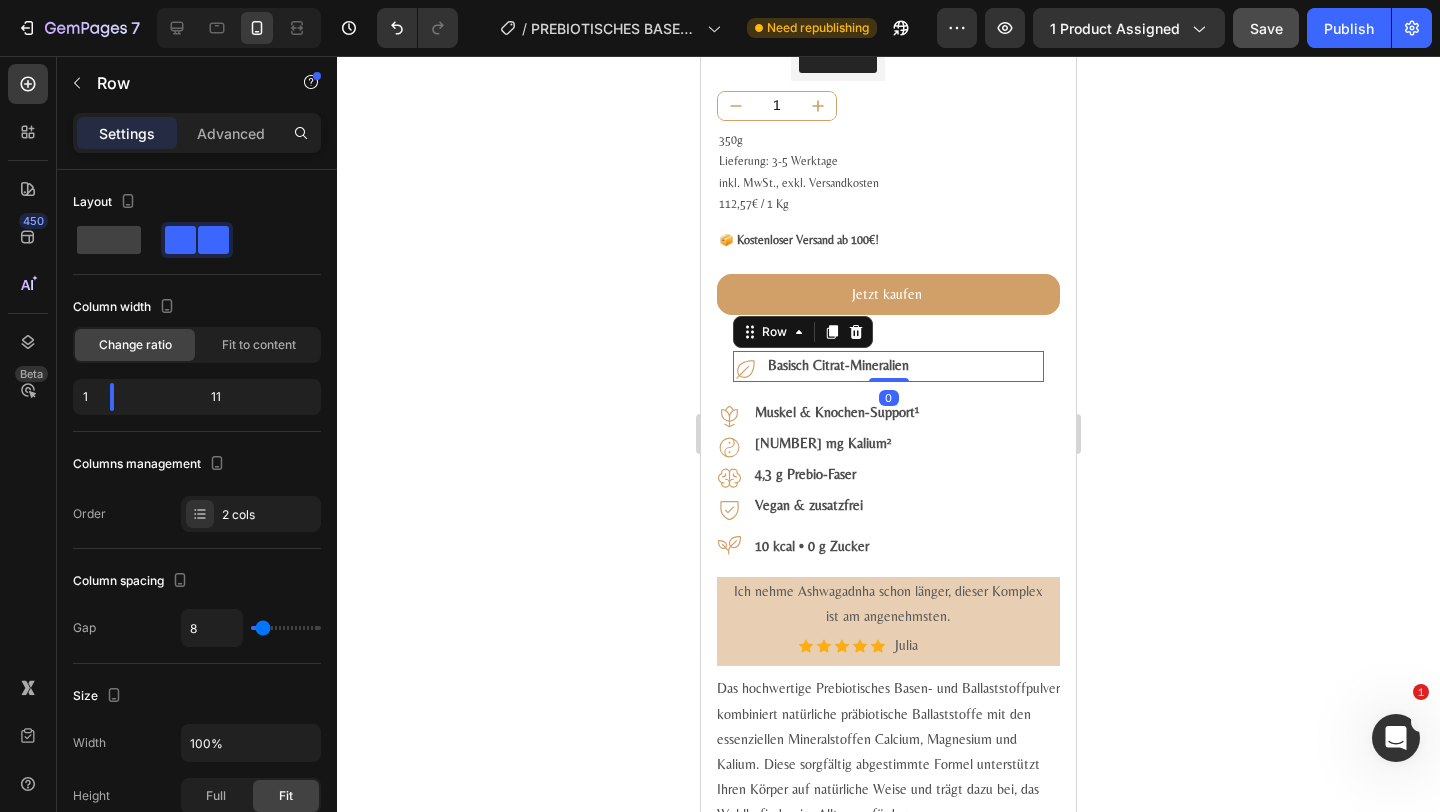 click on "Icon Basisch Citrat-Mineralien Text Block Row   0" at bounding box center [888, 366] 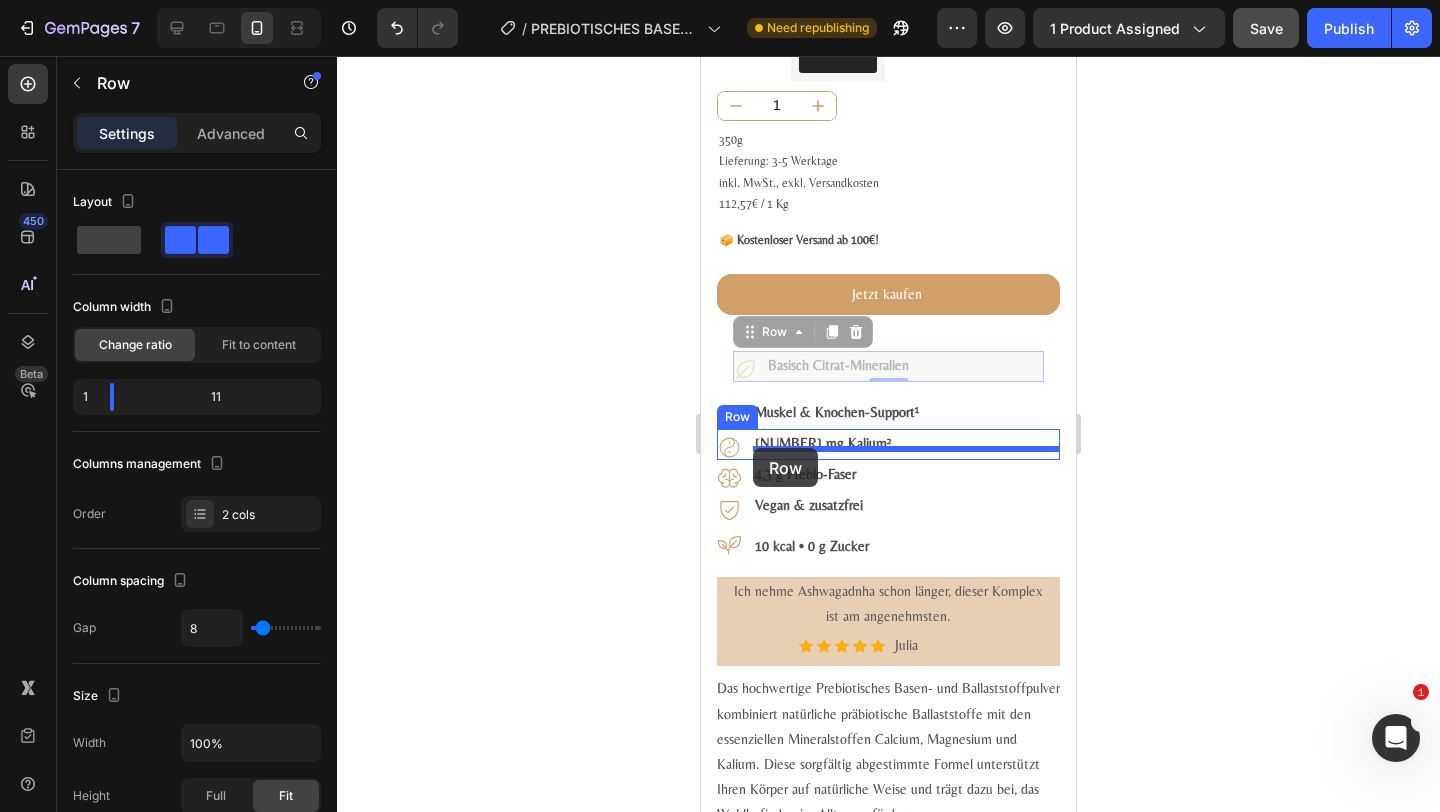 drag, startPoint x: 775, startPoint y: 360, endPoint x: 753, endPoint y: 448, distance: 90.70832 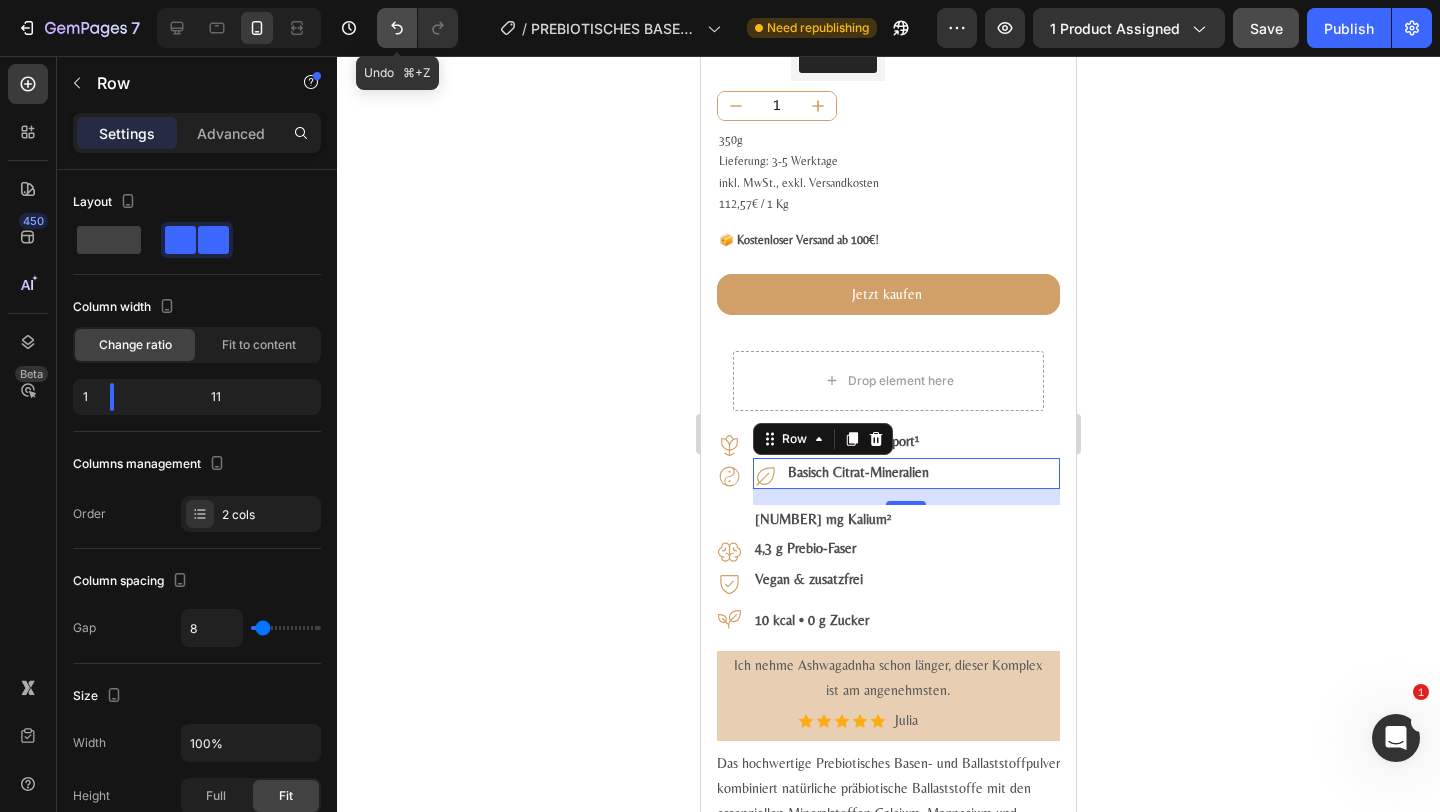 click 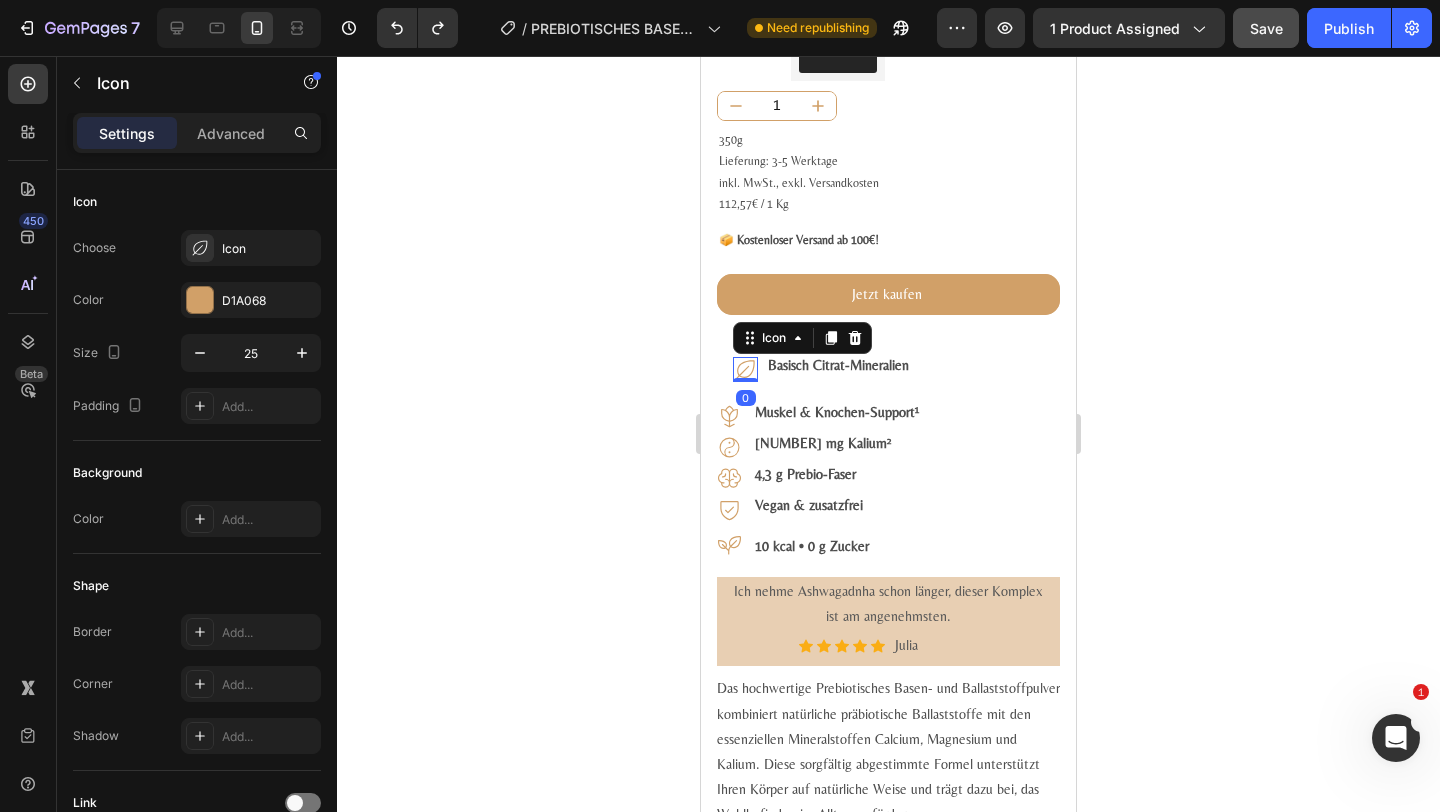 click on "Icon   0" at bounding box center [745, 369] 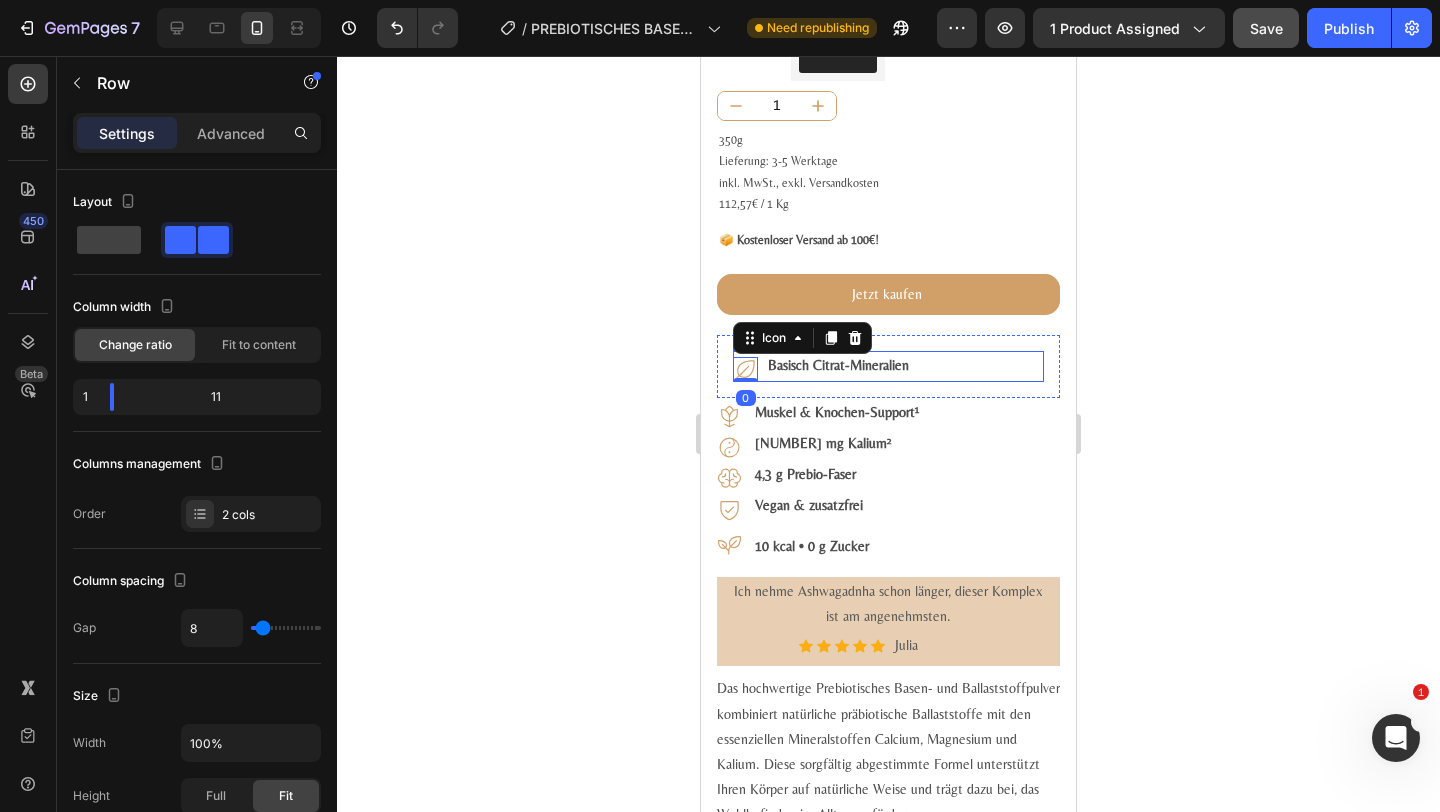 click on "Icon   0 Basisch Citrat-Mineralien Text Block Row" at bounding box center (888, 366) 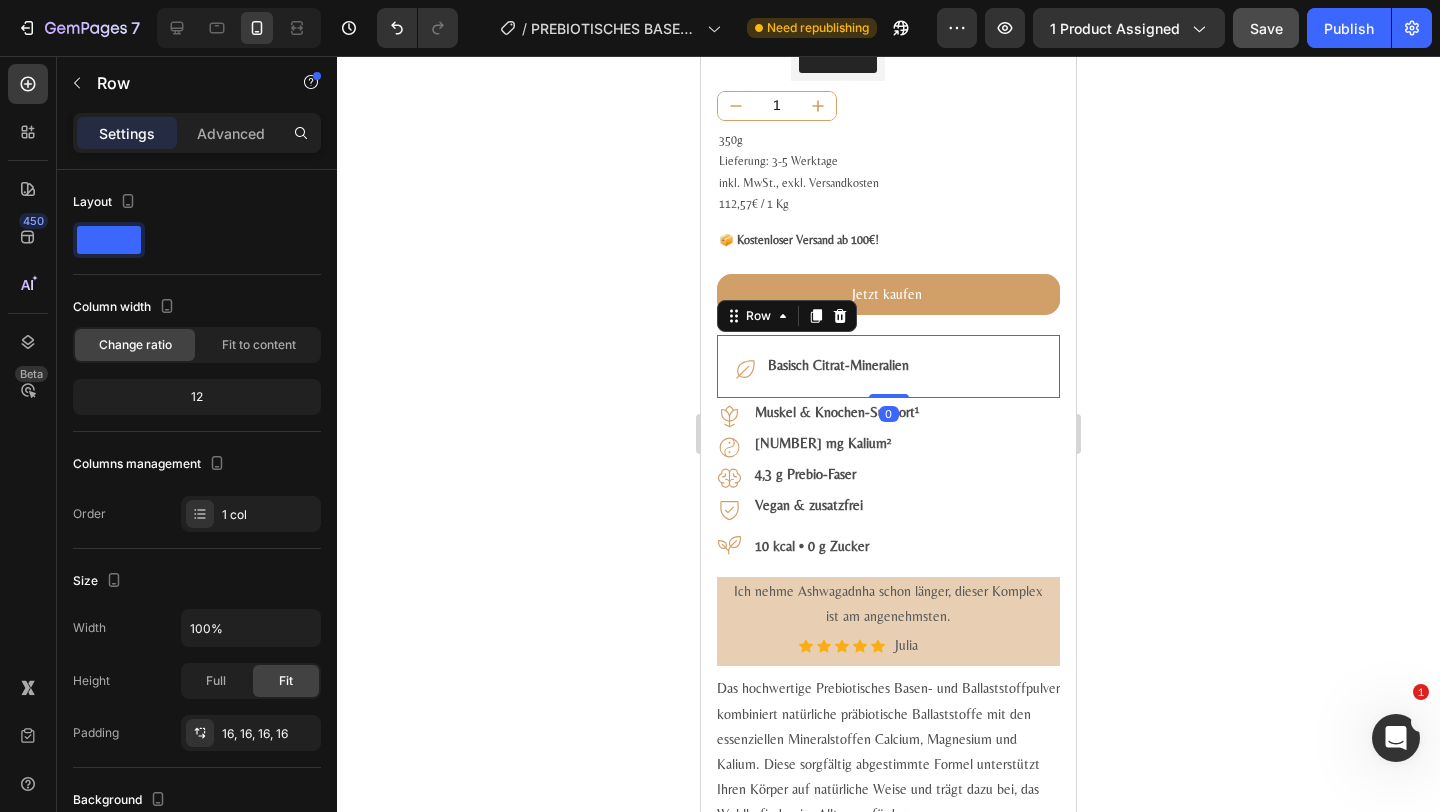 click on "Icon Basisch Citrat-Mineralien Text Block Row Row   0" at bounding box center (888, 366) 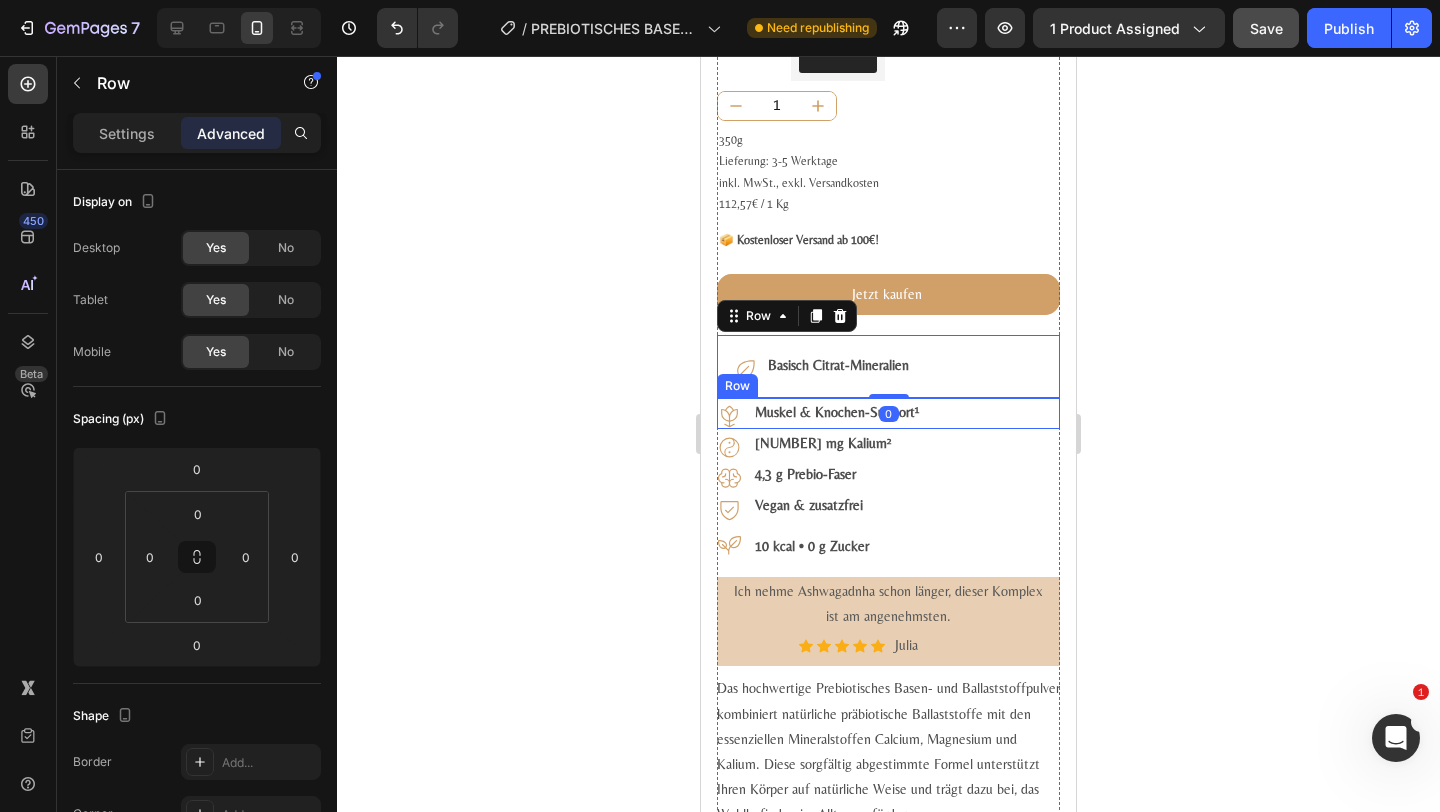click on "Icon Muskel & Knochen-Support¹ Text Block Row" at bounding box center [888, 413] 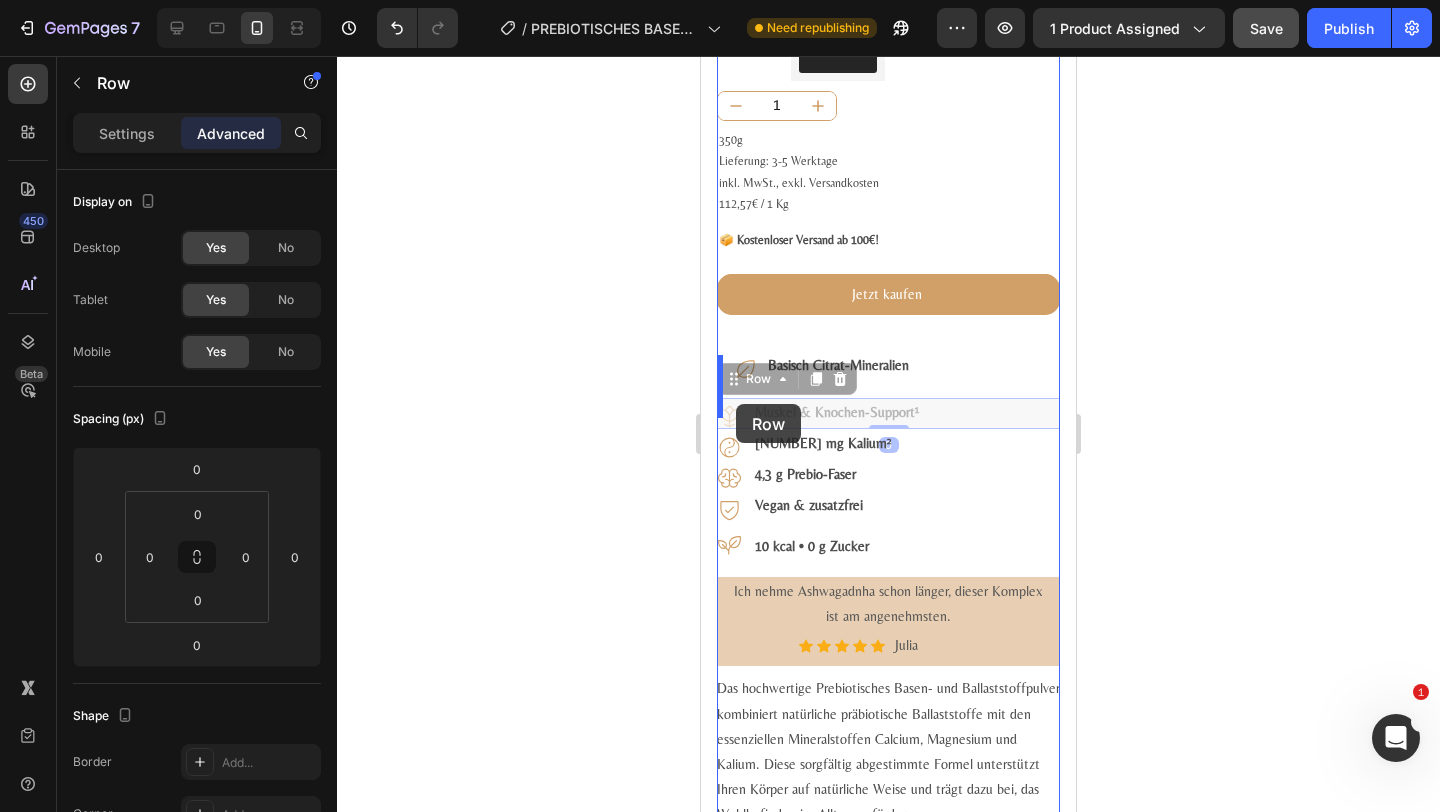 drag, startPoint x: 749, startPoint y: 411, endPoint x: 736, endPoint y: 404, distance: 14.764823 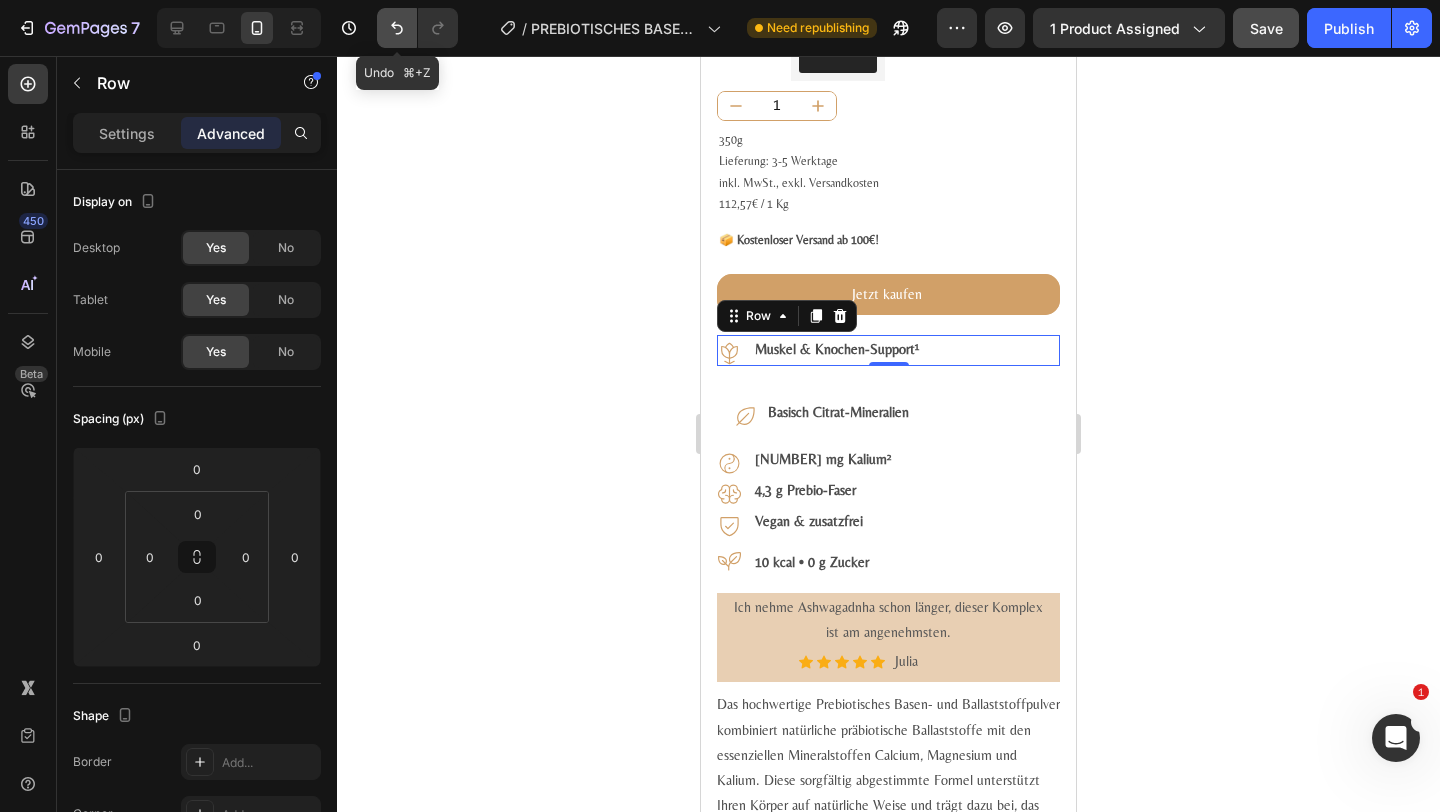 click 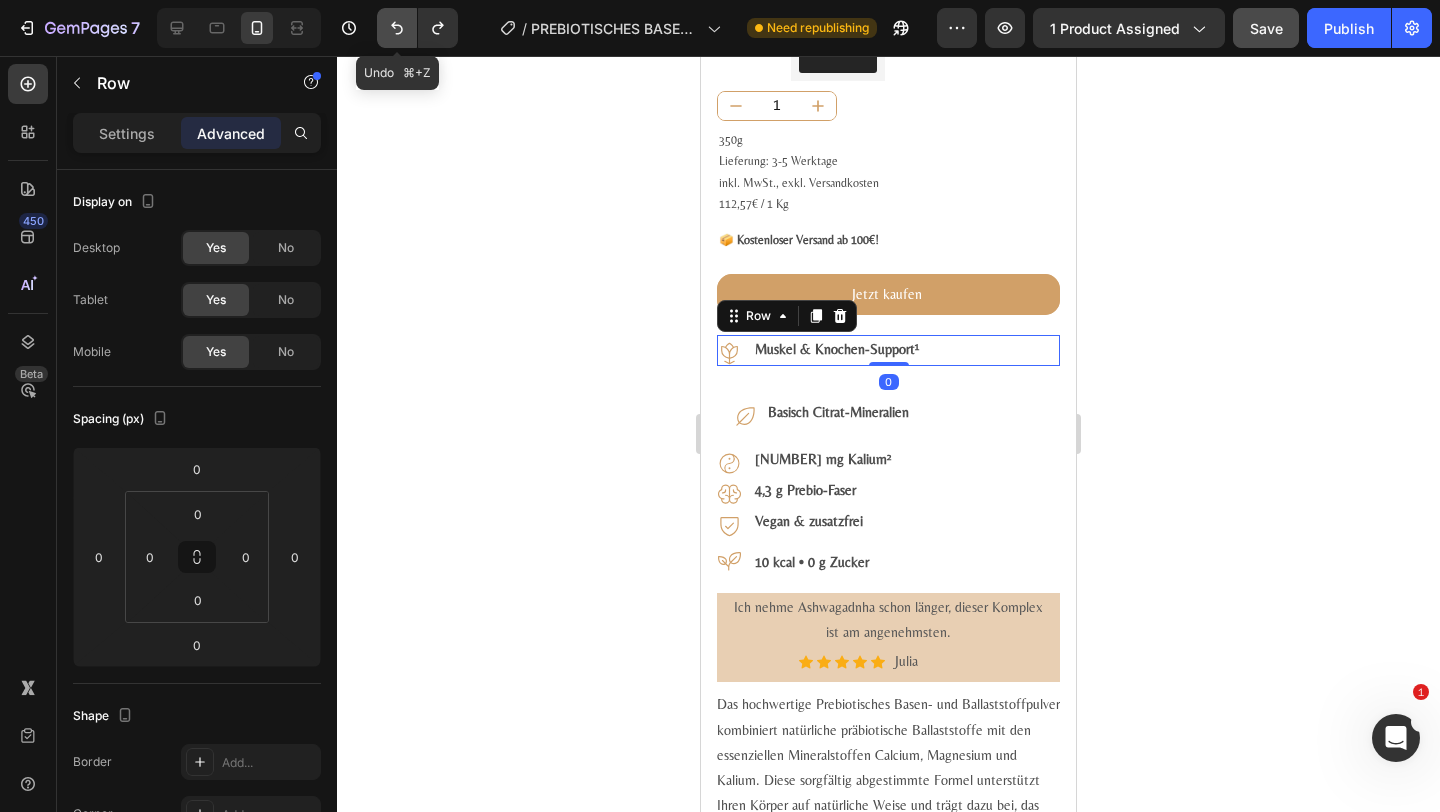 click 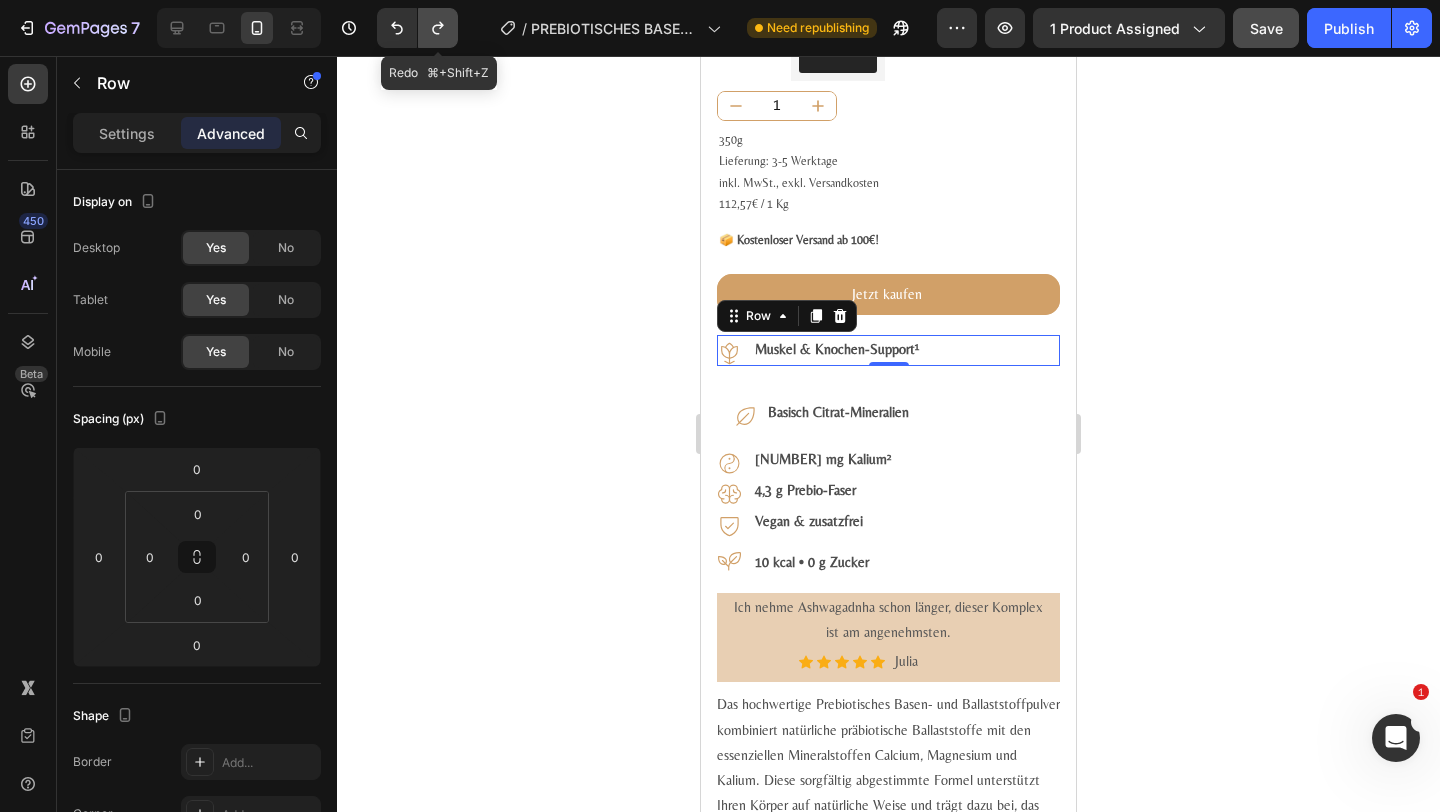 click 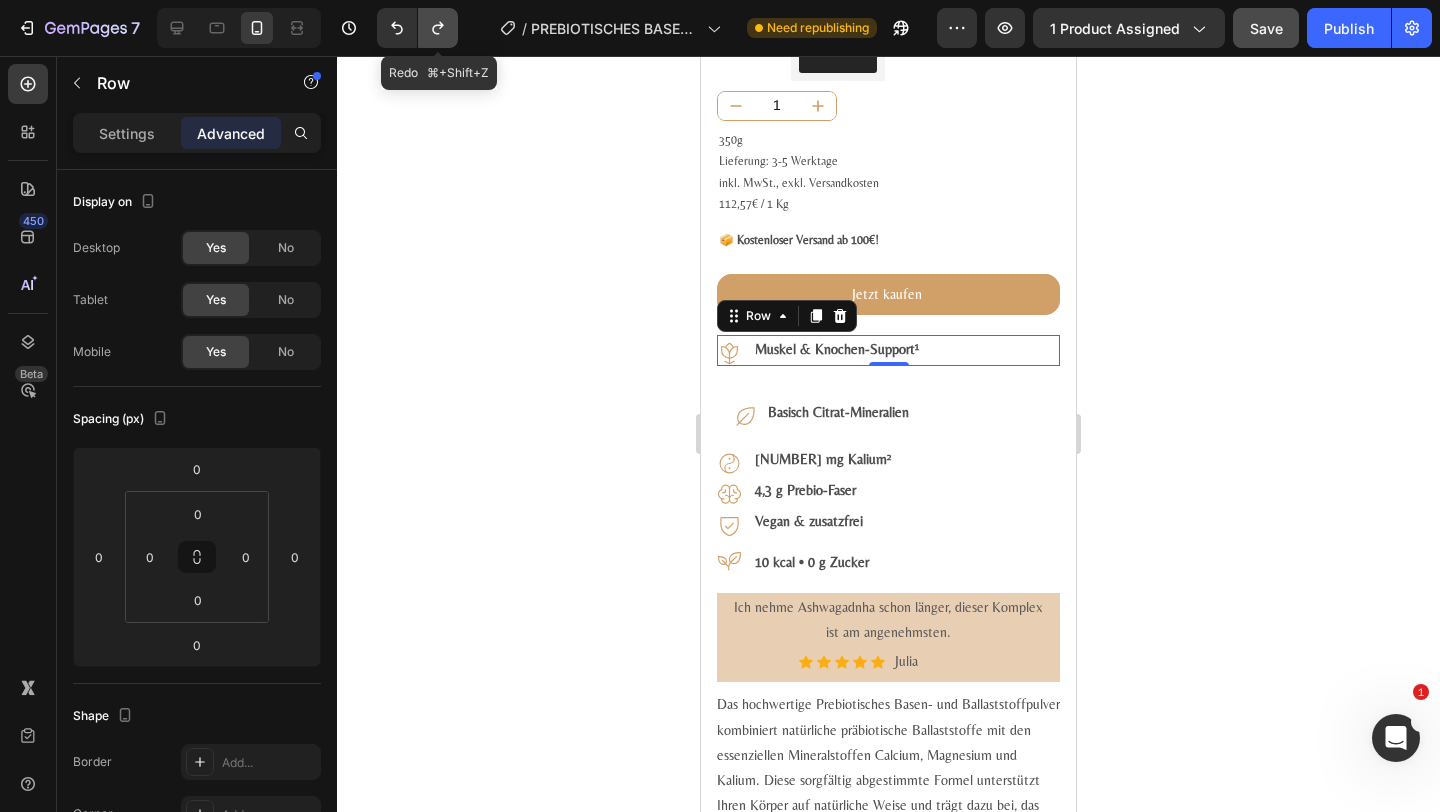 click 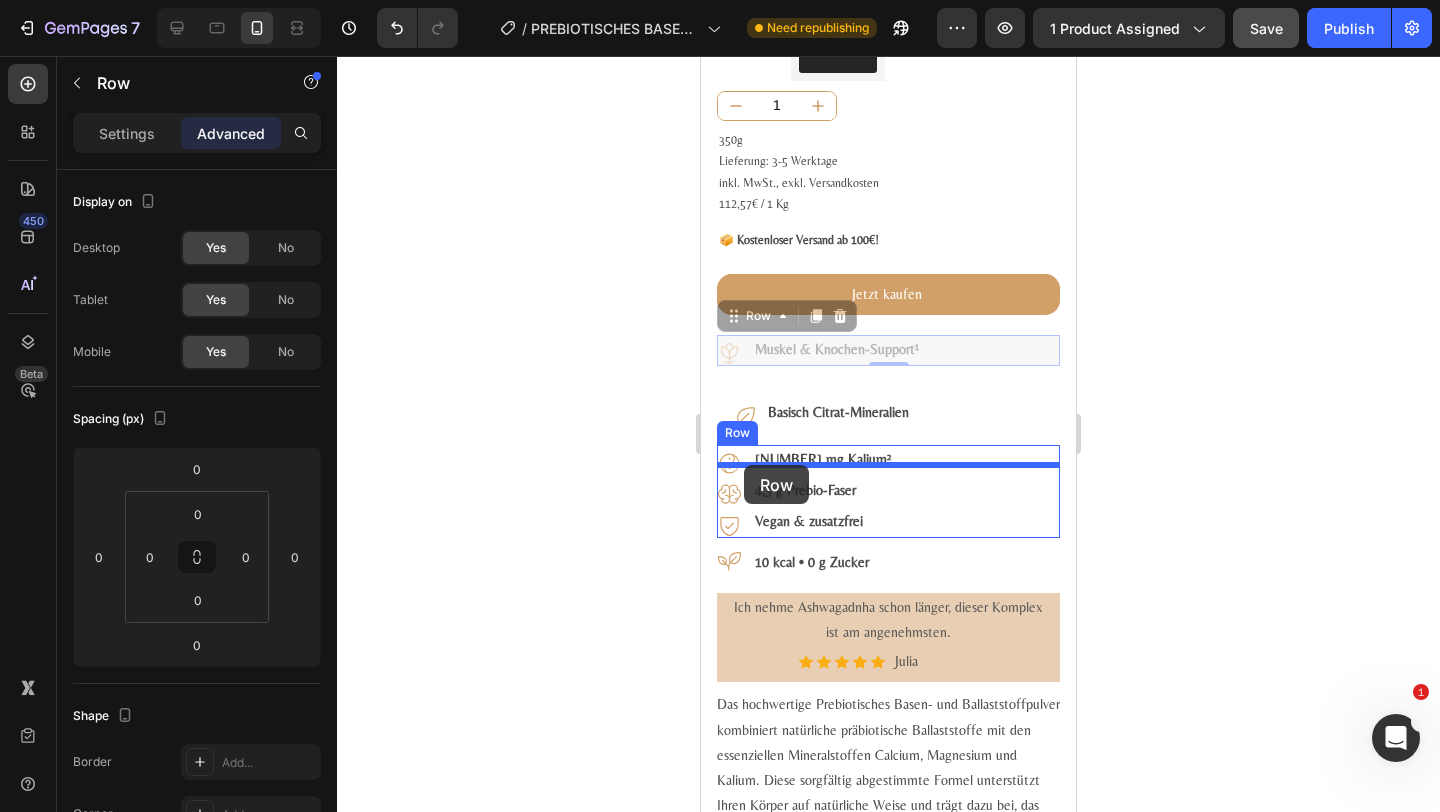 drag, startPoint x: 758, startPoint y: 334, endPoint x: 744, endPoint y: 462, distance: 128.76335 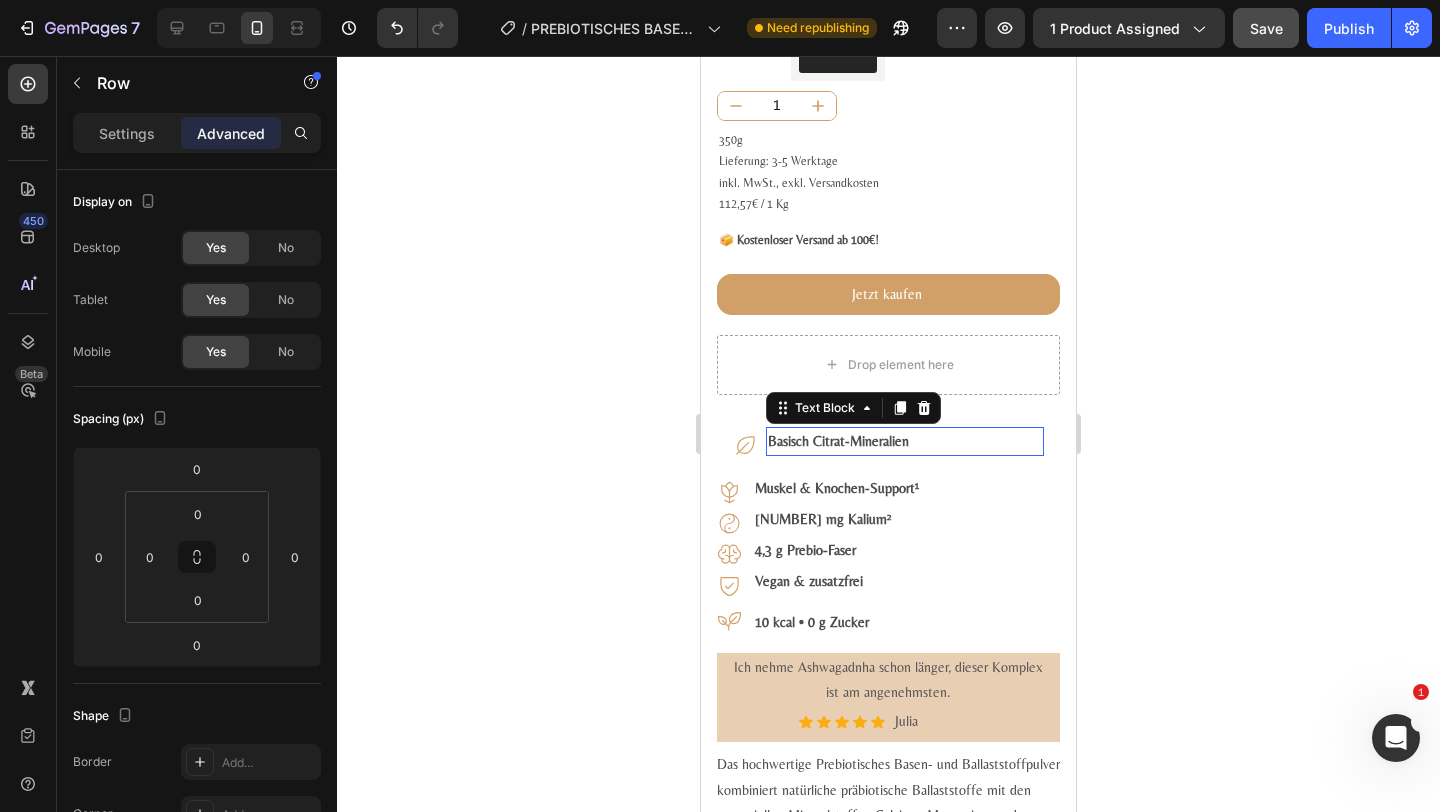 click on "Basisch Citrat-Mineralien" at bounding box center [838, 441] 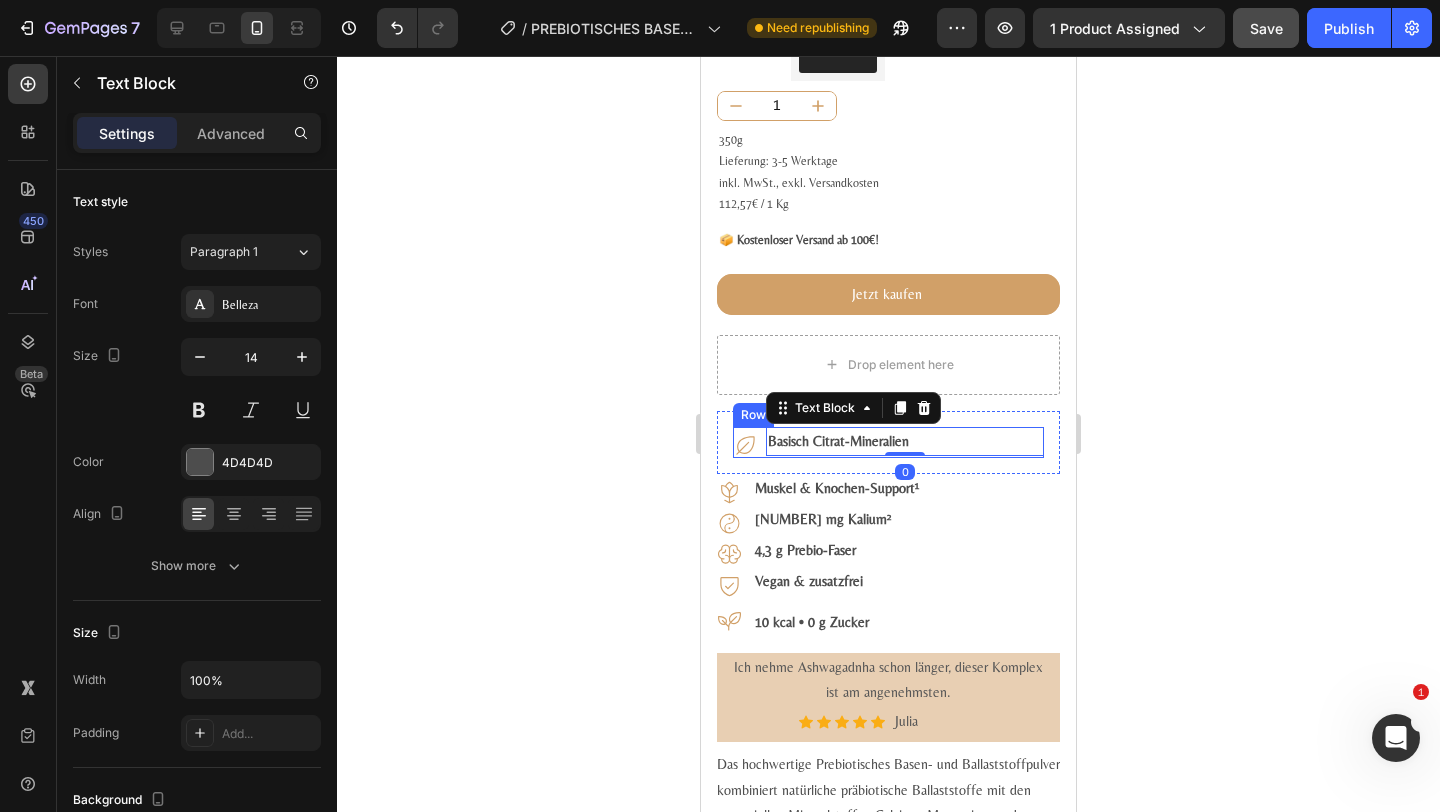 click on "Icon Basisch Citrat-Mineralien Text Block   0 Row" at bounding box center [888, 442] 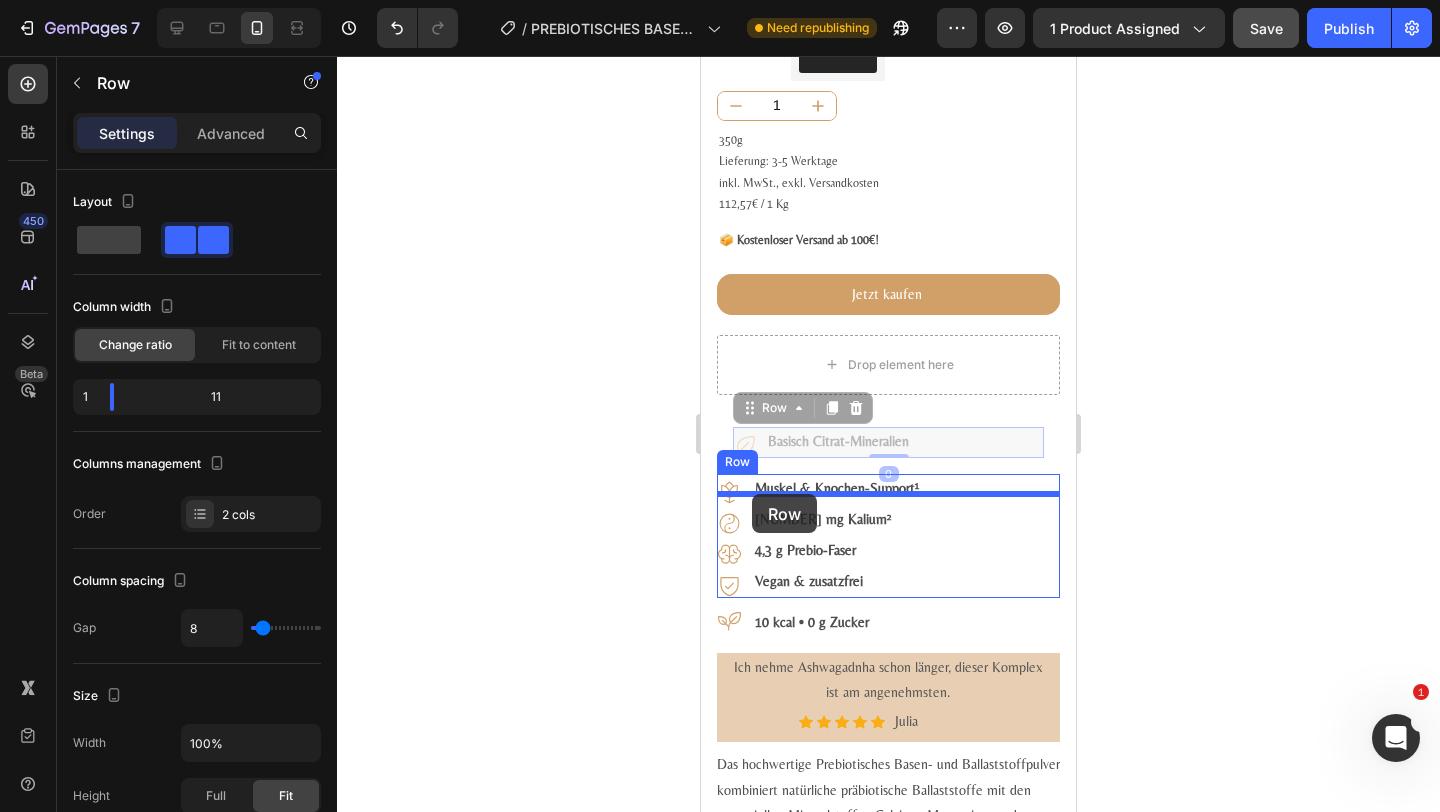 drag, startPoint x: 760, startPoint y: 431, endPoint x: 752, endPoint y: 494, distance: 63.505905 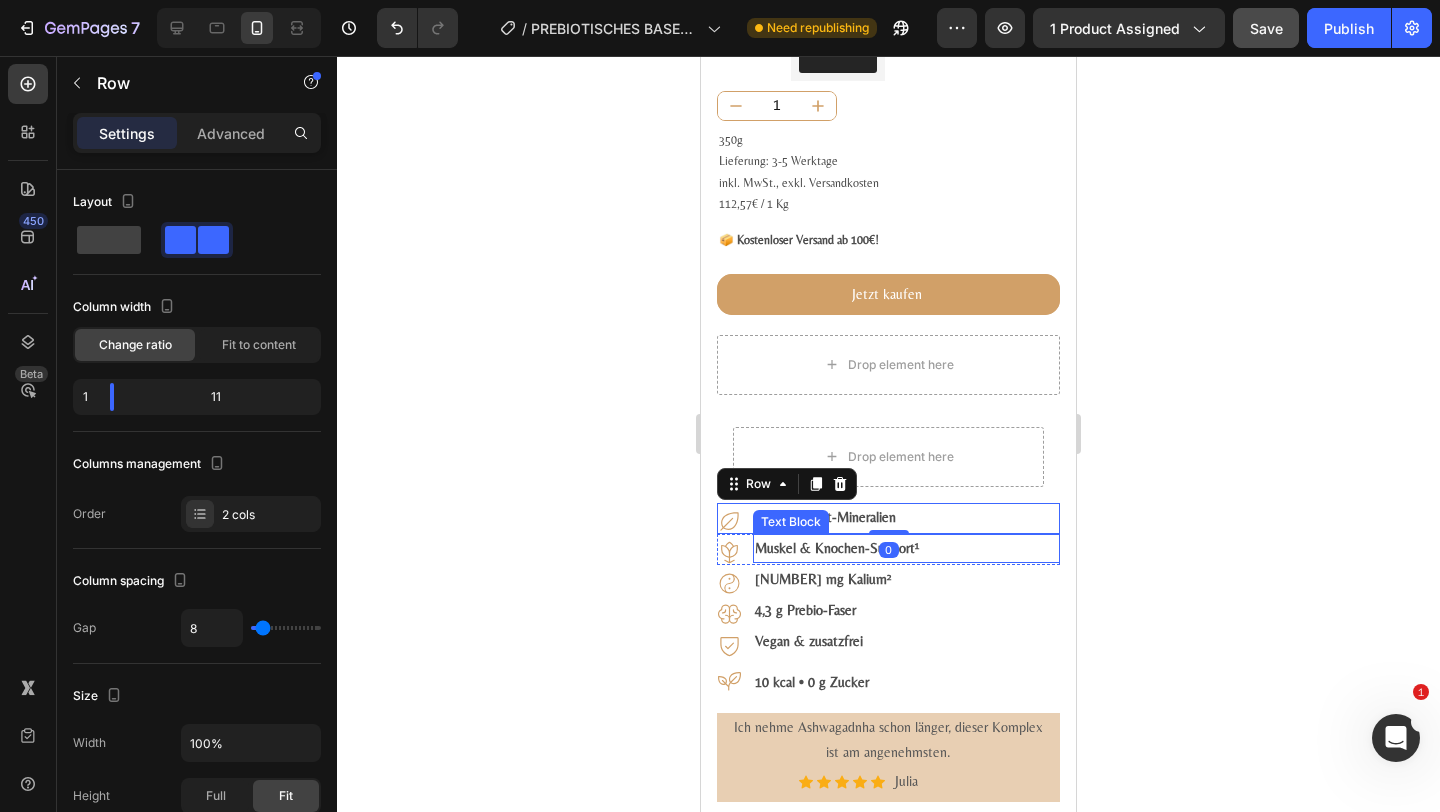 scroll, scrollTop: 948, scrollLeft: 0, axis: vertical 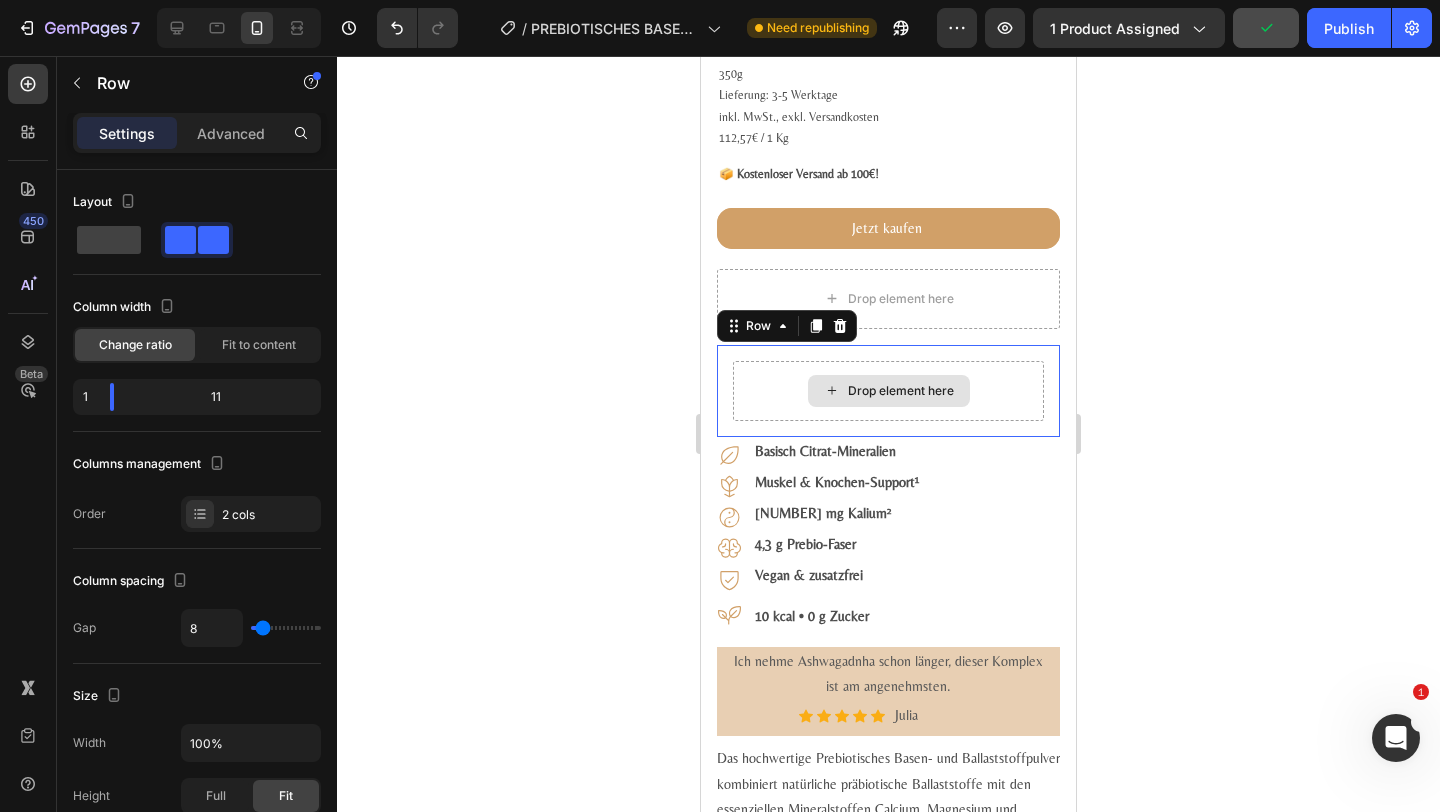 click on "Drop element here" at bounding box center (888, 391) 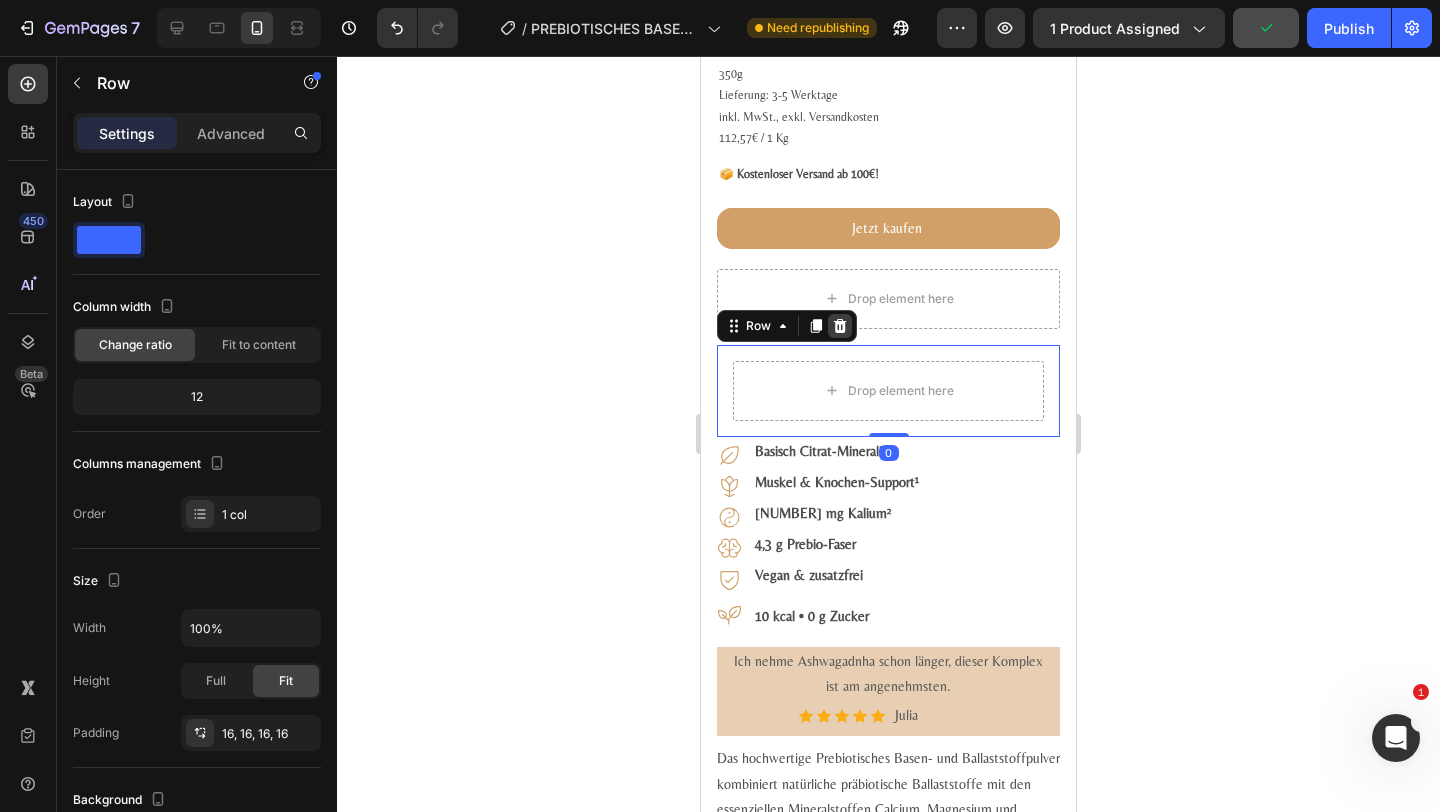 click 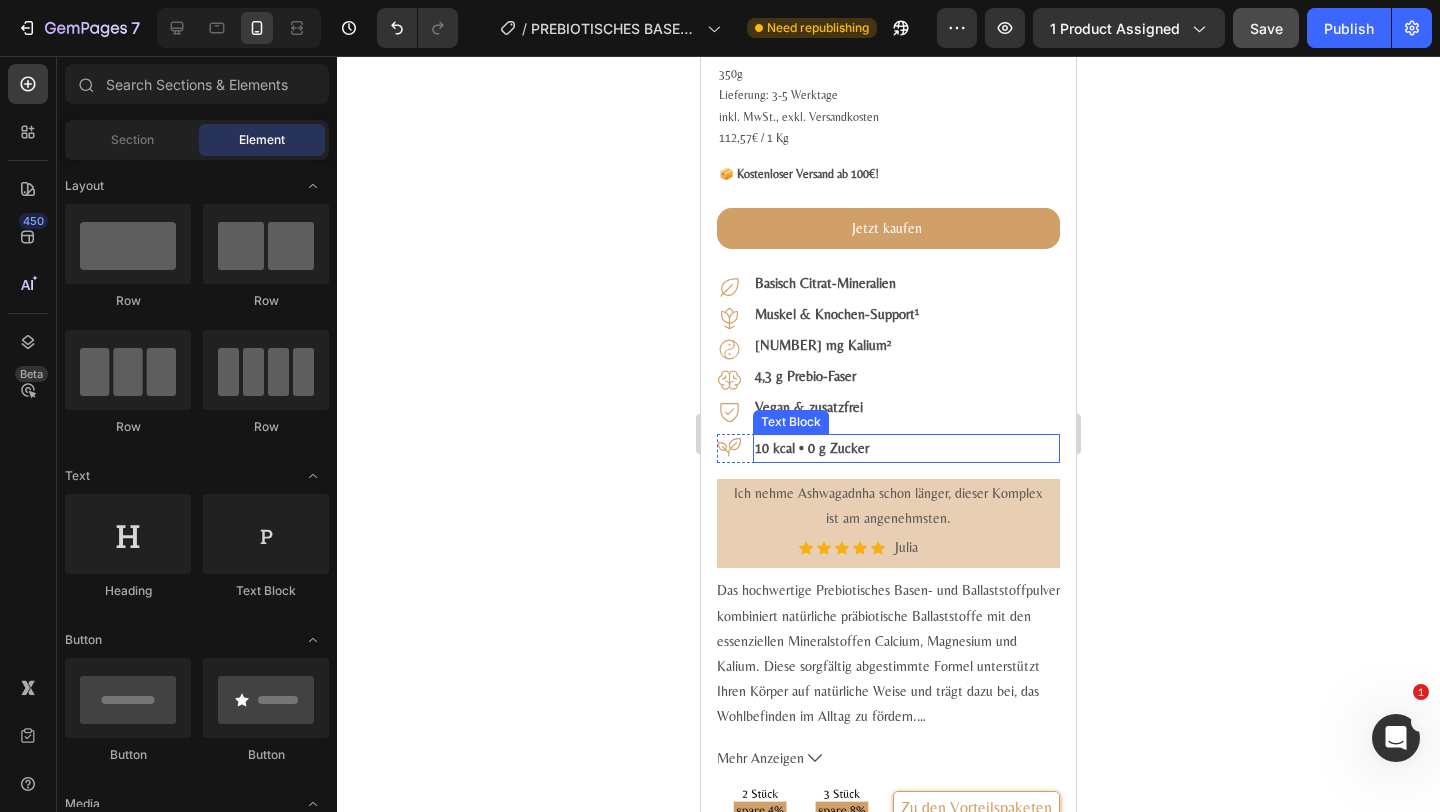 click on "10 kcal • 0 g Zucker" at bounding box center [906, 448] 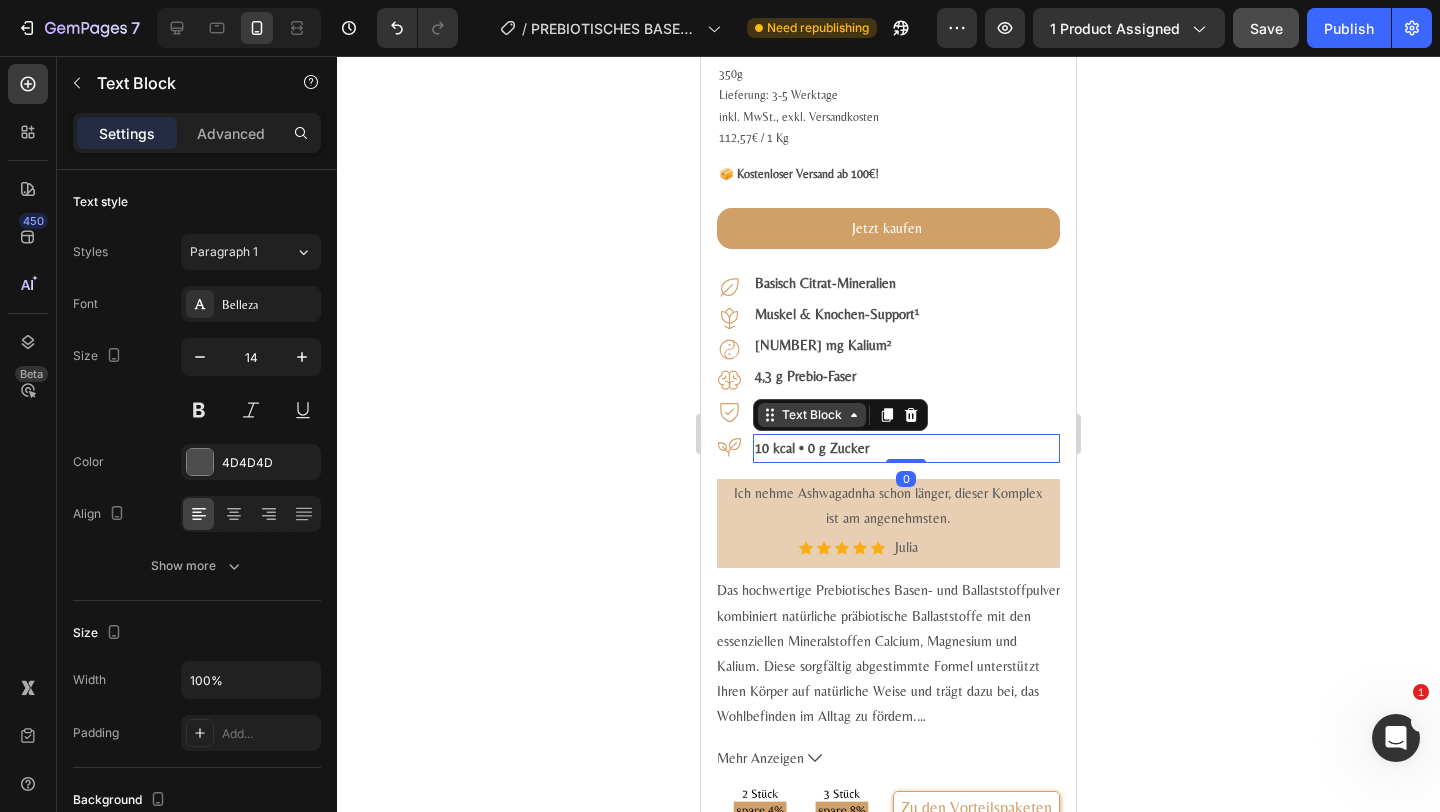 click on "Text Block" at bounding box center [812, 415] 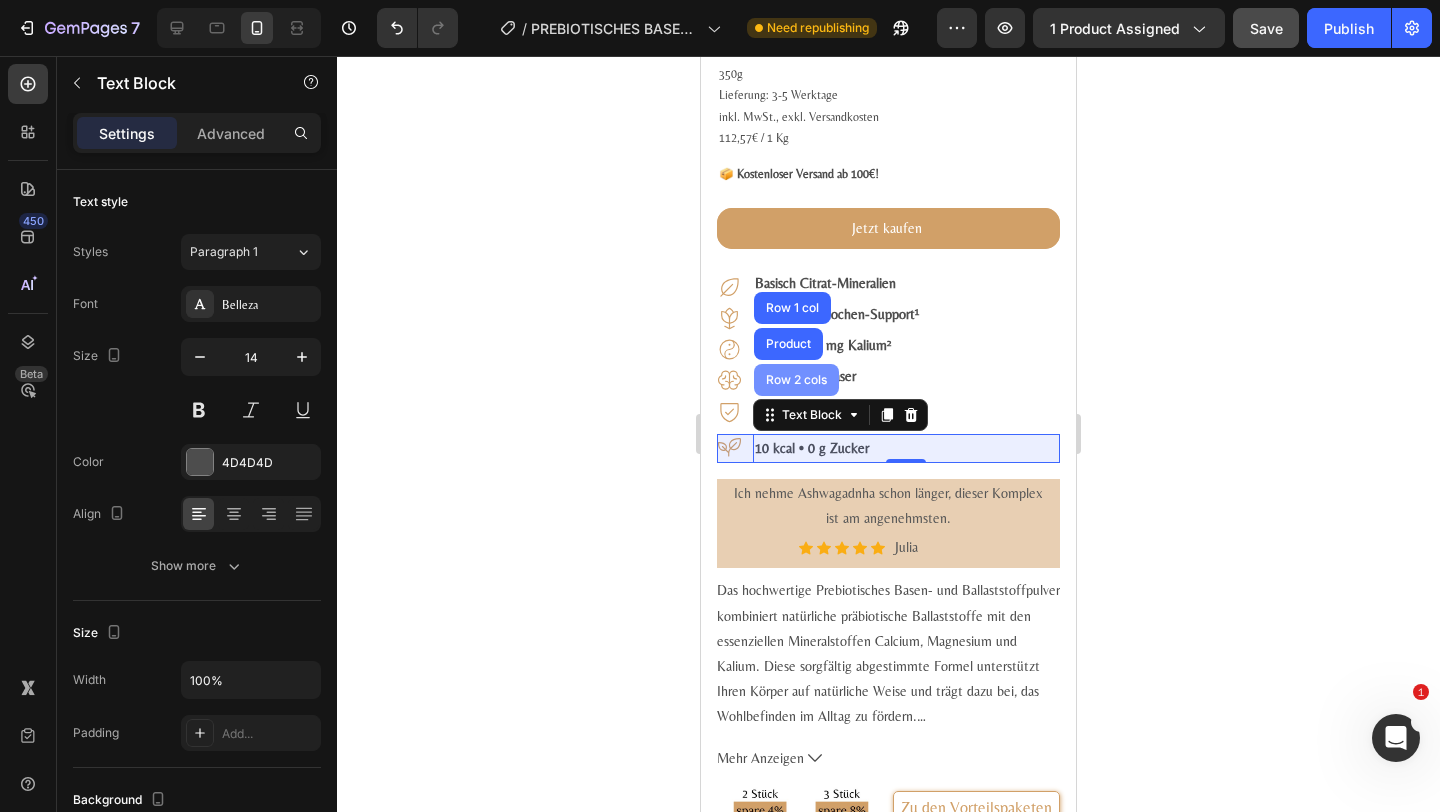 click on "Row 2 cols" at bounding box center (796, 380) 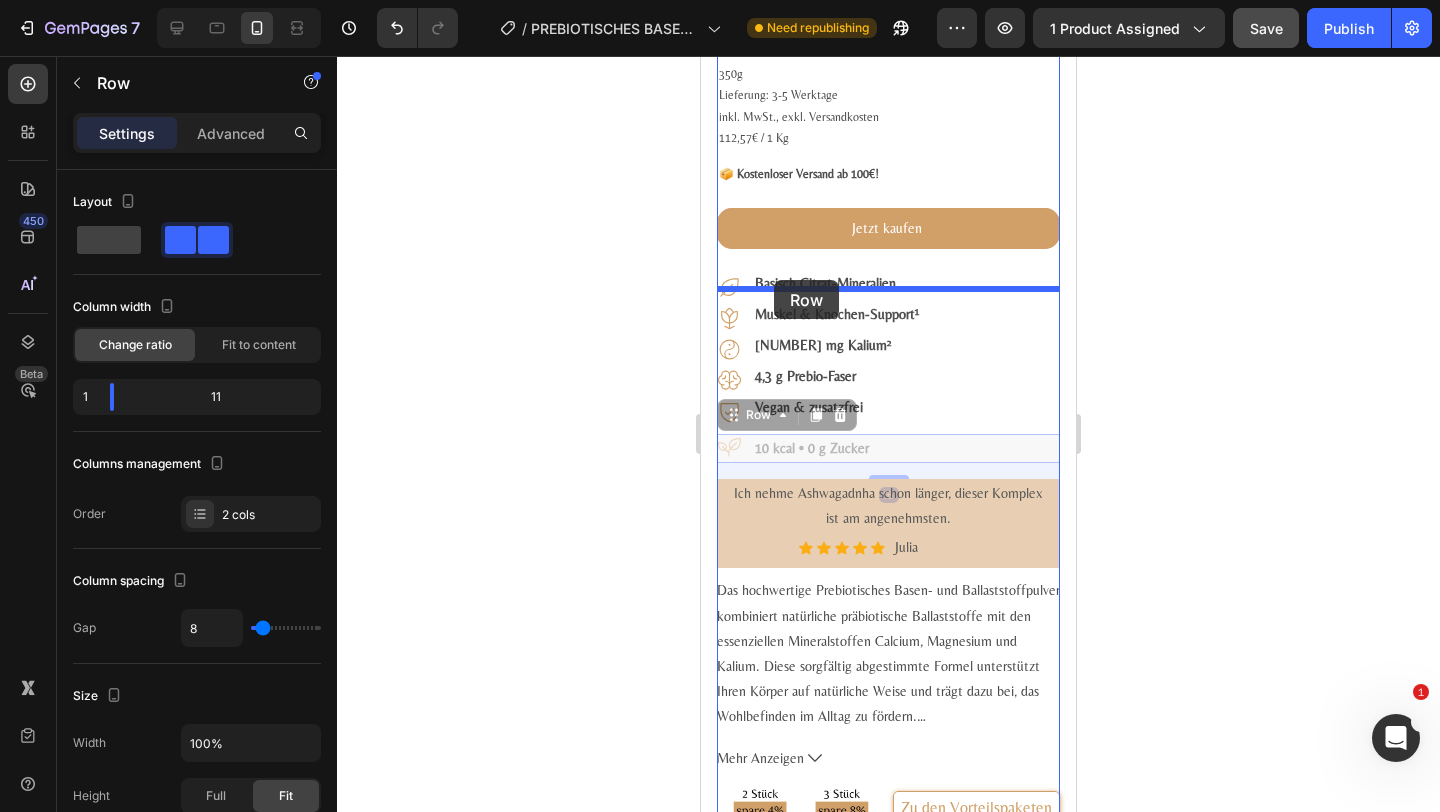 drag, startPoint x: 771, startPoint y: 431, endPoint x: 774, endPoint y: 280, distance: 151.0298 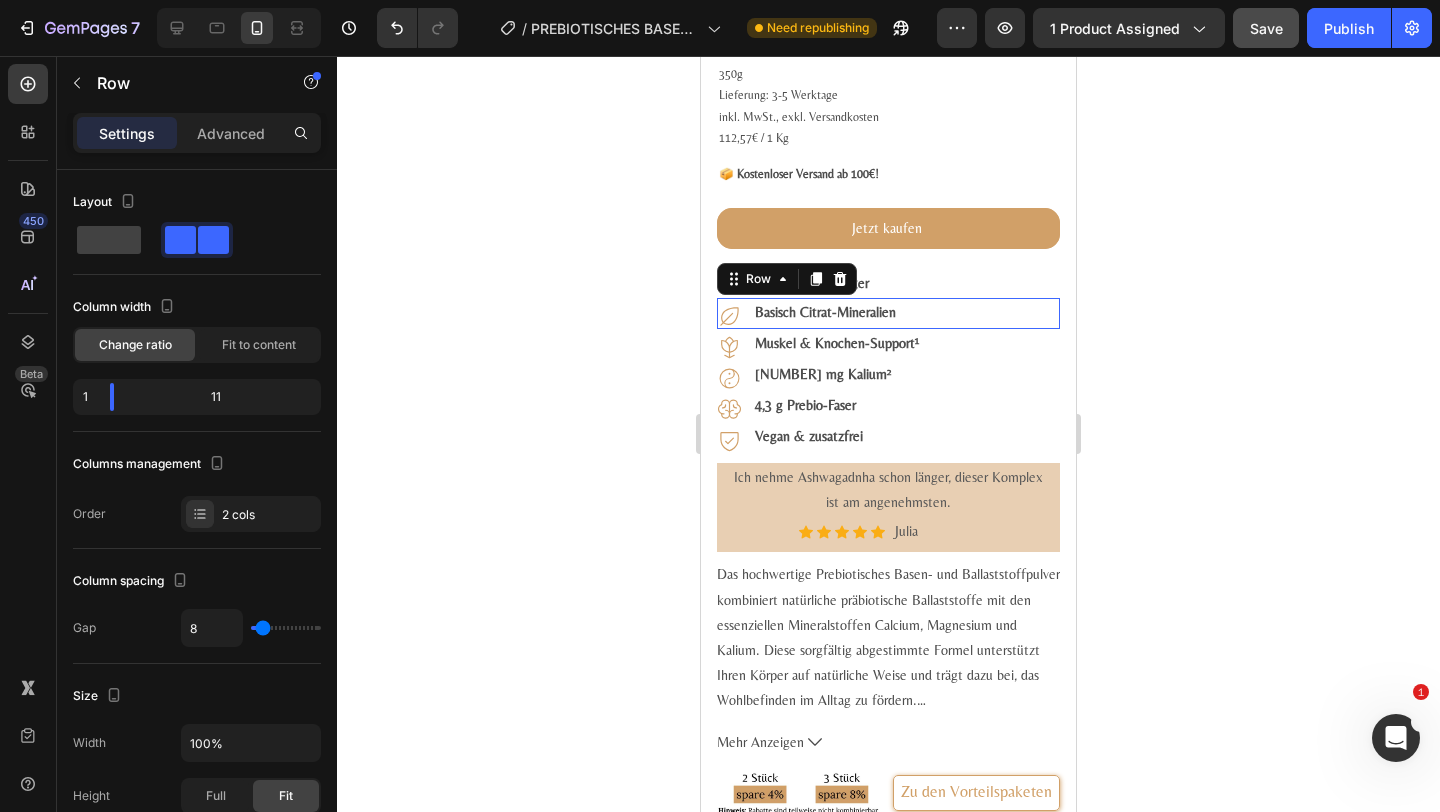 click on "Icon Basisch Citrat-Mineralien Text Block Row   0" at bounding box center (888, 313) 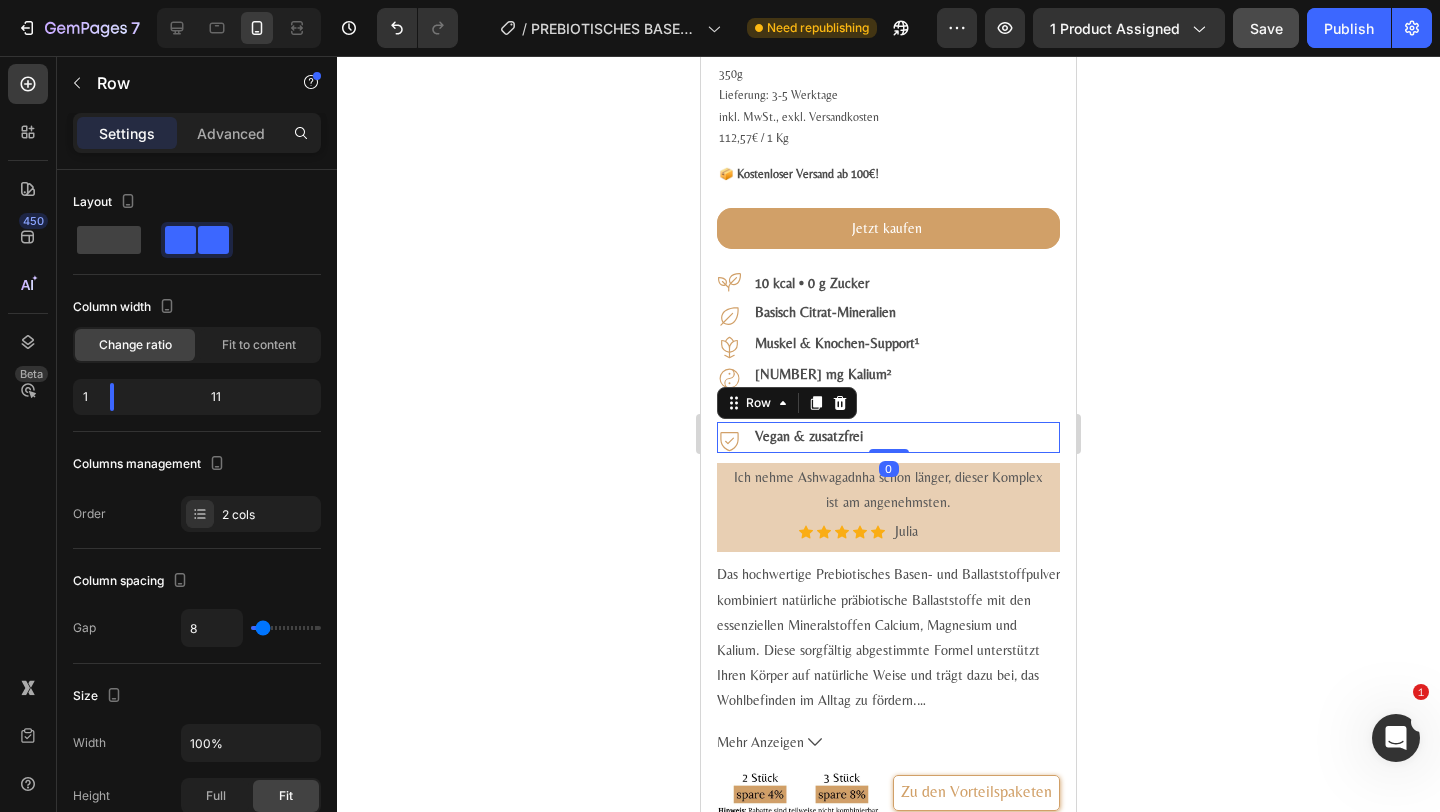 click on "Icon Vegan & zusatzfrei Text Block Row   0" at bounding box center (888, 437) 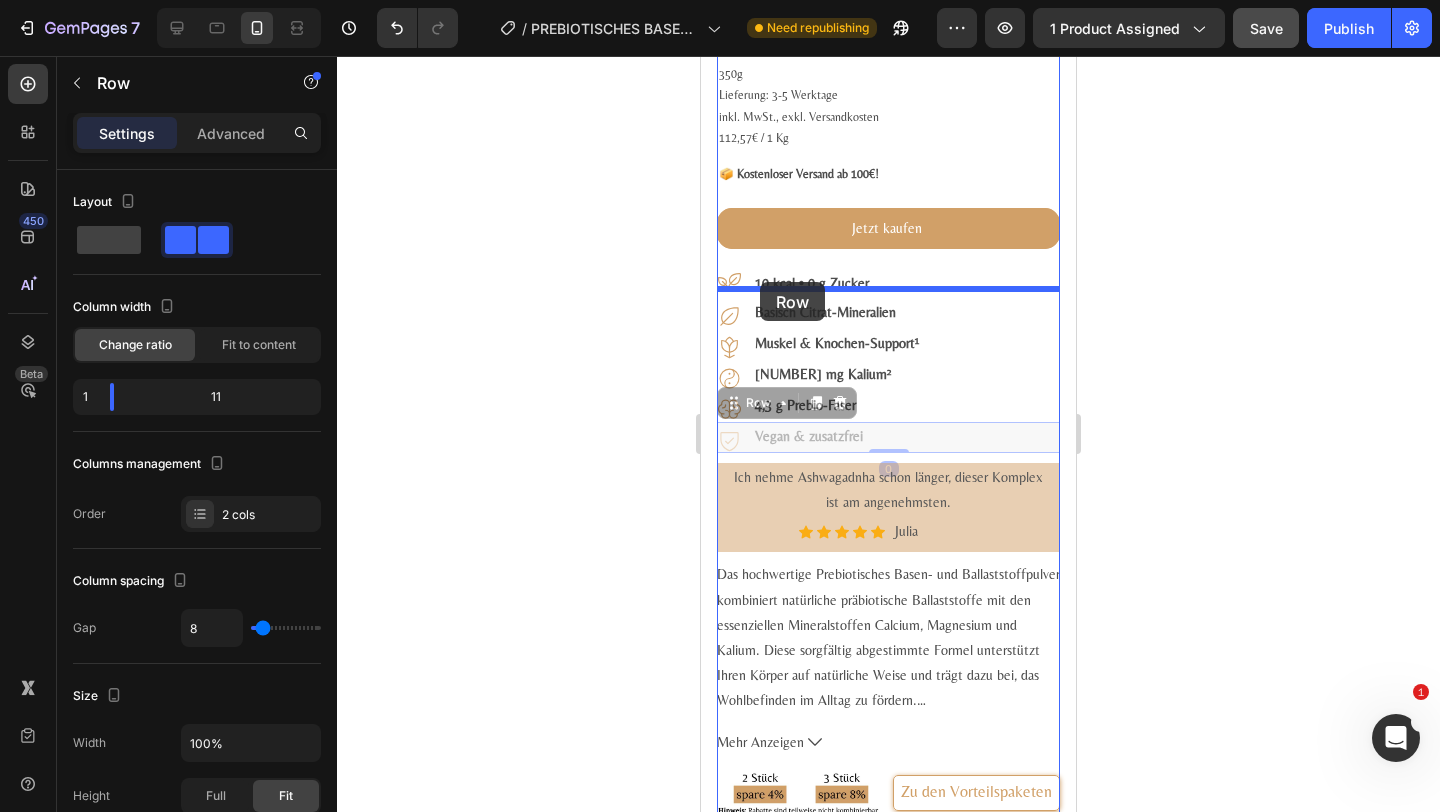 drag, startPoint x: 756, startPoint y: 423, endPoint x: 747, endPoint y: 375, distance: 48.83646 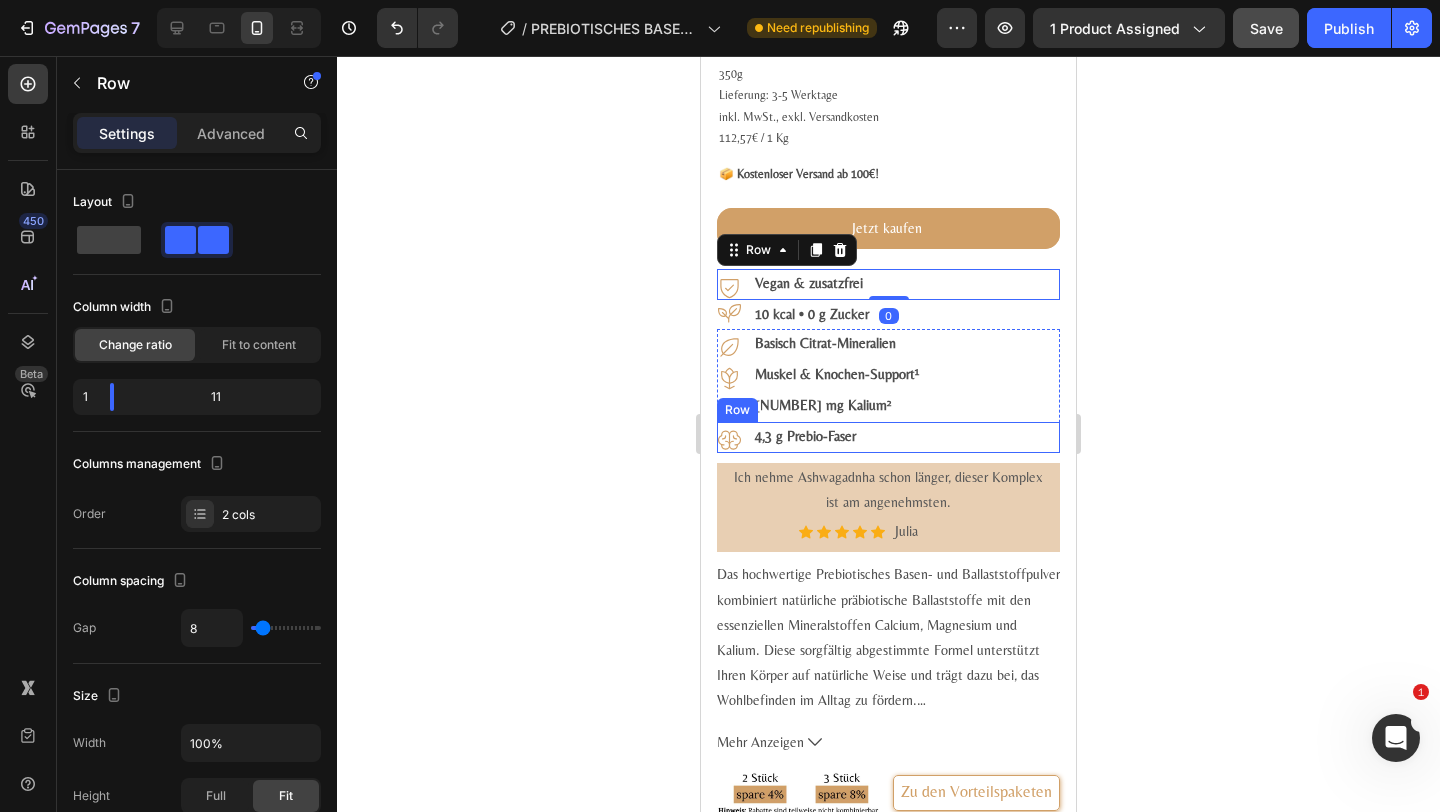 click on "Icon 4,3 g Prebio-Faser Text Block Row" at bounding box center [888, 437] 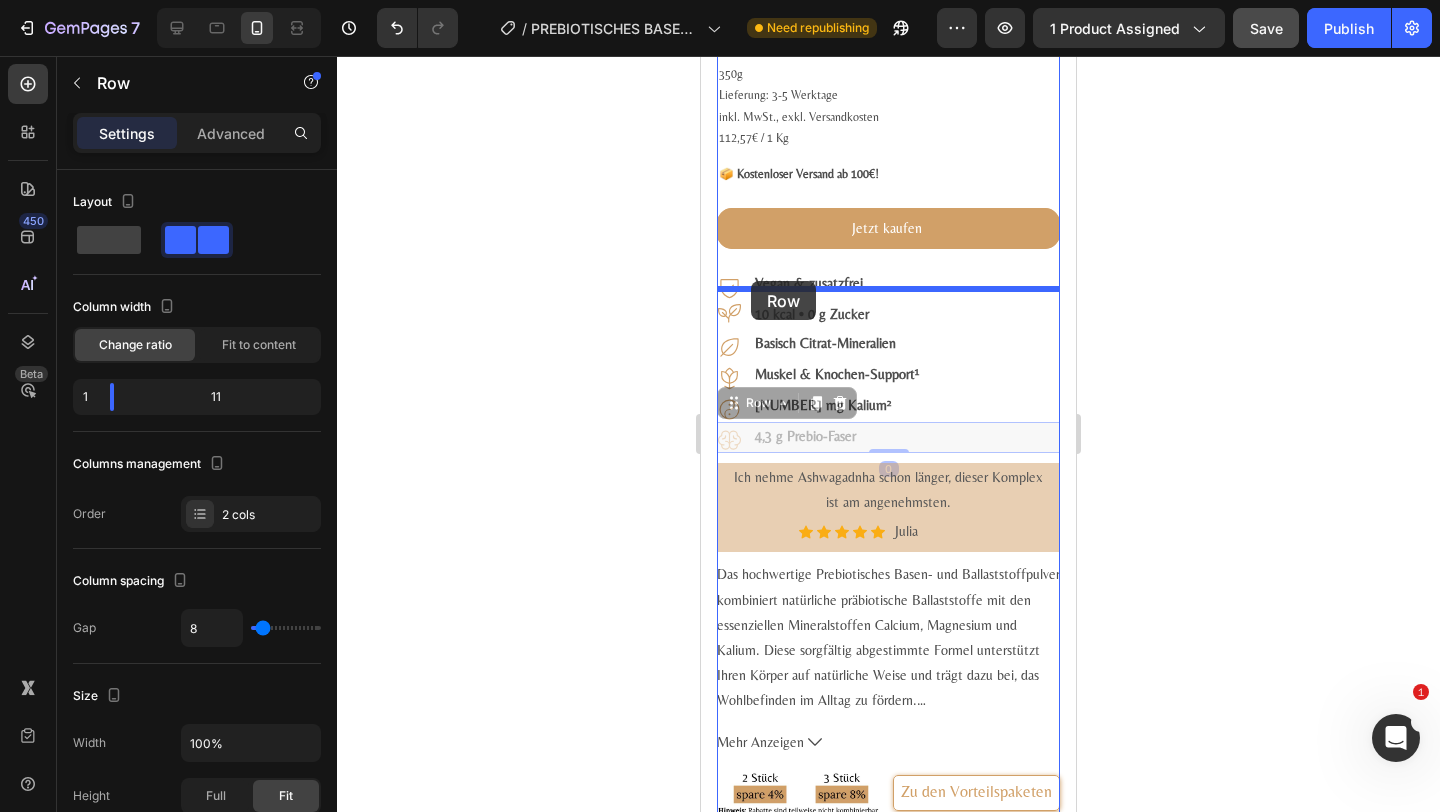 drag, startPoint x: 753, startPoint y: 419, endPoint x: 751, endPoint y: 281, distance: 138.0145 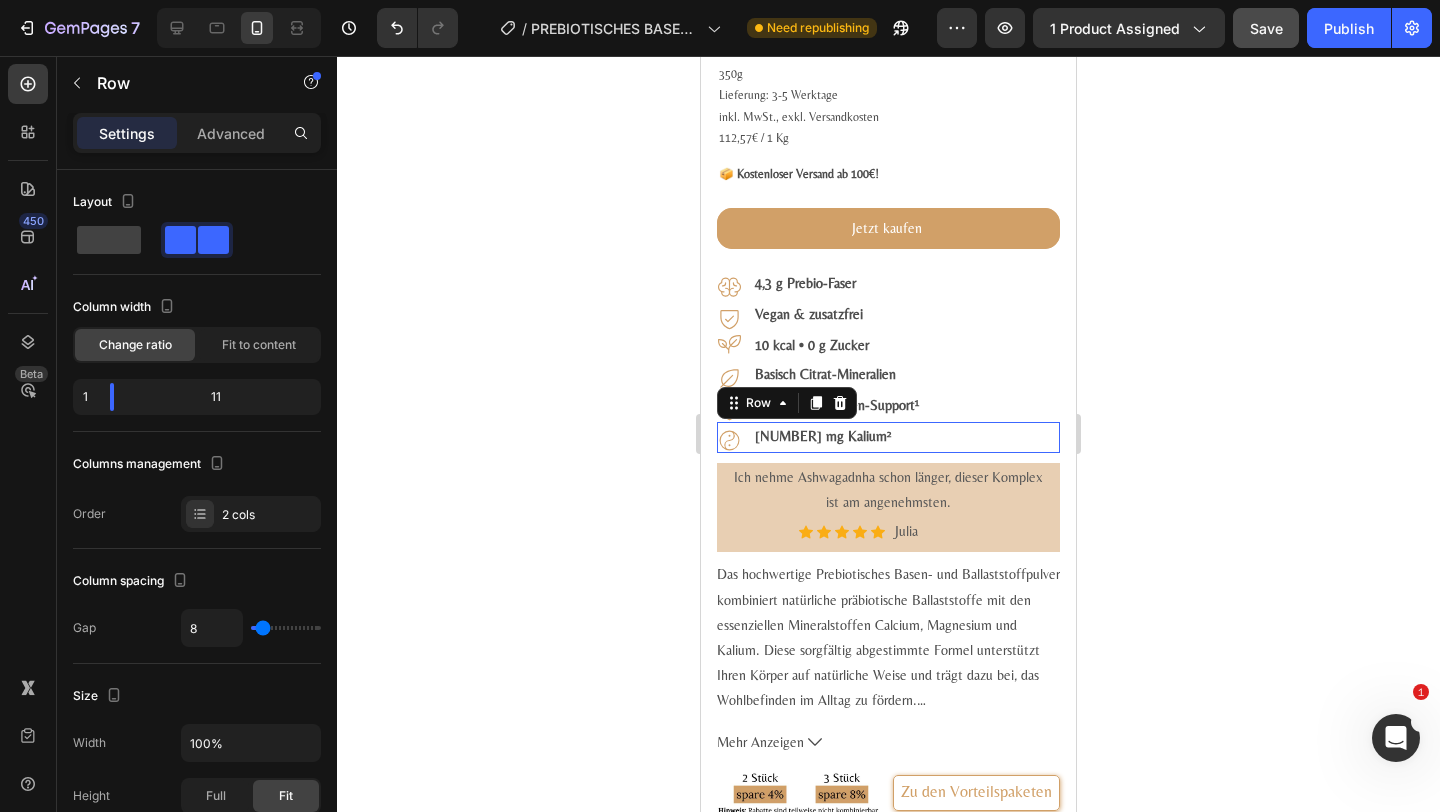 click on "Icon 600 mg Kalium² Text Block Row   0" at bounding box center [888, 437] 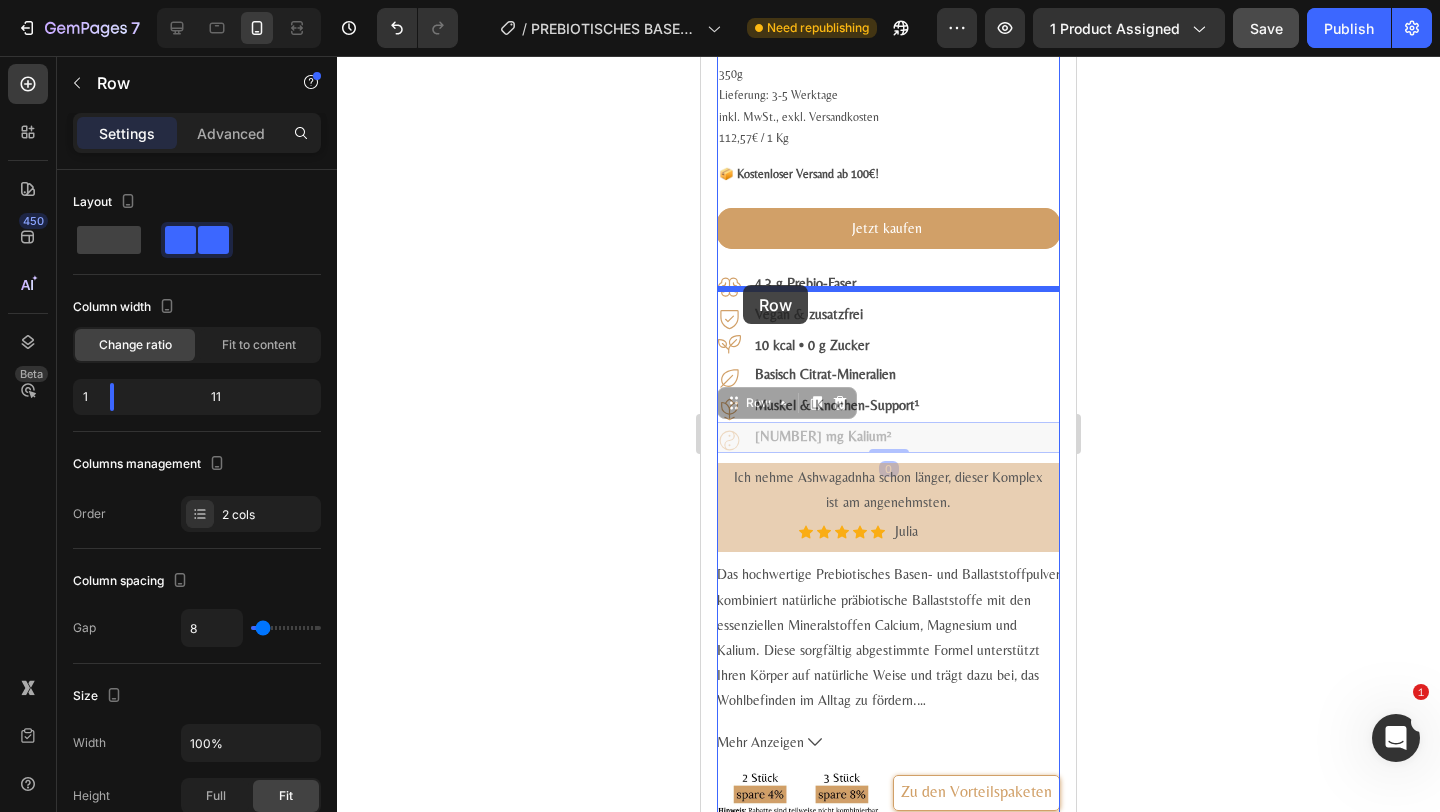 drag, startPoint x: 757, startPoint y: 428, endPoint x: 743, endPoint y: 285, distance: 143.68369 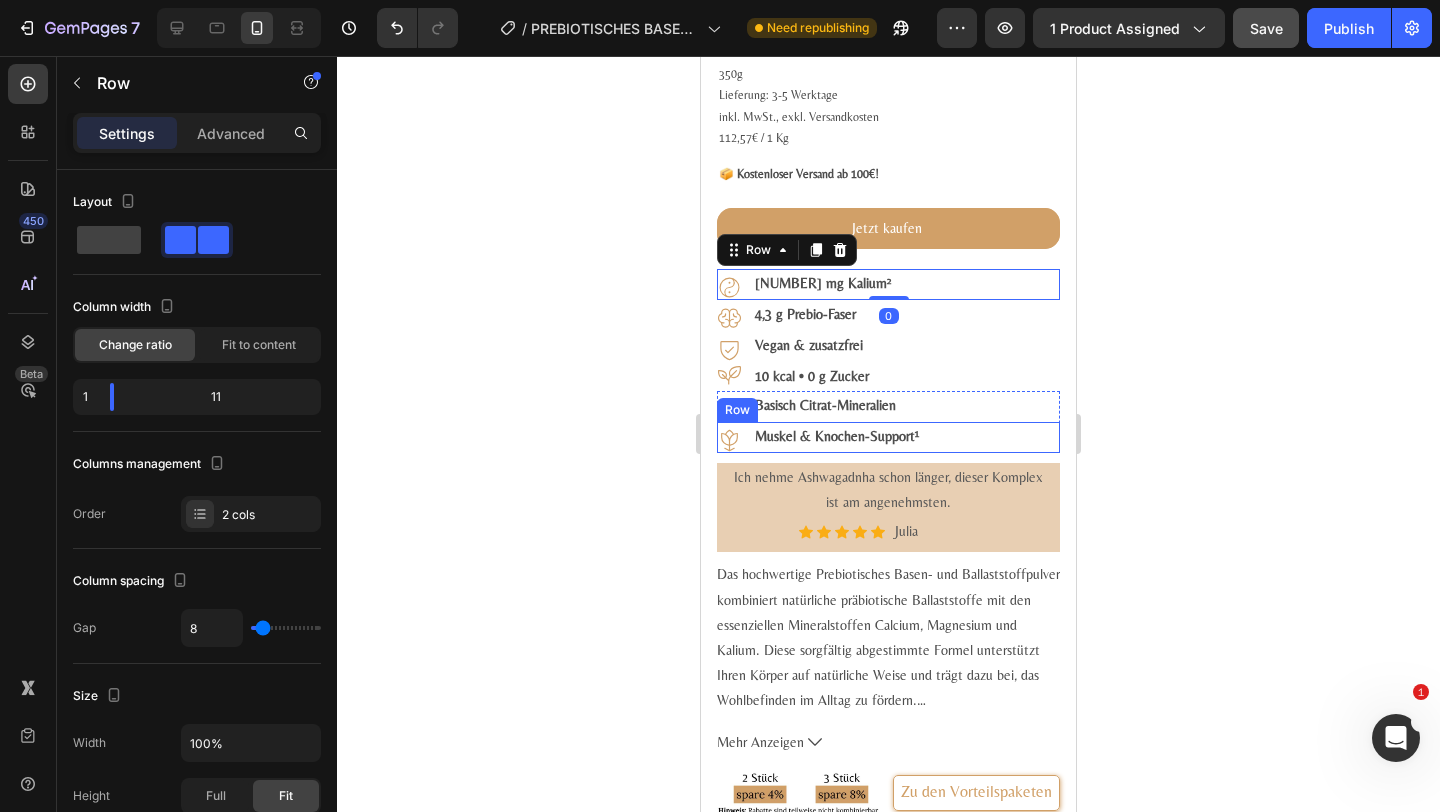 click on "Icon Muskel & Knochen-Support¹ Text Block Row" at bounding box center [888, 437] 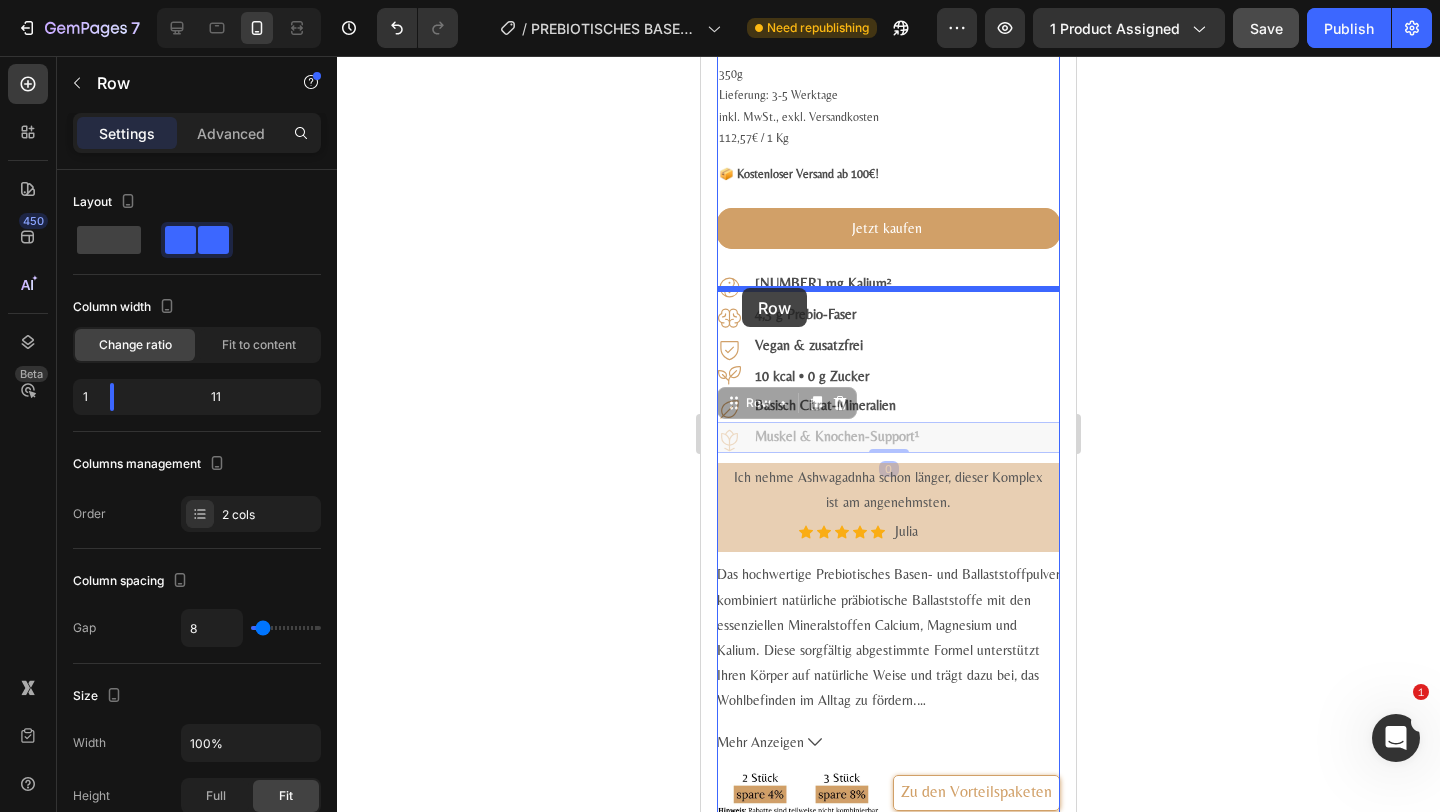 drag, startPoint x: 748, startPoint y: 423, endPoint x: 742, endPoint y: 288, distance: 135.13327 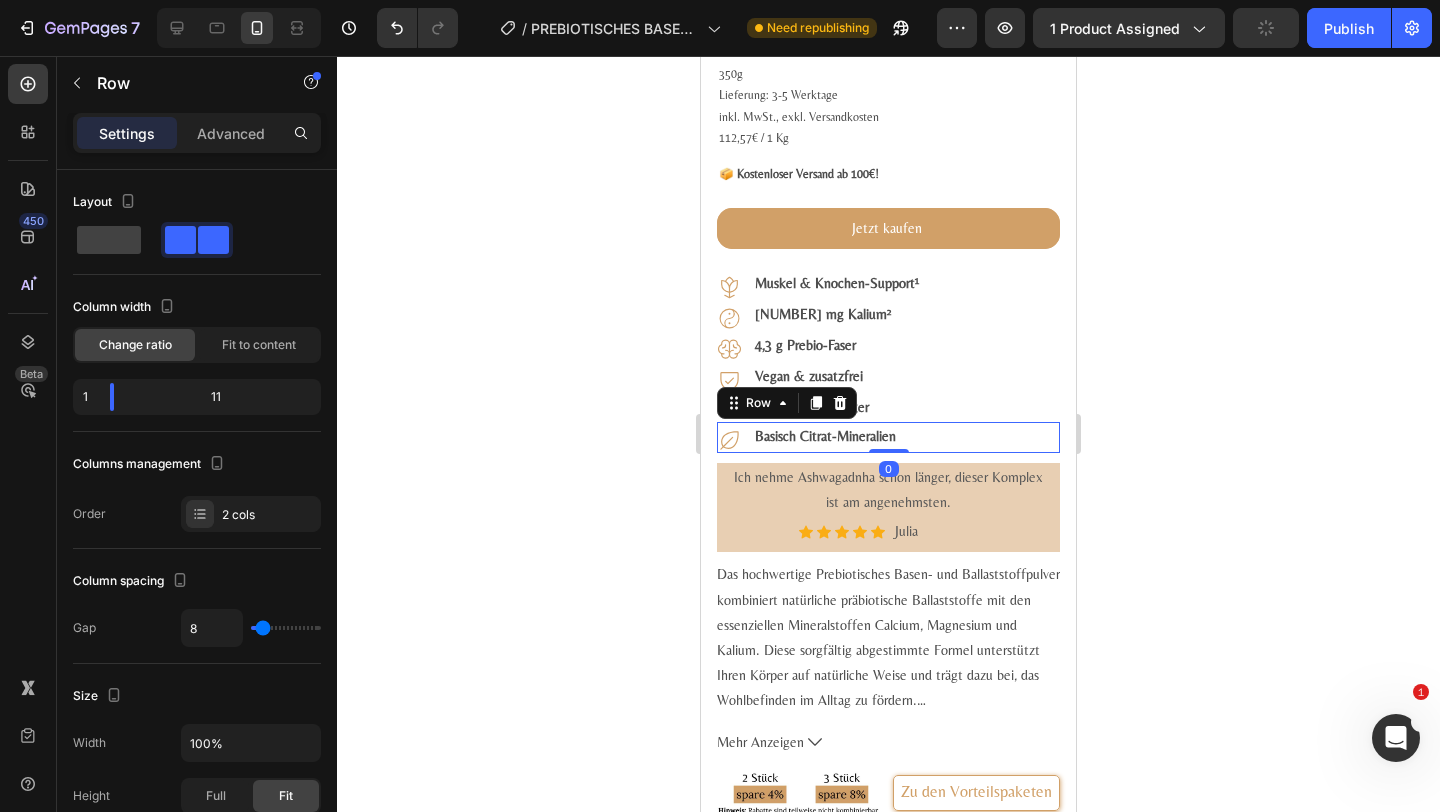click on "Icon Basisch Citrat-Mineralien Text Block Row   0" at bounding box center (888, 437) 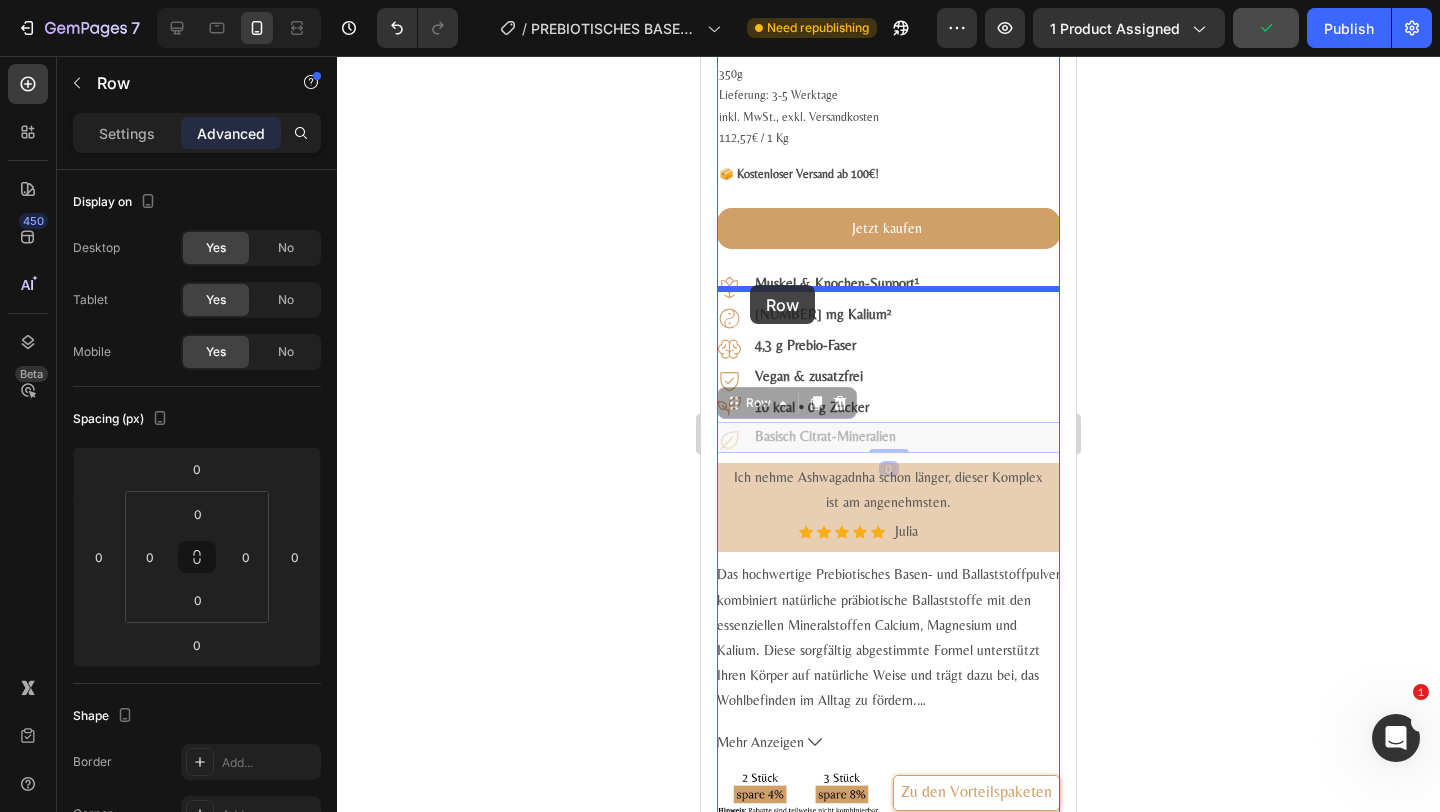 drag, startPoint x: 751, startPoint y: 417, endPoint x: 750, endPoint y: 285, distance: 132.00378 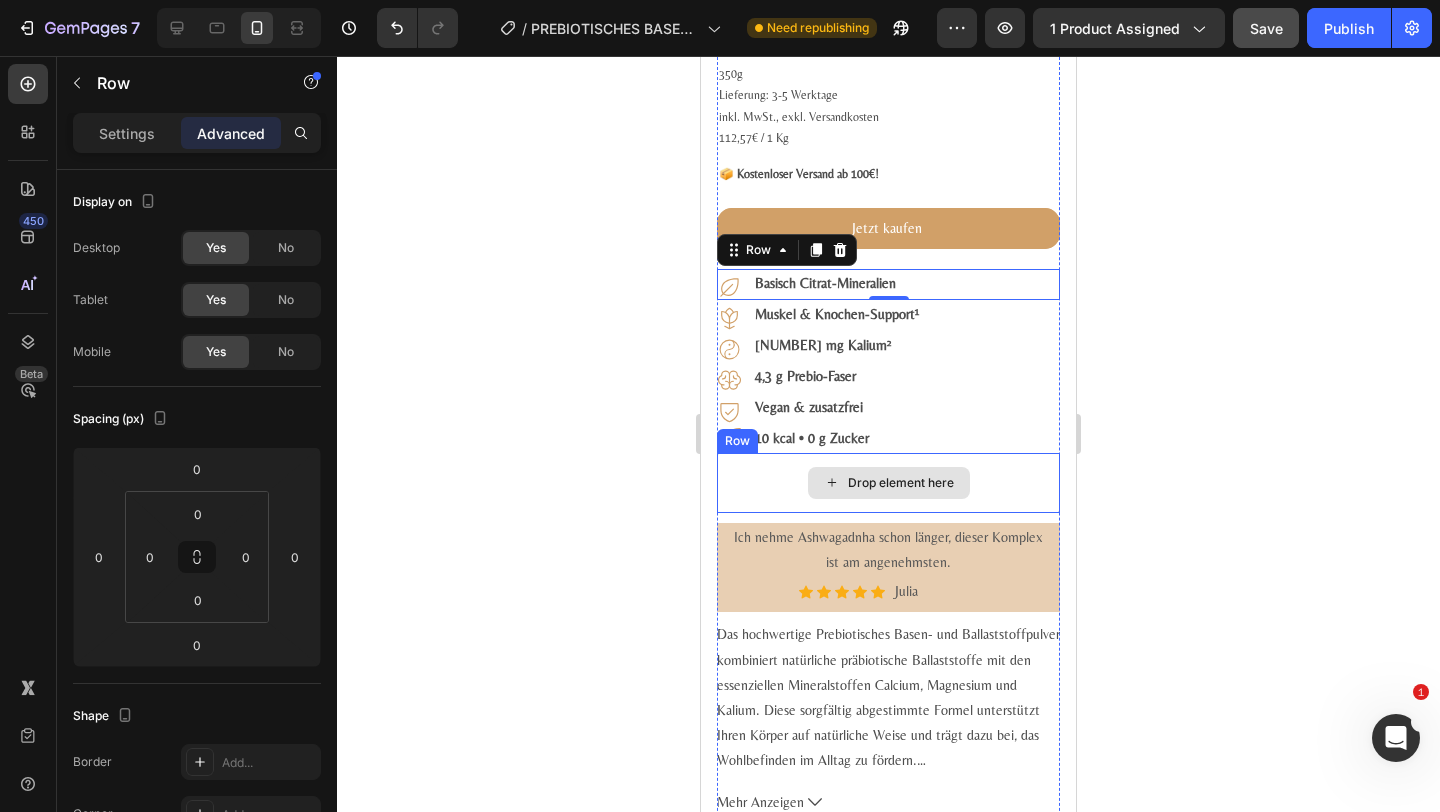 click on "Drop element here" at bounding box center (888, 483) 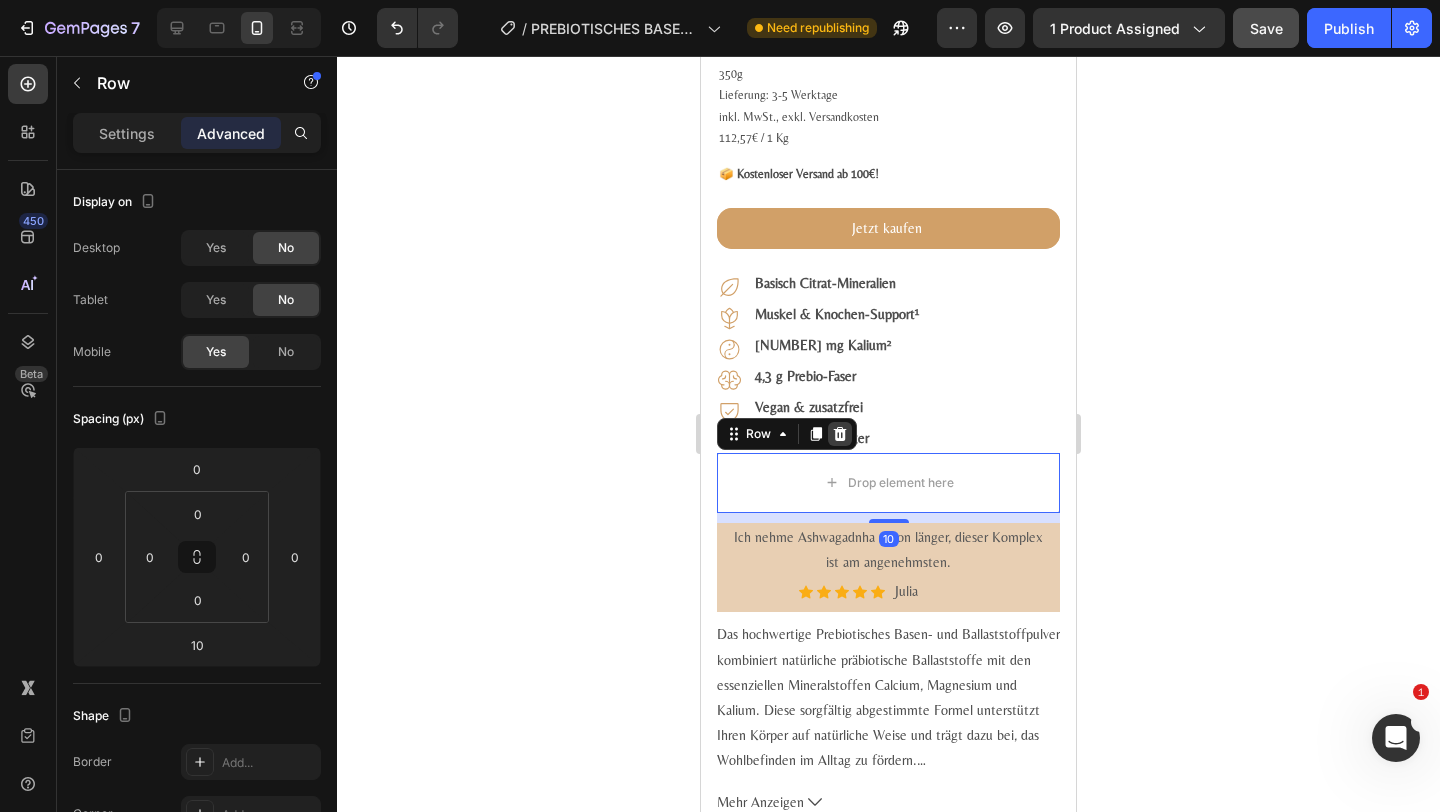 click 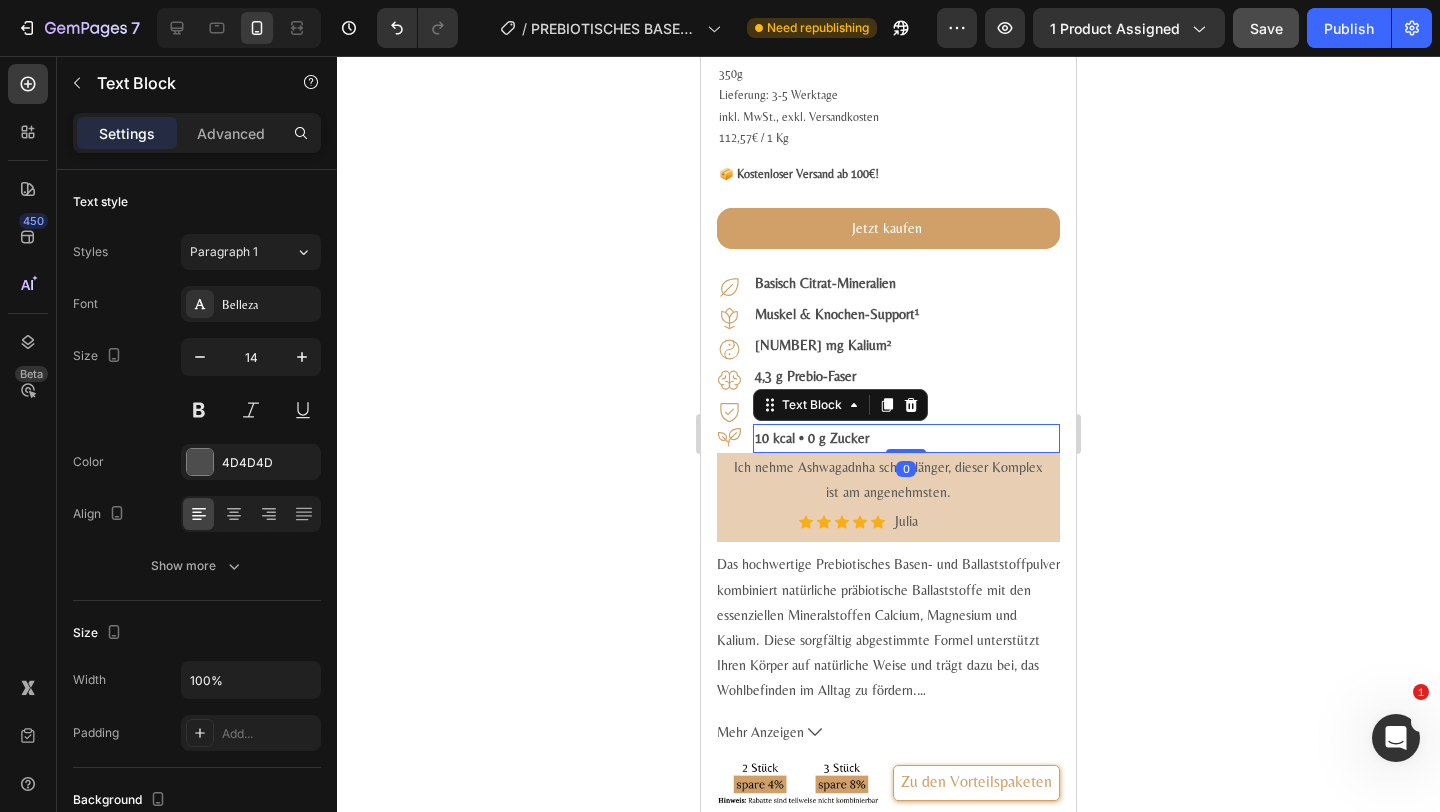 click on "10 kcal • 0 g Zucker" at bounding box center [906, 438] 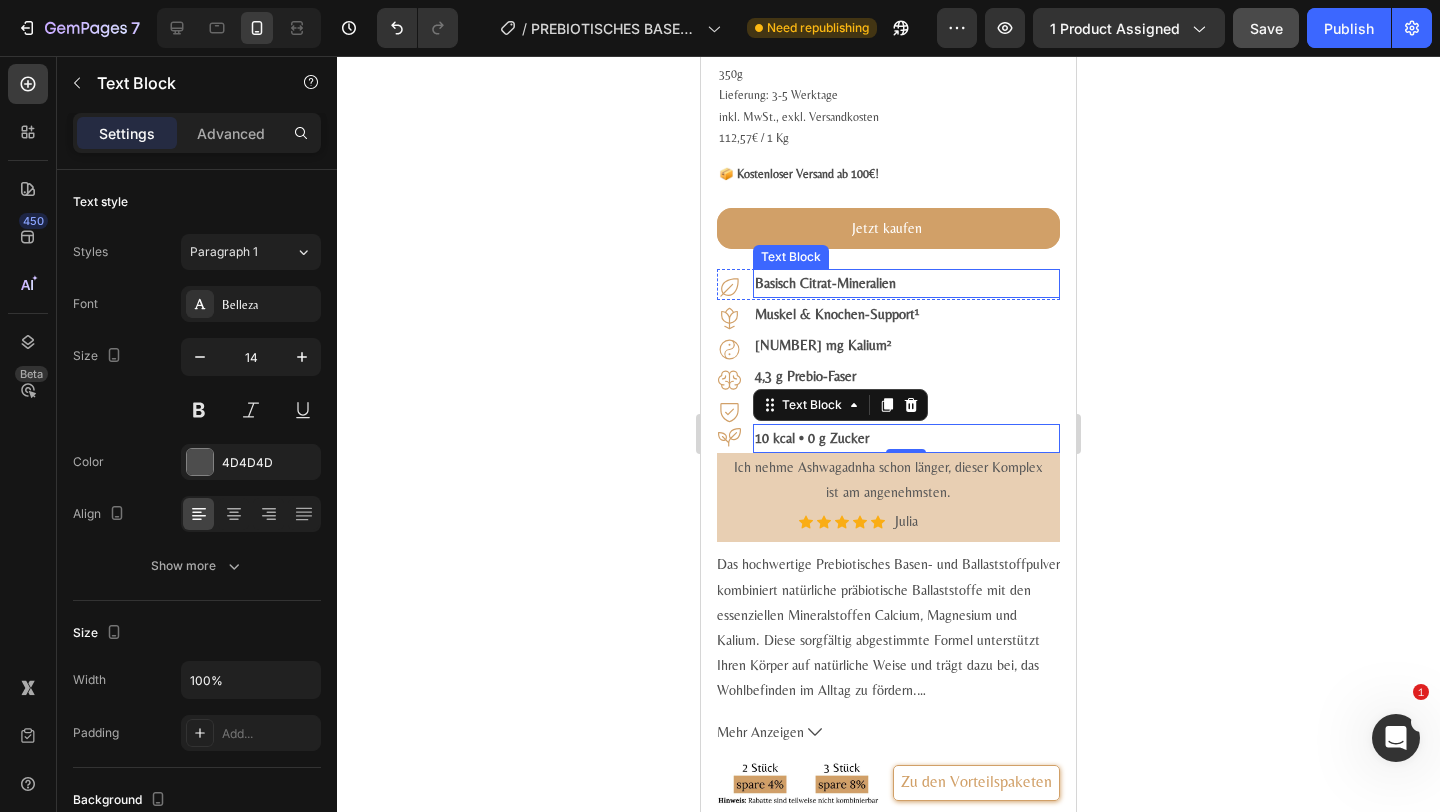 click on "Basisch Citrat-Mineralien" at bounding box center (825, 283) 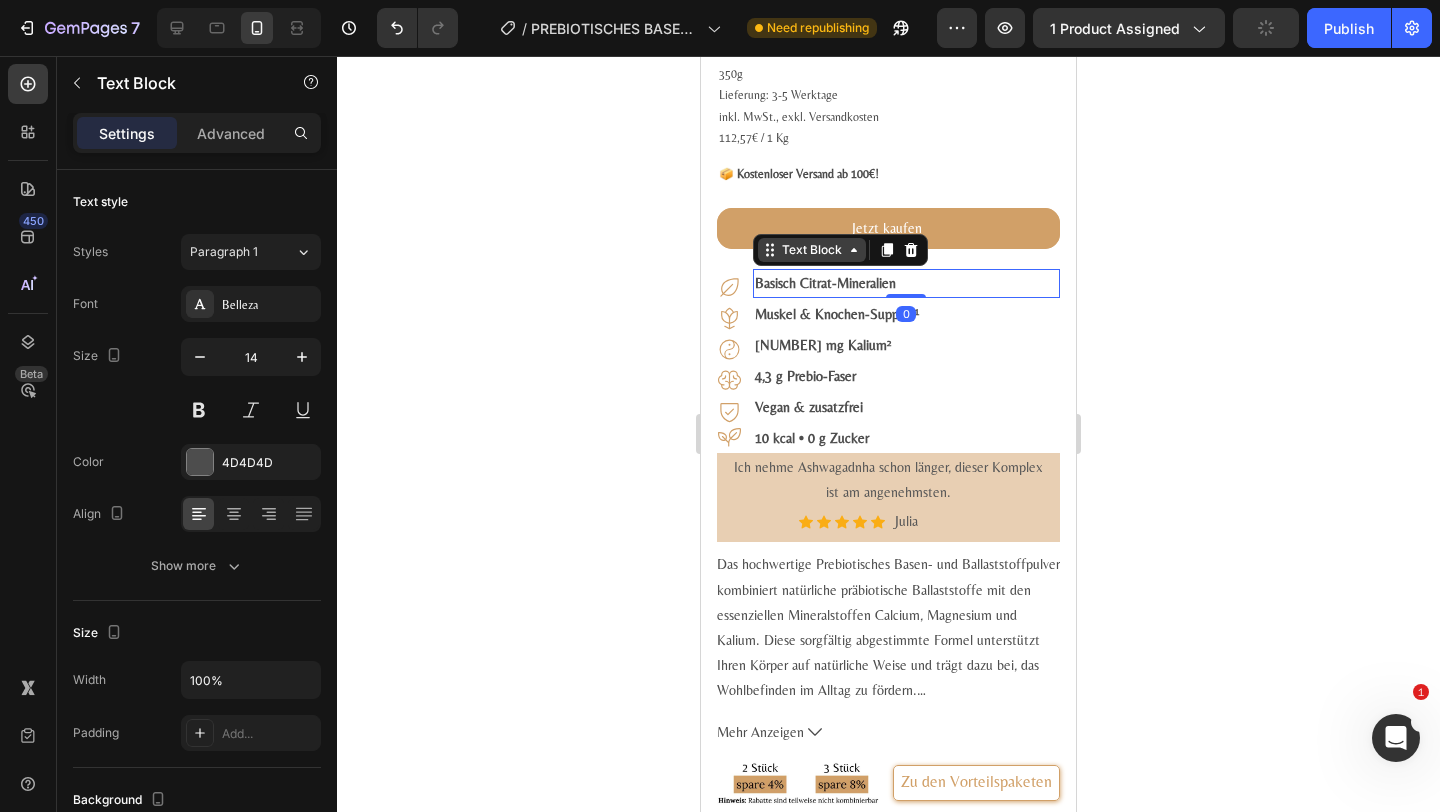 click 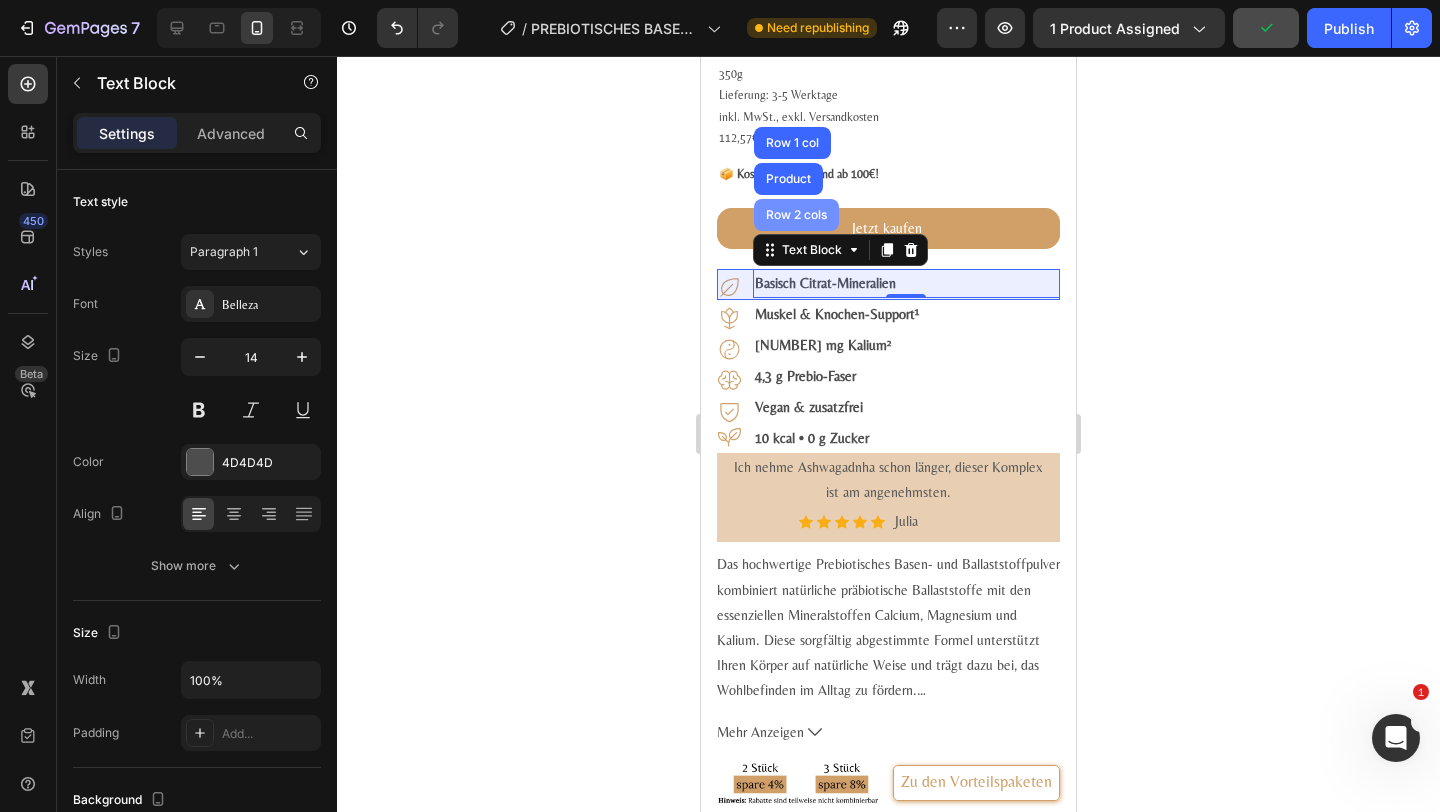 click on "Row 2 cols" at bounding box center (796, 215) 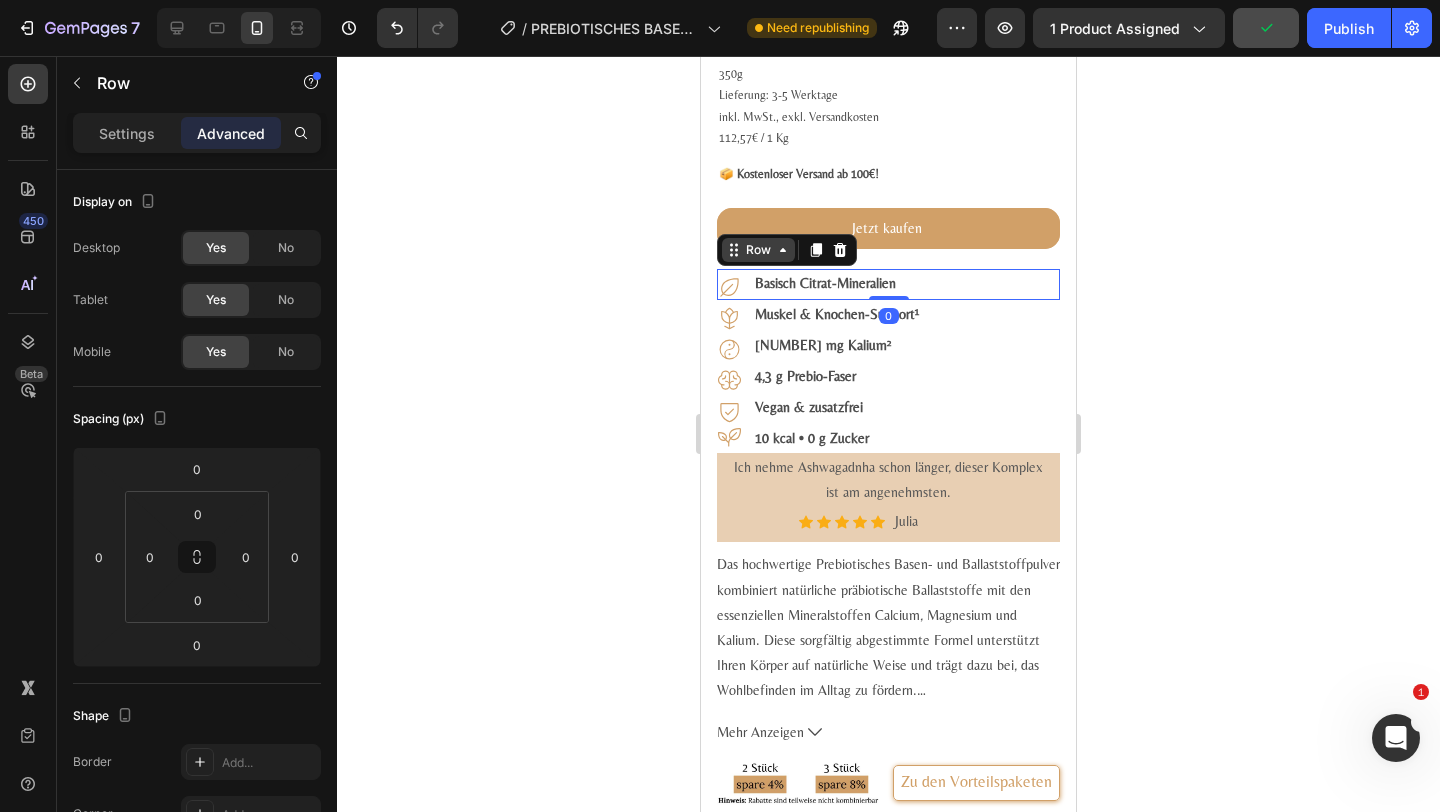 click 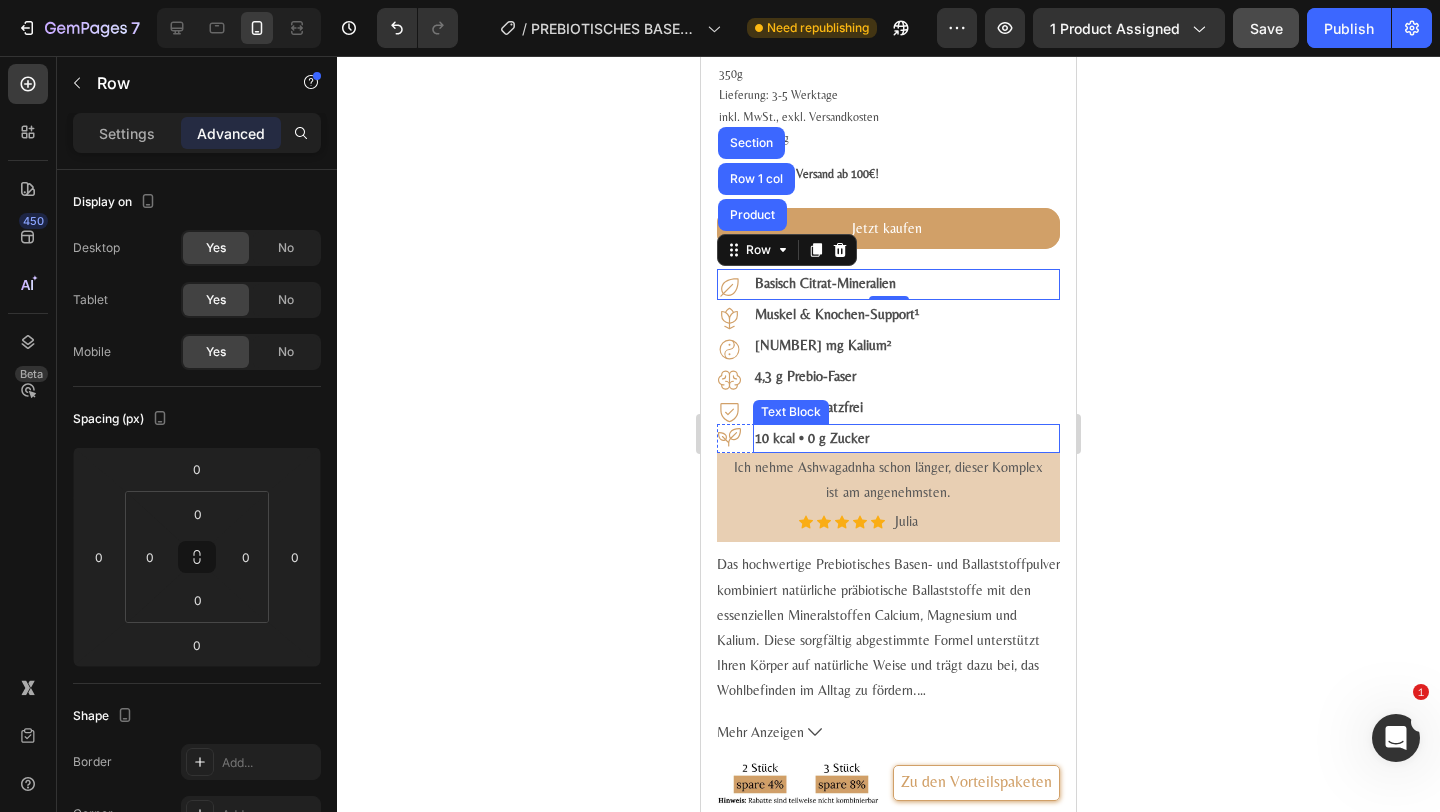 click on "10 kcal • 0 g Zucker" at bounding box center [906, 438] 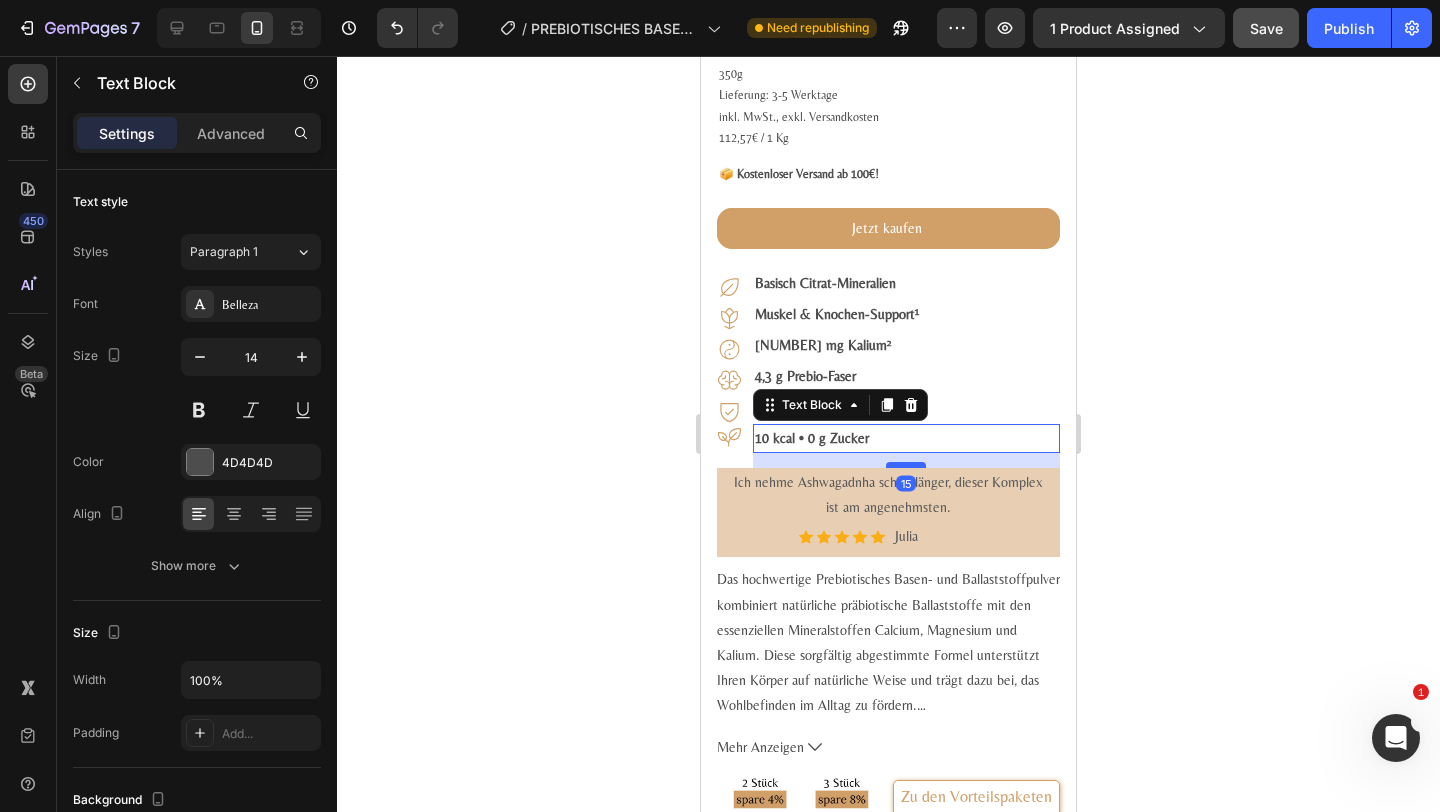 drag, startPoint x: 915, startPoint y: 471, endPoint x: 915, endPoint y: 486, distance: 15 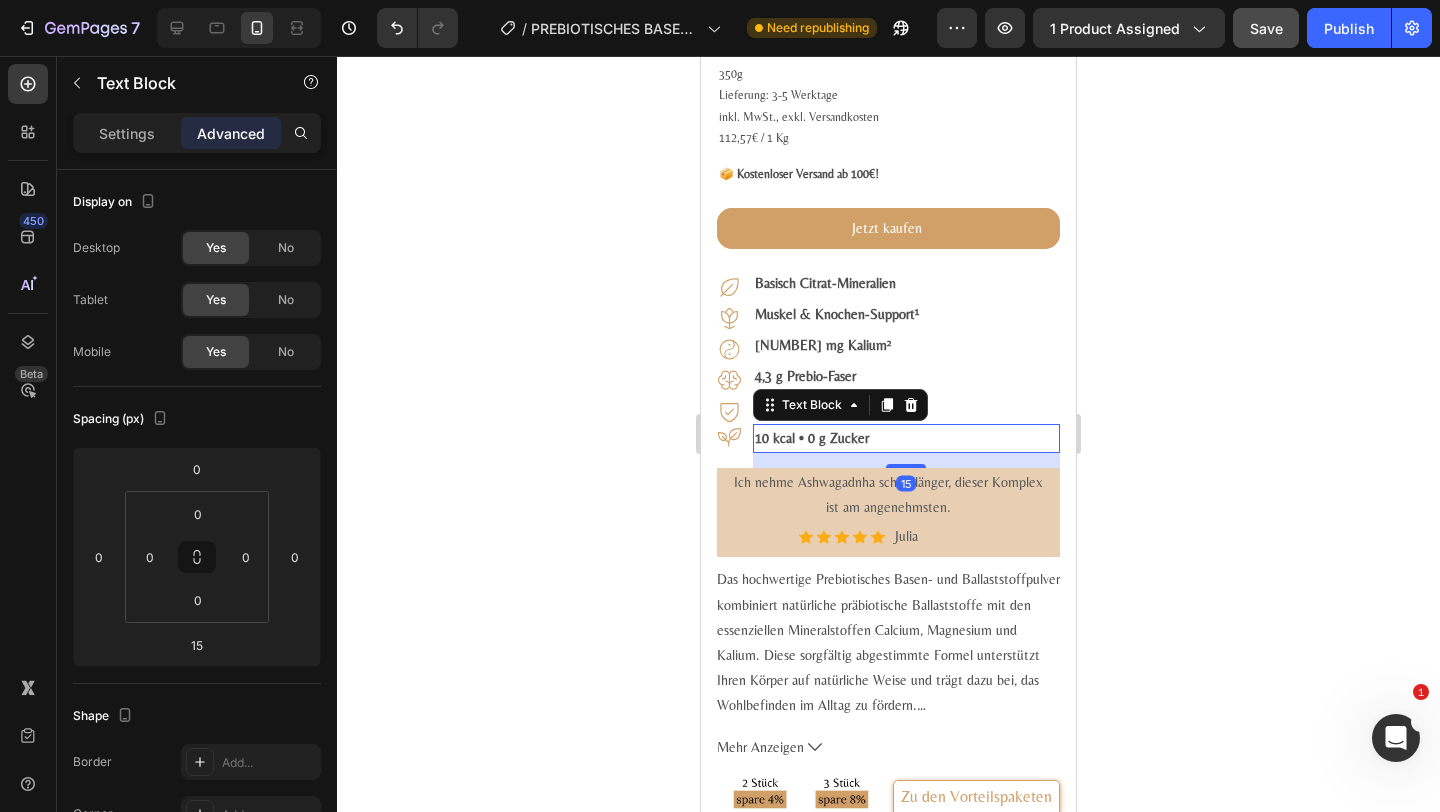 click 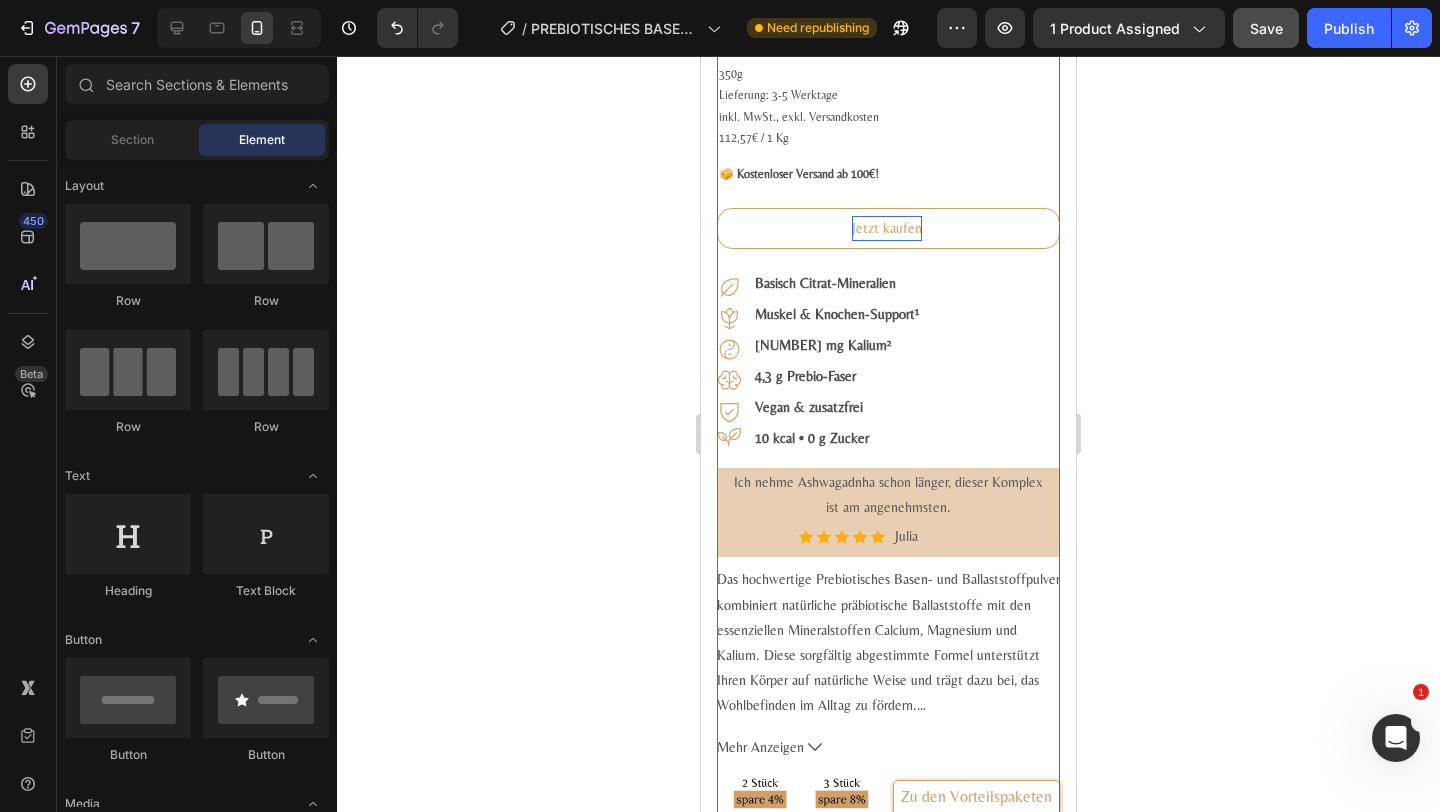 click on "Jetzt kaufen" at bounding box center [887, 228] 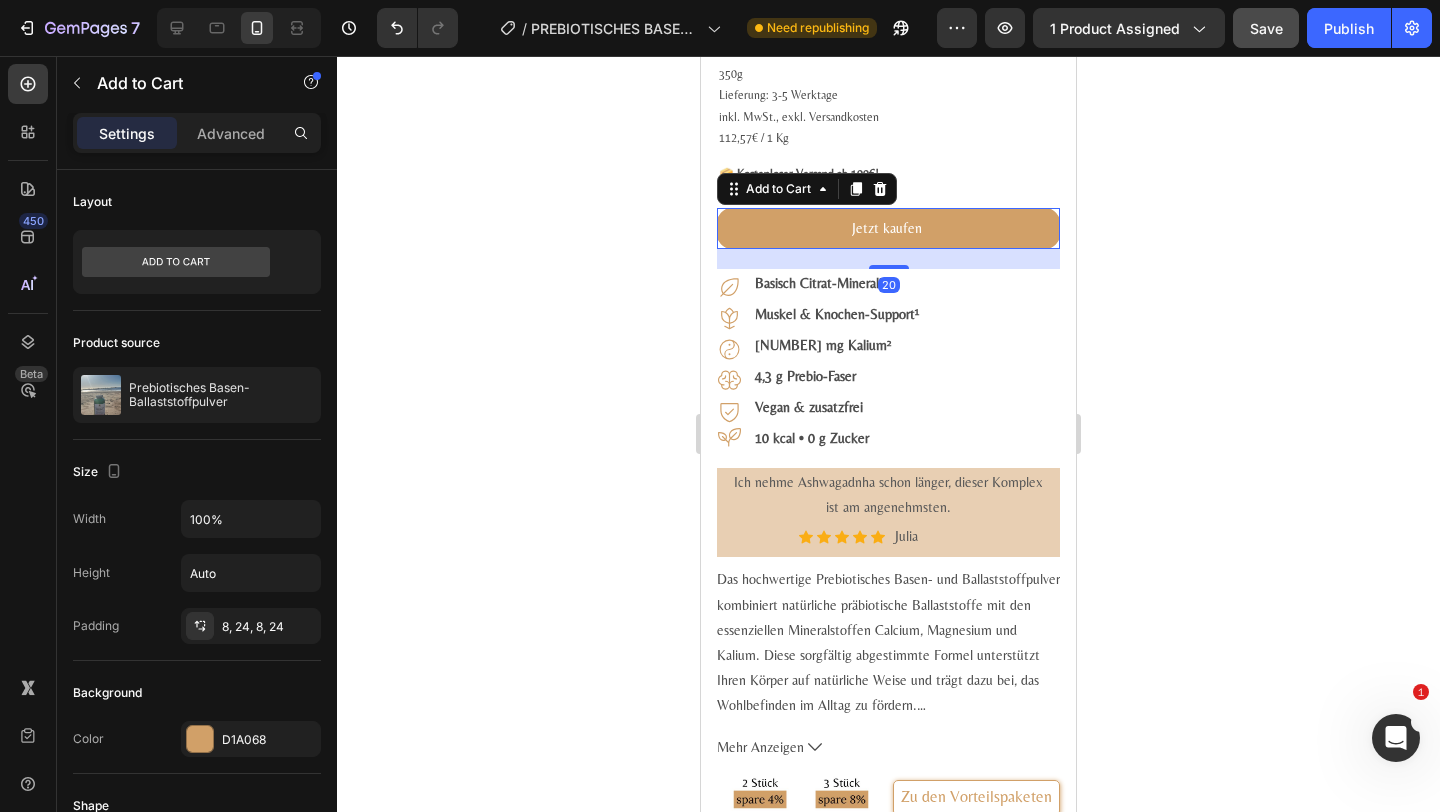 click 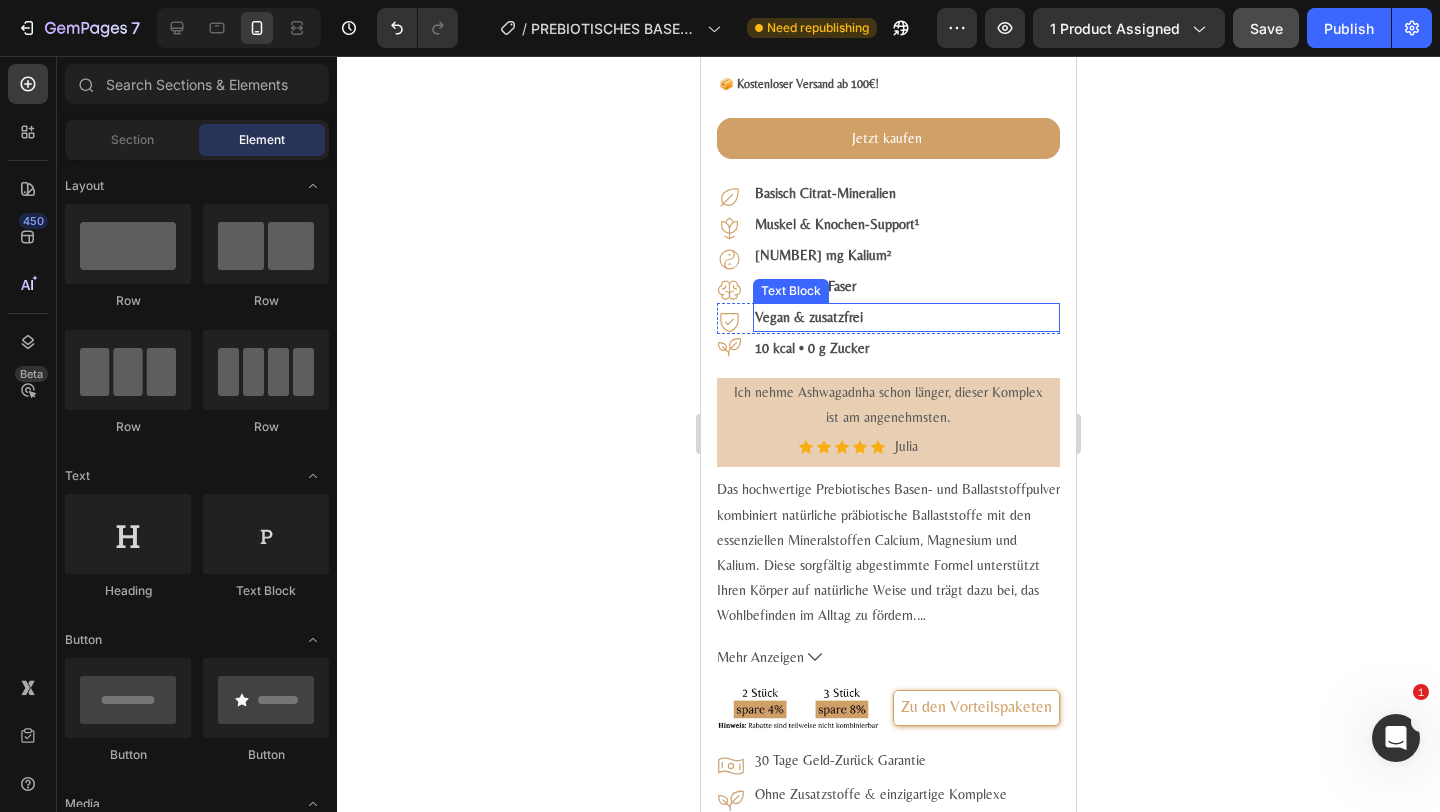 scroll, scrollTop: 1039, scrollLeft: 0, axis: vertical 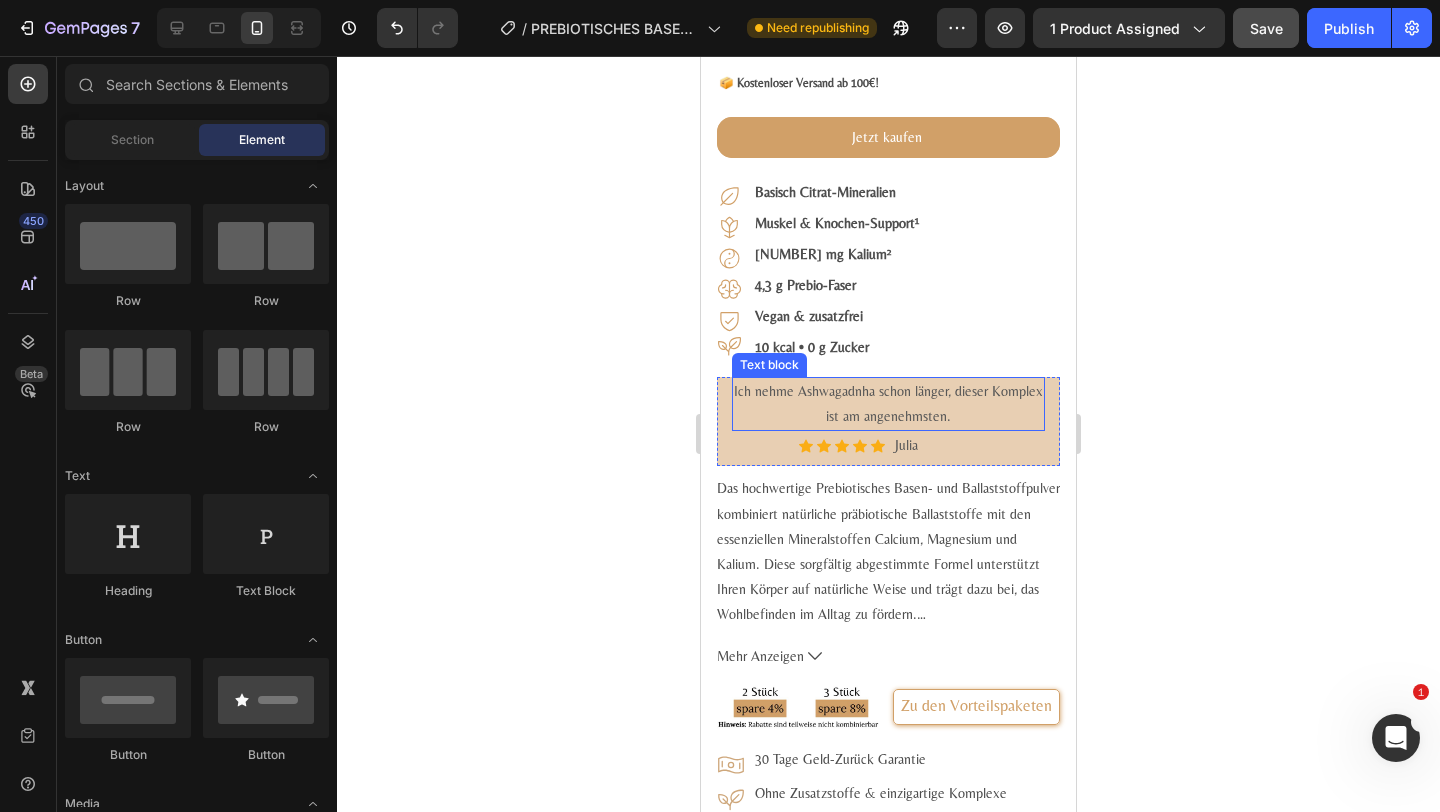 click on "Ich nehme Ashwagadnha schon länger, dieser Komplex ist am angenehmsten." at bounding box center [888, 404] 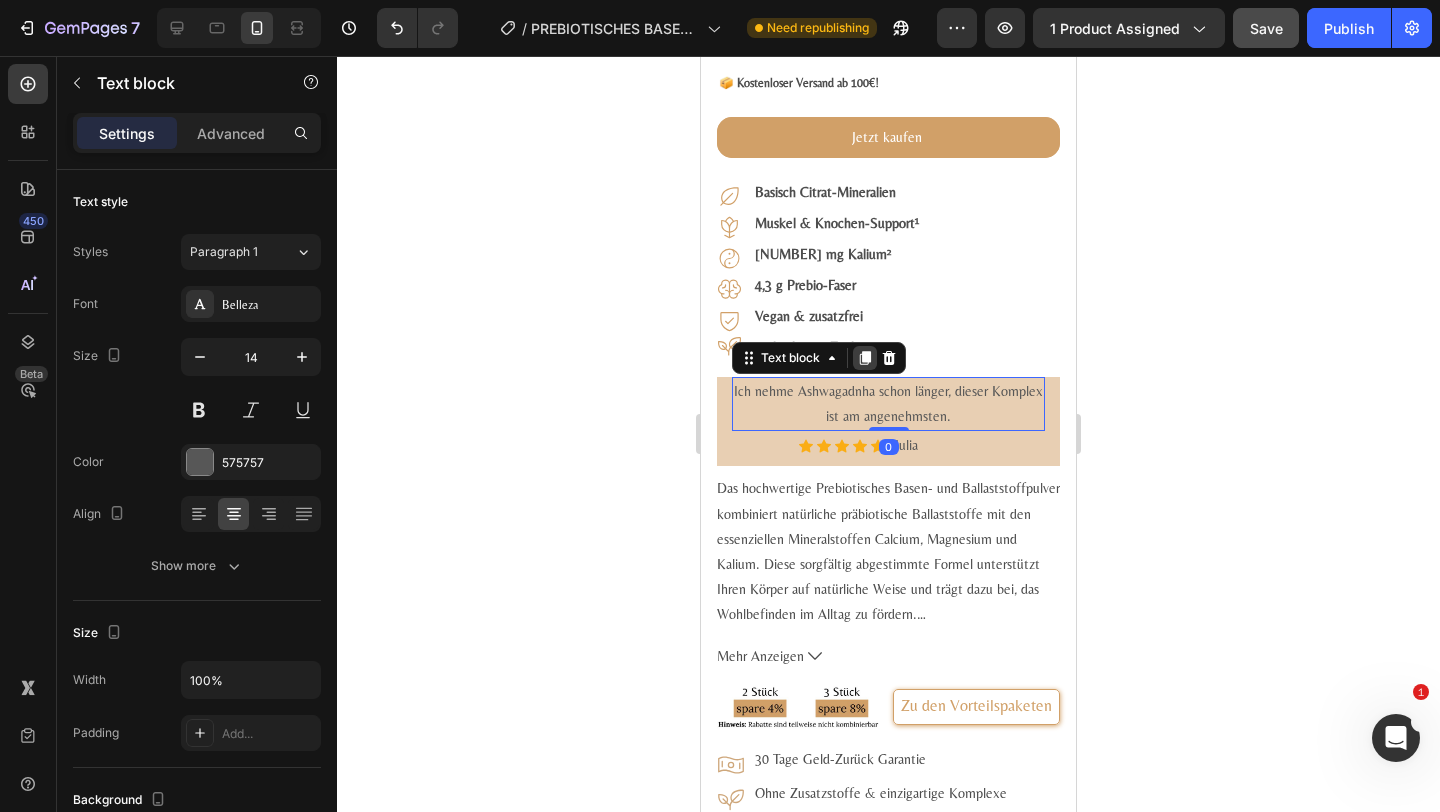 click 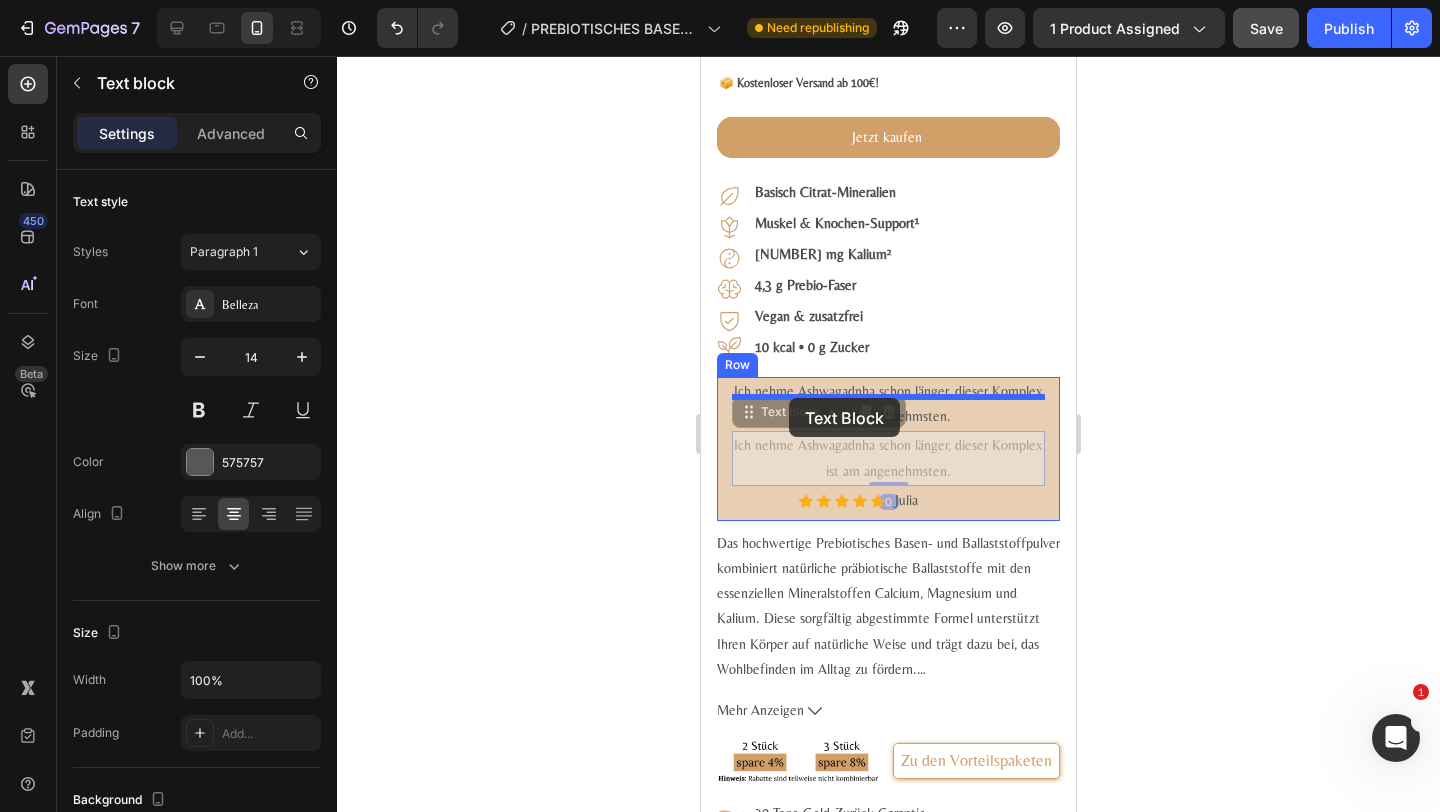 drag, startPoint x: 814, startPoint y: 431, endPoint x: 789, endPoint y: 398, distance: 41.400482 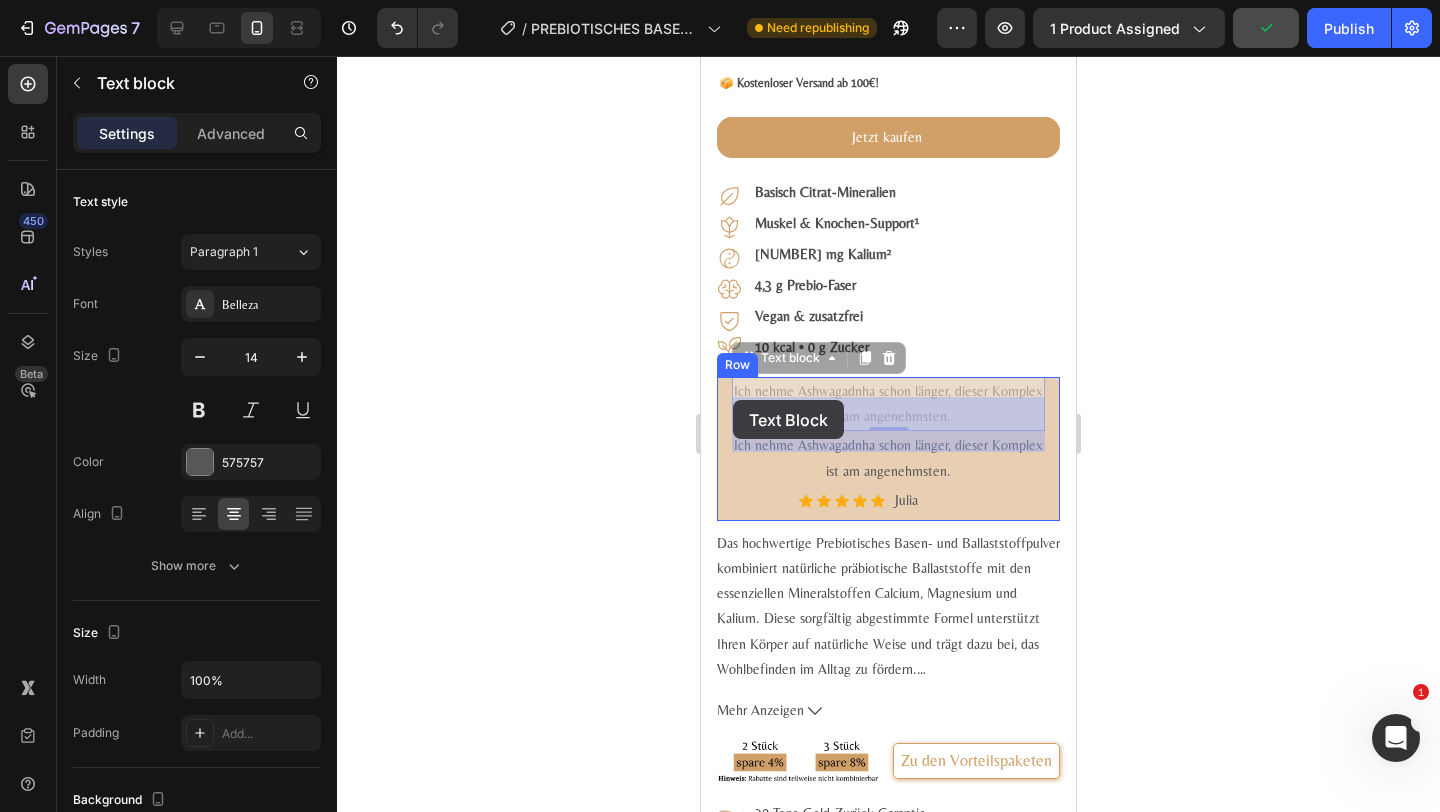 drag, startPoint x: 801, startPoint y: 388, endPoint x: 739, endPoint y: 403, distance: 63.788715 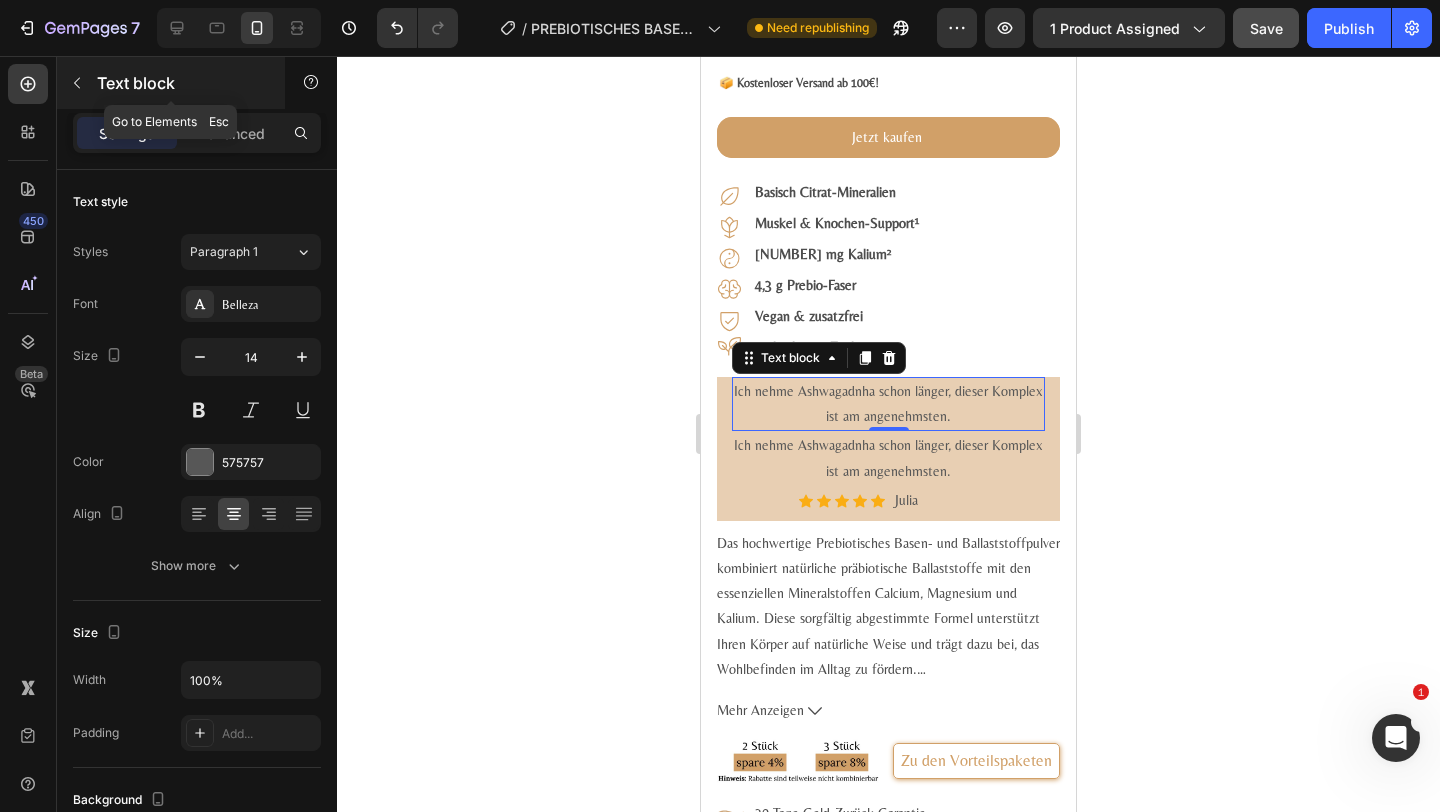 click on "Text block" at bounding box center (182, 83) 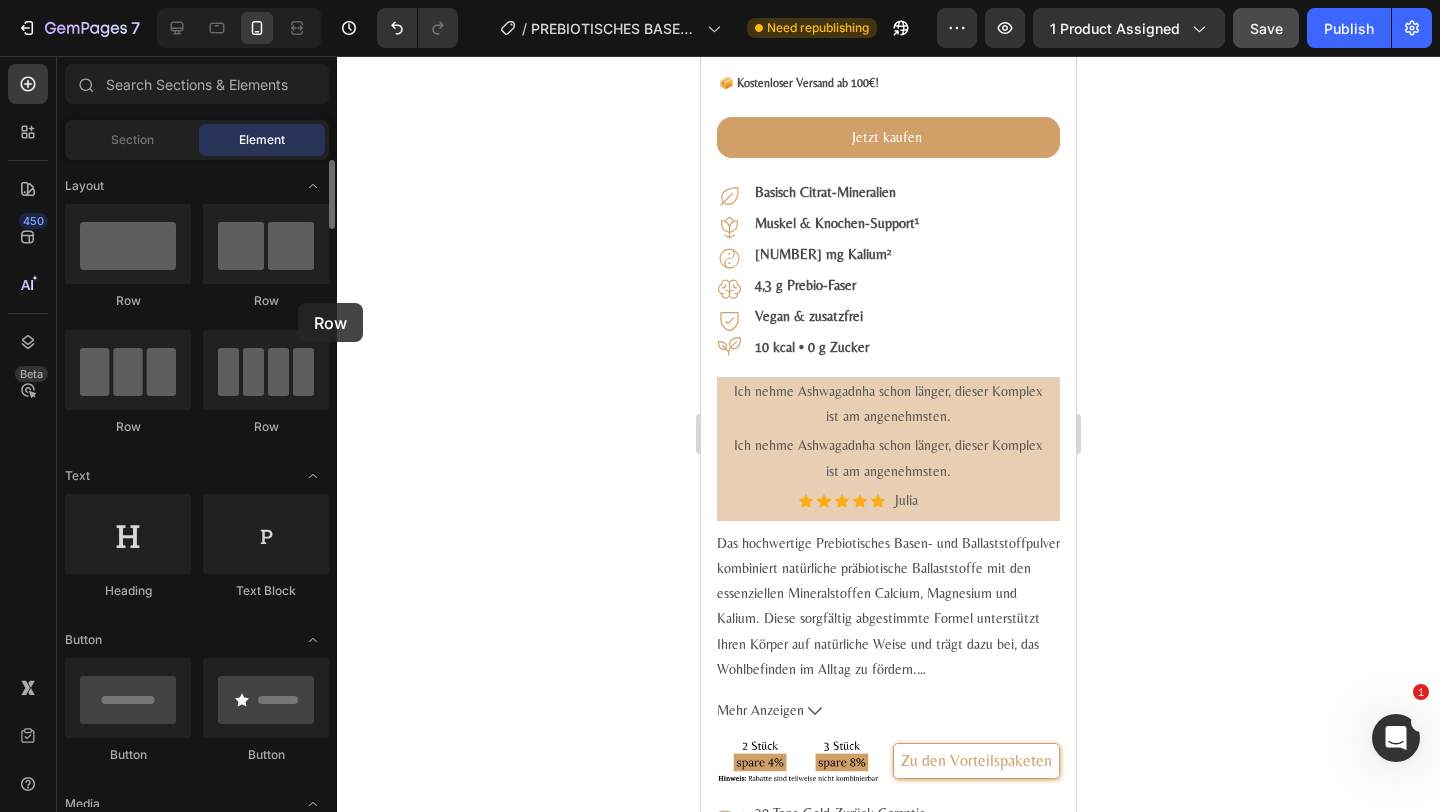 drag, startPoint x: 133, startPoint y: 257, endPoint x: 255, endPoint y: 299, distance: 129.02713 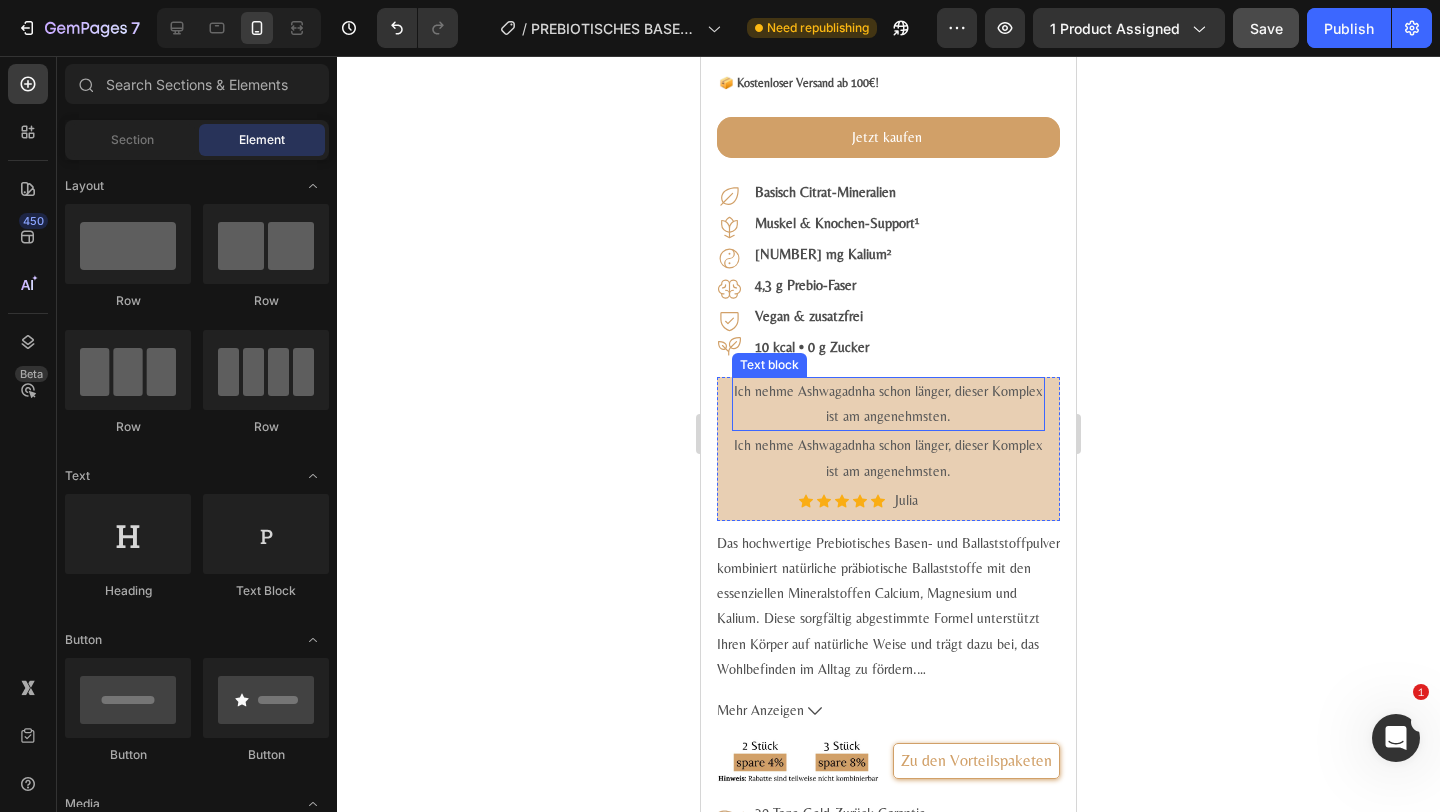click on "Ich nehme Ashwagadnha schon länger, dieser Komplex ist am angenehmsten." at bounding box center (888, 404) 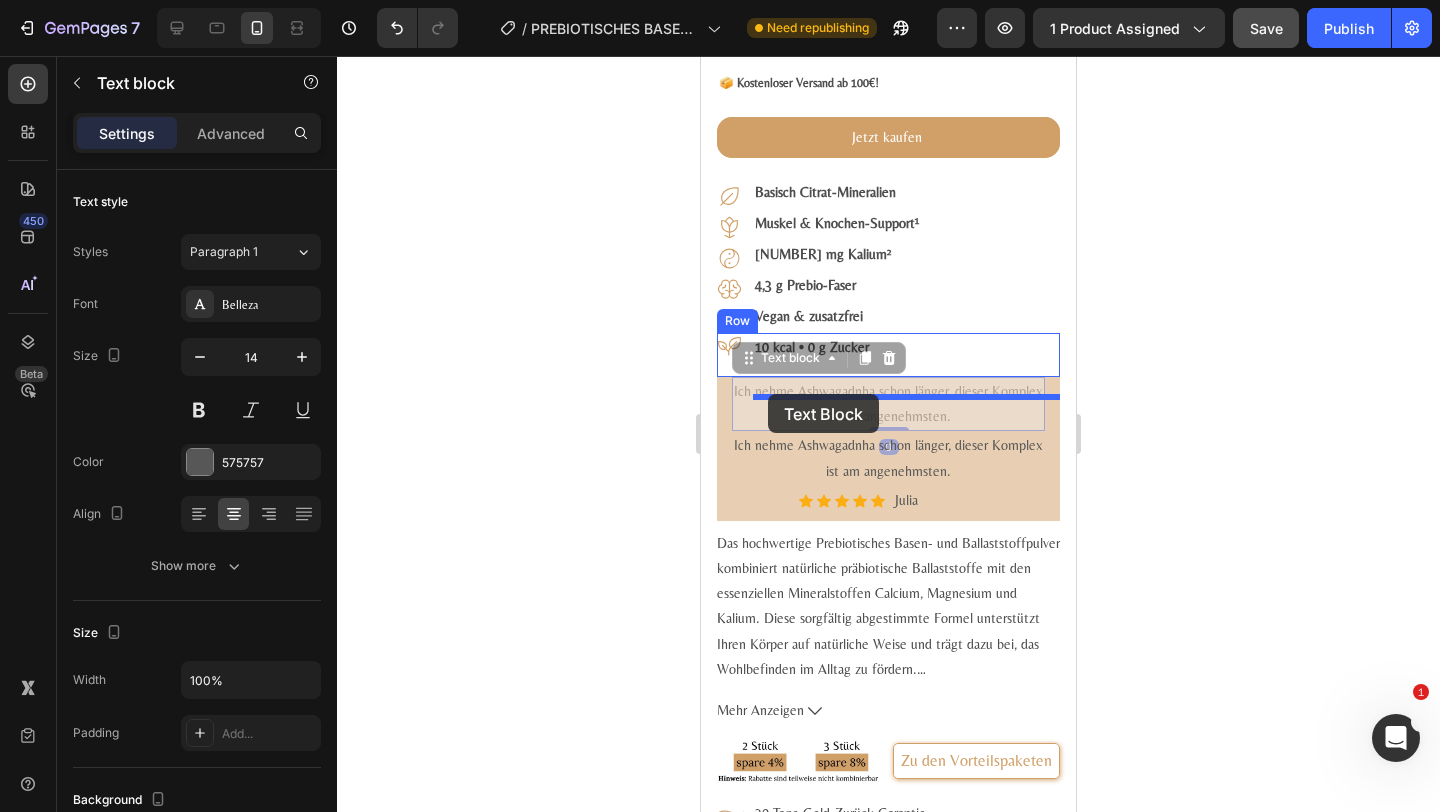 drag, startPoint x: 791, startPoint y: 382, endPoint x: 768, endPoint y: 394, distance: 25.942244 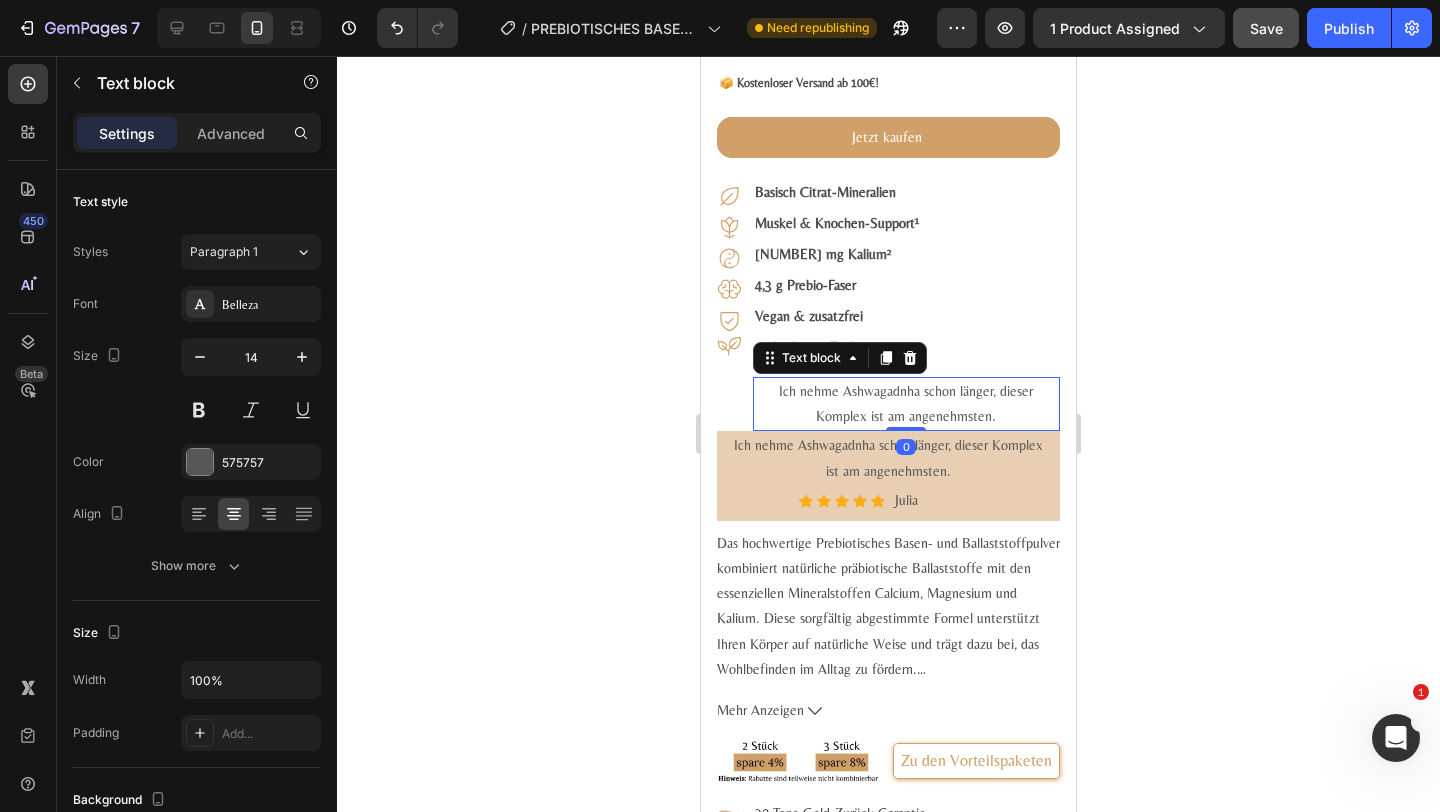 click on "Ich nehme Ashwagadnha schon länger, dieser Komplex ist am angenehmsten." at bounding box center [906, 404] 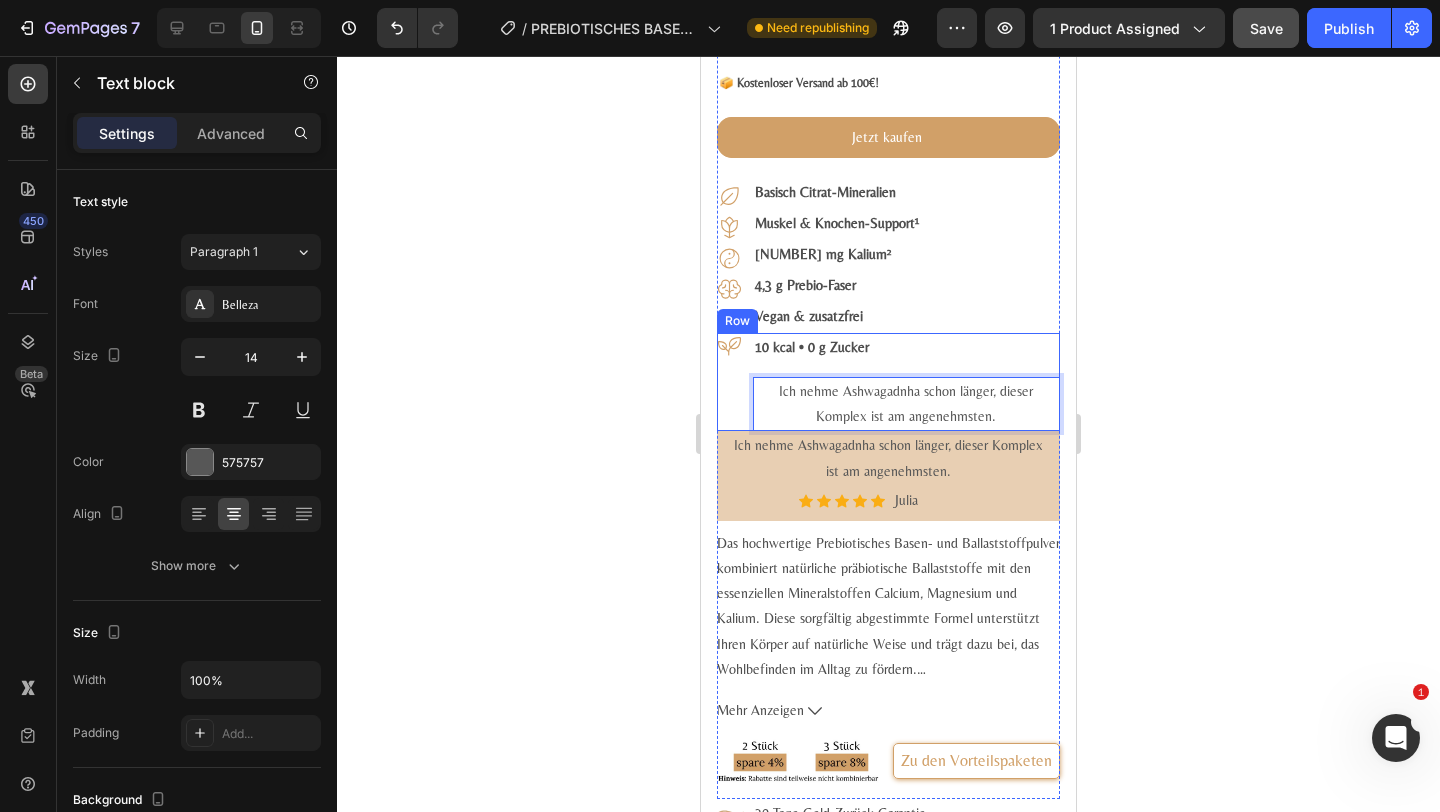 click on "Icon" at bounding box center [731, 382] 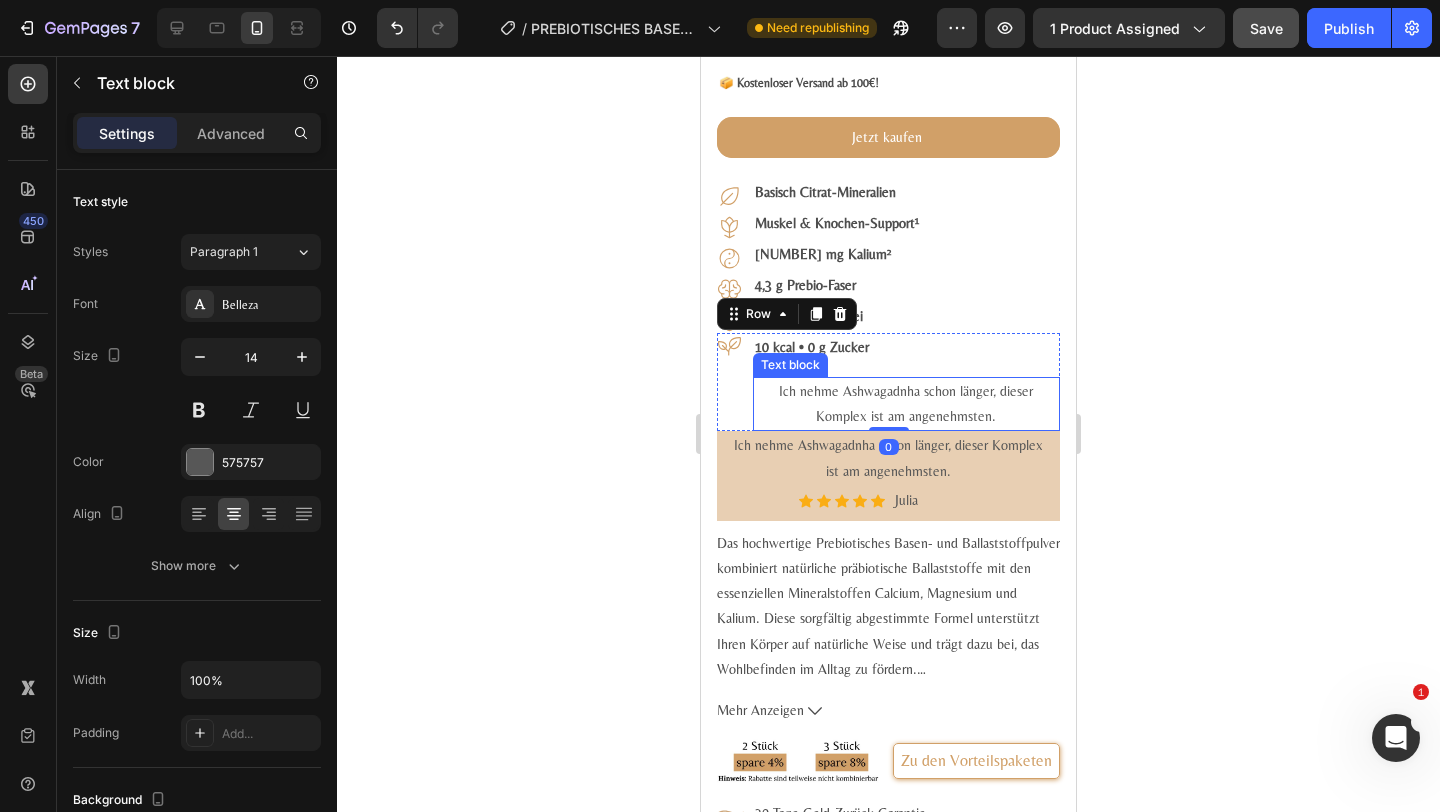 click on "Ich nehme Ashwagadnha schon länger, dieser Komplex ist am angenehmsten." at bounding box center (906, 404) 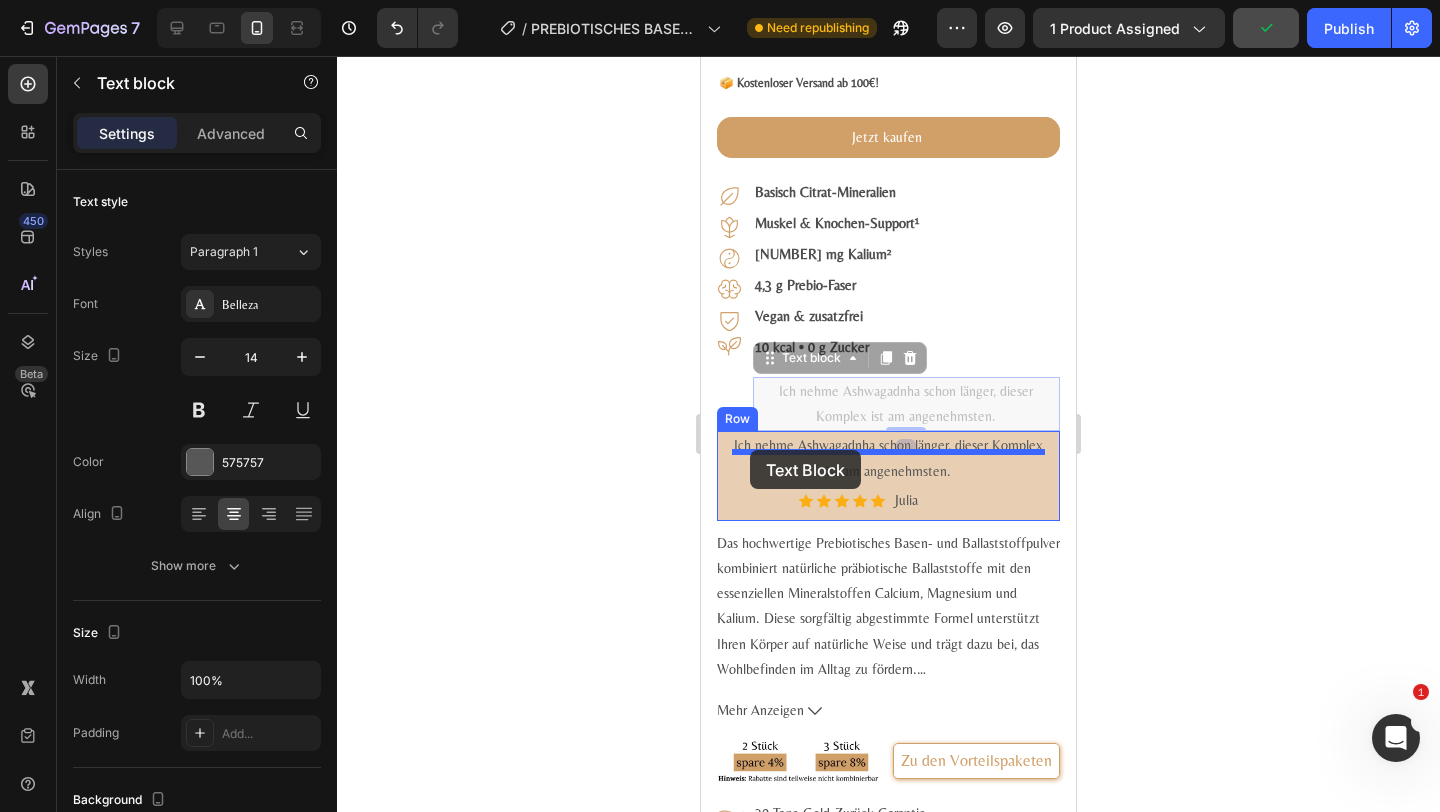 drag, startPoint x: 788, startPoint y: 384, endPoint x: 750, endPoint y: 450, distance: 76.15773 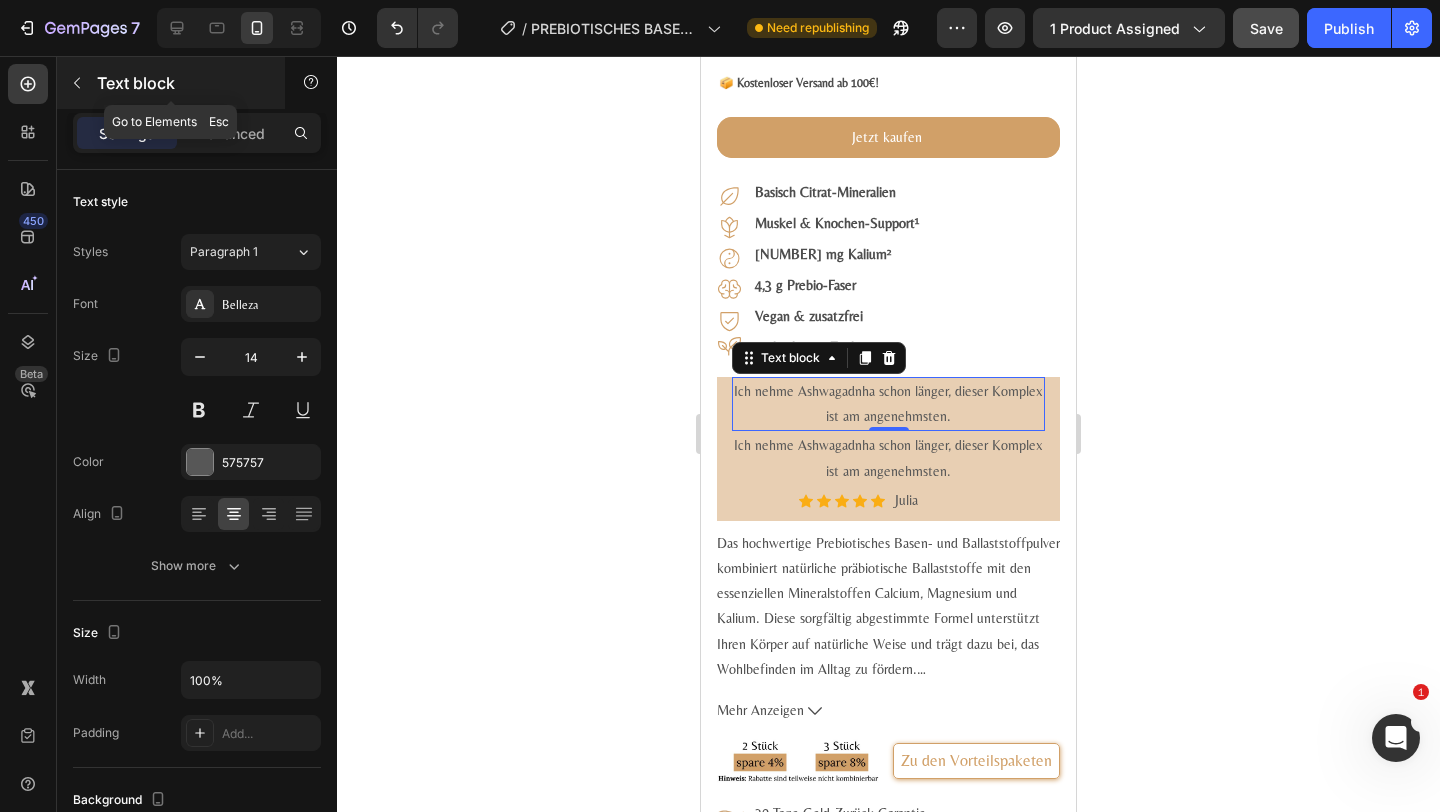 click on "Text block" at bounding box center [182, 83] 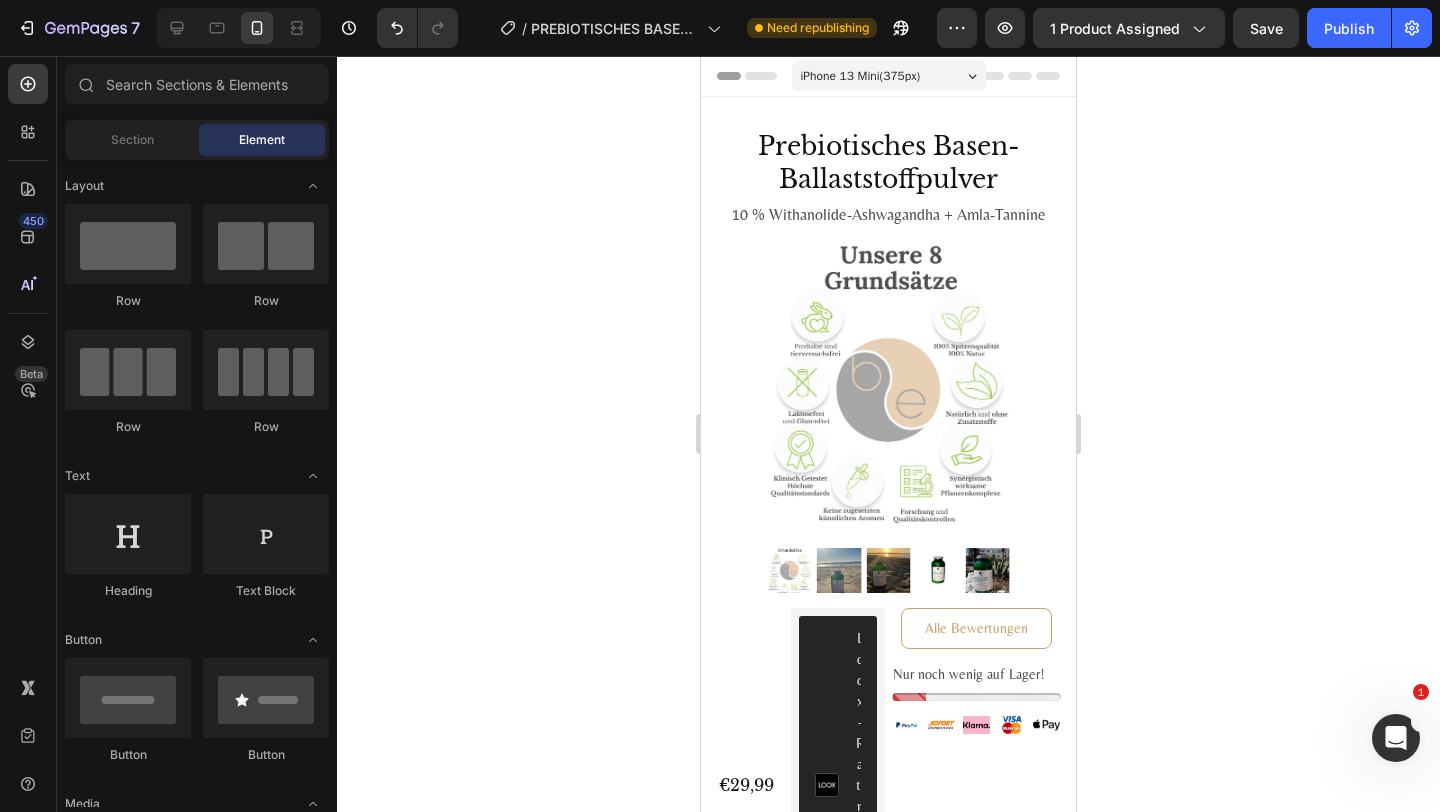 scroll, scrollTop: 1039, scrollLeft: 0, axis: vertical 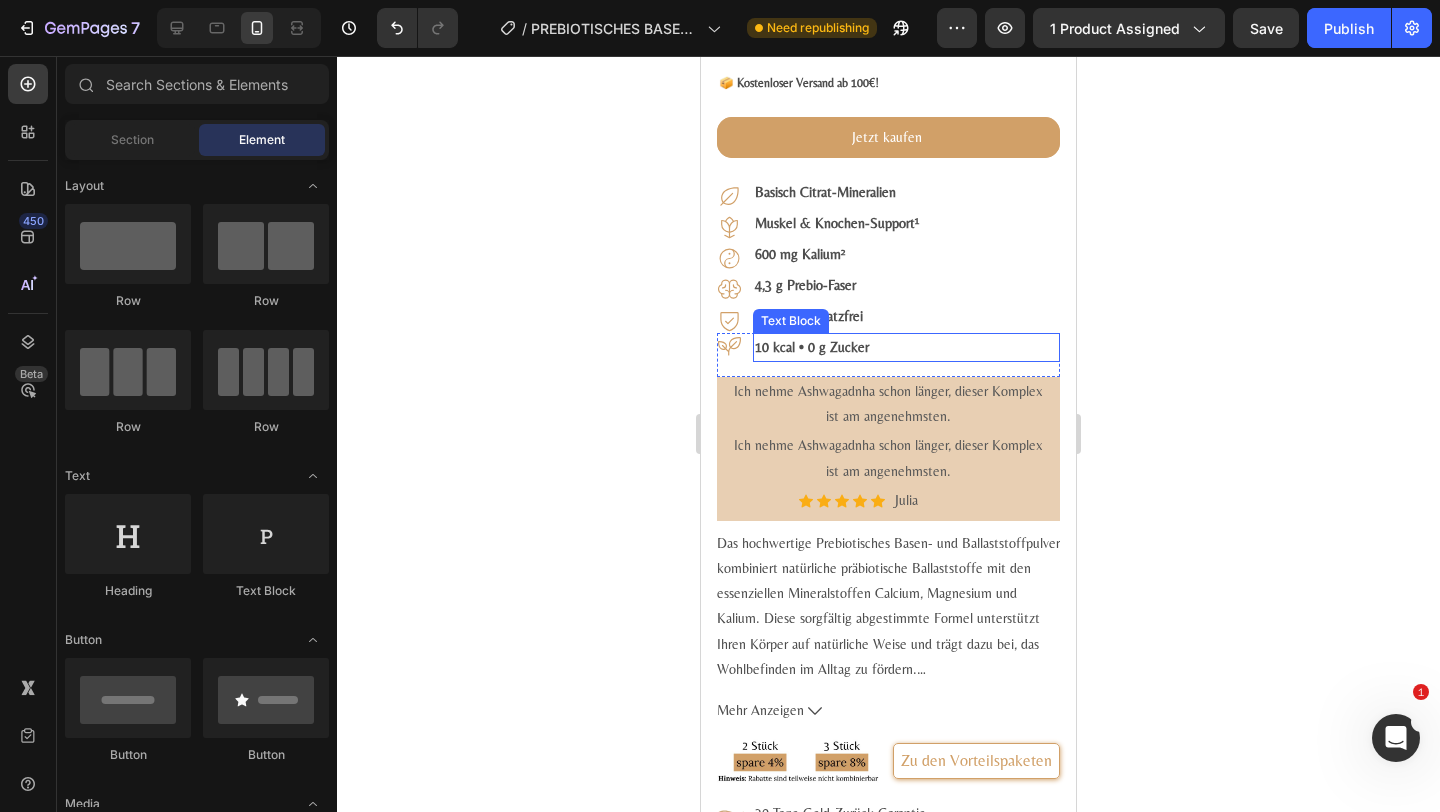 click on "10 kcal • 0 g Zucker" at bounding box center [906, 347] 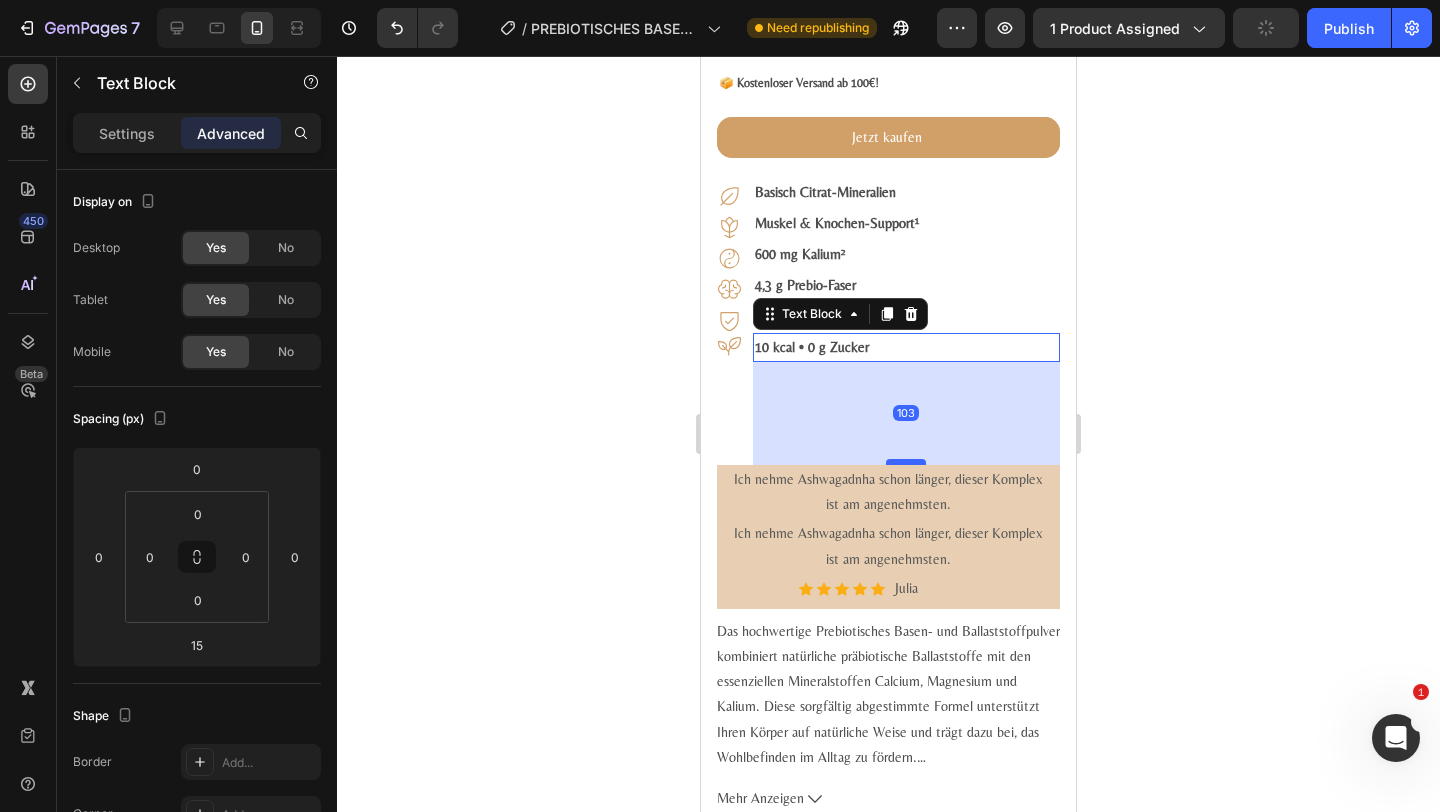 drag, startPoint x: 912, startPoint y: 394, endPoint x: 911, endPoint y: 493, distance: 99.00505 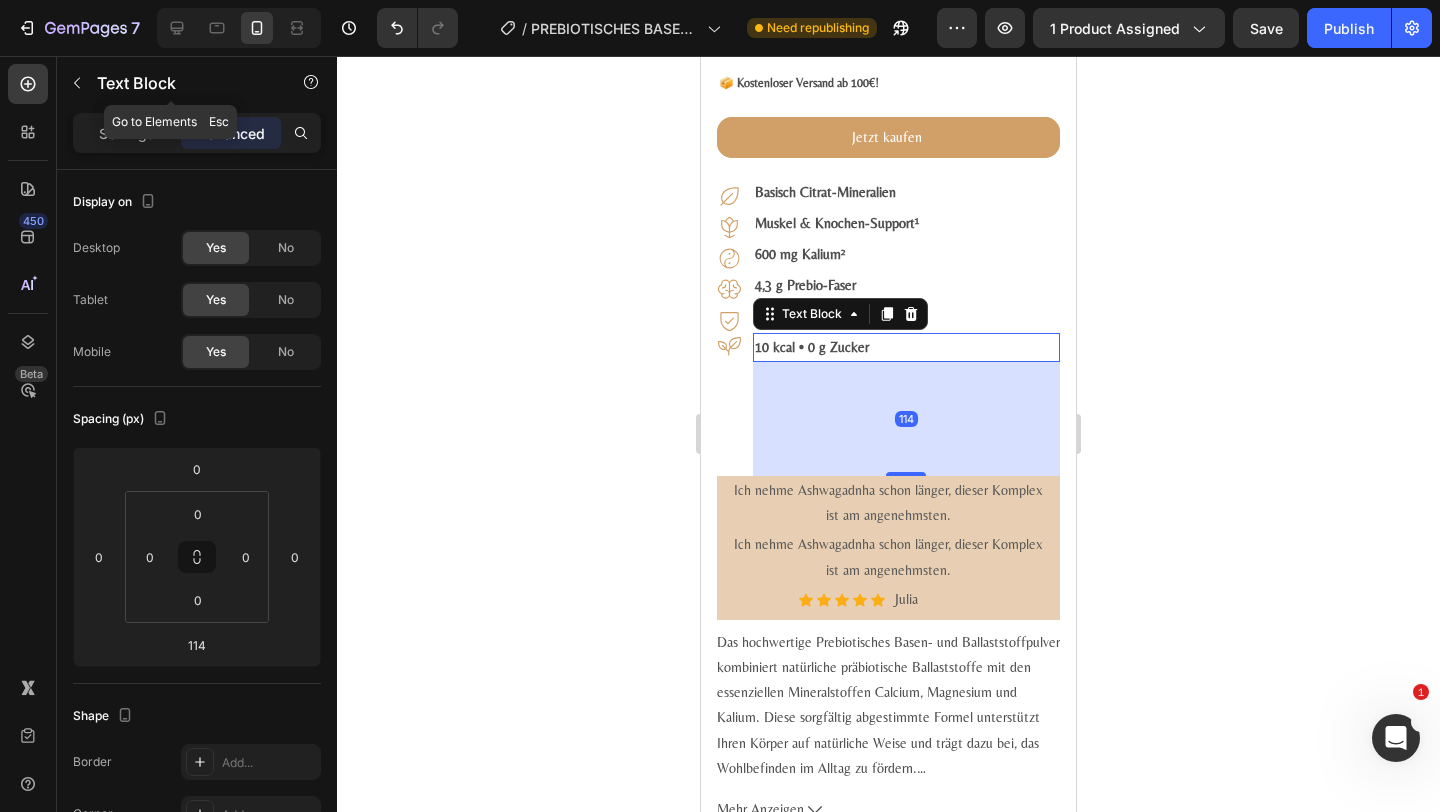 click on "Text Block" at bounding box center [171, 83] 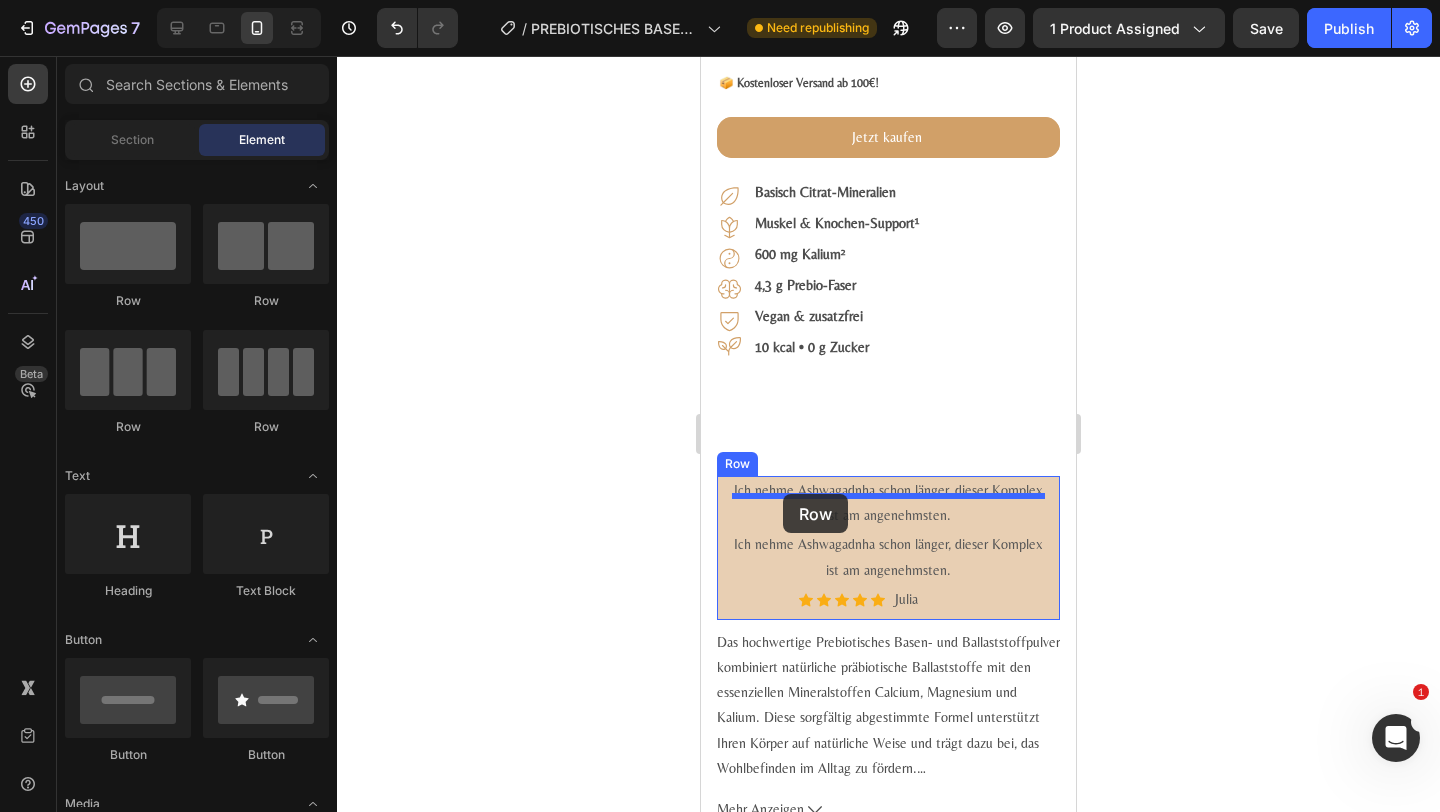 drag, startPoint x: 1270, startPoint y: 301, endPoint x: 783, endPoint y: 494, distance: 523.84924 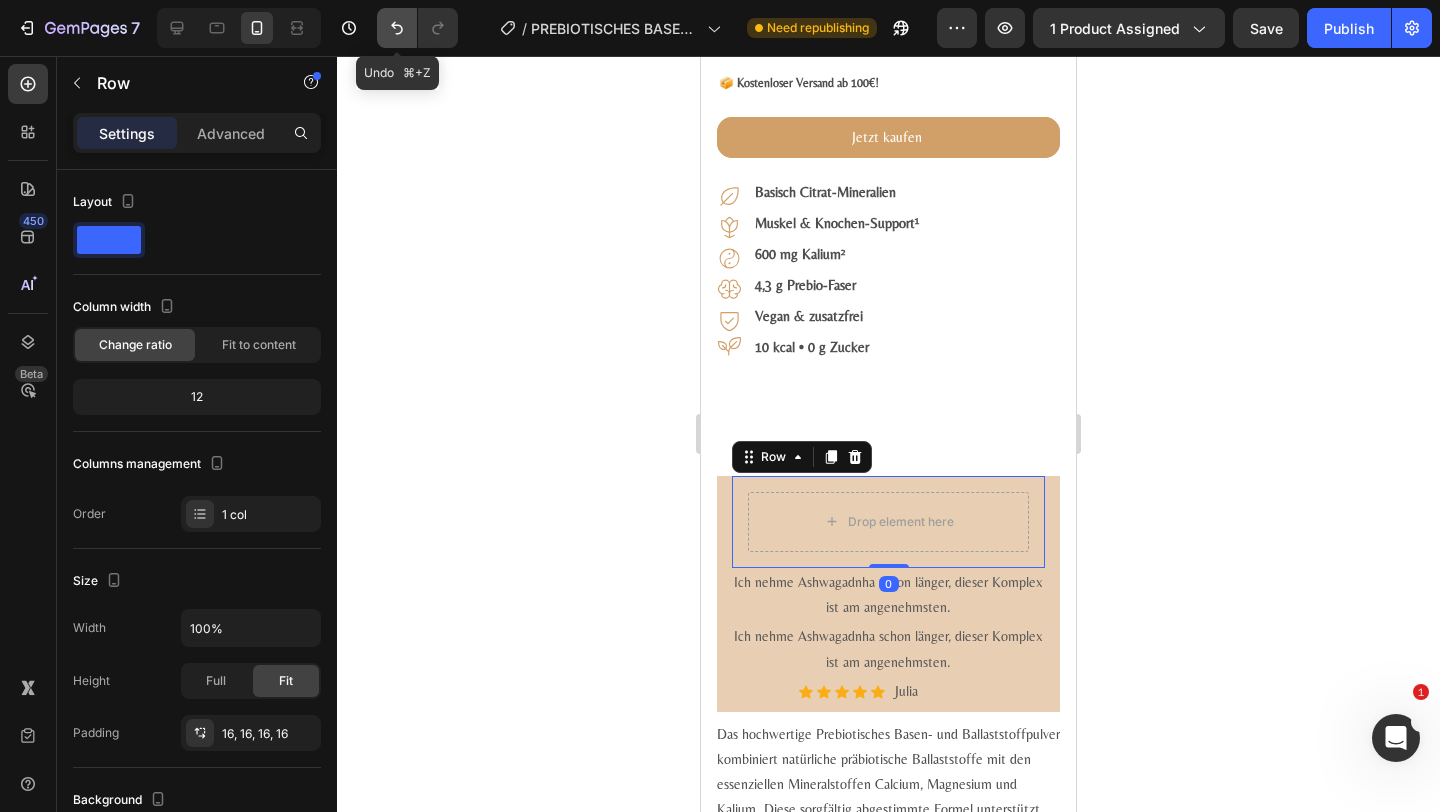 click 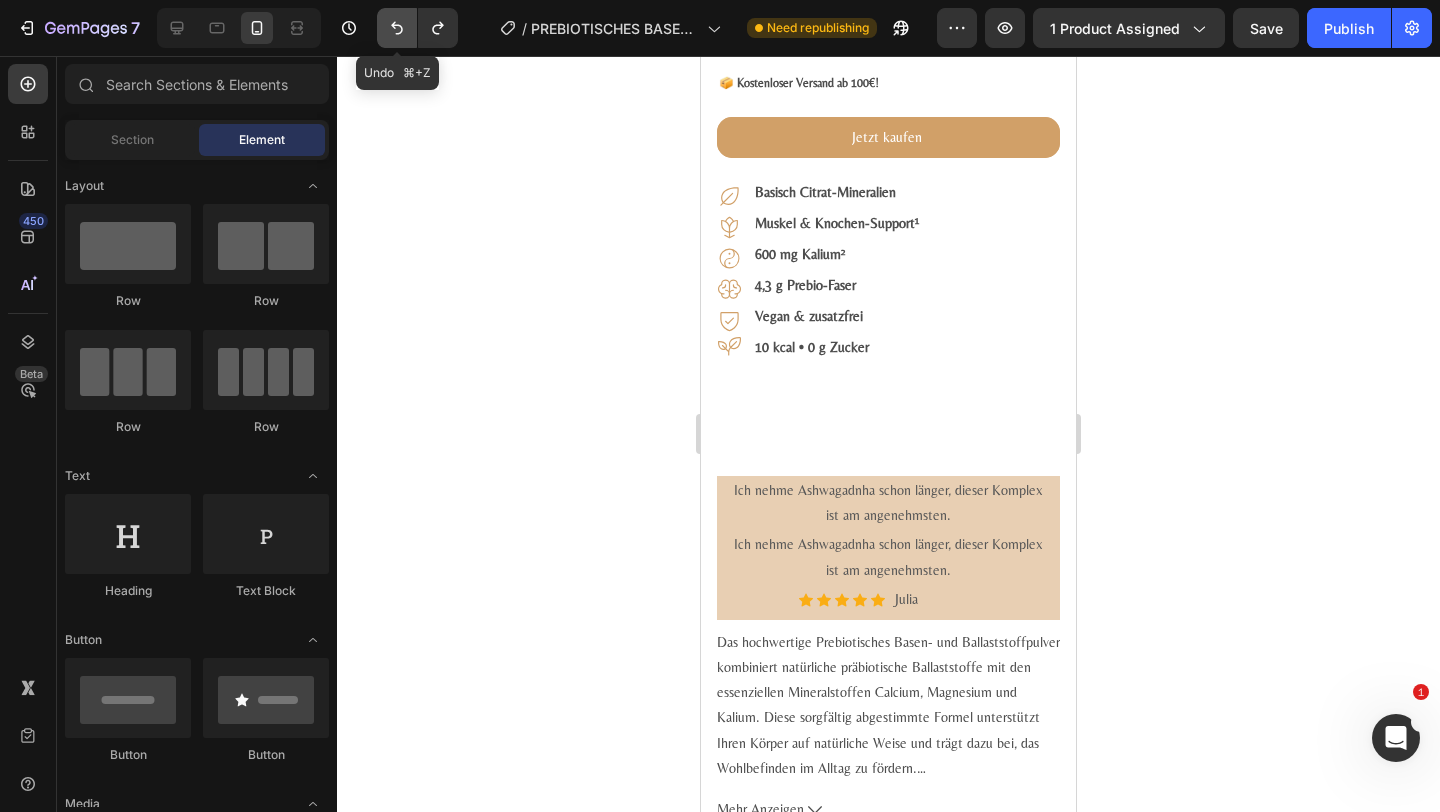 click 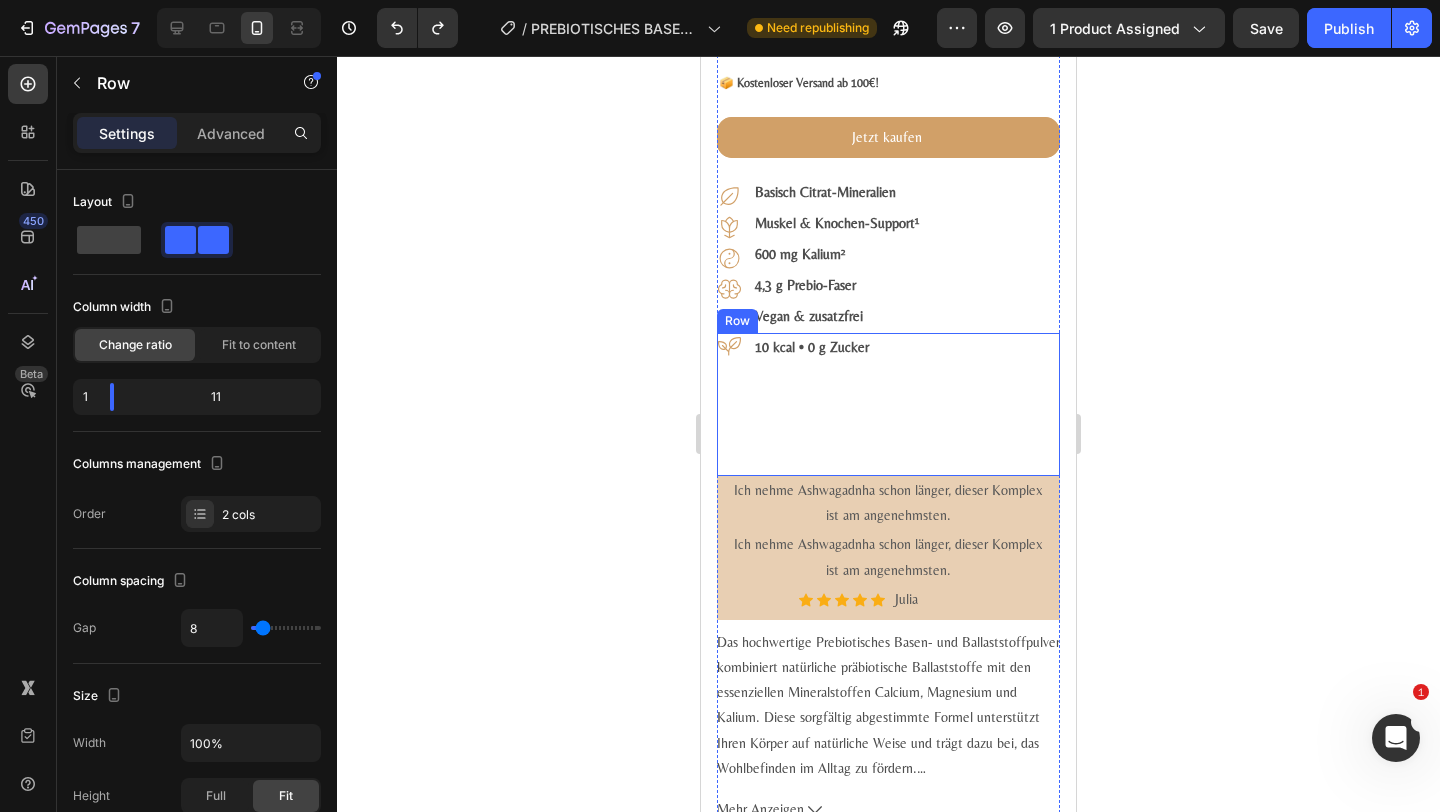 click on "10 kcal • 0 g Zucker Text Block" at bounding box center [906, 404] 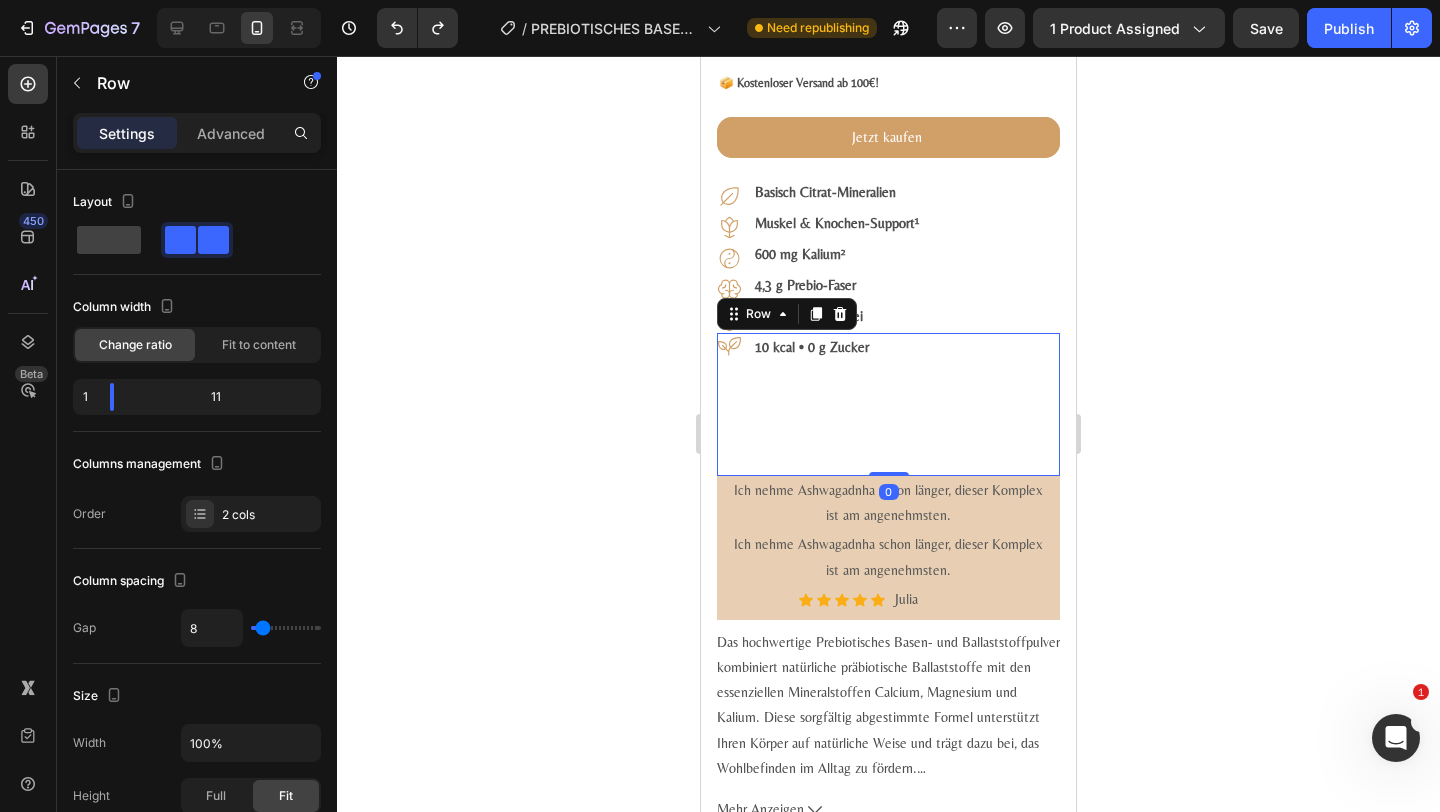 drag, startPoint x: 891, startPoint y: 493, endPoint x: 892, endPoint y: 408, distance: 85.00588 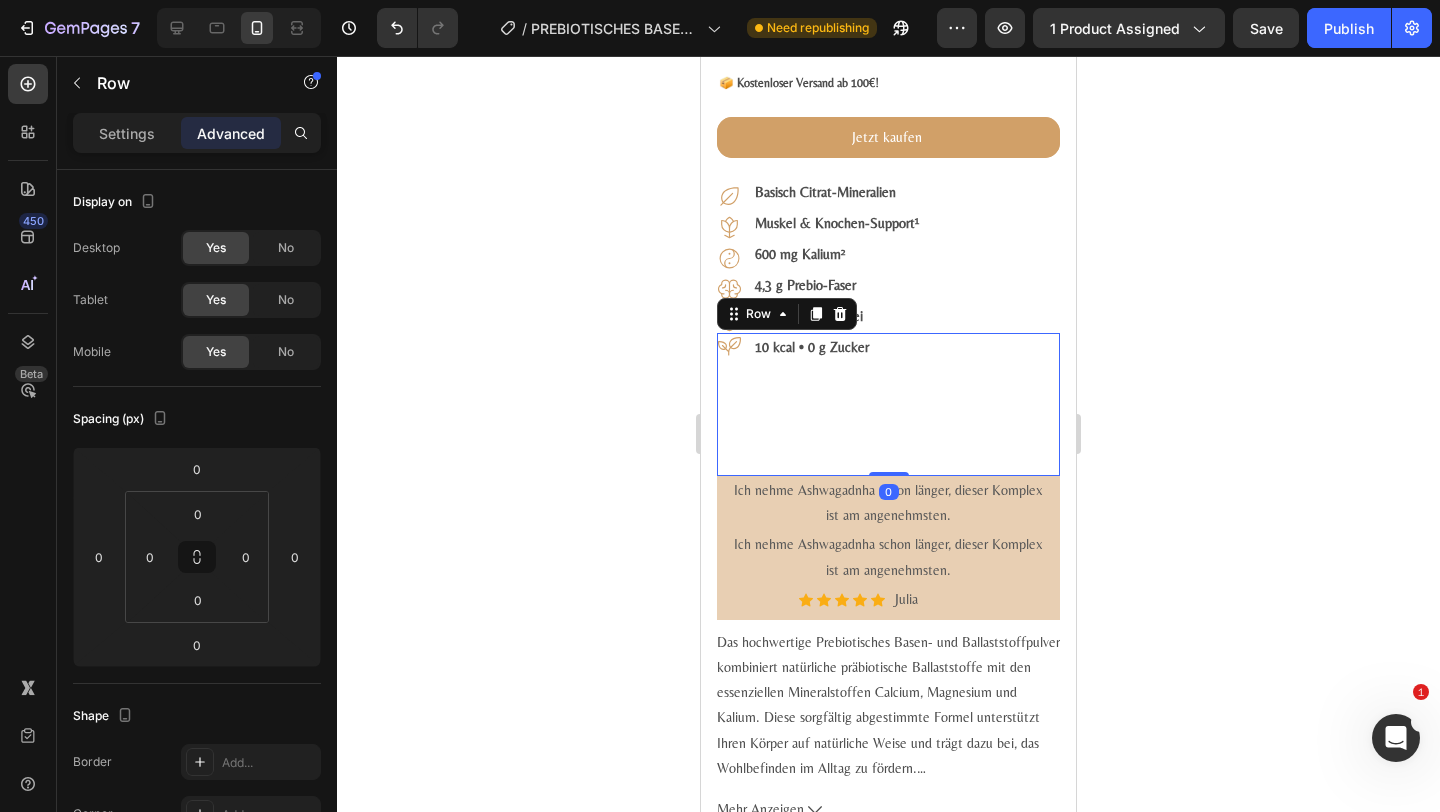 click on "10 kcal • 0 g Zucker Text Block" at bounding box center (906, 404) 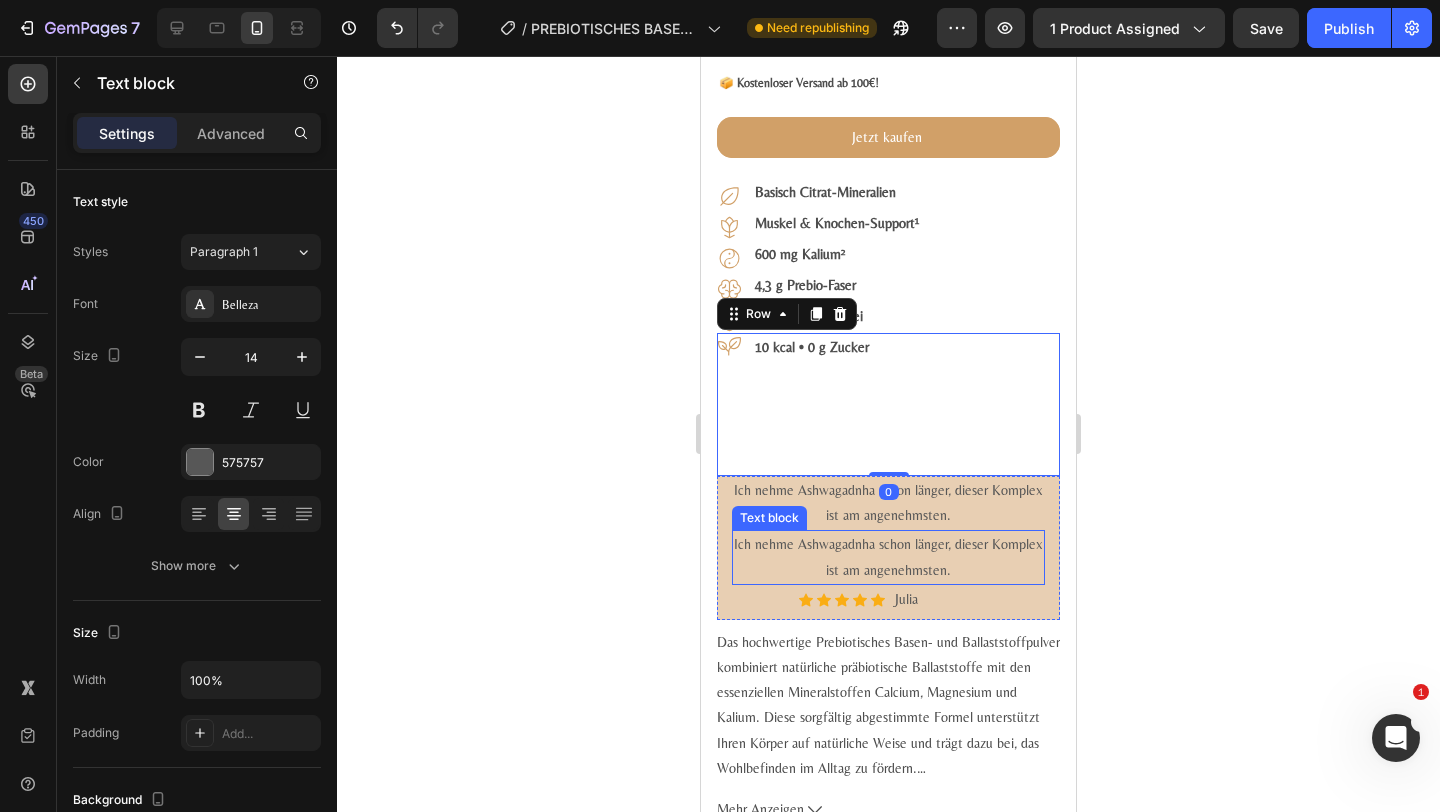 click on "Ich nehme Ashwagadnha schon länger, dieser Komplex ist am angenehmsten." at bounding box center [888, 557] 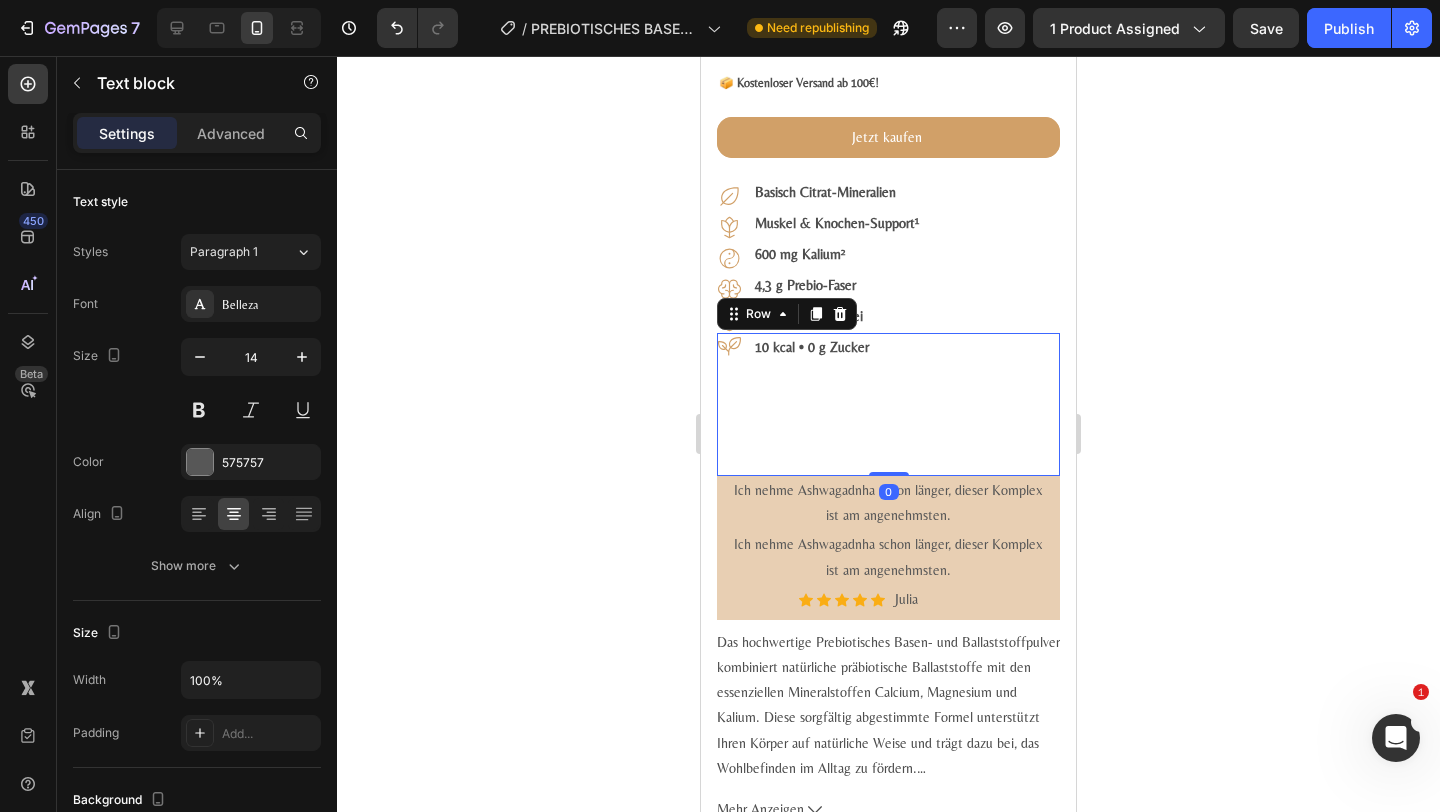 click on "10 kcal • 0 g Zucker Text Block" at bounding box center [906, 404] 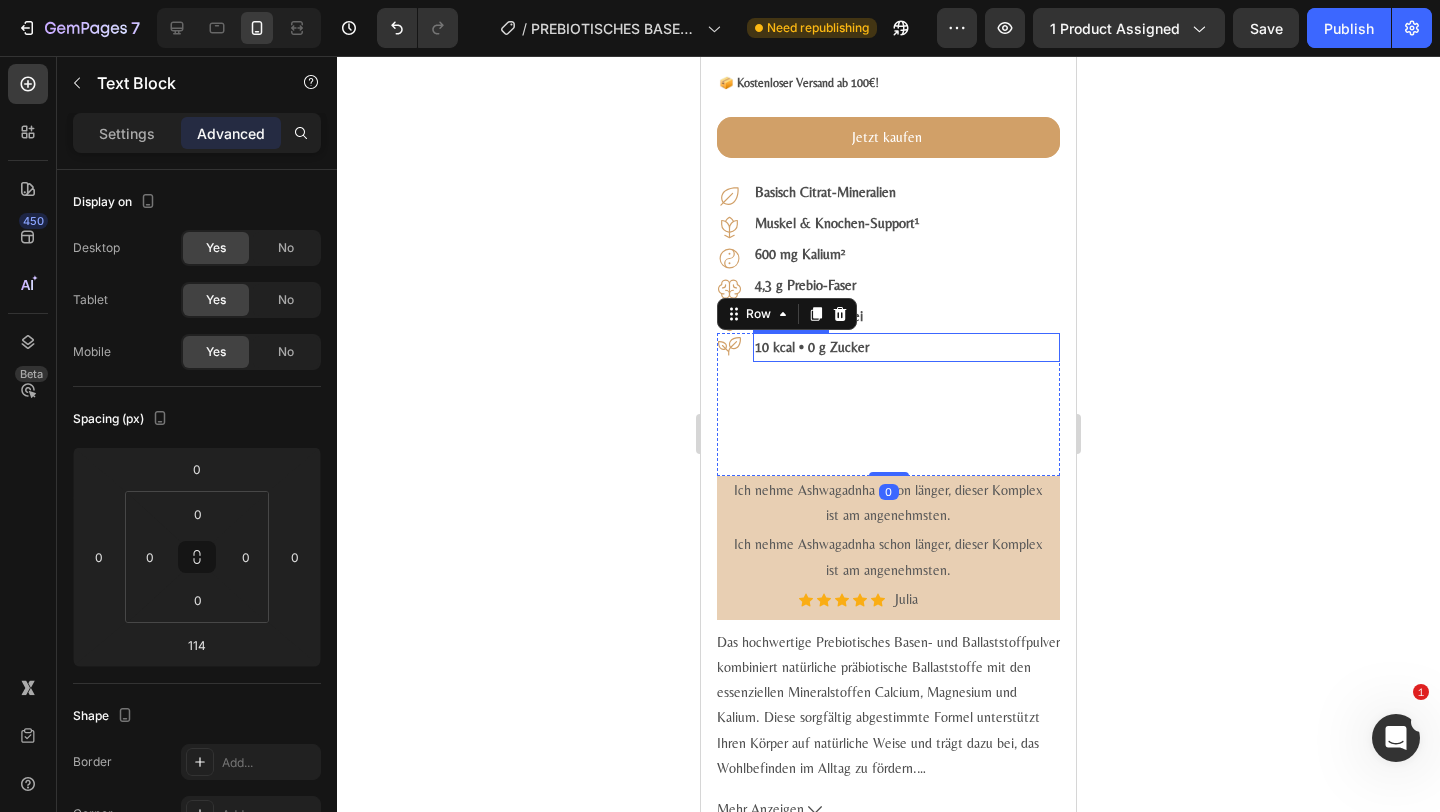 click on "10 kcal • 0 g Zucker" at bounding box center (906, 347) 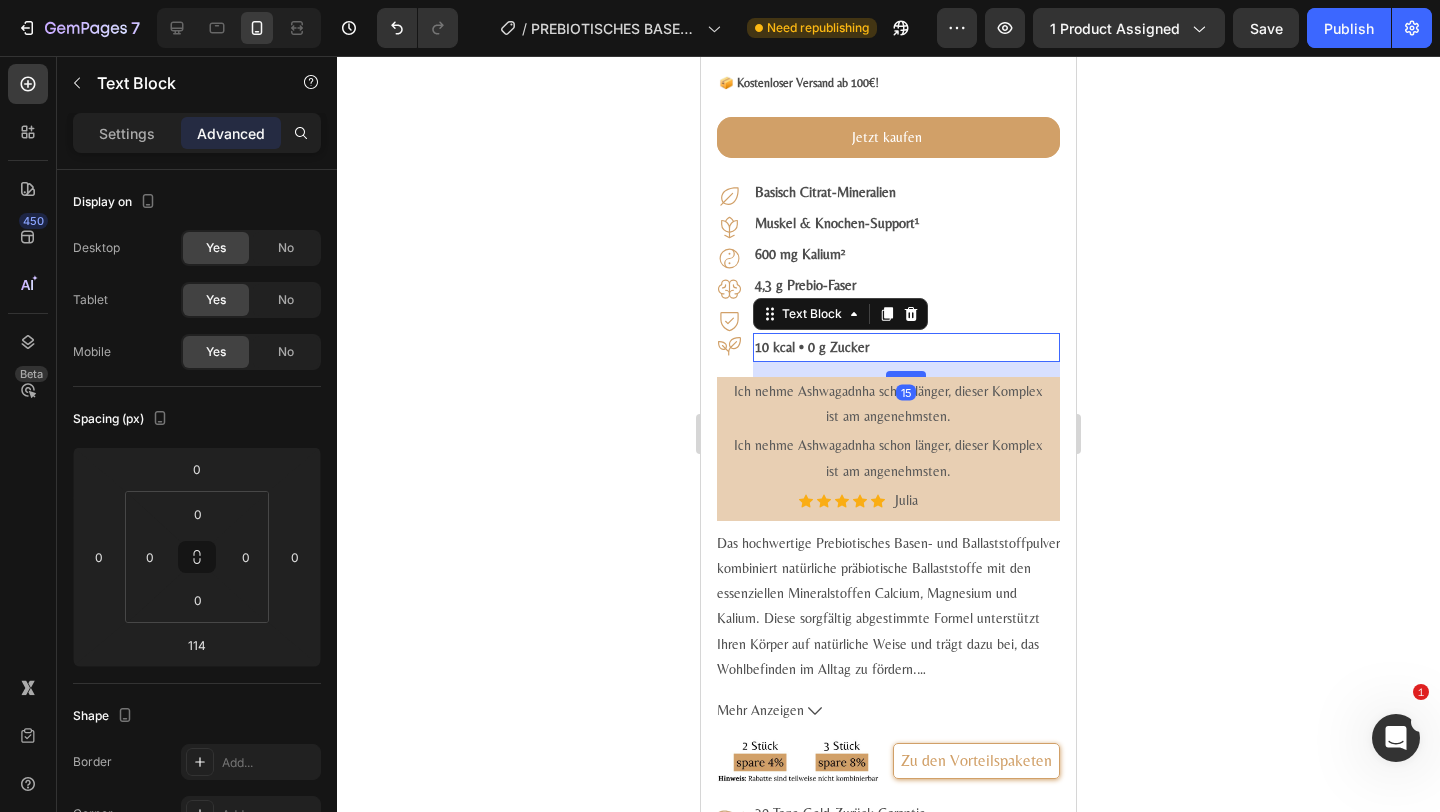 drag, startPoint x: 900, startPoint y: 492, endPoint x: 906, endPoint y: 393, distance: 99.18165 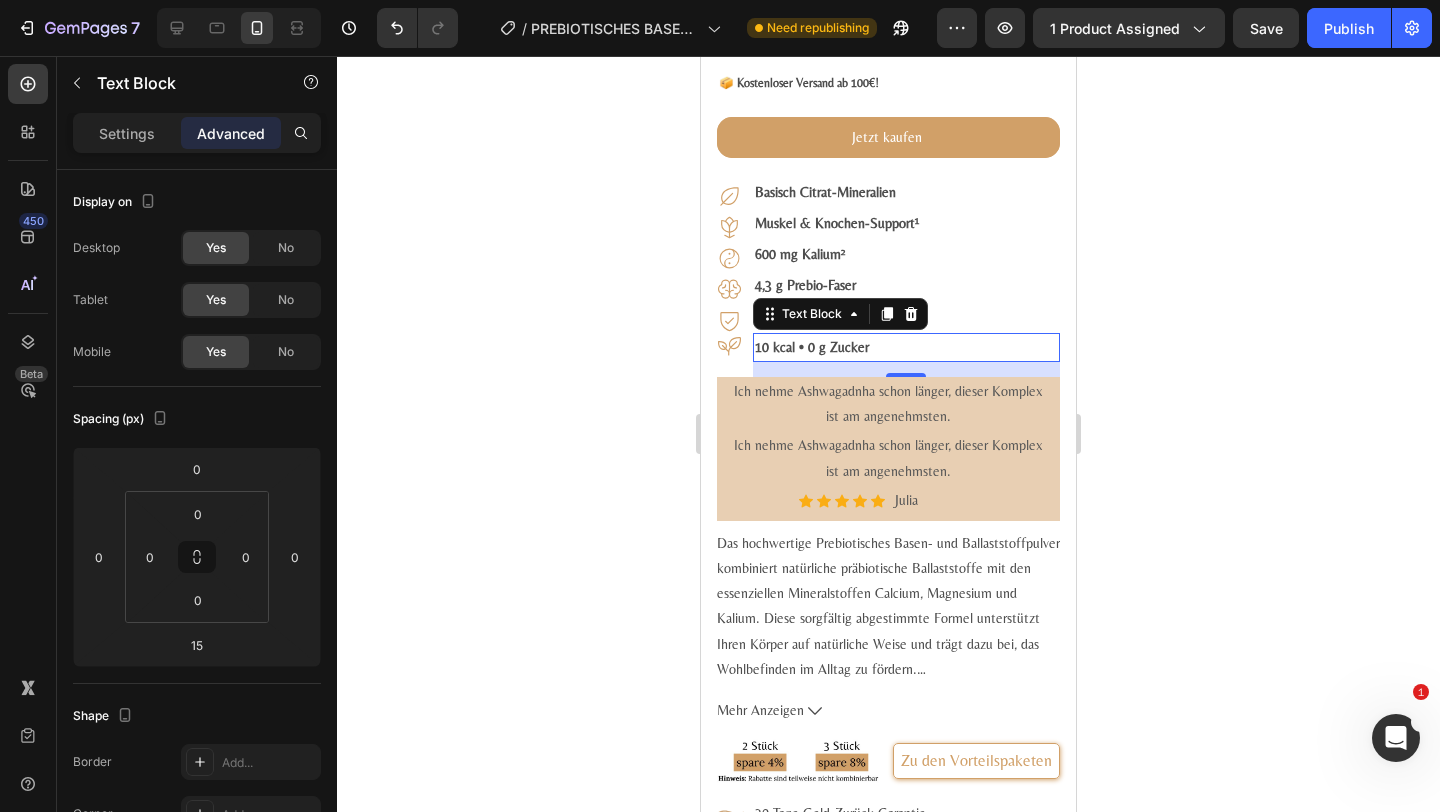 click 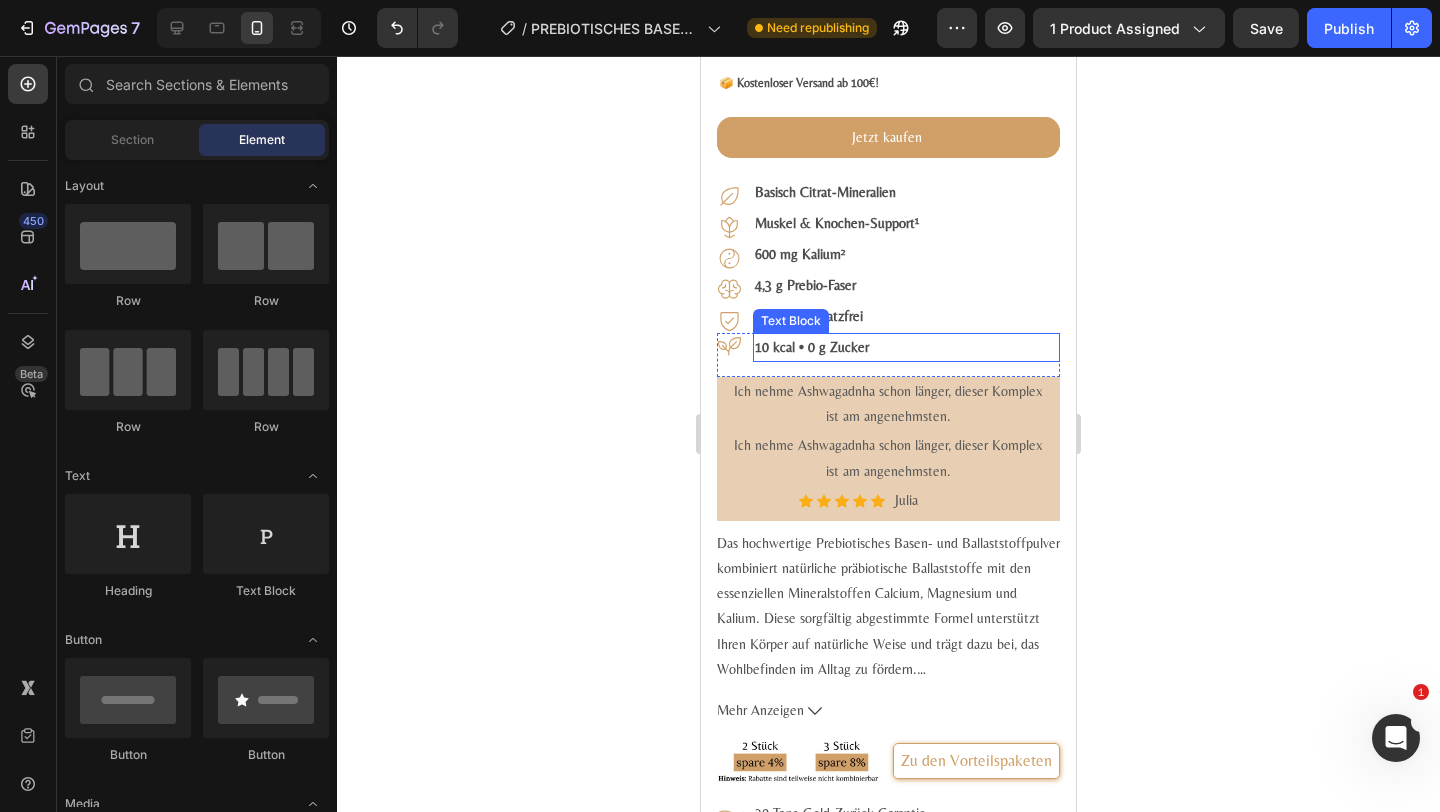 click on "10 kcal • 0 g Zucker" at bounding box center (812, 347) 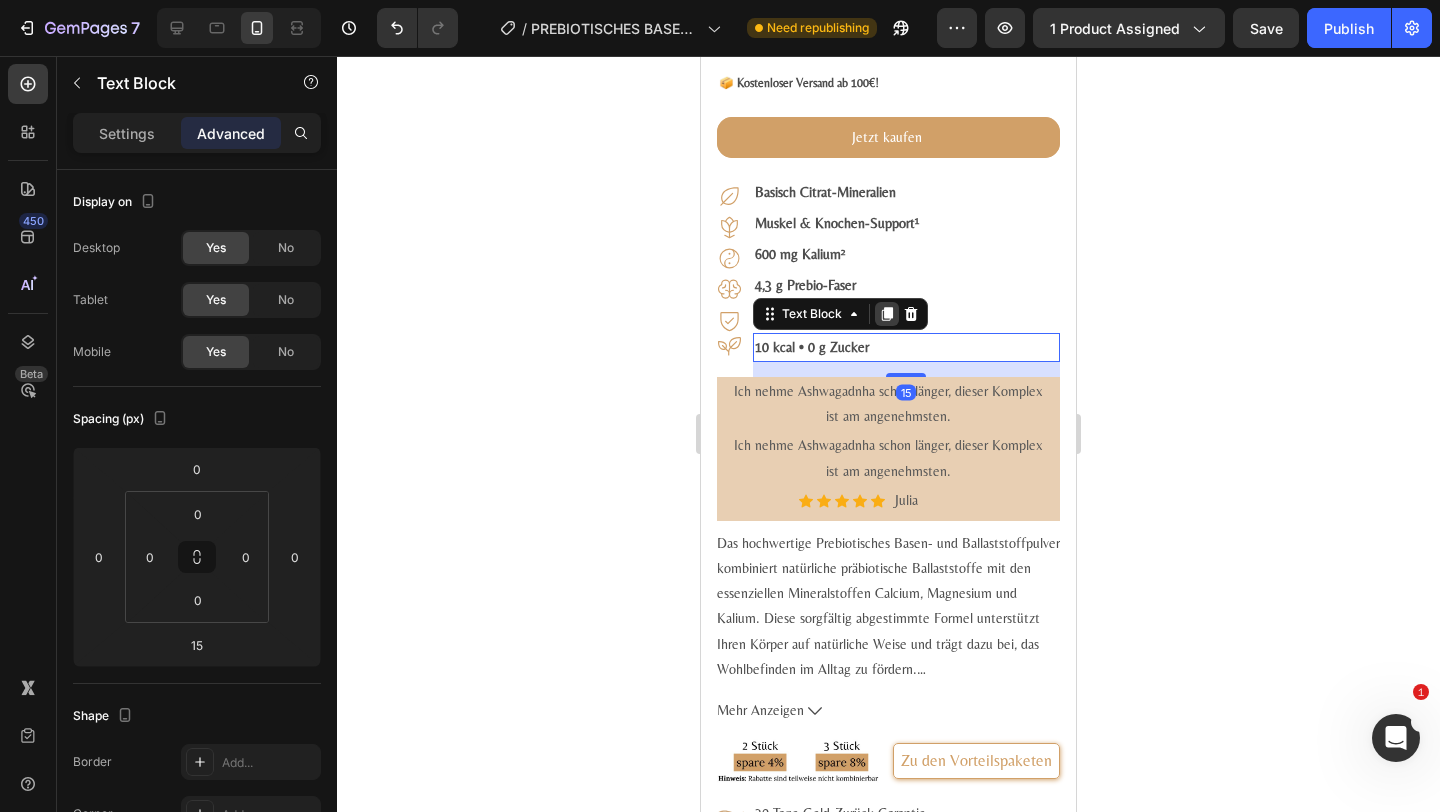 click 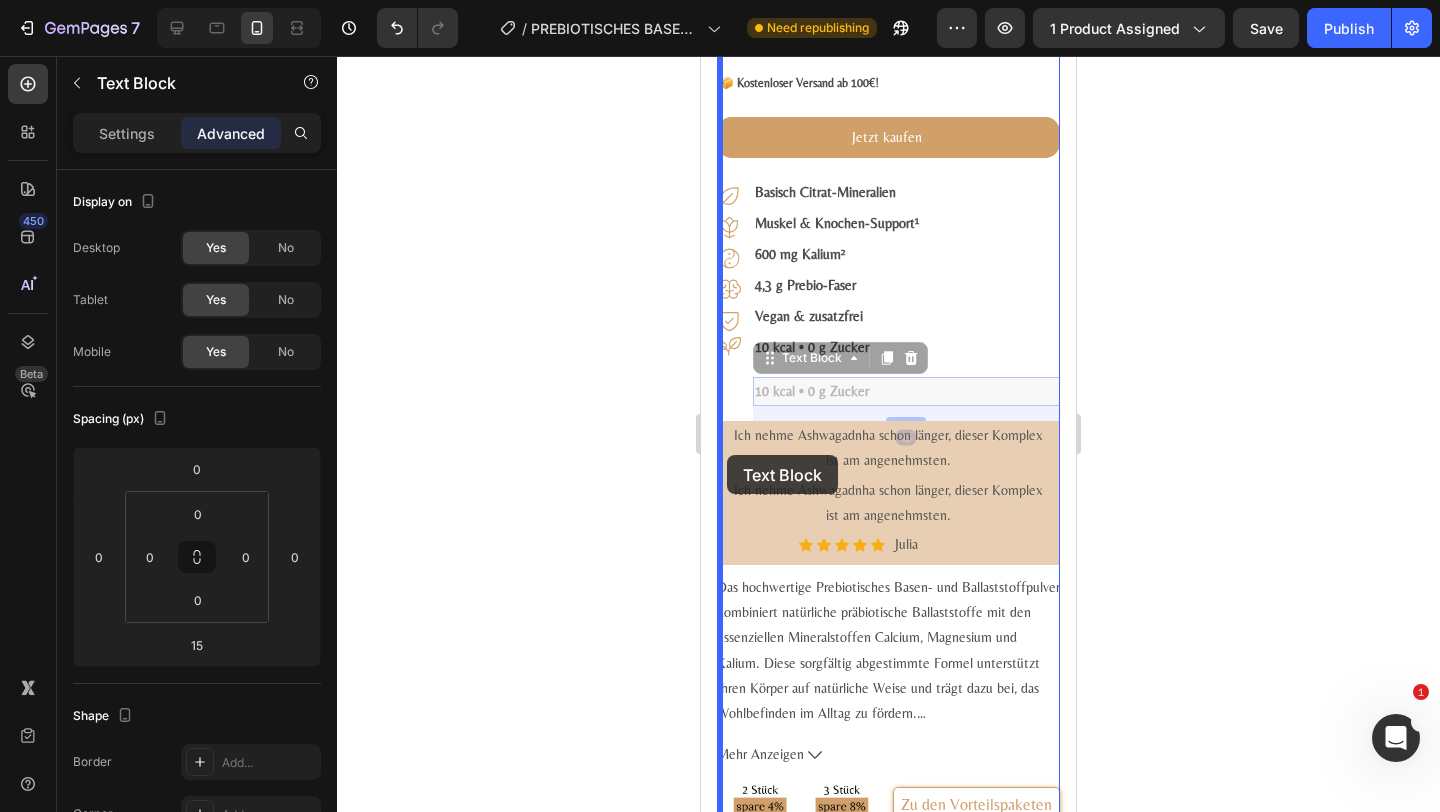 drag, startPoint x: 814, startPoint y: 381, endPoint x: 727, endPoint y: 451, distance: 111.66467 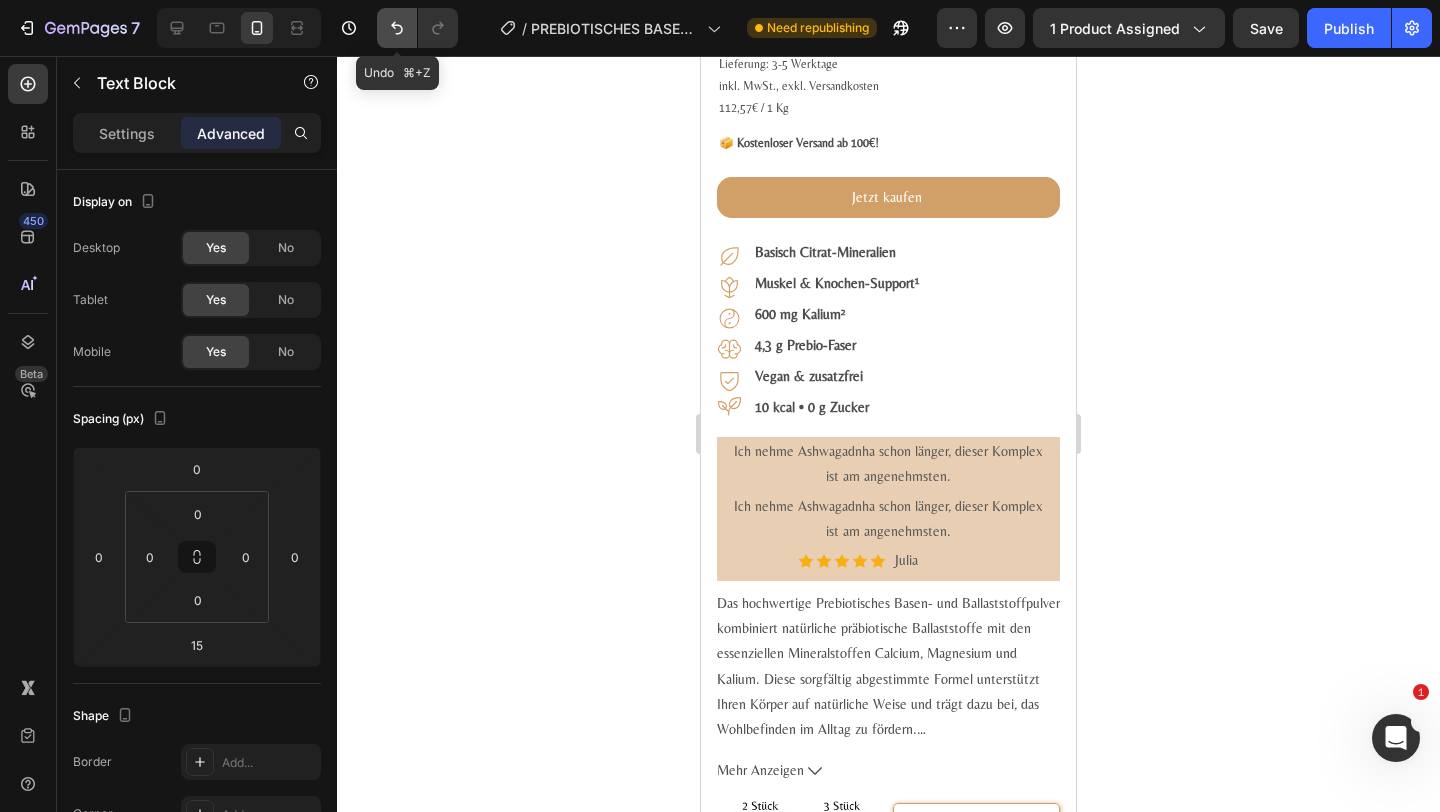 click 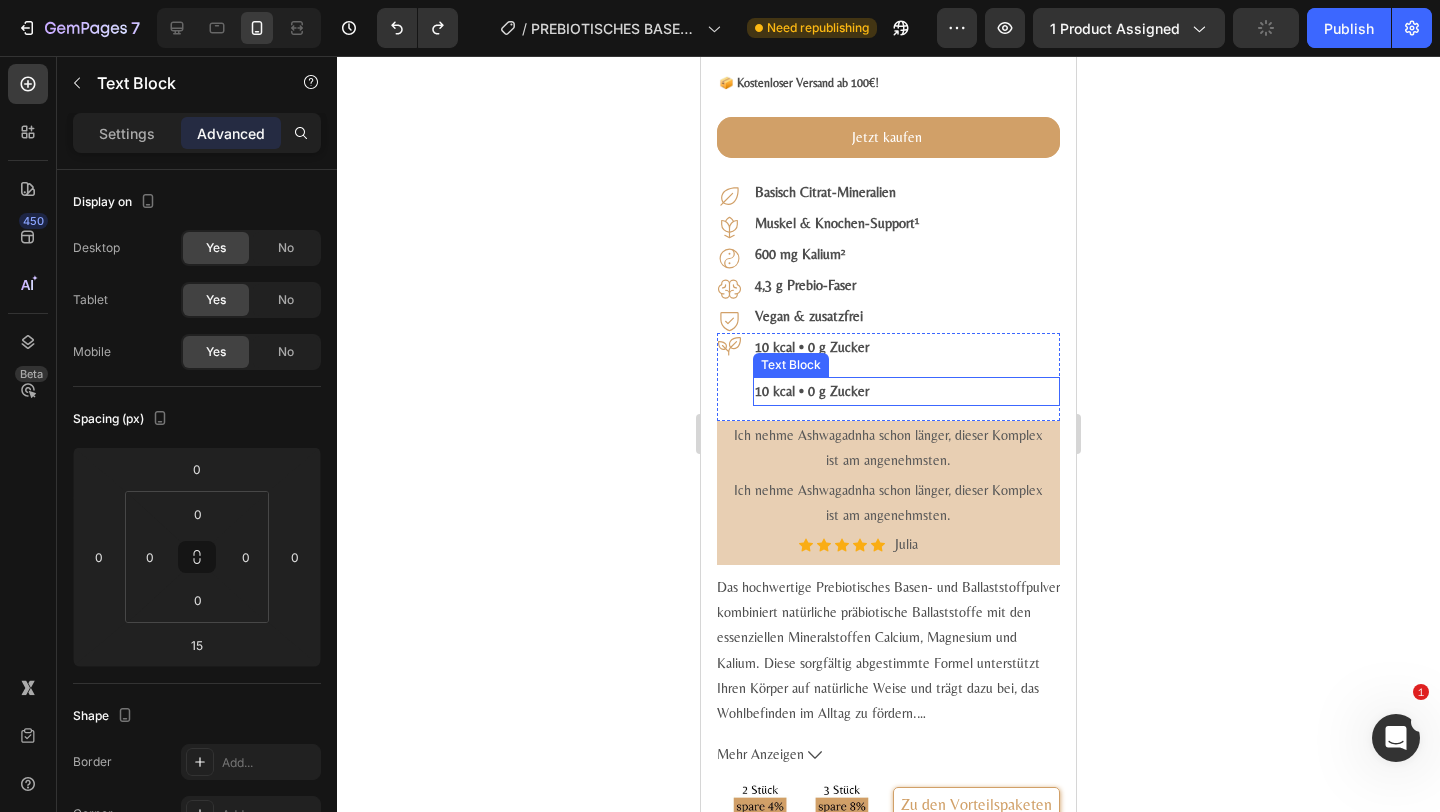 click on "10 kcal • 0 g Zucker" at bounding box center (812, 391) 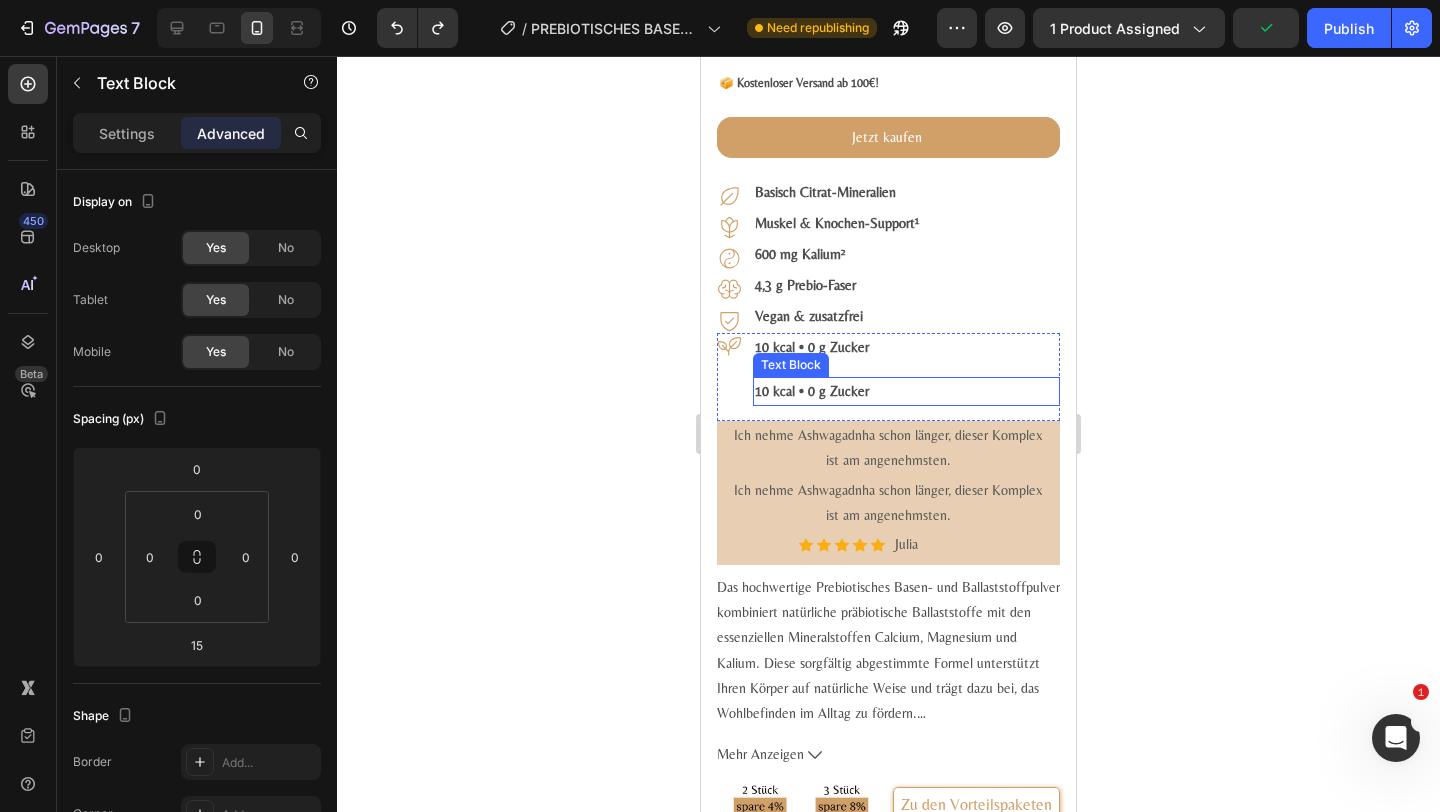 click on "10 kcal • 0 g Zucker" at bounding box center [812, 391] 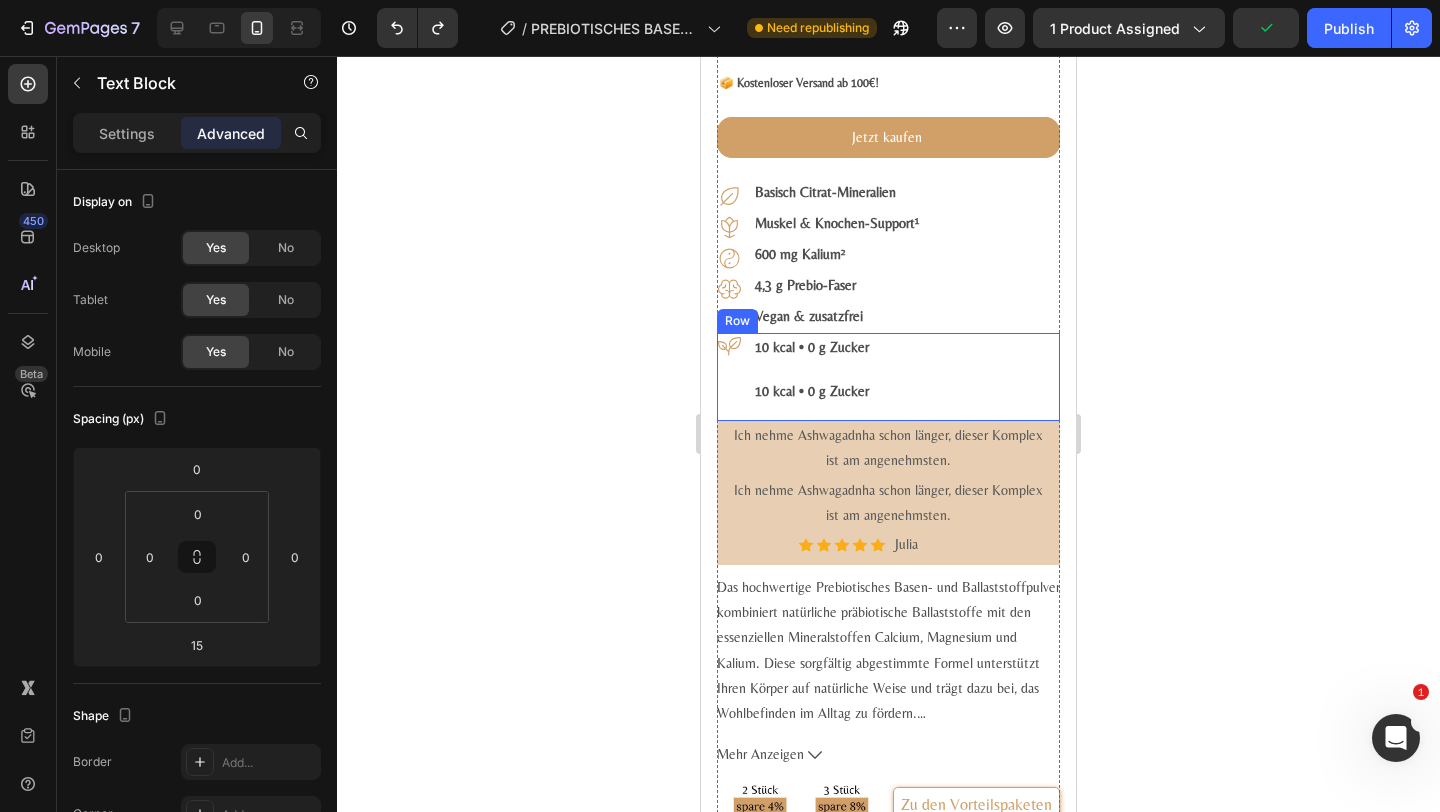 click on "10 kcal • 0 g Zucker Text Block 10 kcal • 0 g Zucker Text Block" at bounding box center [906, 377] 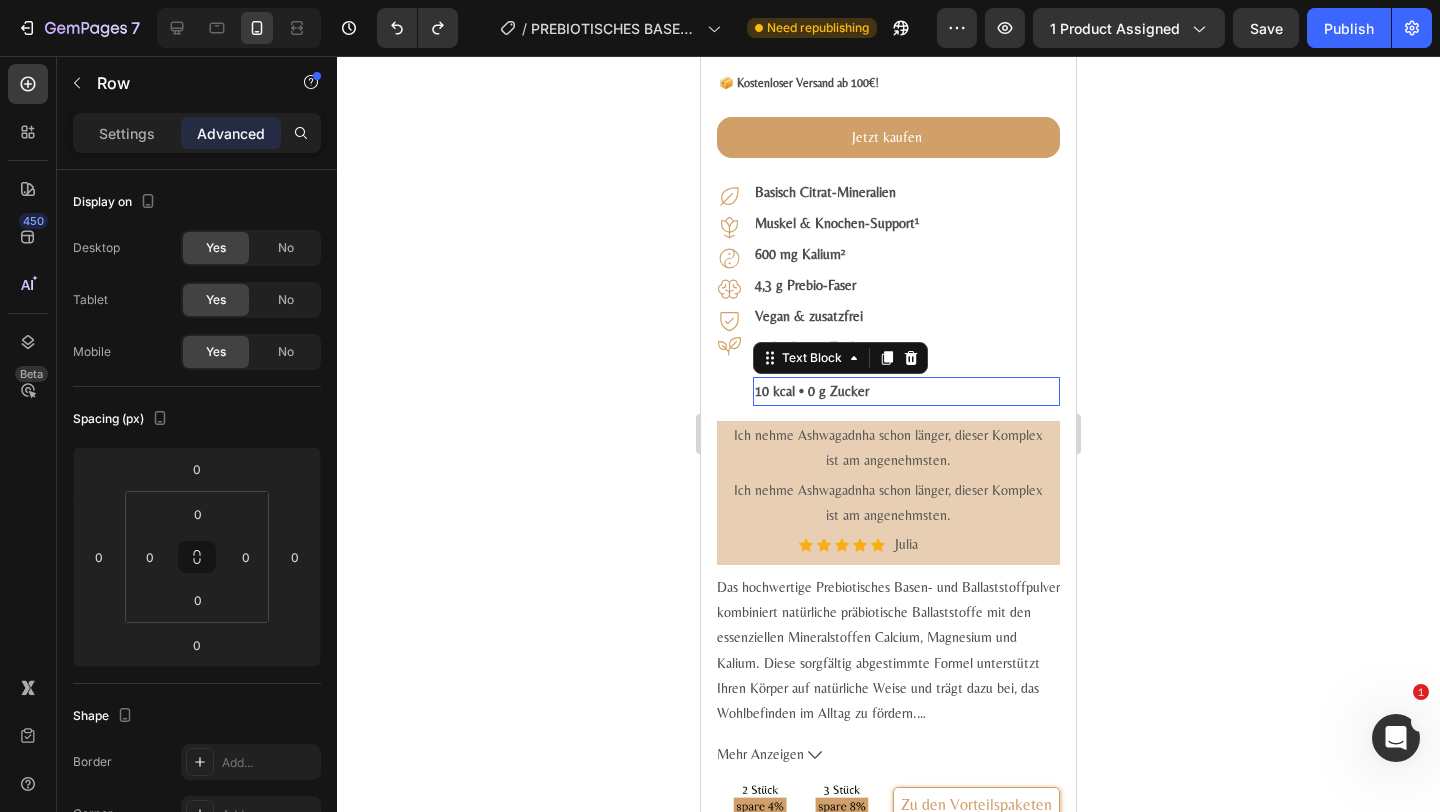 click on "10 kcal • 0 g Zucker" at bounding box center (812, 391) 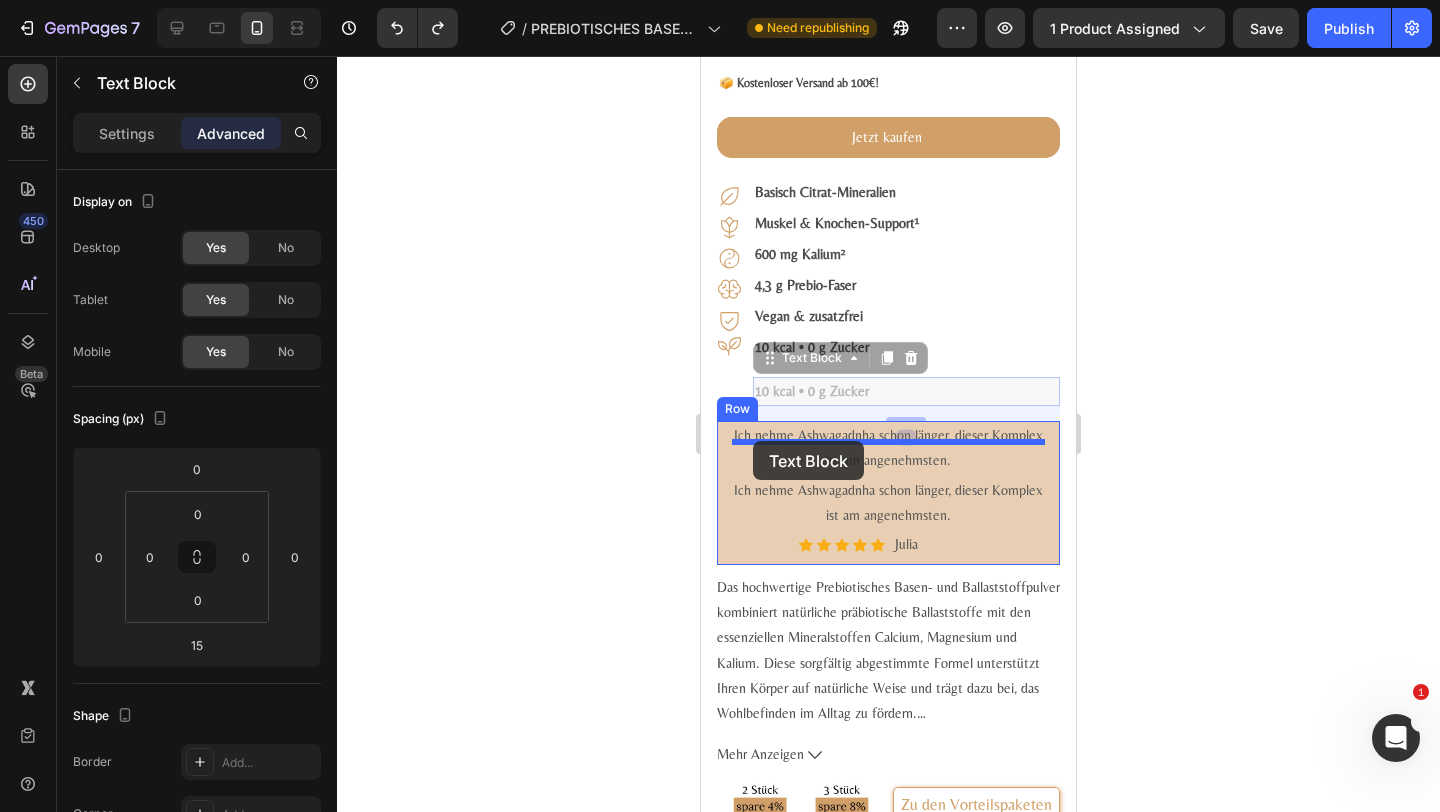 drag, startPoint x: 800, startPoint y: 379, endPoint x: 753, endPoint y: 441, distance: 77.801025 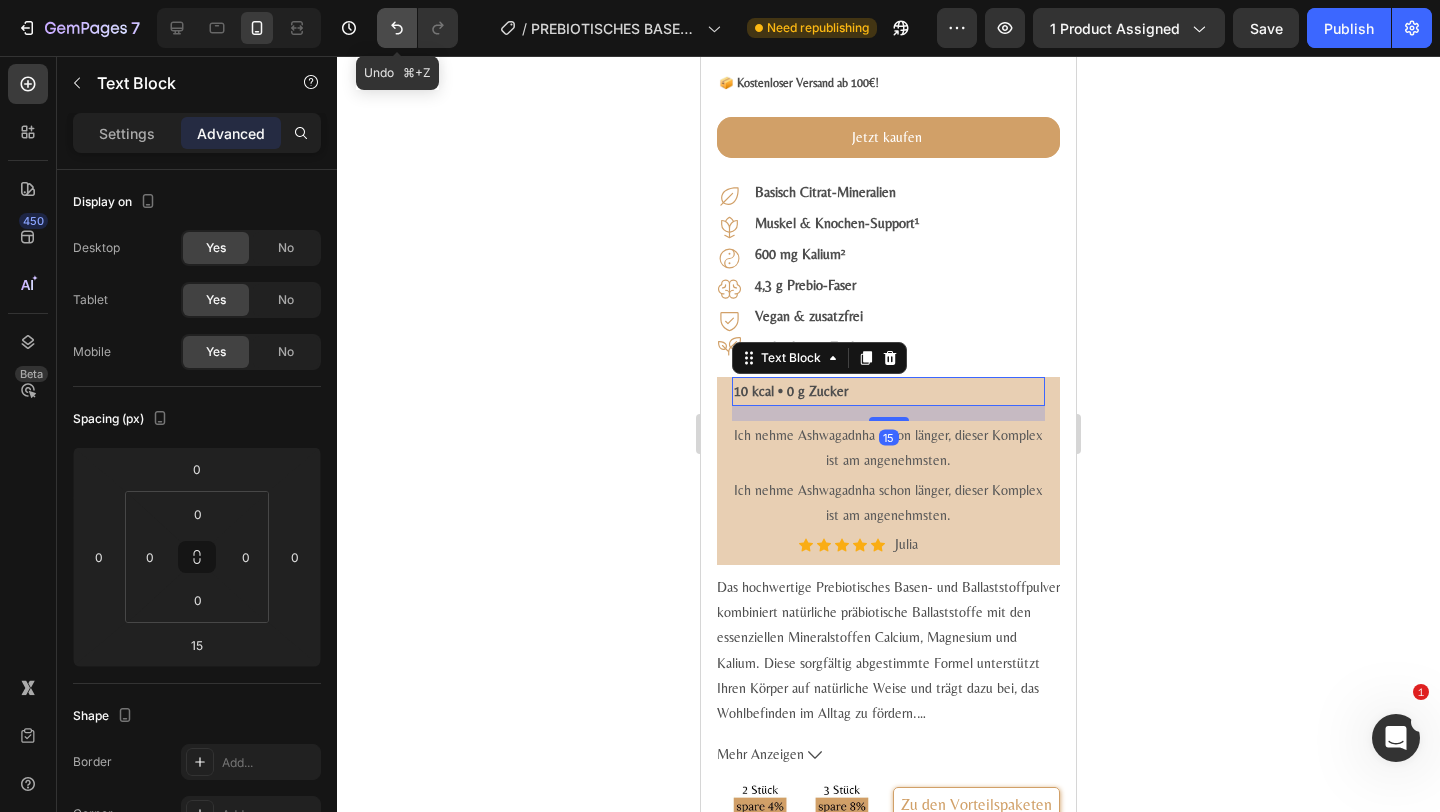 click 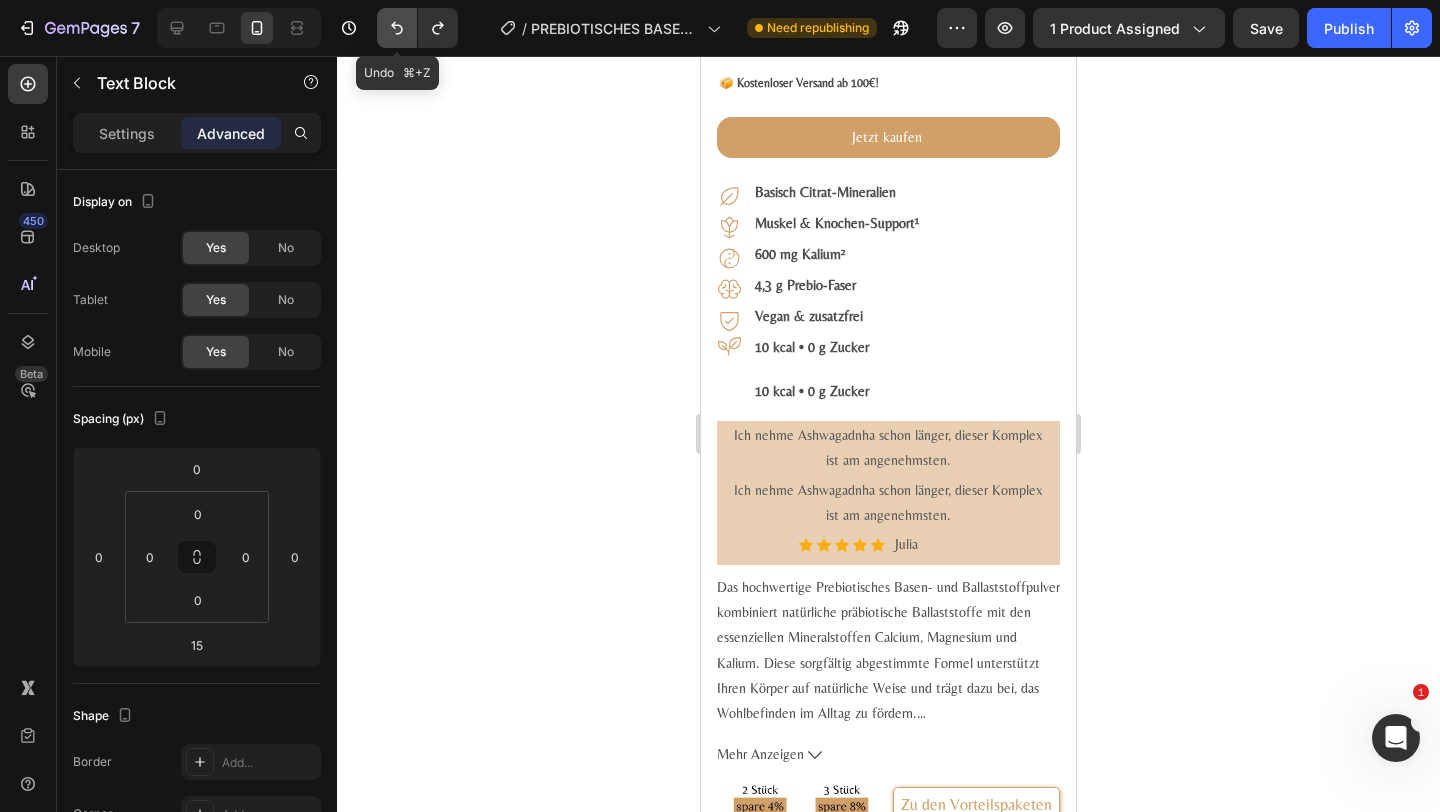click 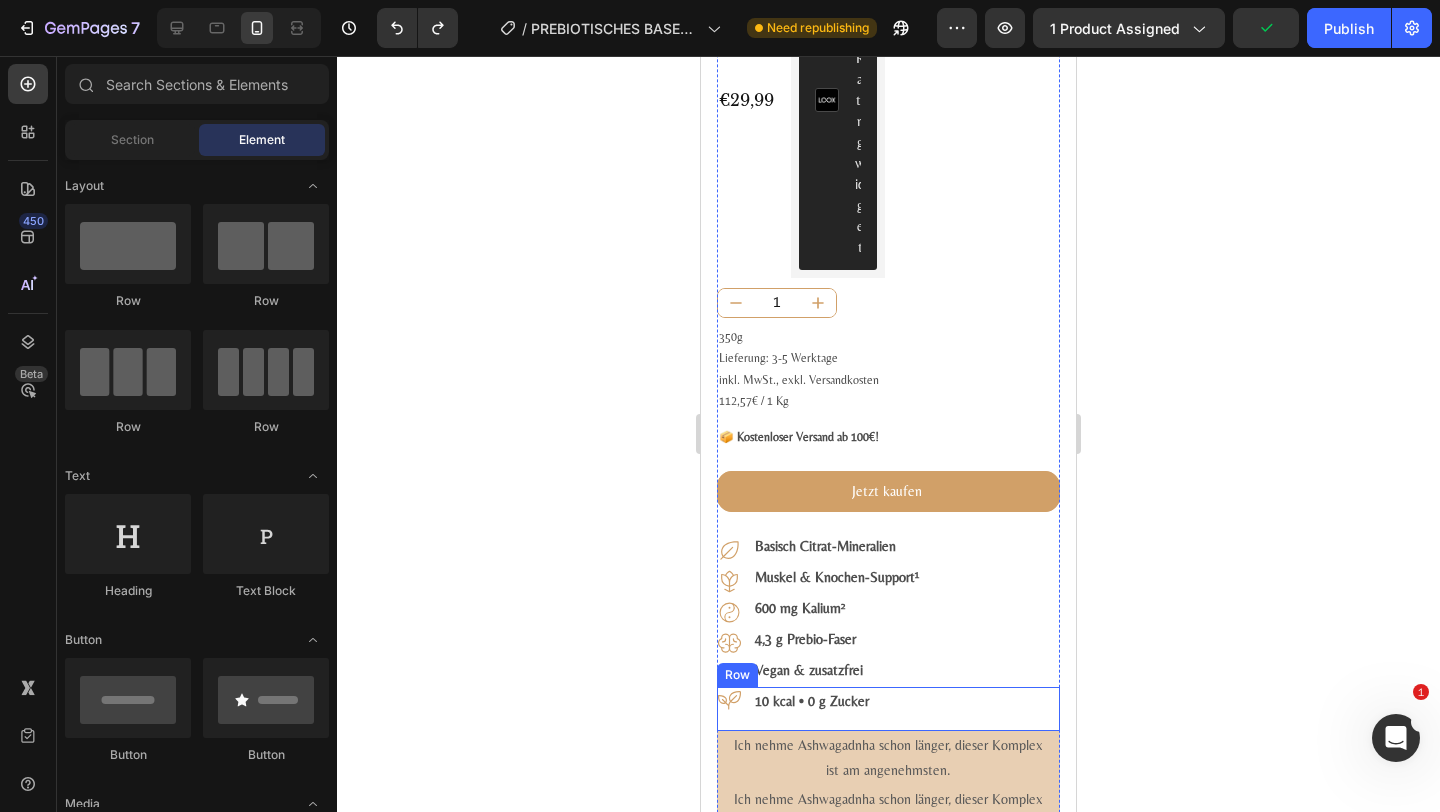 scroll, scrollTop: 793, scrollLeft: 0, axis: vertical 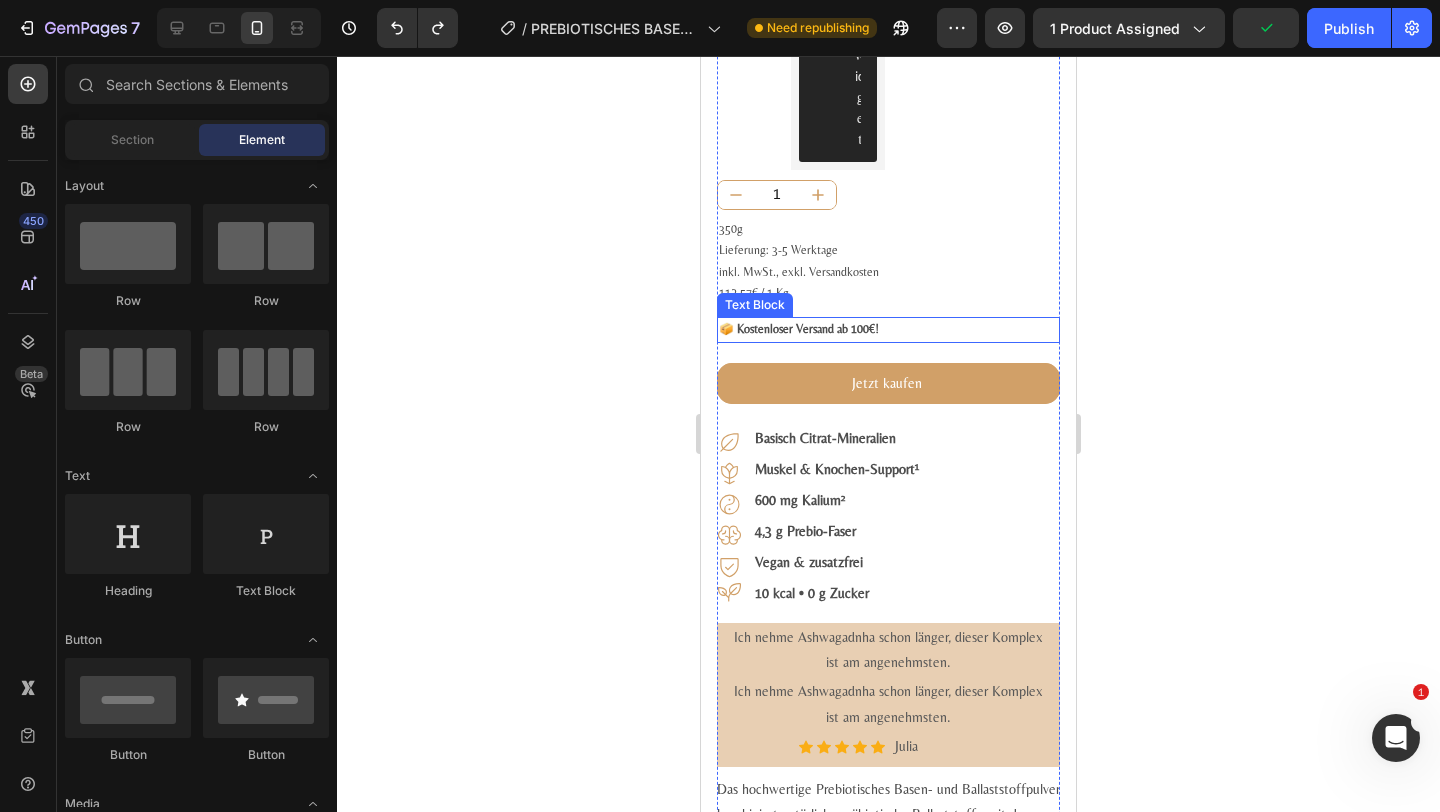 click on "📦 Kostenloser Versand ab 100€!" at bounding box center (799, 329) 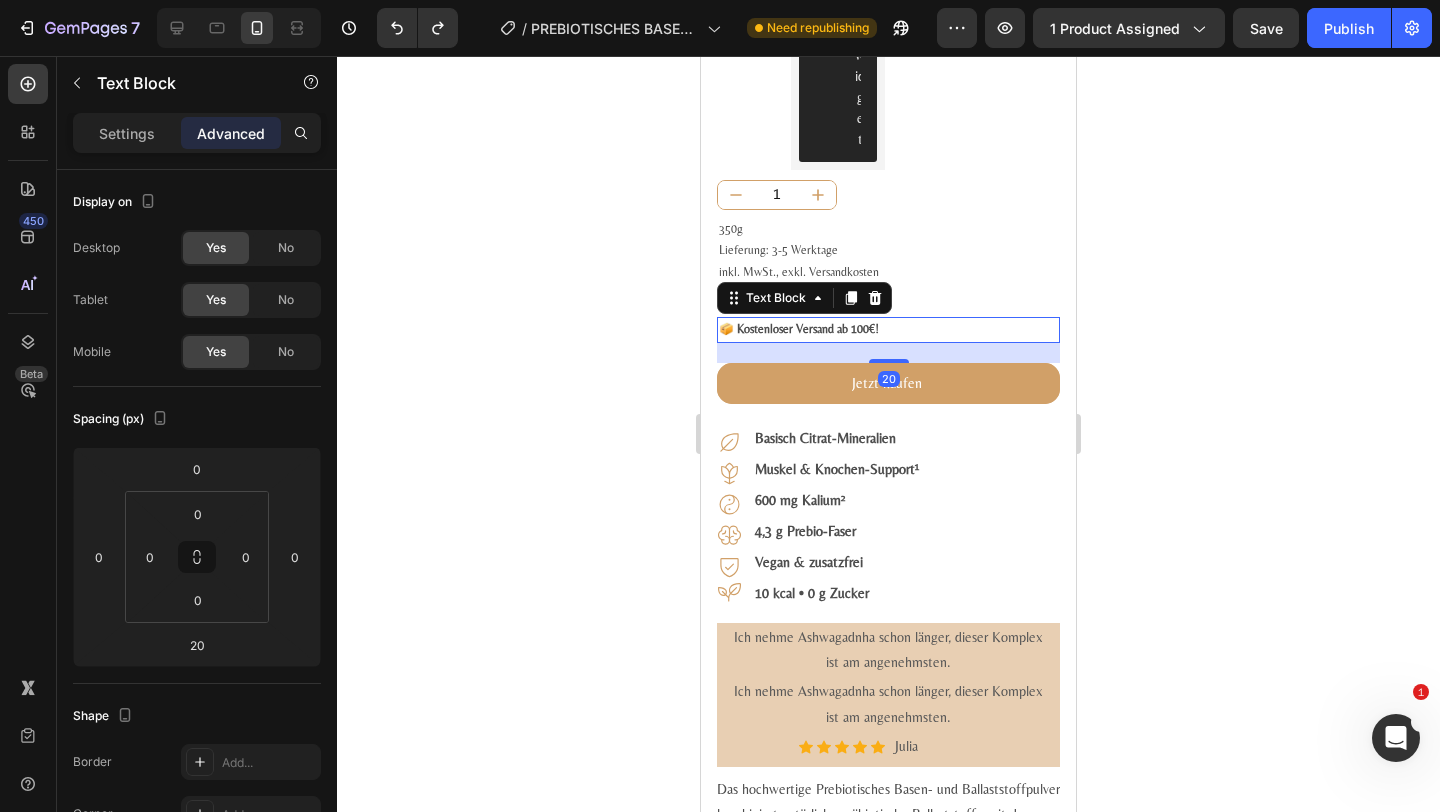 click on "20" at bounding box center (888, 353) 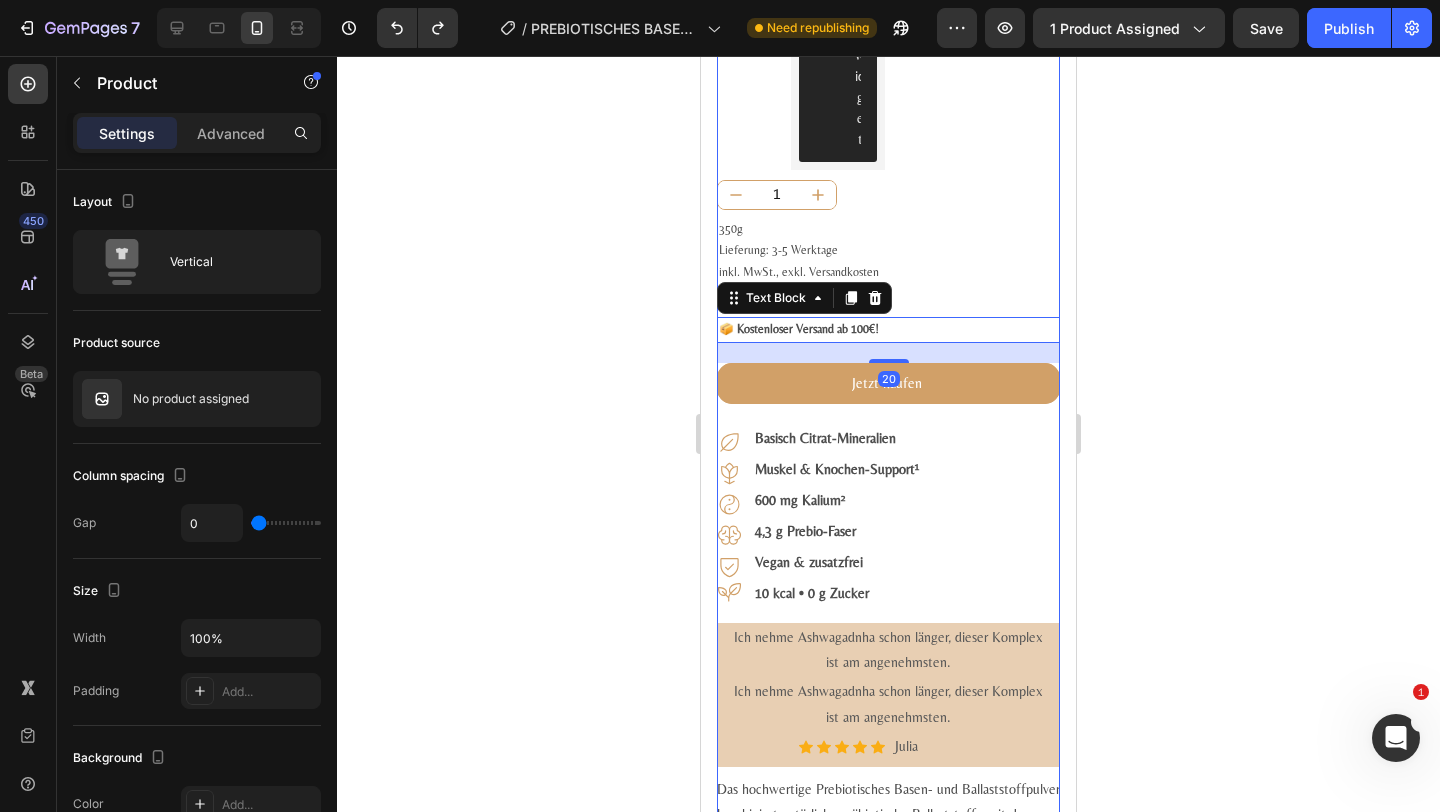 click on "Jetzt kaufen Add to Cart" at bounding box center [888, 393] 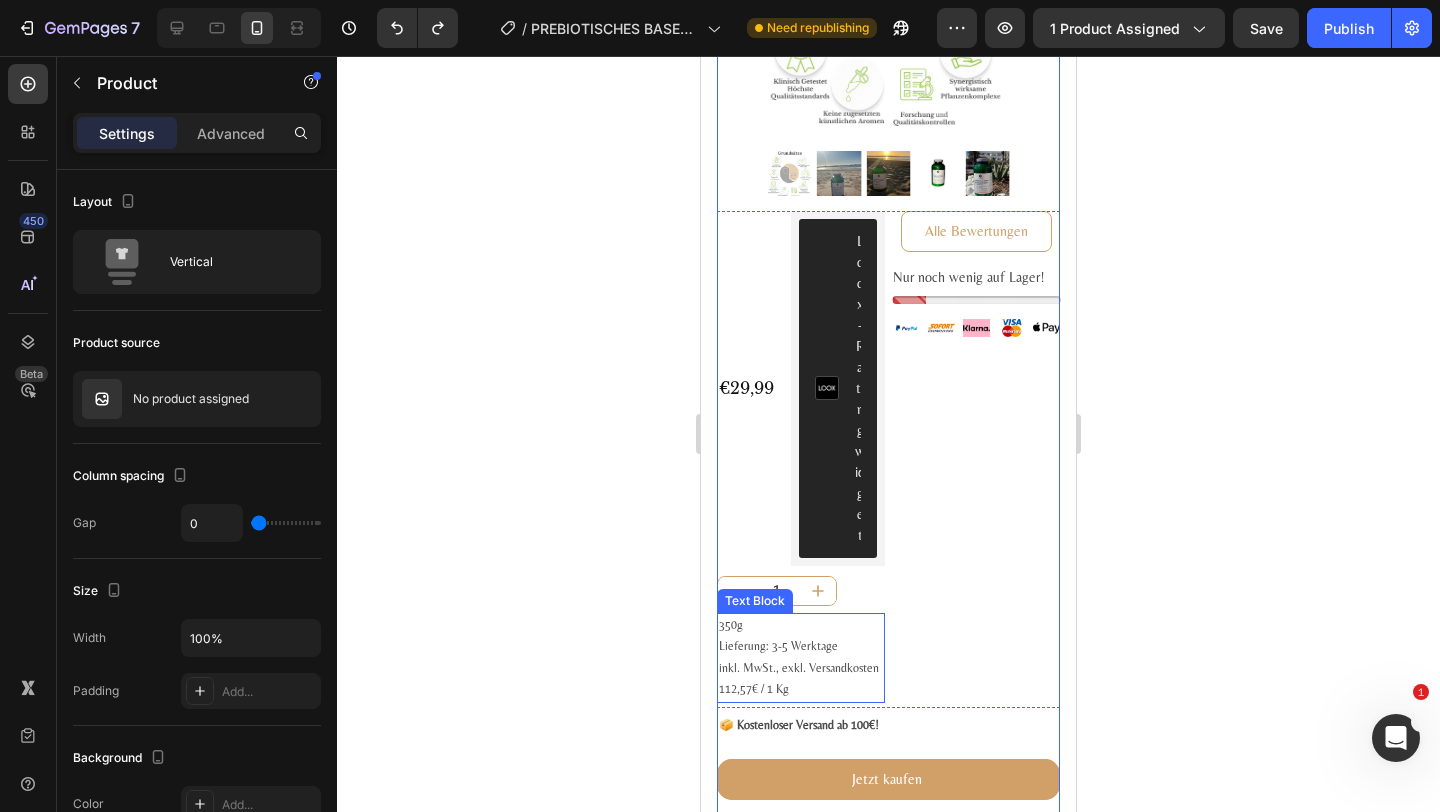 scroll, scrollTop: 0, scrollLeft: 0, axis: both 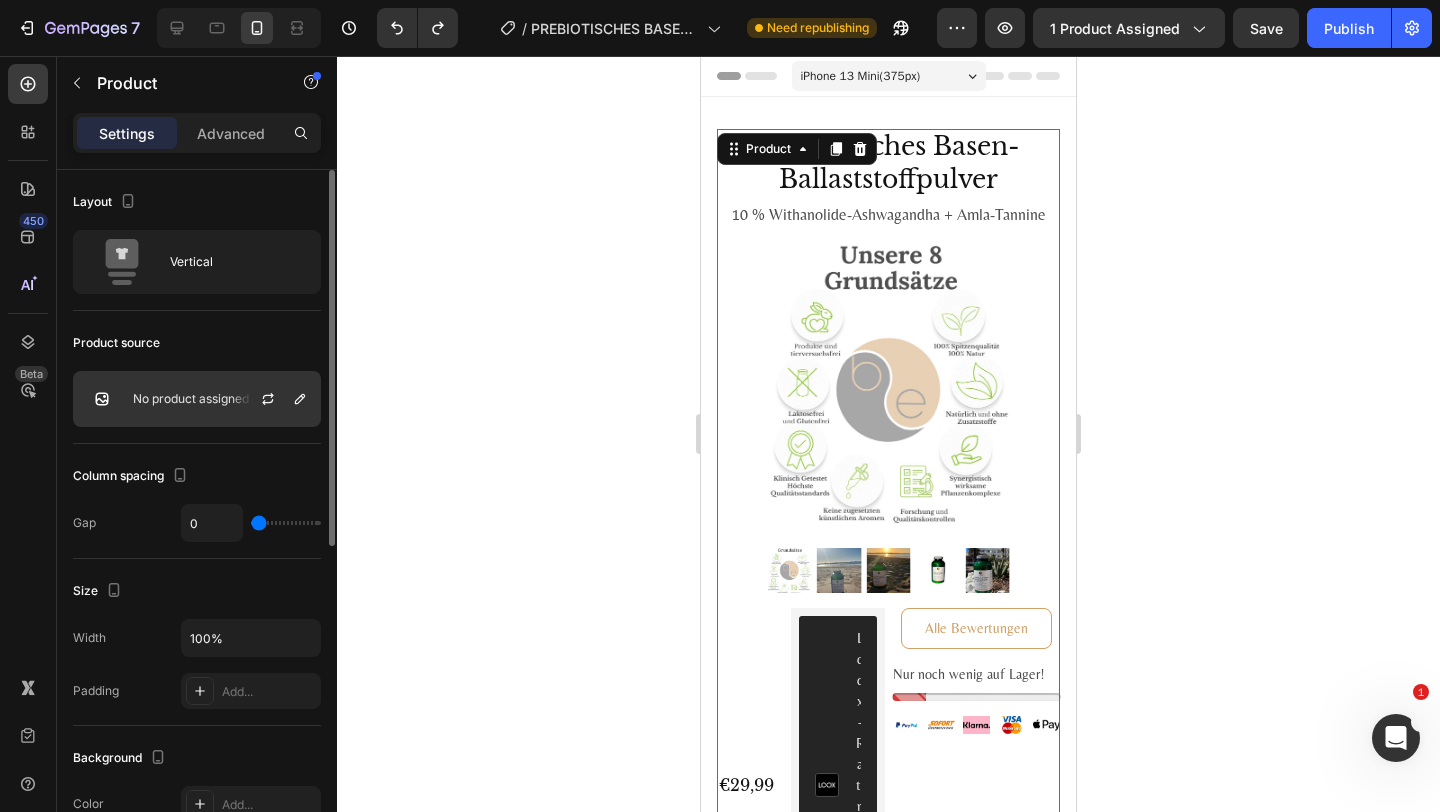 click on "No product assigned" at bounding box center (191, 399) 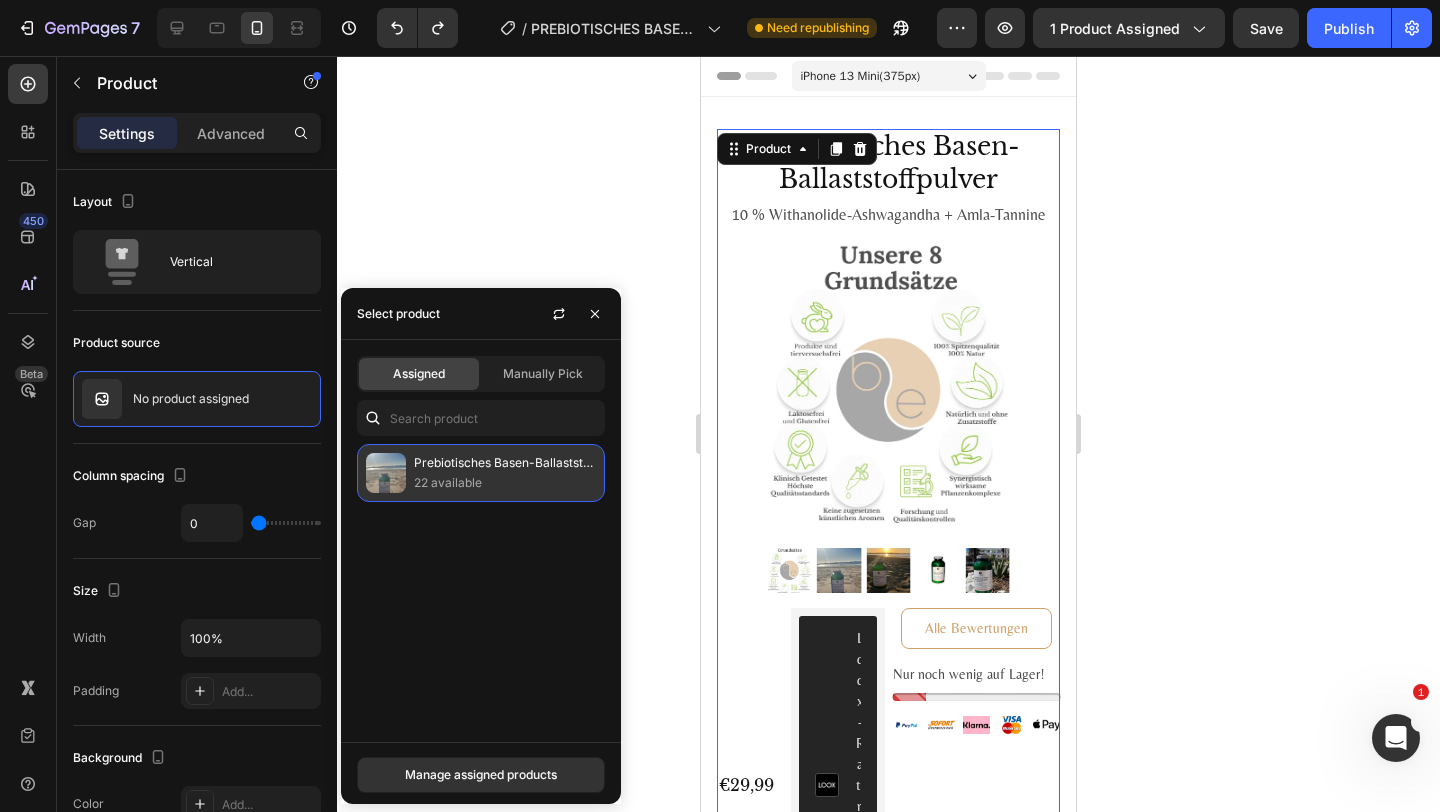 click on "22 available" at bounding box center (505, 483) 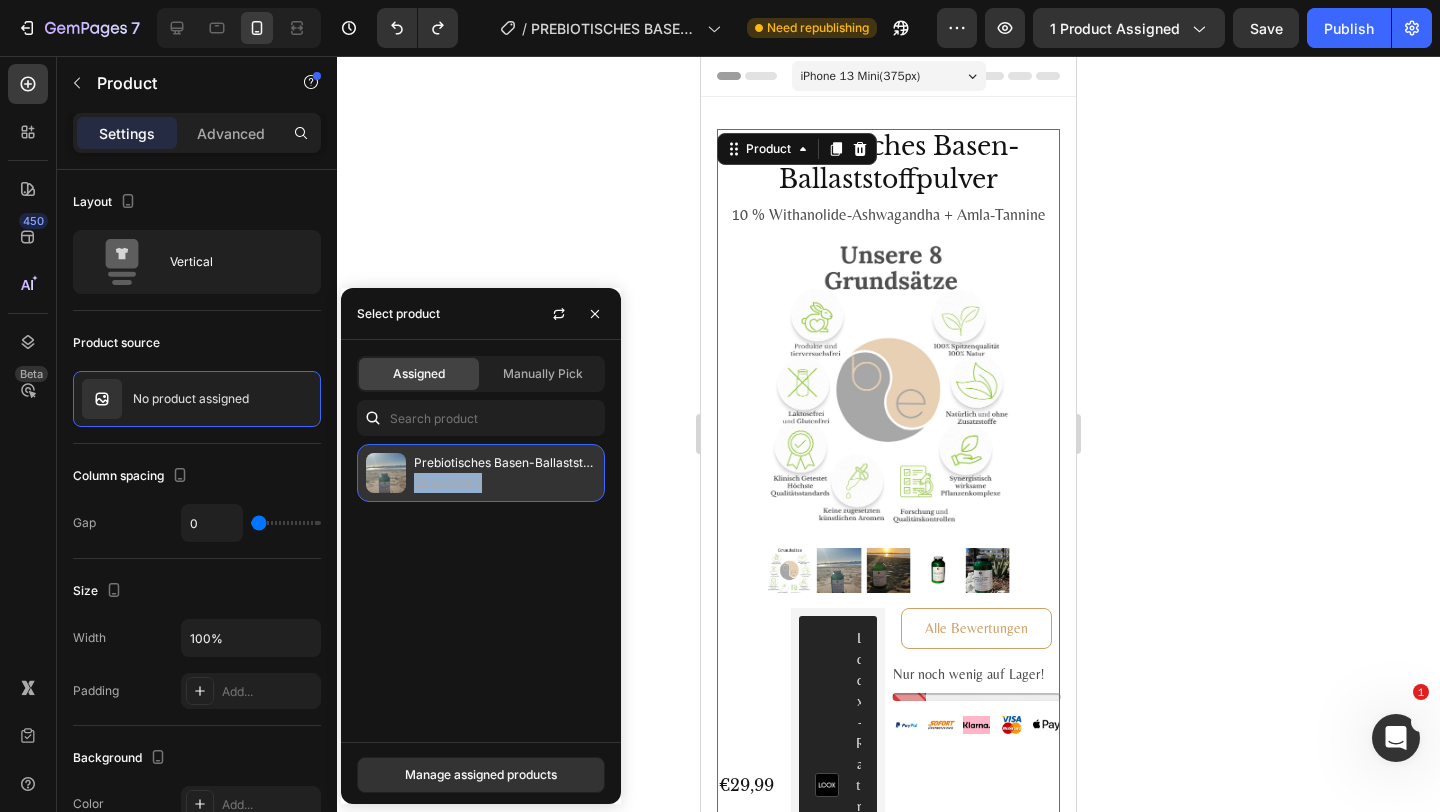 click on "22 available" at bounding box center [505, 483] 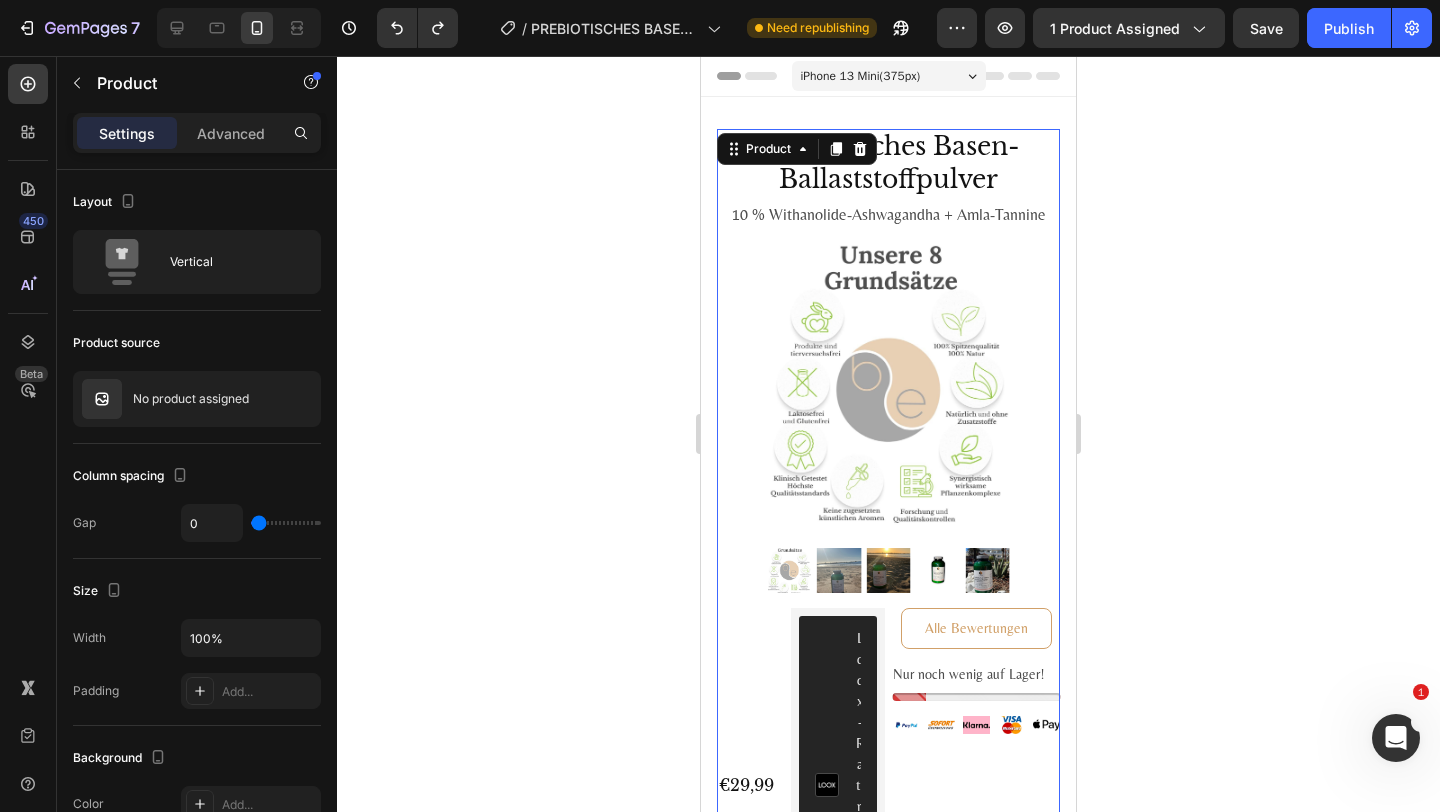 click 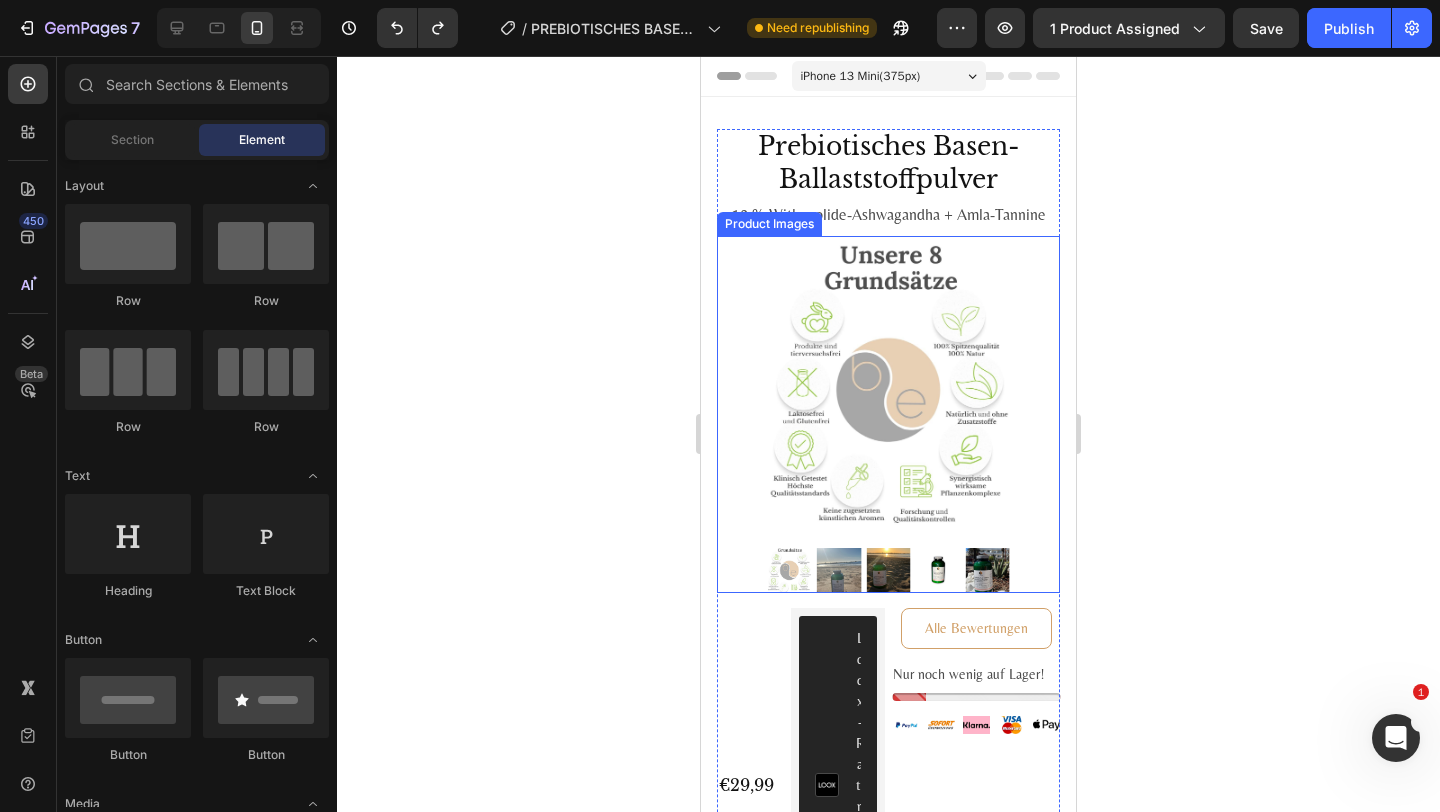 click at bounding box center (888, 388) 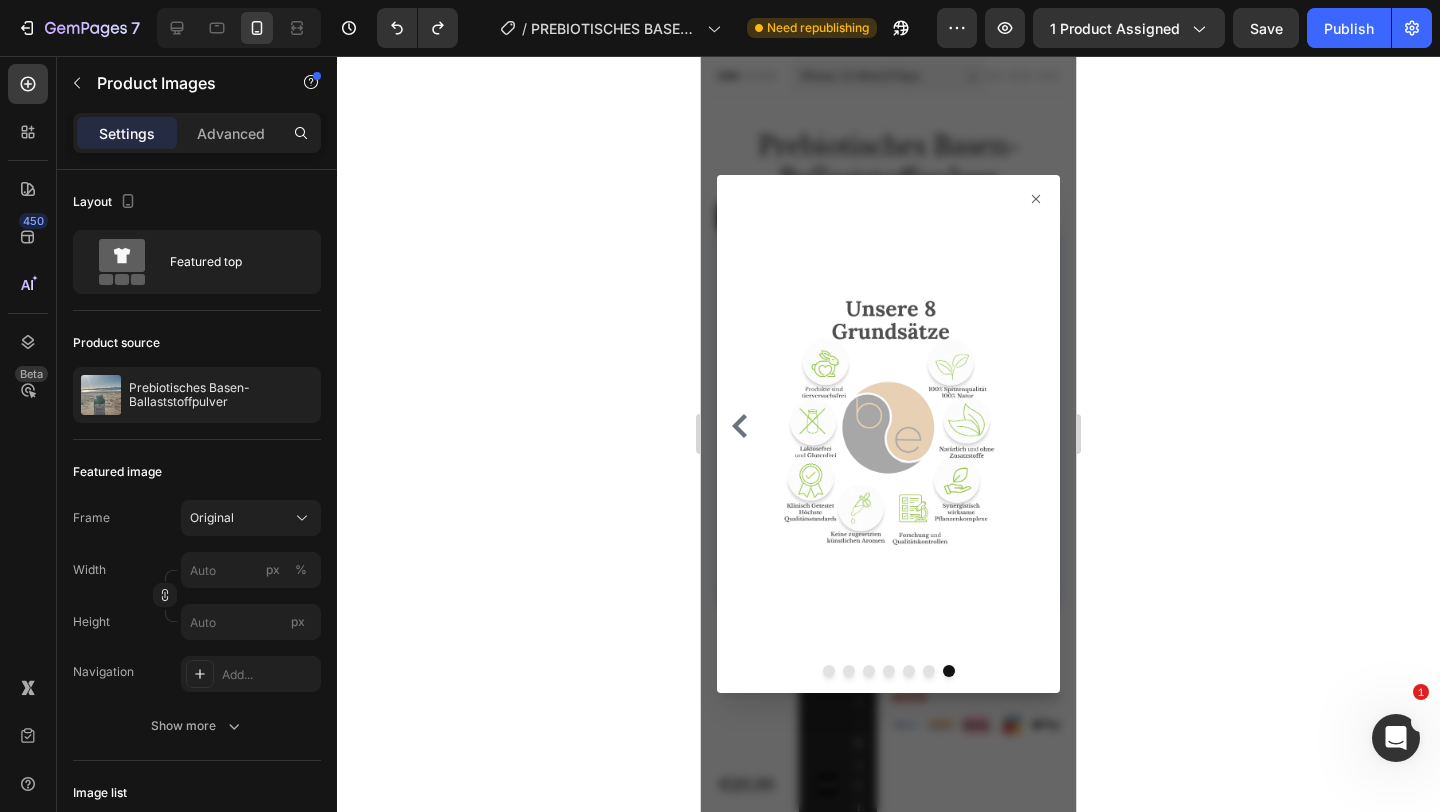 click at bounding box center (888, 434) 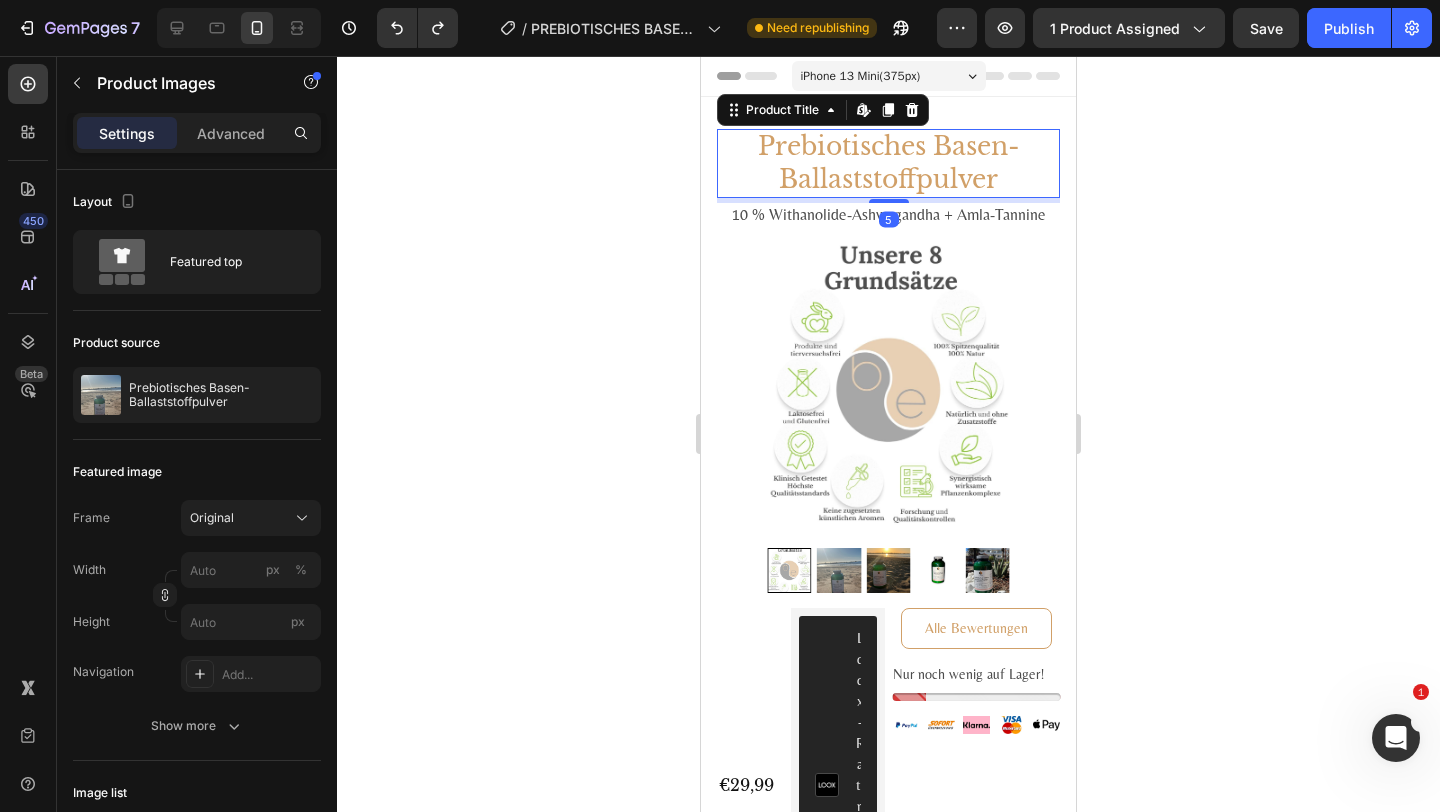 click on "Prebiotisches Basen-Ballaststoffpulver" at bounding box center (888, 163) 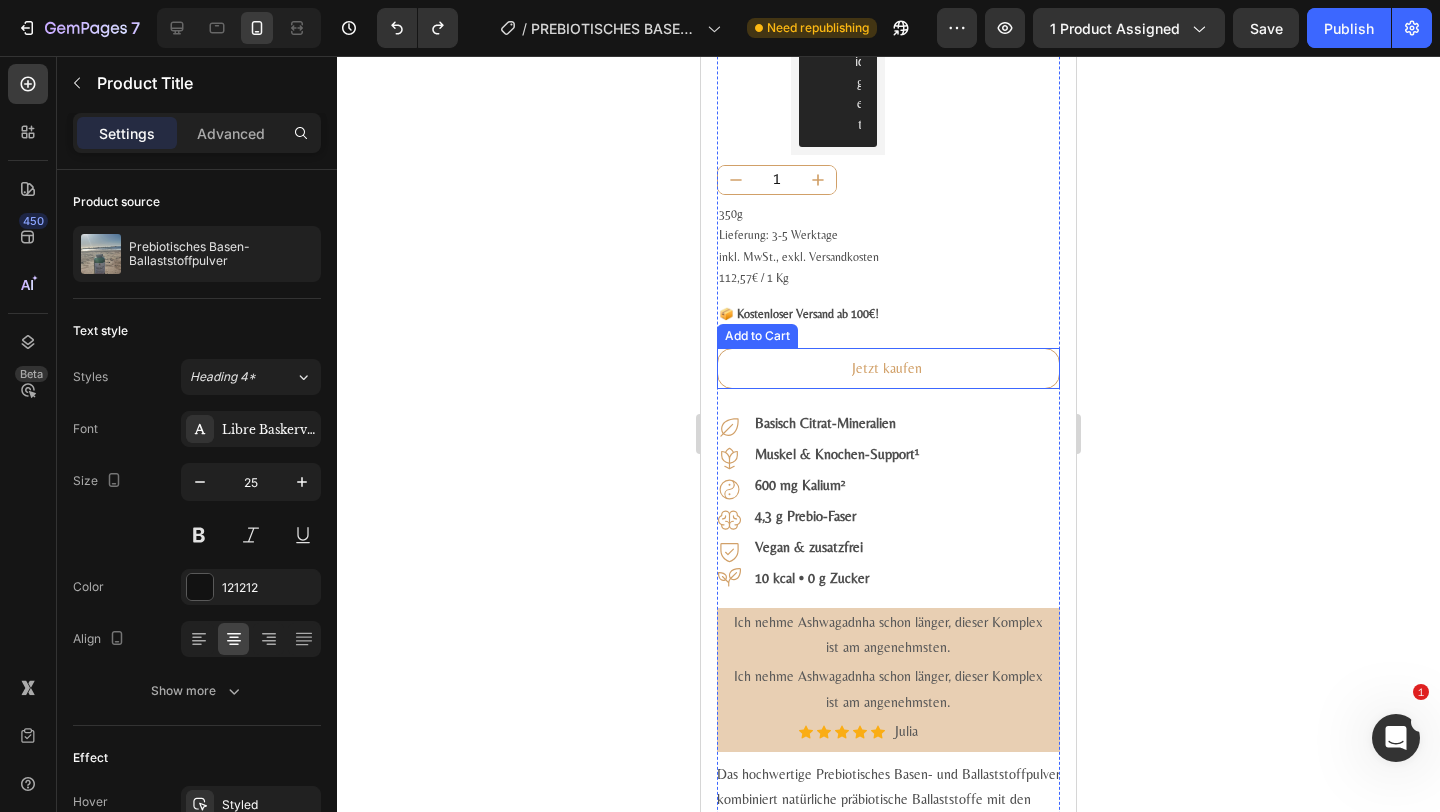 scroll, scrollTop: 836, scrollLeft: 0, axis: vertical 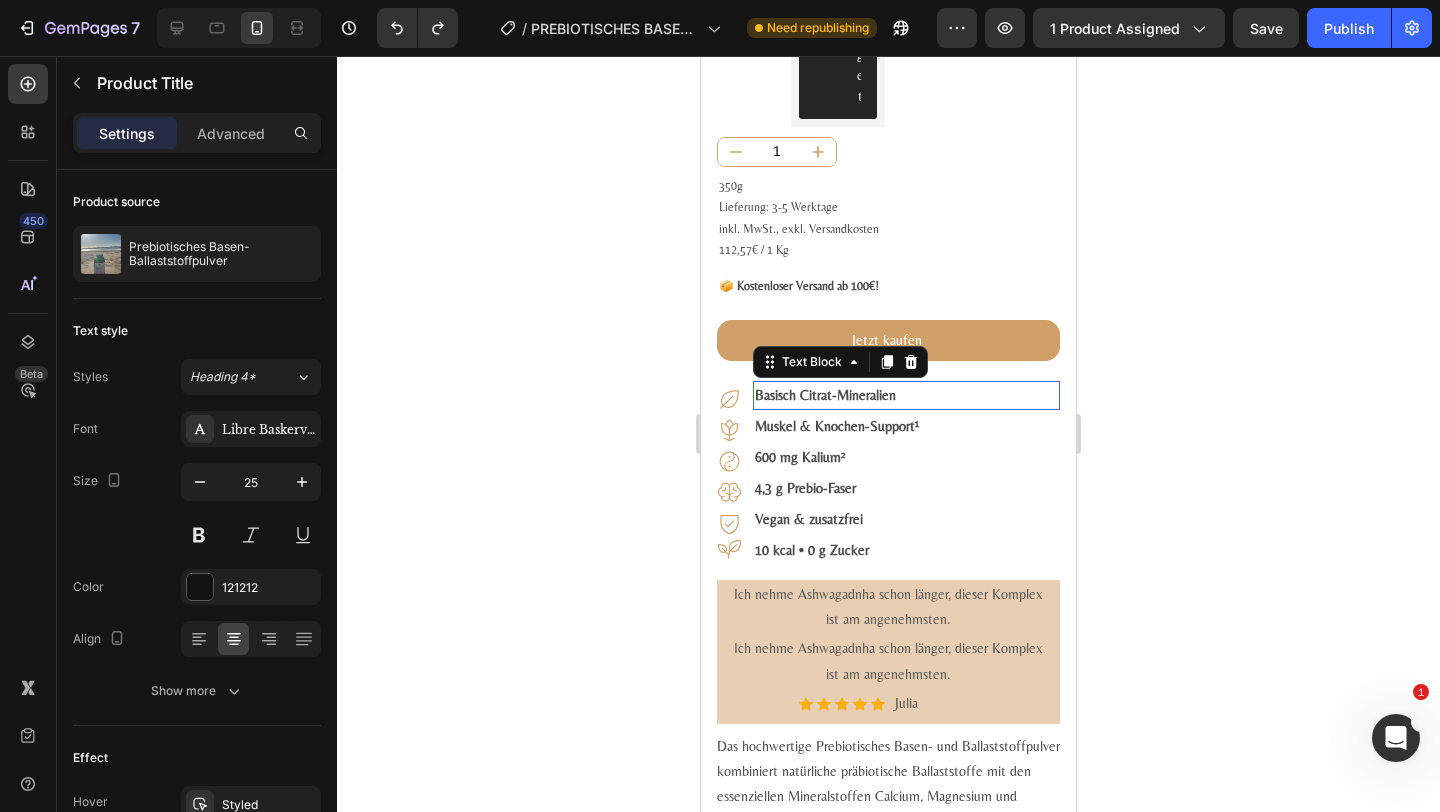 click on "Prebiotisches Basen-Ballaststoffpulver Product Title 10 % Withanolide-Ashwagandha + Amla-Tannine Text Block Product Images €29,99 Product Price Product Price Loox - Rating widget Loox Row
1
Product Quantity 350g Lieferung: 3-5 Werktage  inkl. MwSt., exkl. Versandkosten 112,57€ / 1 Kg Text Block Alle Bewertungen Button Nur noch wenig auf Lager! Stock Counter Image Image Image Image Image Row Row 📦 Kostenloser Versand ab 100€! Text Block Jetzt kaufen Add to Cart
Icon Basisch Citrat-Mineralien Text Block   0 Row
Icon Muskel & Knochen-Support¹ Text Block Row
Icon 600 mg Kalium² Text Block Row
Icon 4,3 g Prebio-Faser Text Block Row
Icon Vegan & zusatzfrei Text Block Row
Icon 10 kcal • 0 g Zucker Text Block Row" at bounding box center [888, -64] 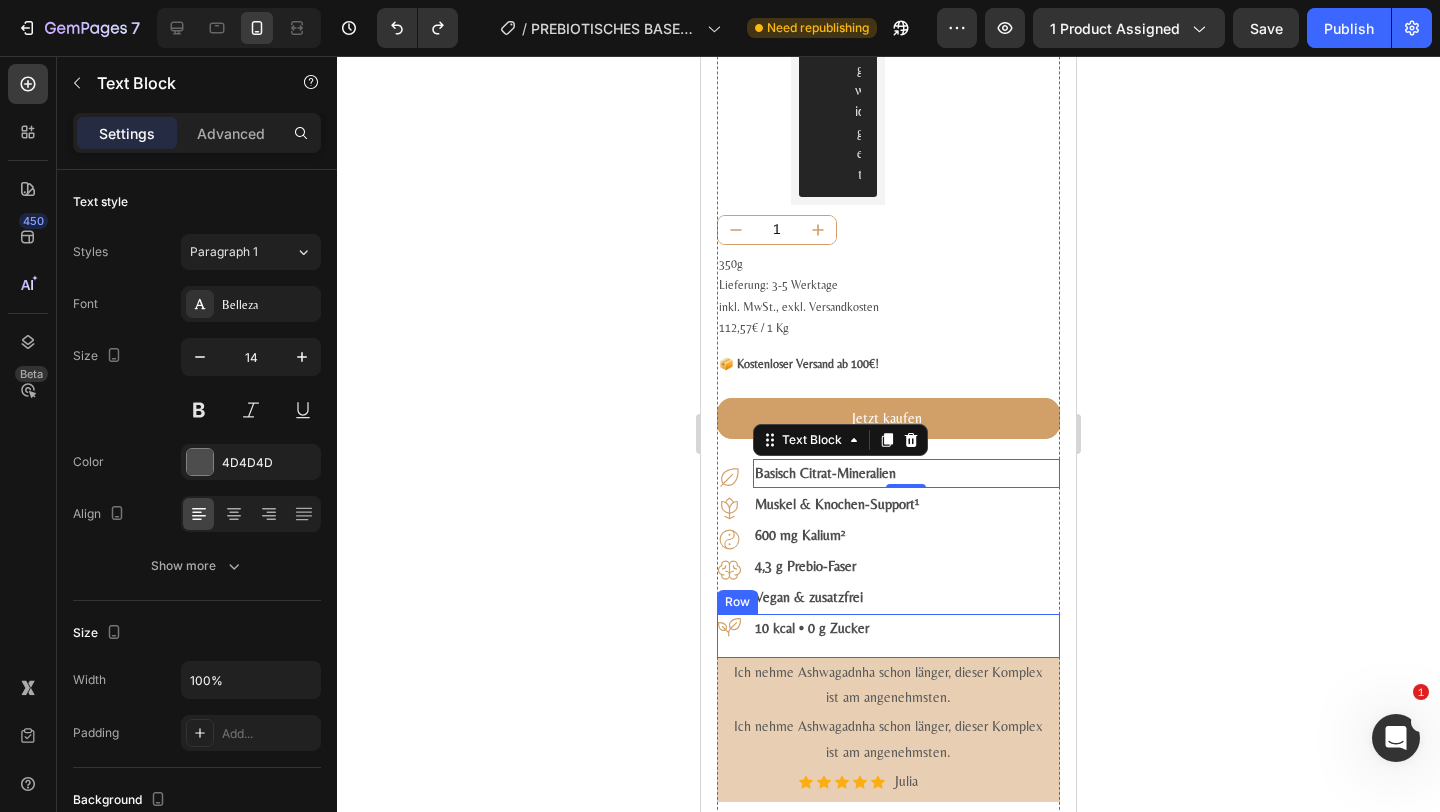 scroll, scrollTop: 973, scrollLeft: 0, axis: vertical 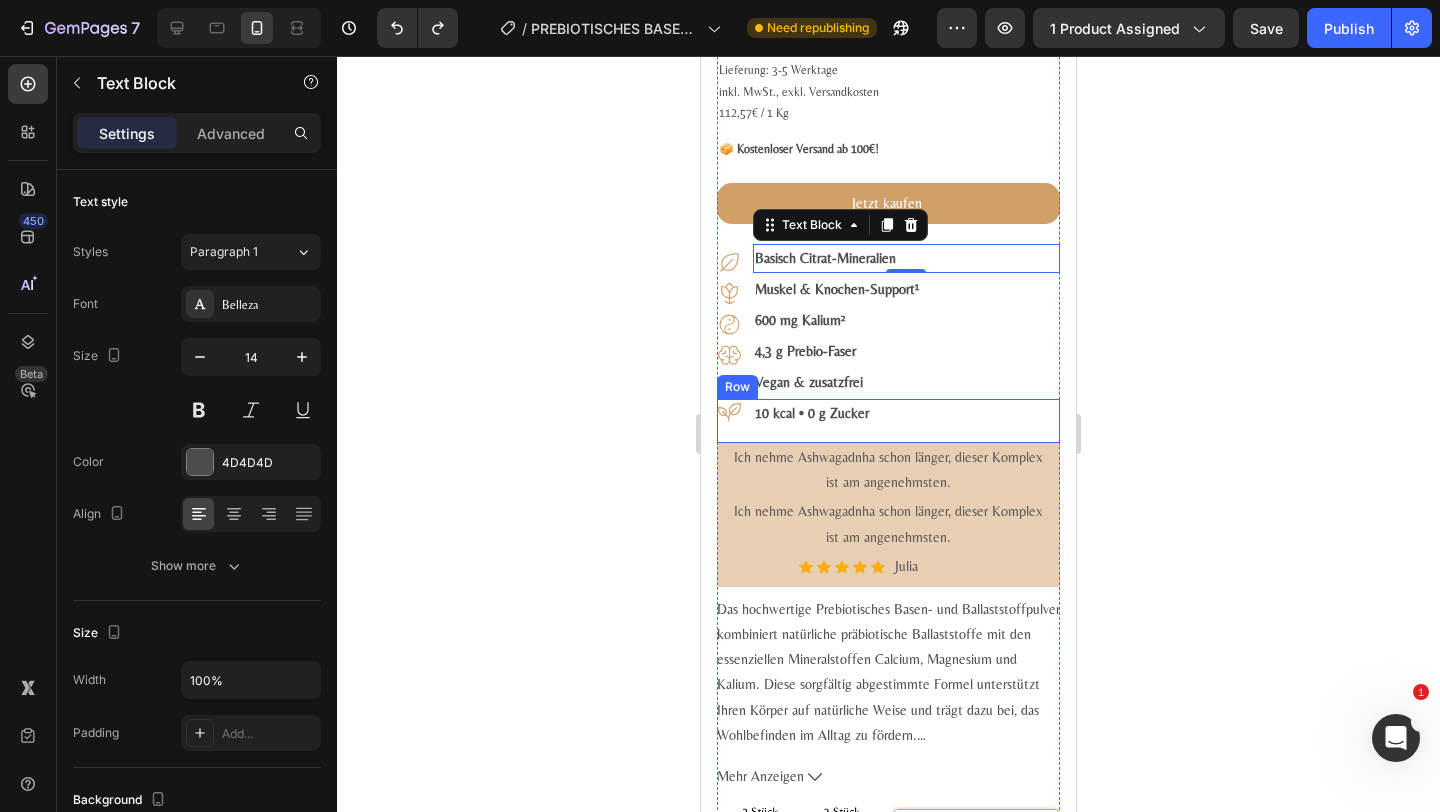 click on "10 kcal • 0 g Zucker Text Block" at bounding box center [906, 421] 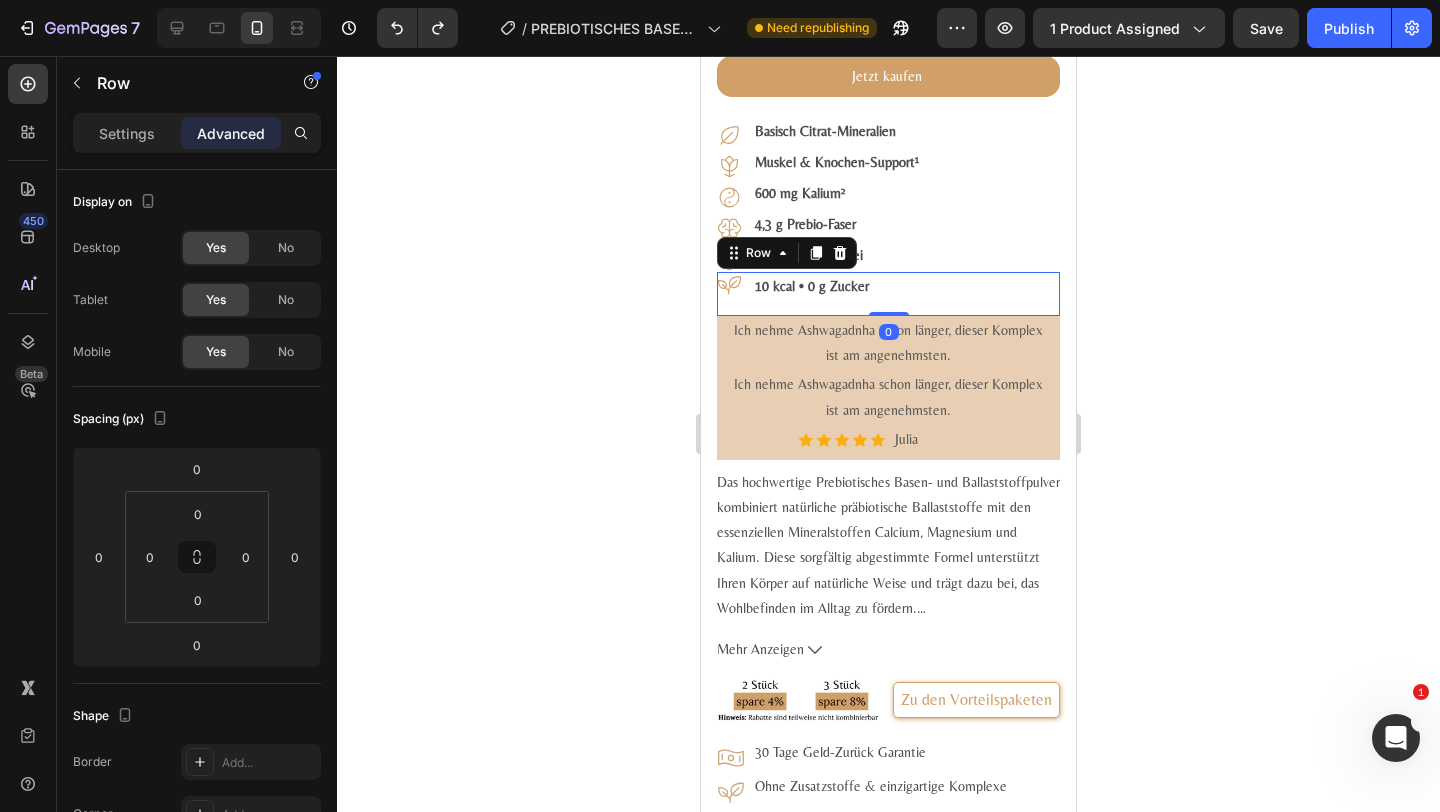 scroll, scrollTop: 1064, scrollLeft: 0, axis: vertical 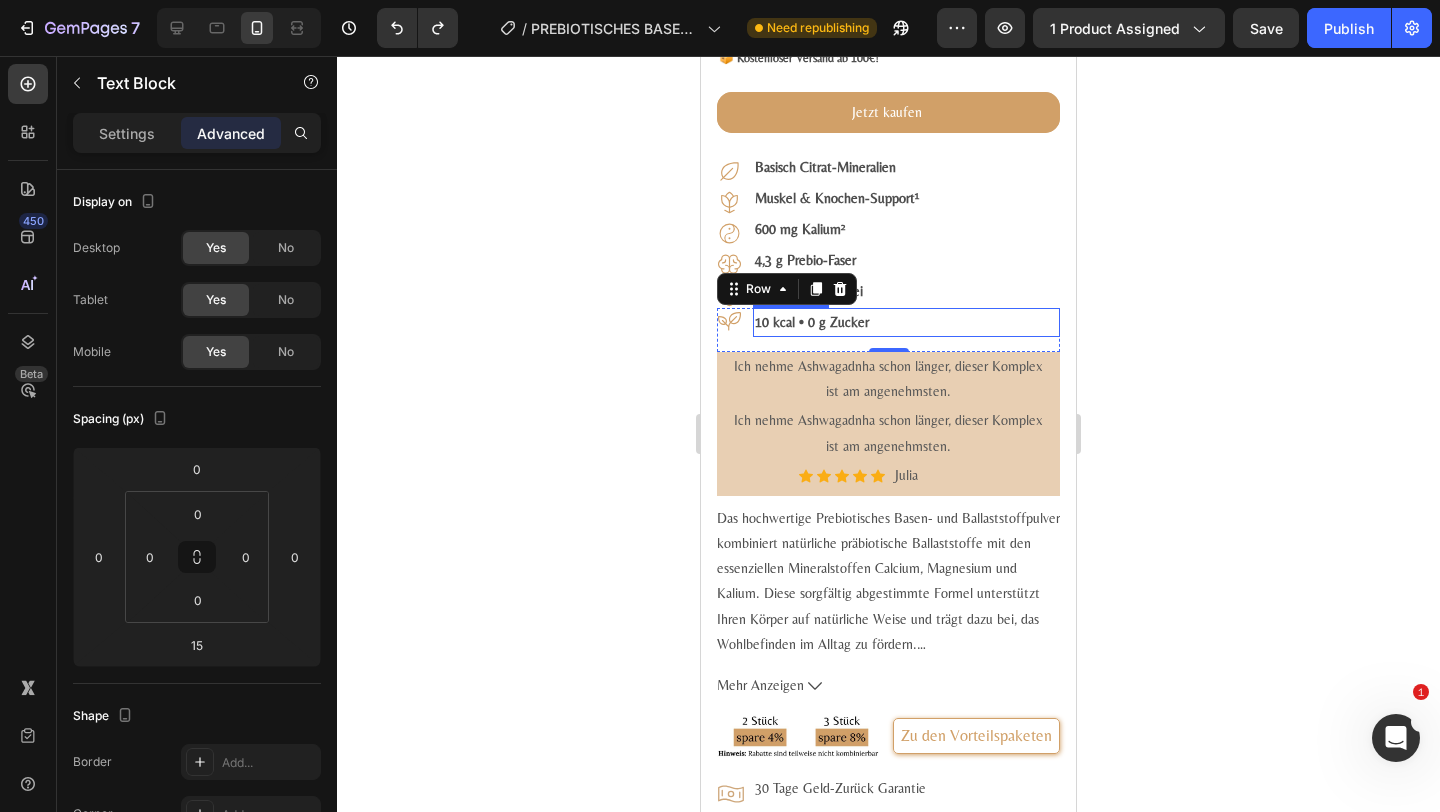 click on "10 kcal • 0 g Zucker" at bounding box center [906, 322] 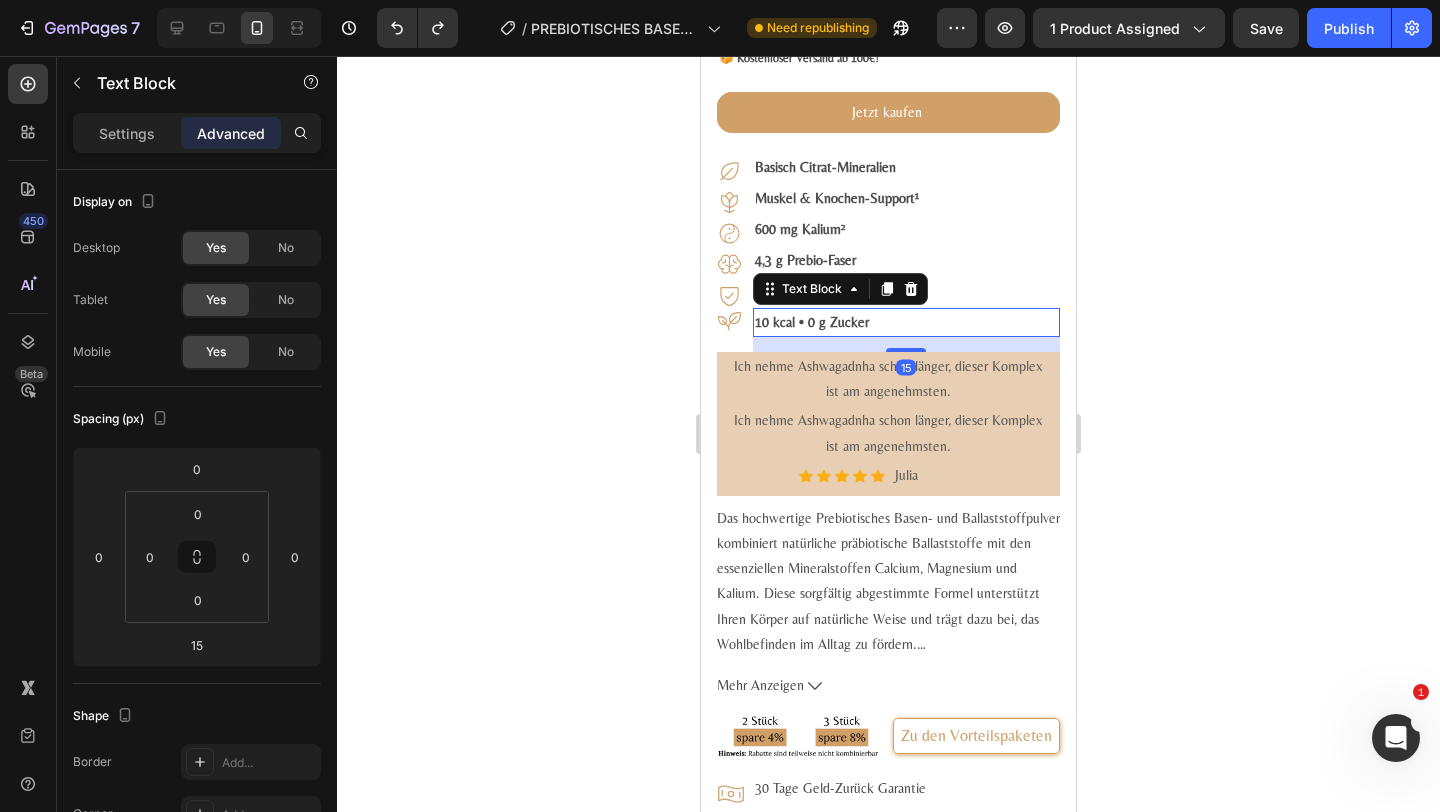 click on "15" at bounding box center (906, 344) 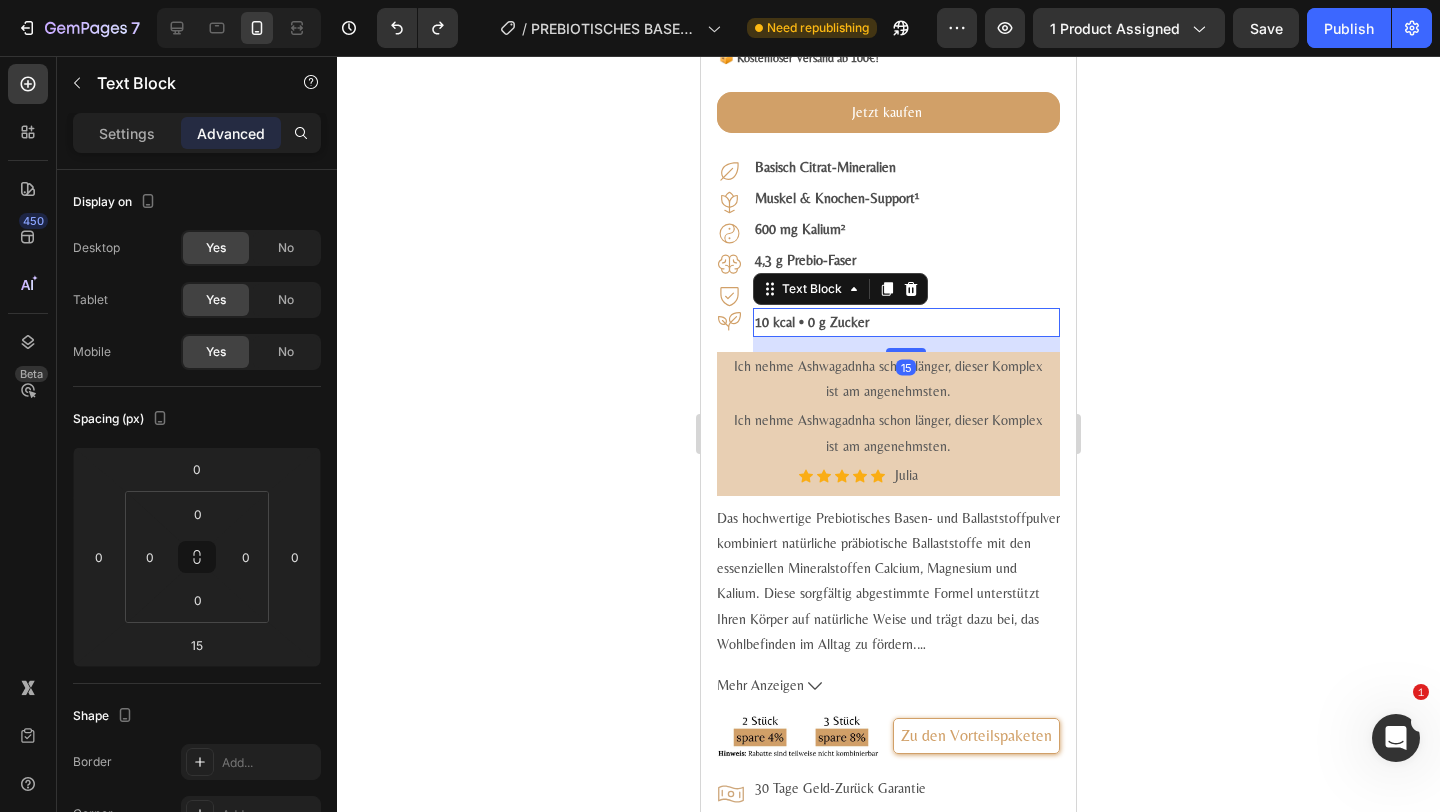 click 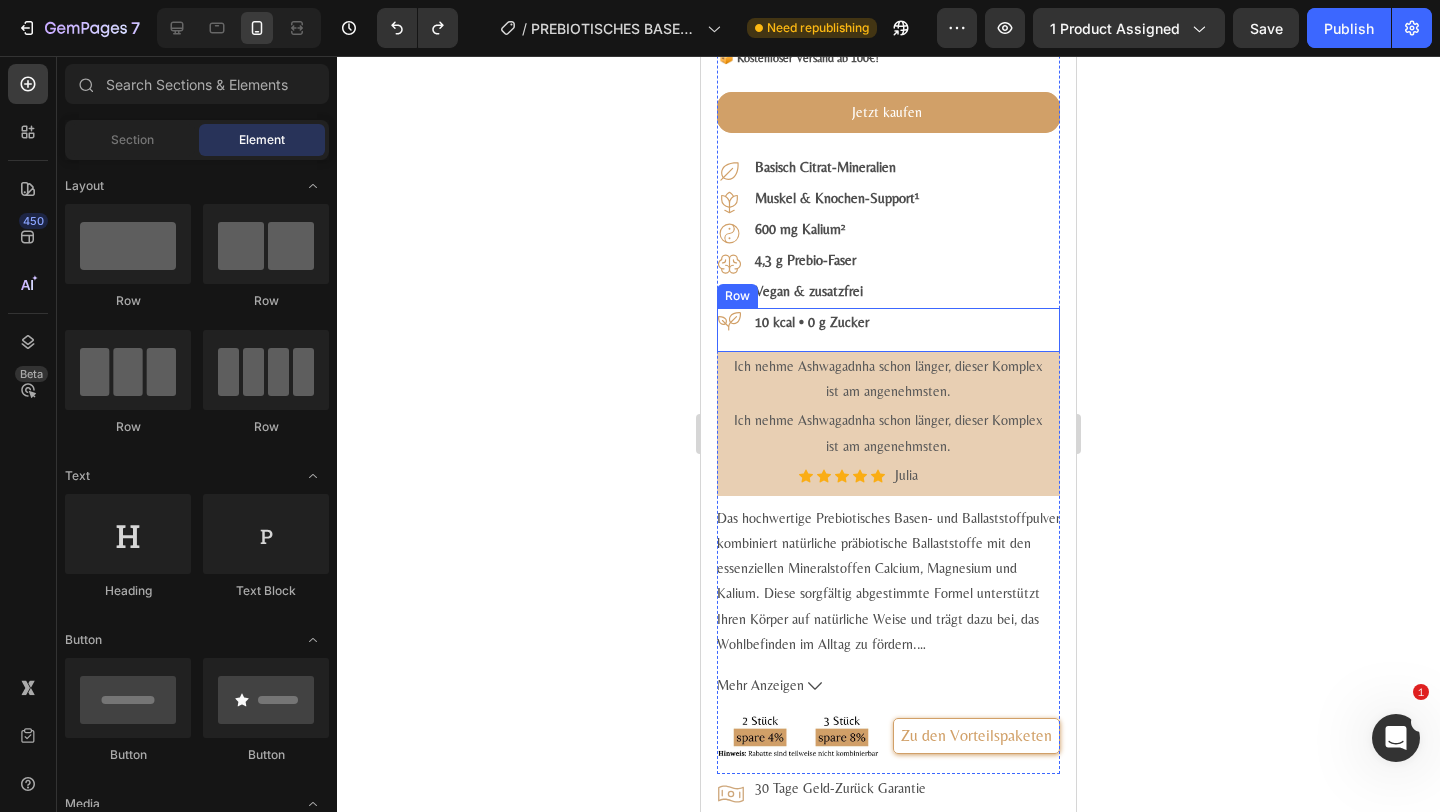 click on "Icon" at bounding box center [731, 330] 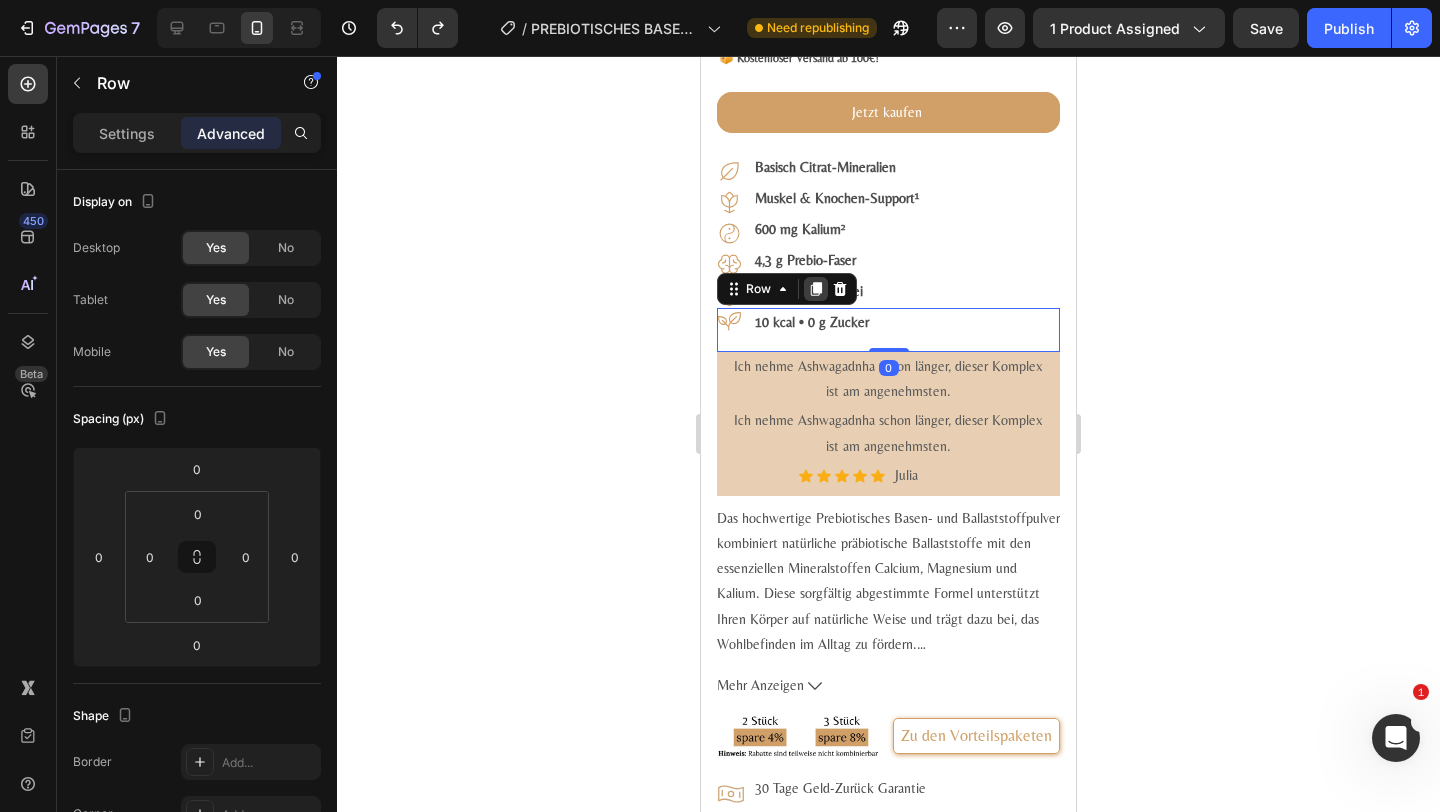 click 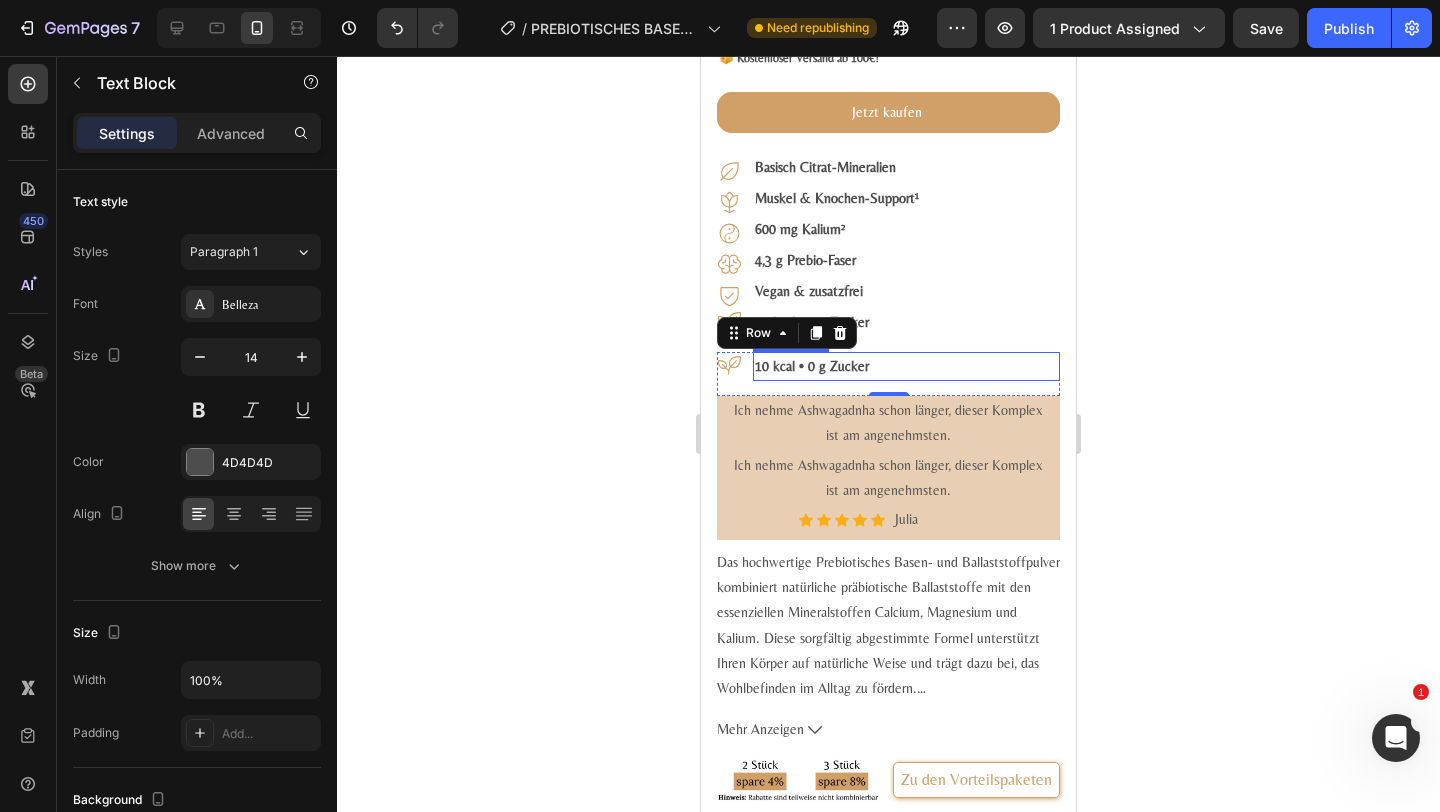 click on "10 kcal • 0 g Zucker" at bounding box center (812, 366) 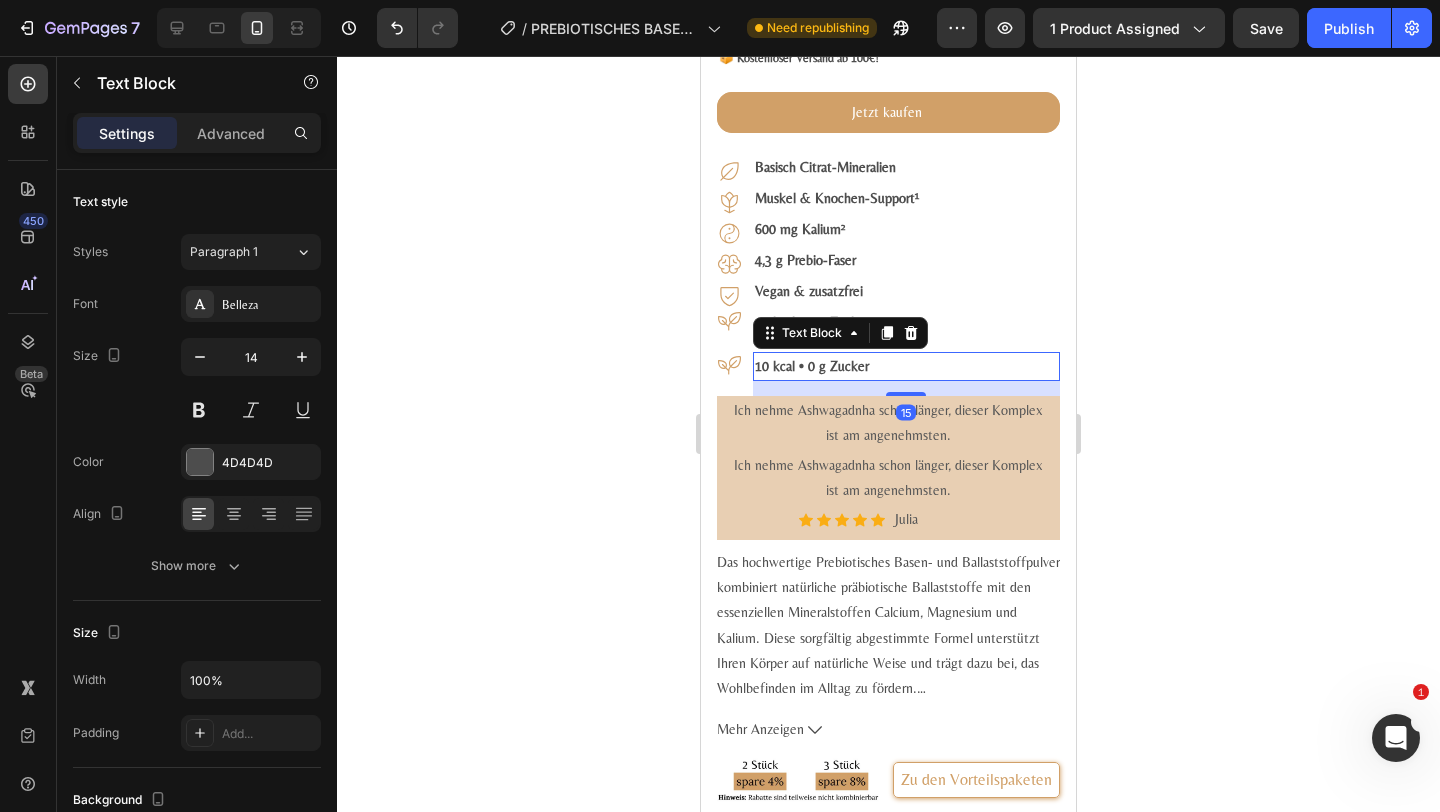 click on "10 kcal • 0 g Zucker" at bounding box center (906, 366) 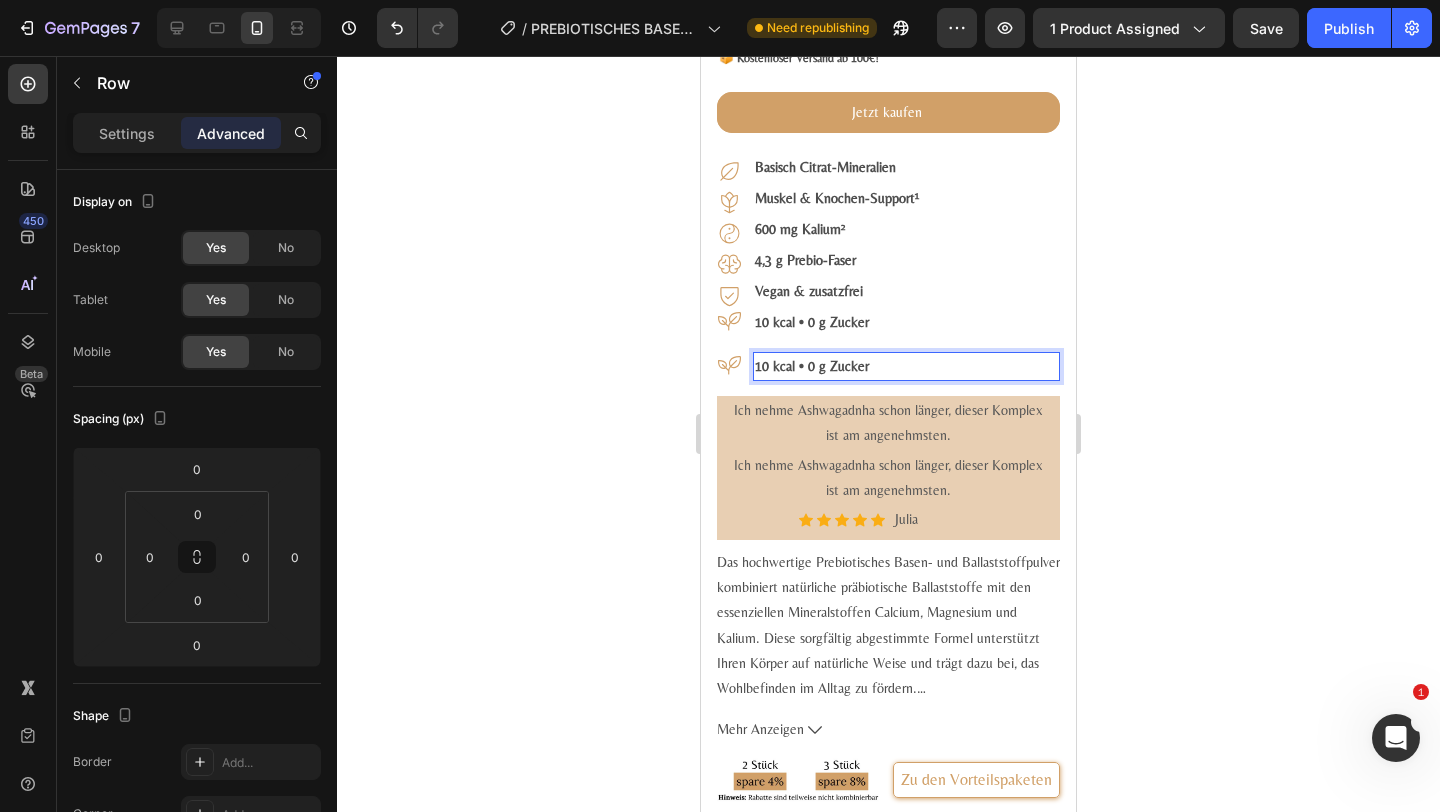 click on "Icon 10 kcal • 0 g Zucker Text Block   15 Row" at bounding box center (888, 374) 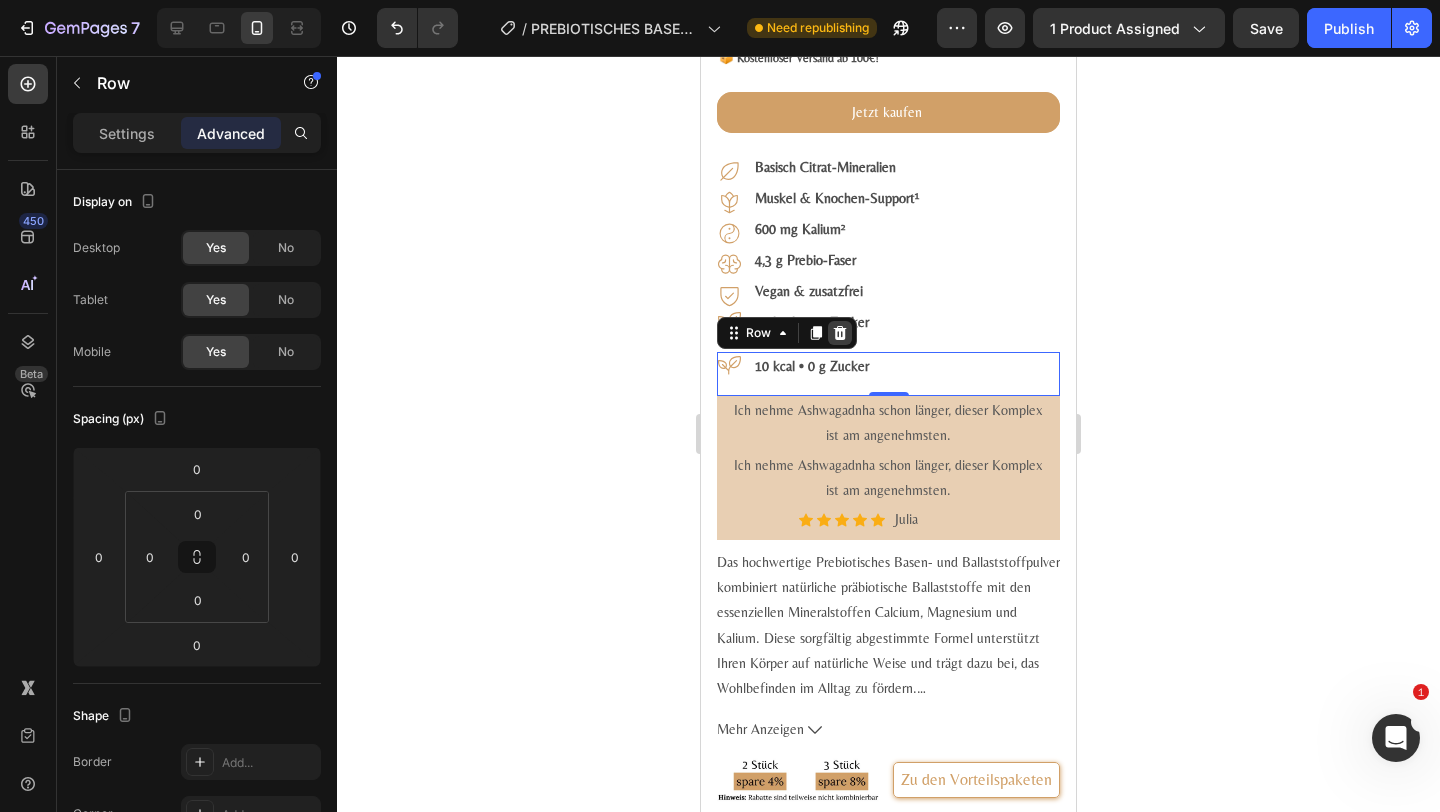 click at bounding box center [840, 333] 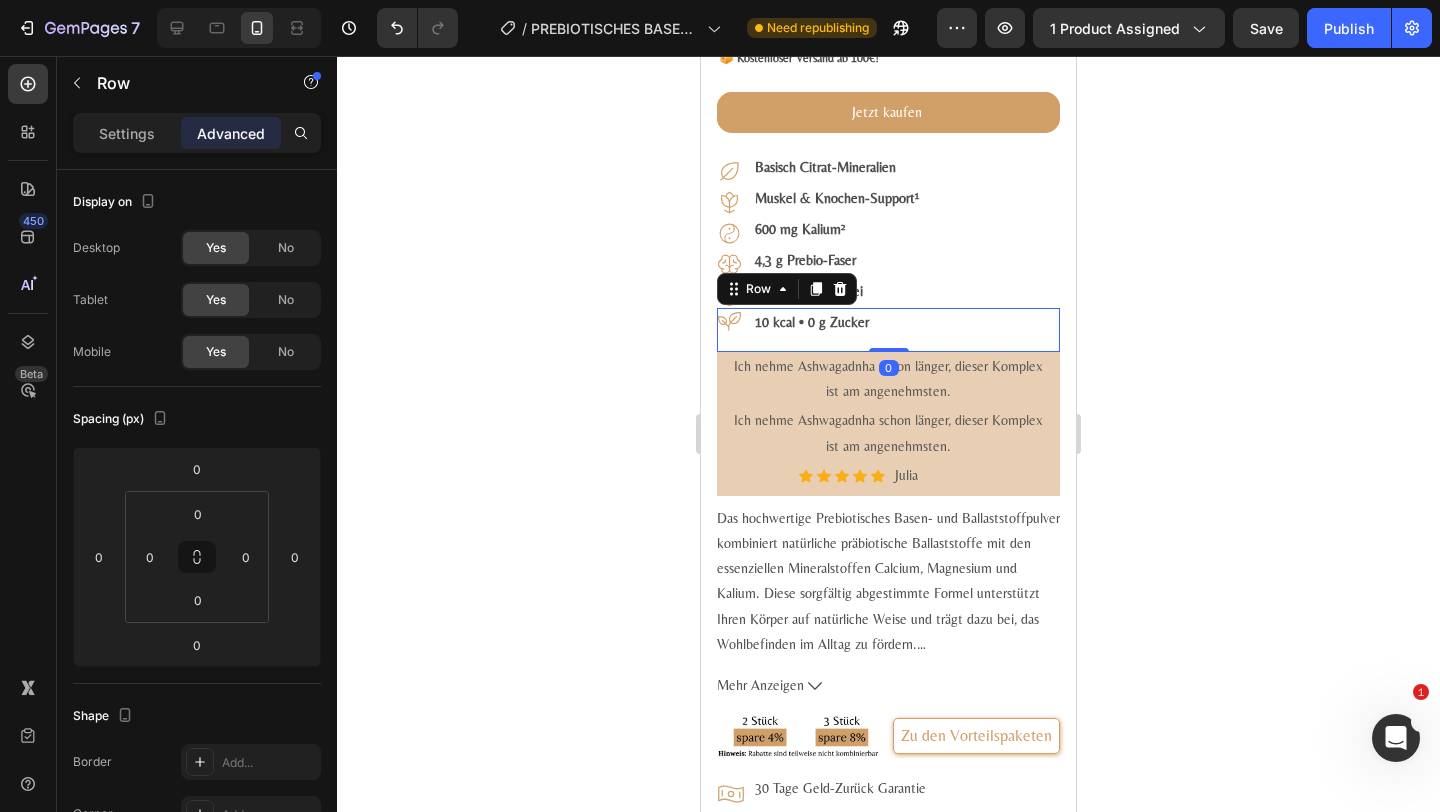 click on "10 kcal • 0 g Zucker Text Block" at bounding box center (906, 330) 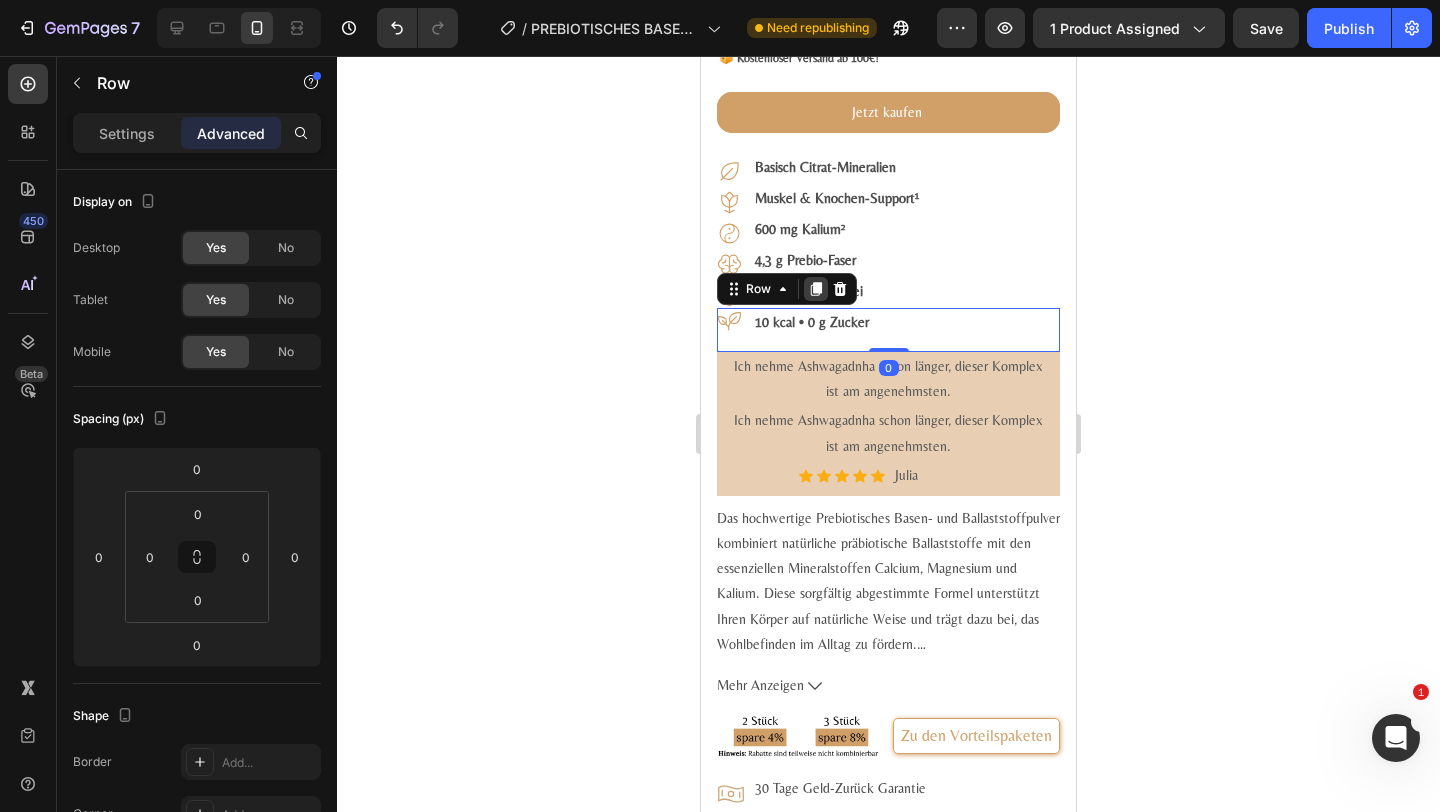 click 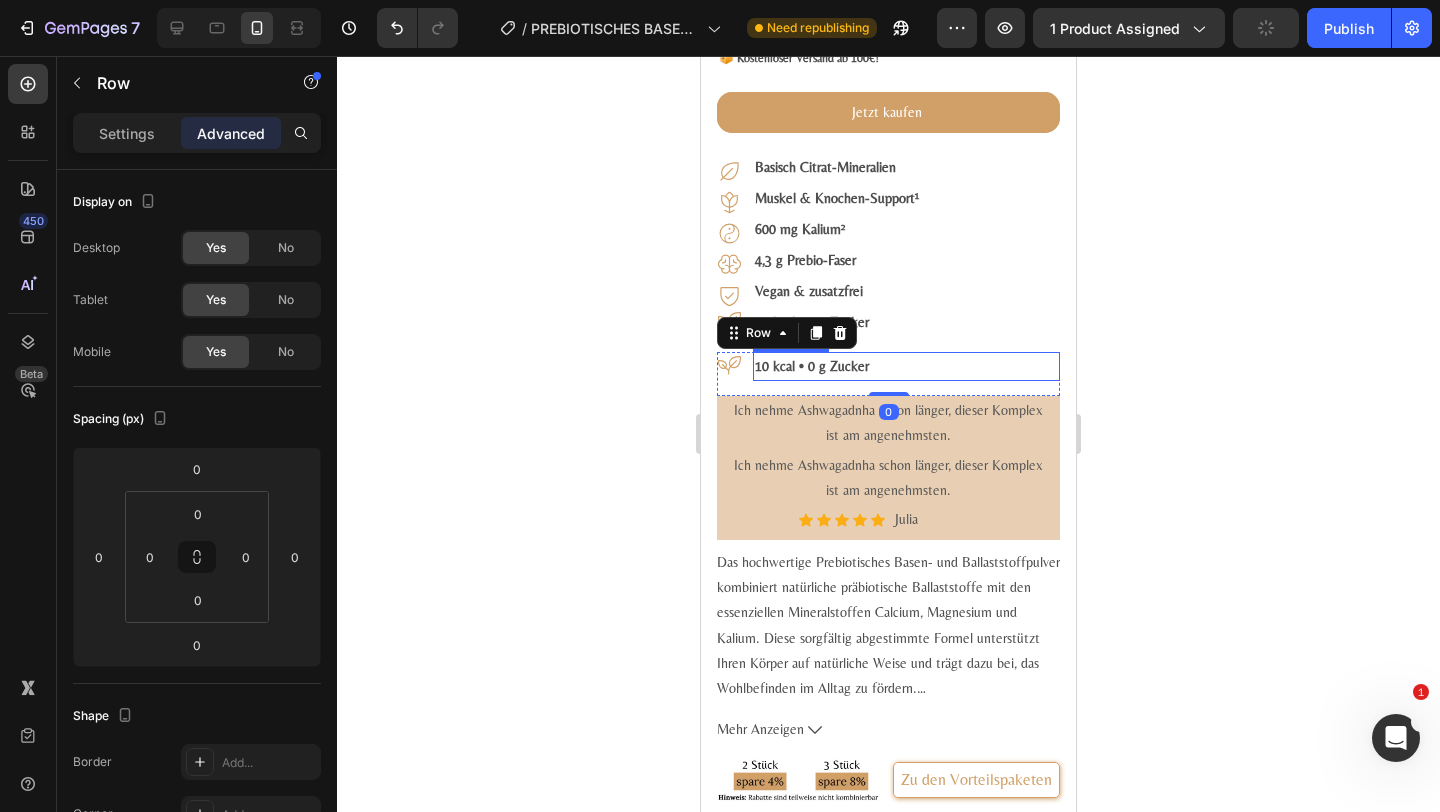 click on "10 kcal • 0 g Zucker" at bounding box center (906, 366) 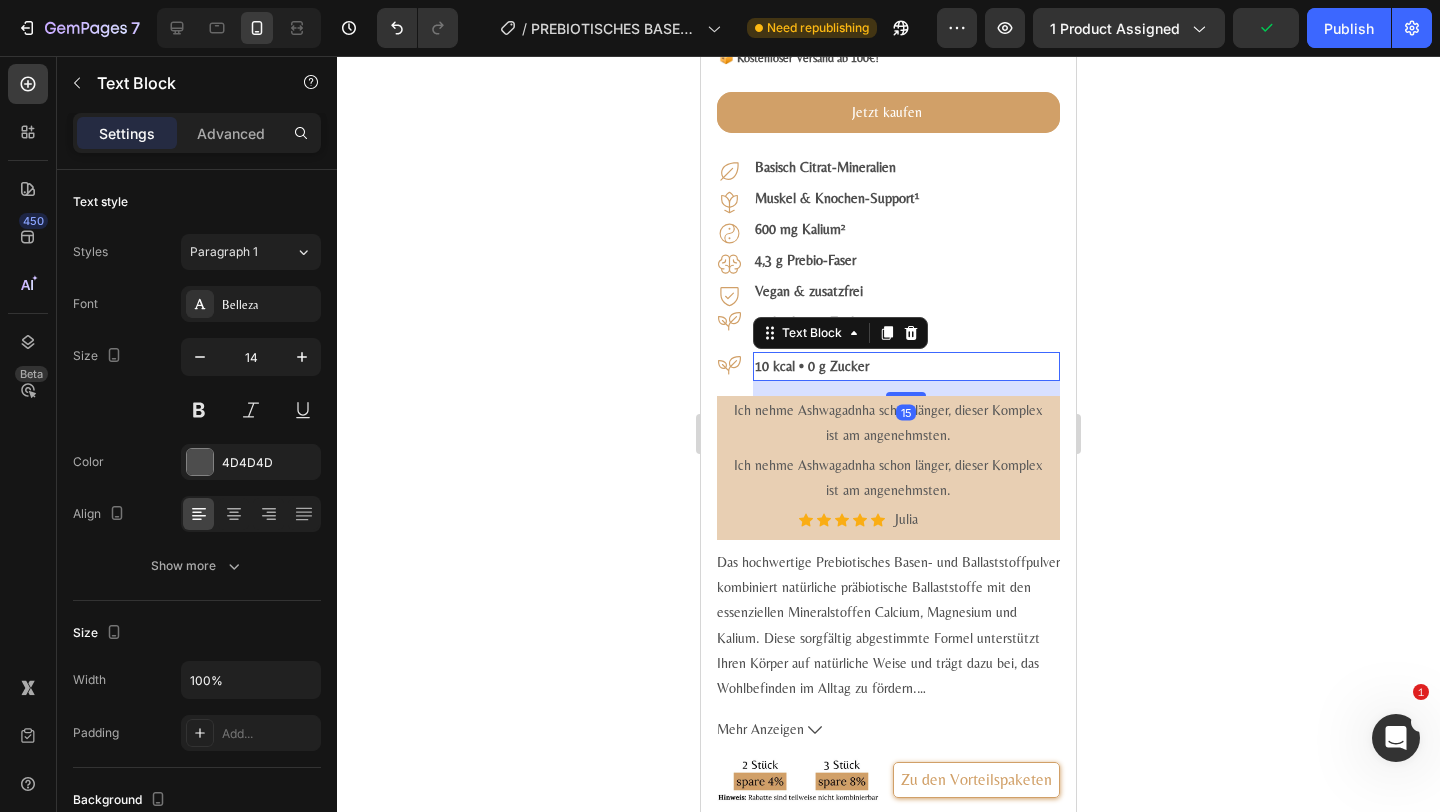 drag, startPoint x: 898, startPoint y: 413, endPoint x: 898, endPoint y: 340, distance: 73 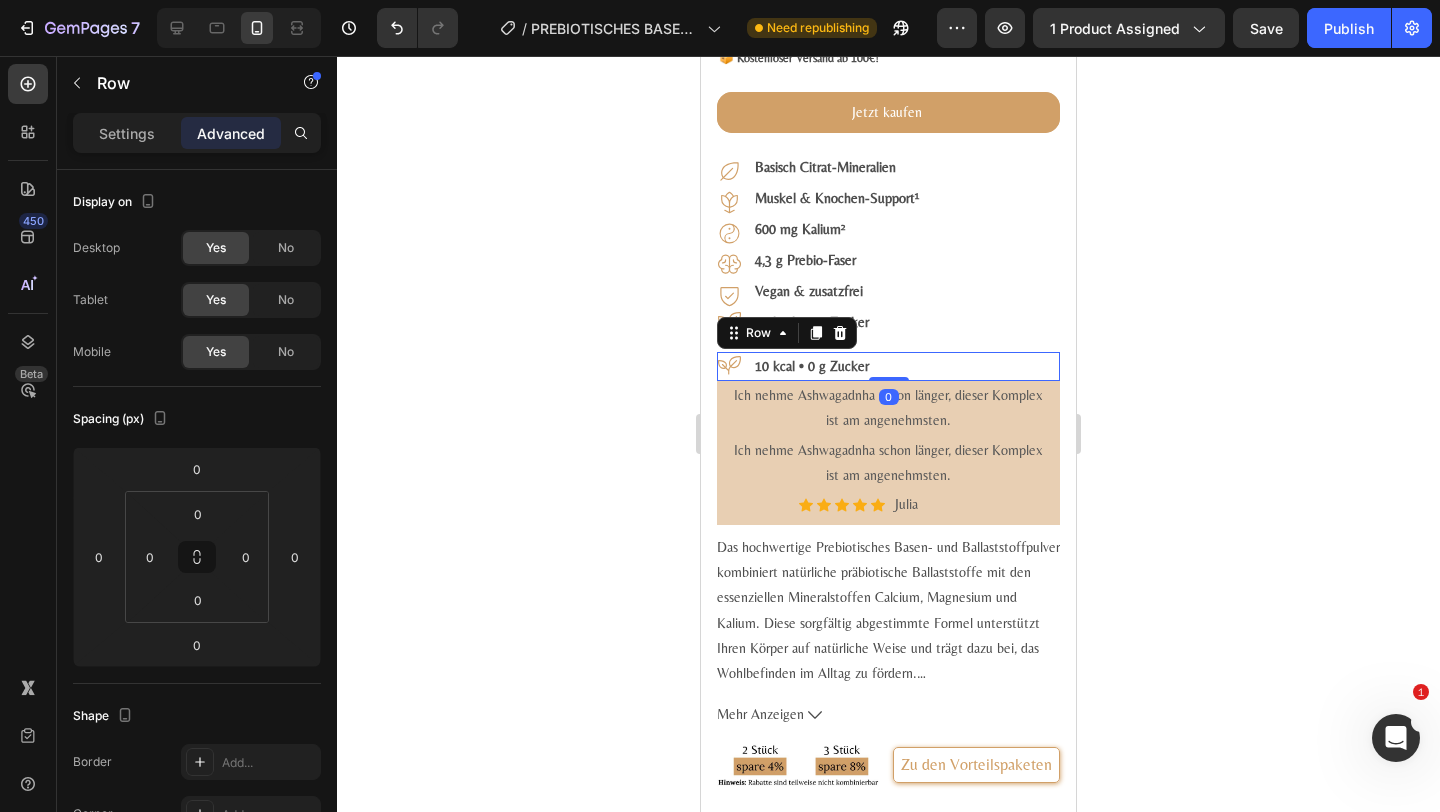 click on "Icon 10 kcal • 0 g Zucker Text Block Row   0" at bounding box center (888, 366) 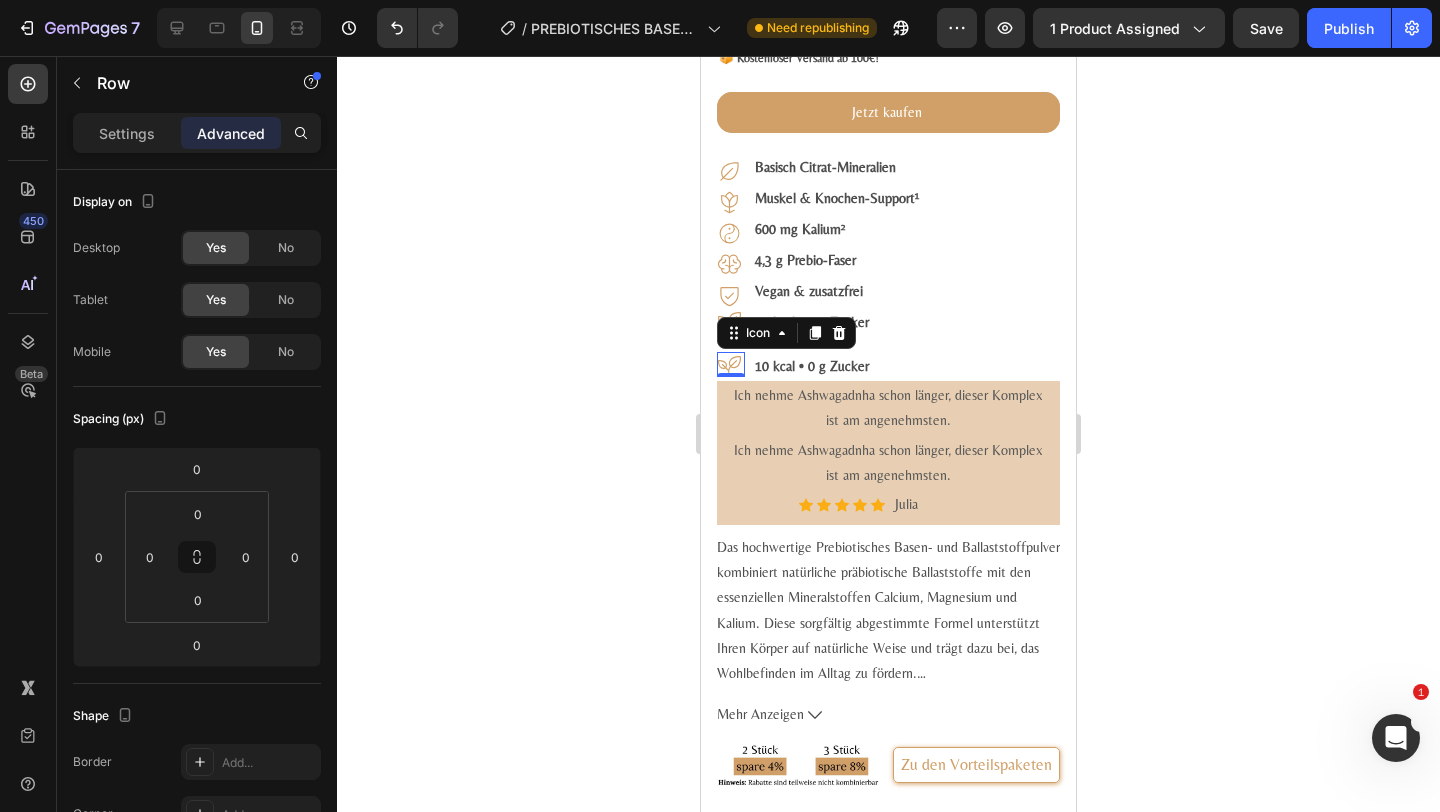click 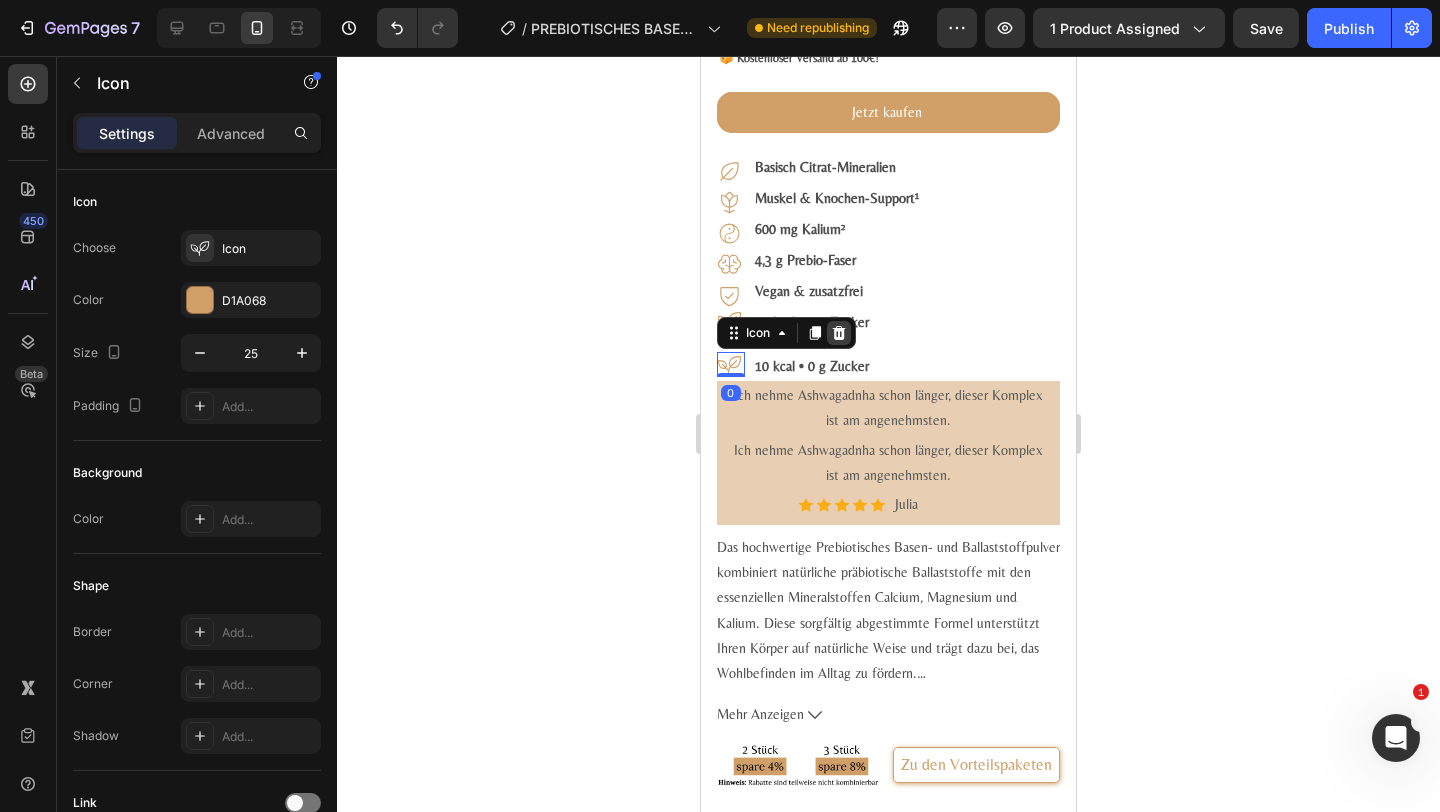 click 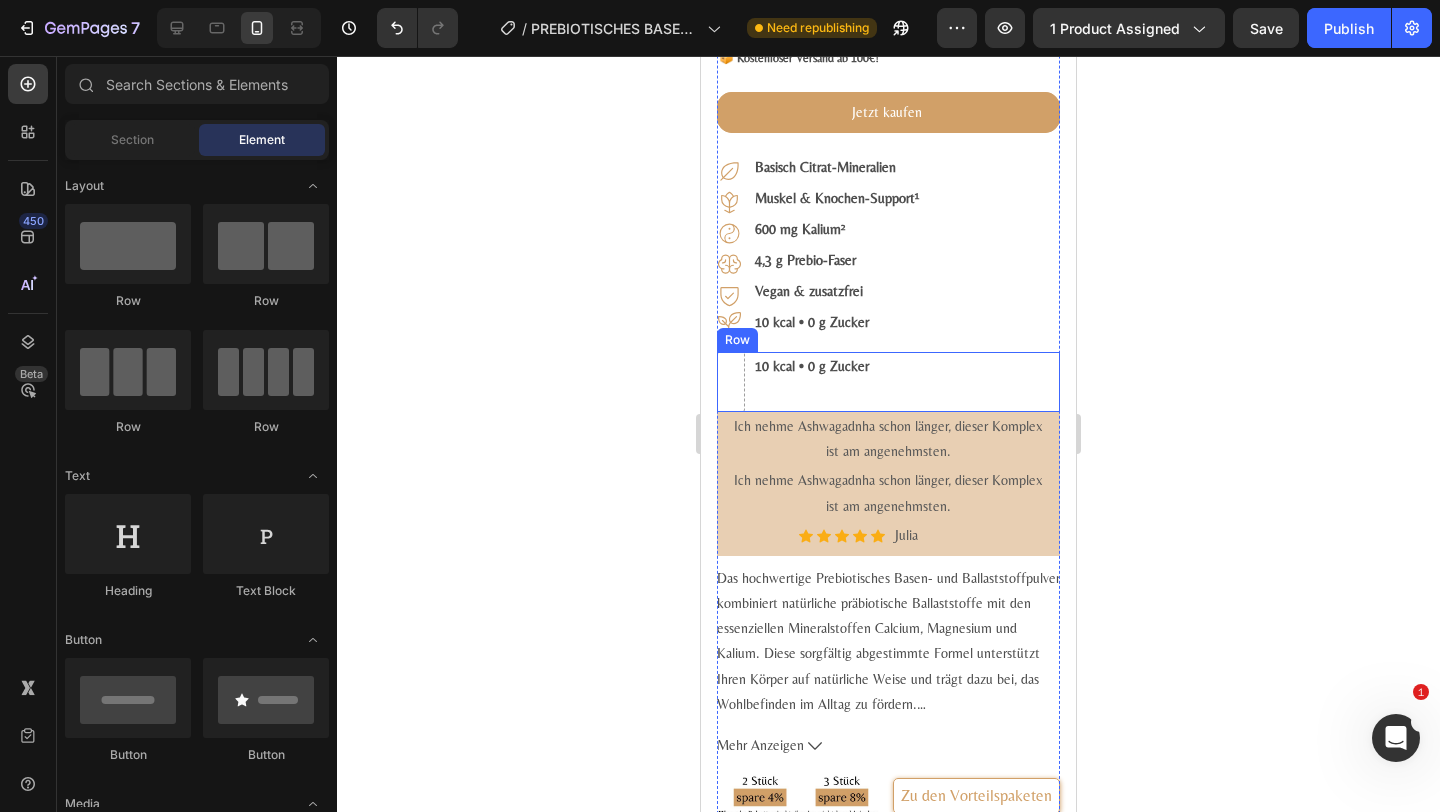 click on "10 kcal • 0 g Zucker Text Block Row" at bounding box center [888, 382] 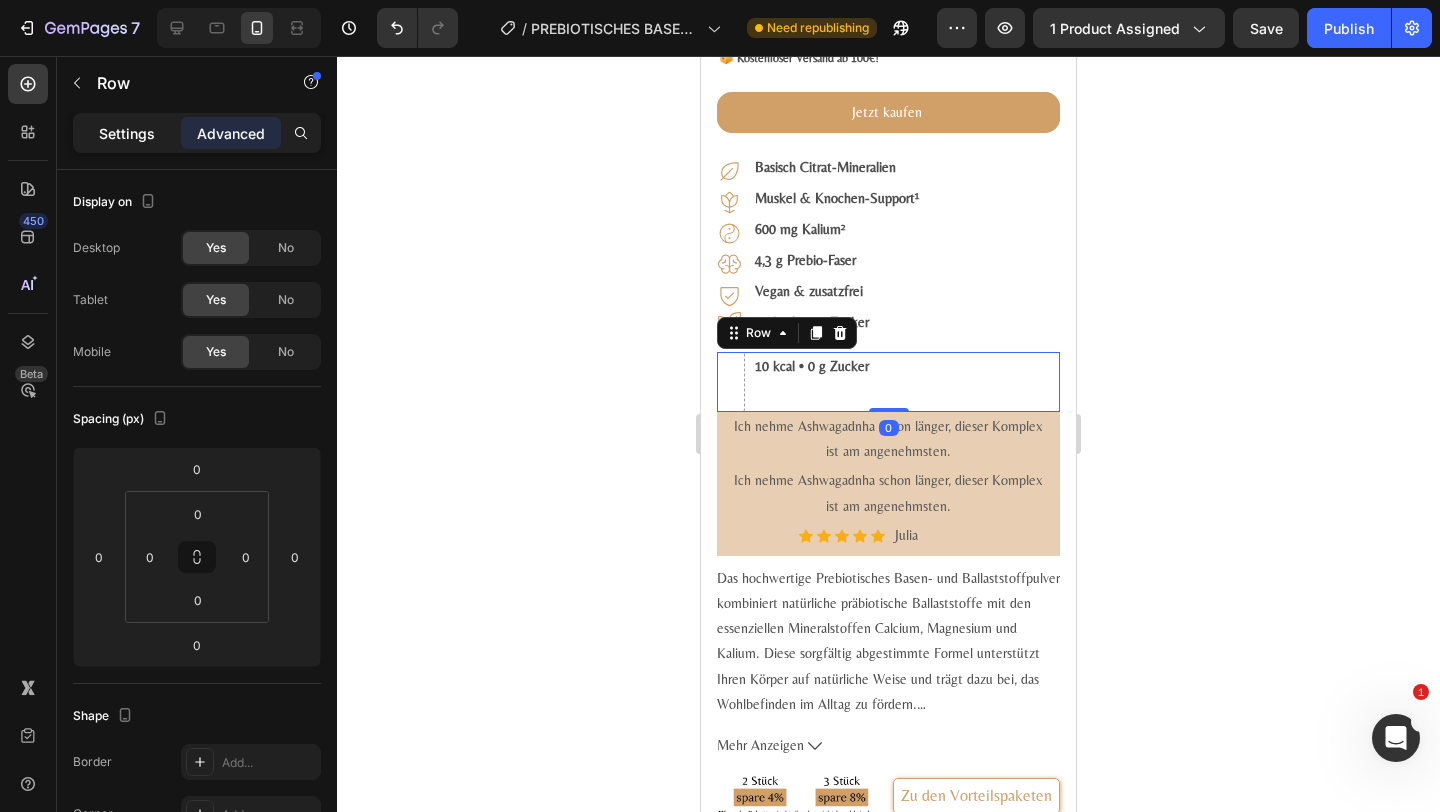 click on "Settings" at bounding box center (127, 133) 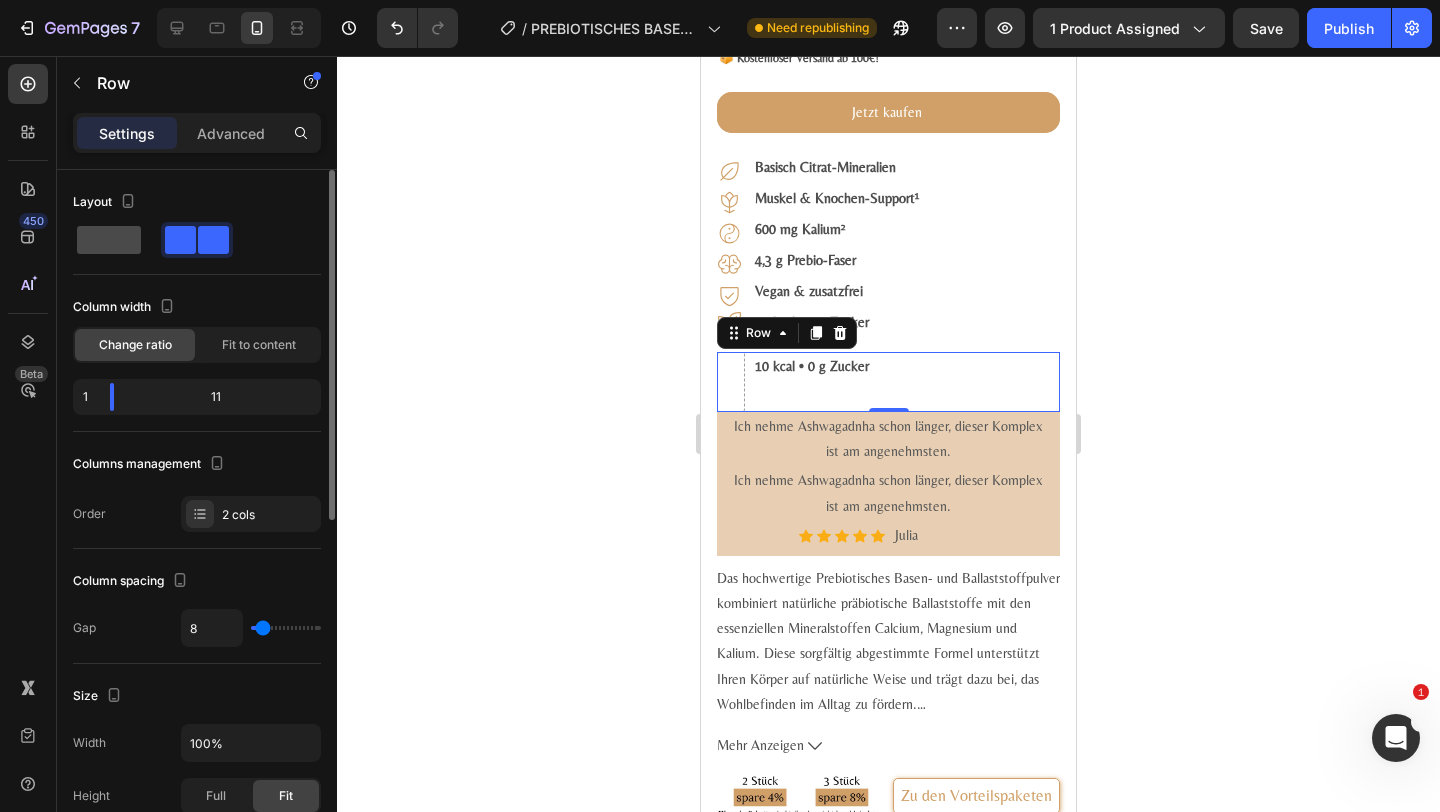 click 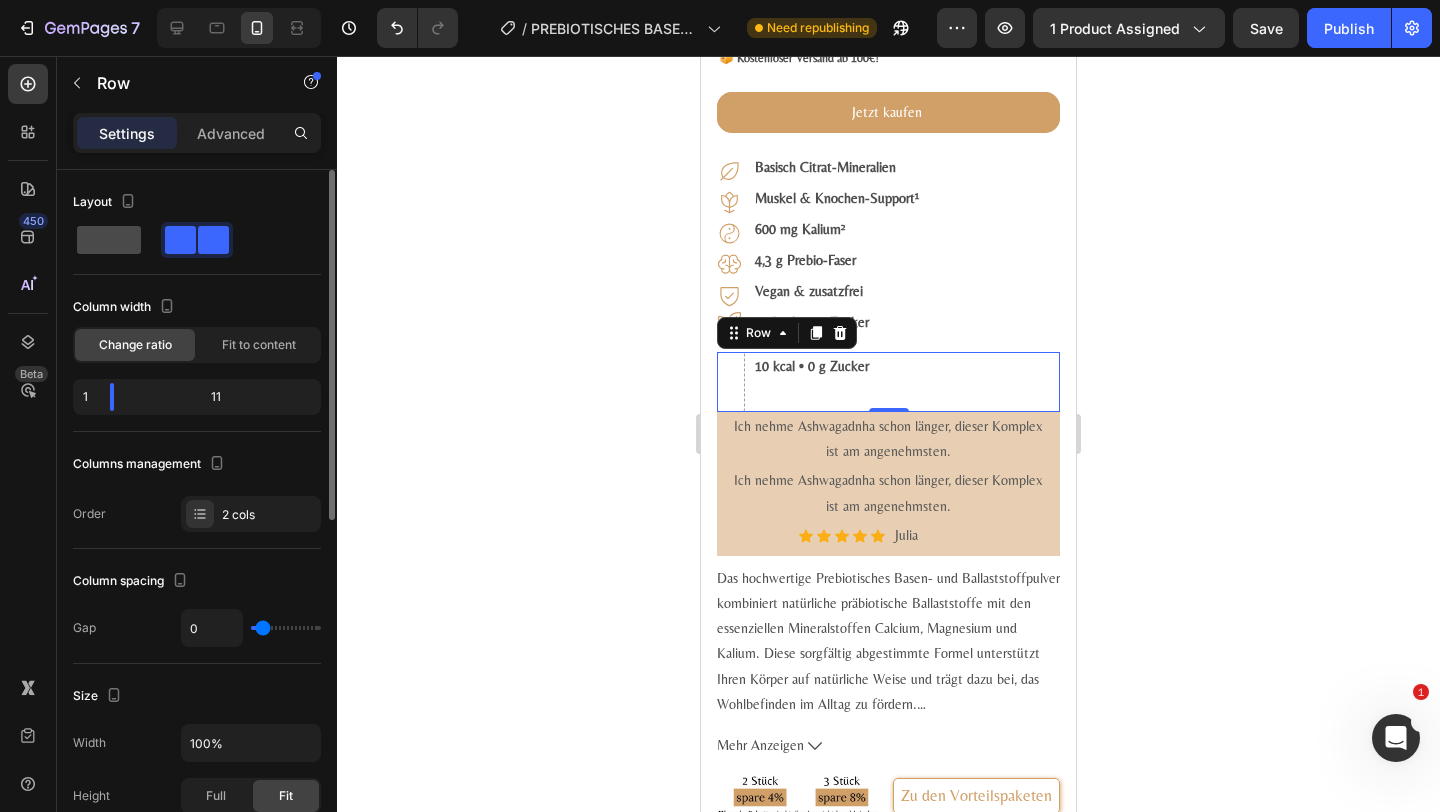 type on "0" 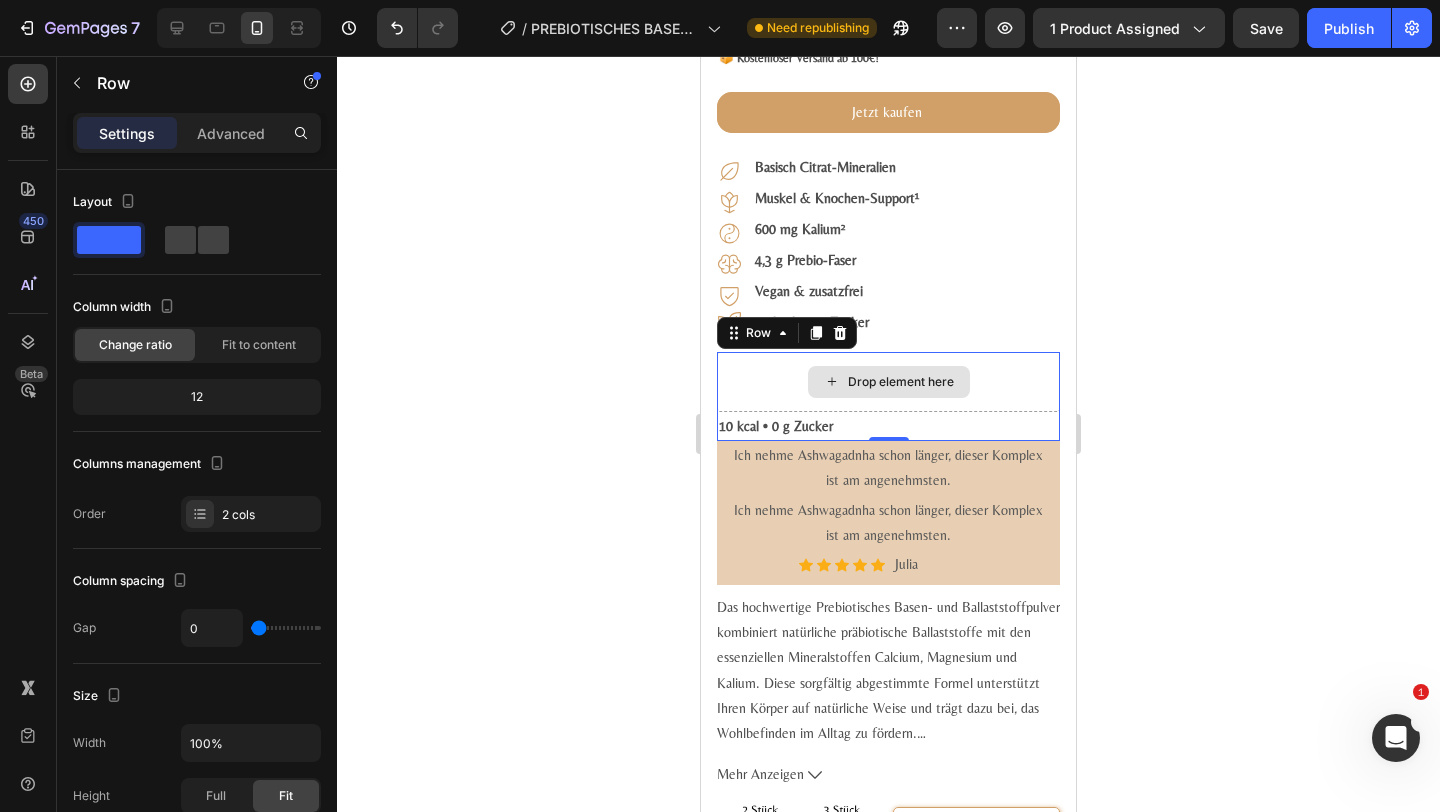 click on "Drop element here" at bounding box center [888, 382] 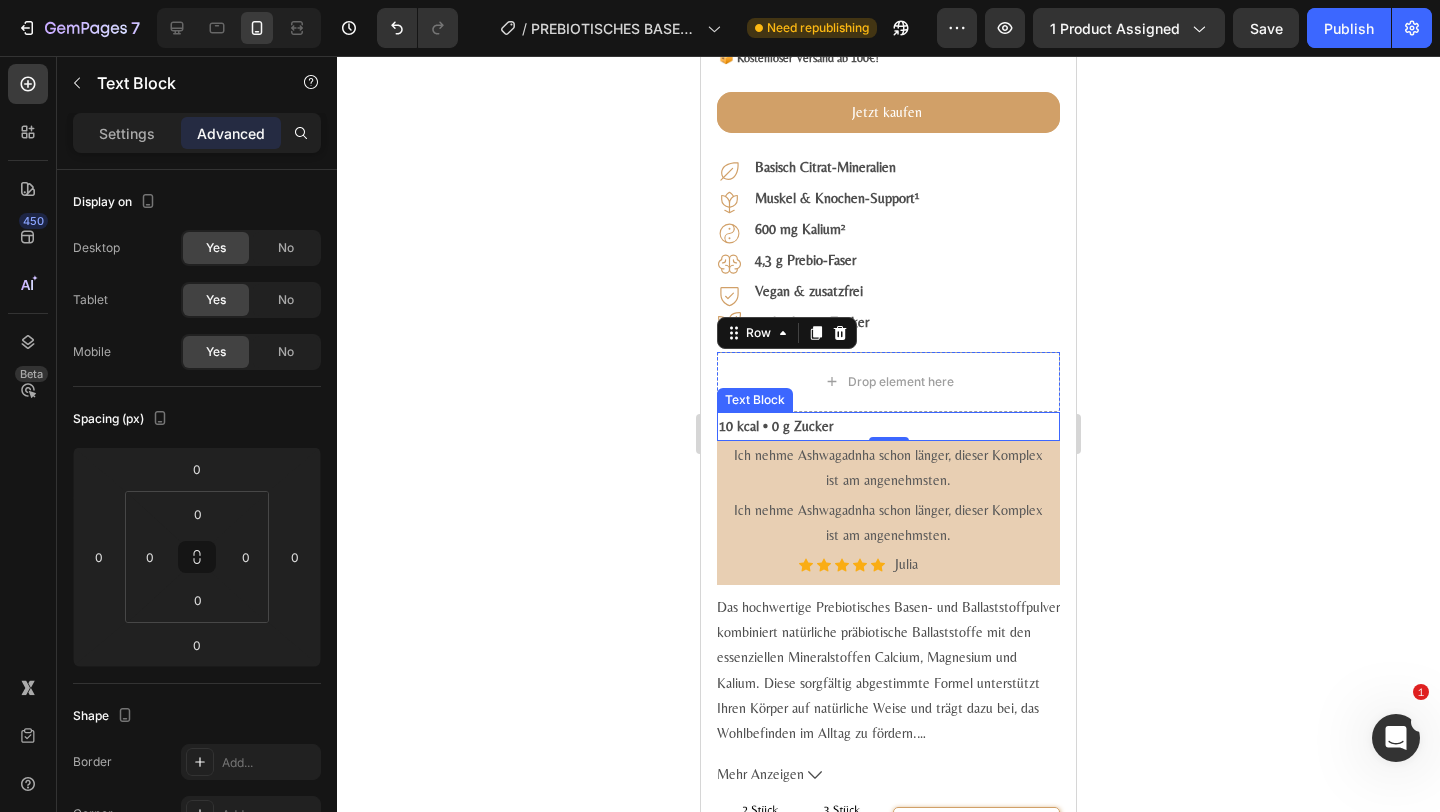 click on "10 kcal • 0 g Zucker" at bounding box center [888, 426] 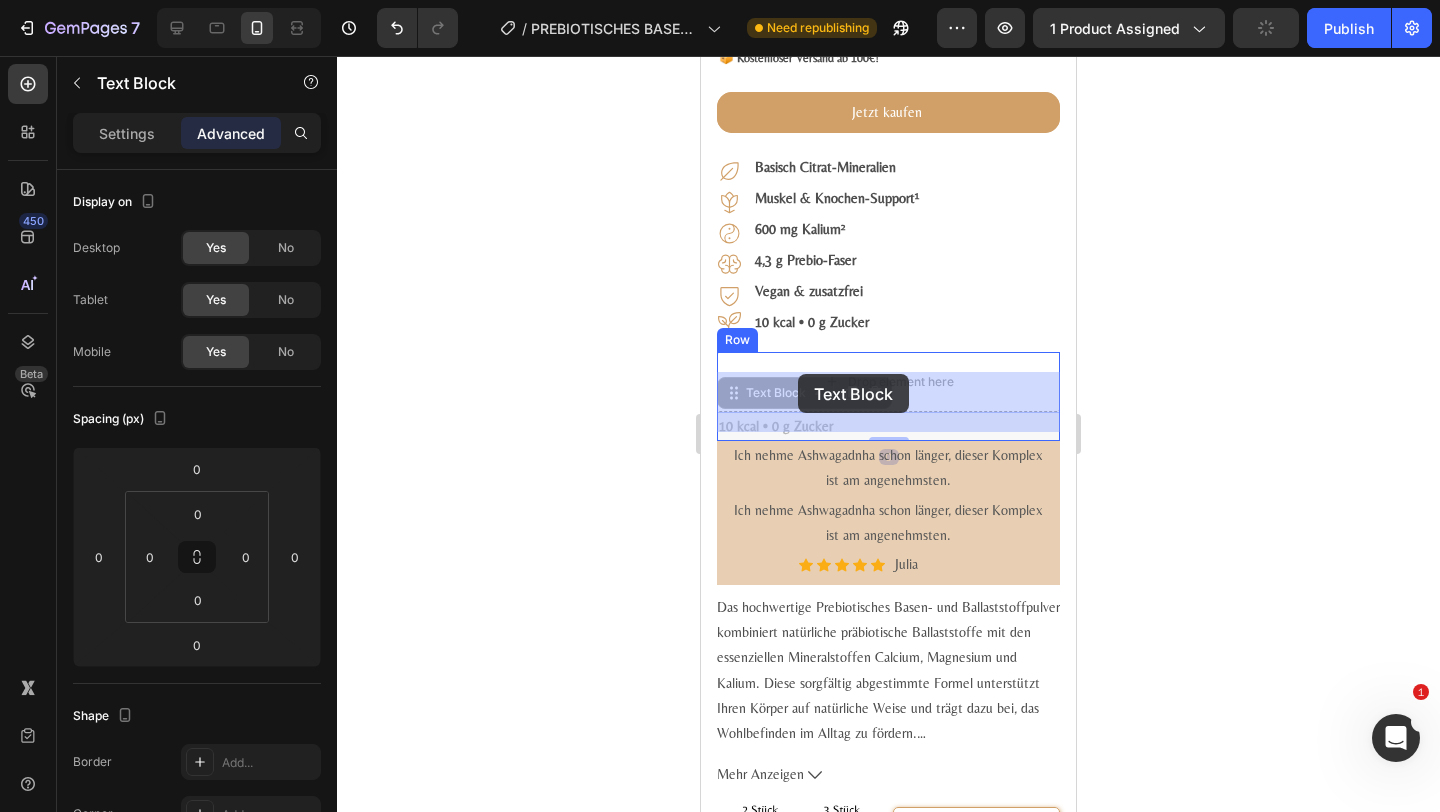 drag, startPoint x: 775, startPoint y: 410, endPoint x: 798, endPoint y: 374, distance: 42.72002 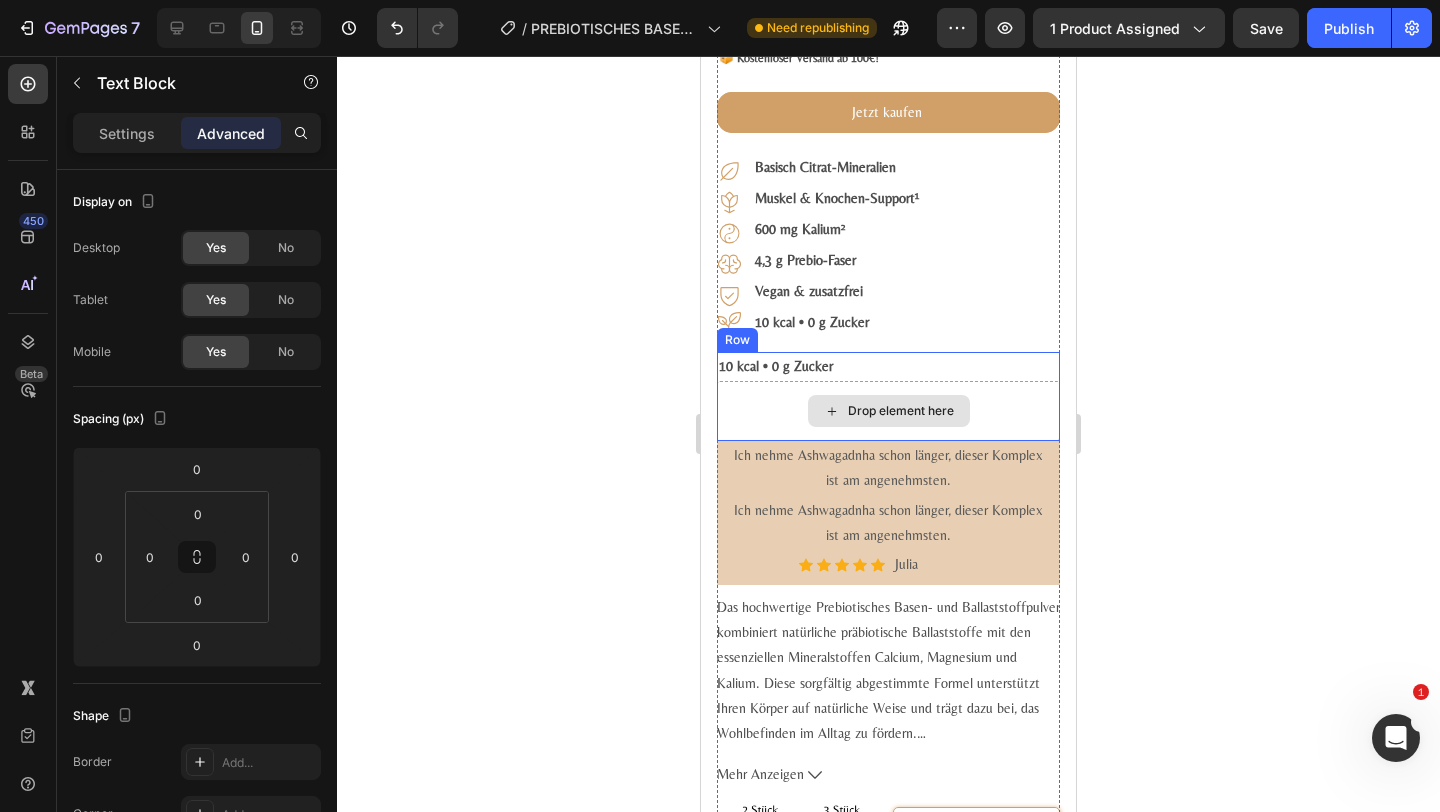 click on "Drop element here" at bounding box center (889, 411) 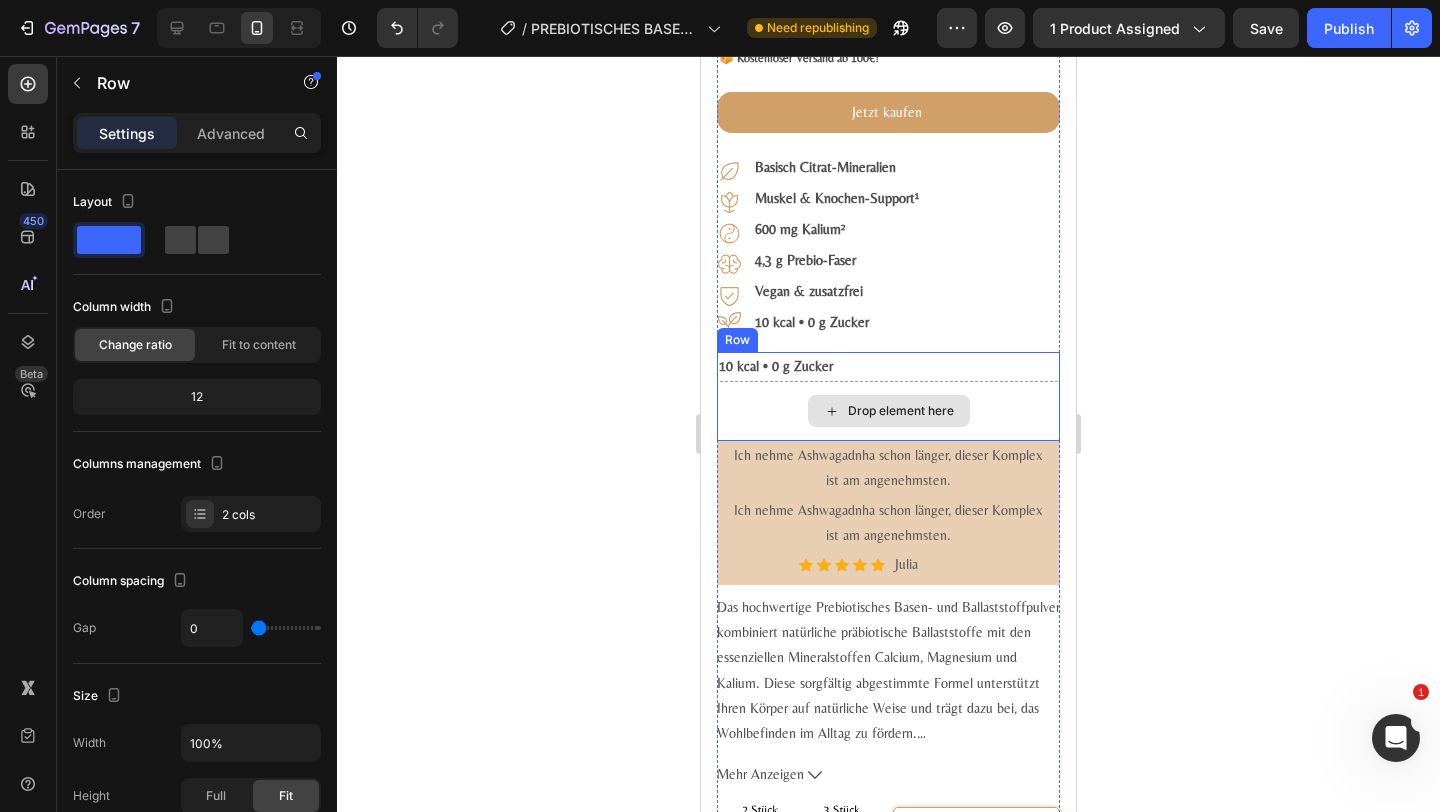 click on "Drop element here" at bounding box center [888, 411] 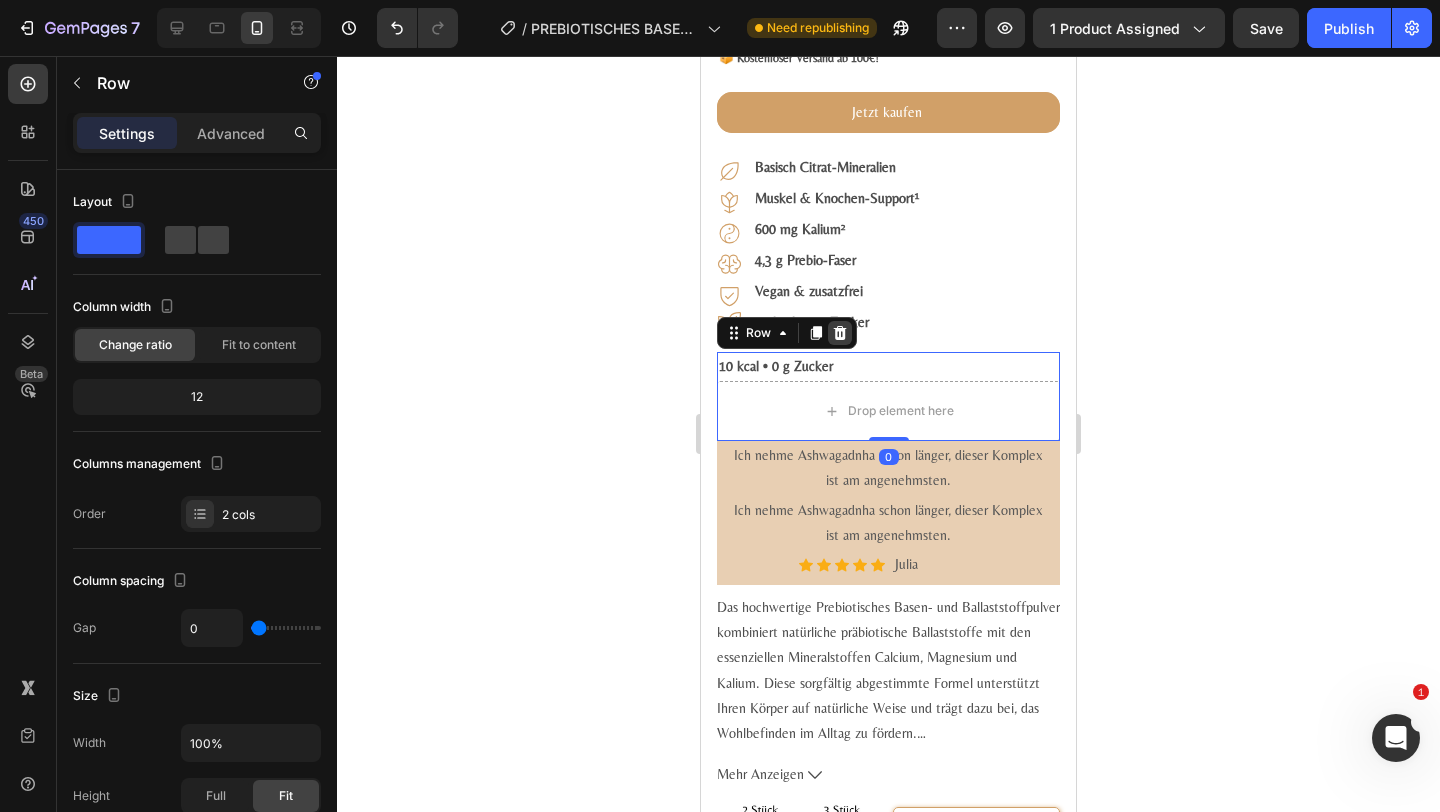 click at bounding box center (840, 333) 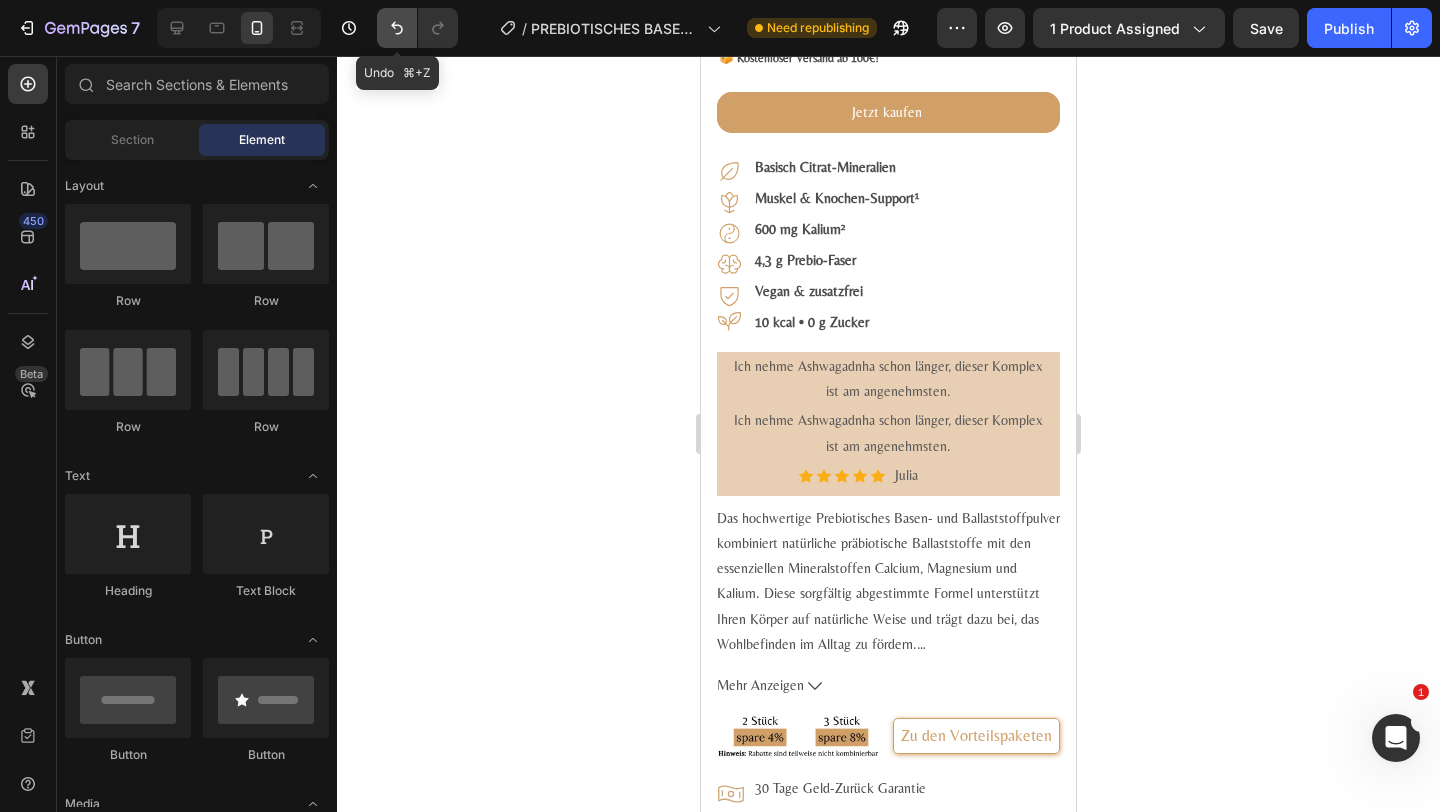 click 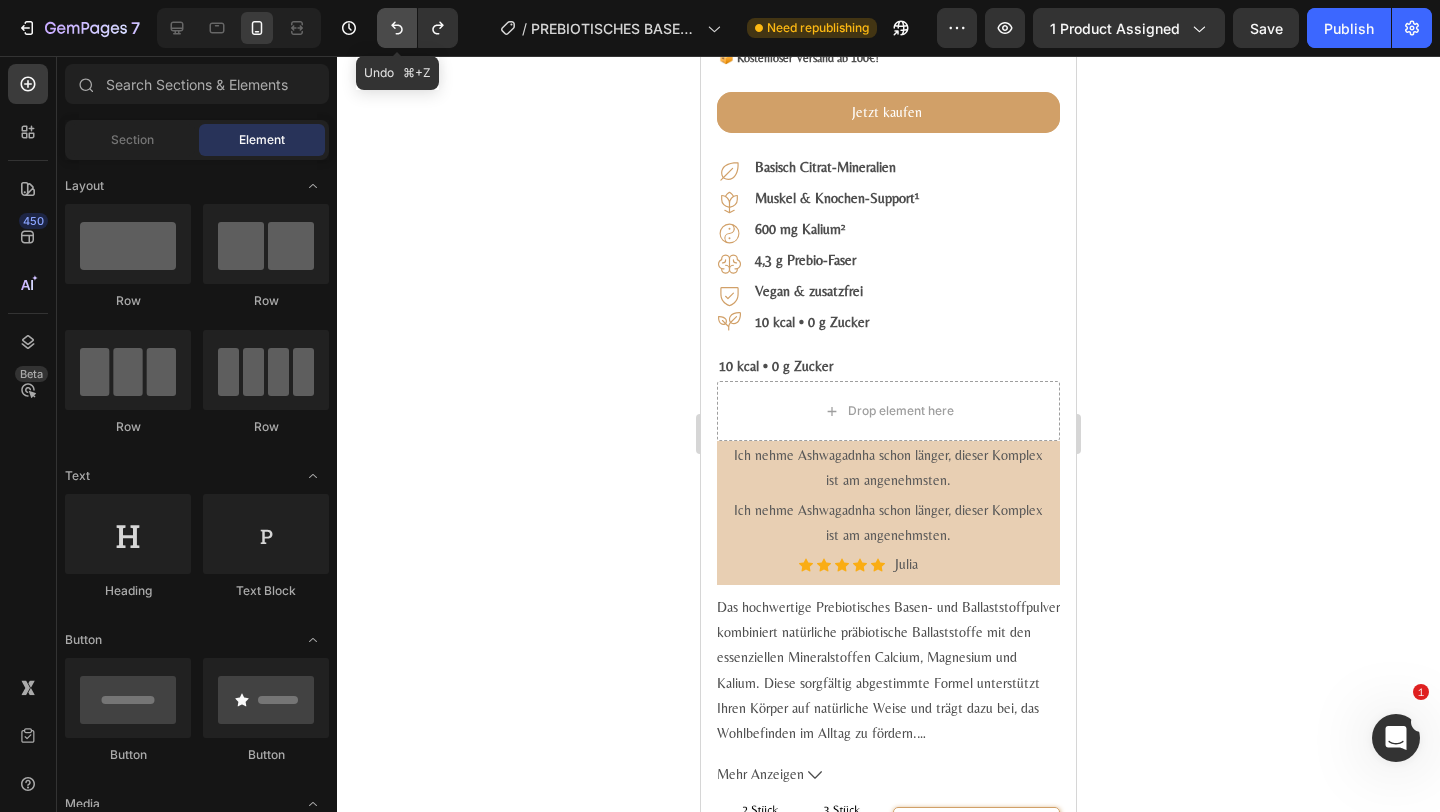 click 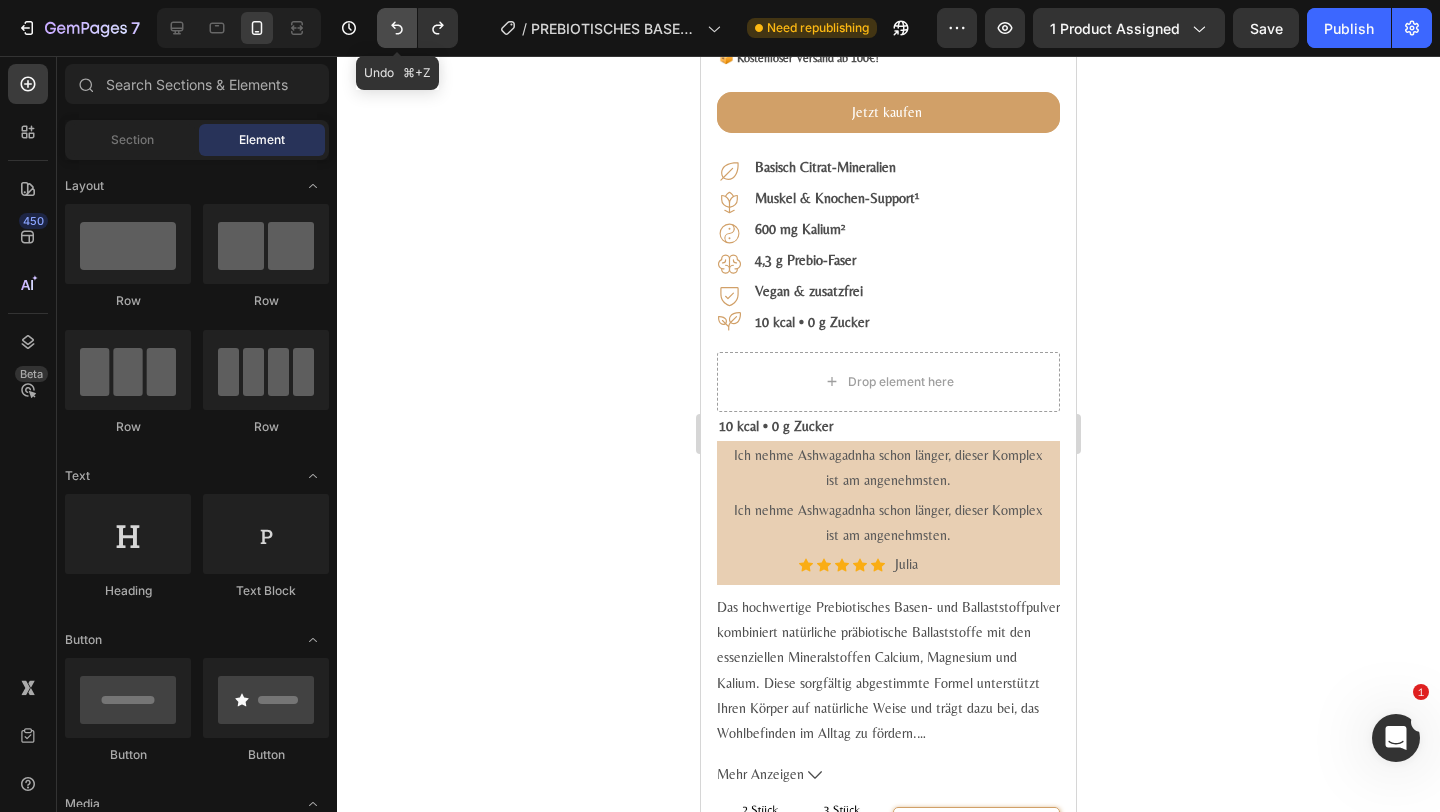 click 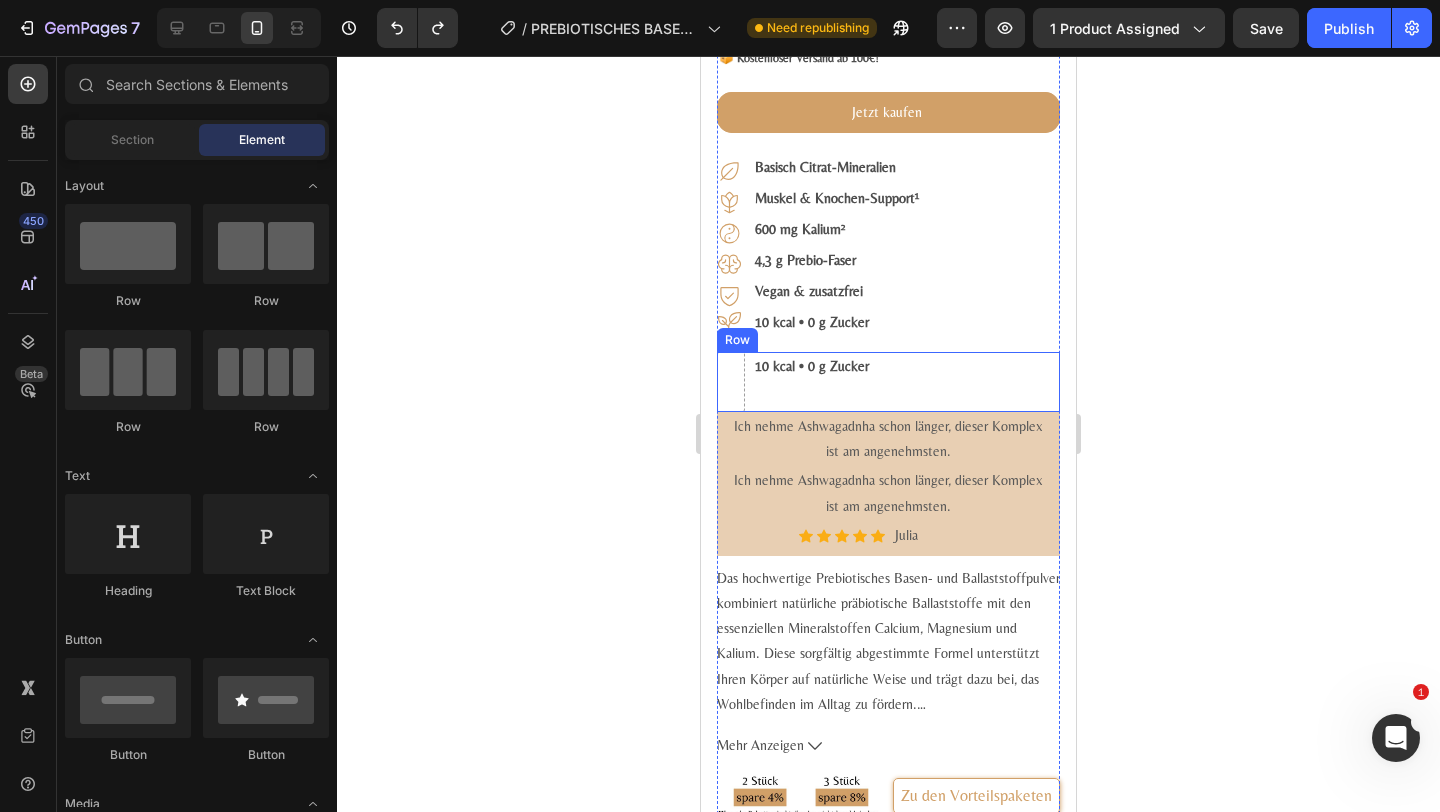 click on "10 kcal • 0 g Zucker Text Block Row" at bounding box center (888, 382) 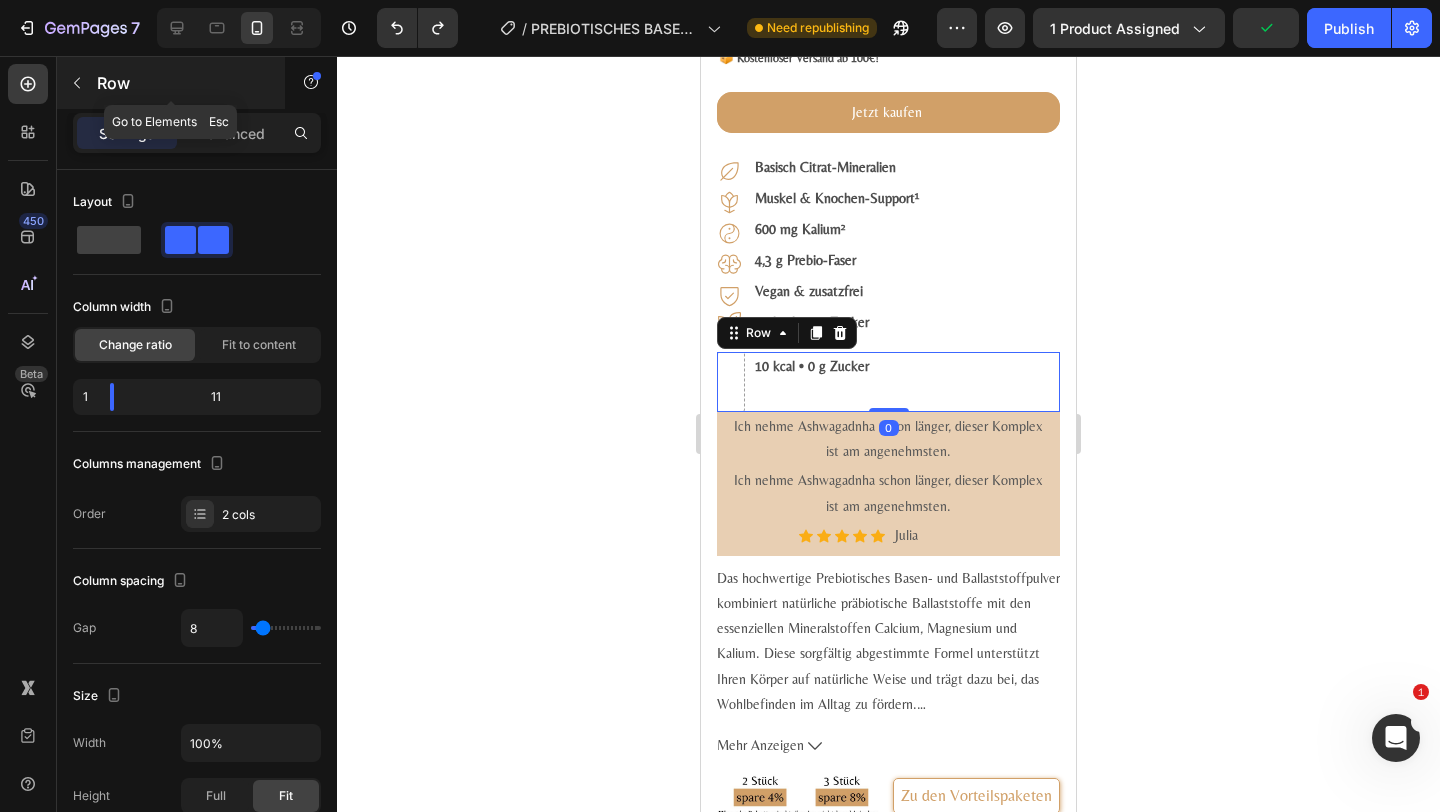 click on "Row" at bounding box center (182, 83) 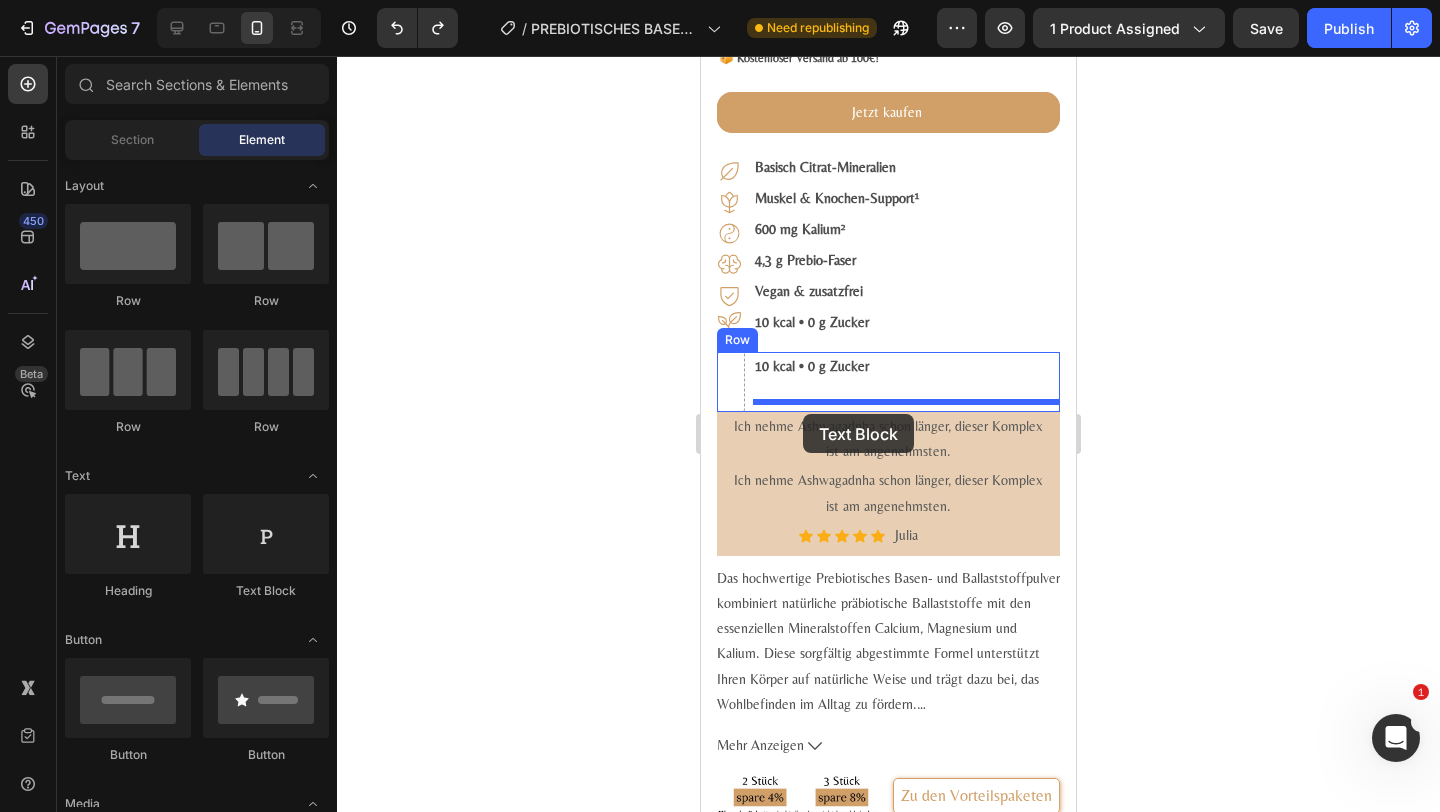 drag, startPoint x: 962, startPoint y: 593, endPoint x: 803, endPoint y: 414, distance: 239.42014 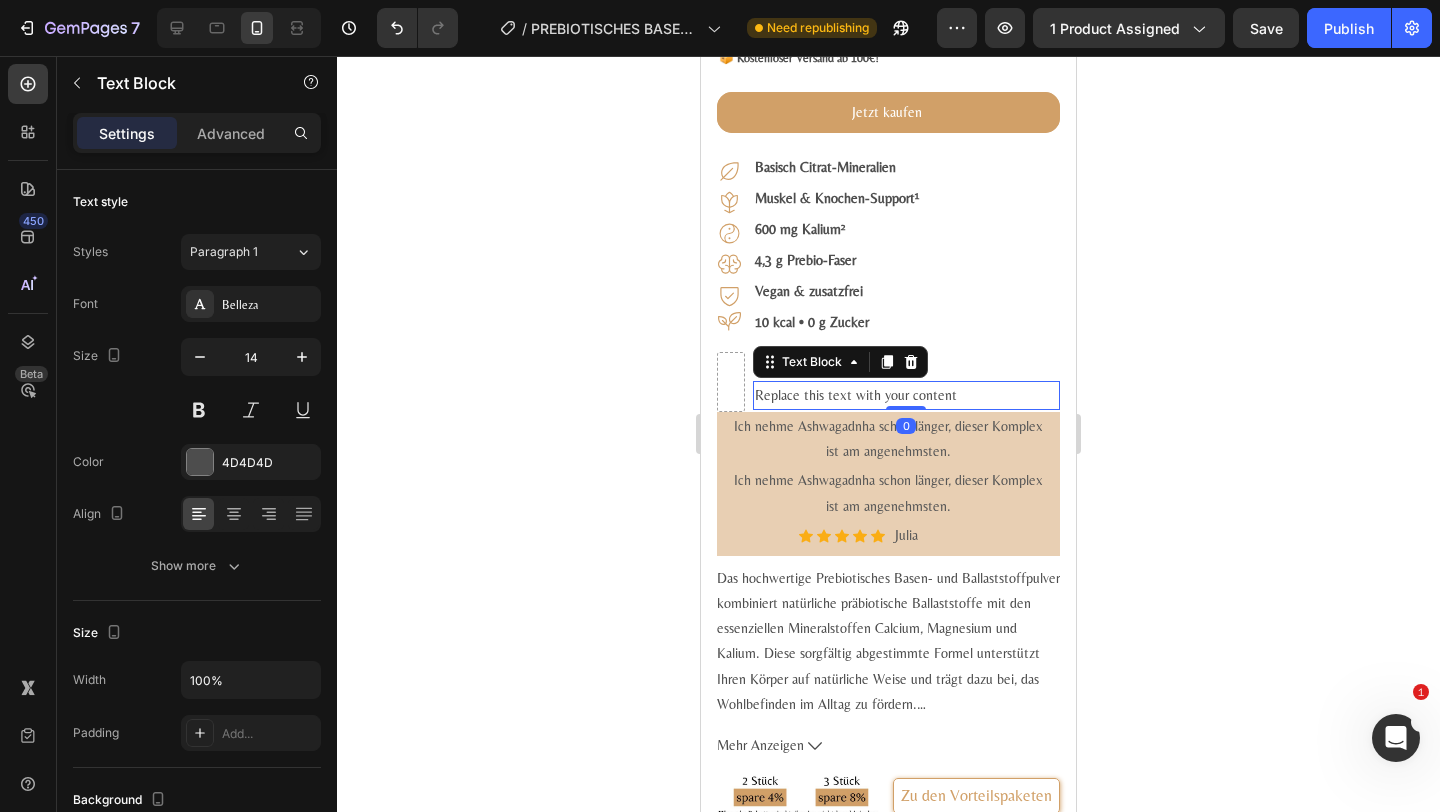 click on "Replace this text with your content" at bounding box center (906, 395) 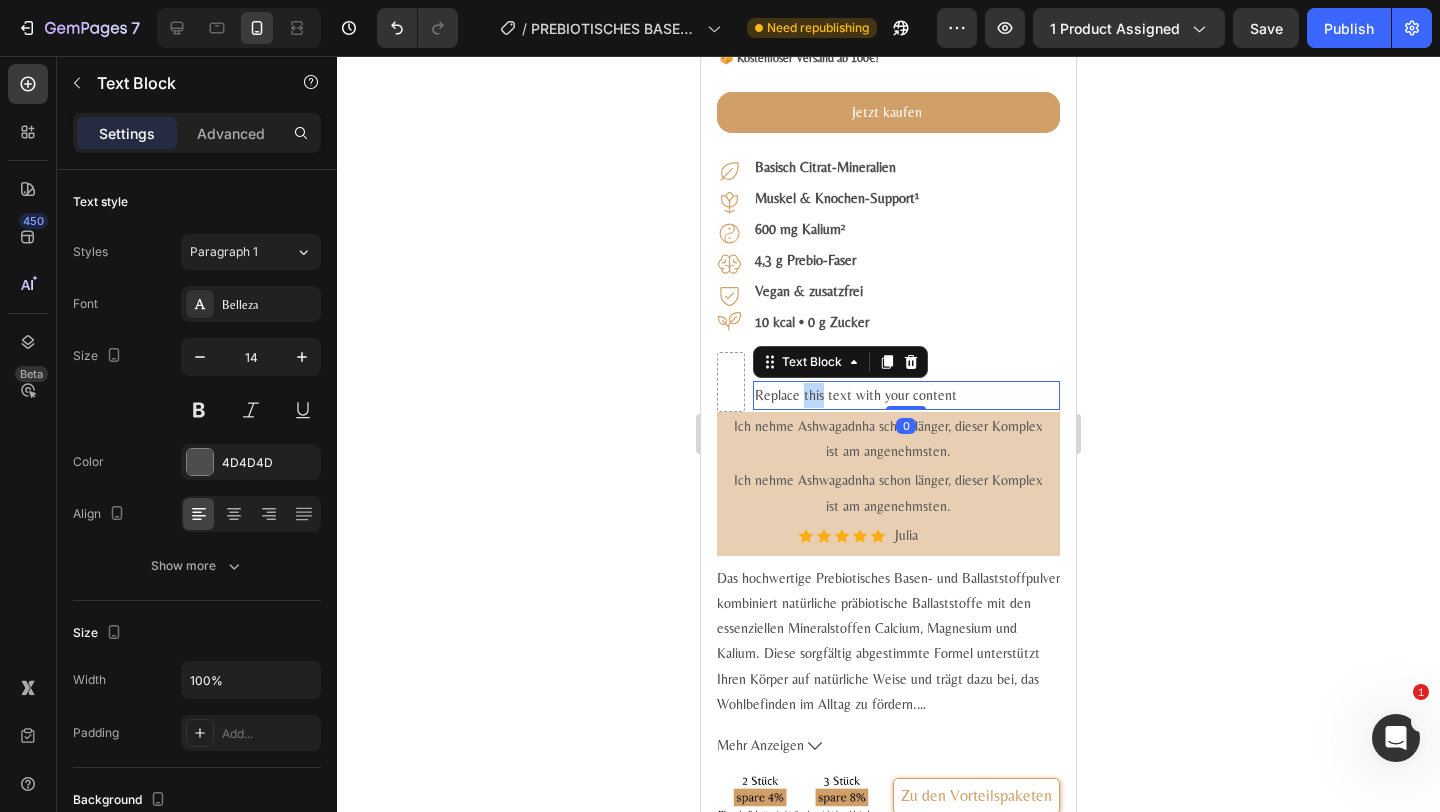click on "Replace this text with your content" at bounding box center [906, 395] 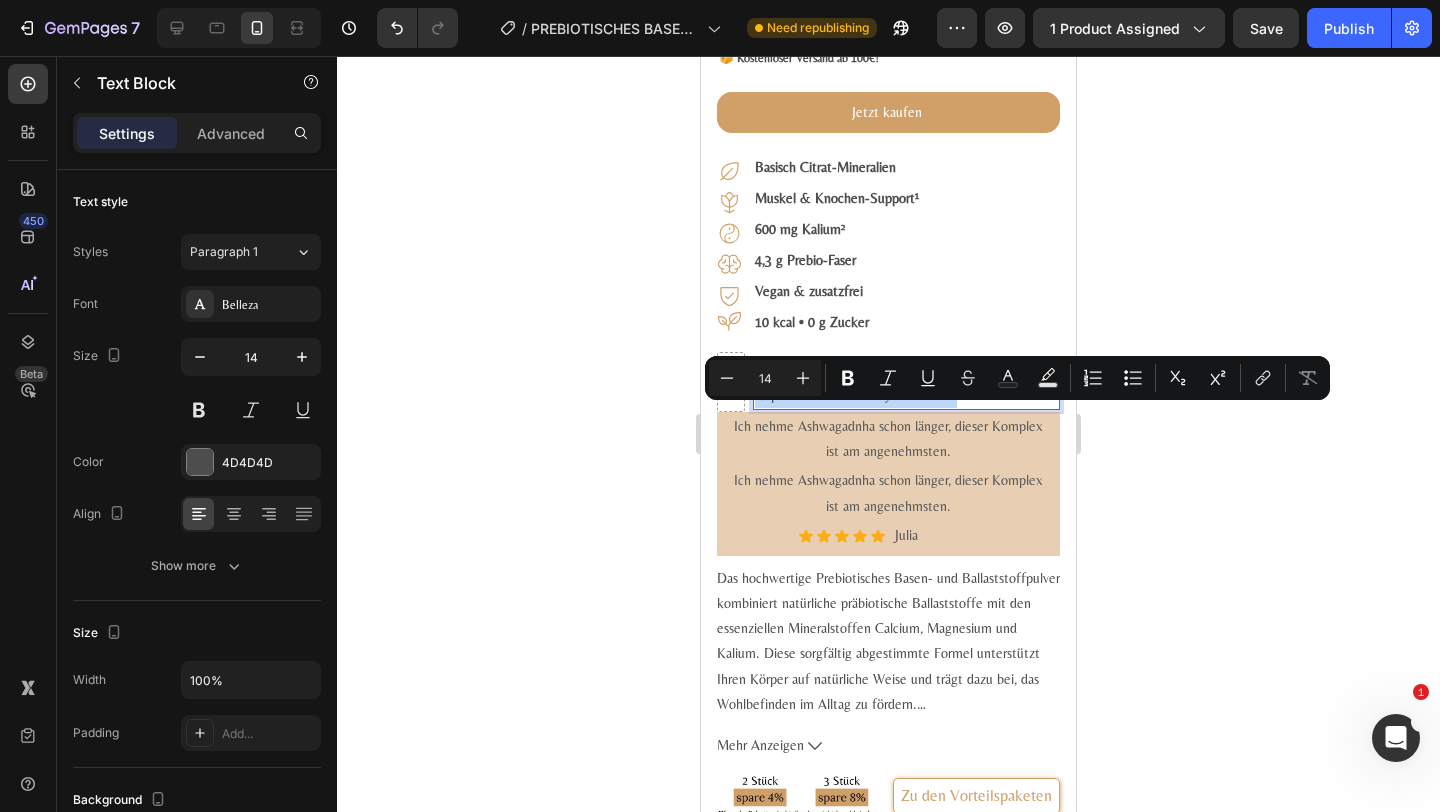 click on "Replace this text with your content" at bounding box center (906, 395) 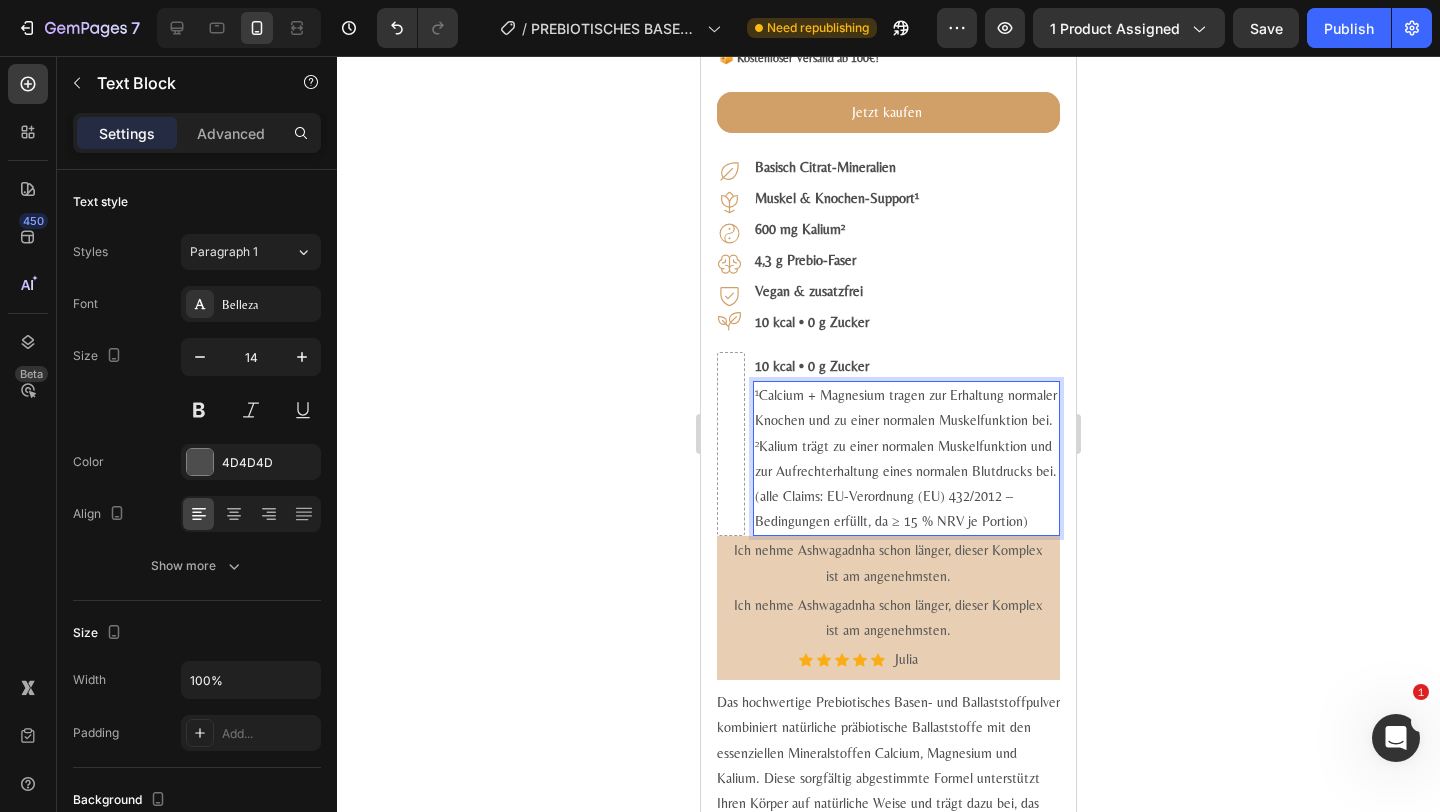 click 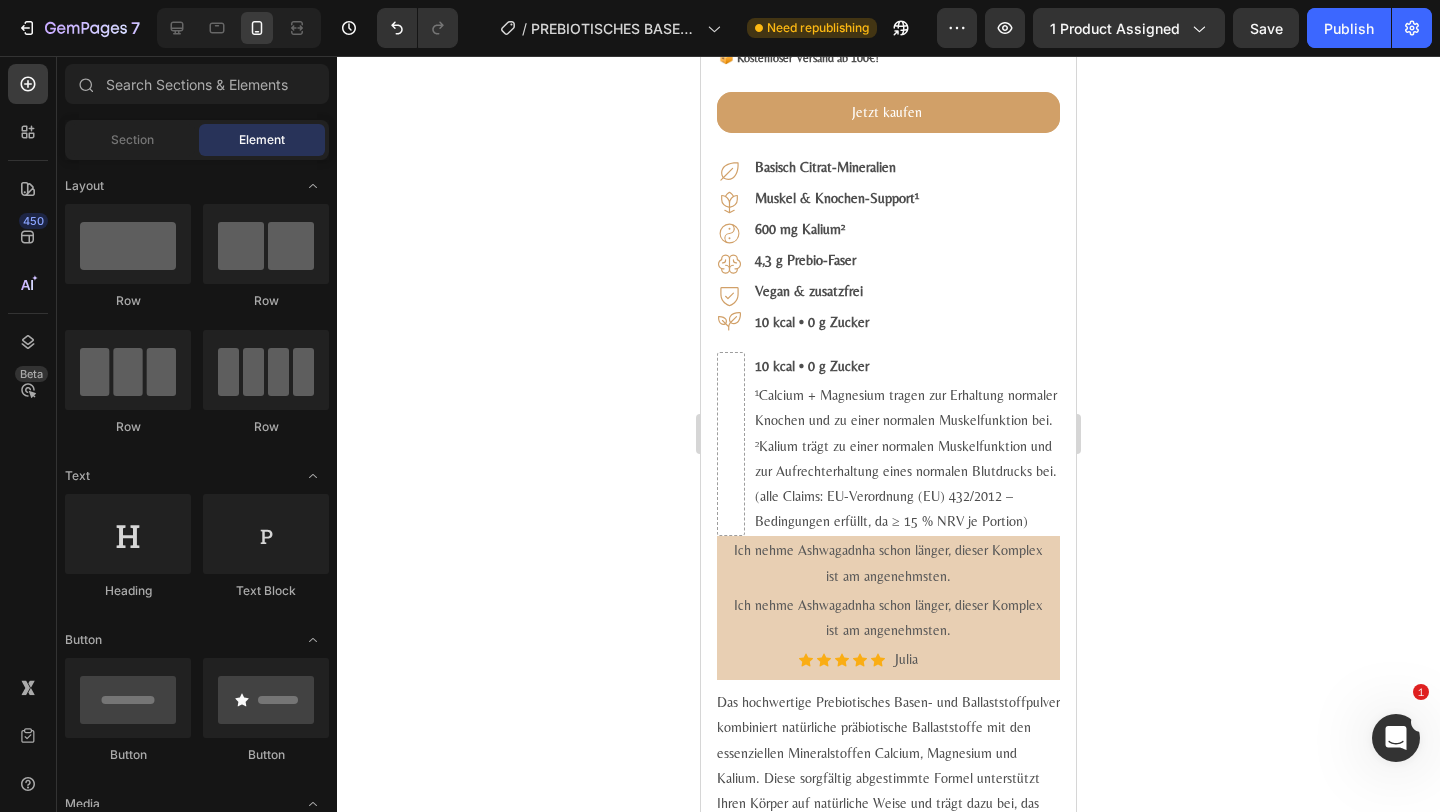 click on "¹Calcium + Magnesium tragen zur Erhaltung normaler Knochen und zu einer normalen Muskelfunktion bei. ²Kalium trägt zu einer normalen Muskelfunktion und zur Aufrechterhaltung eines normalen Blutdrucks bei. (alle Claims: EU-Verordnung (EU) 432/2012 – Bedingungen erfüllt, da ≥ 15 % NRV je Portion)" at bounding box center (906, 458) 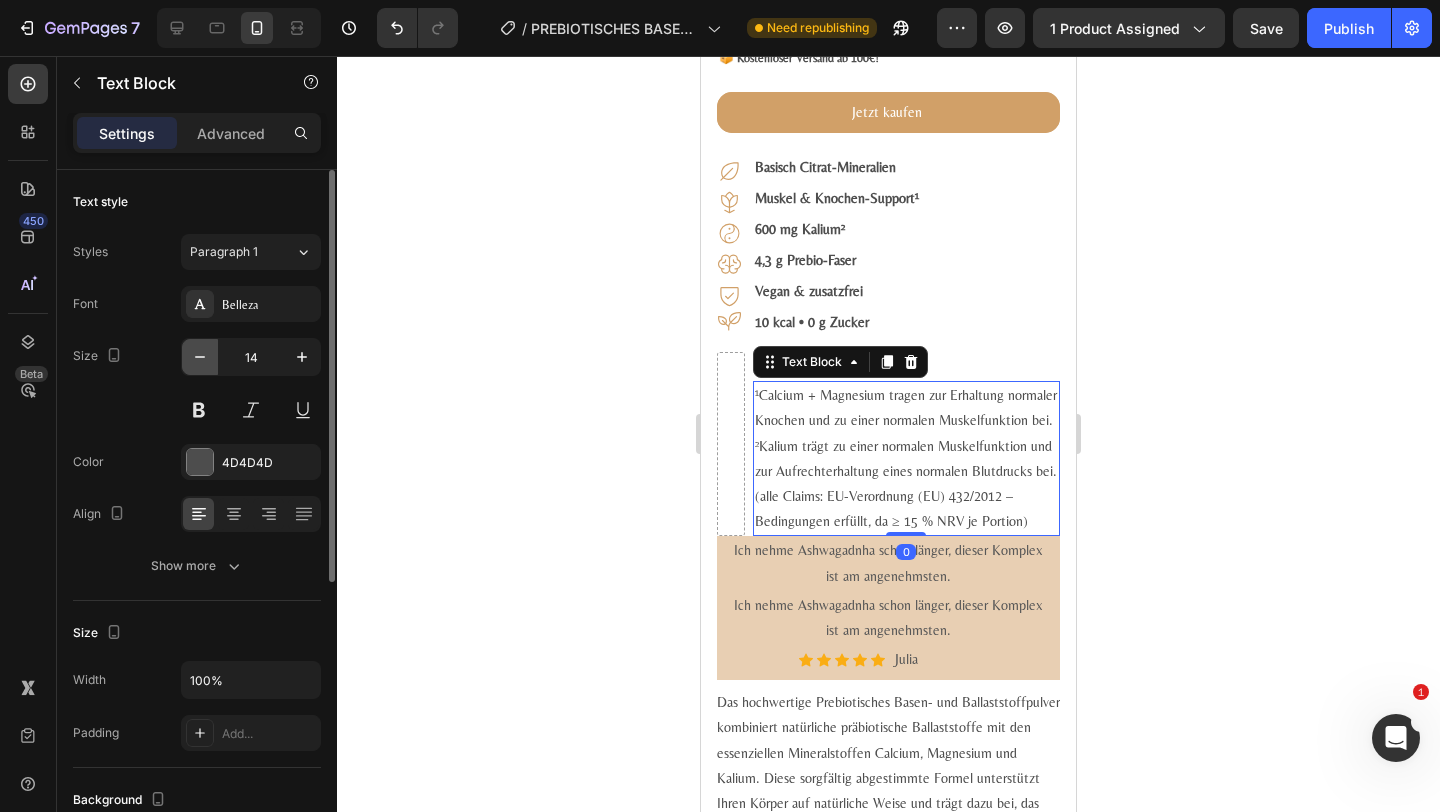 click 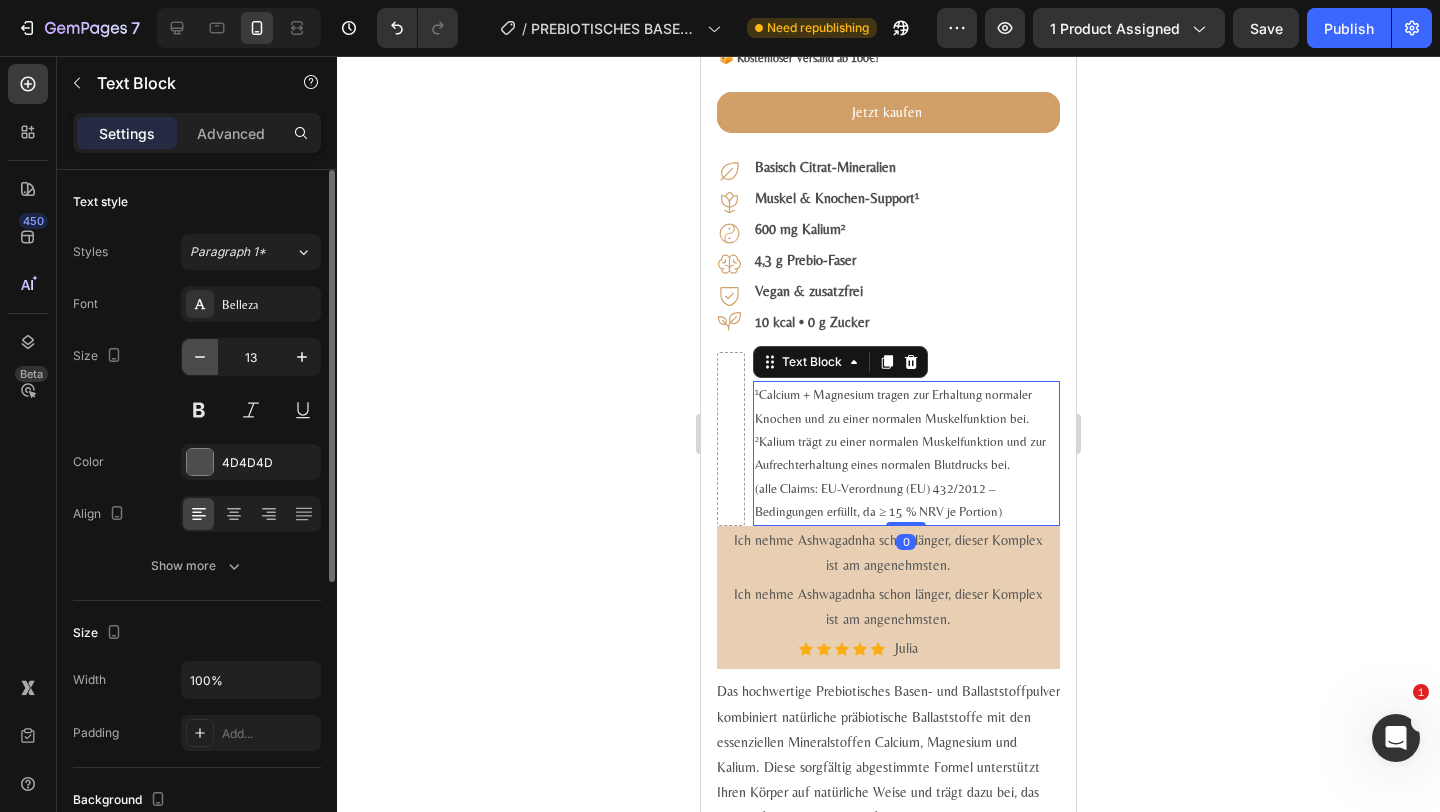 click 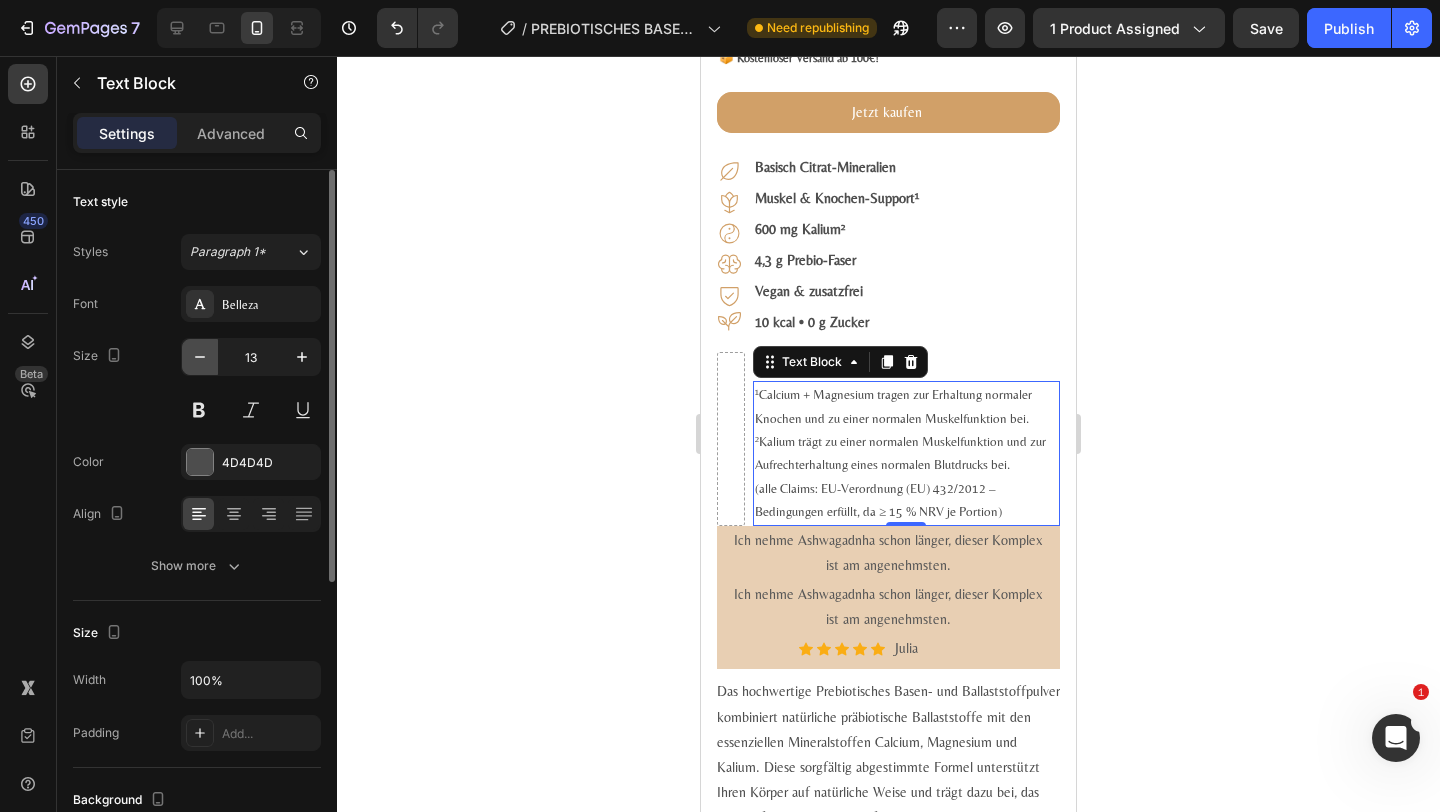 type on "12" 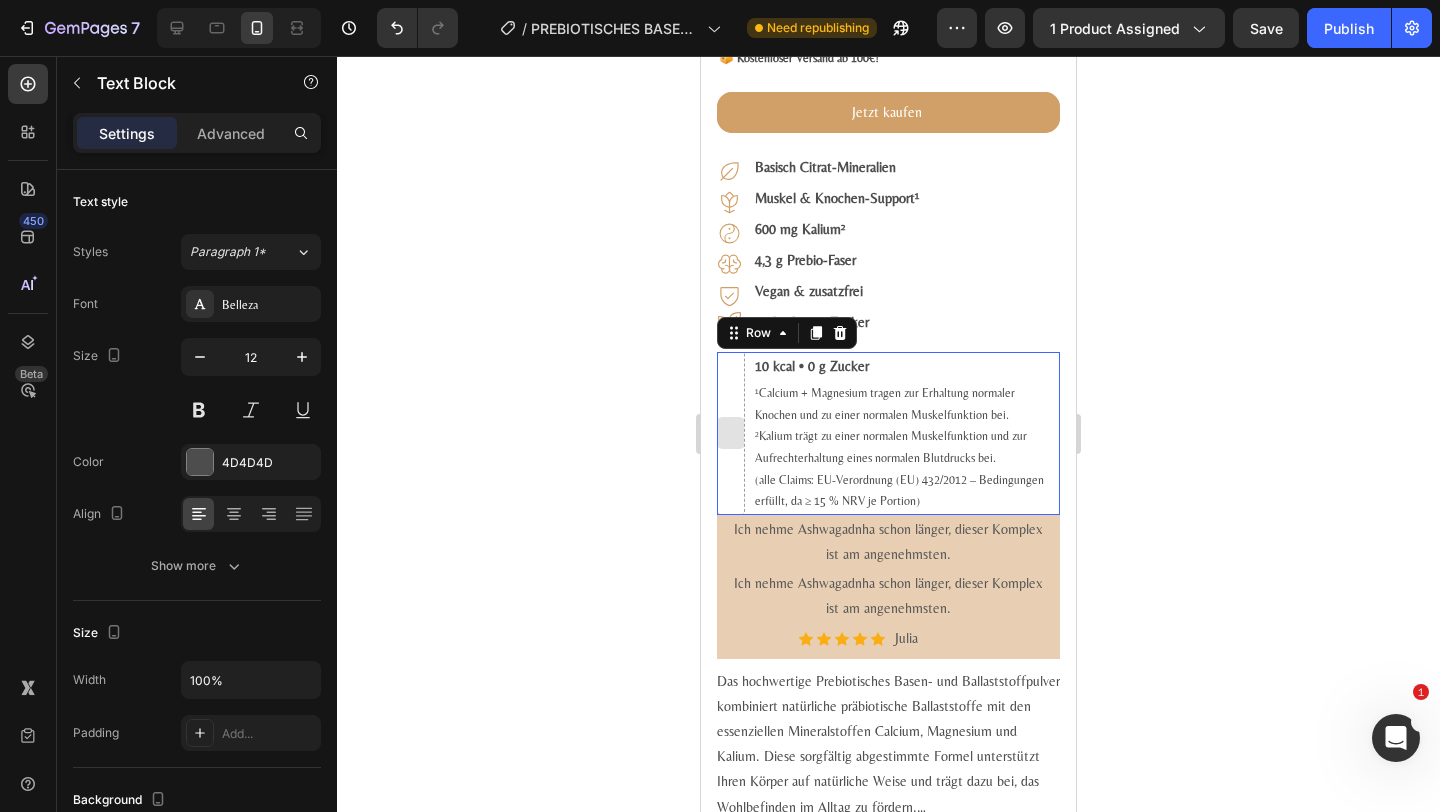 click at bounding box center [731, 433] 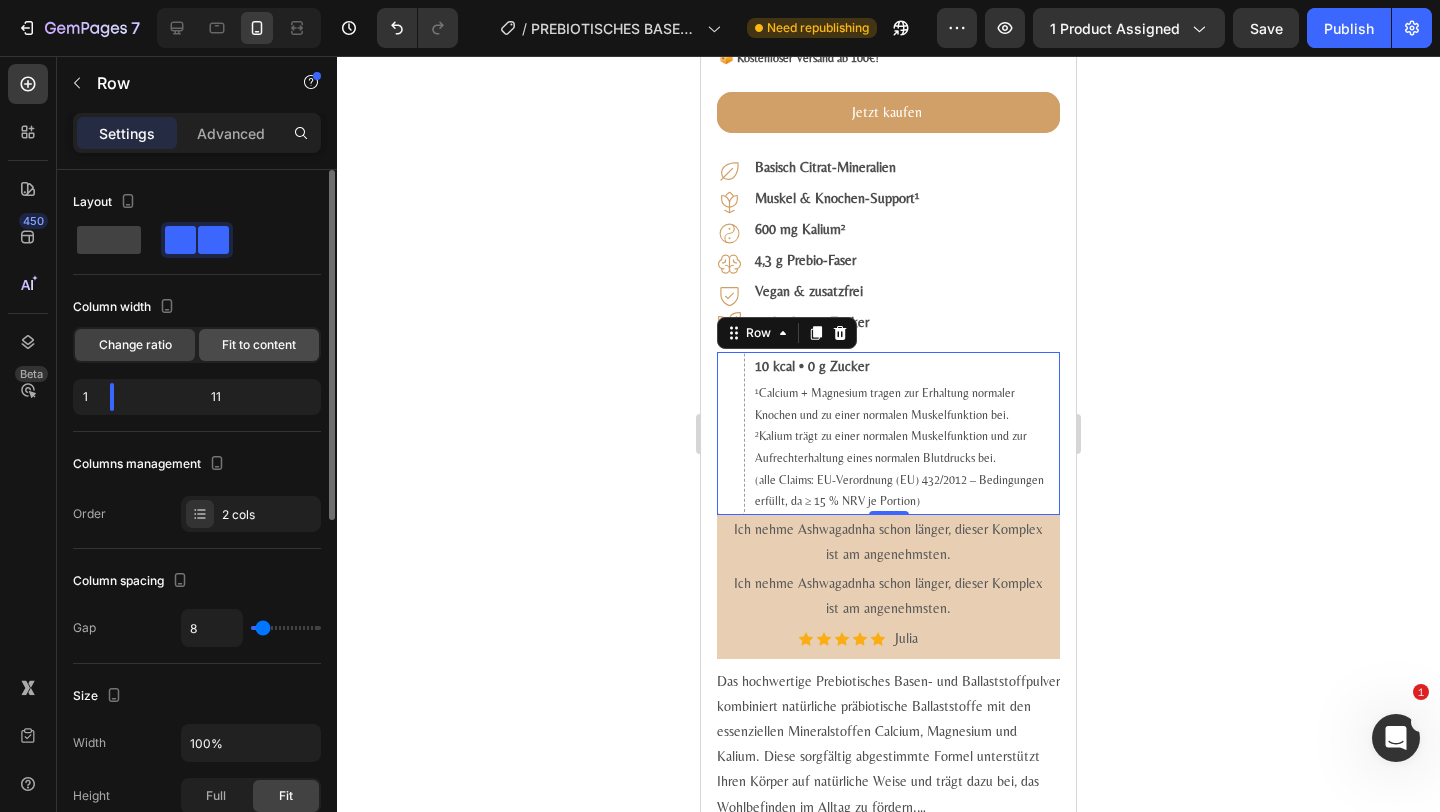 click on "Fit to content" 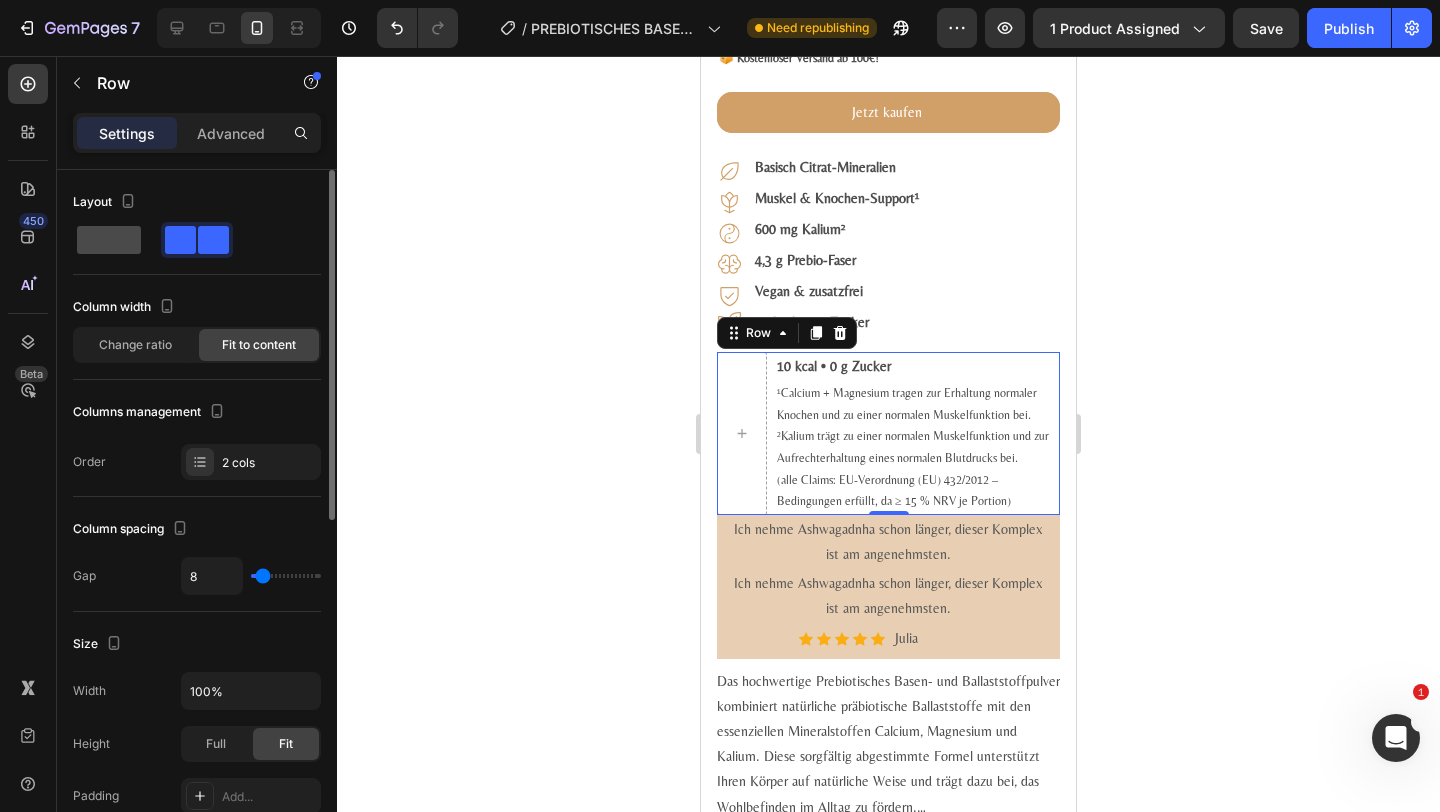 click 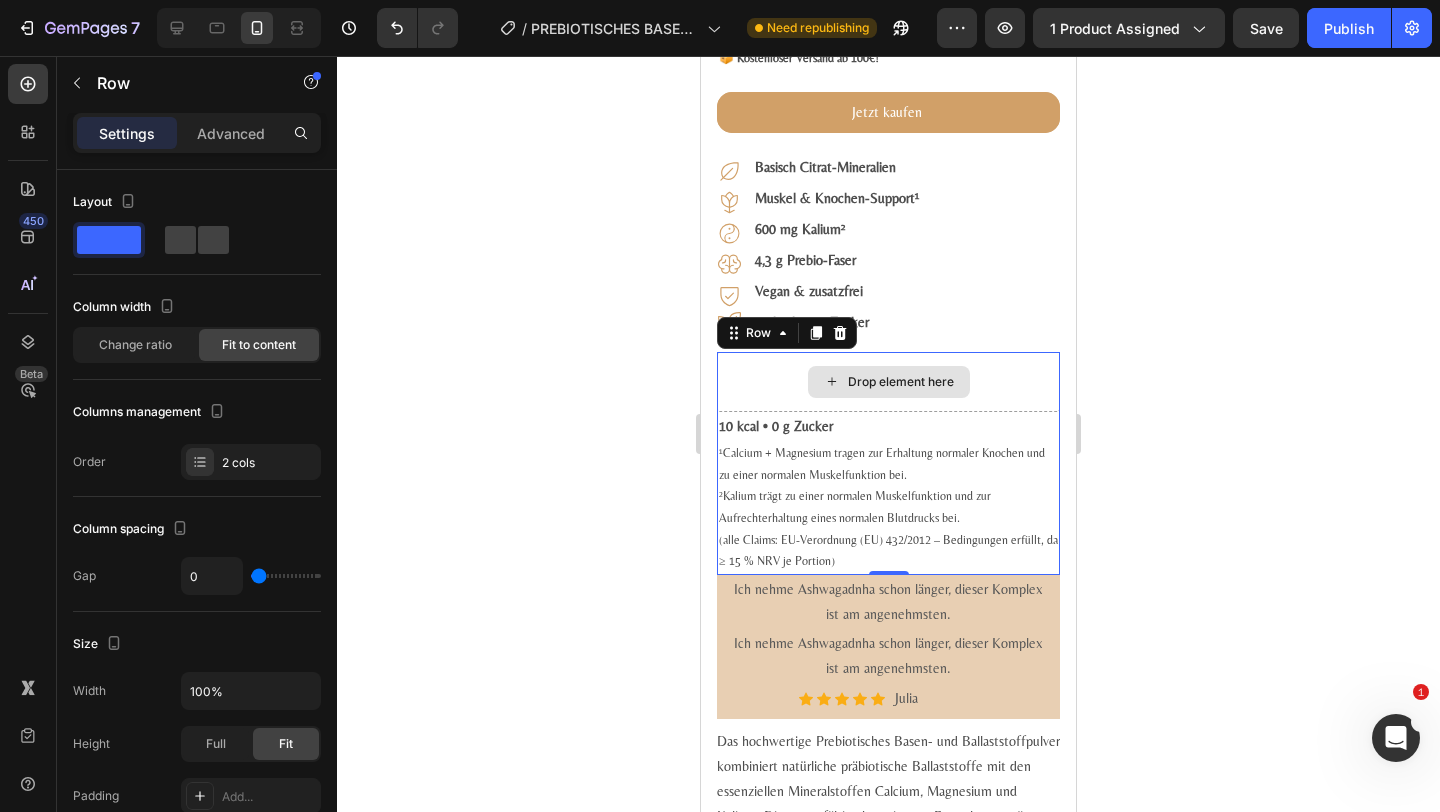 click on "Drop element here" at bounding box center [888, 382] 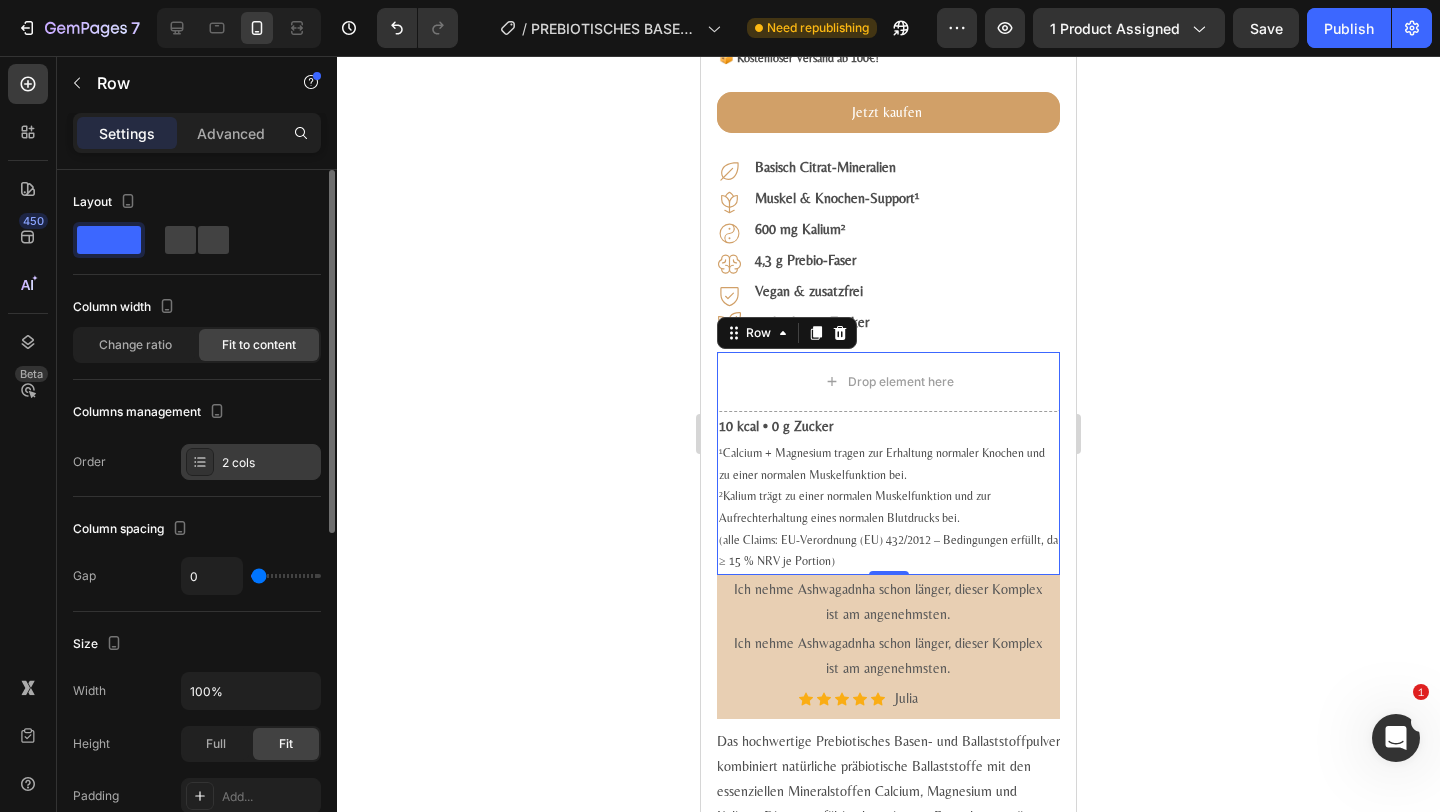 click on "2 cols" at bounding box center (251, 462) 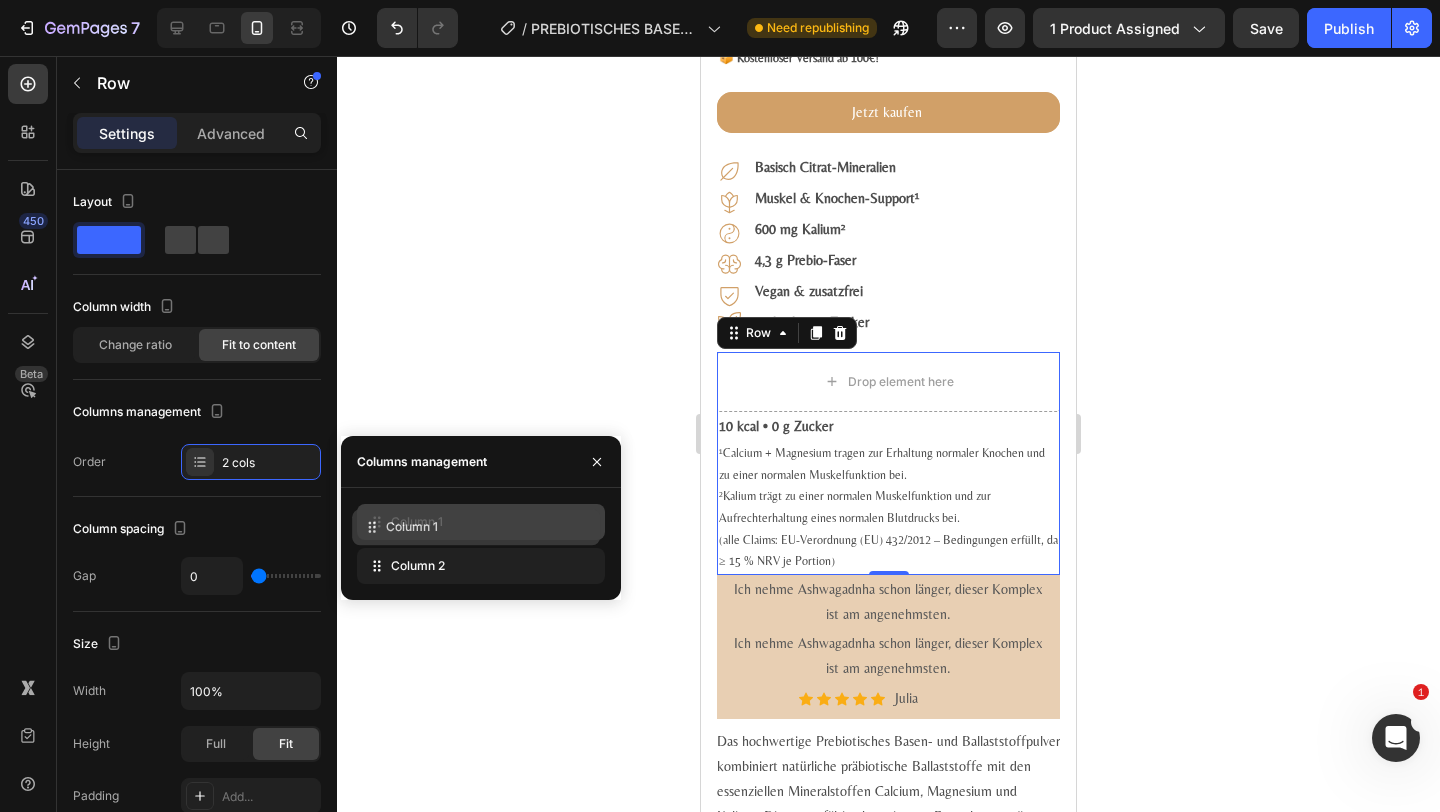 type 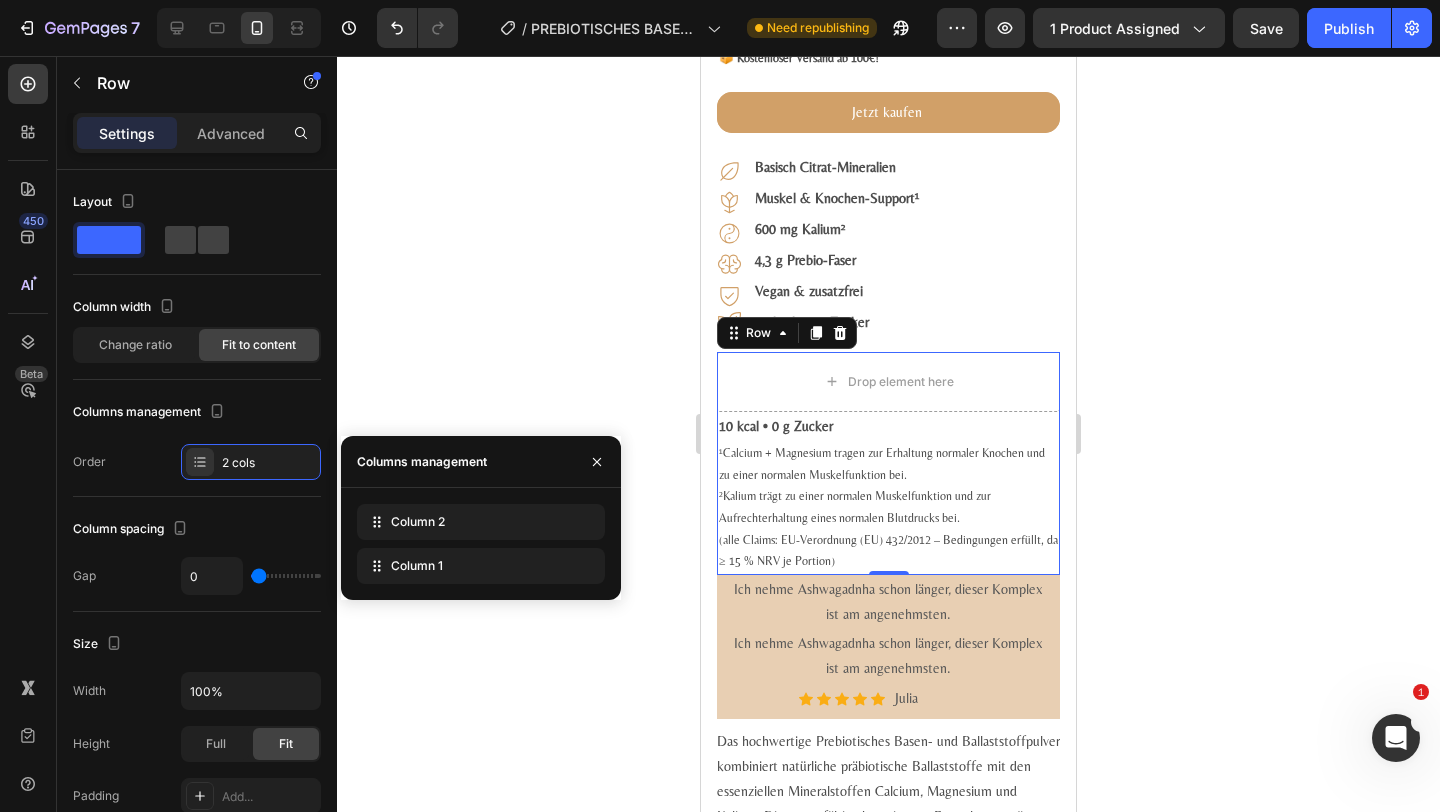 click on "Column 2 Column 1" at bounding box center (481, 544) 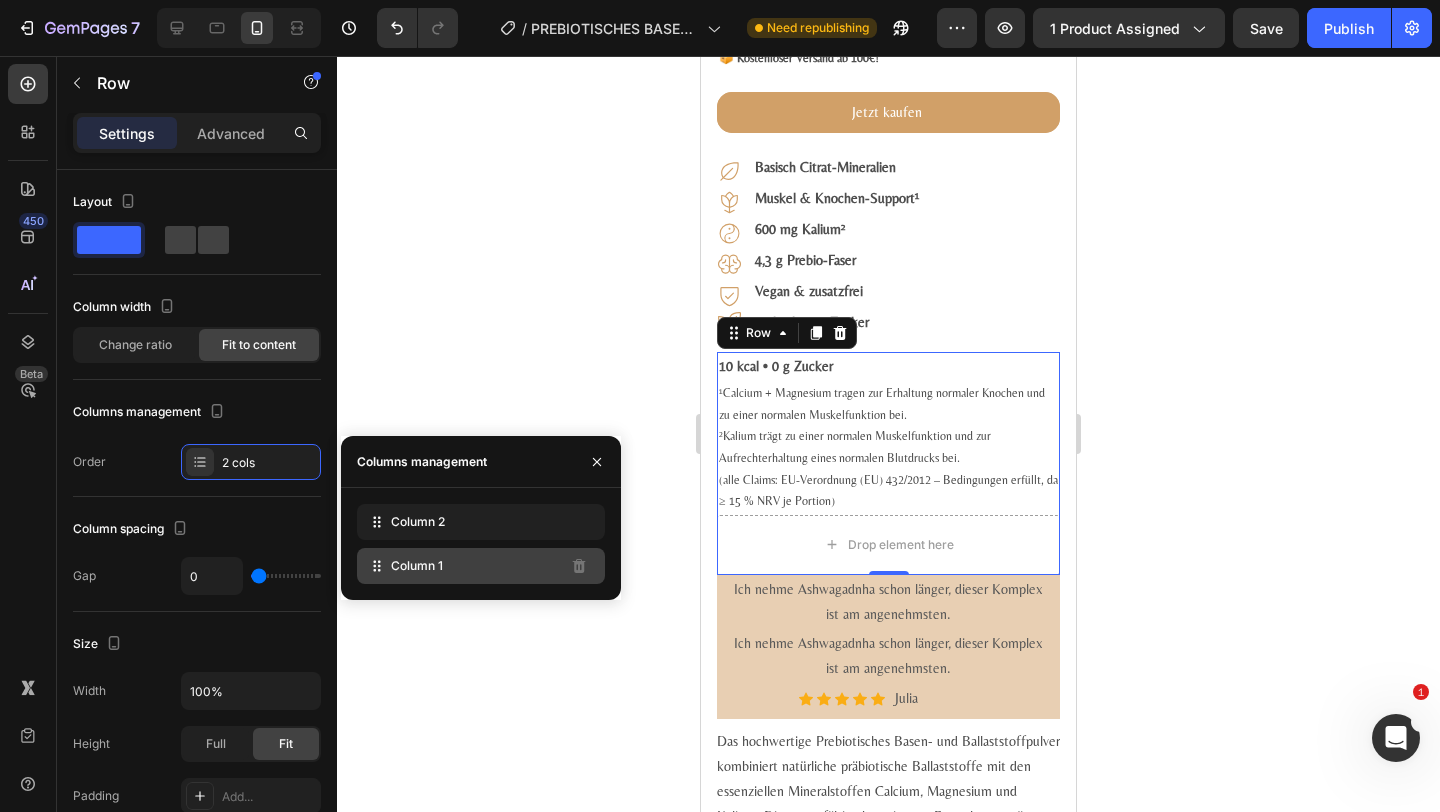 click on "Column 1" 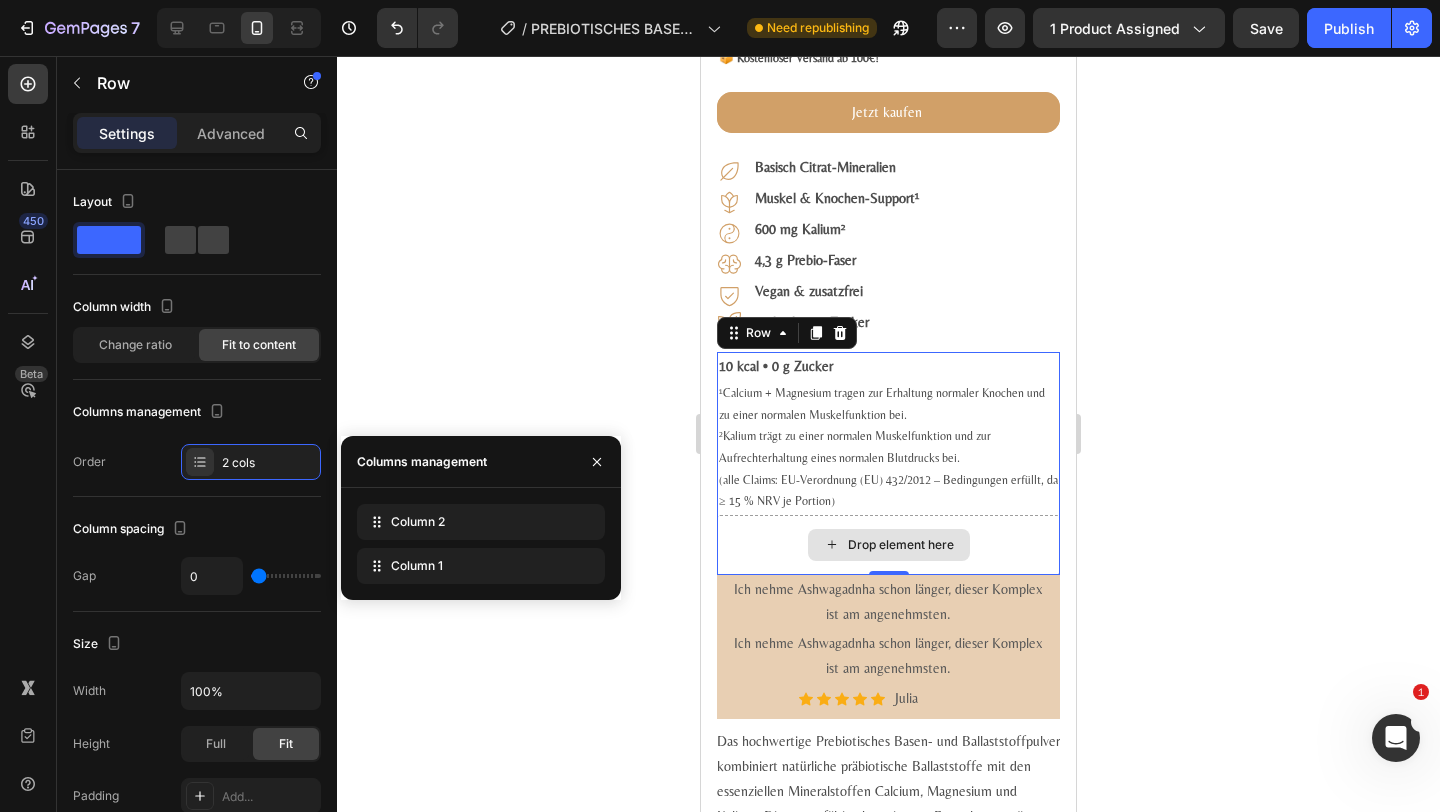 click on "Drop element here" at bounding box center [888, 545] 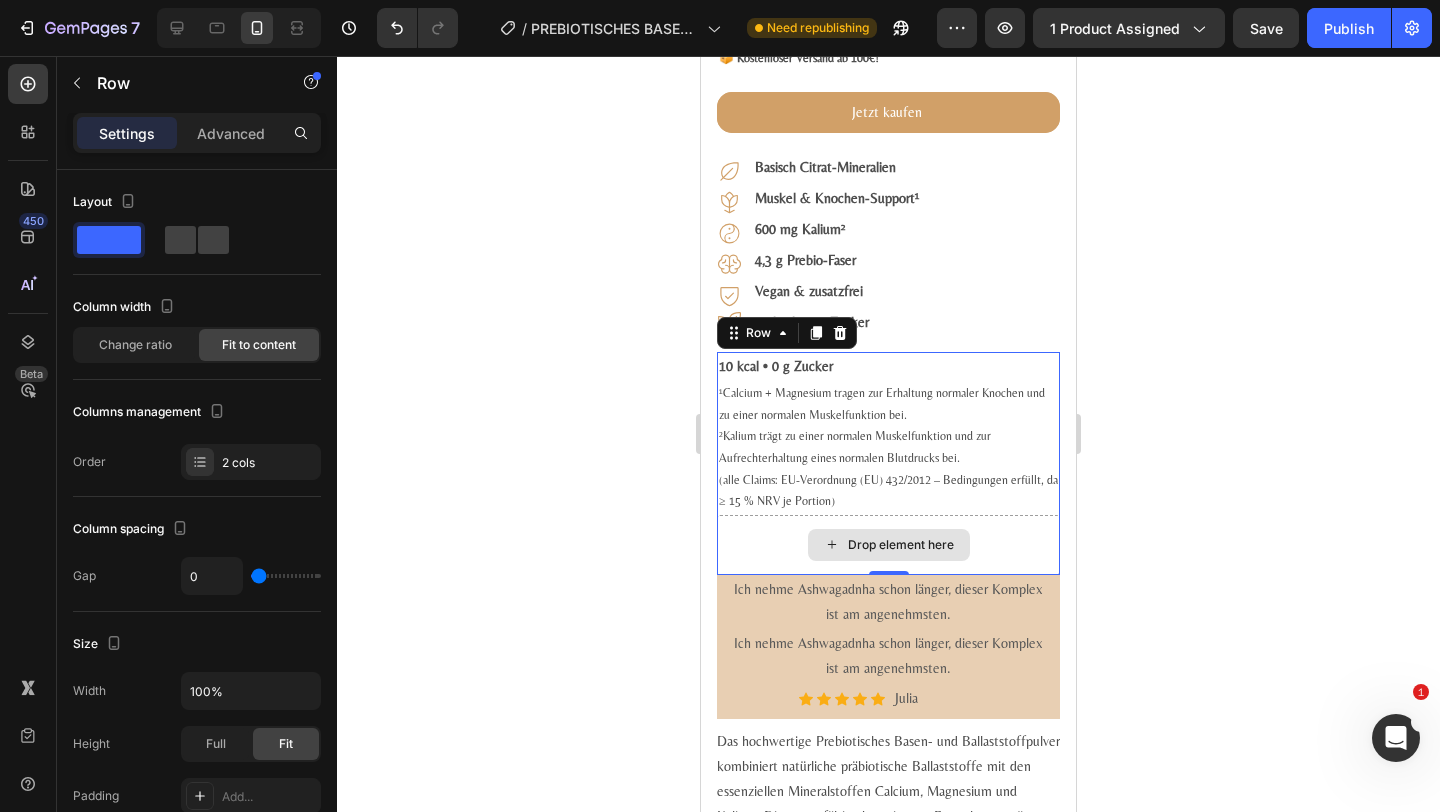 click on "Drop element here" at bounding box center (888, 545) 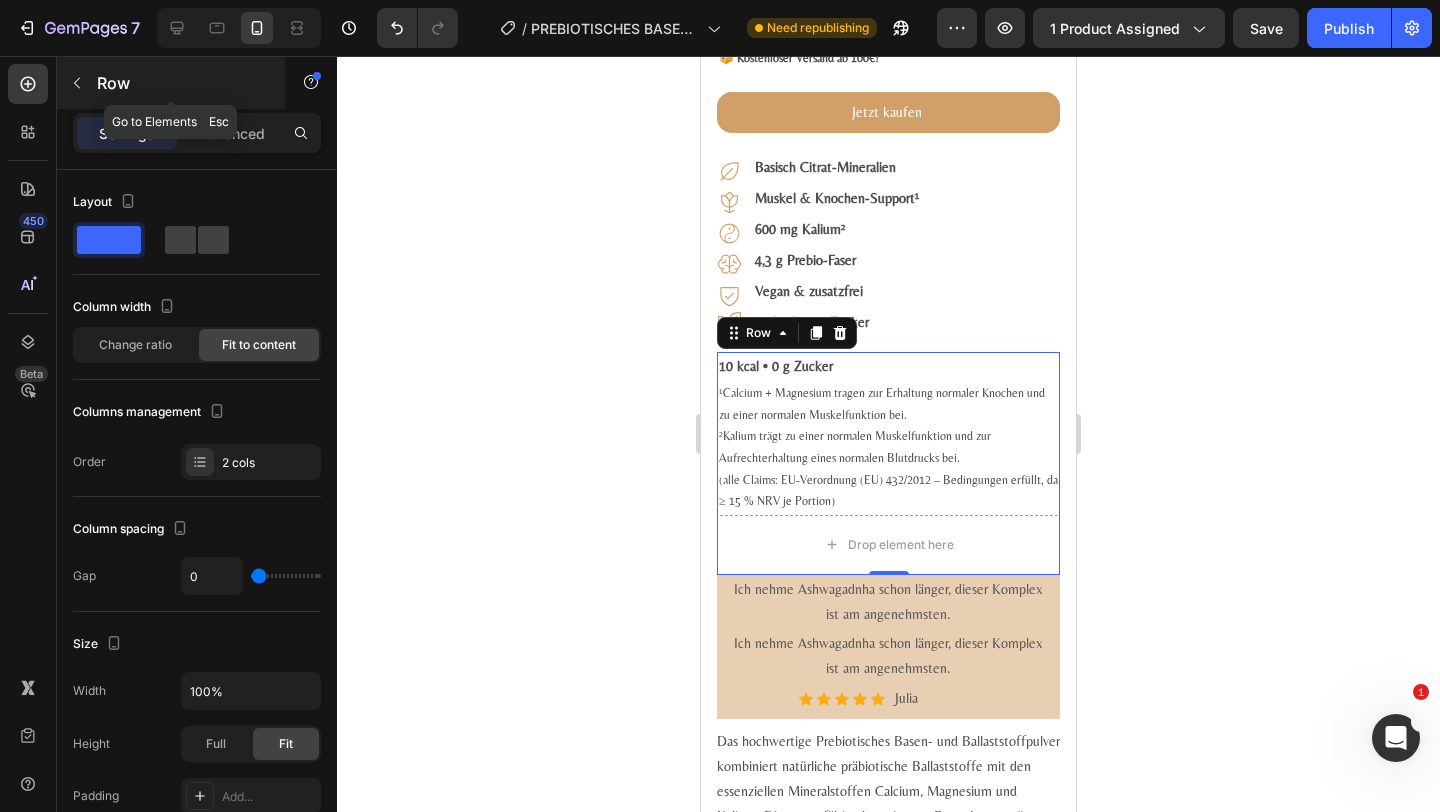 click on "Row" at bounding box center (182, 83) 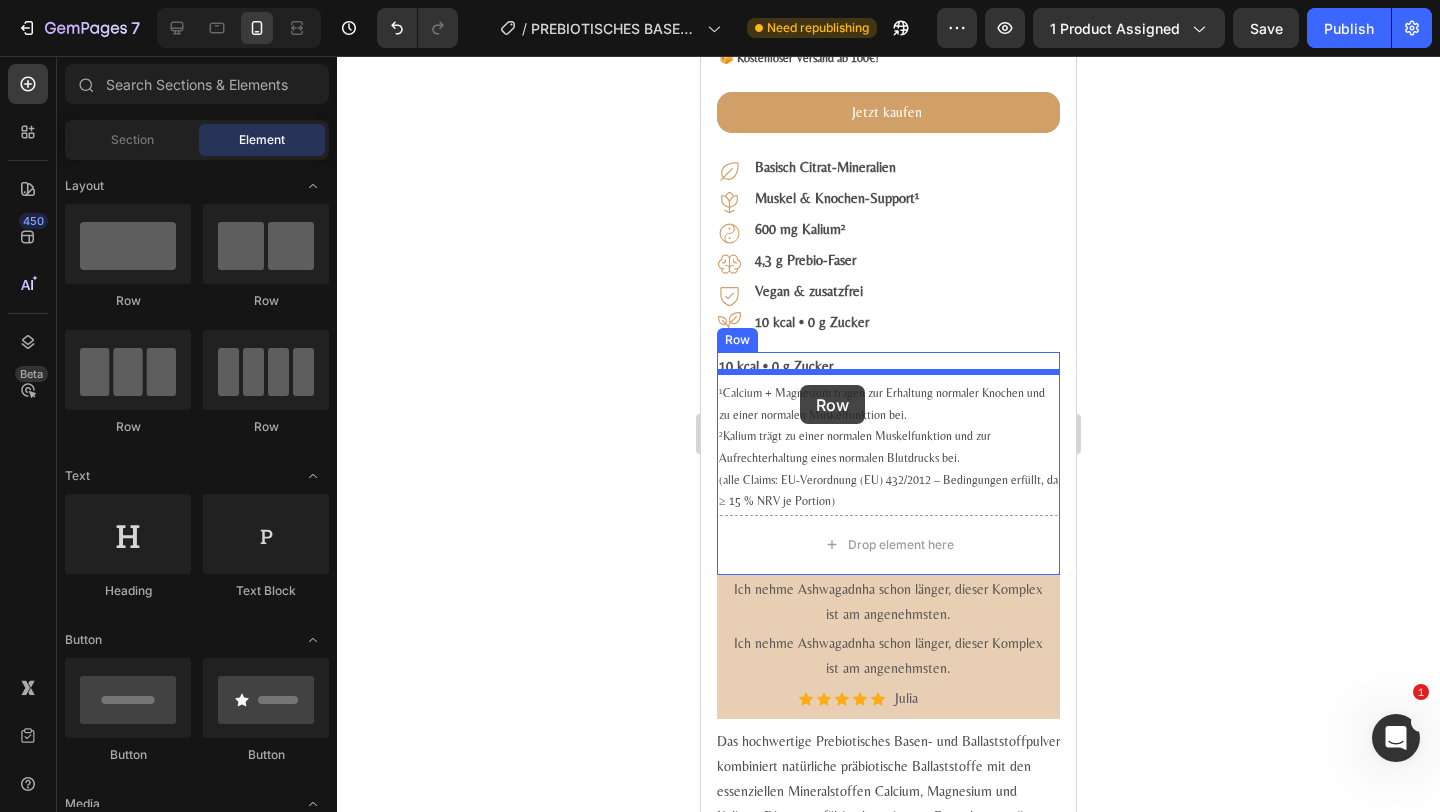 drag, startPoint x: 828, startPoint y: 318, endPoint x: 798, endPoint y: 385, distance: 73.409805 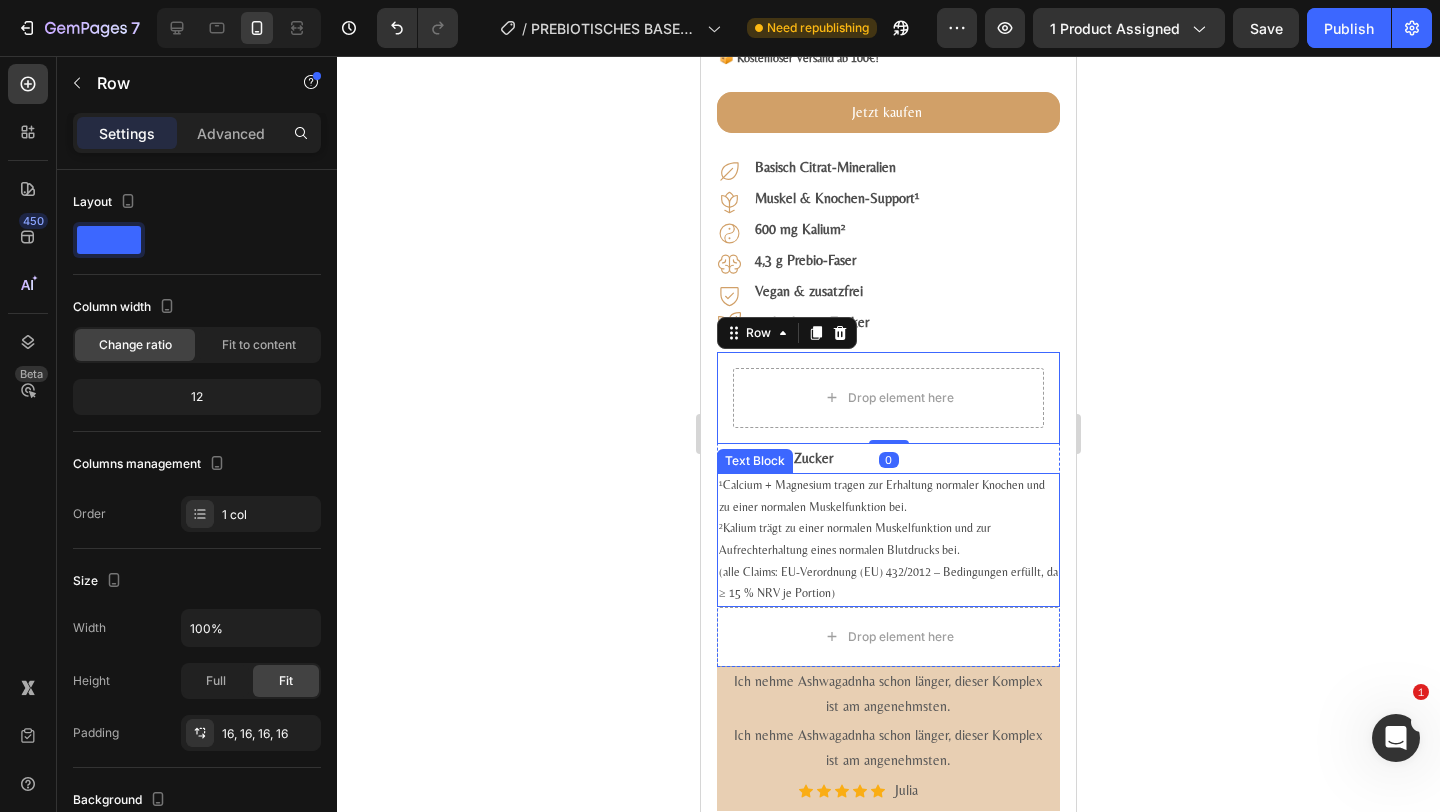 click on "¹Calcium + Magnesium tragen zur Erhaltung normaler Knochen und zu einer normalen Muskelfunktion bei. ²Kalium trägt zu einer normalen Muskelfunktion und zur Aufrechterhaltung eines normalen Blutdrucks bei. (alle Claims: EU-Verordnung (EU) 432/2012 – Bedingungen erfüllt, da ≥ 15 % NRV je Portion)" at bounding box center (888, 540) 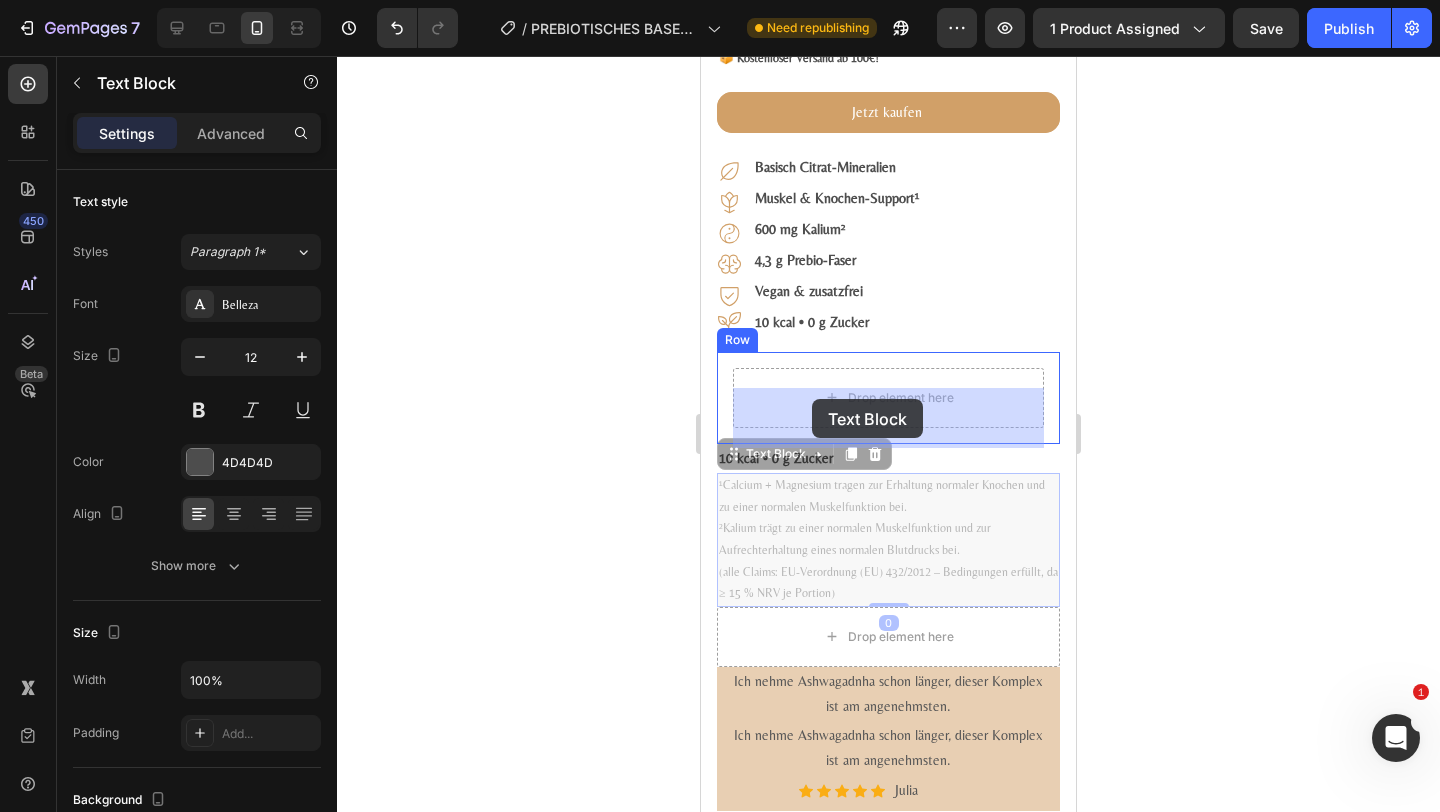 drag, startPoint x: 800, startPoint y: 481, endPoint x: 812, endPoint y: 398, distance: 83.86298 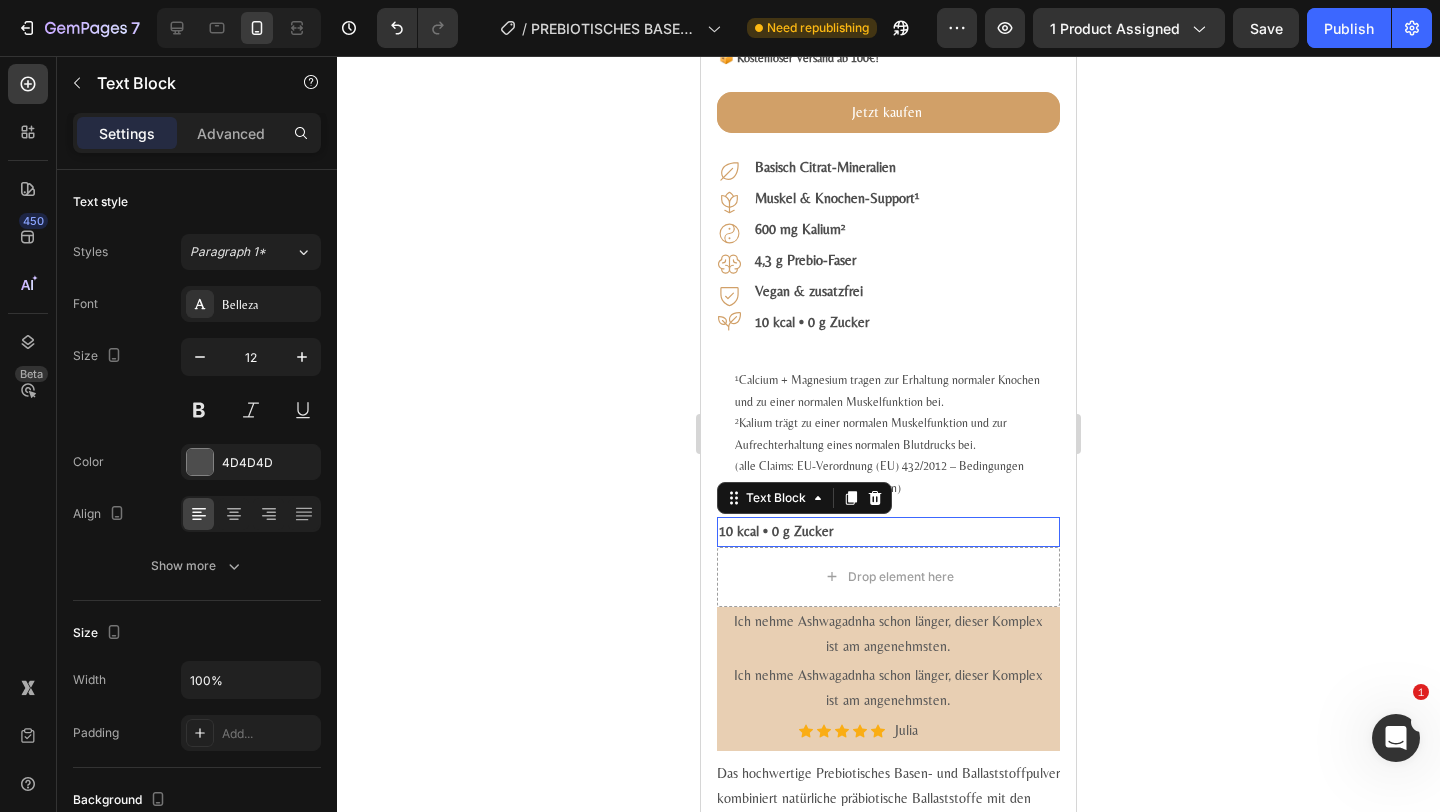 click on "10 kcal • 0 g Zucker" at bounding box center [888, 531] 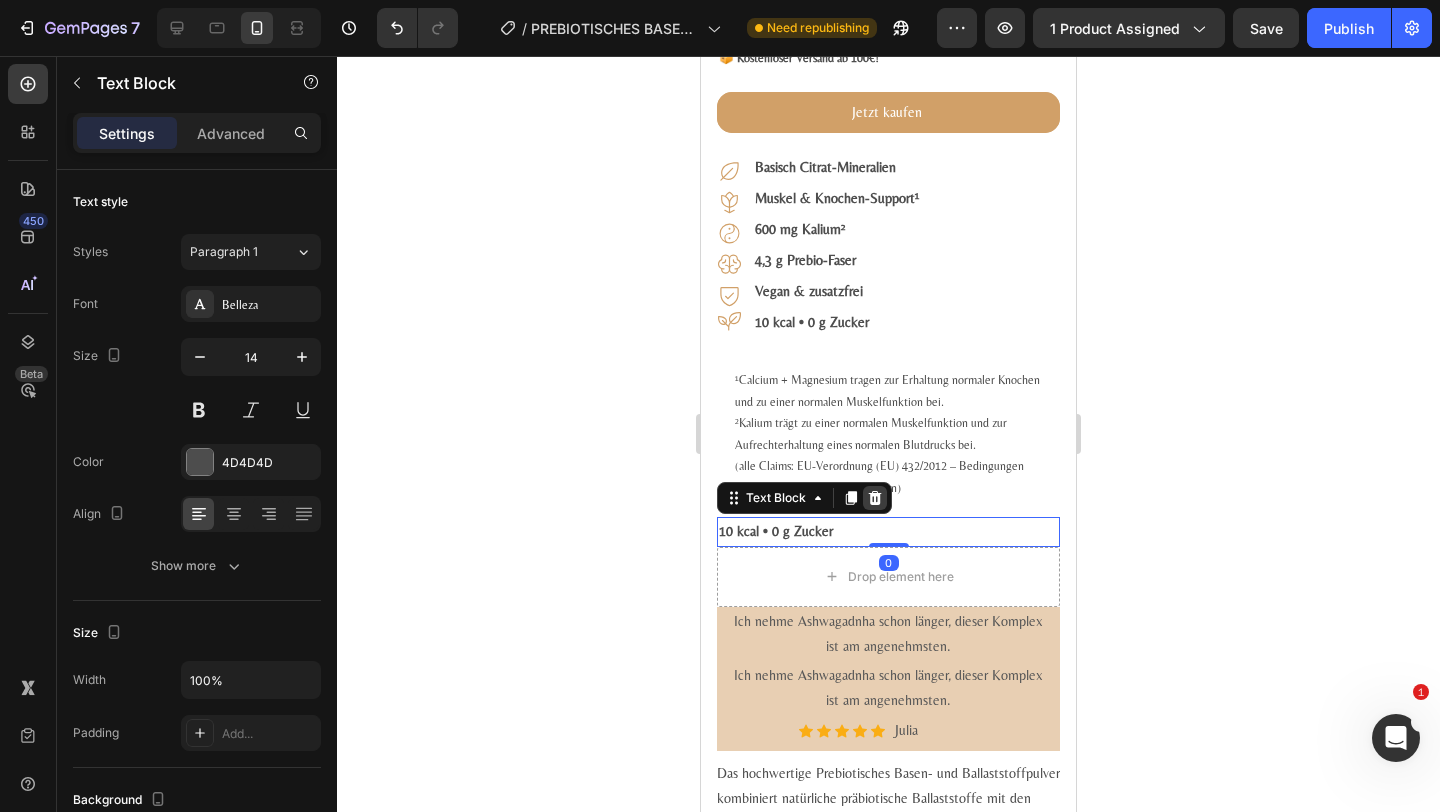 click 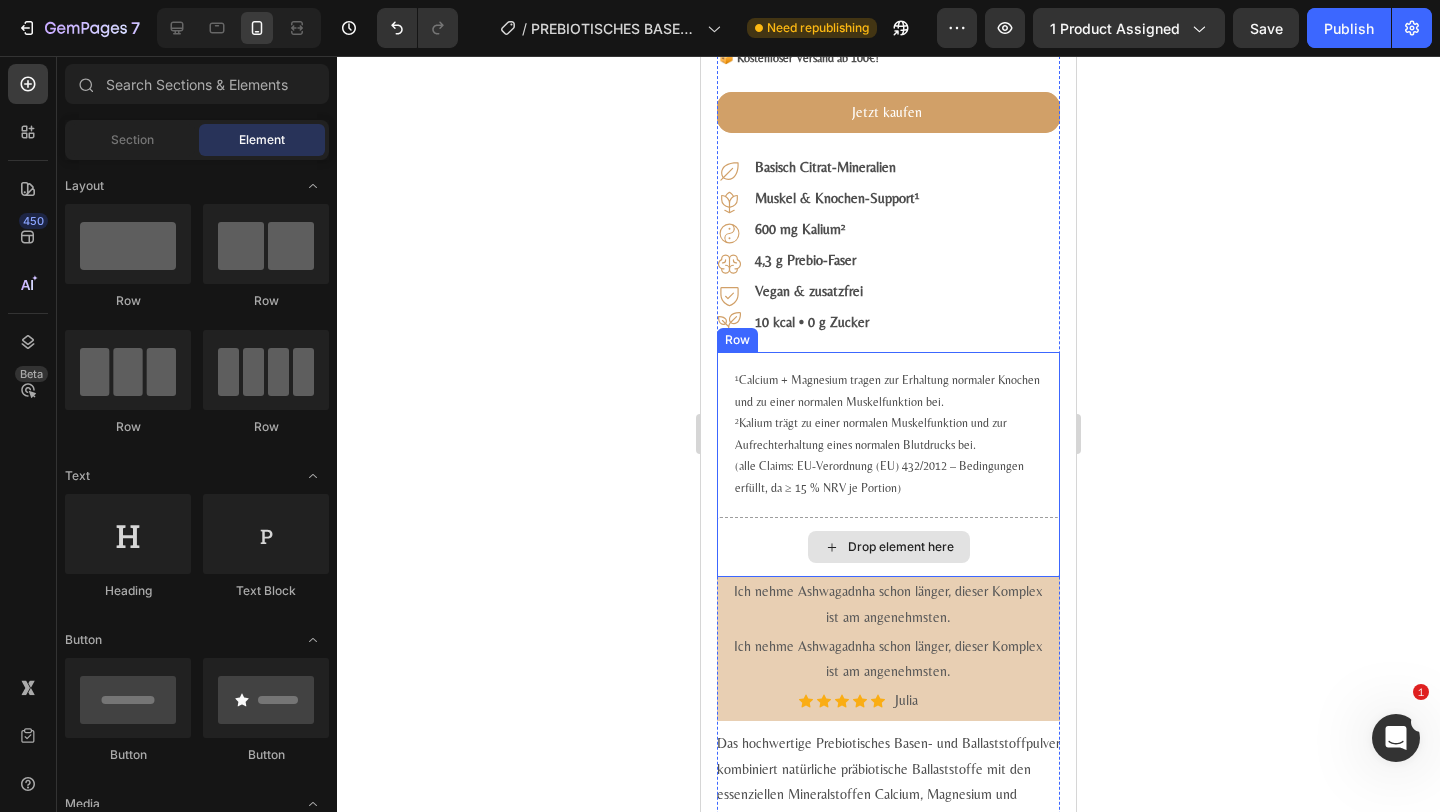 click on "Drop element here" at bounding box center [889, 547] 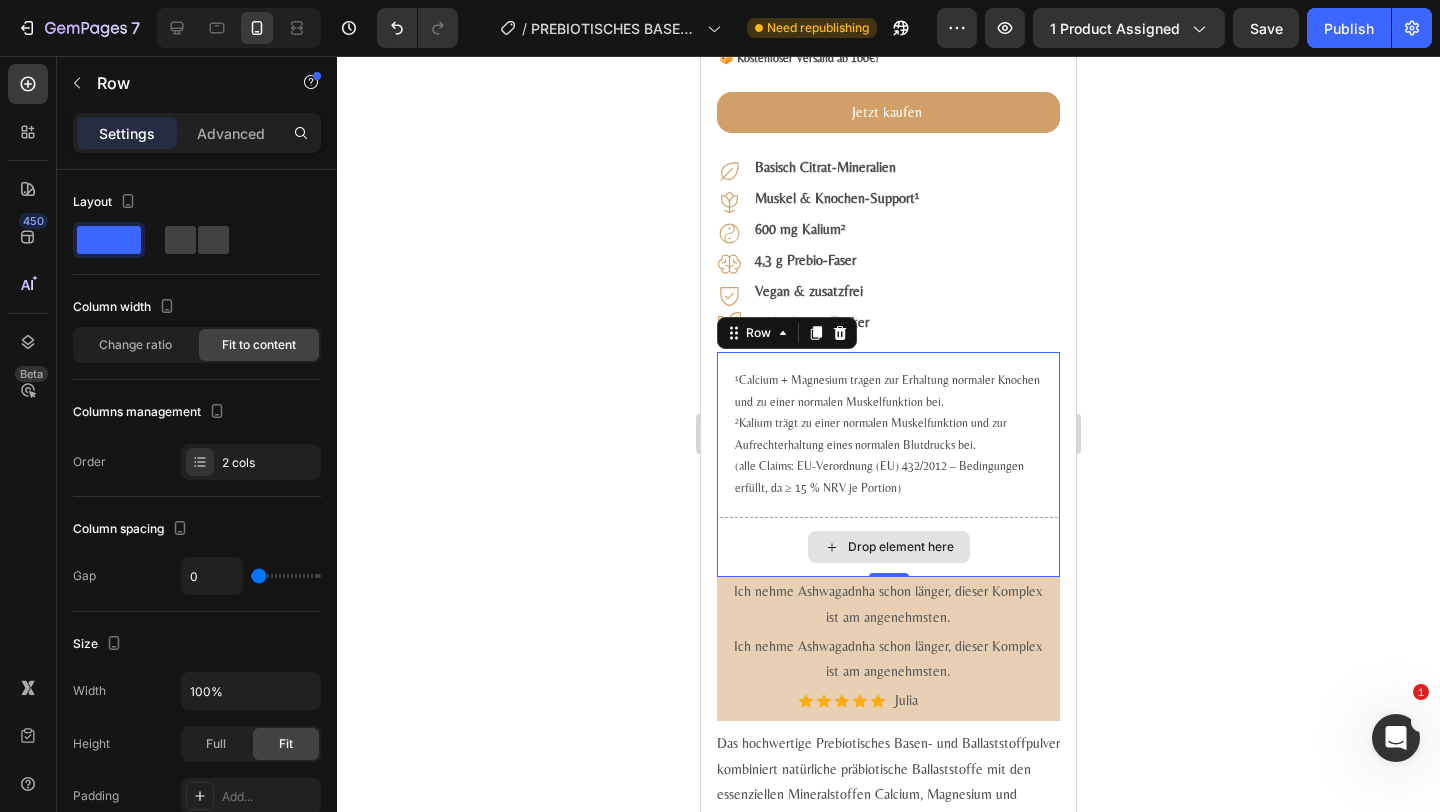 click on "Drop element here" at bounding box center (888, 547) 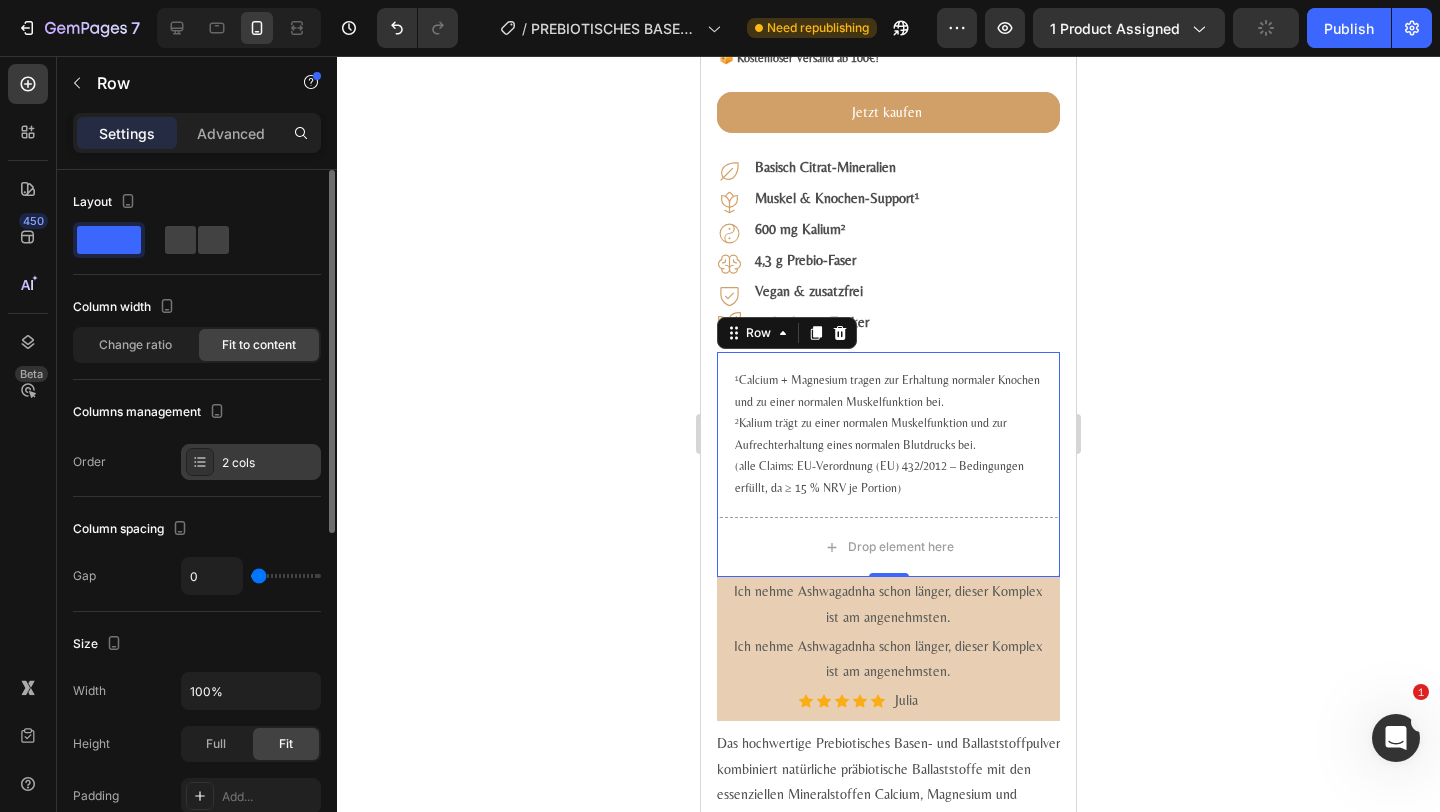 click on "2 cols" at bounding box center (269, 463) 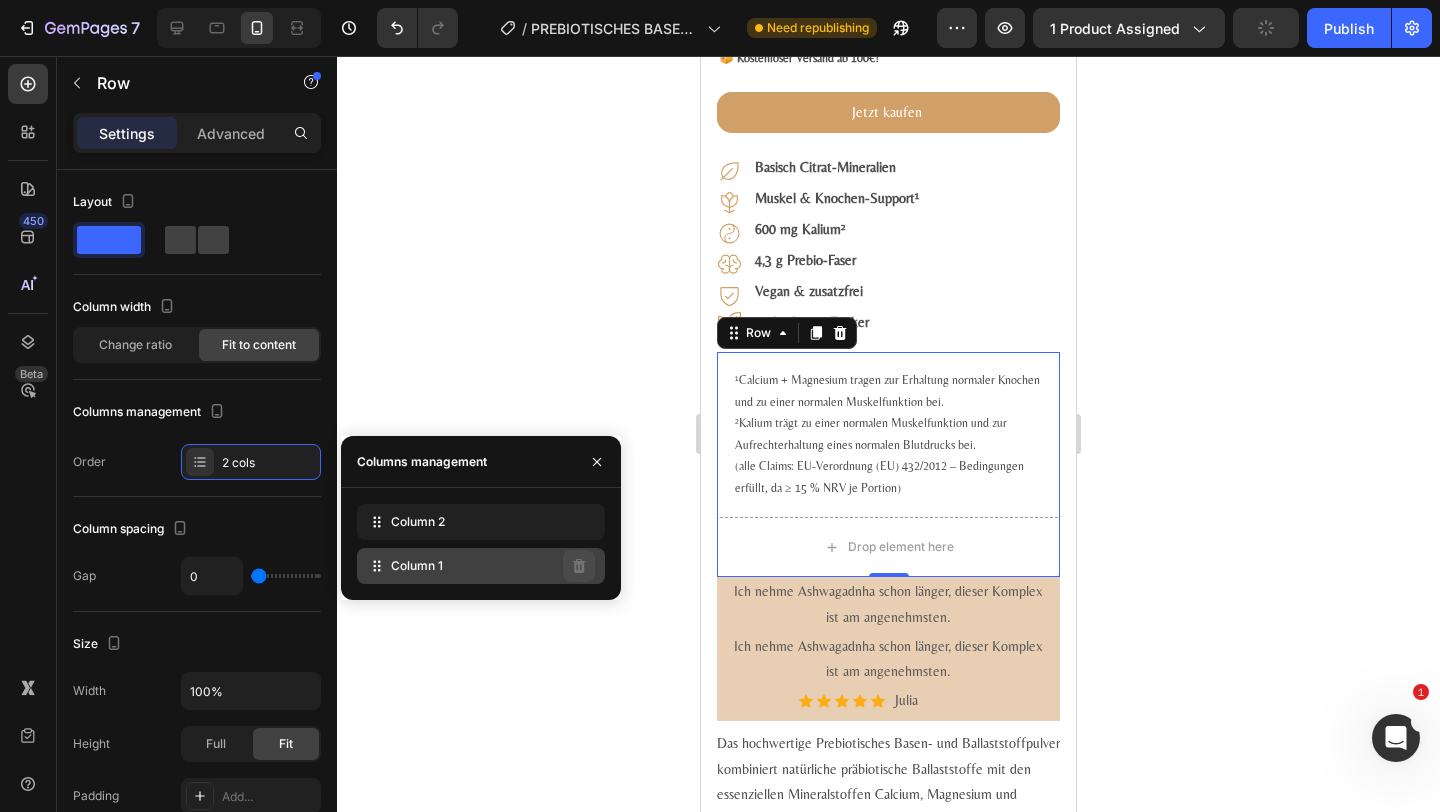 type 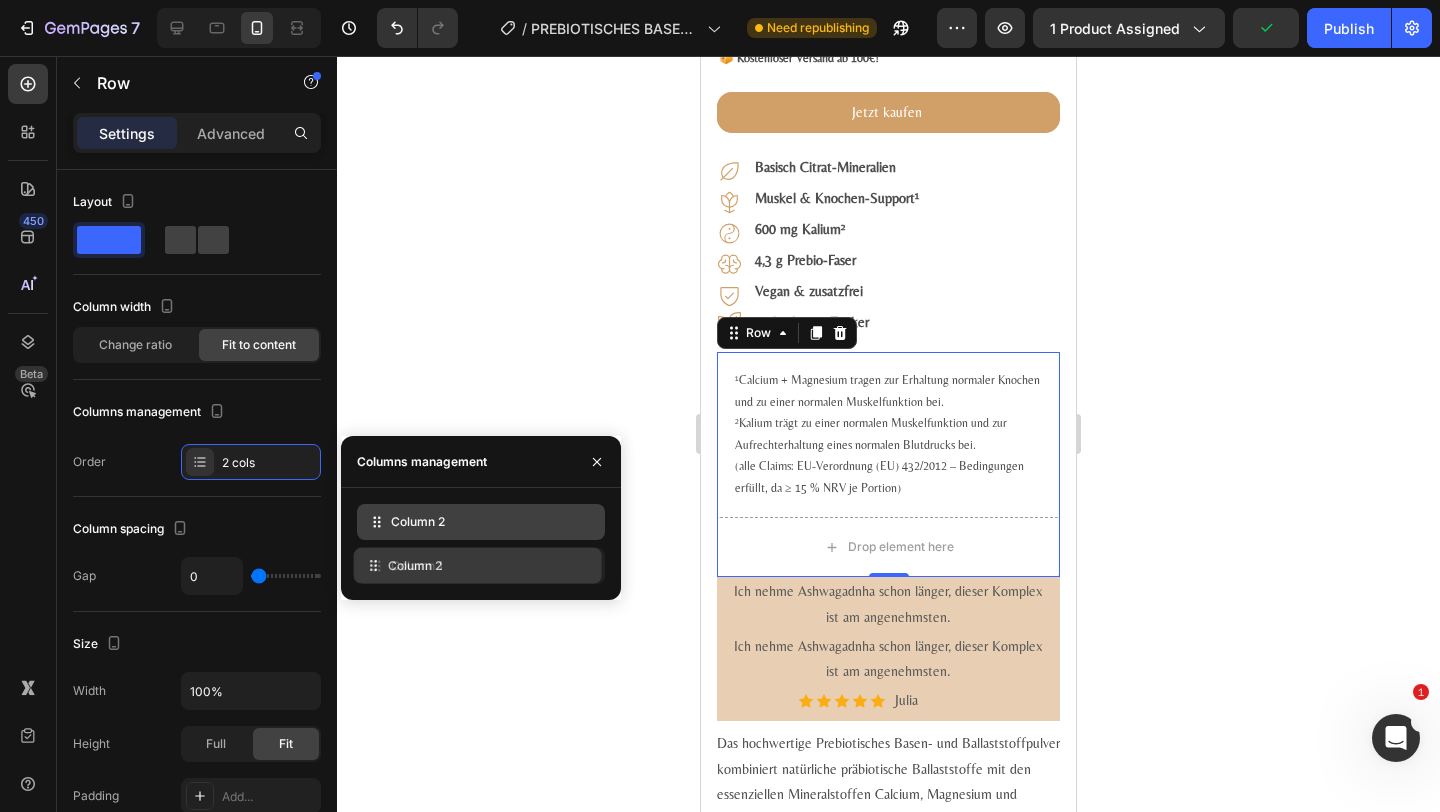 click on "Column 2 Column 1 Delete column" at bounding box center [481, 544] 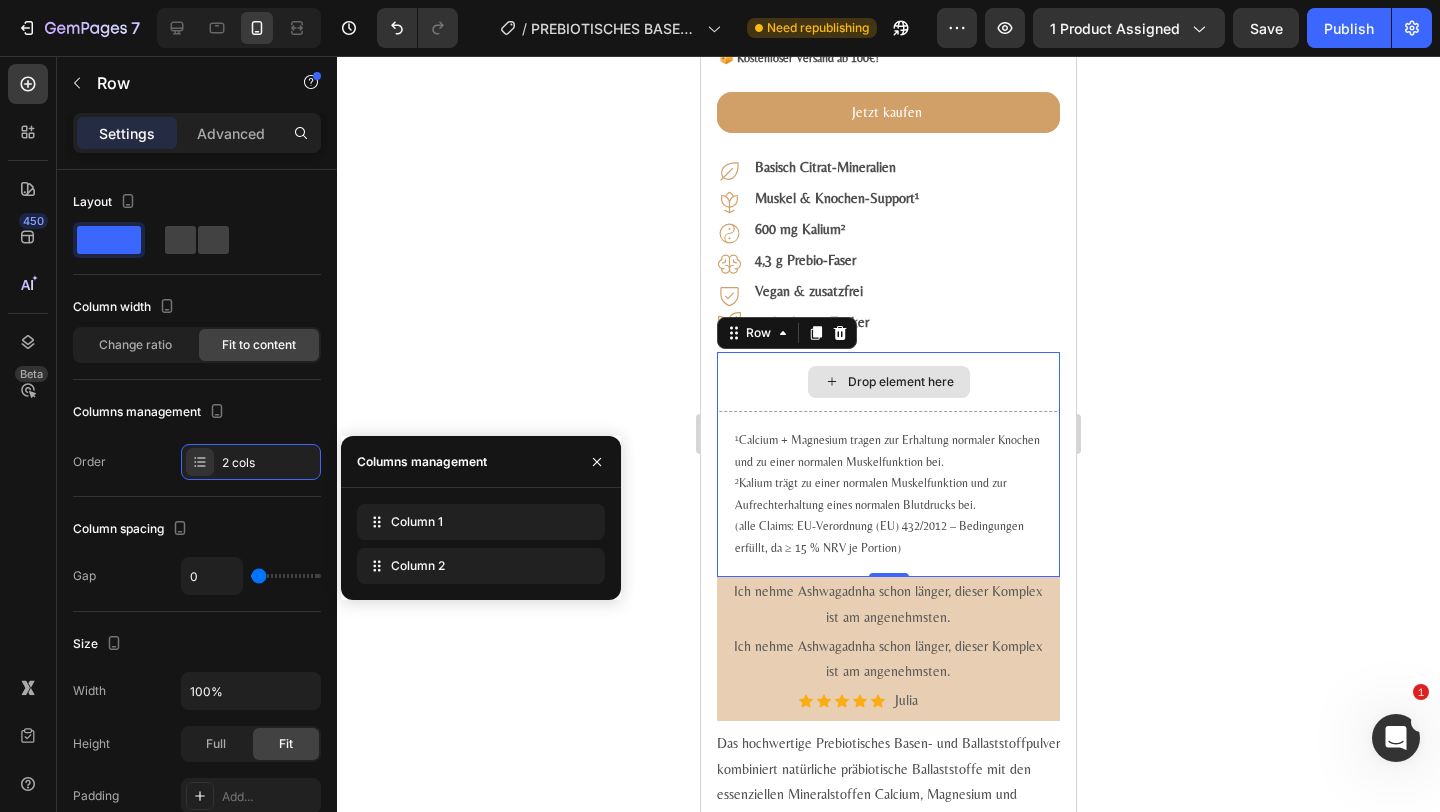 click on "Drop element here" at bounding box center (888, 382) 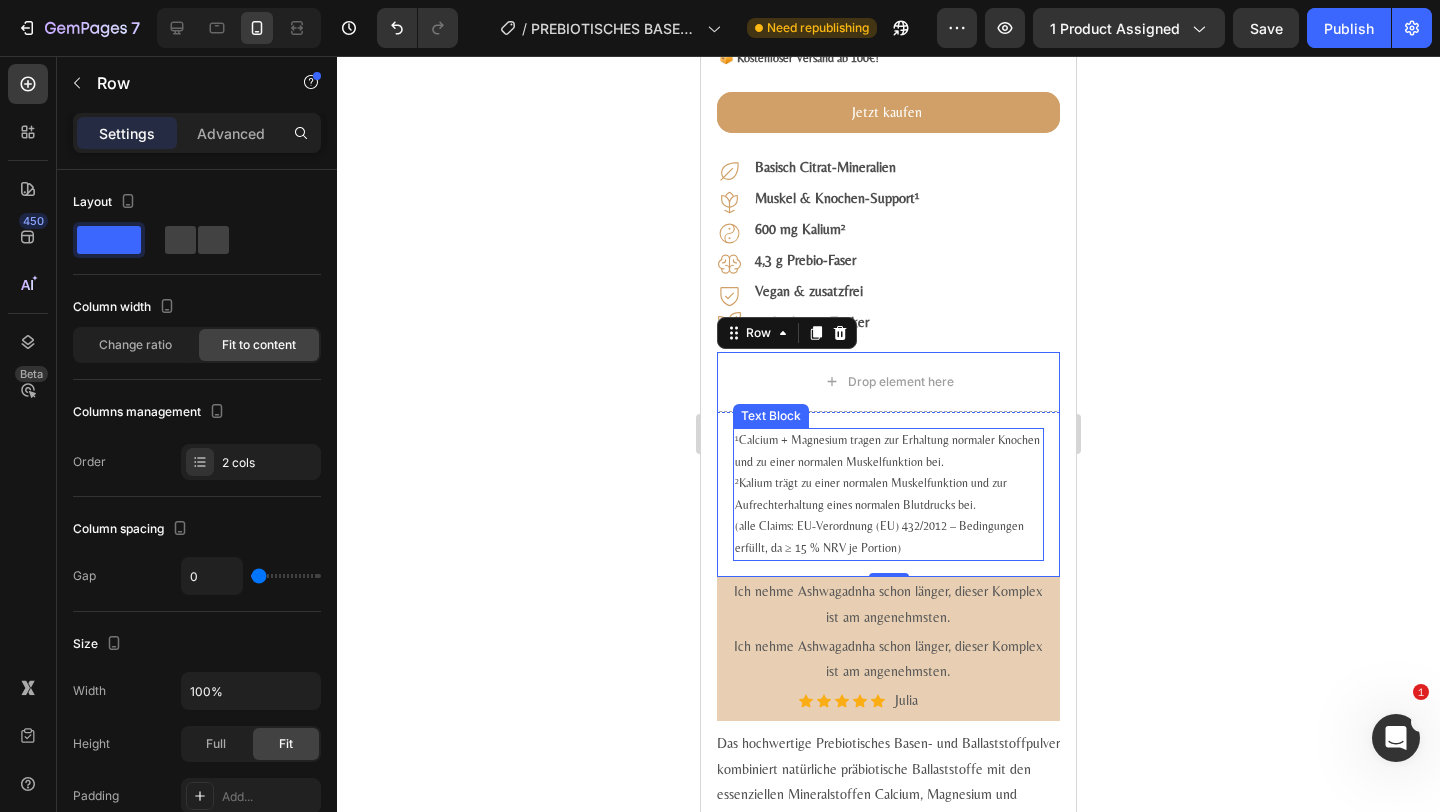 click on "¹Calcium + Magnesium tragen zur Erhaltung normaler Knochen und zu einer normalen Muskelfunktion bei. ²Kalium trägt zu einer normalen Muskelfunktion und zur Aufrechterhaltung eines normalen Blutdrucks bei. (alle Claims: EU-Verordnung (EU) 432/2012 – Bedingungen erfüllt, da ≥ 15 % NRV je Portion)" at bounding box center (888, 495) 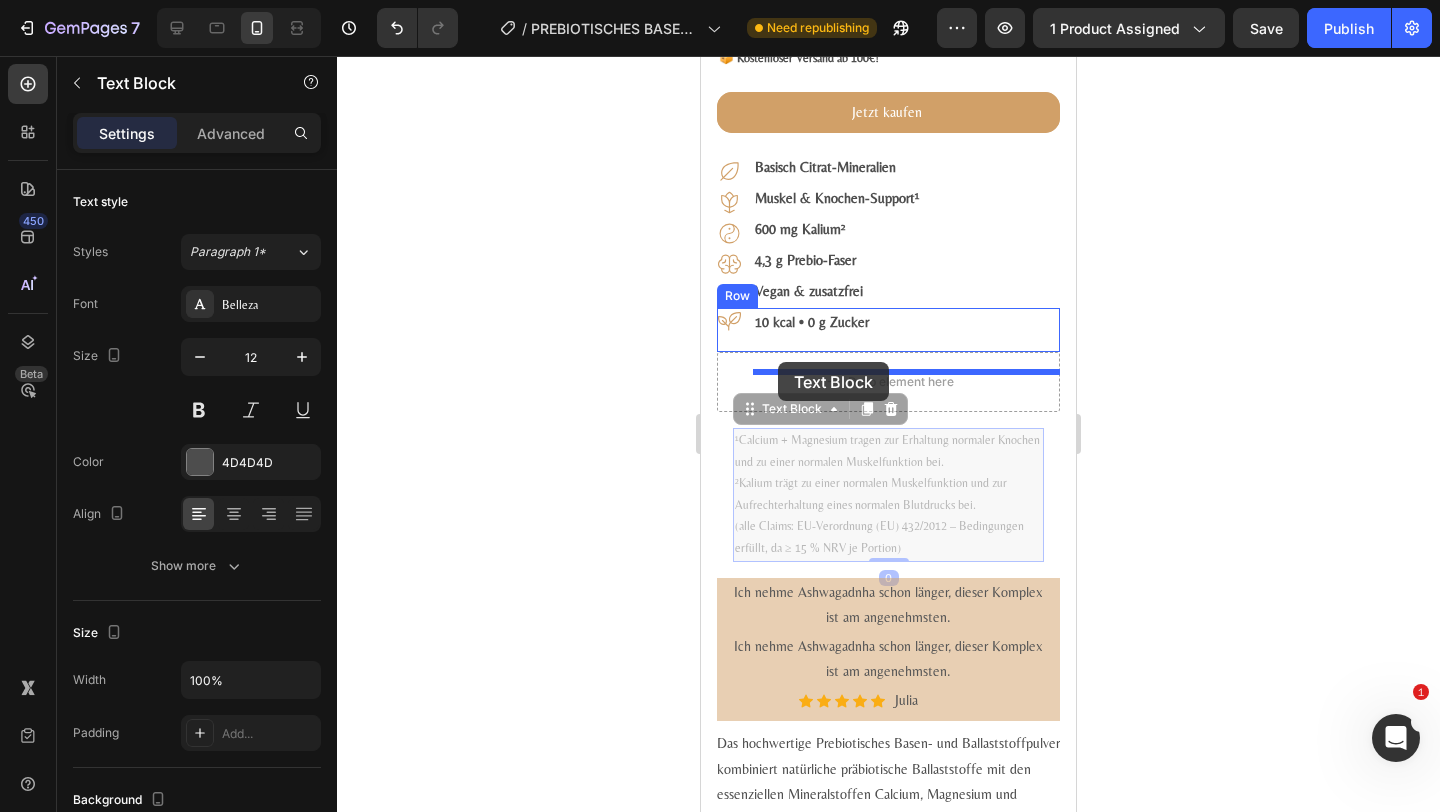 drag, startPoint x: 773, startPoint y: 427, endPoint x: 779, endPoint y: 365, distance: 62.289646 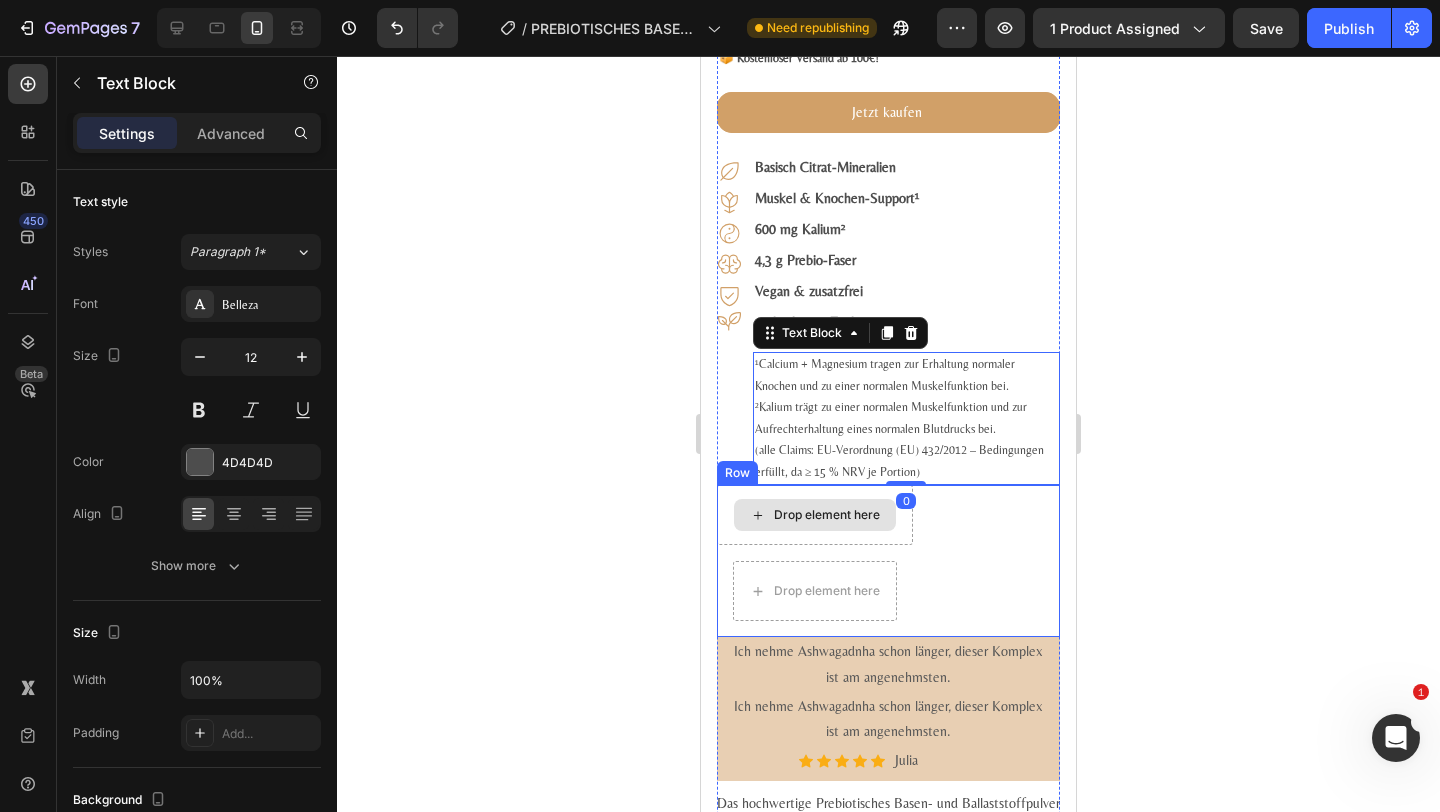 click on "Drop element here" at bounding box center (827, 515) 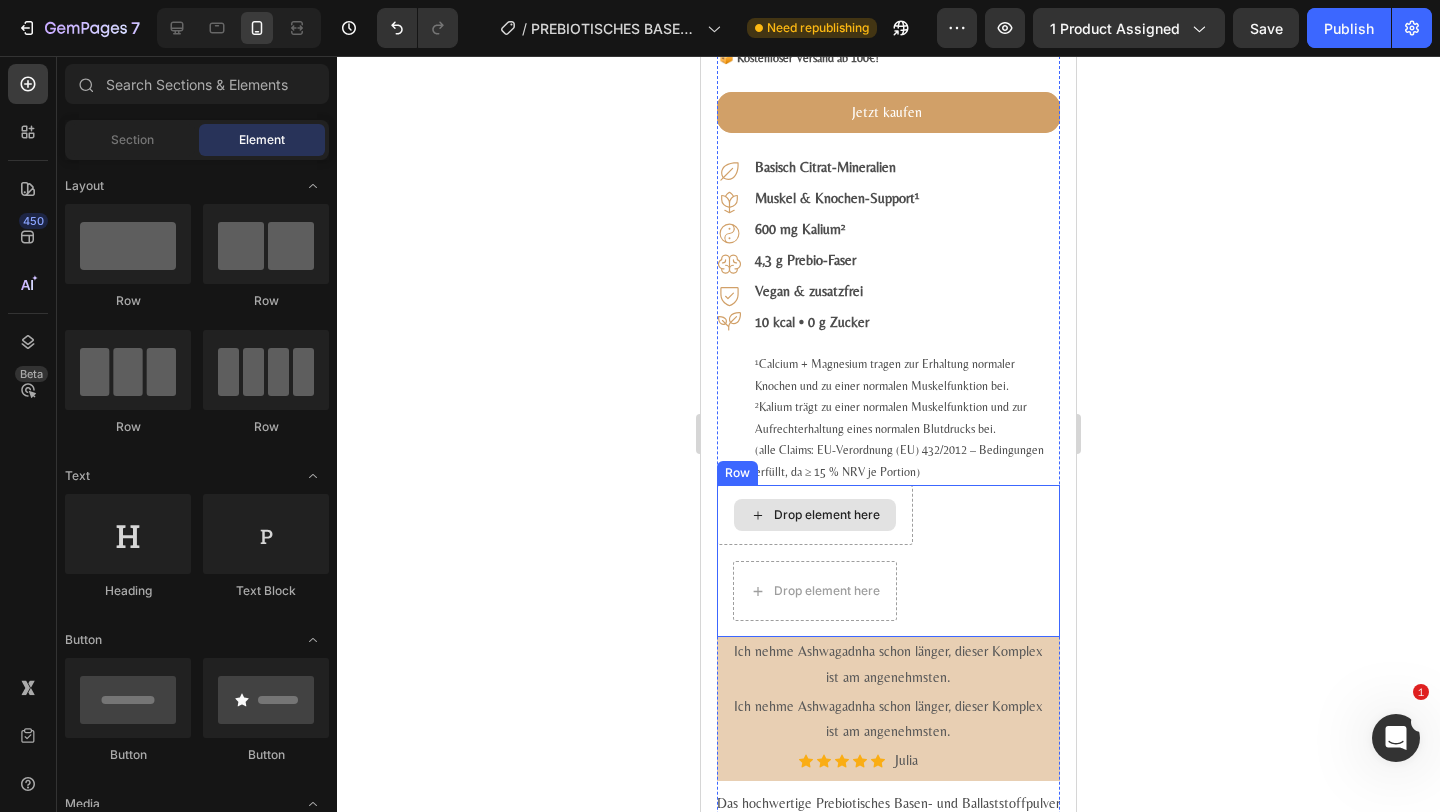 click on "Drop element here" at bounding box center [827, 515] 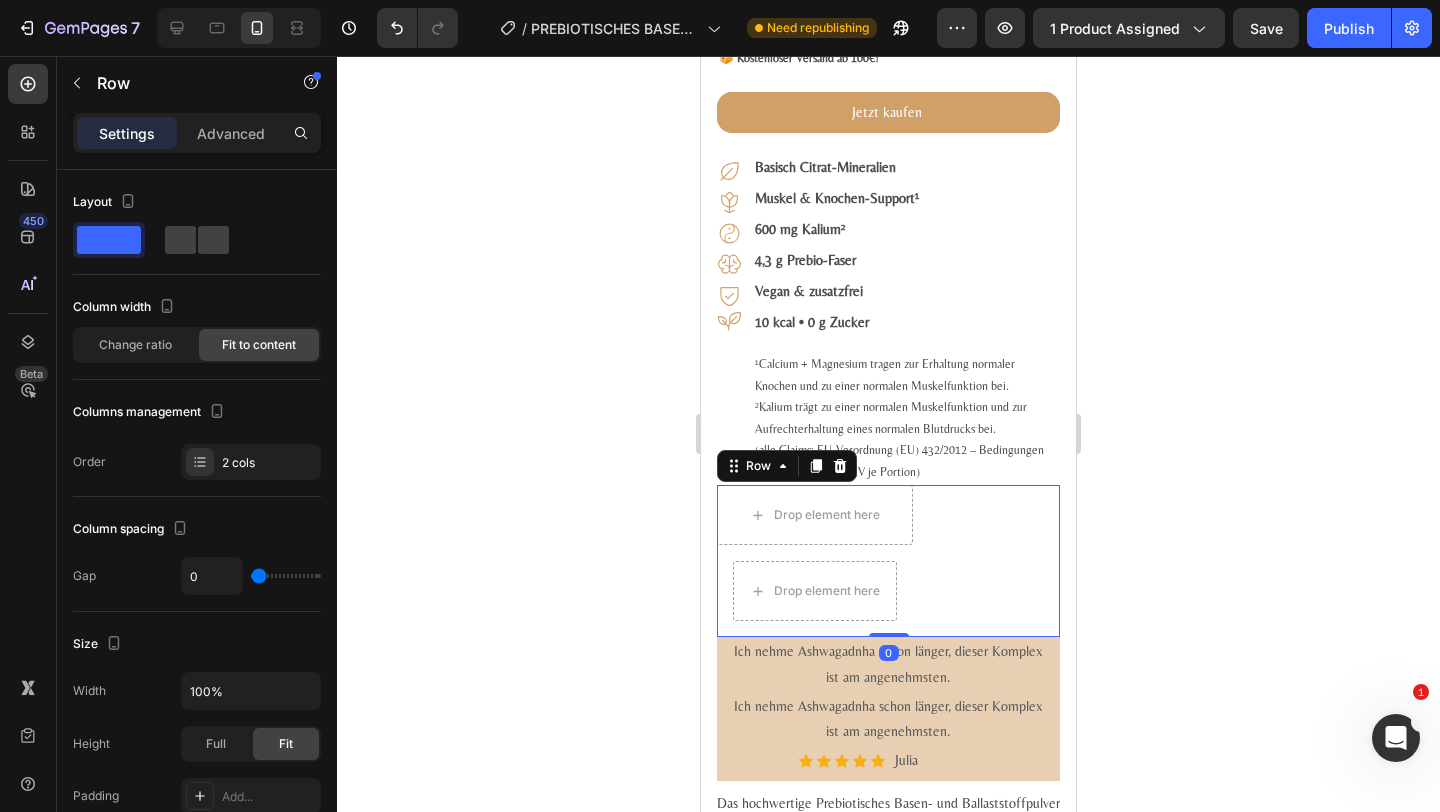 click on "Drop element here
Drop element here Row Row   0" at bounding box center [888, 561] 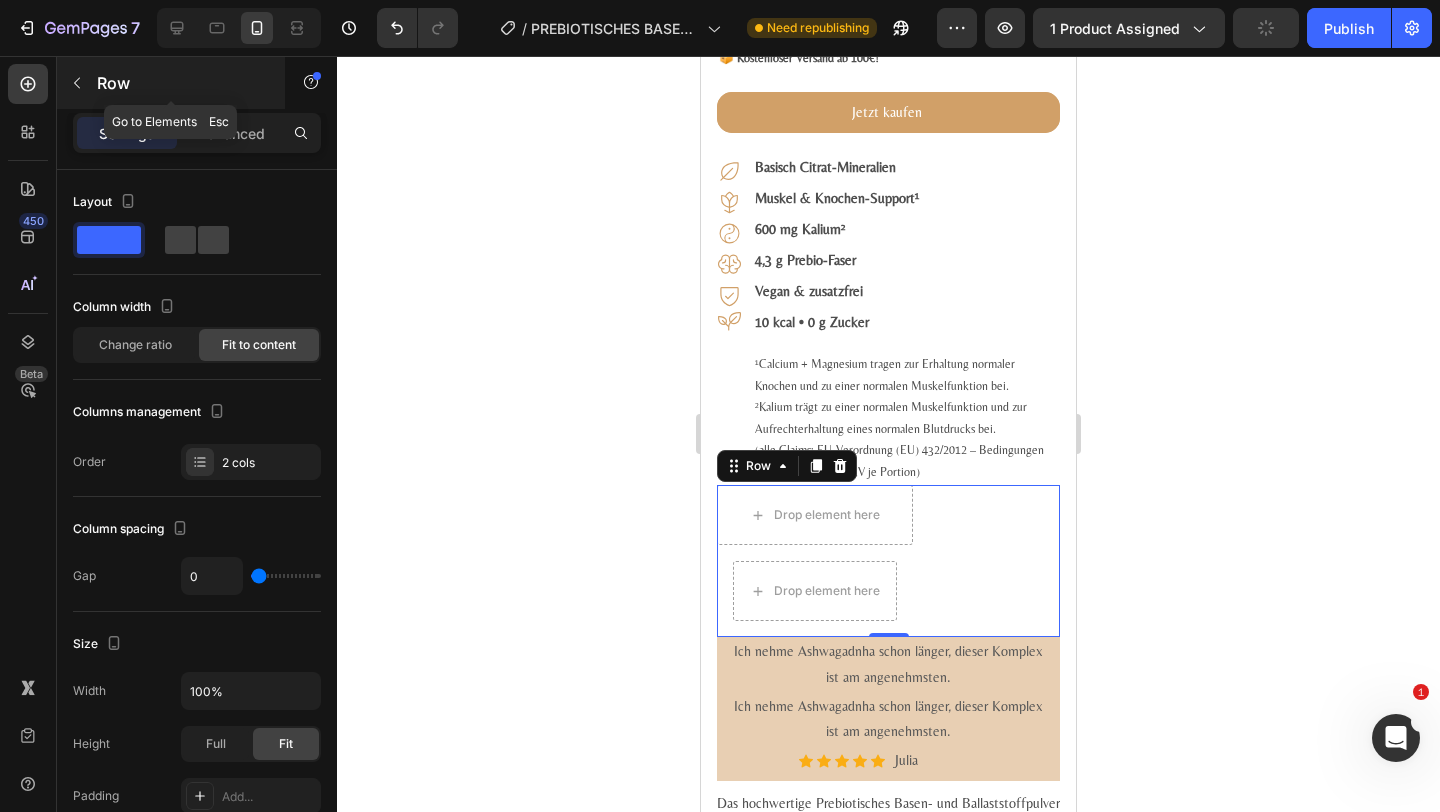click on "Row" at bounding box center (182, 83) 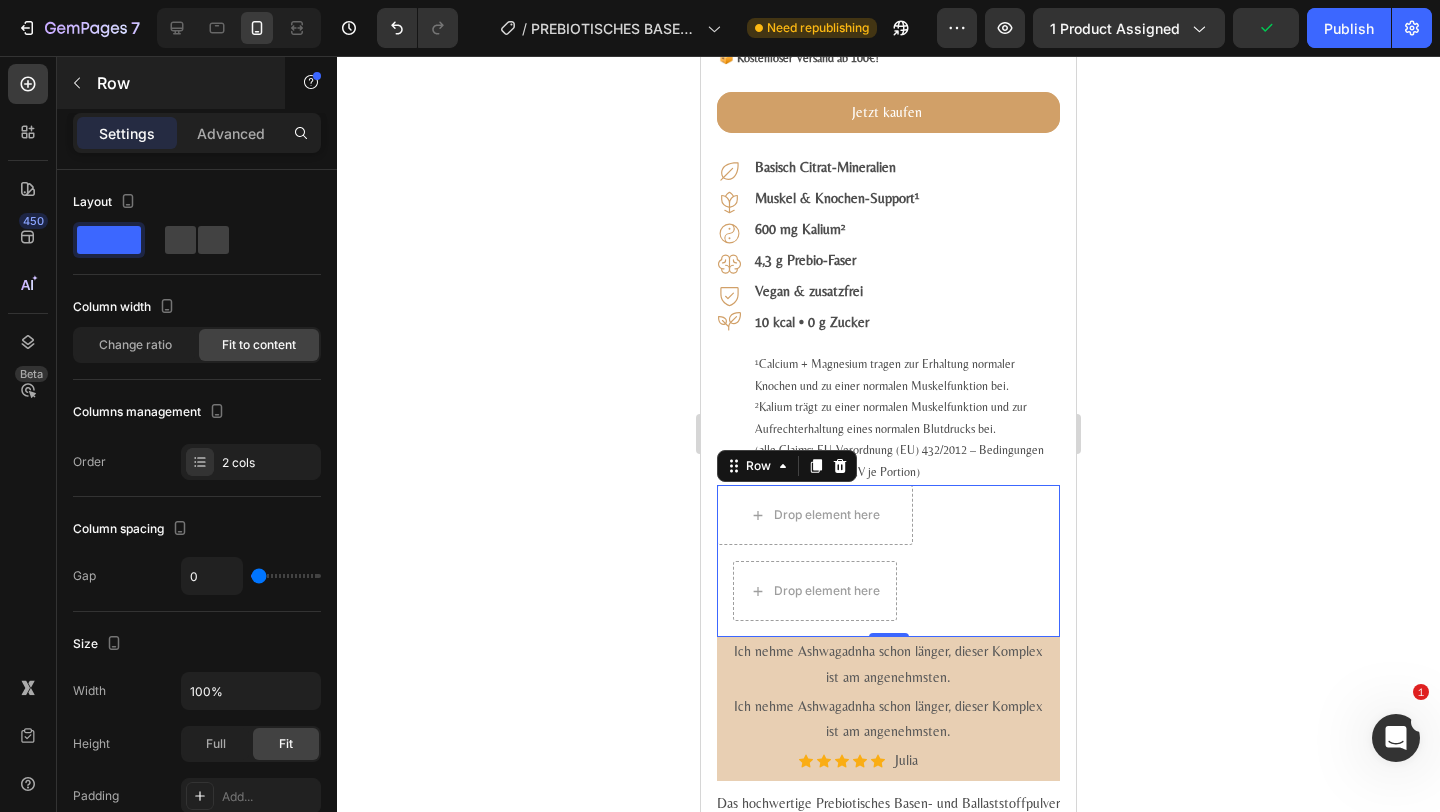 click on "Row" at bounding box center [182, 83] 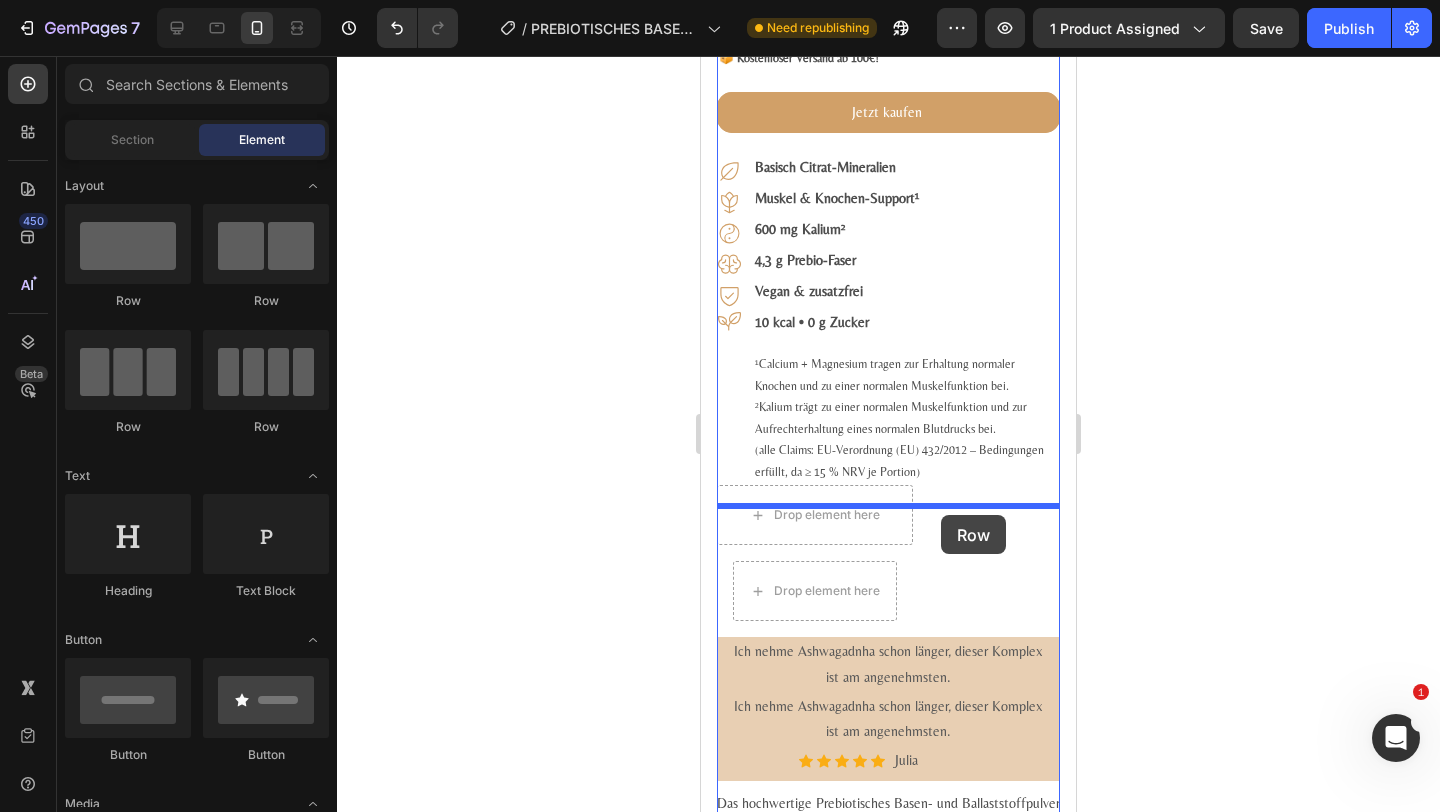 drag, startPoint x: 848, startPoint y: 315, endPoint x: 939, endPoint y: 513, distance: 217.91054 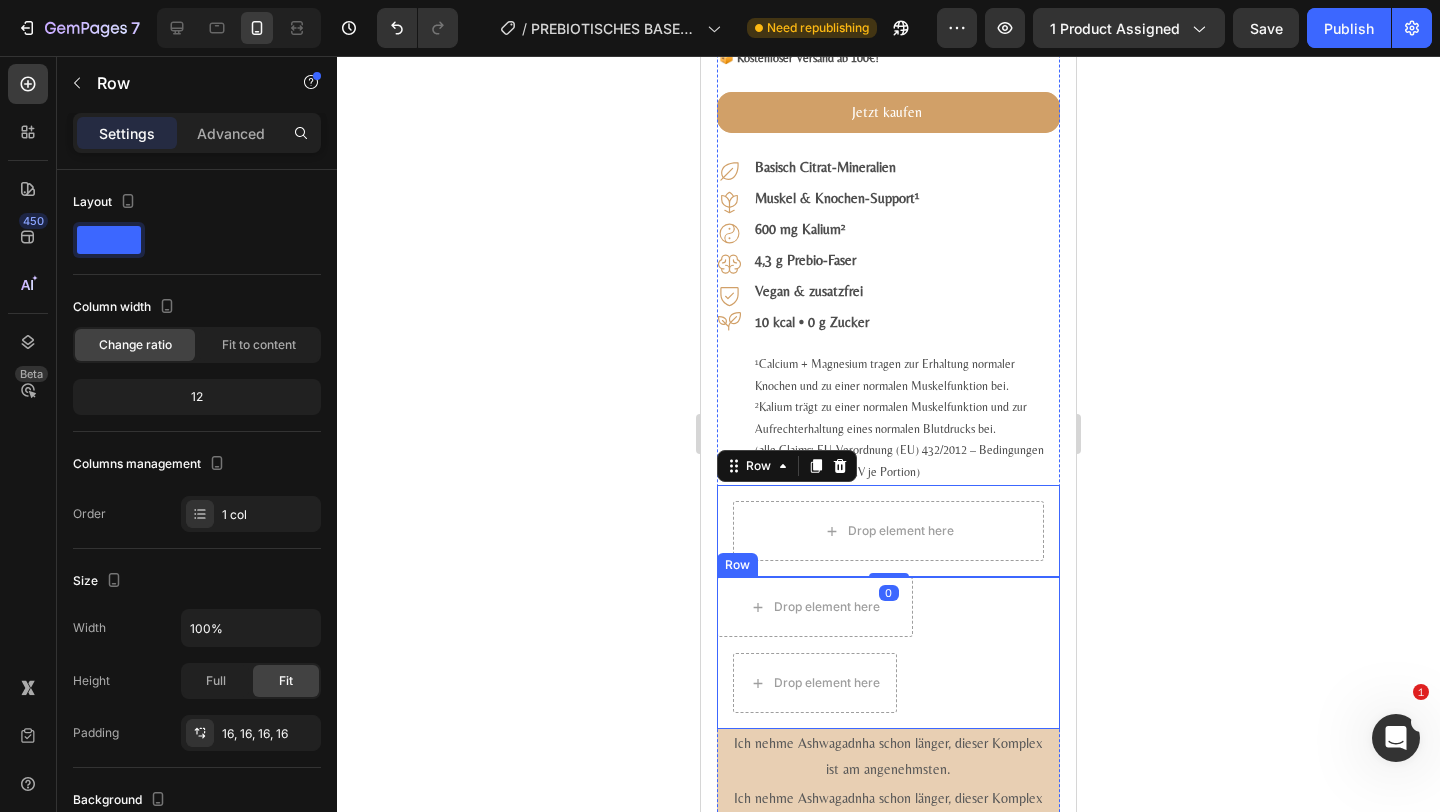 click on "Drop element here
Drop element here Row Row" at bounding box center (888, 653) 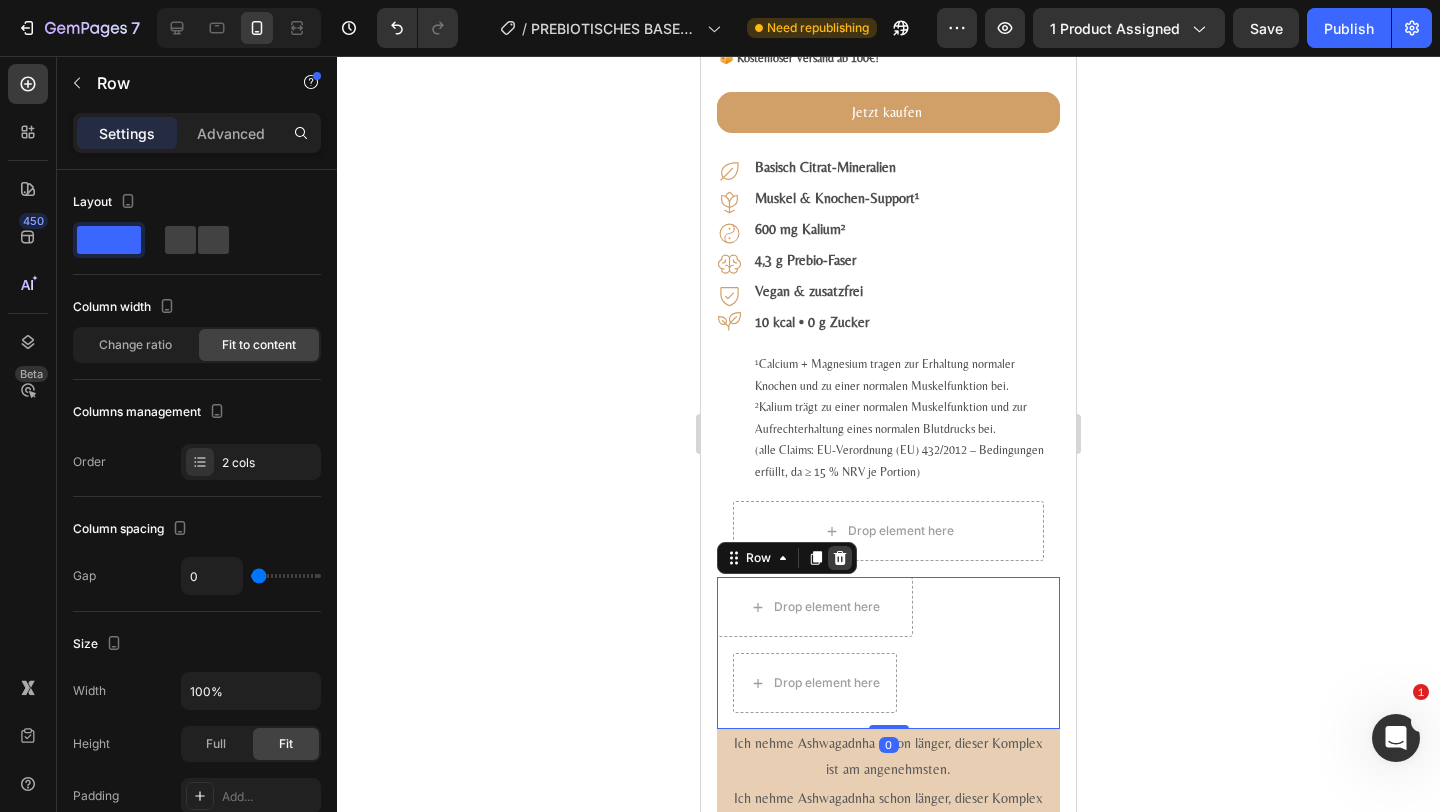 click 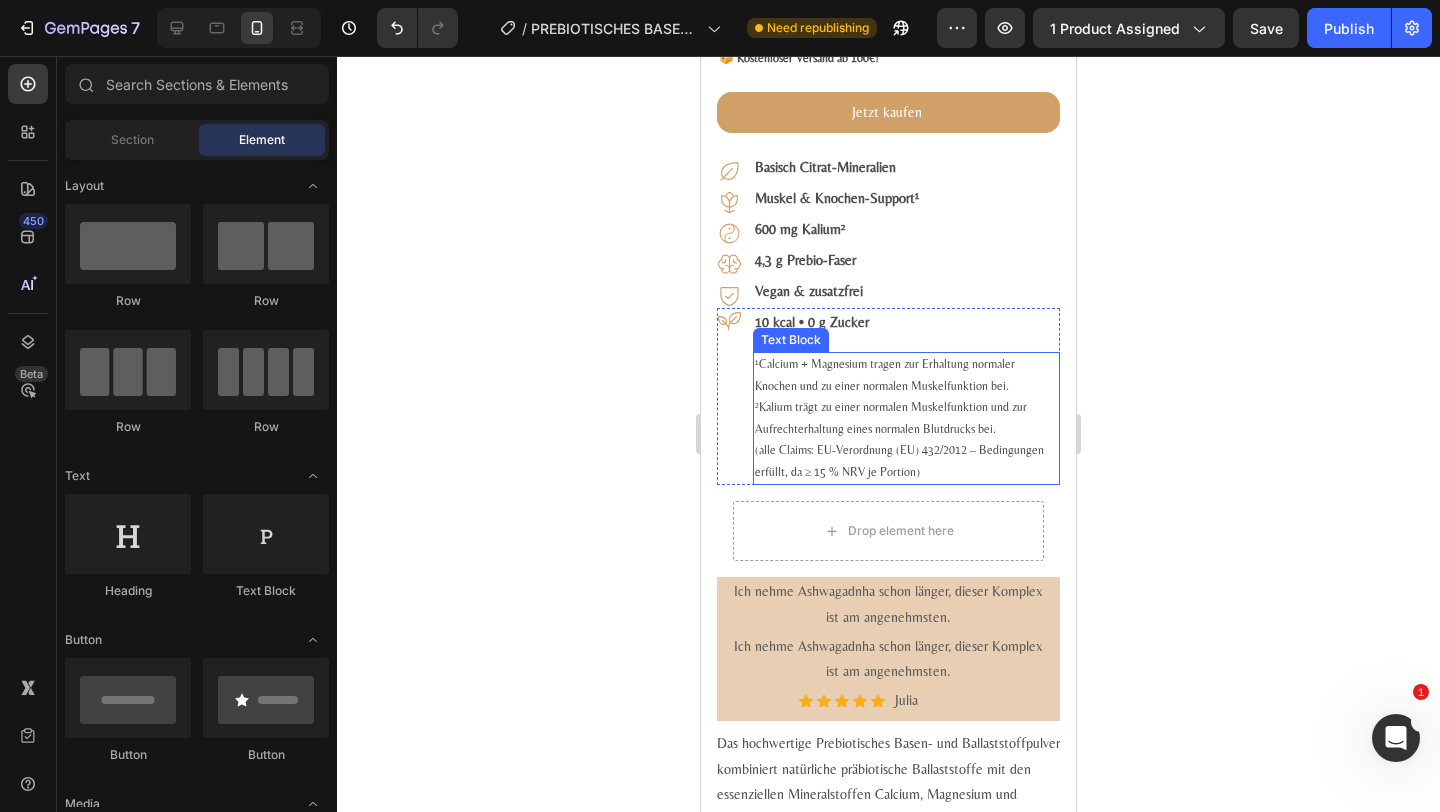 click on "¹Calcium + Magnesium tragen zur Erhaltung normaler Knochen und zu einer normalen Muskelfunktion bei. ²Kalium trägt zu einer normalen Muskelfunktion und zur Aufrechterhaltung eines normalen Blutdrucks bei. (alle Claims: EU-Verordnung (EU) 432/2012 – Bedingungen erfüllt, da ≥ 15 % NRV je Portion)" at bounding box center [906, 419] 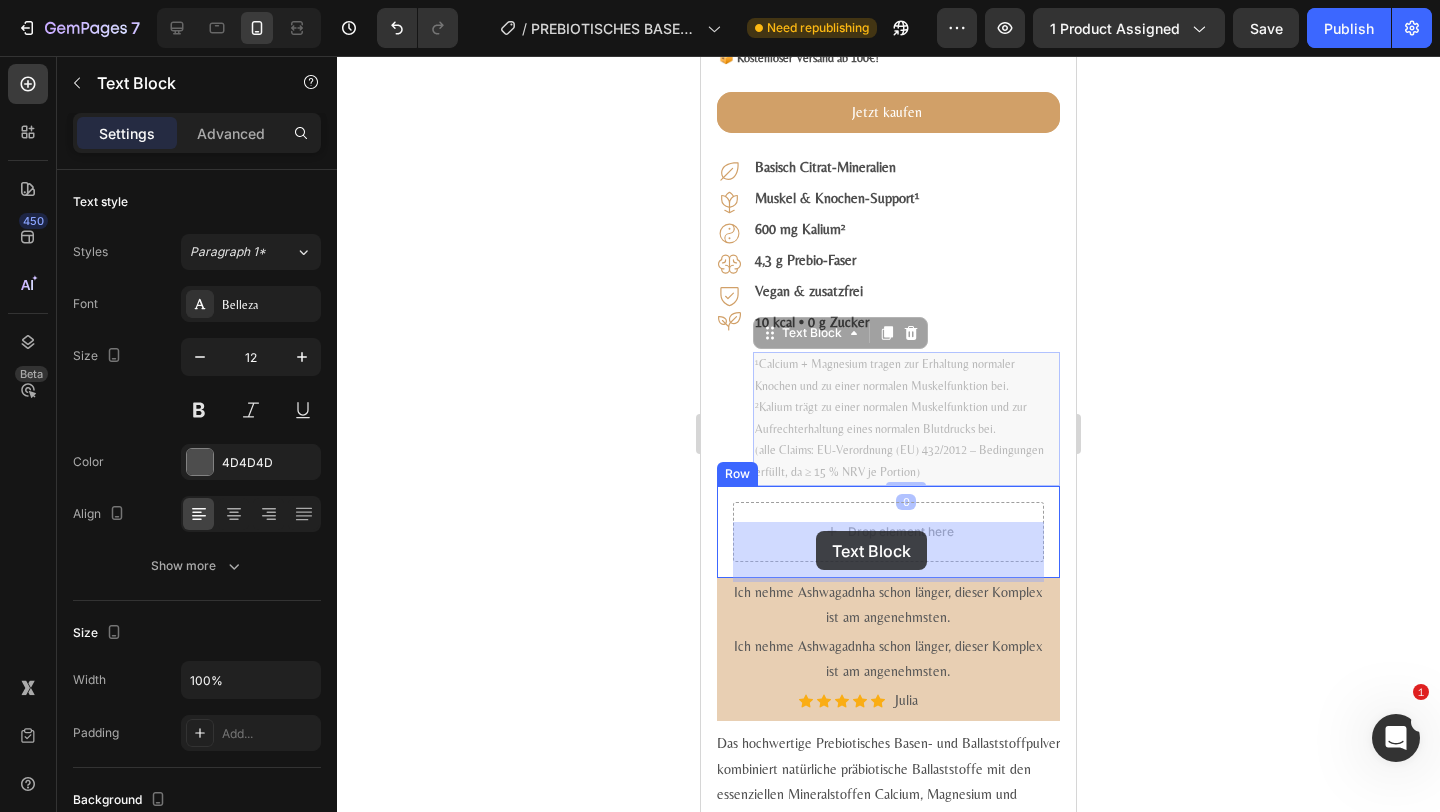 drag, startPoint x: 814, startPoint y: 359, endPoint x: 815, endPoint y: 533, distance: 174.00287 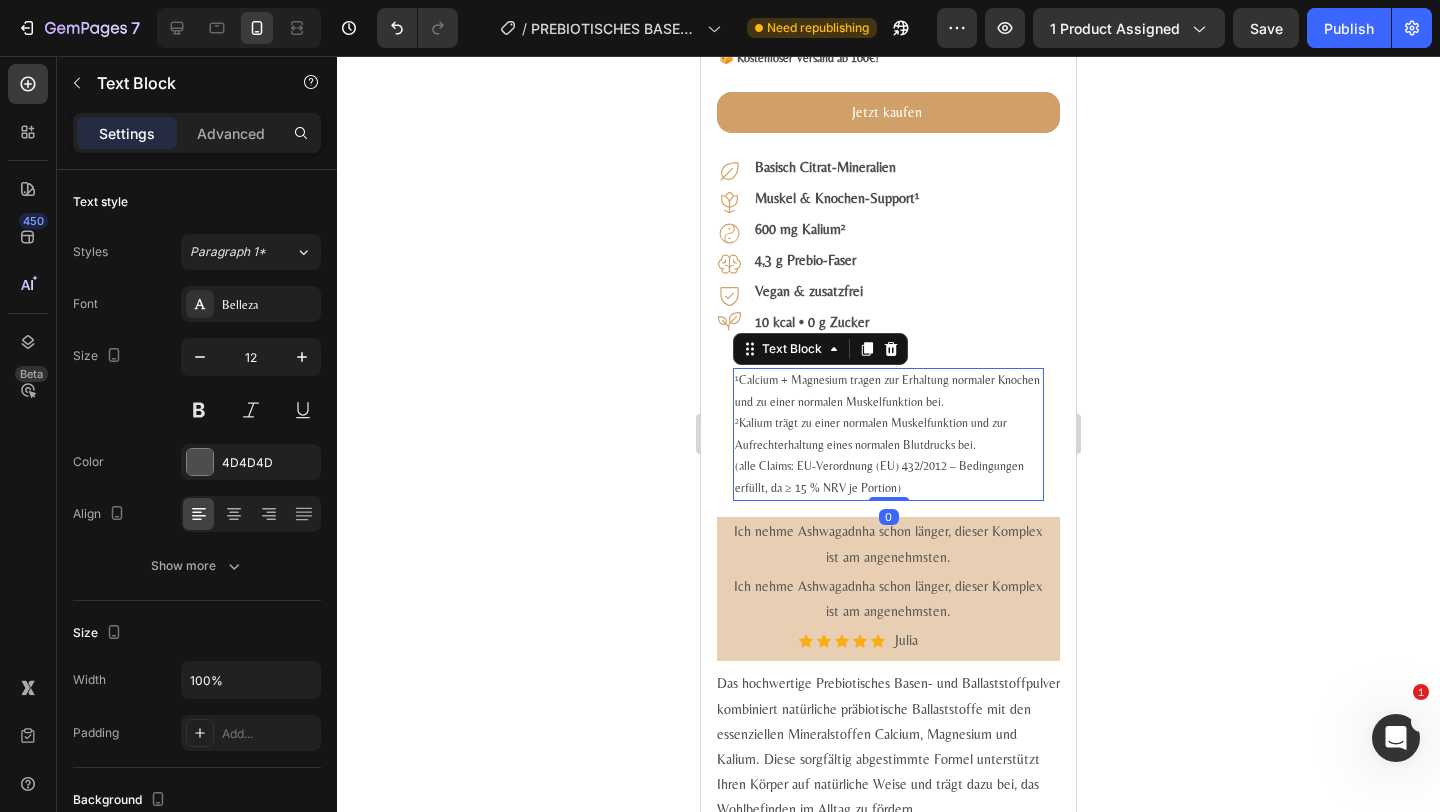 click 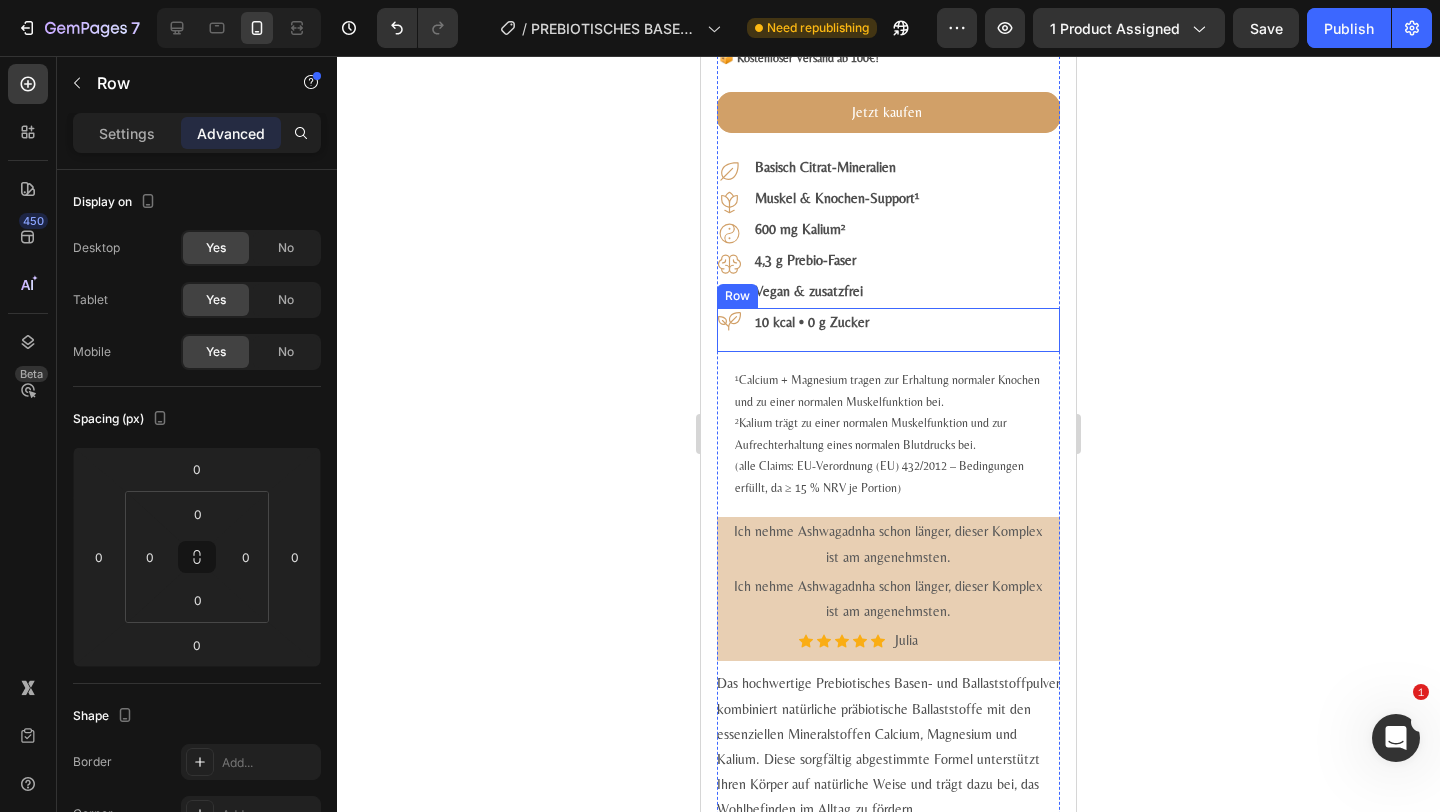 click on "10 kcal • 0 g Zucker Text Block" at bounding box center (906, 330) 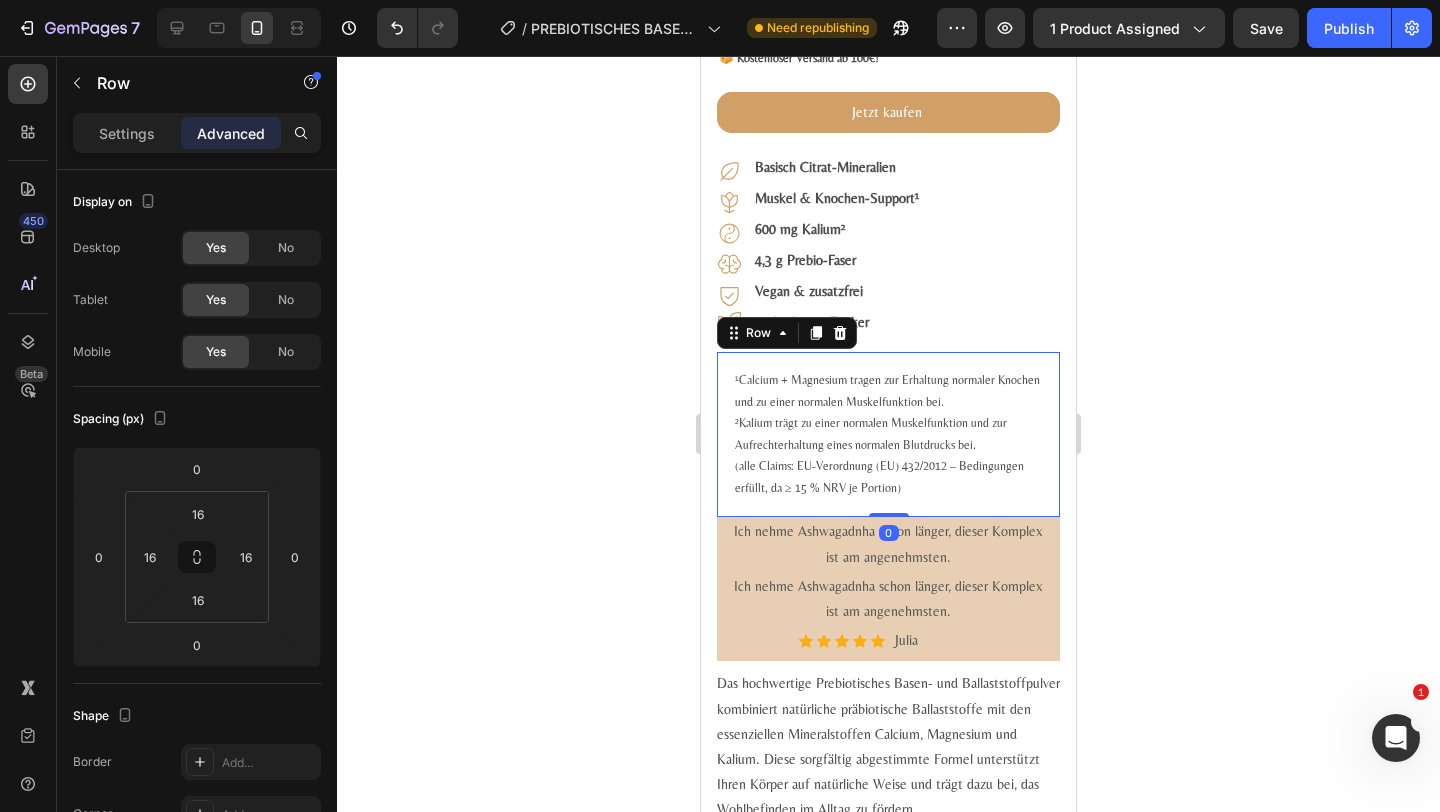 click on "¹Calcium + Magnesium tragen zur Erhaltung normaler Knochen und zu einer normalen Muskelfunktion bei. ²Kalium trägt zu einer normalen Muskelfunktion und zur Aufrechterhaltung eines normalen Blutdrucks bei. (alle Claims: EU-Verordnung (EU) 432/2012 – Bedingungen erfüllt, da ≥ 15 % NRV je Portion) Text Block Row   0" at bounding box center (888, 435) 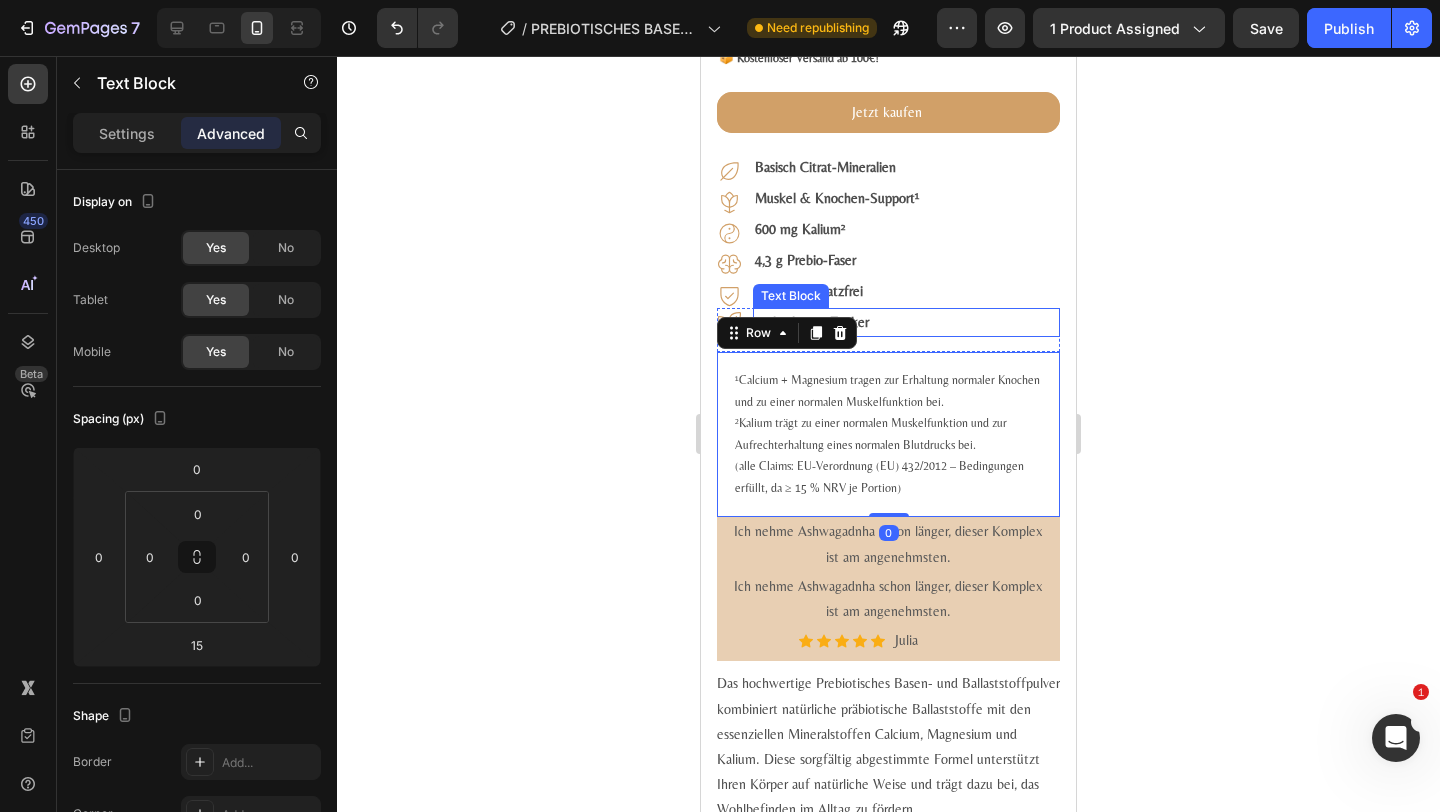 click on "10 kcal • 0 g Zucker" at bounding box center [906, 322] 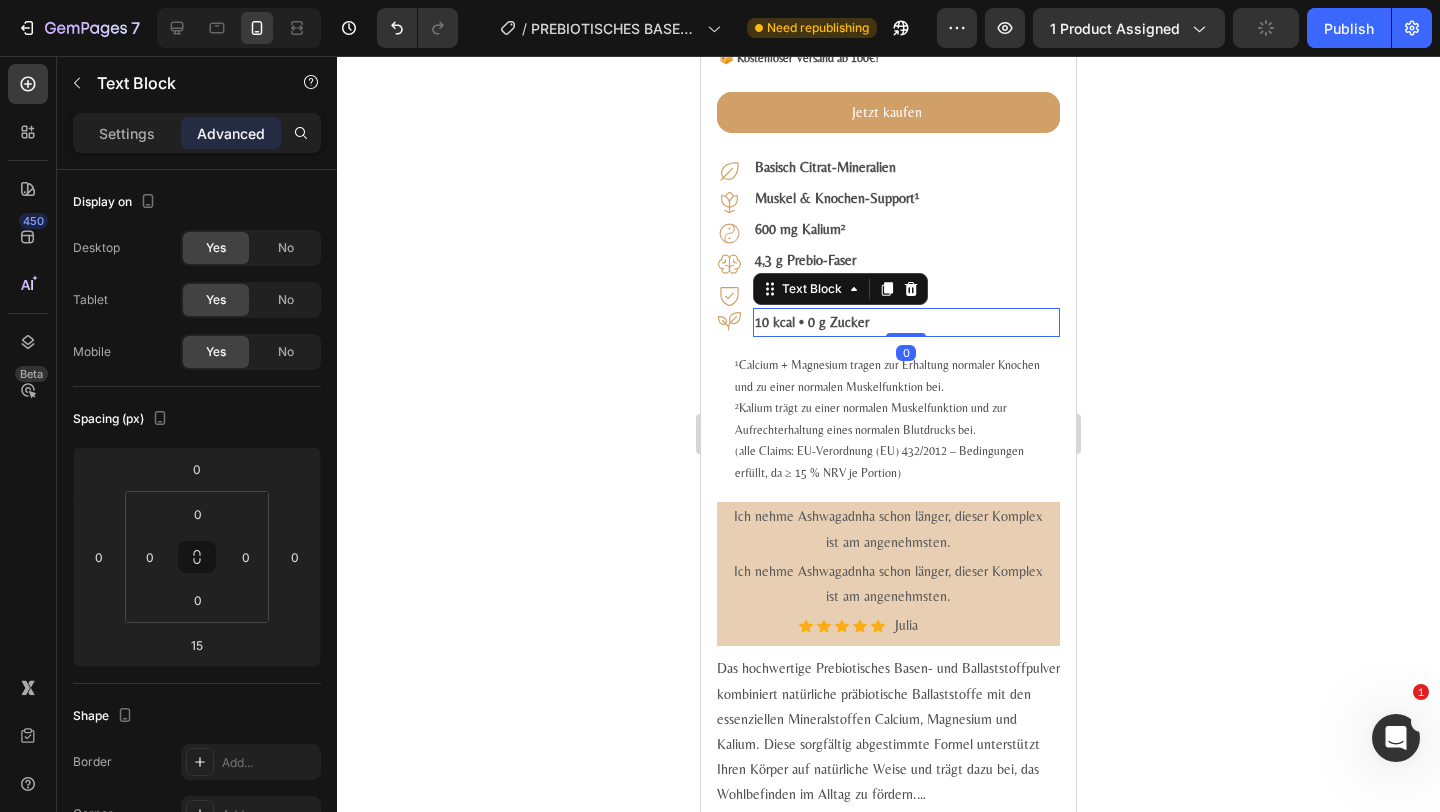 drag, startPoint x: 908, startPoint y: 369, endPoint x: 909, endPoint y: 341, distance: 28.01785 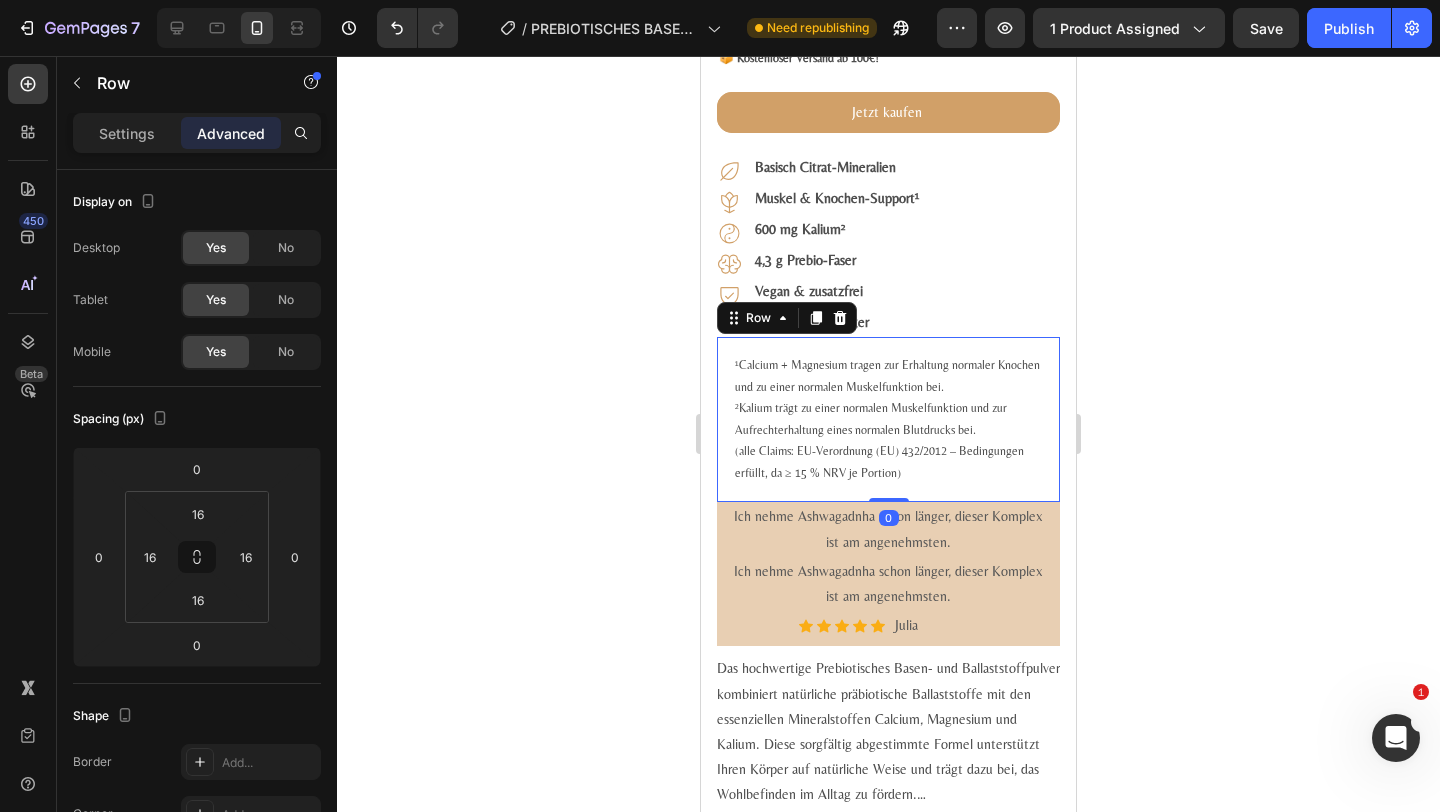 click on "¹Calcium + Magnesium tragen zur Erhaltung normaler Knochen und zu einer normalen Muskelfunktion bei. ²Kalium trägt zu einer normalen Muskelfunktion und zur Aufrechterhaltung eines normalen Blutdrucks bei. (alle Claims: EU-Verordnung (EU) 432/2012 – Bedingungen erfüllt, da ≥ 15 % NRV je Portion) Text Block Row   0" at bounding box center (888, 420) 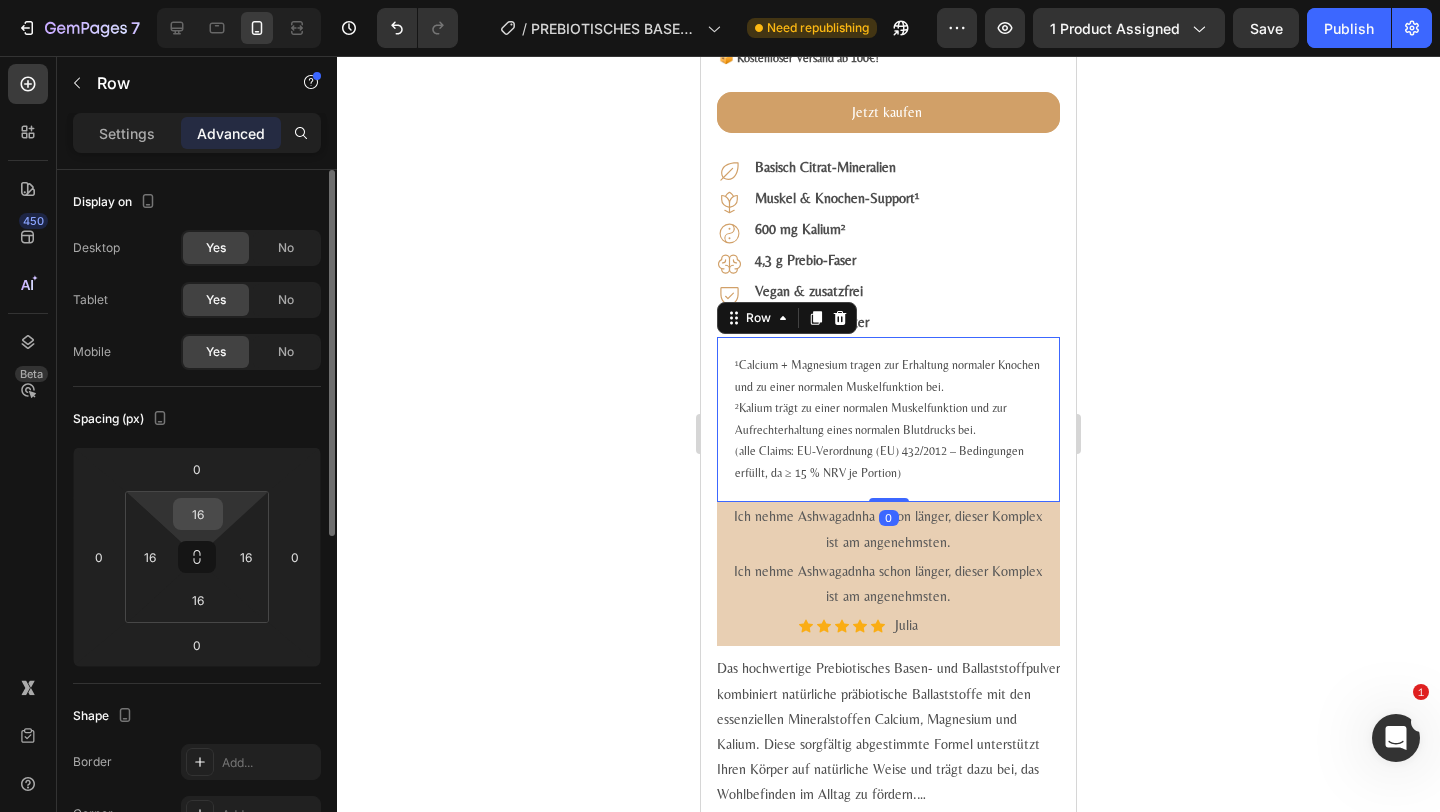 click on "16" at bounding box center (198, 514) 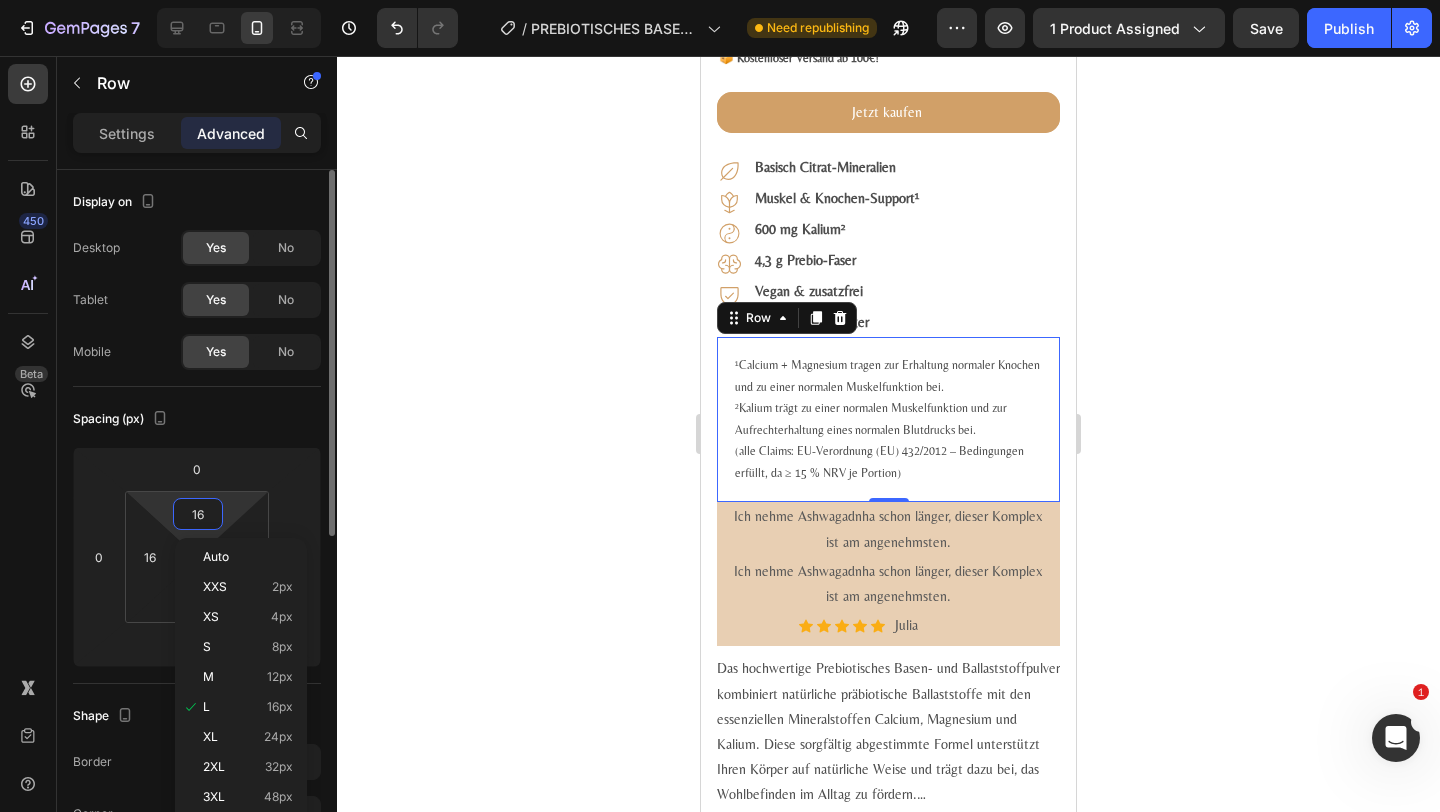 type on "0" 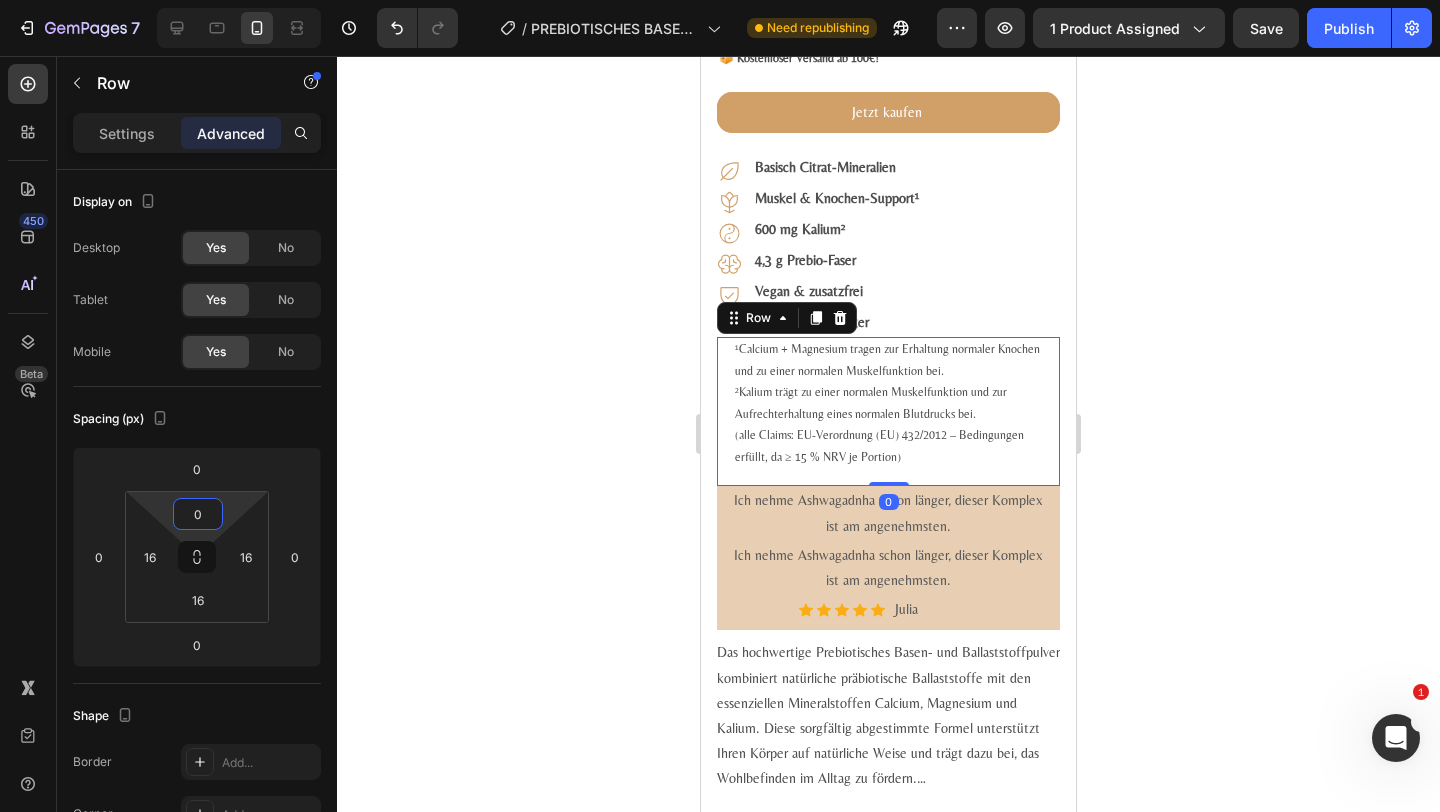 click 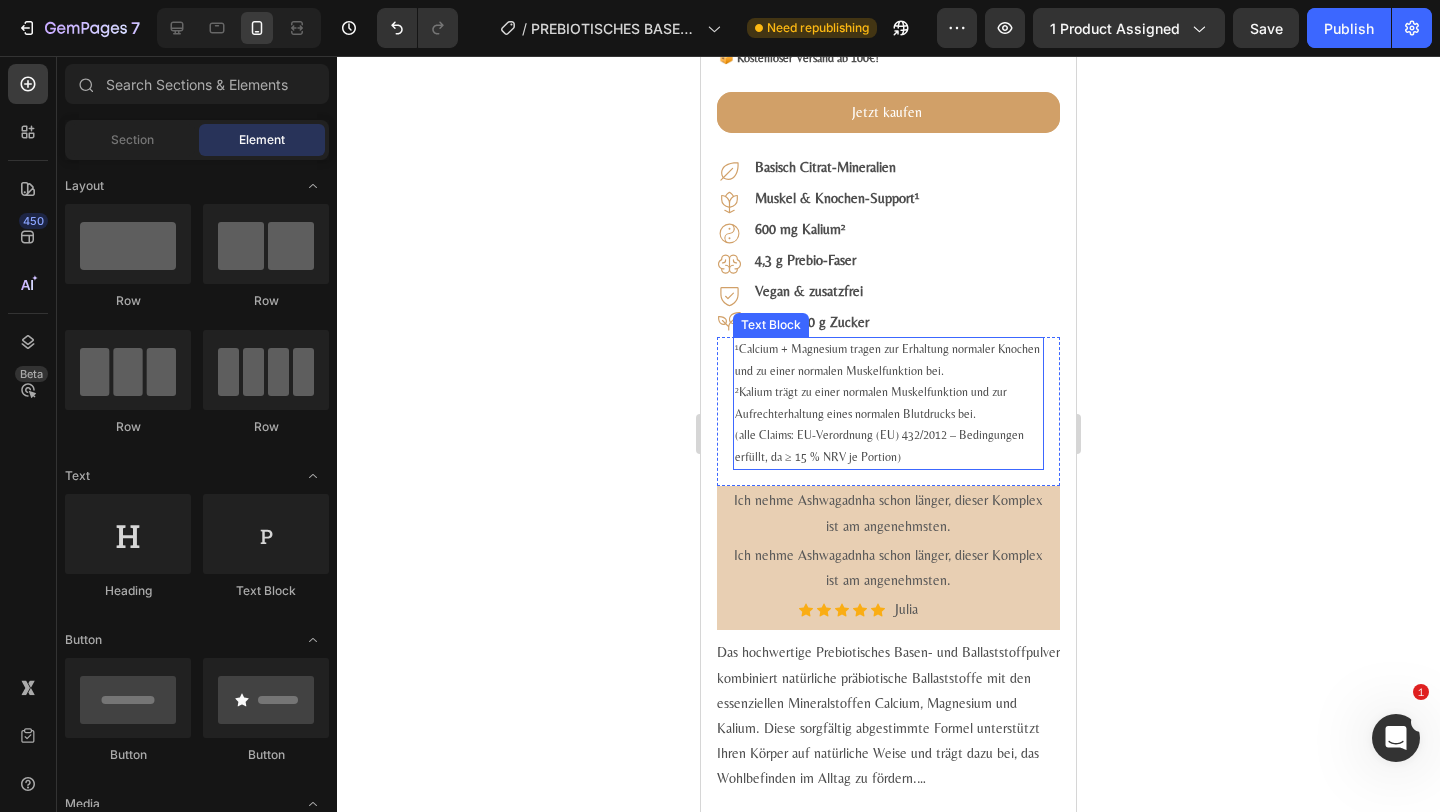 click on "¹Calcium + Magnesium tragen zur Erhaltung normaler Knochen und zu einer normalen Muskelfunktion bei. ²Kalium trägt zu einer normalen Muskelfunktion und zur Aufrechterhaltung eines normalen Blutdrucks bei. (alle Claims: EU-Verordnung (EU) 432/2012 – Bedingungen erfüllt, da ≥ 15 % NRV je Portion)" at bounding box center [888, 404] 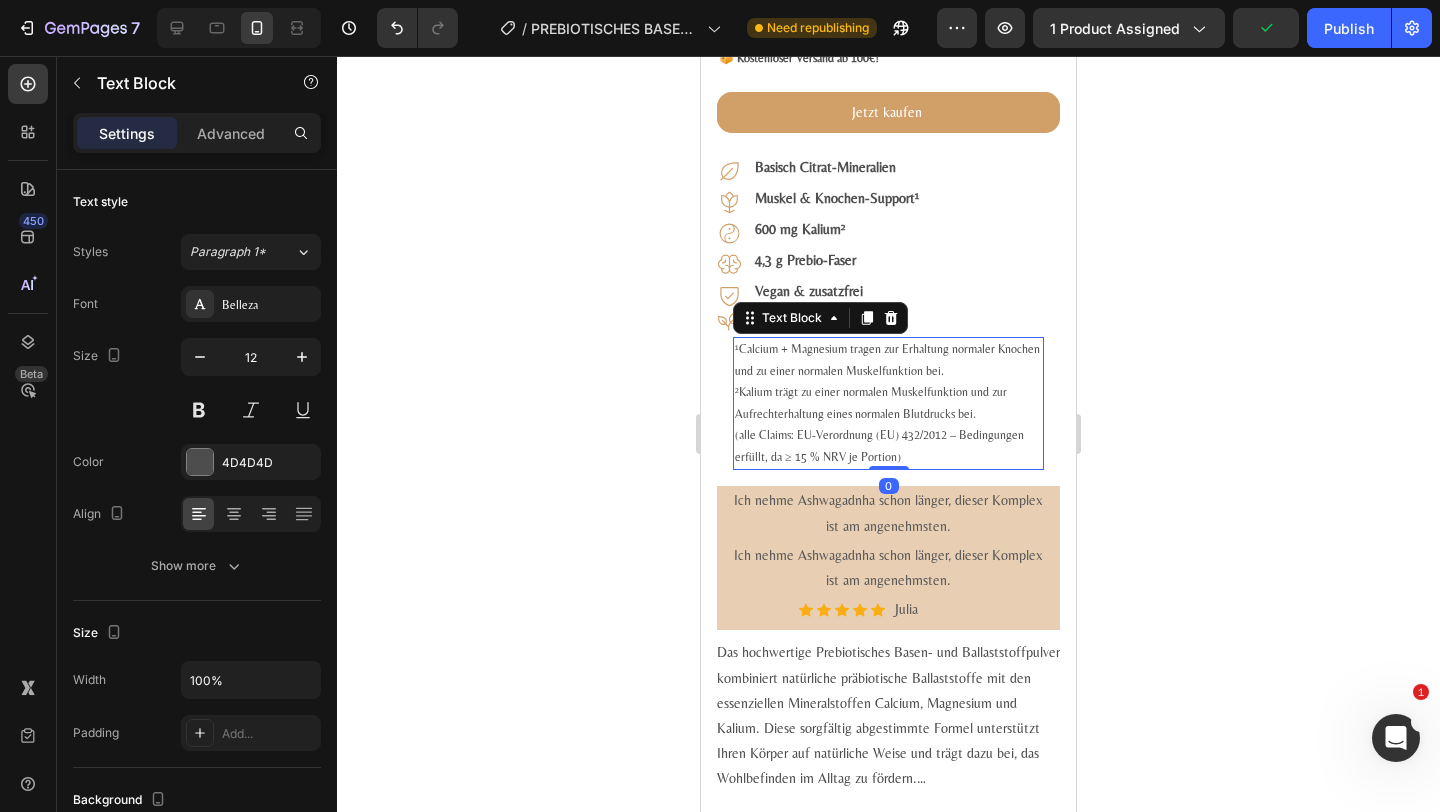 click 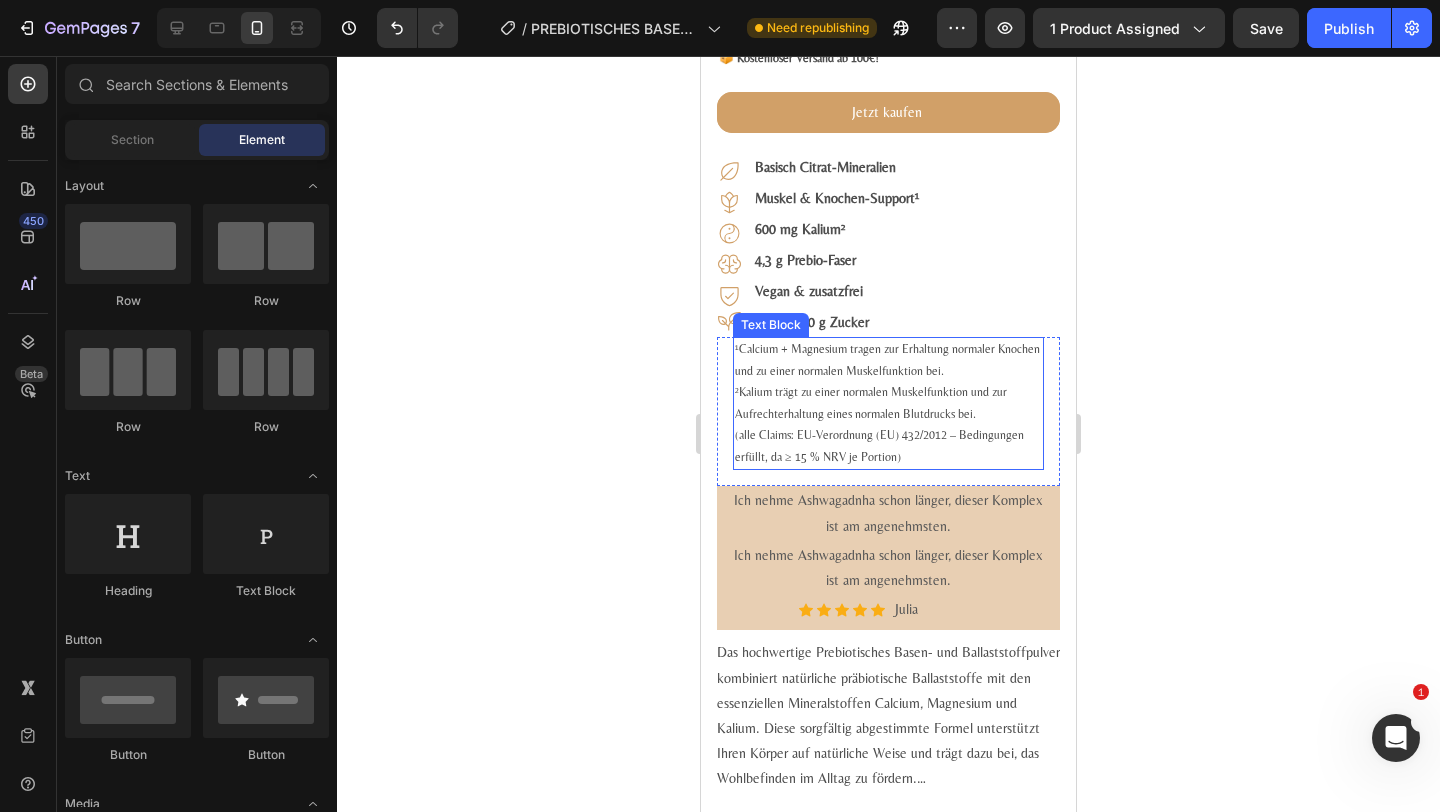 click on "¹Calcium + Magnesium tragen zur Erhaltung normaler Knochen und zu einer normalen Muskelfunktion bei. ²Kalium trägt zu einer normalen Muskelfunktion und zur Aufrechterhaltung eines normalen Blutdrucks bei. (alle Claims: EU-Verordnung (EU) 432/2012 – Bedingungen erfüllt, da ≥ 15 % NRV je Portion)" at bounding box center (888, 404) 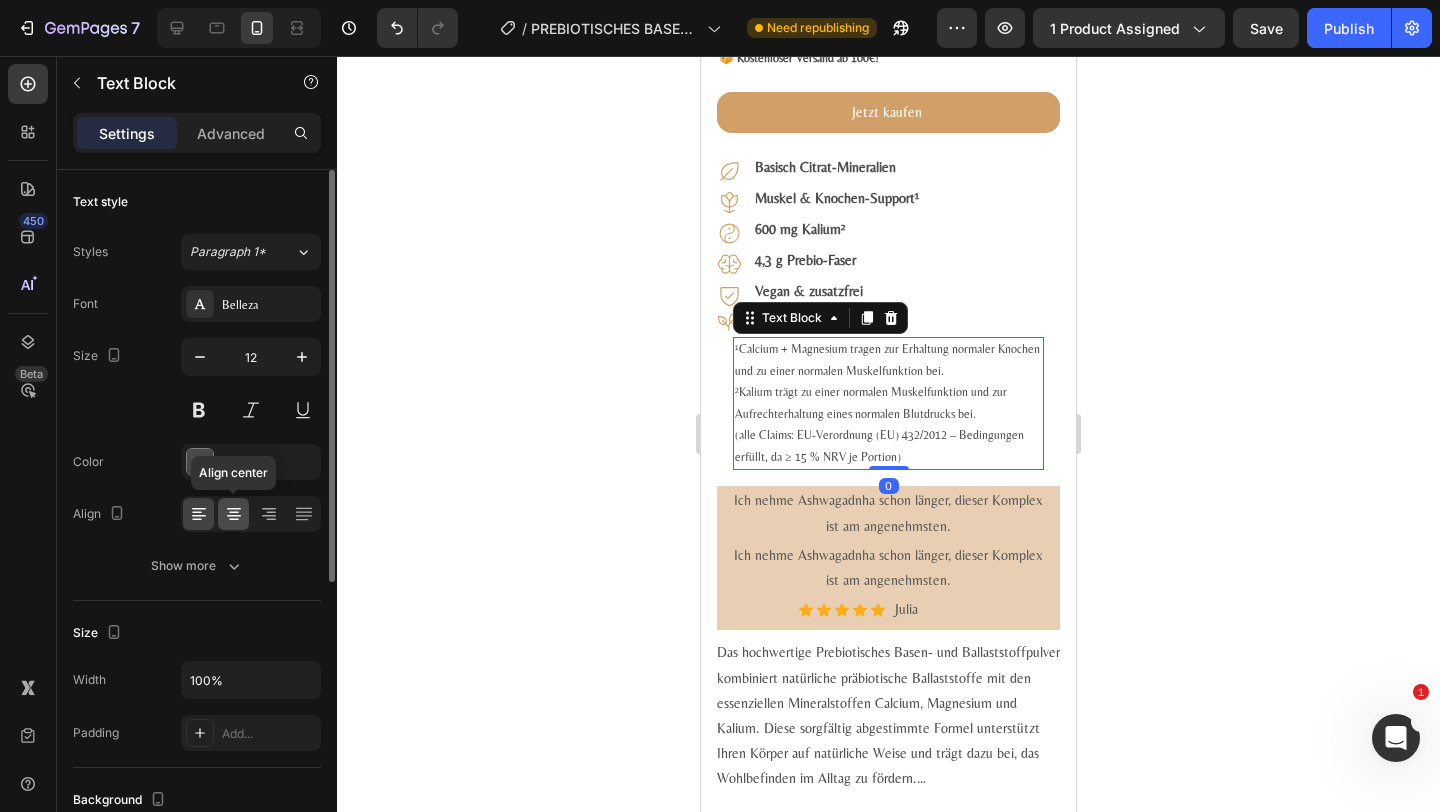 click 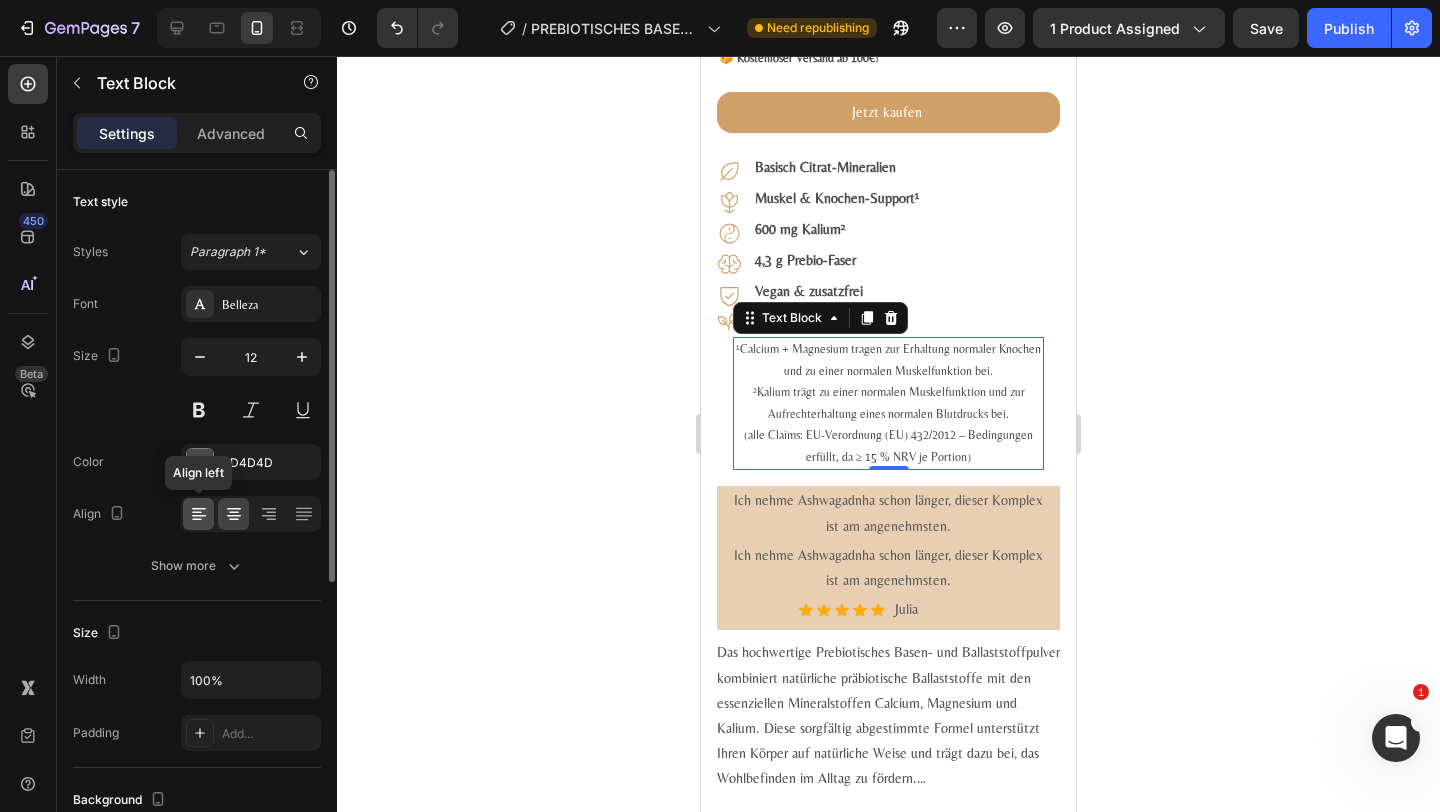 click 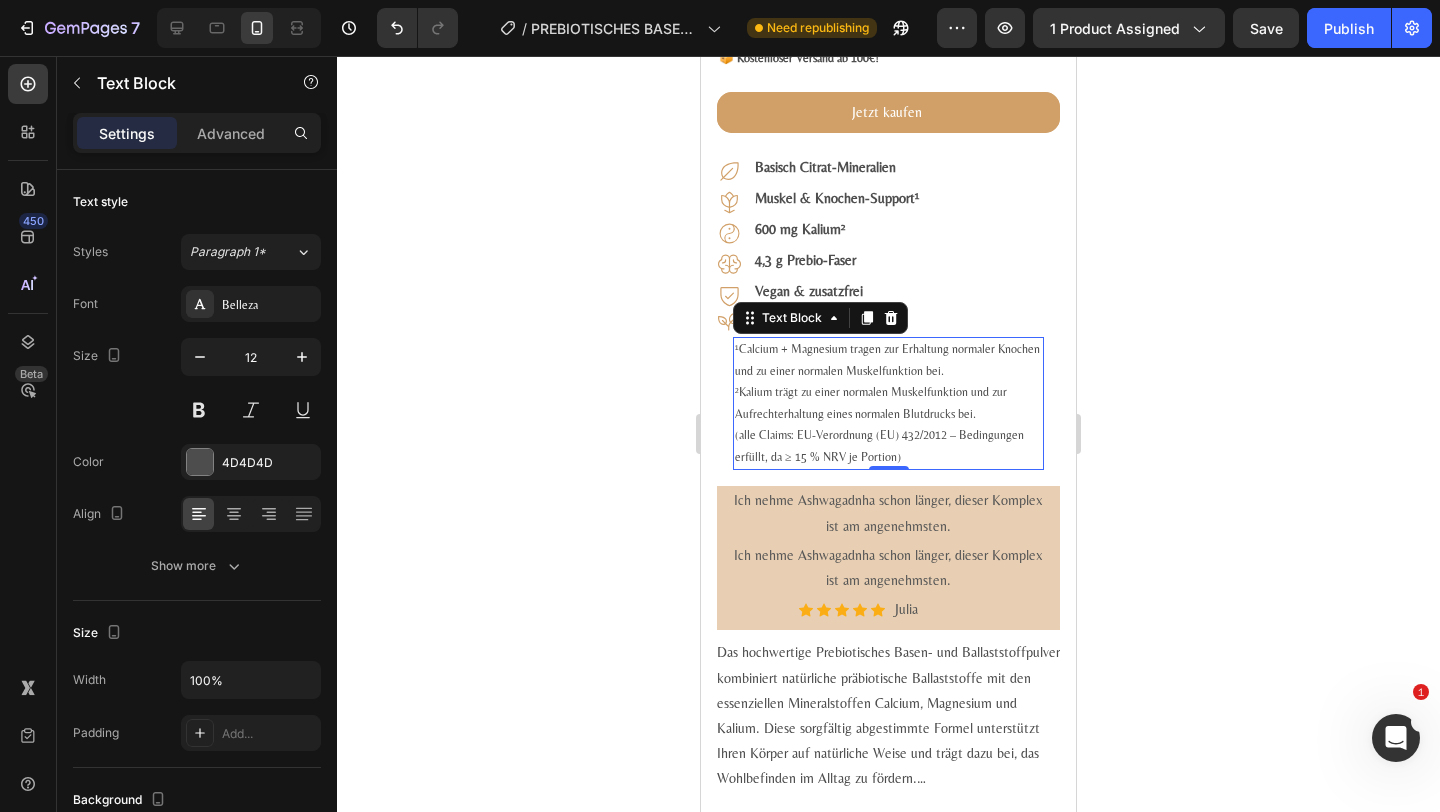 click 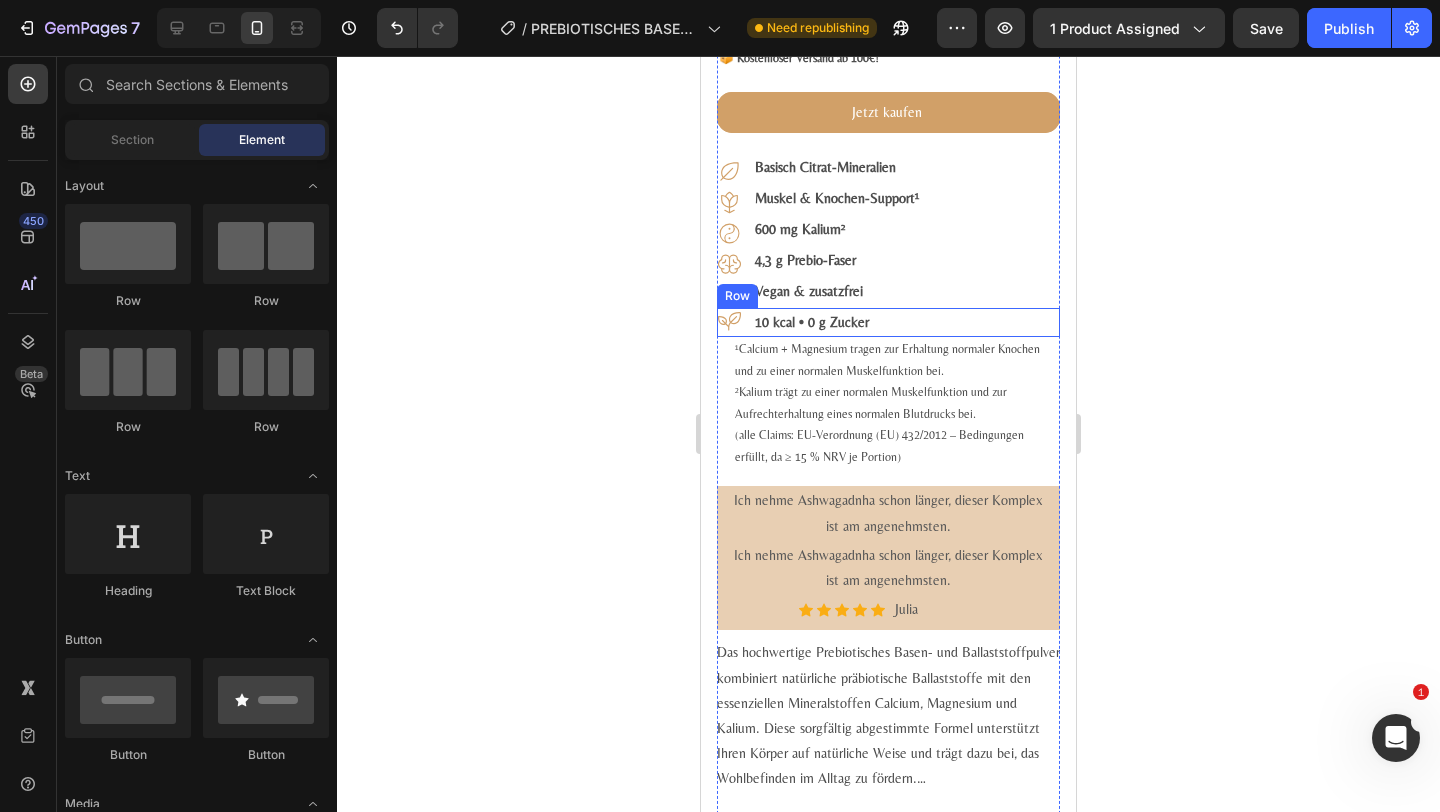 click on "Icon" at bounding box center [731, 320] 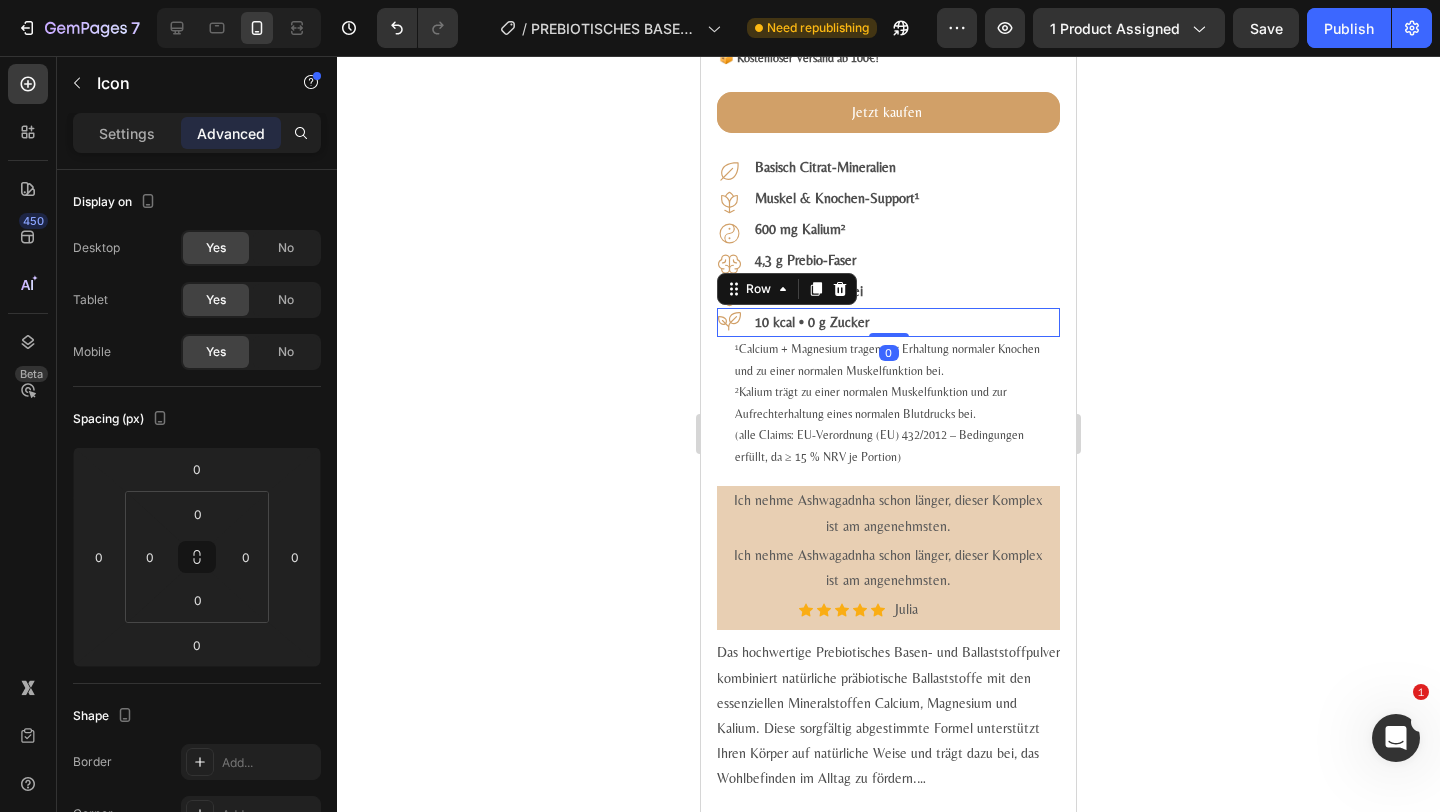 click on "Icon 10 kcal • 0 g Zucker Text Block Row   0" at bounding box center (888, 322) 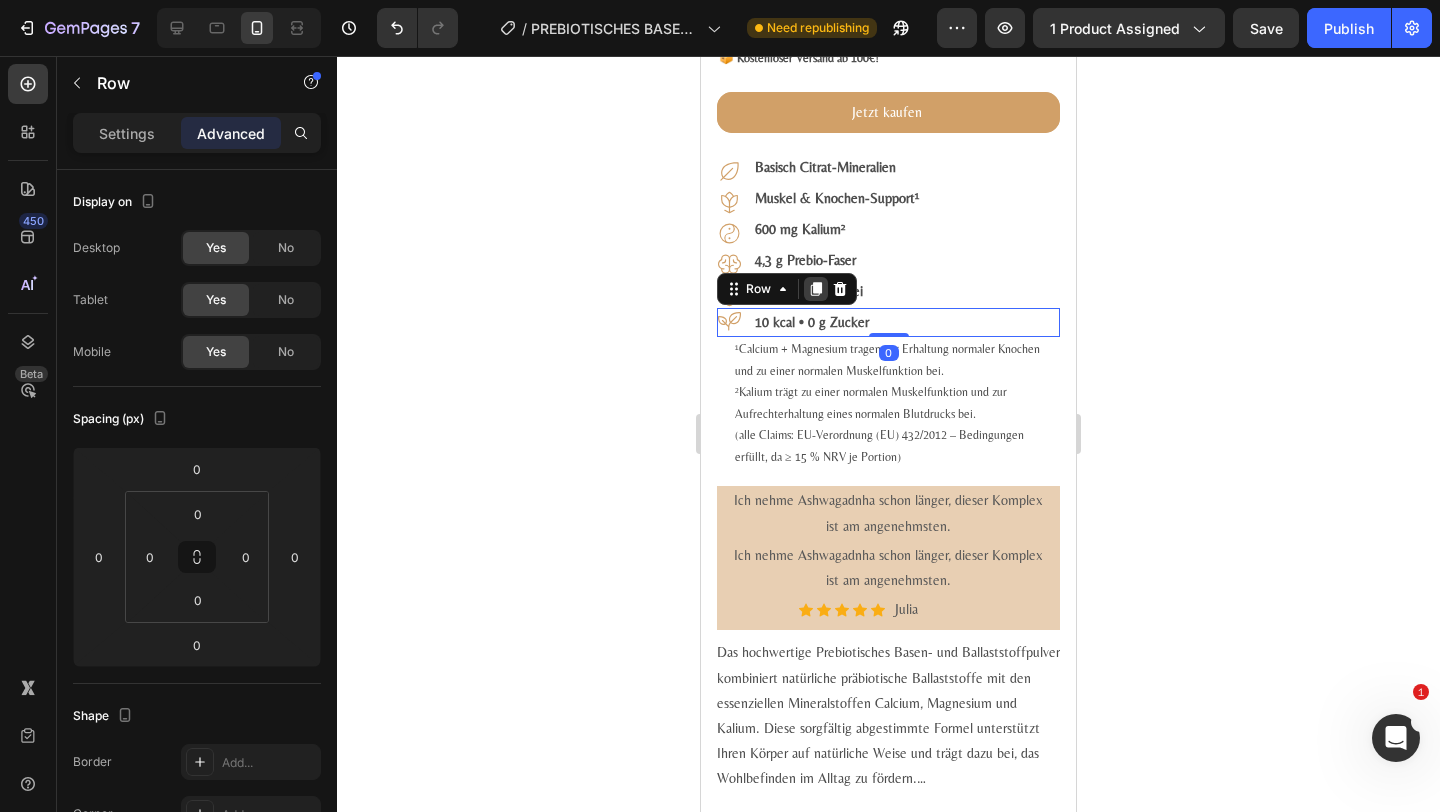 click 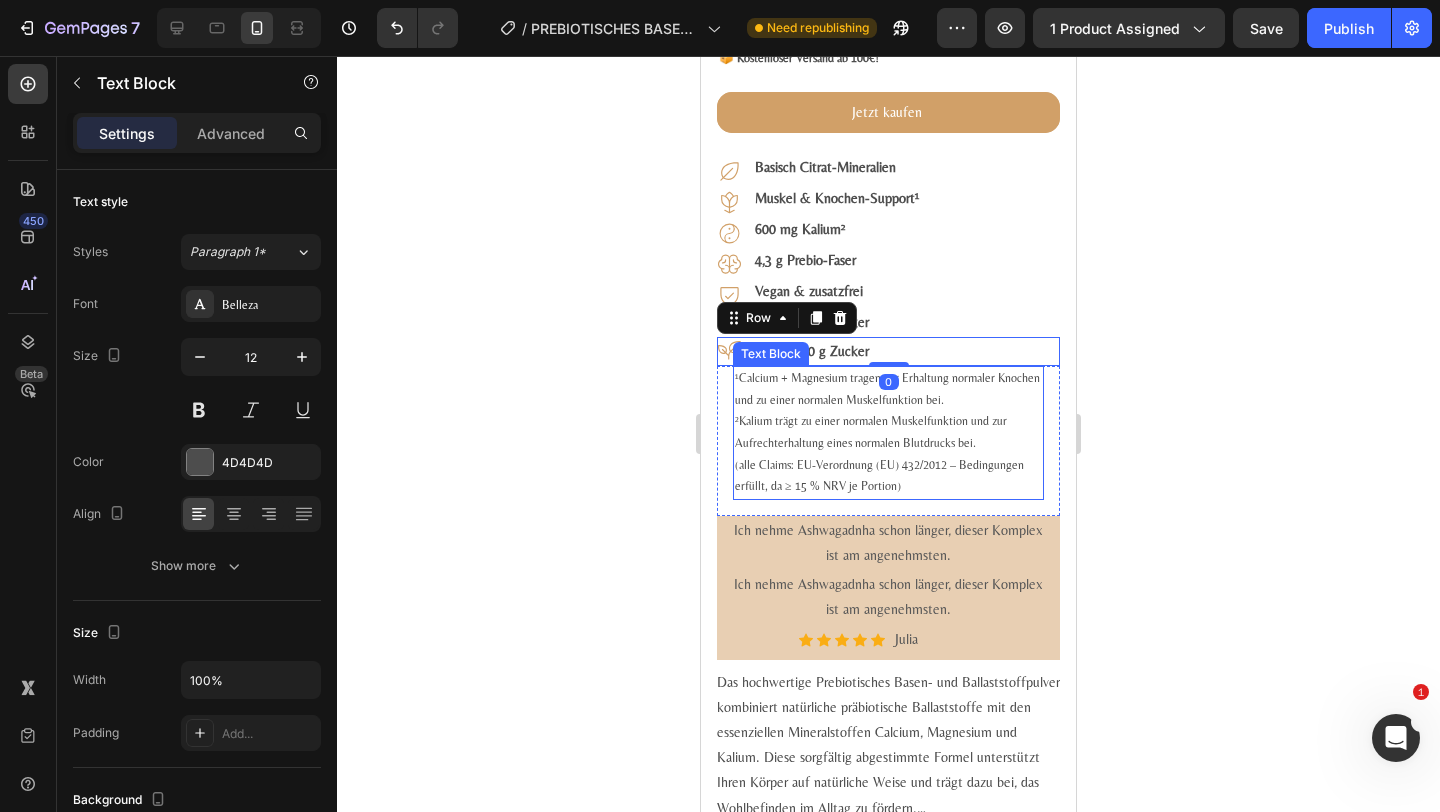 click on "¹Calcium + Magnesium tragen zur Erhaltung normaler Knochen und zu einer normalen Muskelfunktion bei. ²Kalium trägt zu einer normalen Muskelfunktion und zur Aufrechterhaltung eines normalen Blutdrucks bei. (alle Claims: EU-Verordnung (EU) 432/2012 – Bedingungen erfüllt, da ≥ 15 % NRV je Portion)" at bounding box center [888, 433] 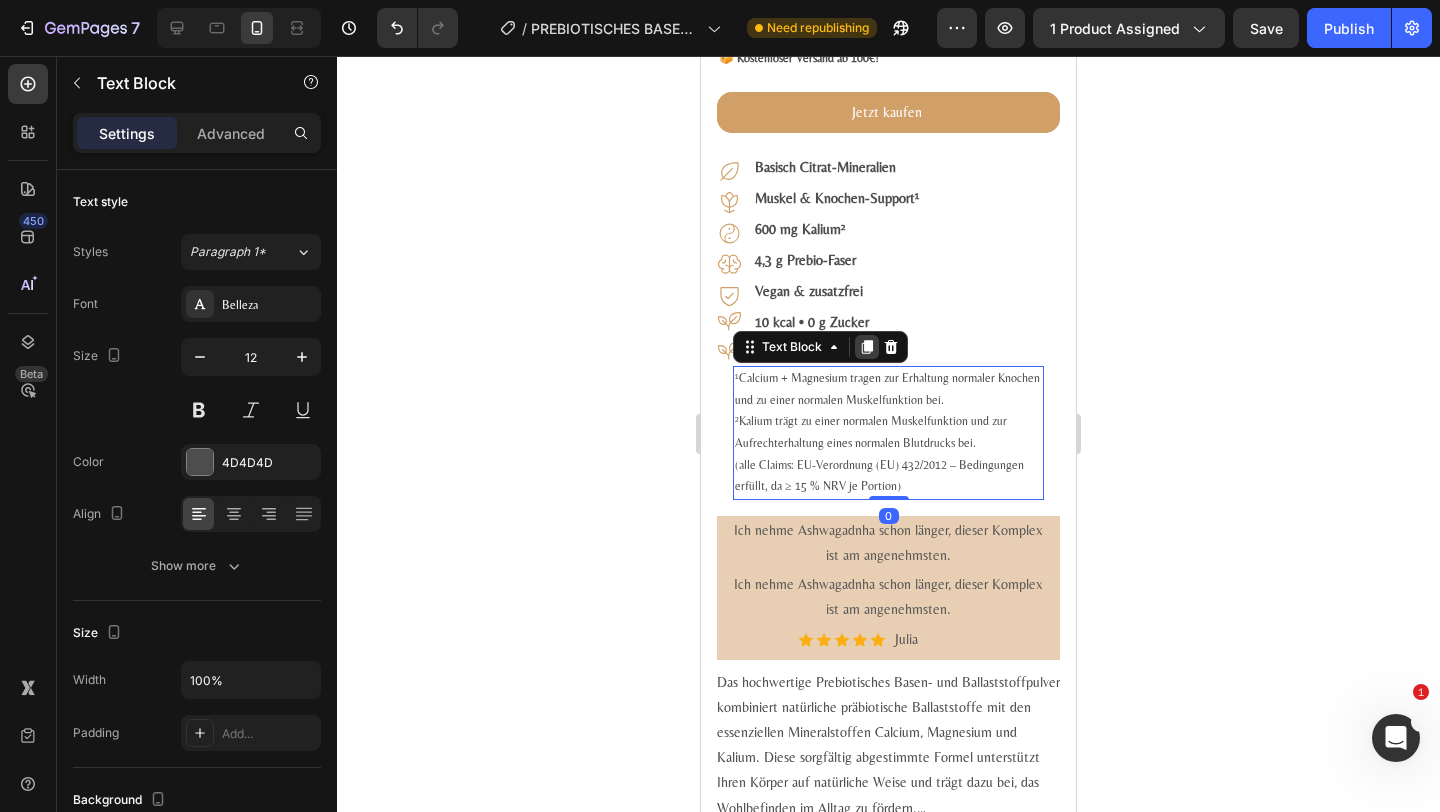 click 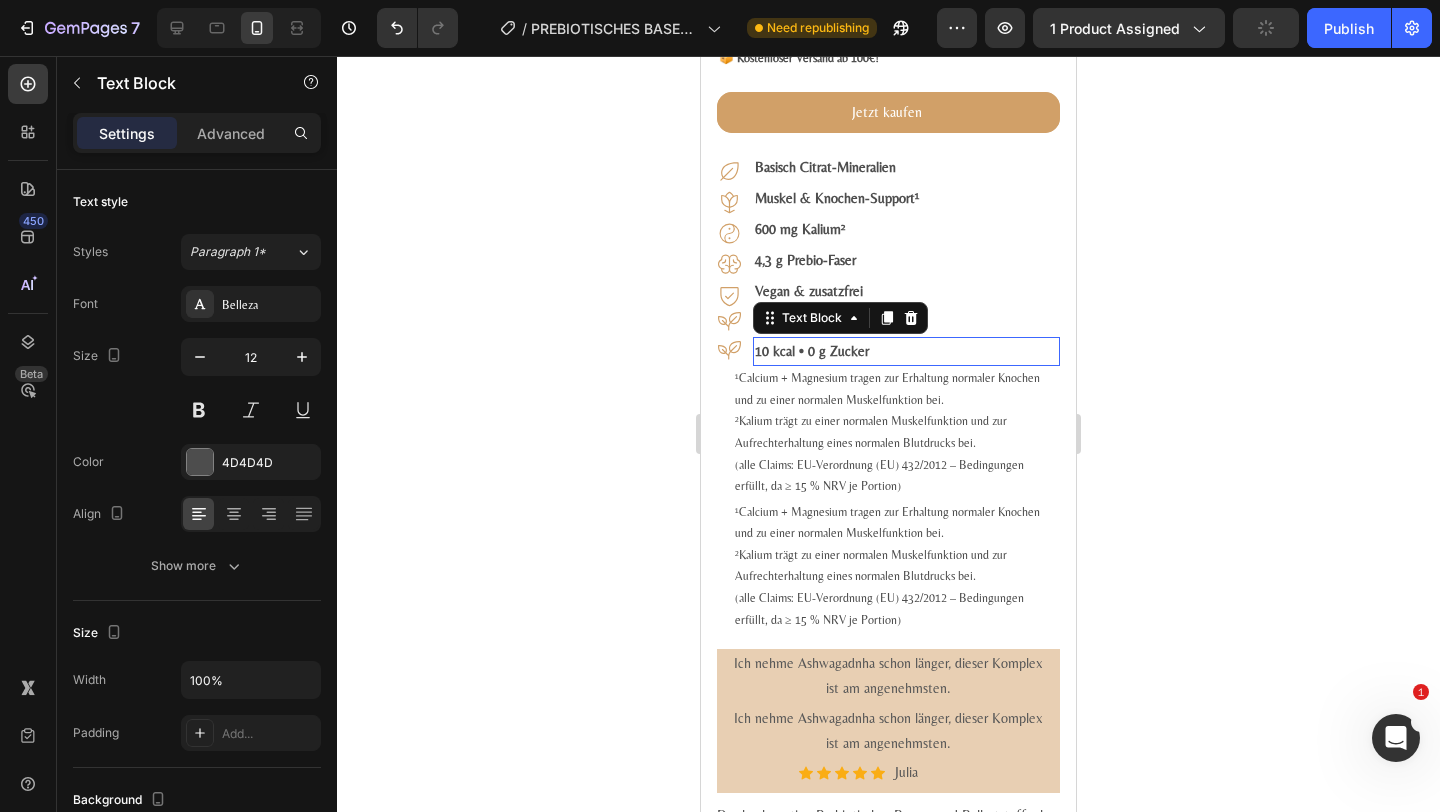 click on "10 kcal • 0 g Zucker" at bounding box center (812, 351) 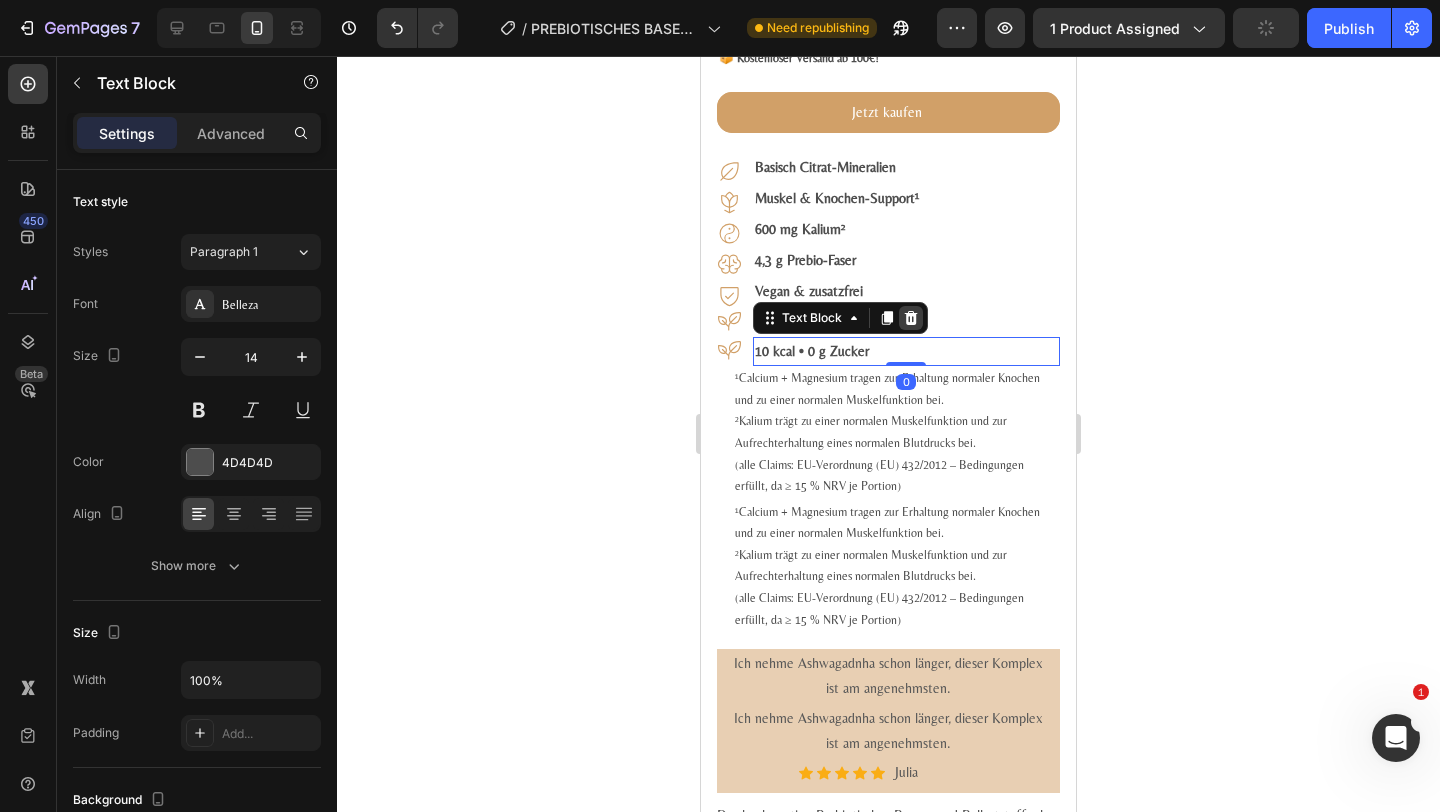 click 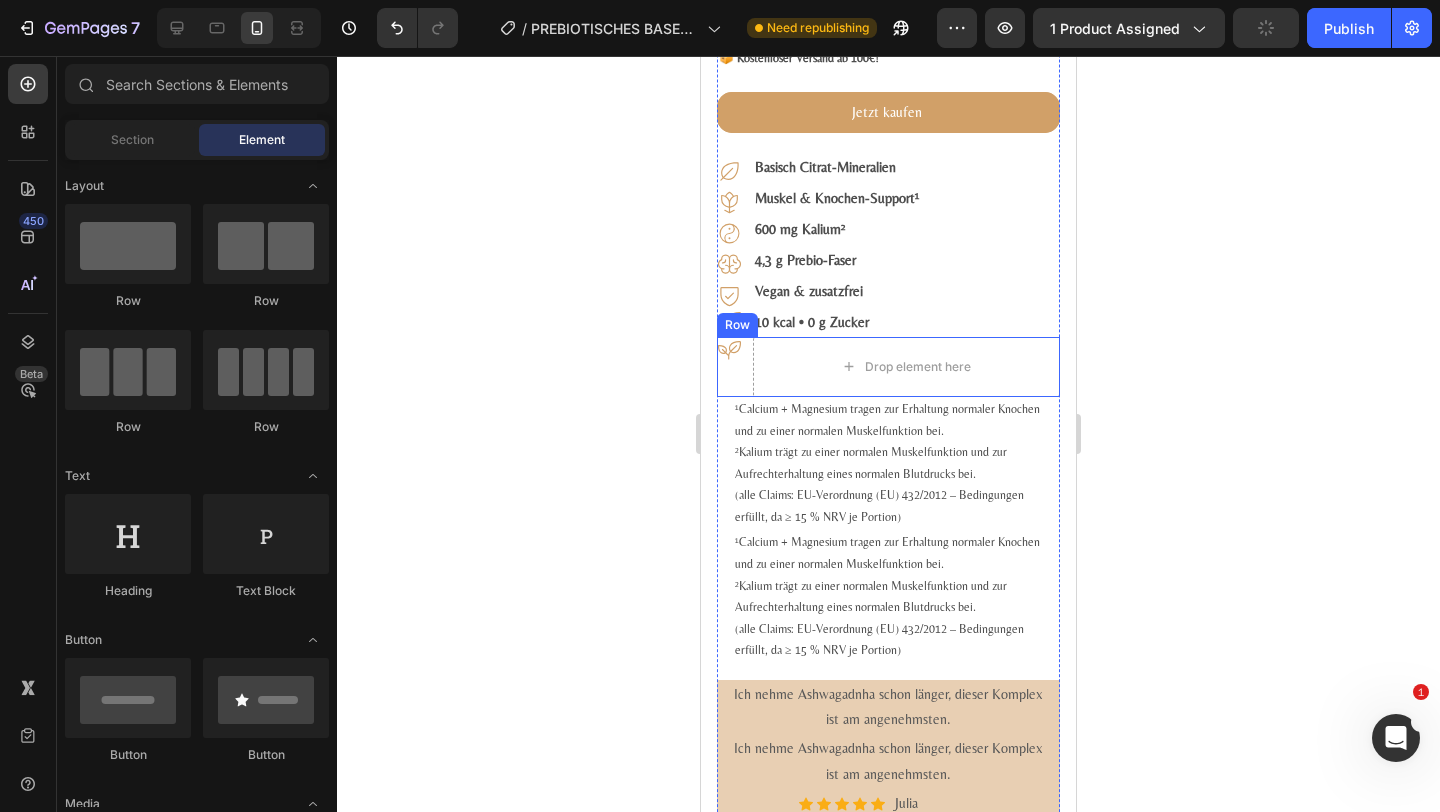 click 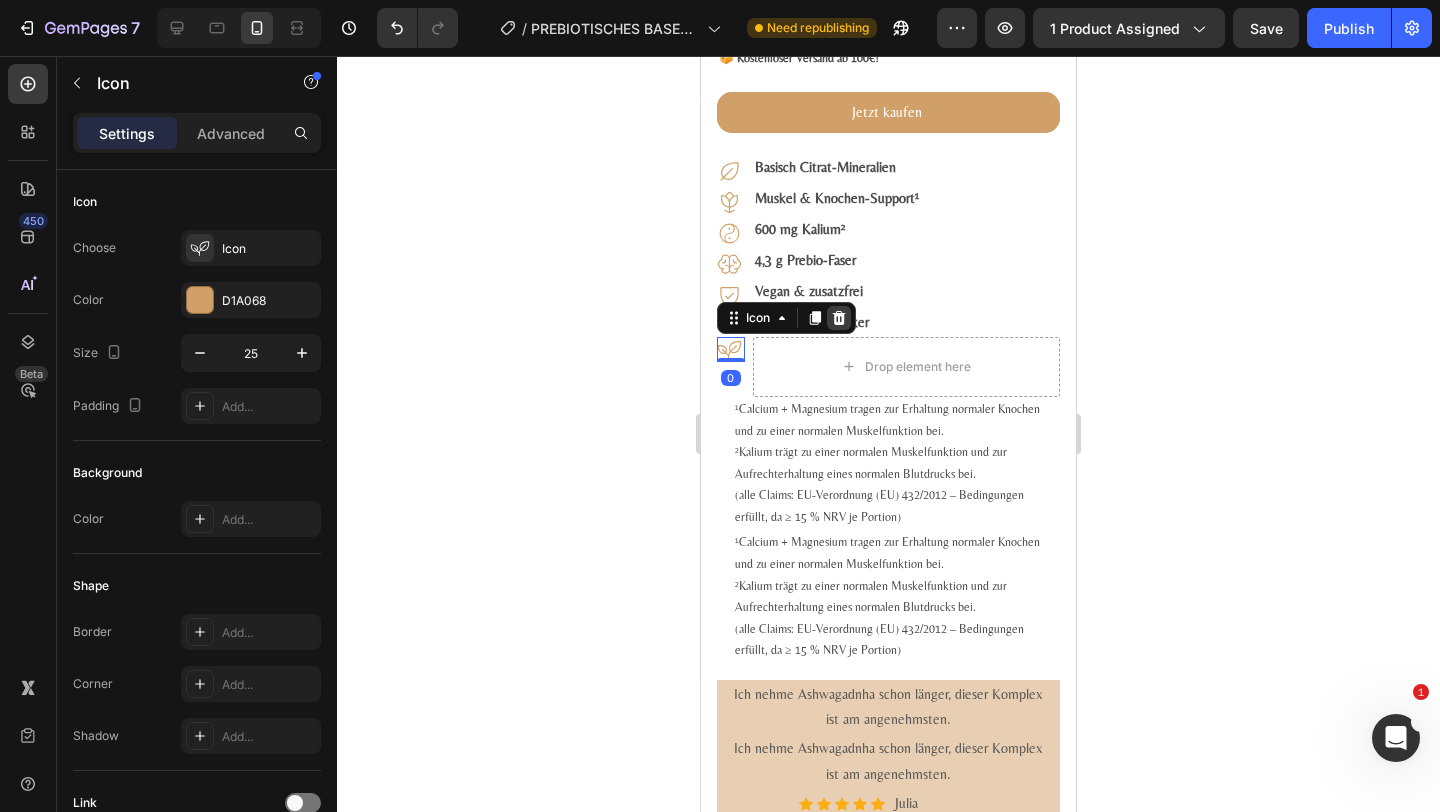 click 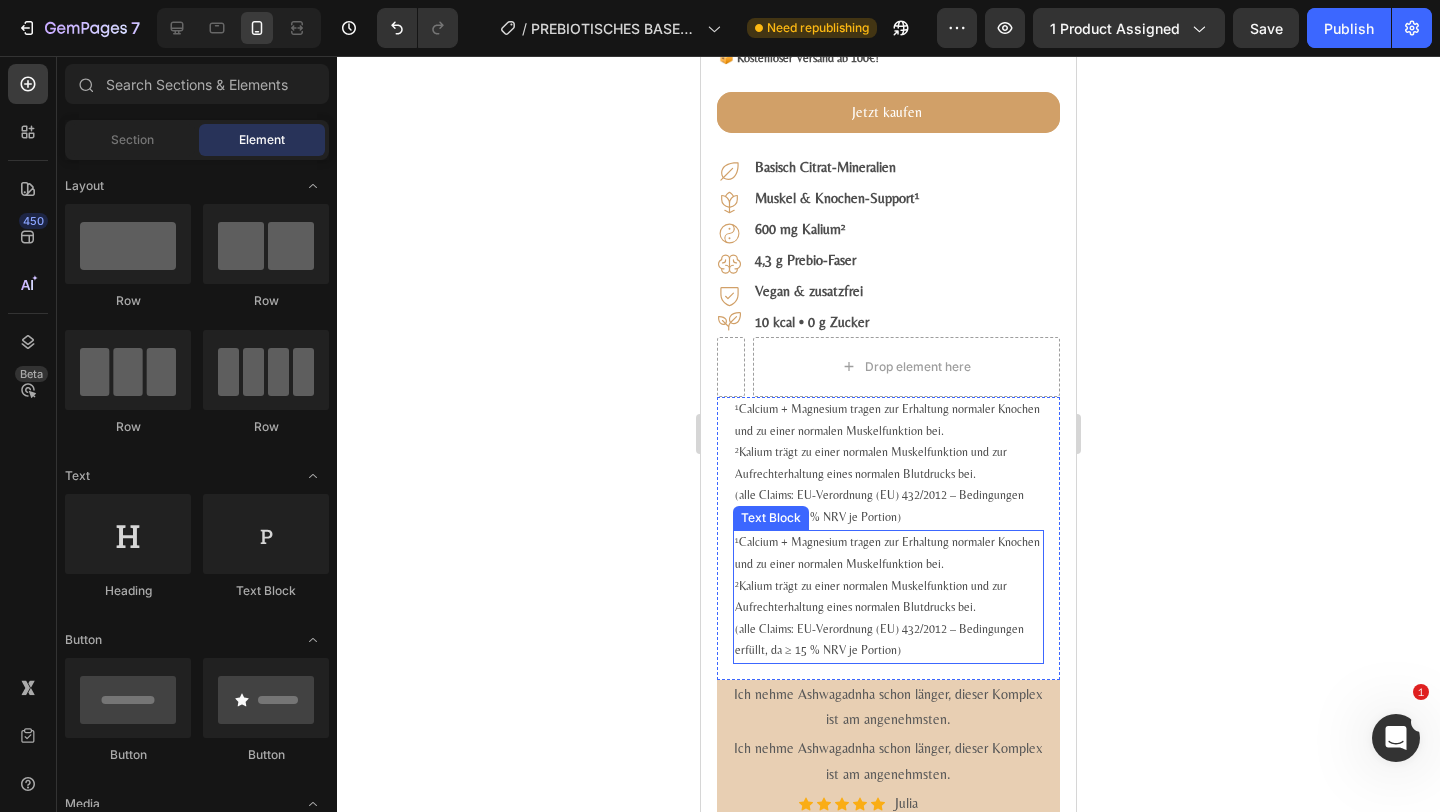 click on "¹Calcium + Magnesium tragen zur Erhaltung normaler Knochen und zu einer normalen Muskelfunktion bei. ²Kalium trägt zu einer normalen Muskelfunktion und zur Aufrechterhaltung eines normalen Blutdrucks bei. (alle Claims: EU-Verordnung (EU) 432/2012 – Bedingungen erfüllt, da ≥ 15 % NRV je Portion)" at bounding box center [888, 597] 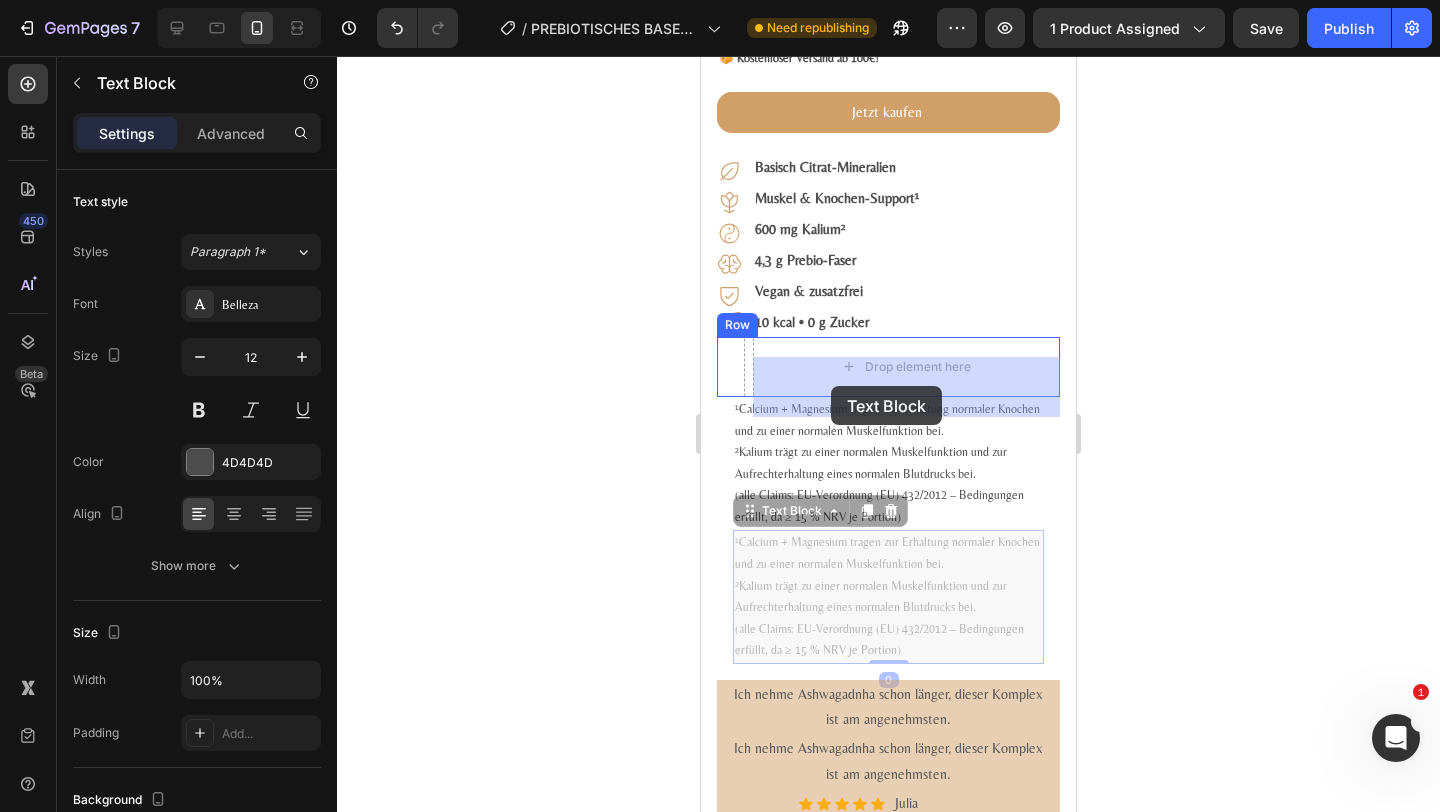 drag, startPoint x: 807, startPoint y: 530, endPoint x: 831, endPoint y: 386, distance: 145.9863 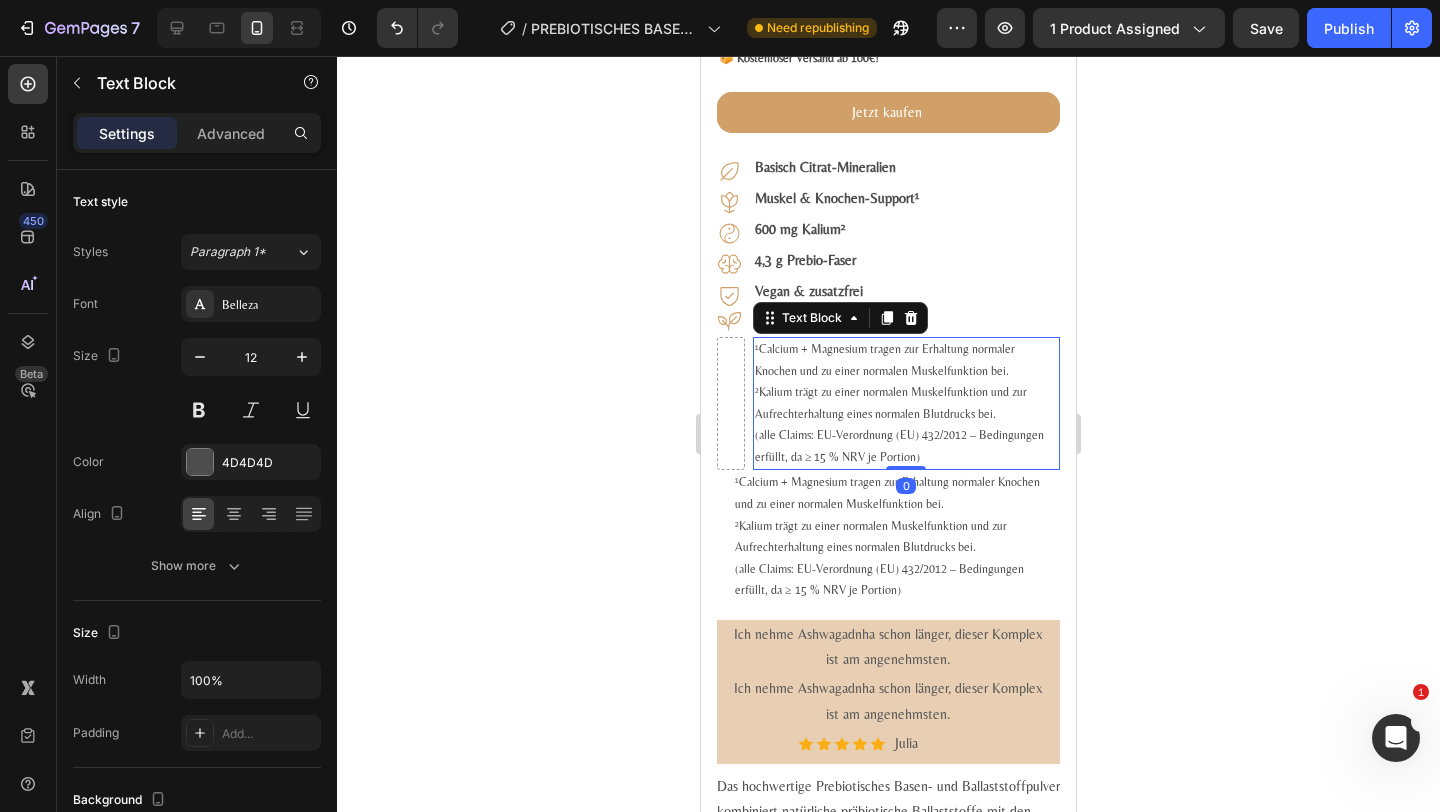 click 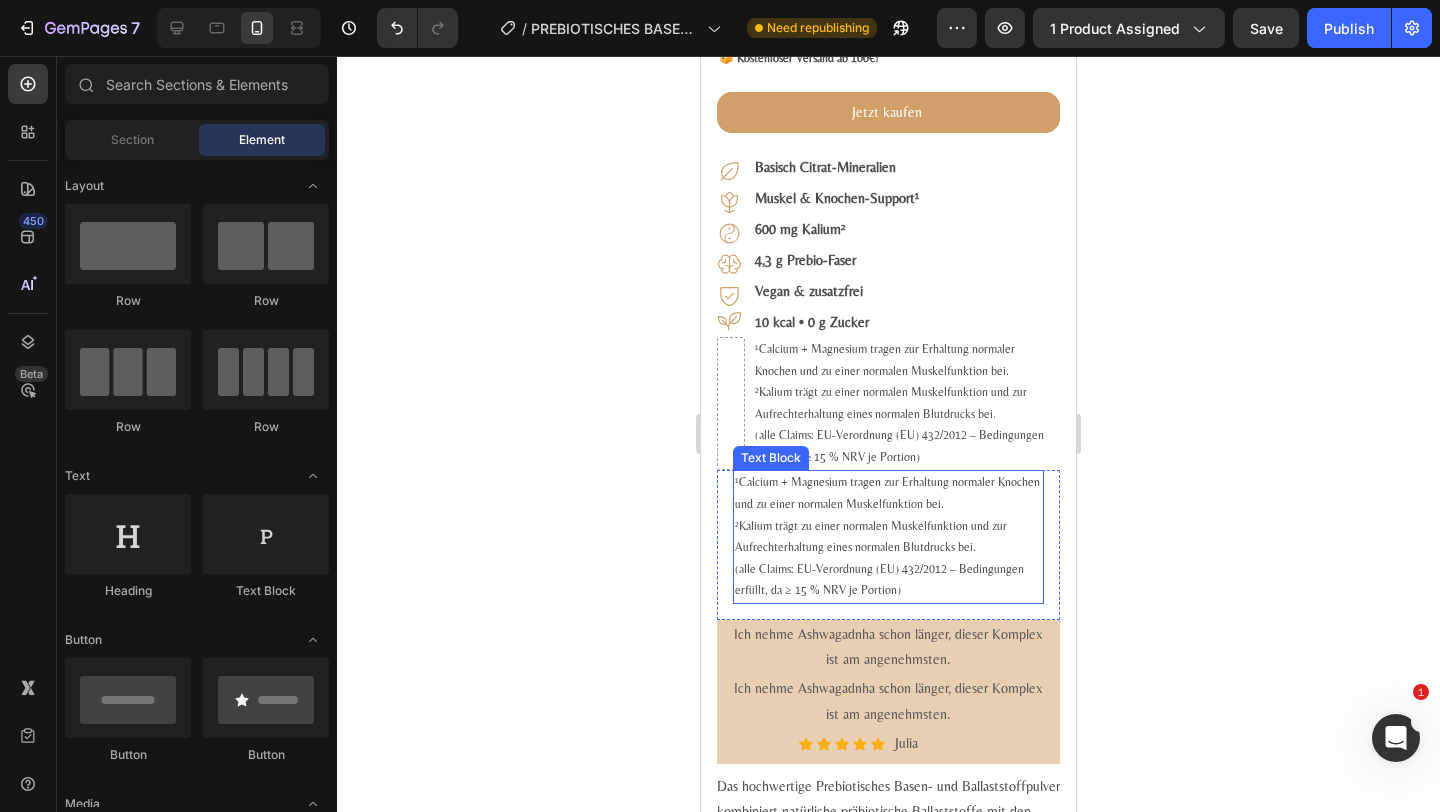 click on "¹Calcium + Magnesium tragen zur Erhaltung normaler Knochen und zu einer normalen Muskelfunktion bei. ²Kalium trägt zu einer normalen Muskelfunktion und zur Aufrechterhaltung eines normalen Blutdrucks bei. (alle Claims: EU-Verordnung (EU) 432/2012 – Bedingungen erfüllt, da ≥ 15 % NRV je Portion)" at bounding box center (888, 537) 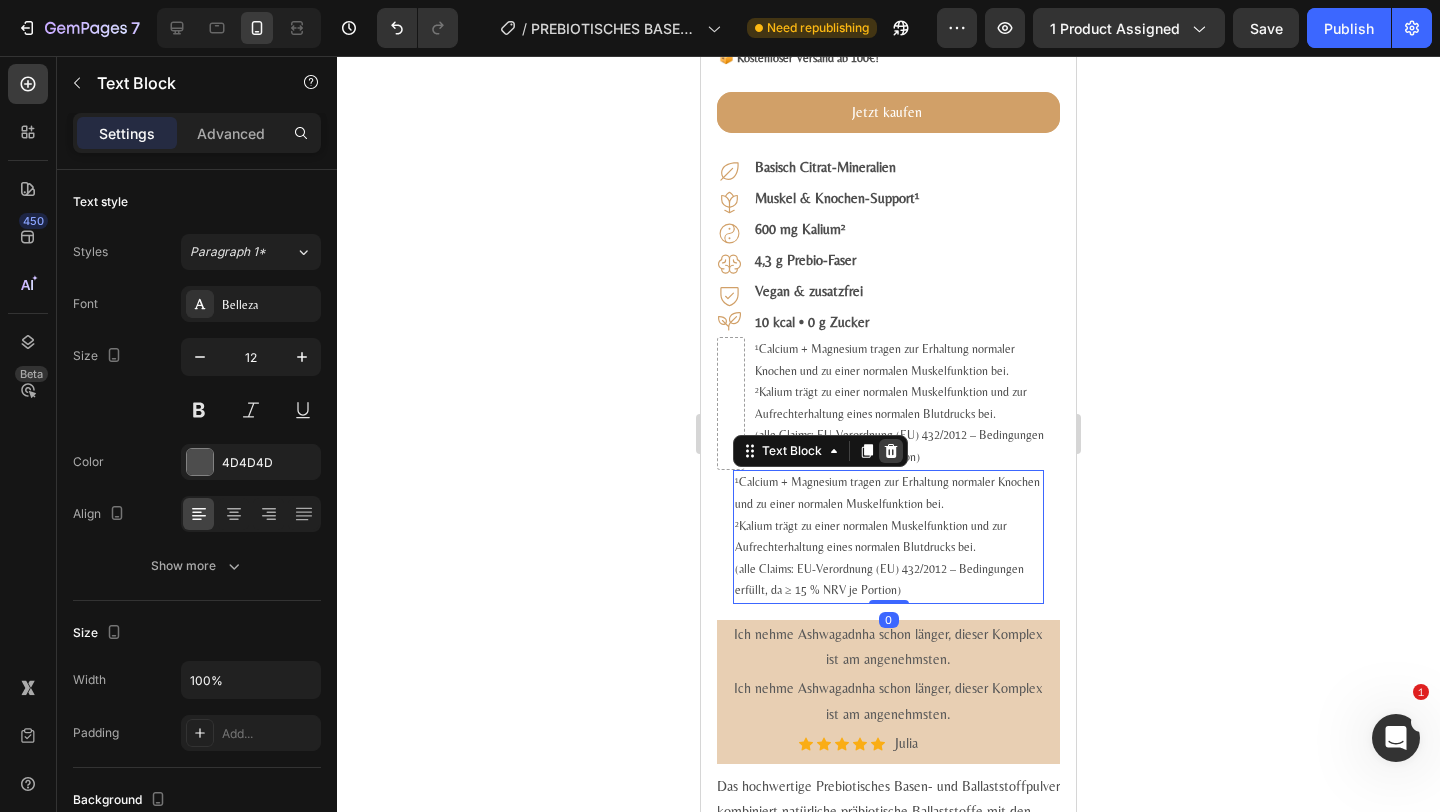 click 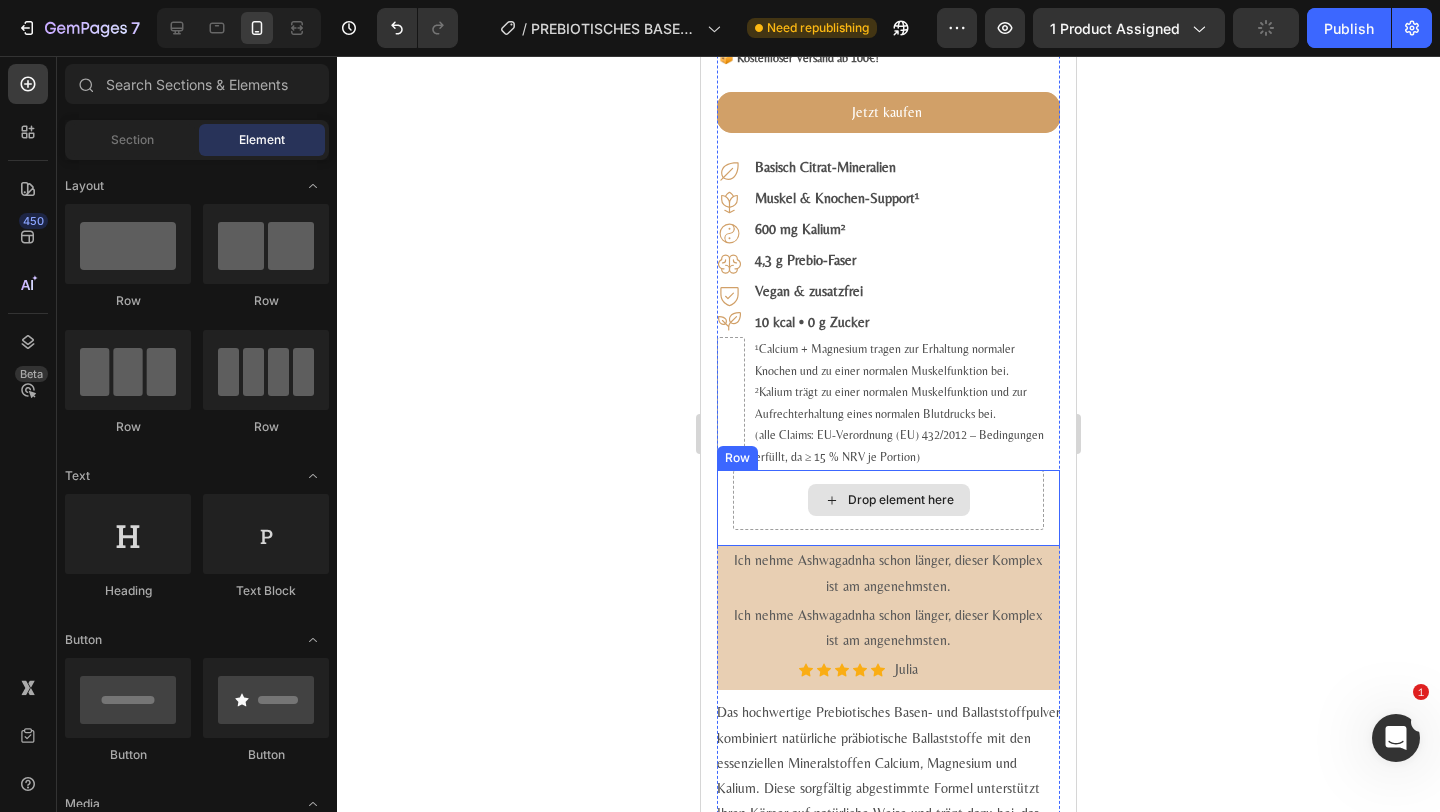 click 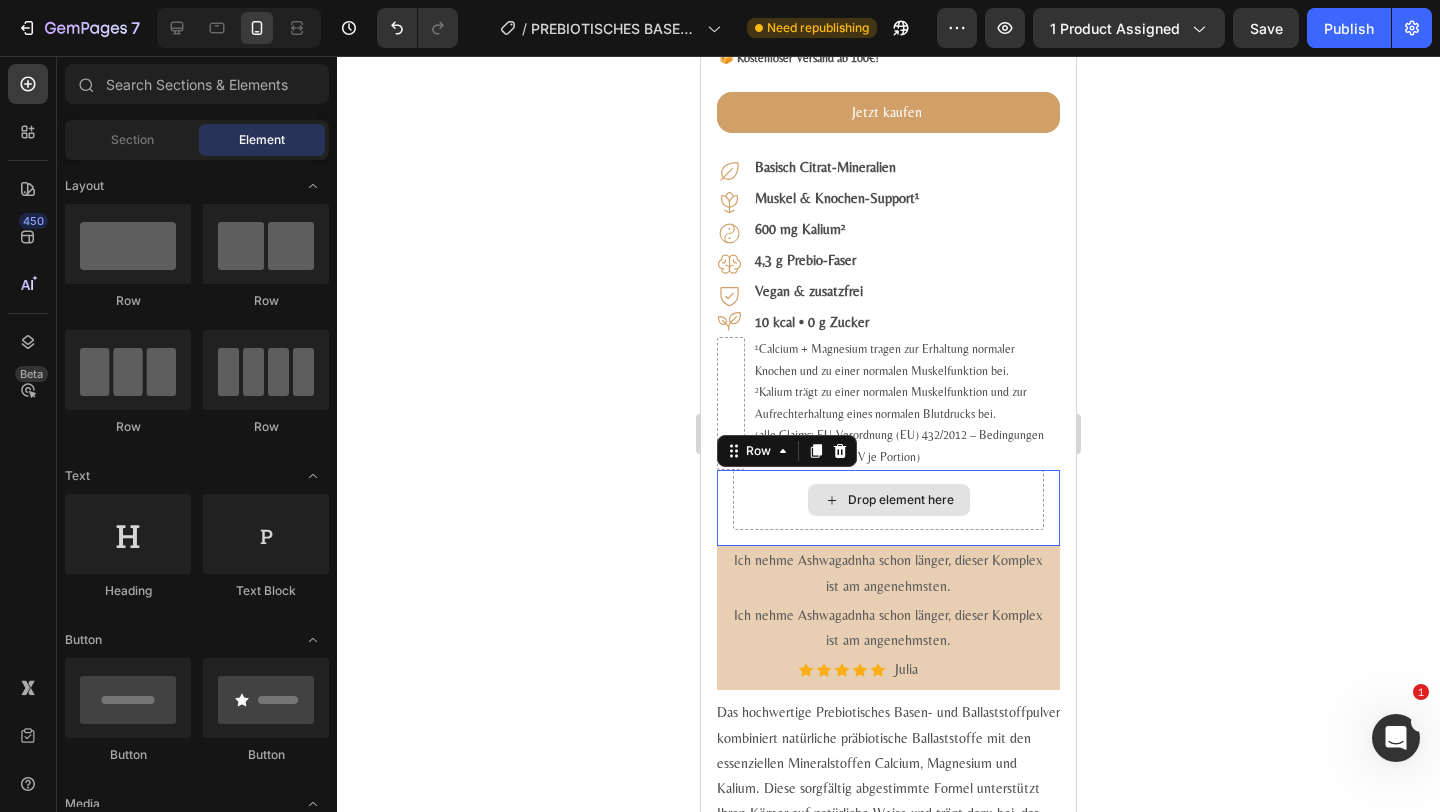 click on "Drop element here" at bounding box center (888, 500) 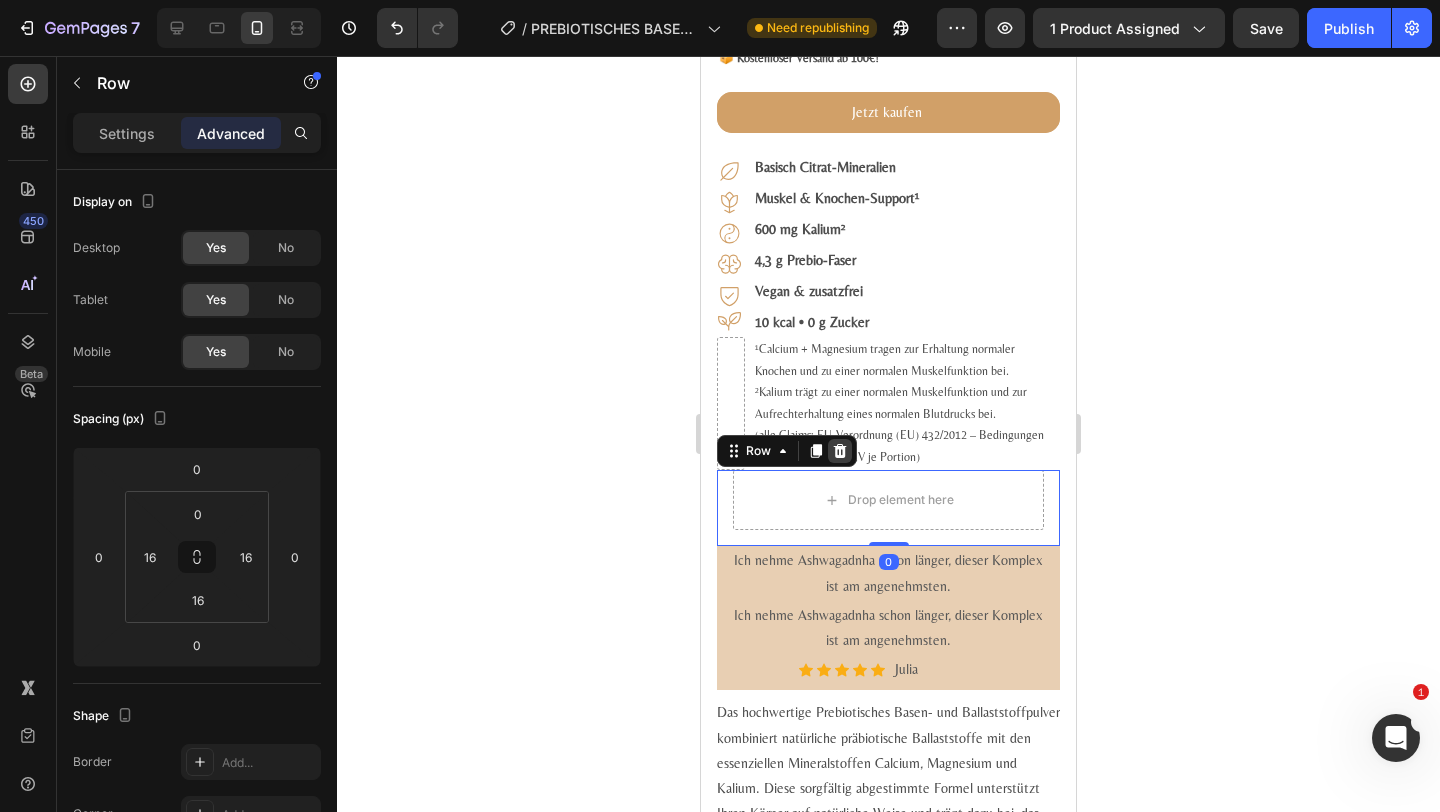 click at bounding box center (840, 451) 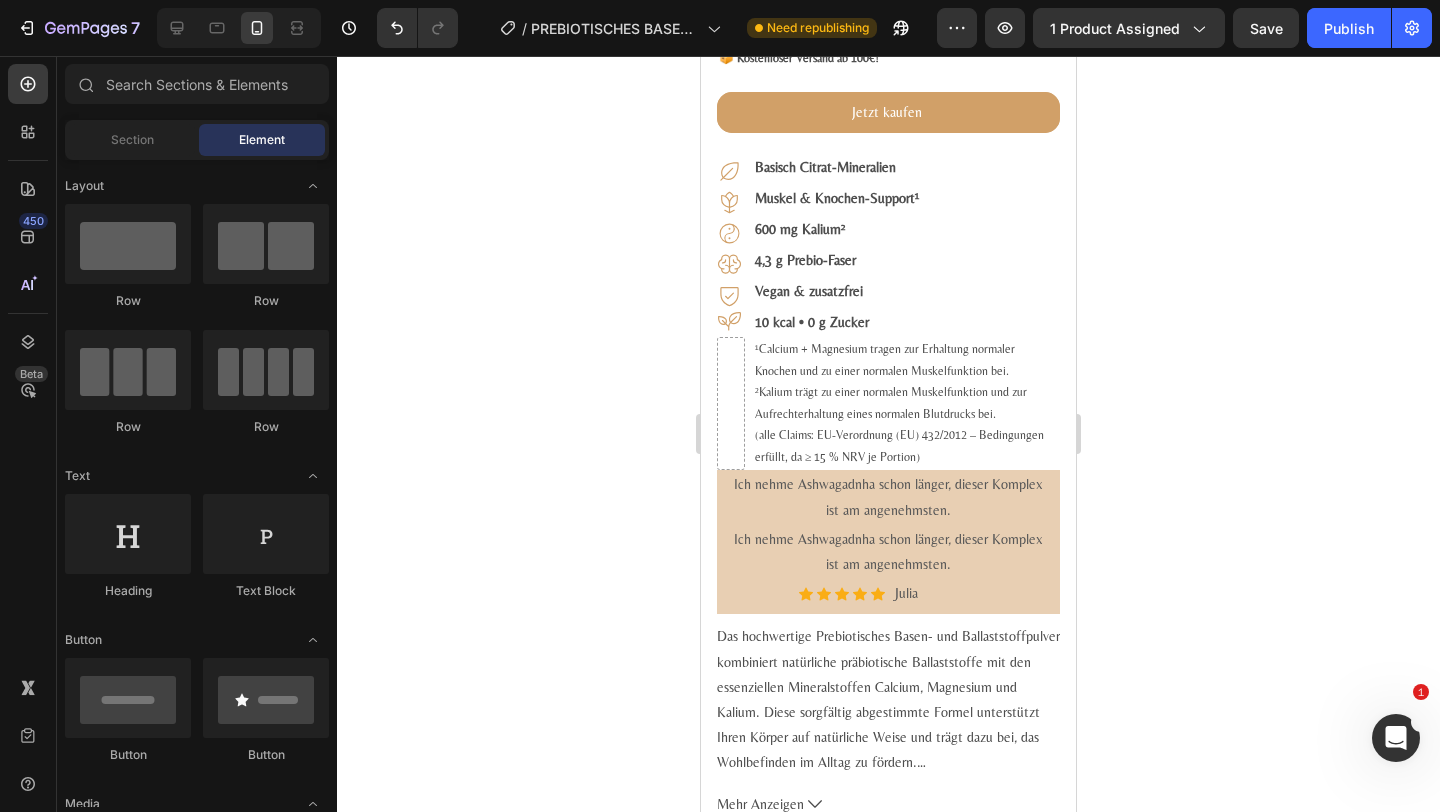 click 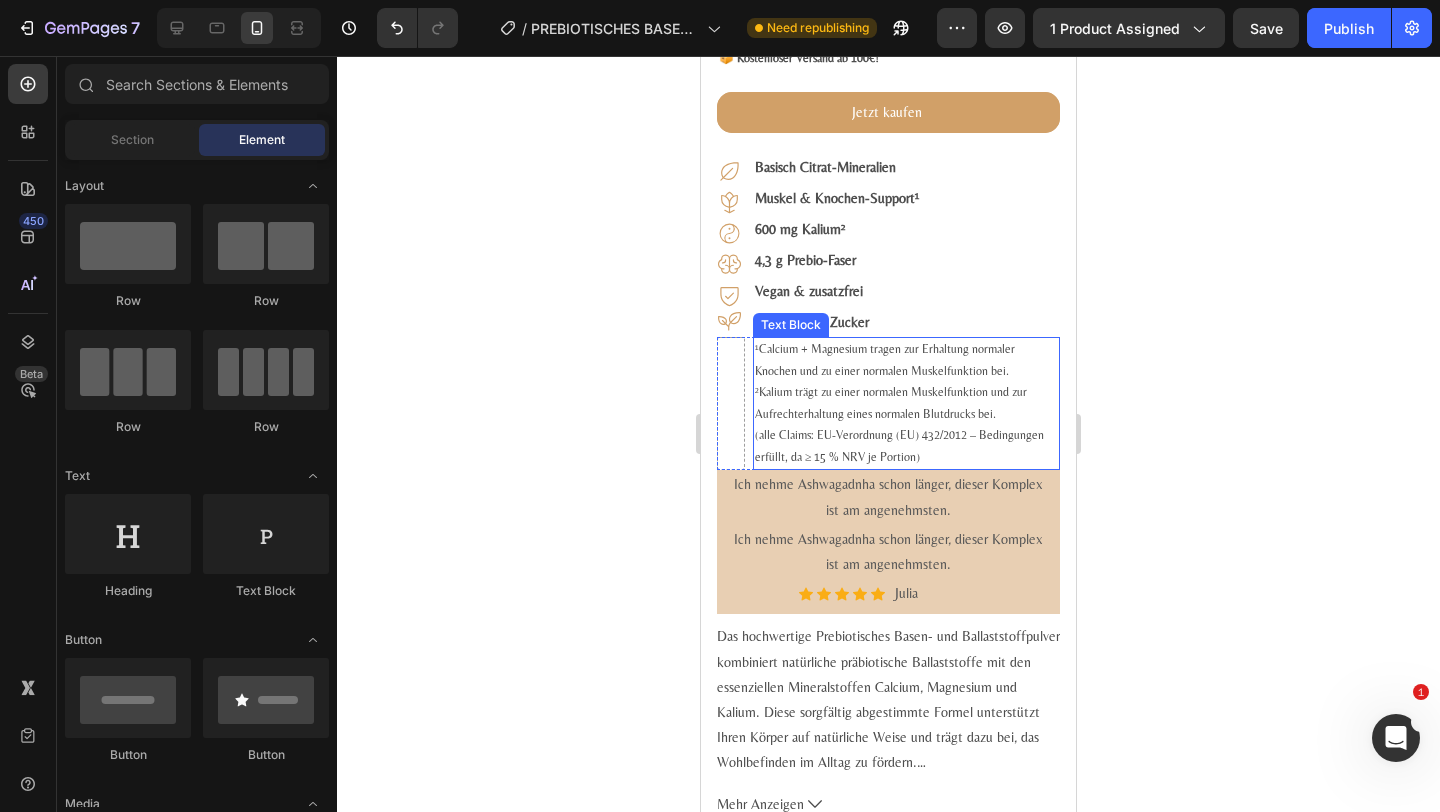 click on "¹Calcium + Magnesium tragen zur Erhaltung normaler Knochen und zu einer normalen Muskelfunktion bei. ²Kalium trägt zu einer normalen Muskelfunktion und zur Aufrechterhaltung eines normalen Blutdrucks bei. (alle Claims: EU-Verordnung (EU) 432/2012 – Bedingungen erfüllt, da ≥ 15 % NRV je Portion)" at bounding box center [906, 404] 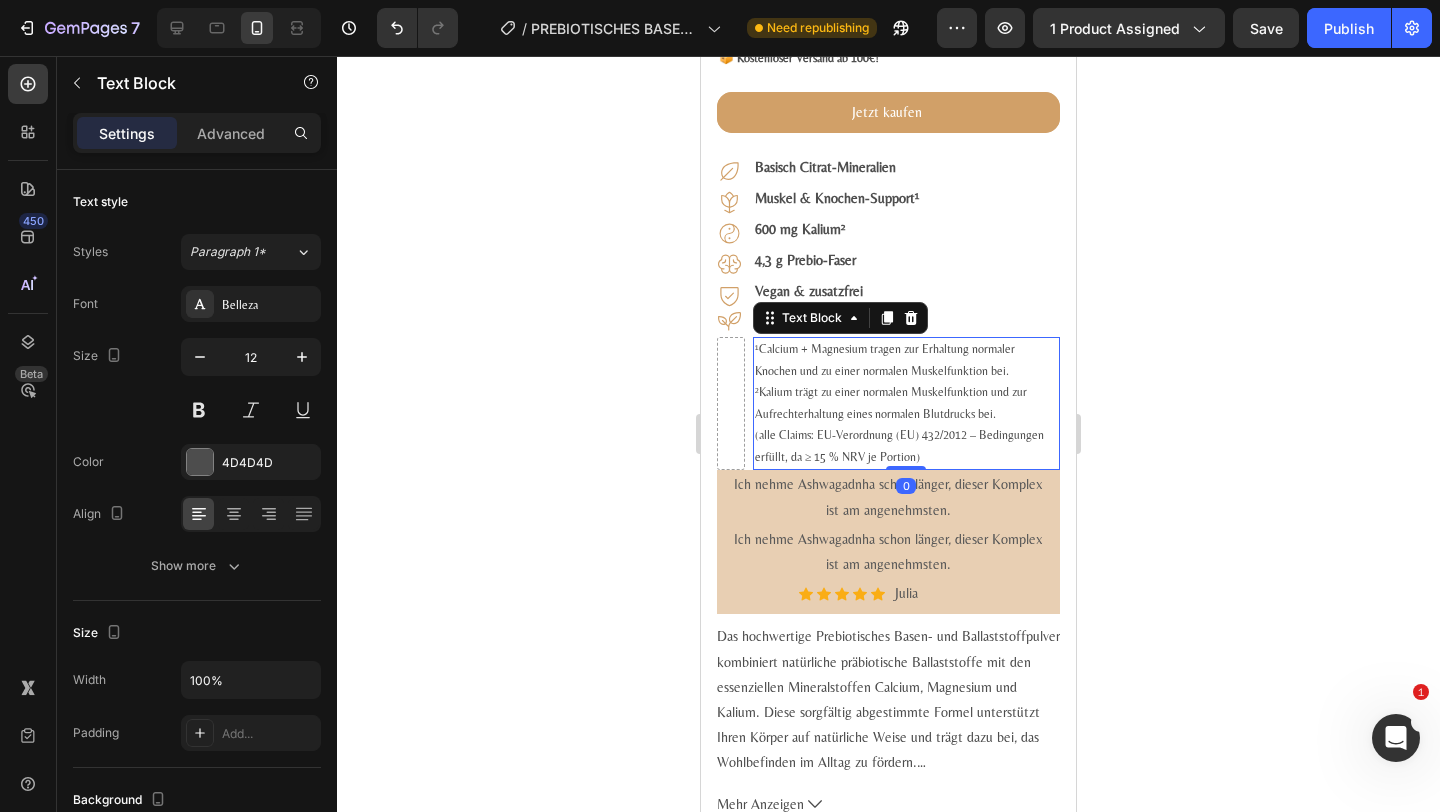 click 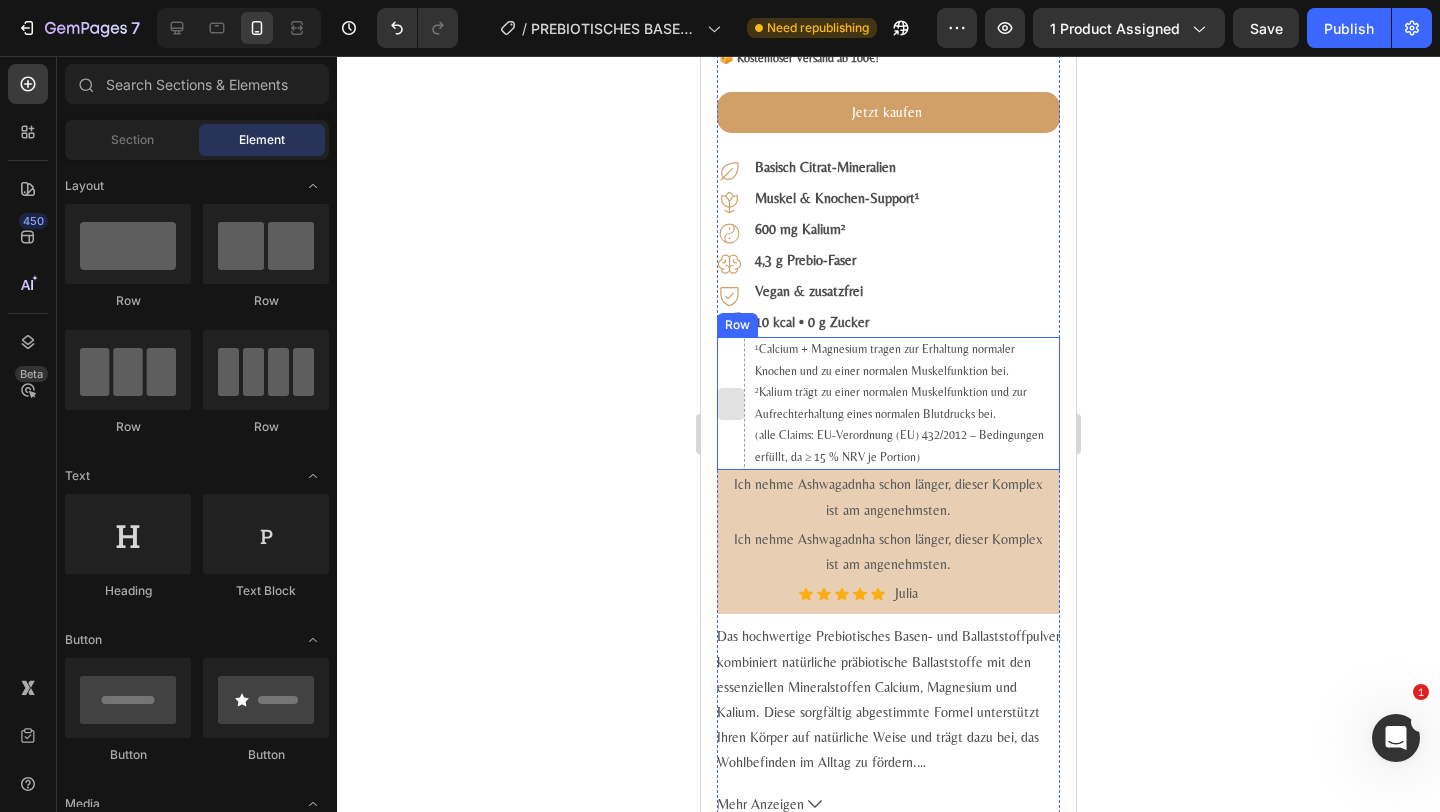 click at bounding box center (731, 404) 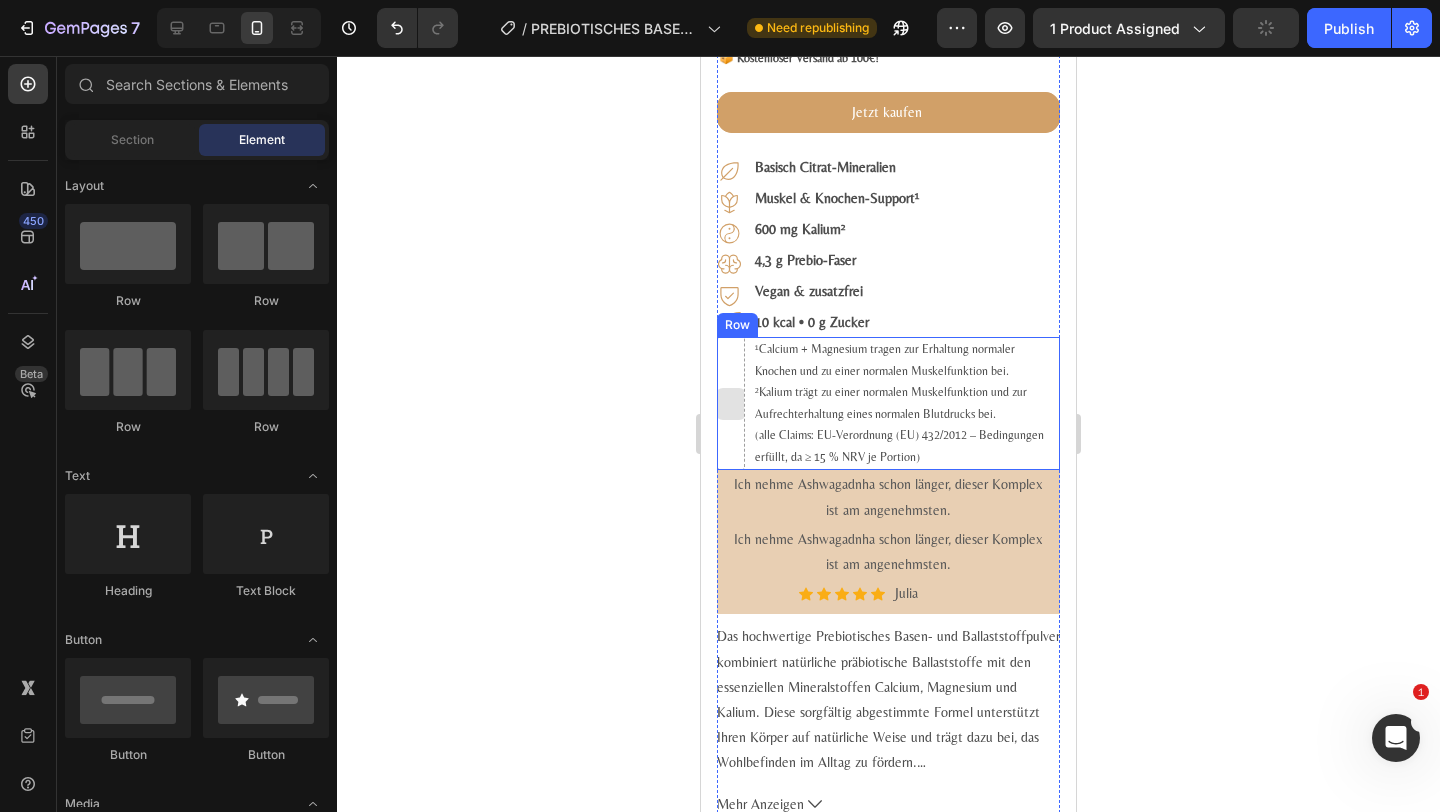 click at bounding box center (731, 404) 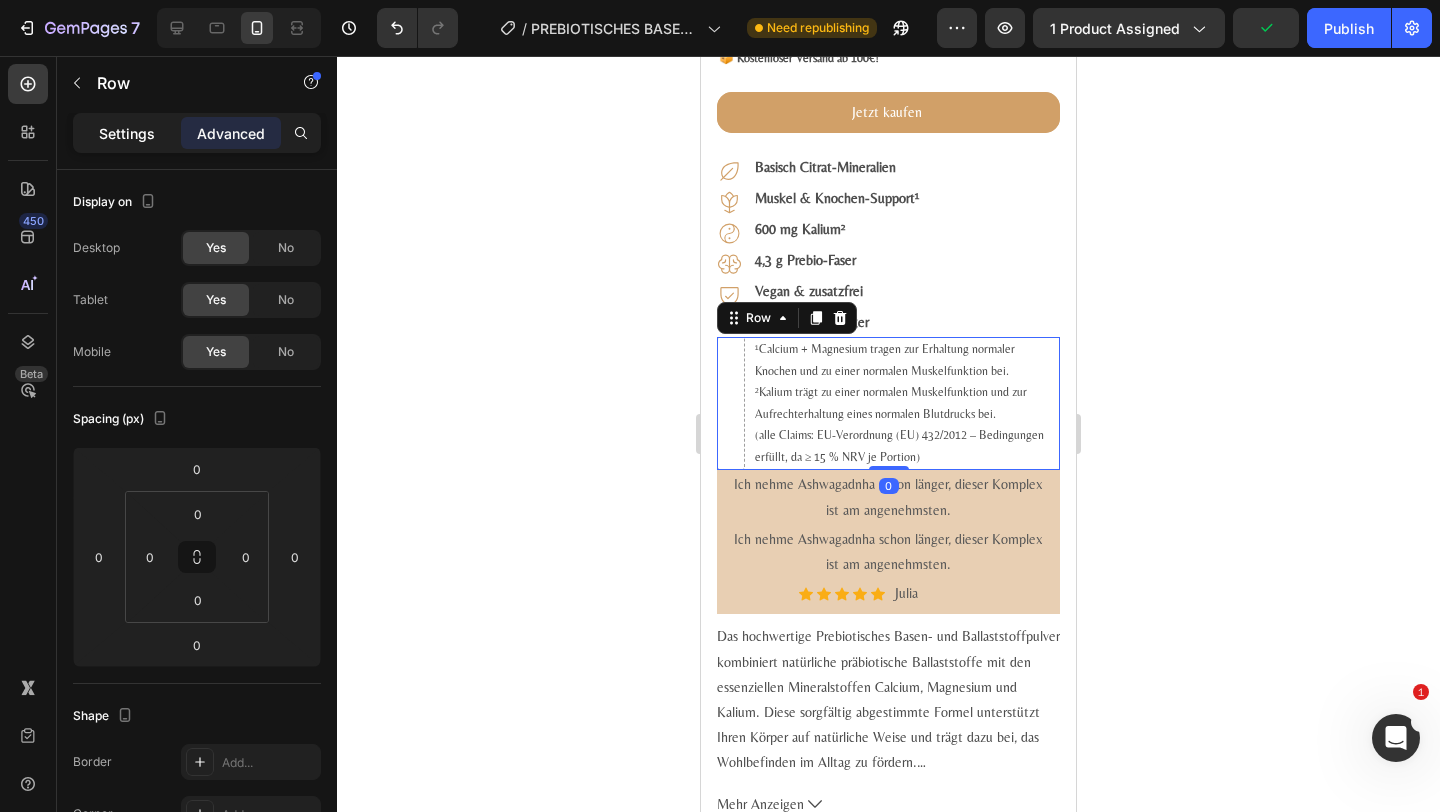click on "Settings" at bounding box center (127, 133) 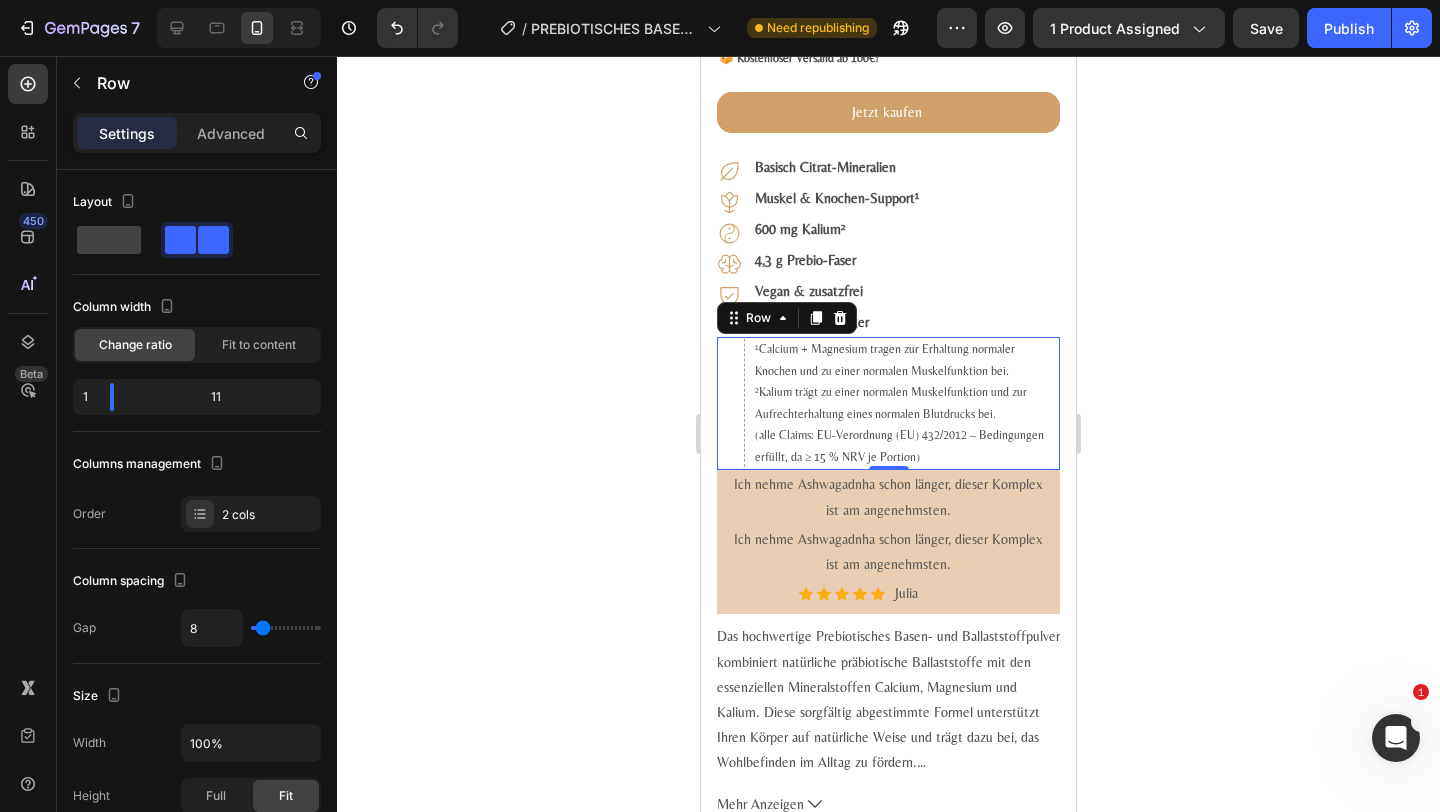 click 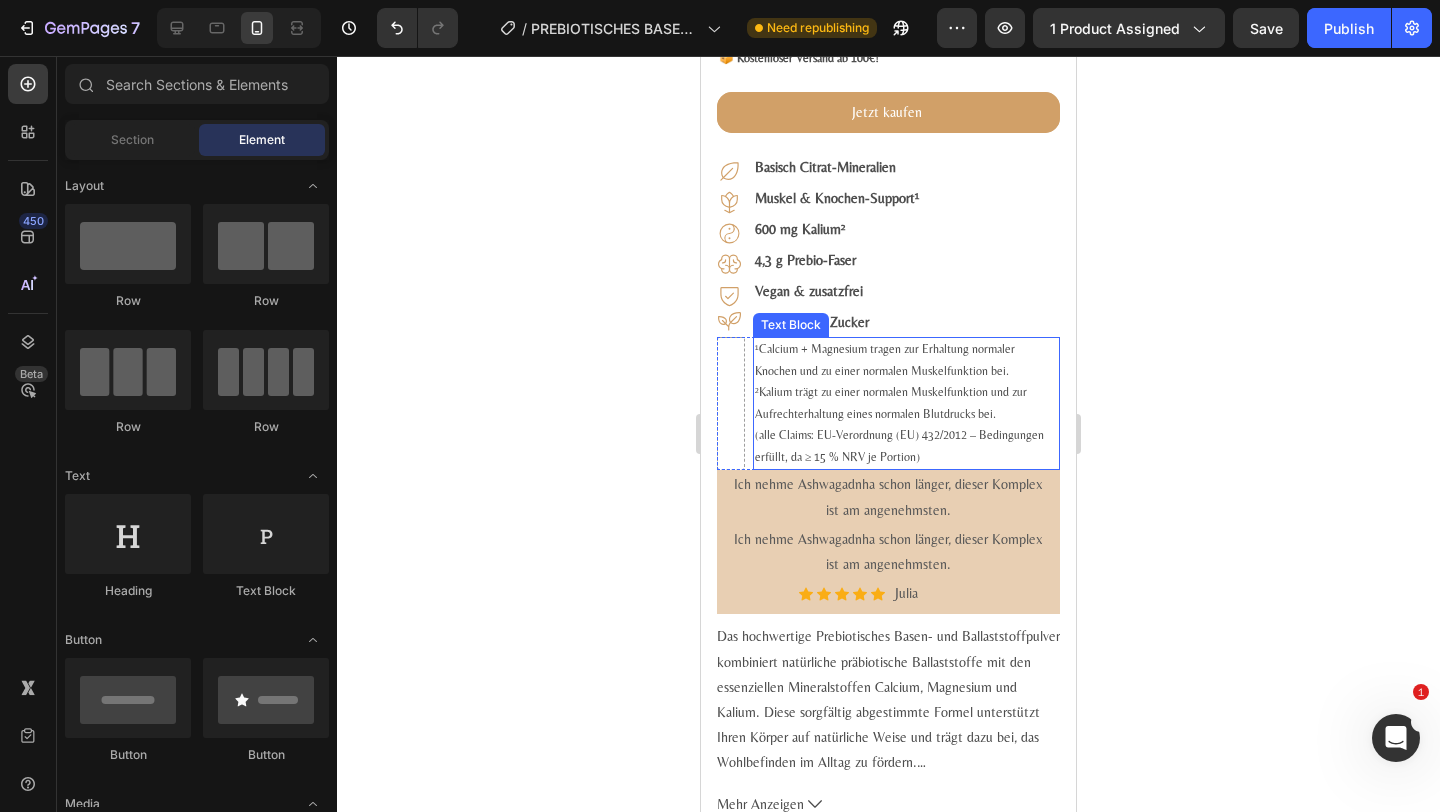 click on "¹Calcium + Magnesium tragen zur Erhaltung normaler Knochen und zu einer normalen Muskelfunktion bei. ²Kalium trägt zu einer normalen Muskelfunktion und zur Aufrechterhaltung eines normalen Blutdrucks bei. (alle Claims: EU-Verordnung (EU) 432/2012 – Bedingungen erfüllt, da ≥ 15 % NRV je Portion)" at bounding box center [906, 404] 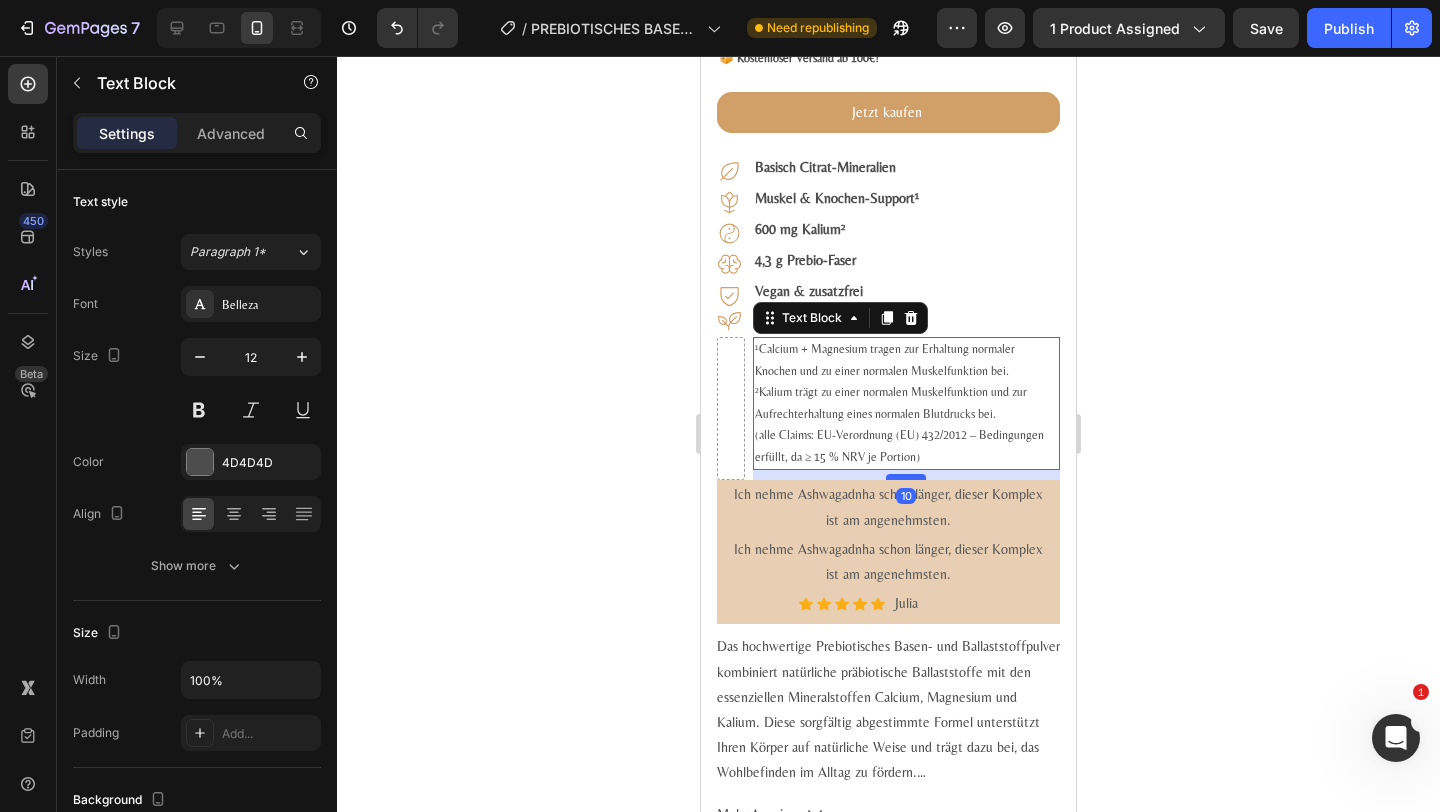 drag, startPoint x: 915, startPoint y: 488, endPoint x: 918, endPoint y: 498, distance: 10.440307 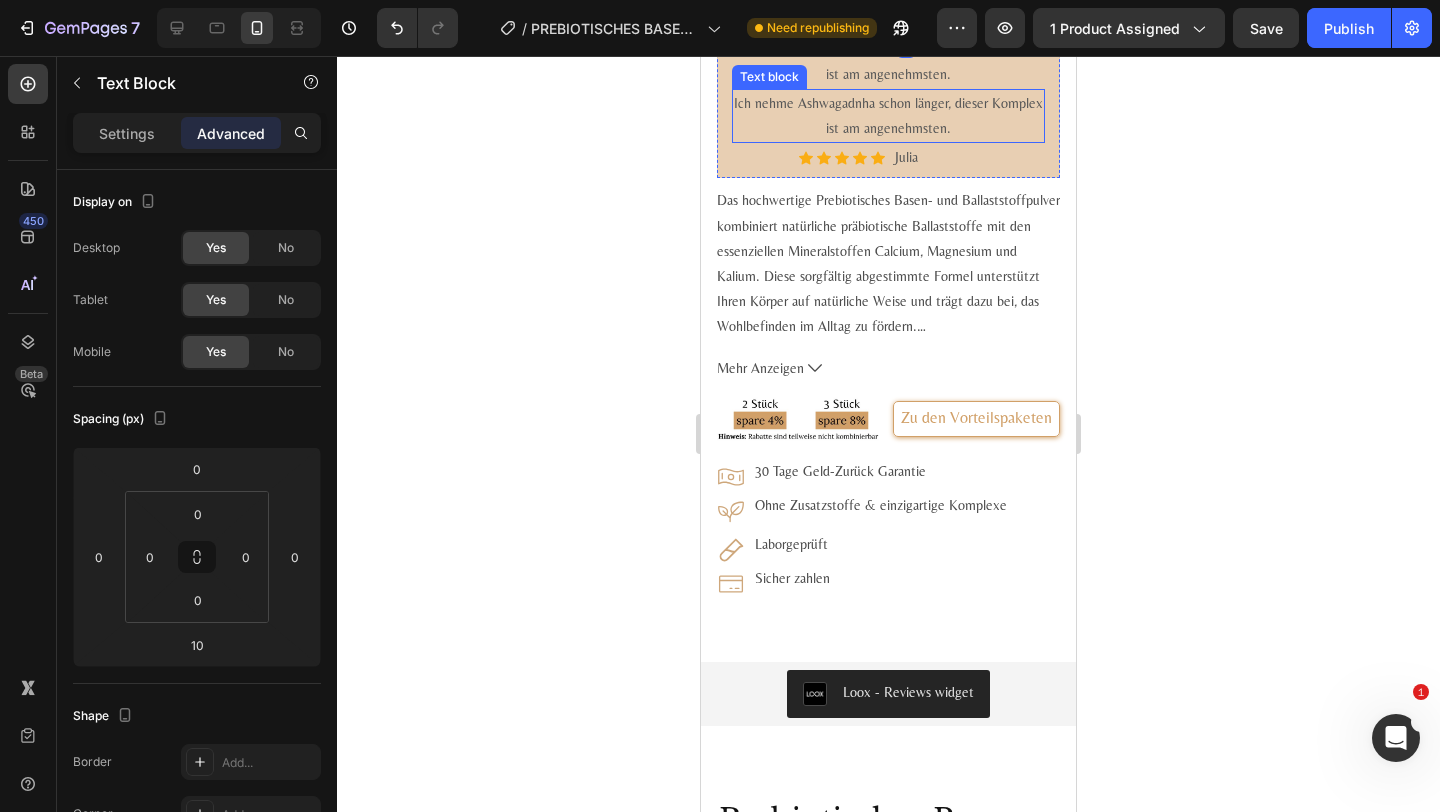 scroll, scrollTop: 1009, scrollLeft: 0, axis: vertical 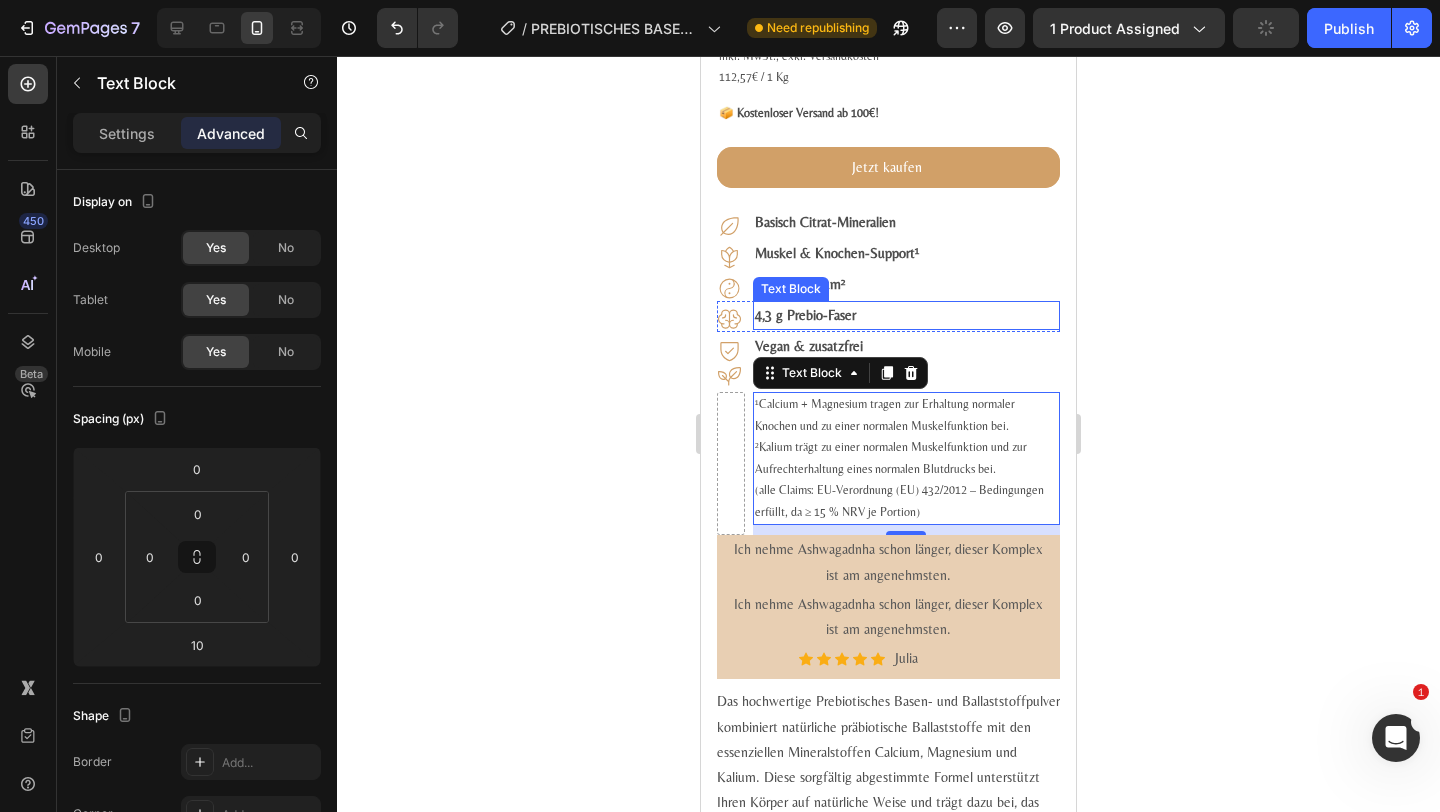click on "600 mg Kalium²" at bounding box center (906, 284) 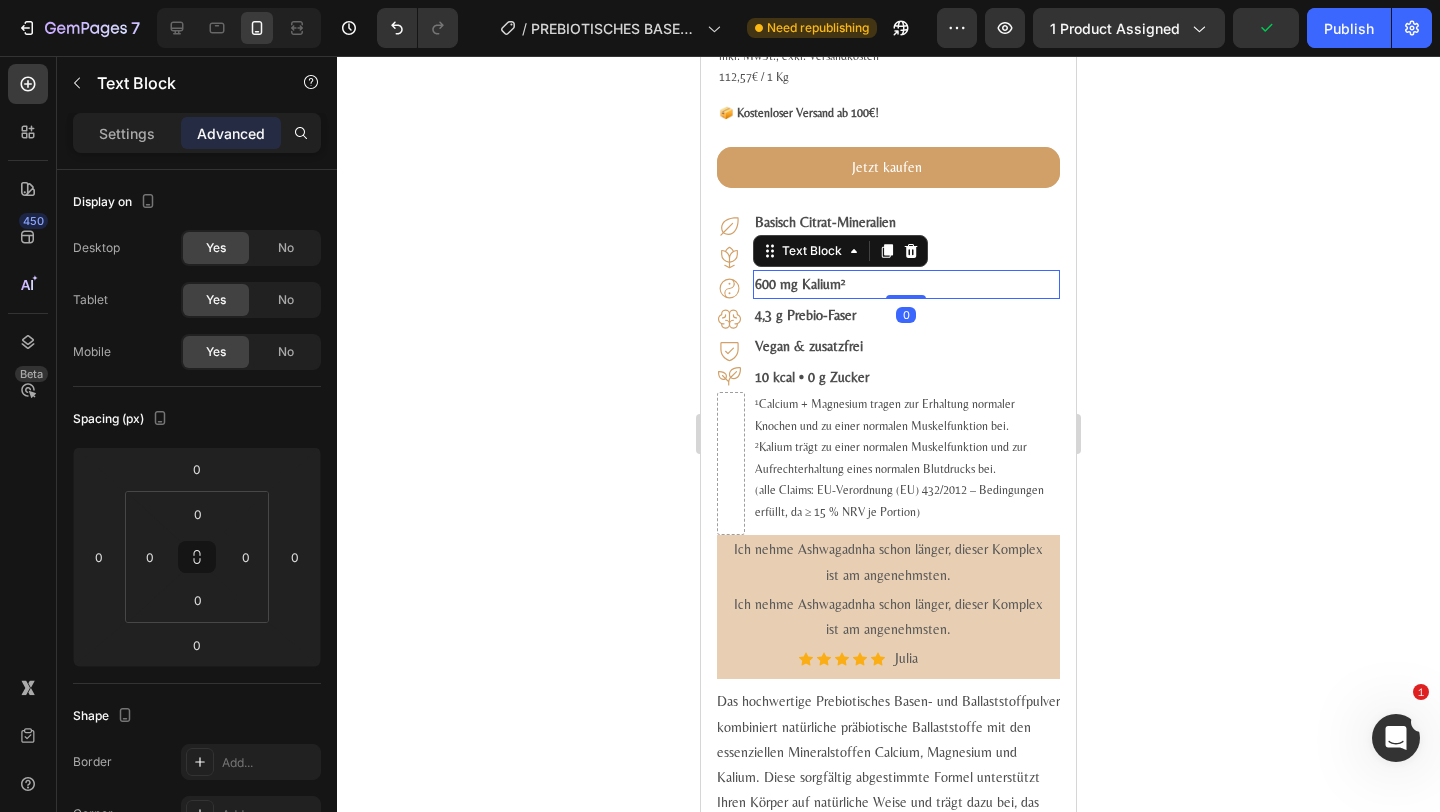 click 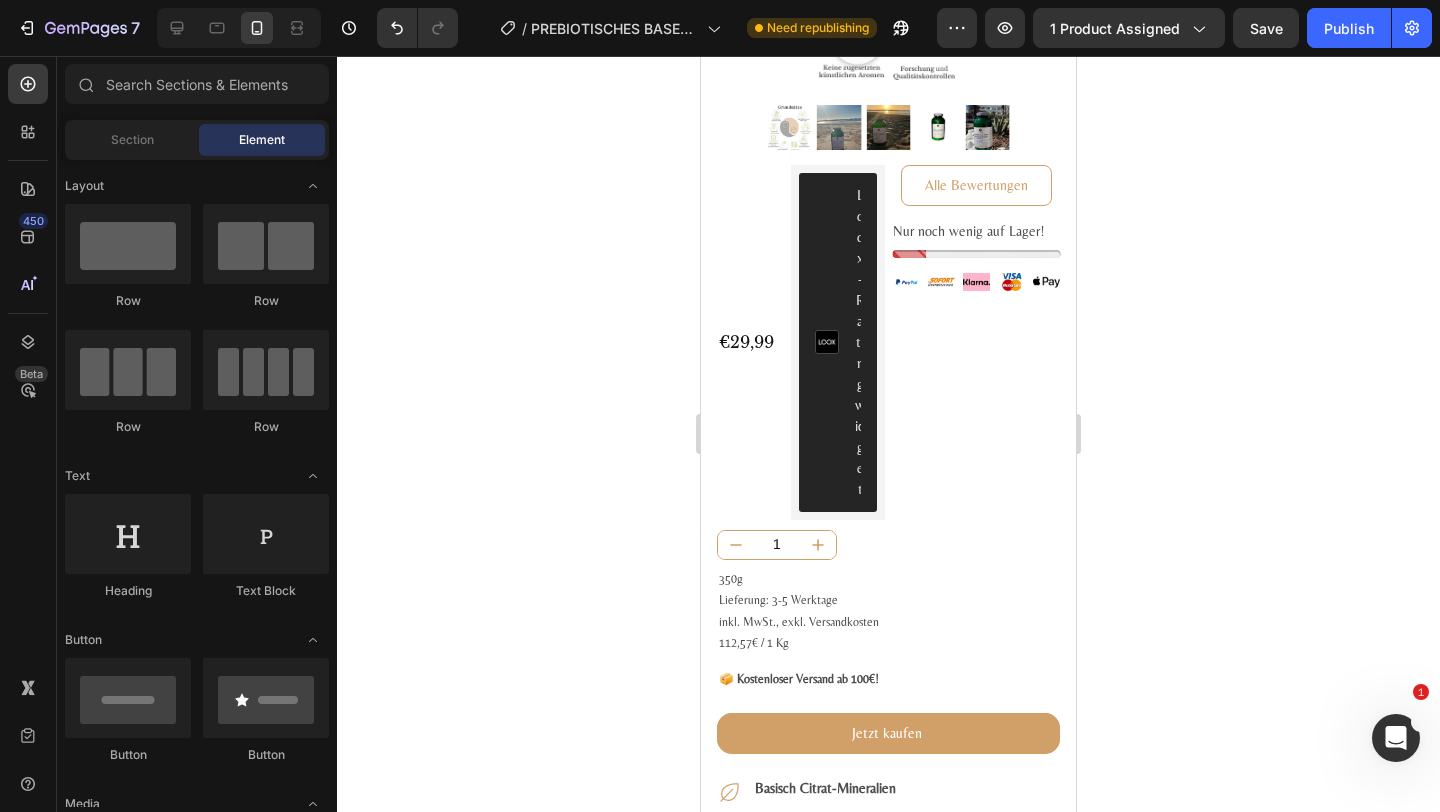 scroll, scrollTop: 0, scrollLeft: 0, axis: both 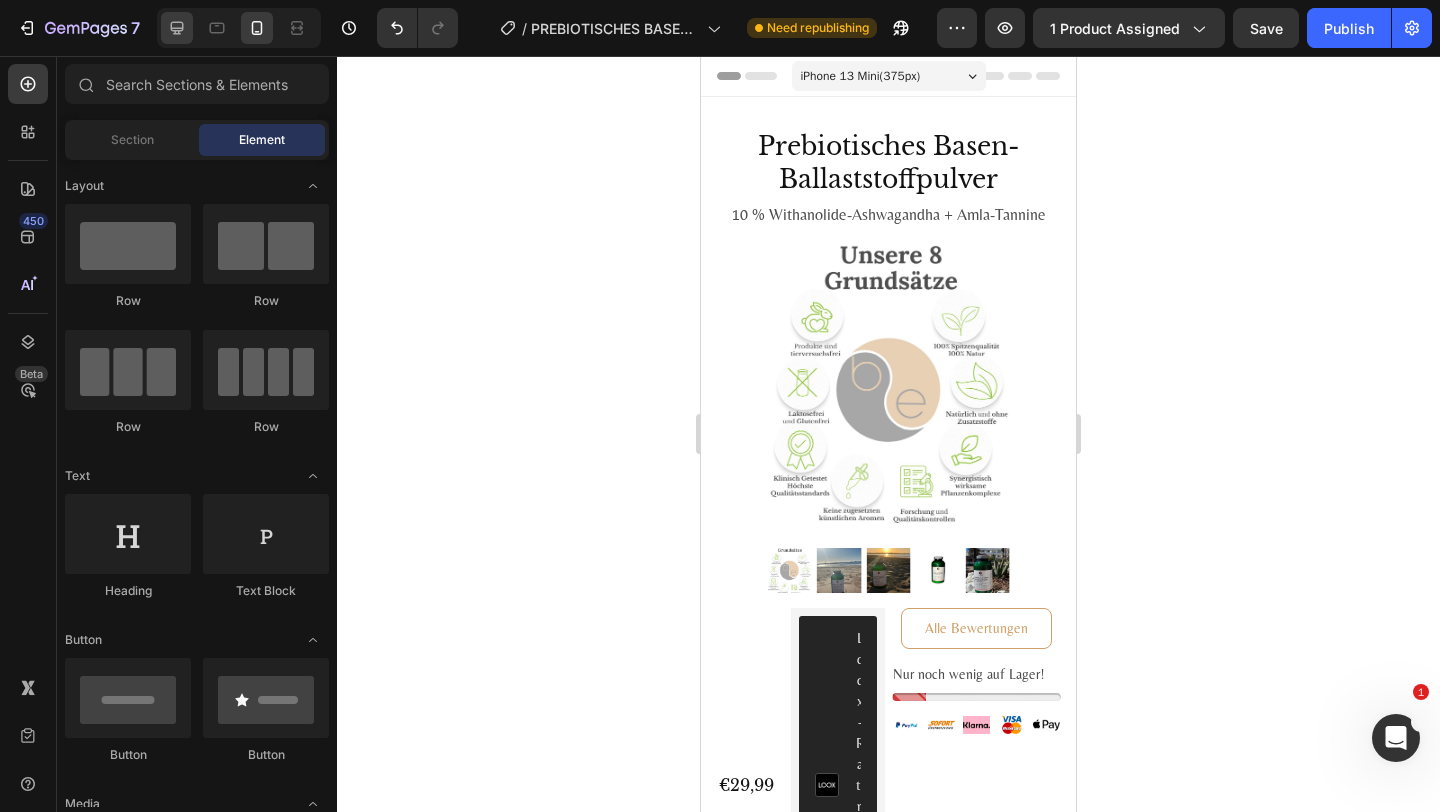 click 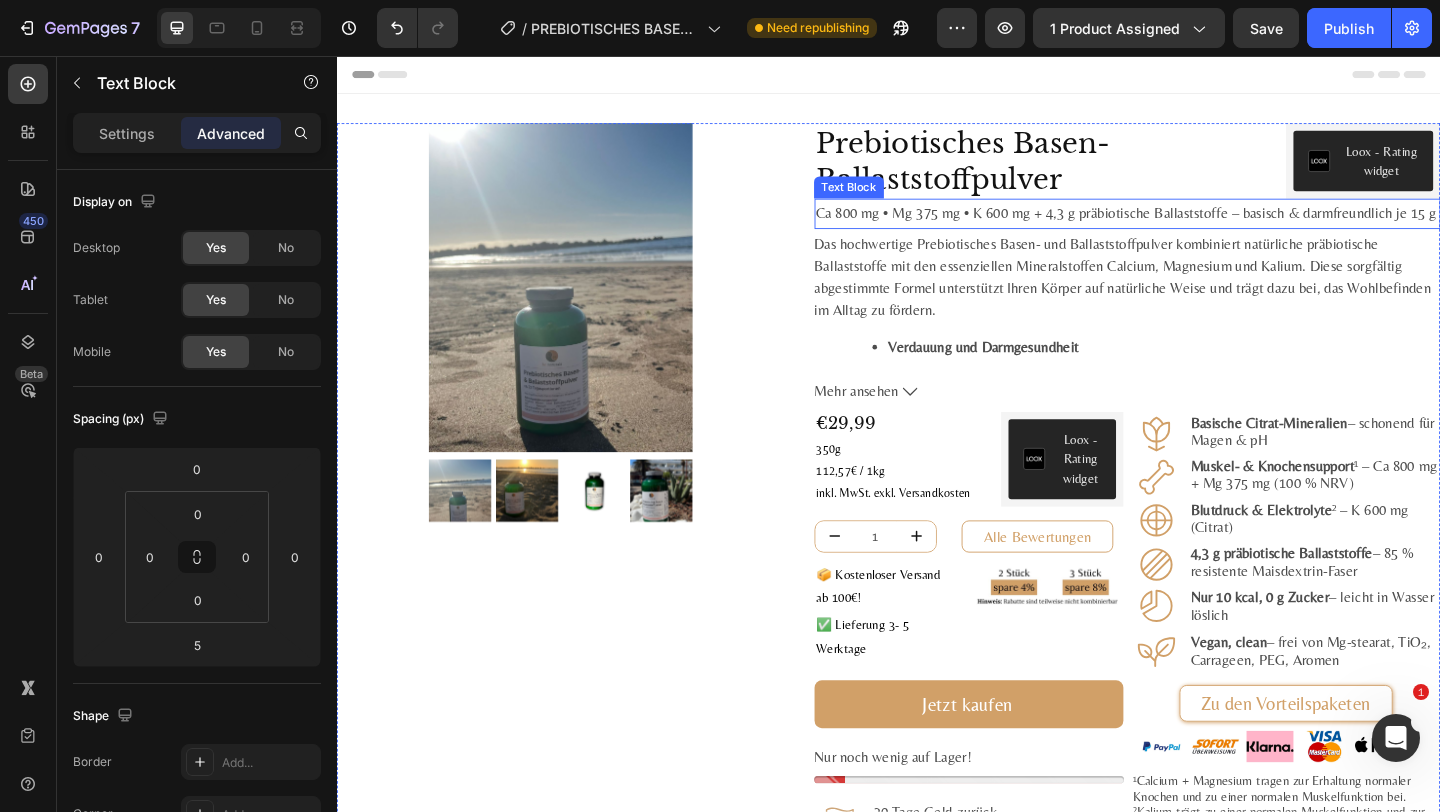 click on "Ca 800 mg • Mg 375 mg • K 600 mg + 4,3 g präbiotische Ballaststoffe – basisch & darmfreundlich je 15 g" at bounding box center [1196, 227] 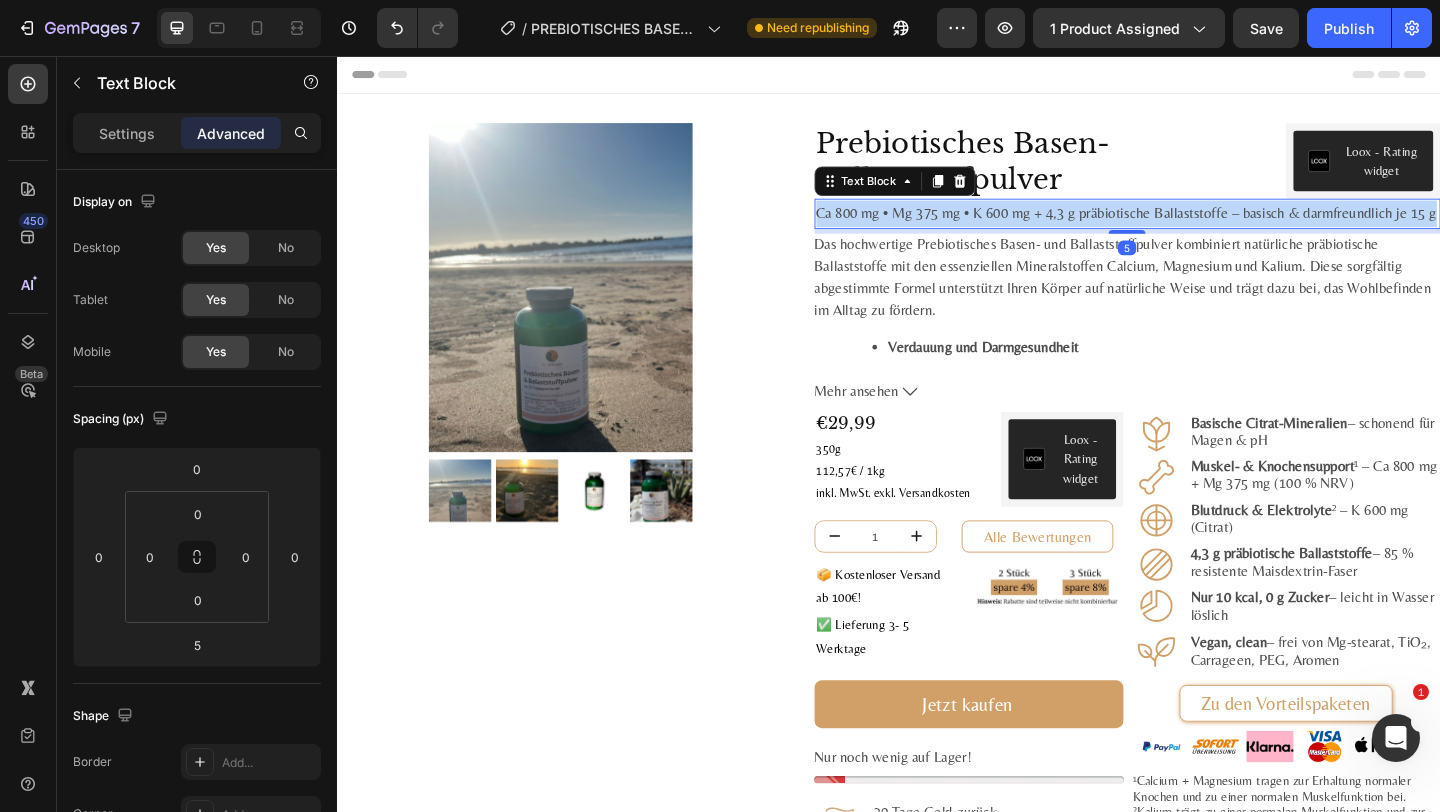click on "Ca 800 mg • Mg 375 mg • K 600 mg + 4,3 g präbiotische Ballaststoffe – basisch & darmfreundlich je 15 g" at bounding box center (1196, 227) 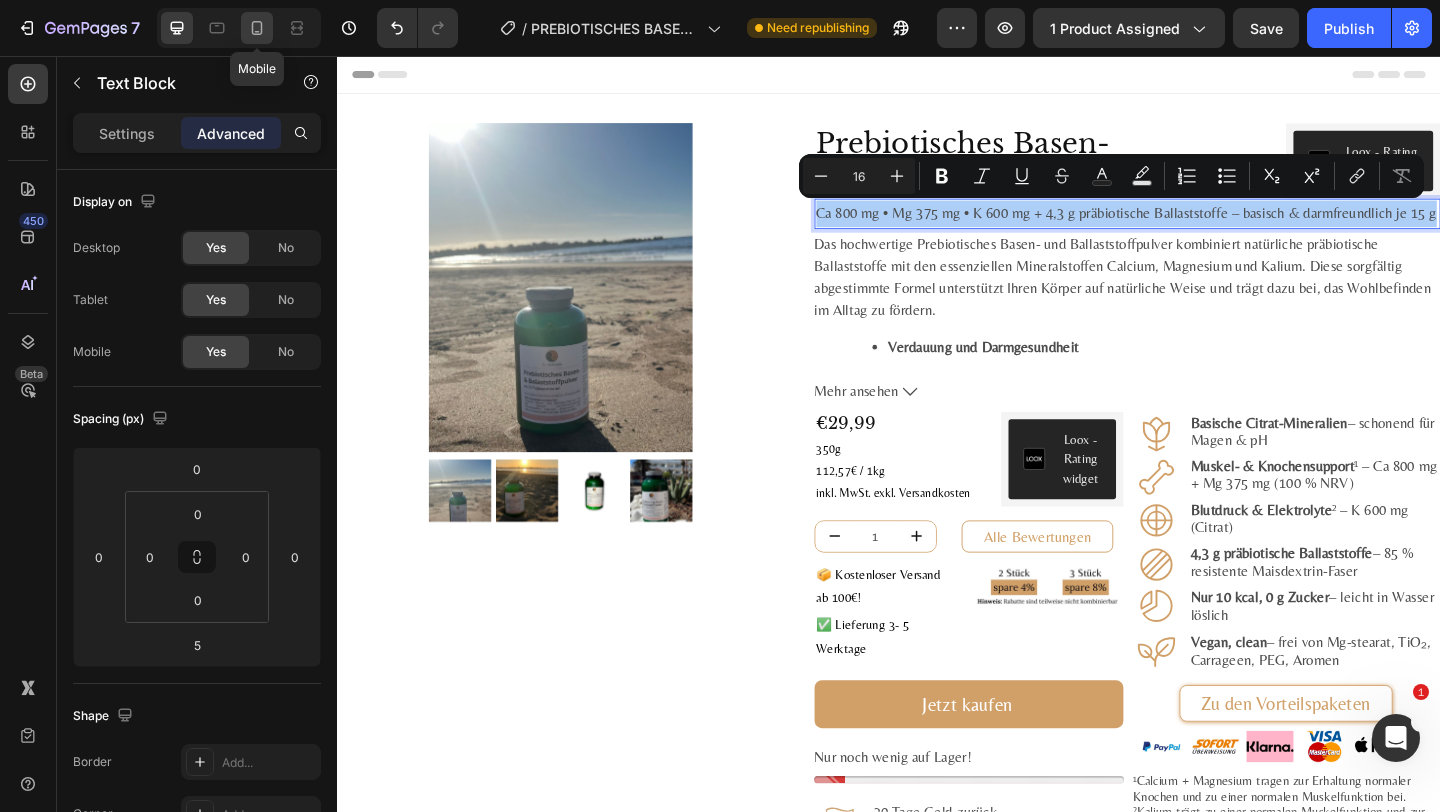 click 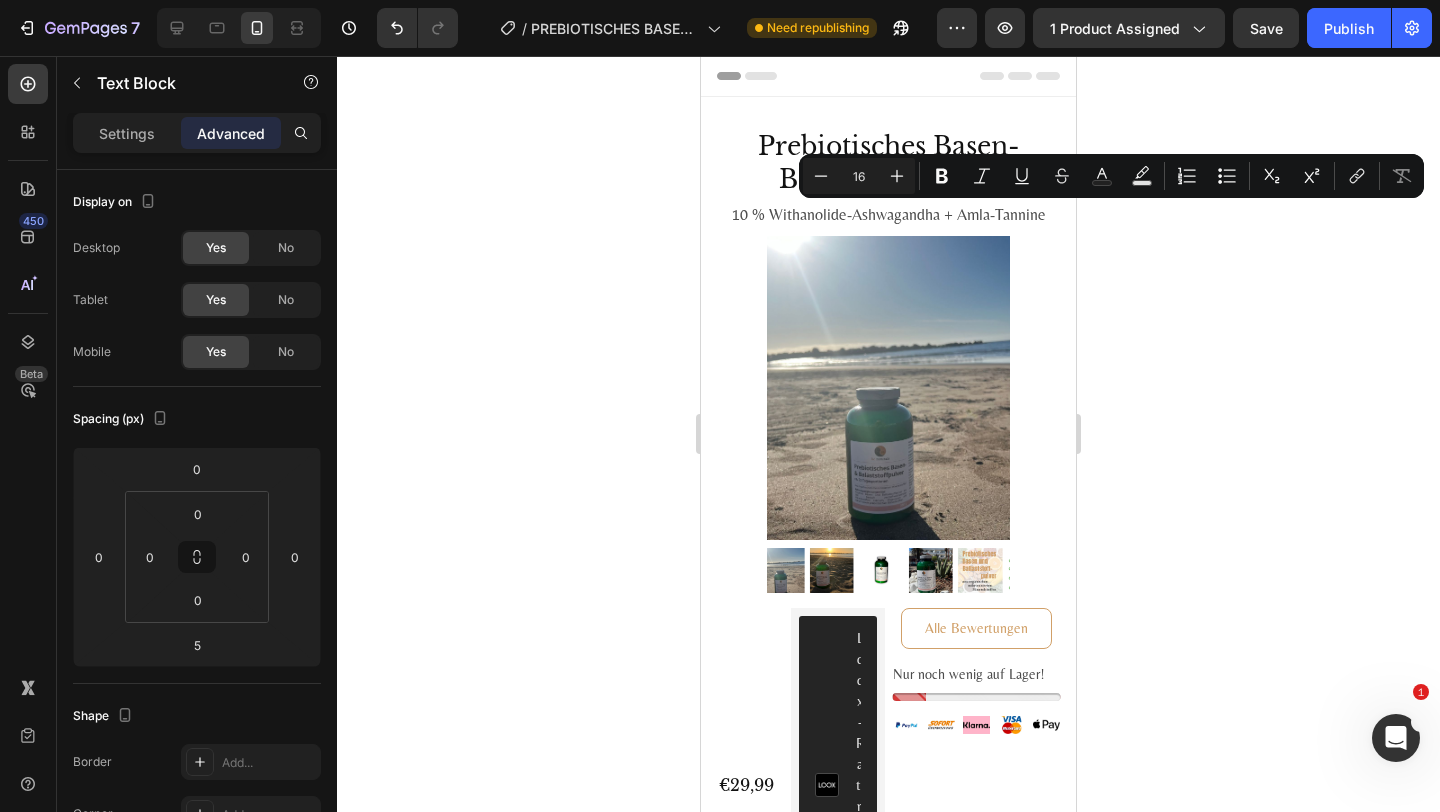 type on "10" 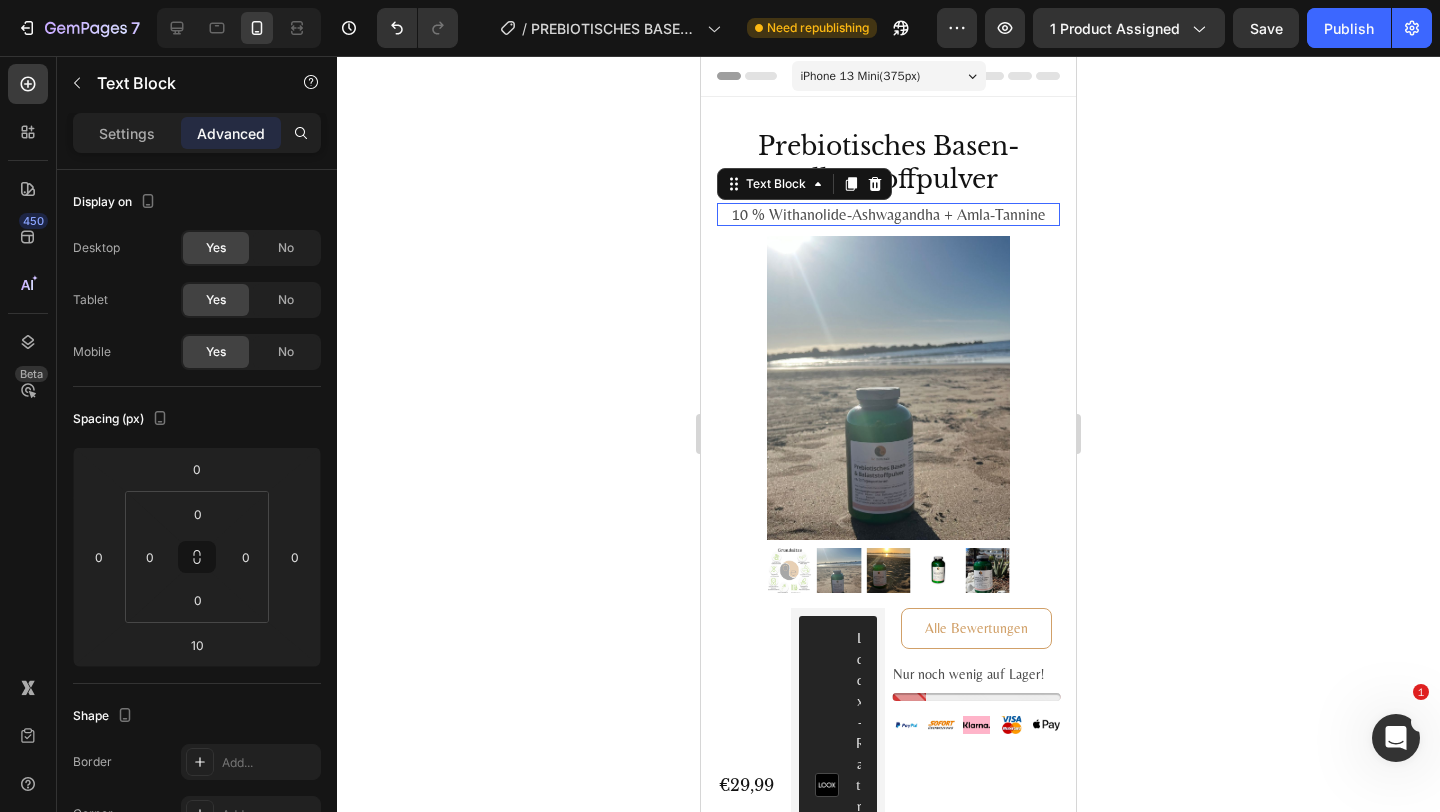 click on "10 % Withanolide-Ashwagandha + Amla-Tannine" at bounding box center [888, 214] 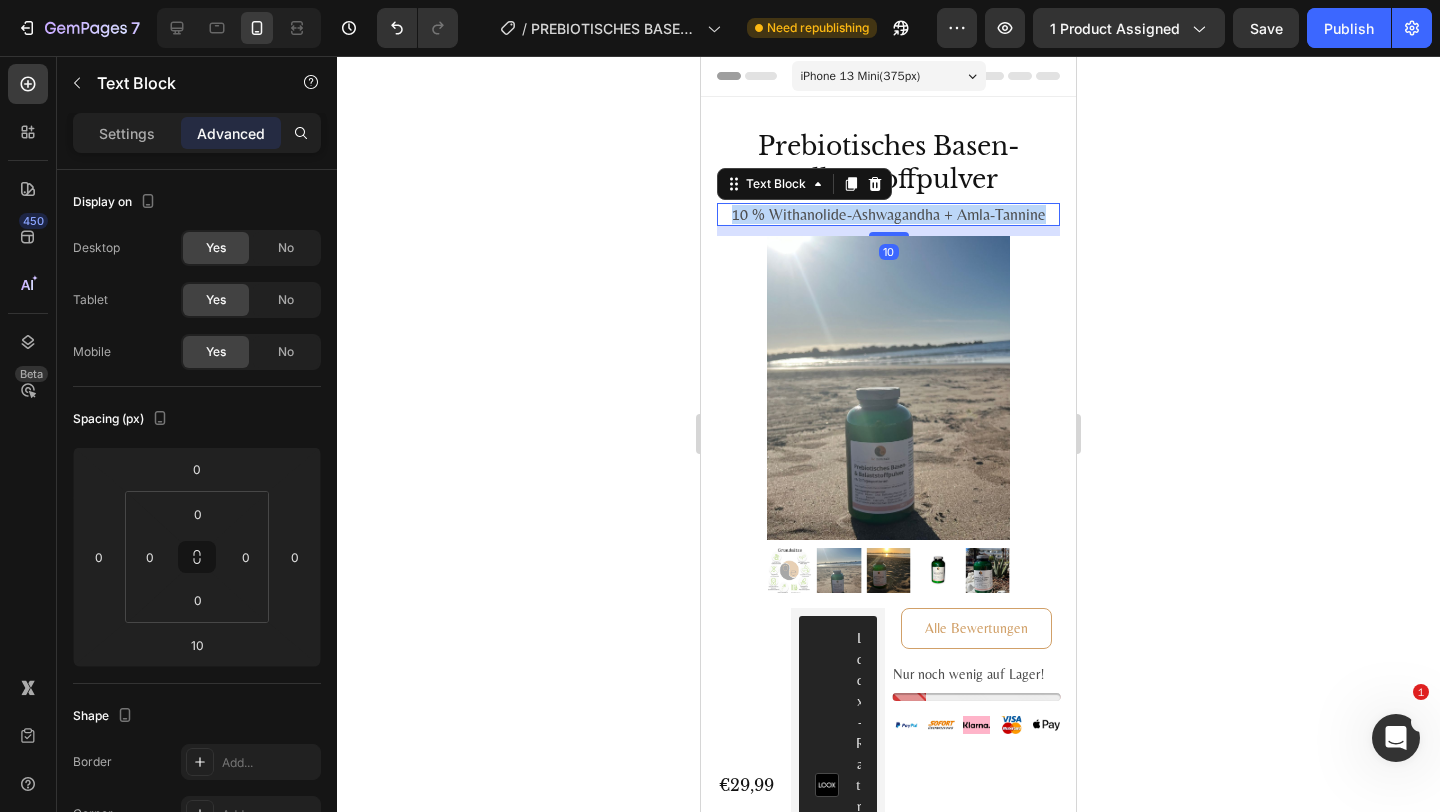 click on "10 % Withanolide-Ashwagandha + Amla-Tannine" at bounding box center (888, 214) 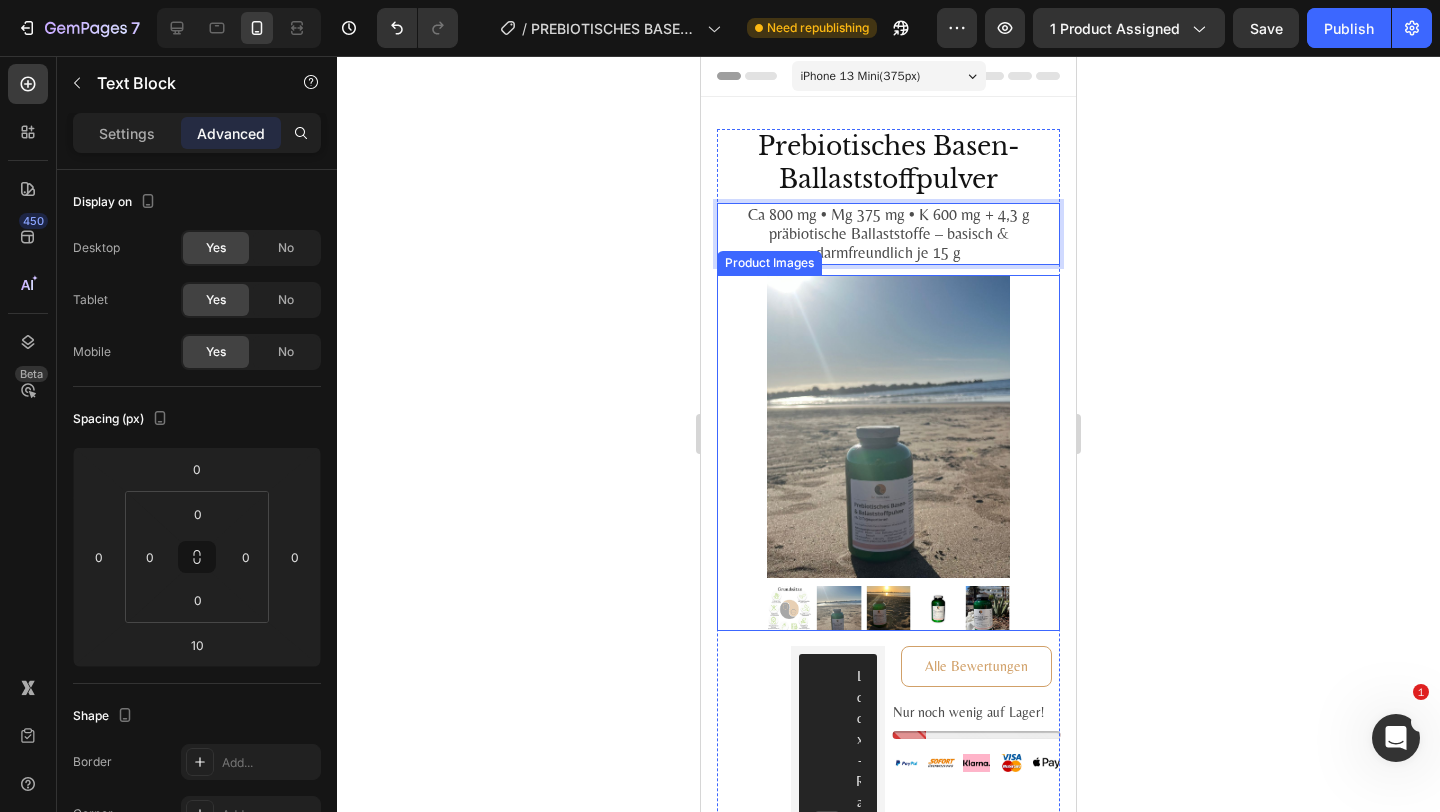 click 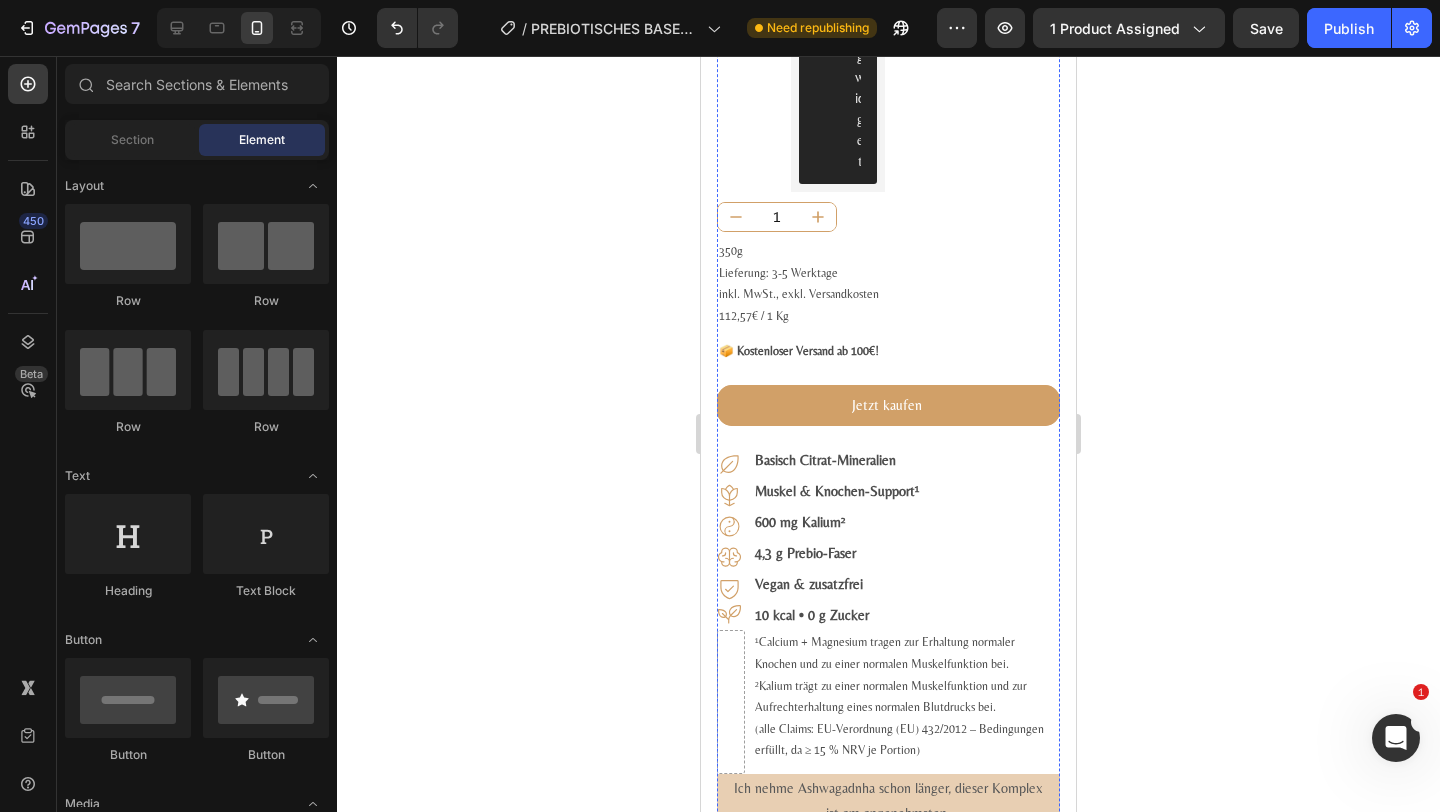 scroll, scrollTop: 1039, scrollLeft: 0, axis: vertical 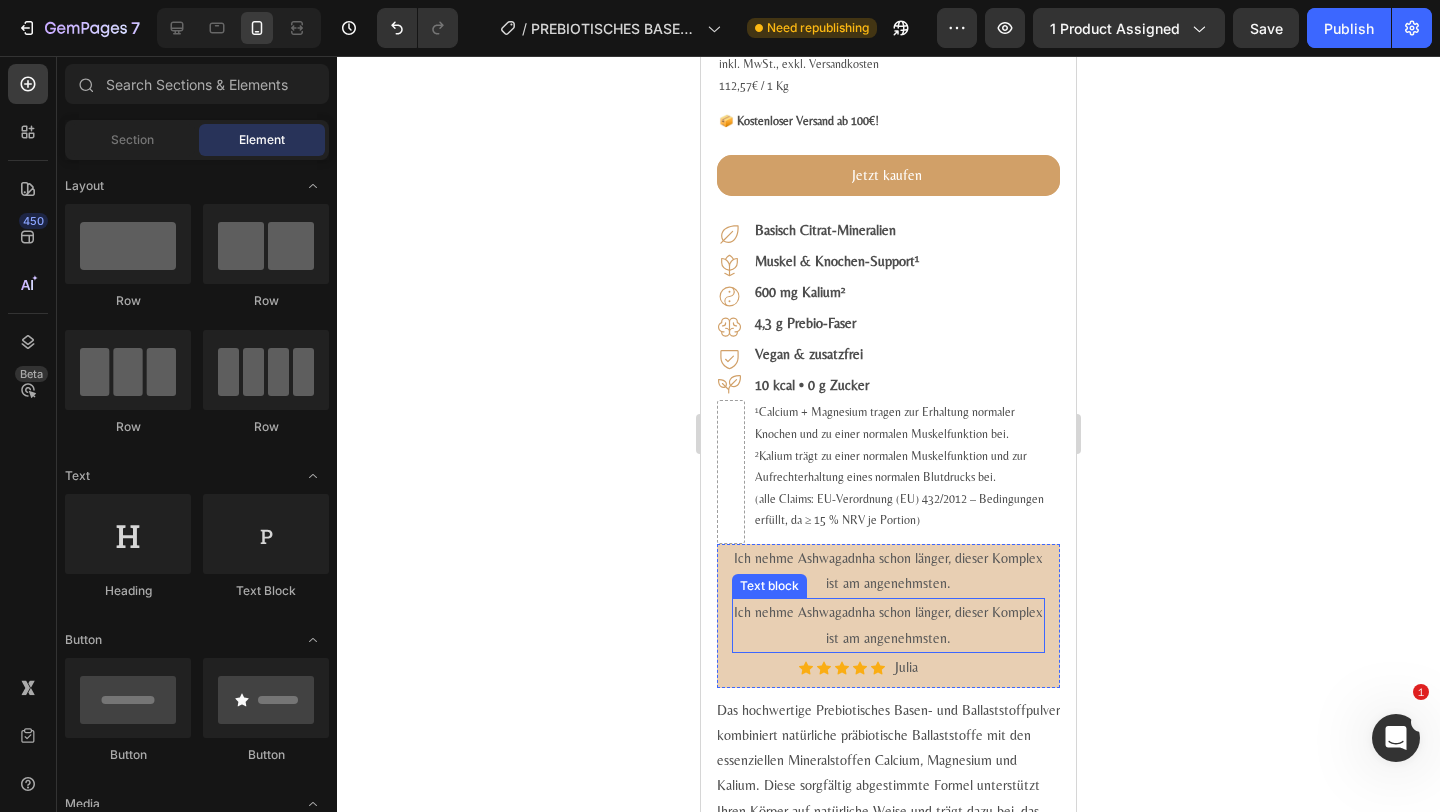 click on "Ich nehme Ashwagadnha schon länger, dieser Komplex ist am angenehmsten." at bounding box center [888, 571] 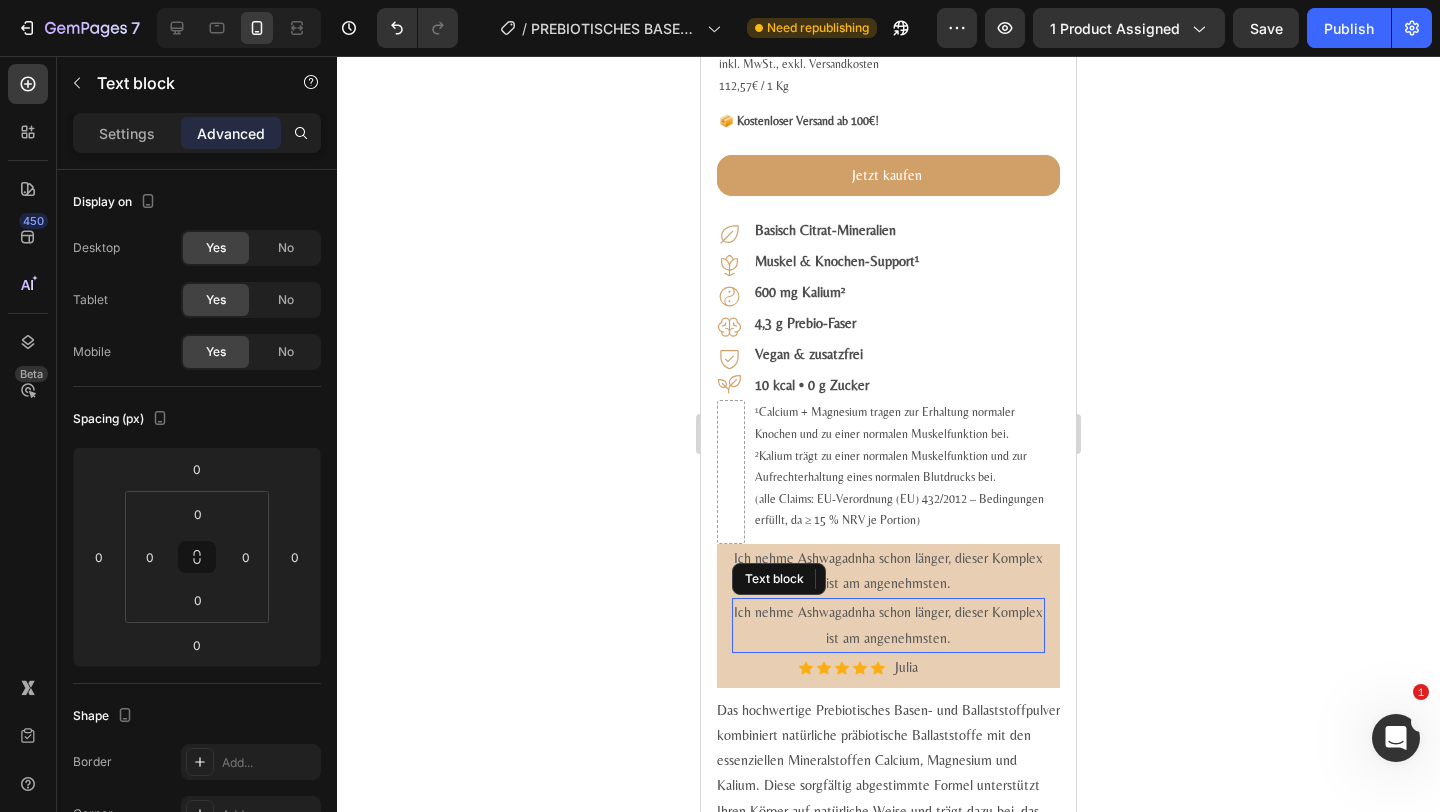click on "Ich nehme Ashwagadnha schon länger, dieser Komplex ist am angenehmsten." at bounding box center [888, 625] 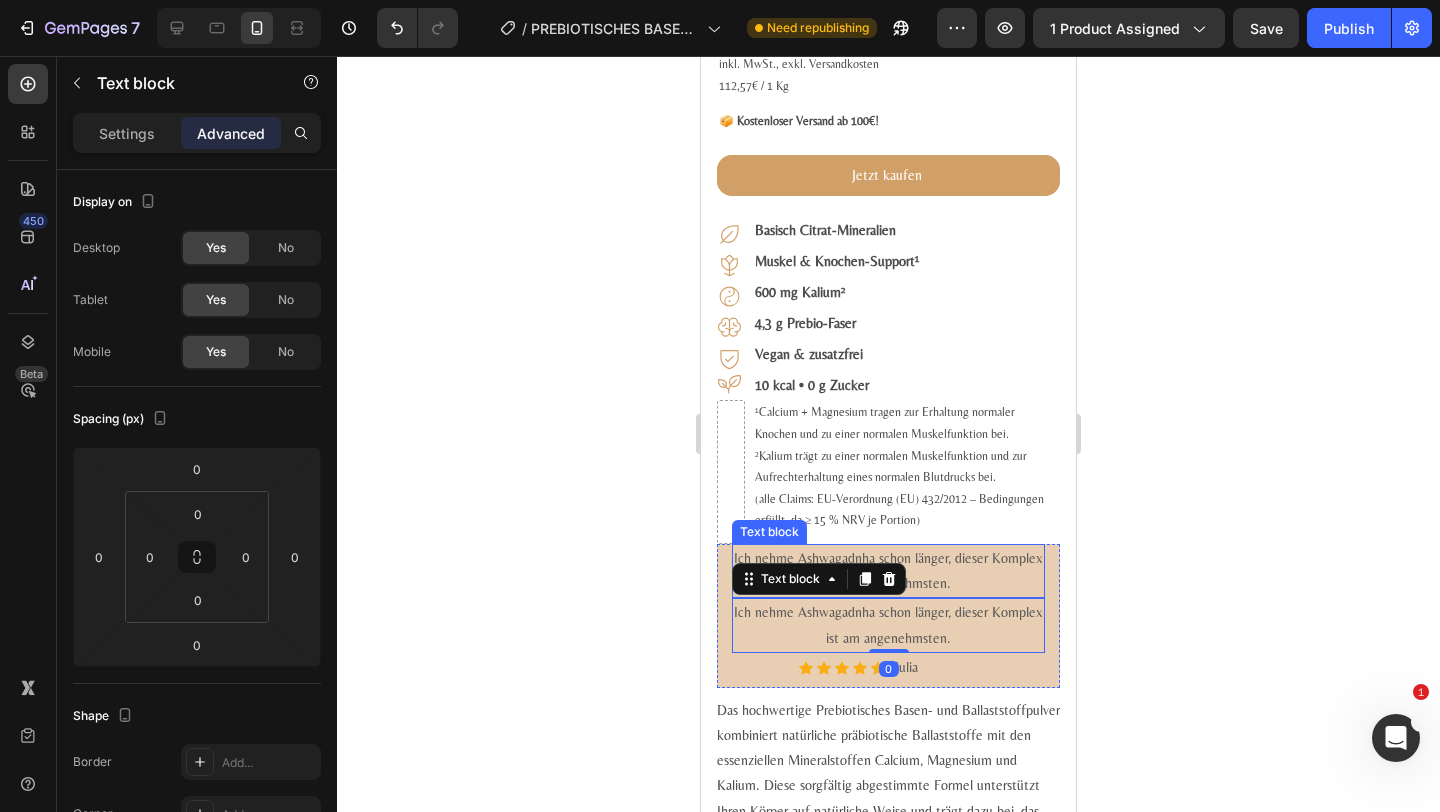 click on "Ich nehme Ashwagadnha schon länger, dieser Komplex ist am angenehmsten." at bounding box center (888, 571) 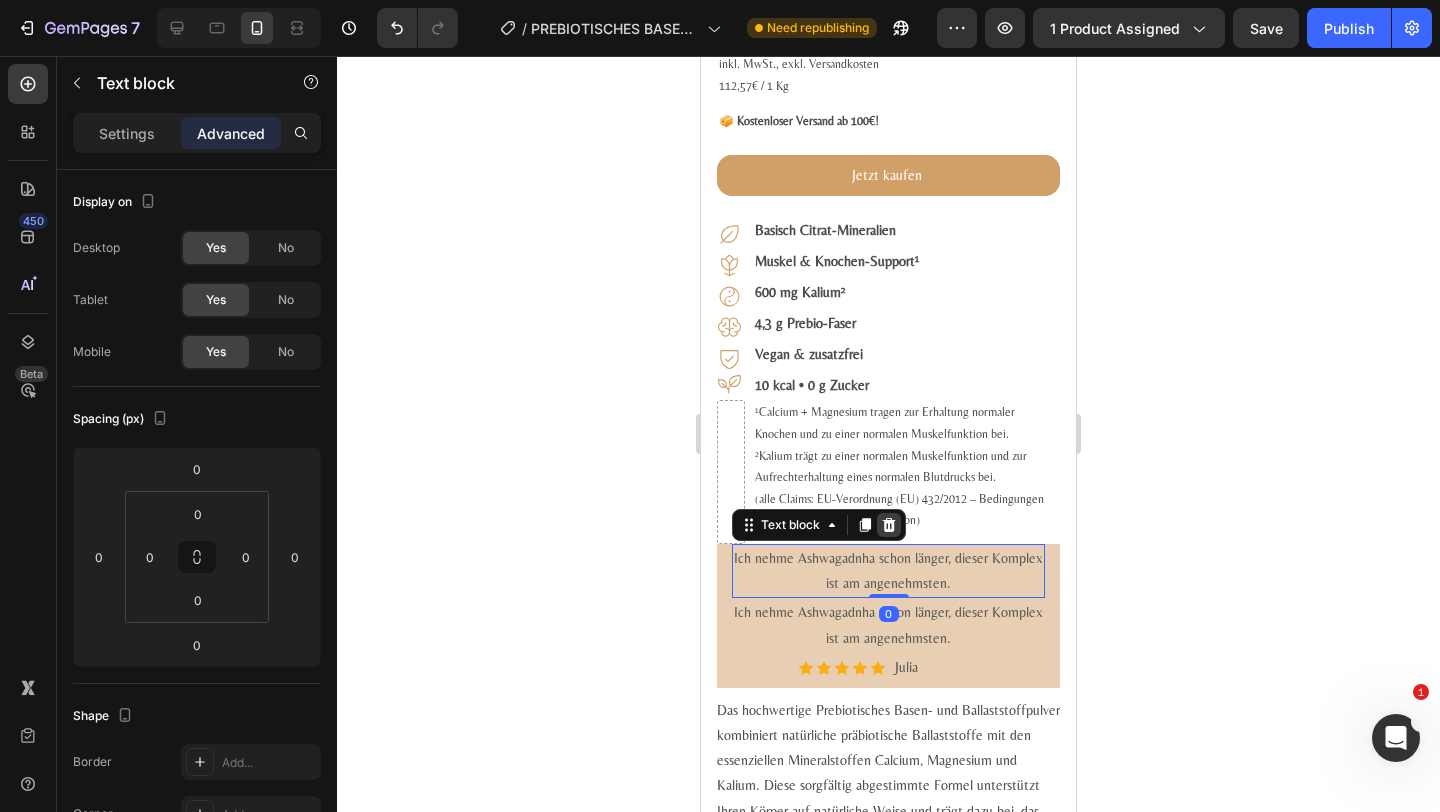 click 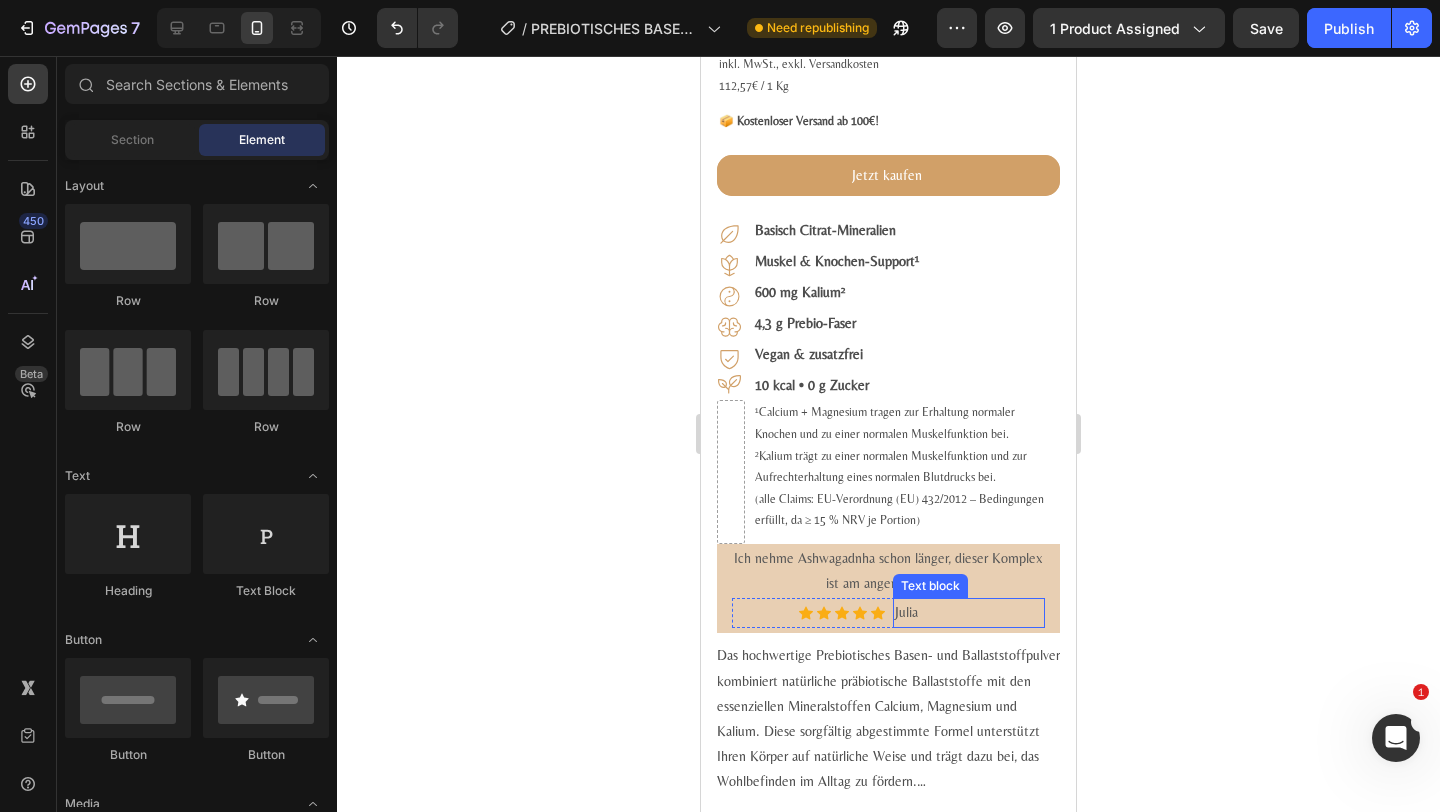 click on "Text block" at bounding box center [930, 586] 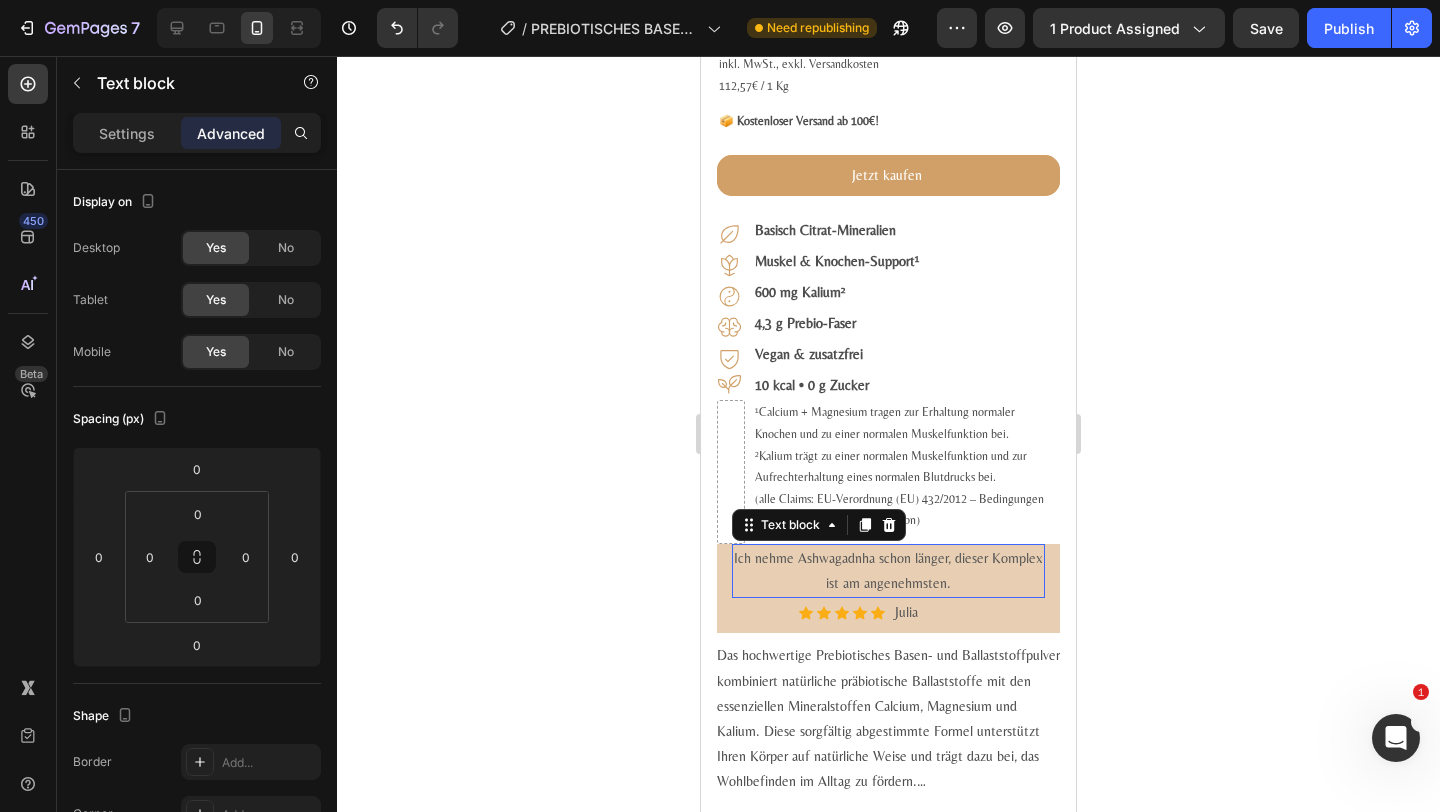 click on "Ich nehme Ashwagadnha schon länger, dieser Komplex ist am angenehmsten." at bounding box center [888, 571] 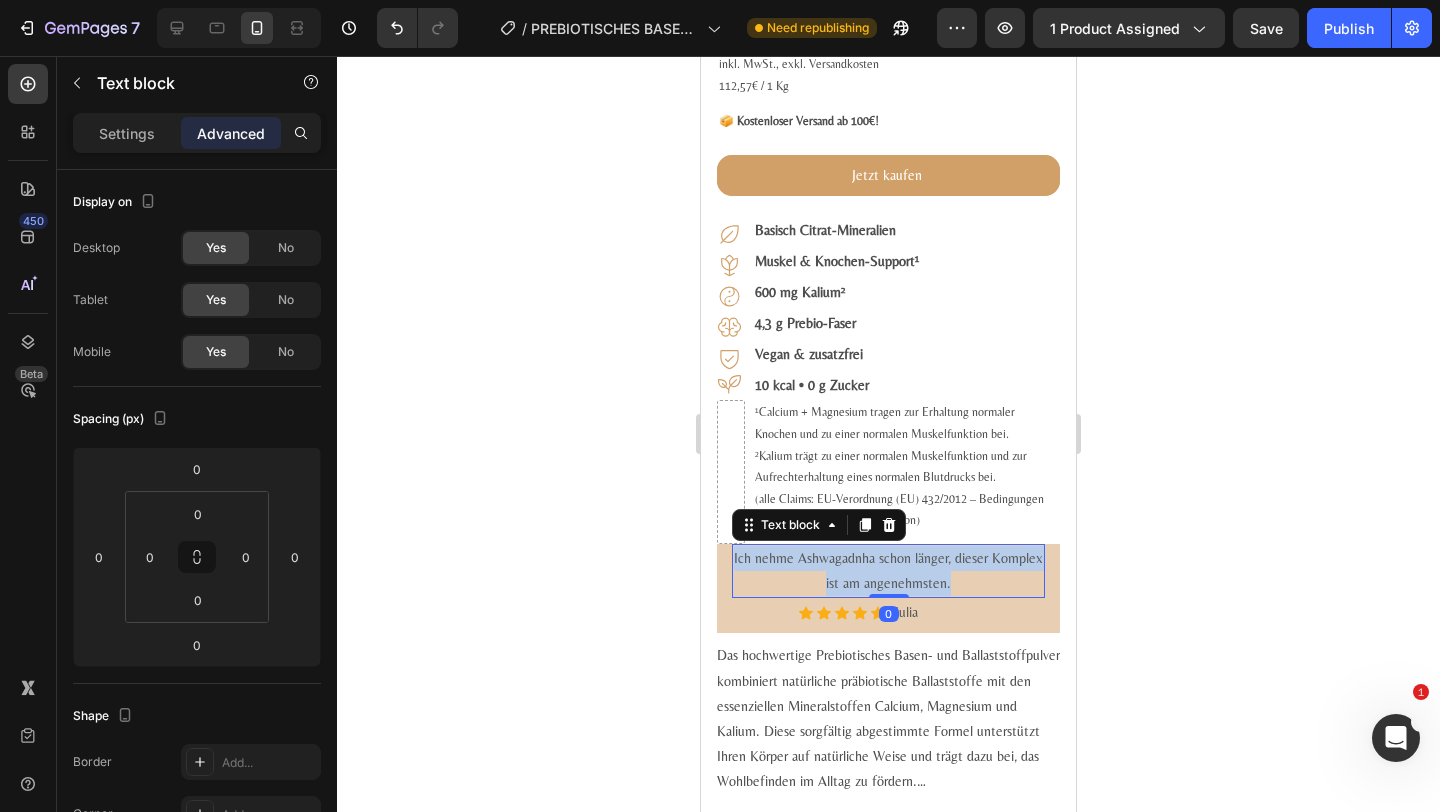 click on "Ich nehme Ashwagadnha schon länger, dieser Komplex ist am angenehmsten." at bounding box center [888, 571] 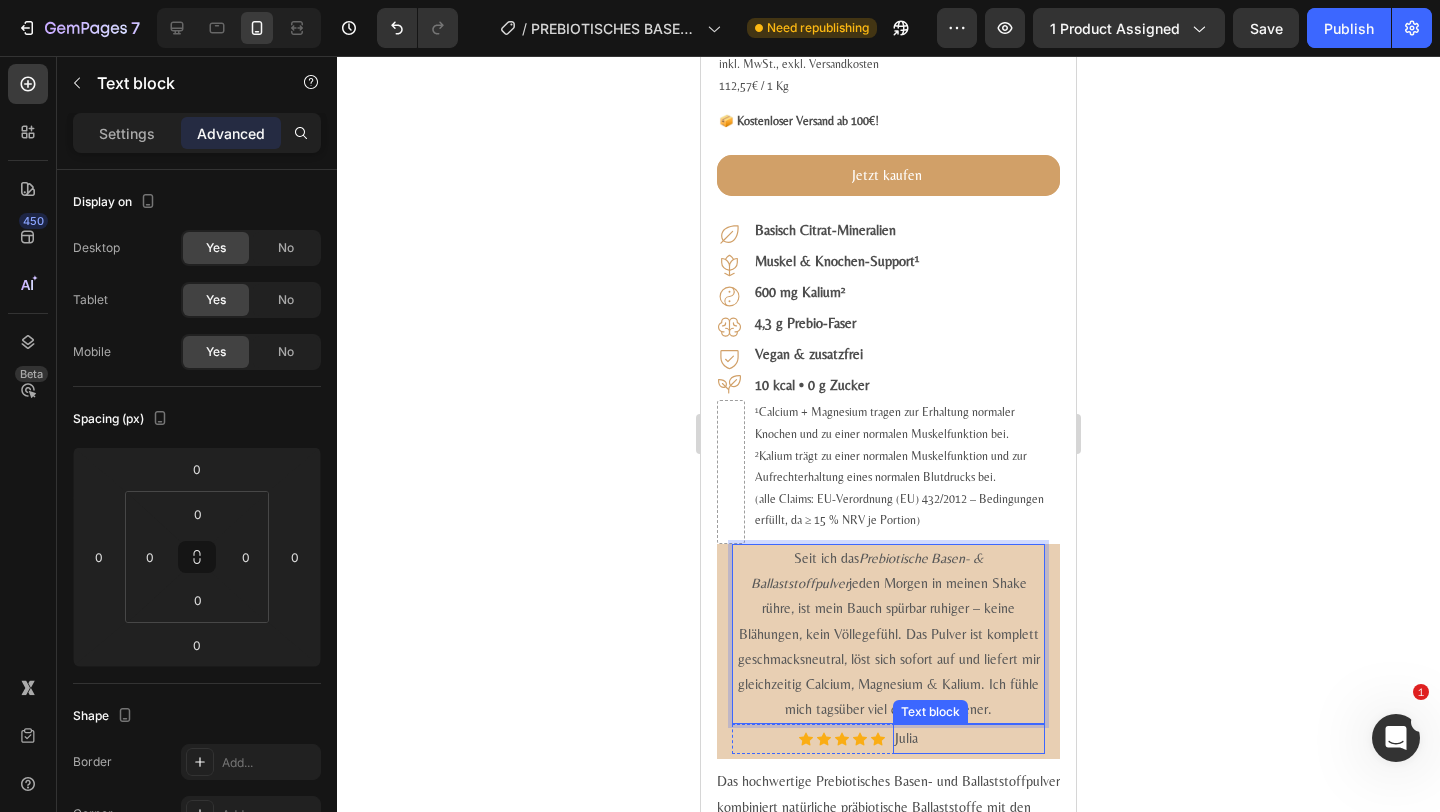 click on "Julia" at bounding box center [969, 738] 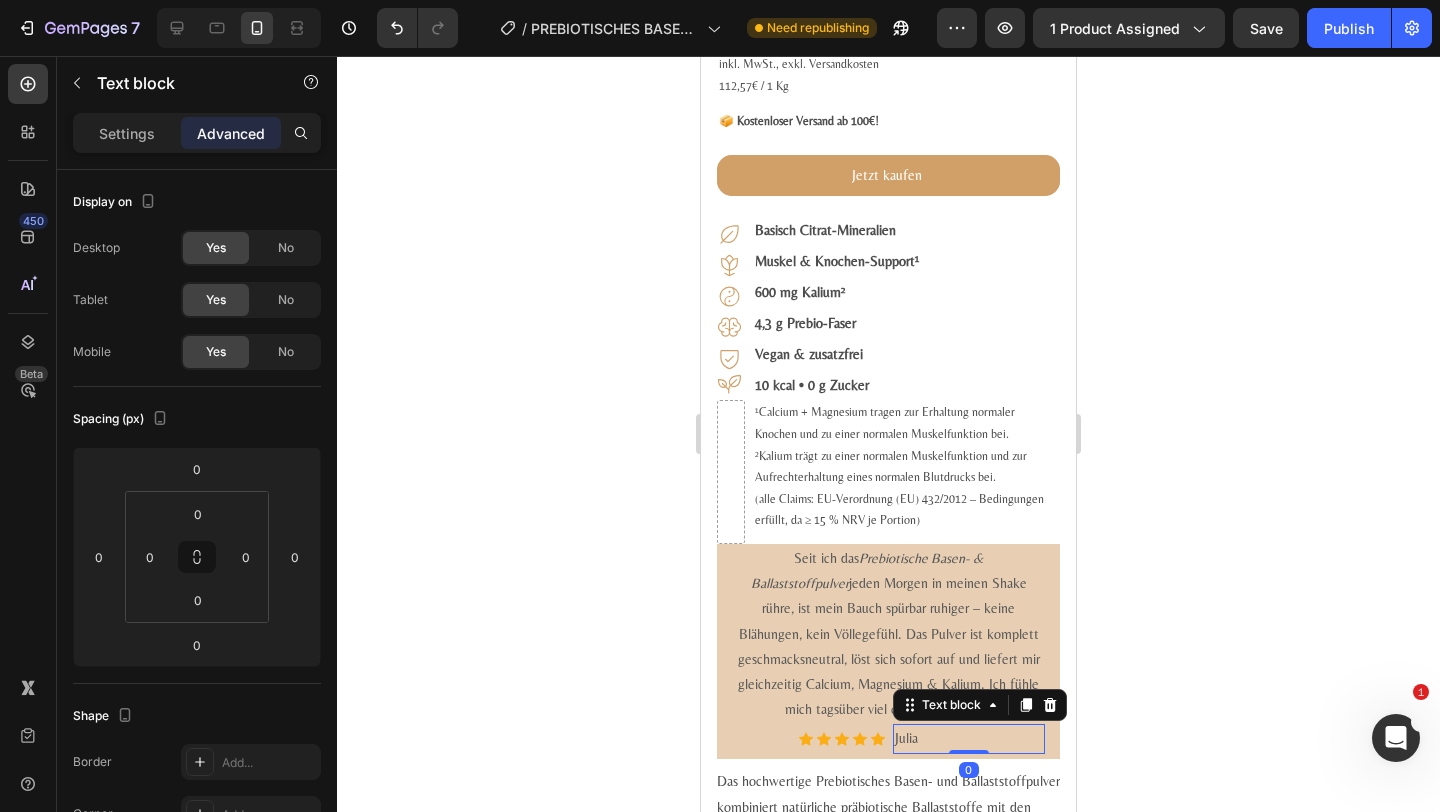 click on "Julia" at bounding box center (969, 738) 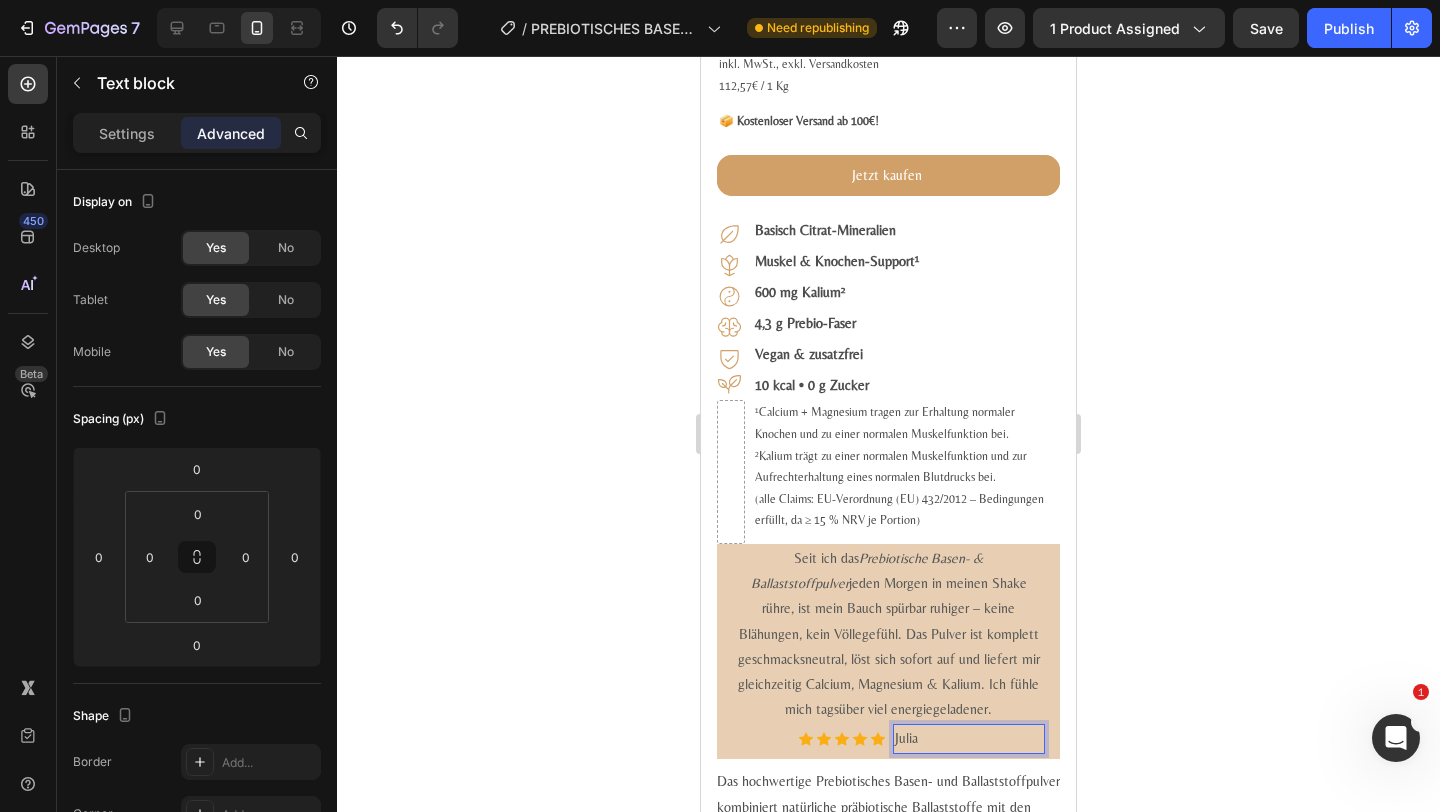 click on "Julia" at bounding box center [969, 738] 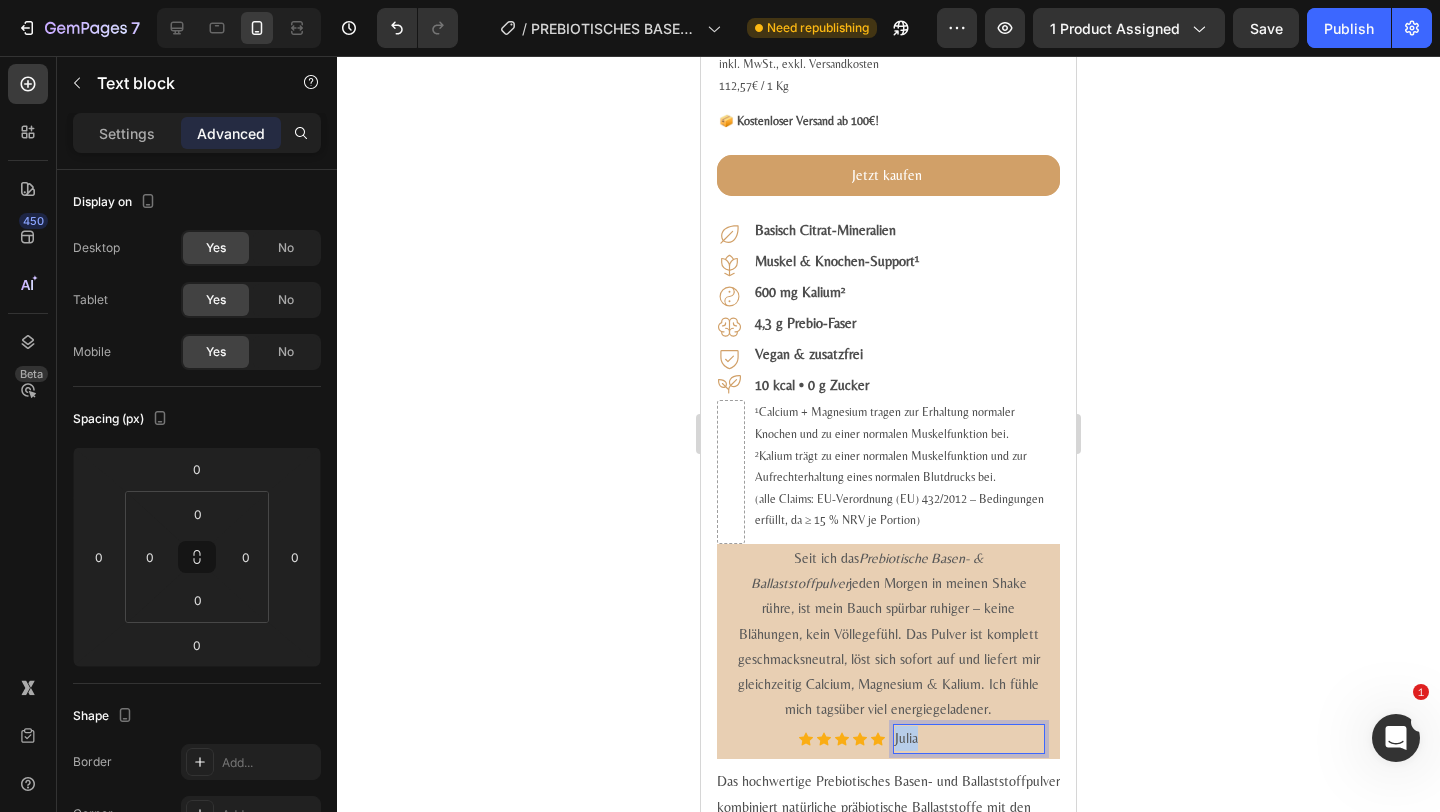 click on "Julia" at bounding box center [969, 738] 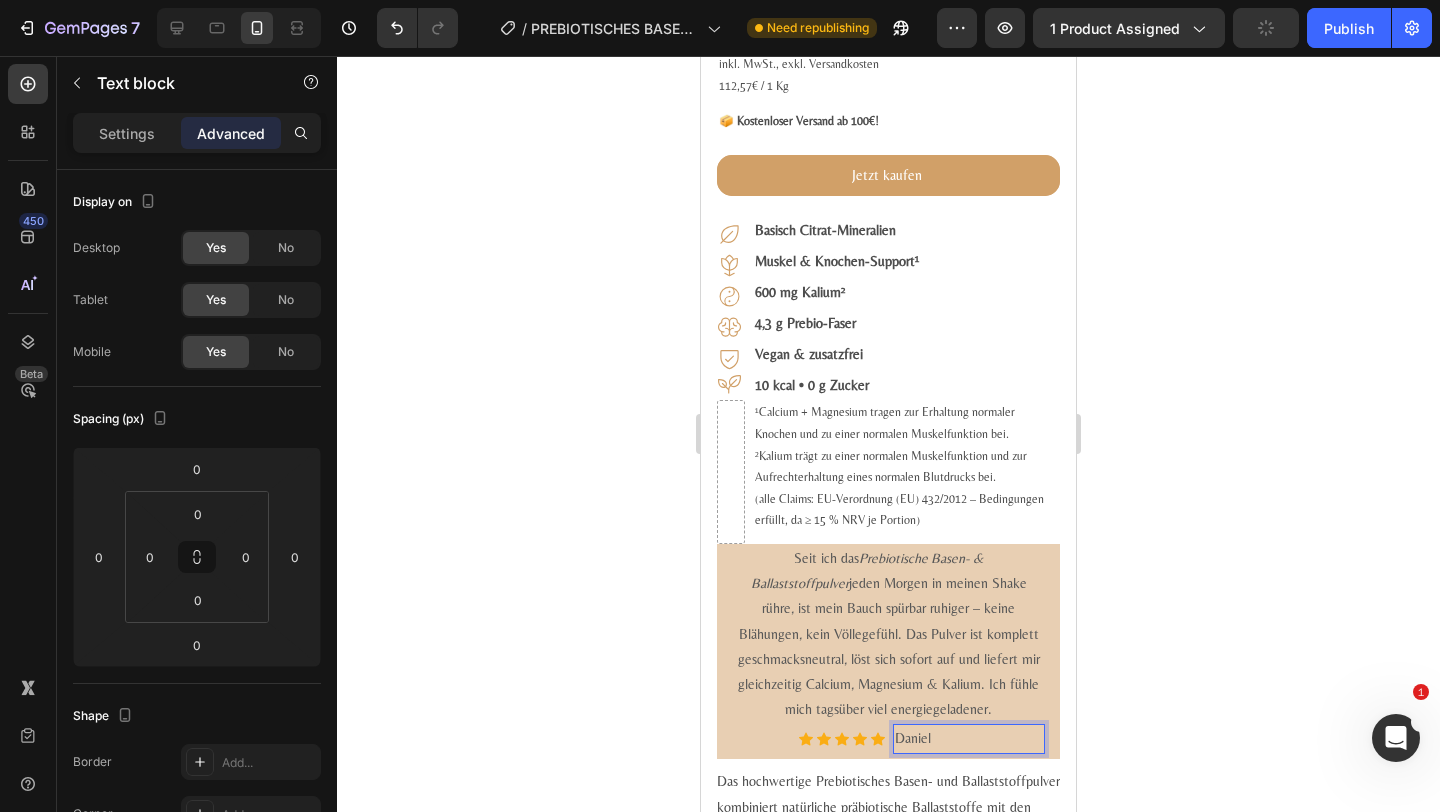 click 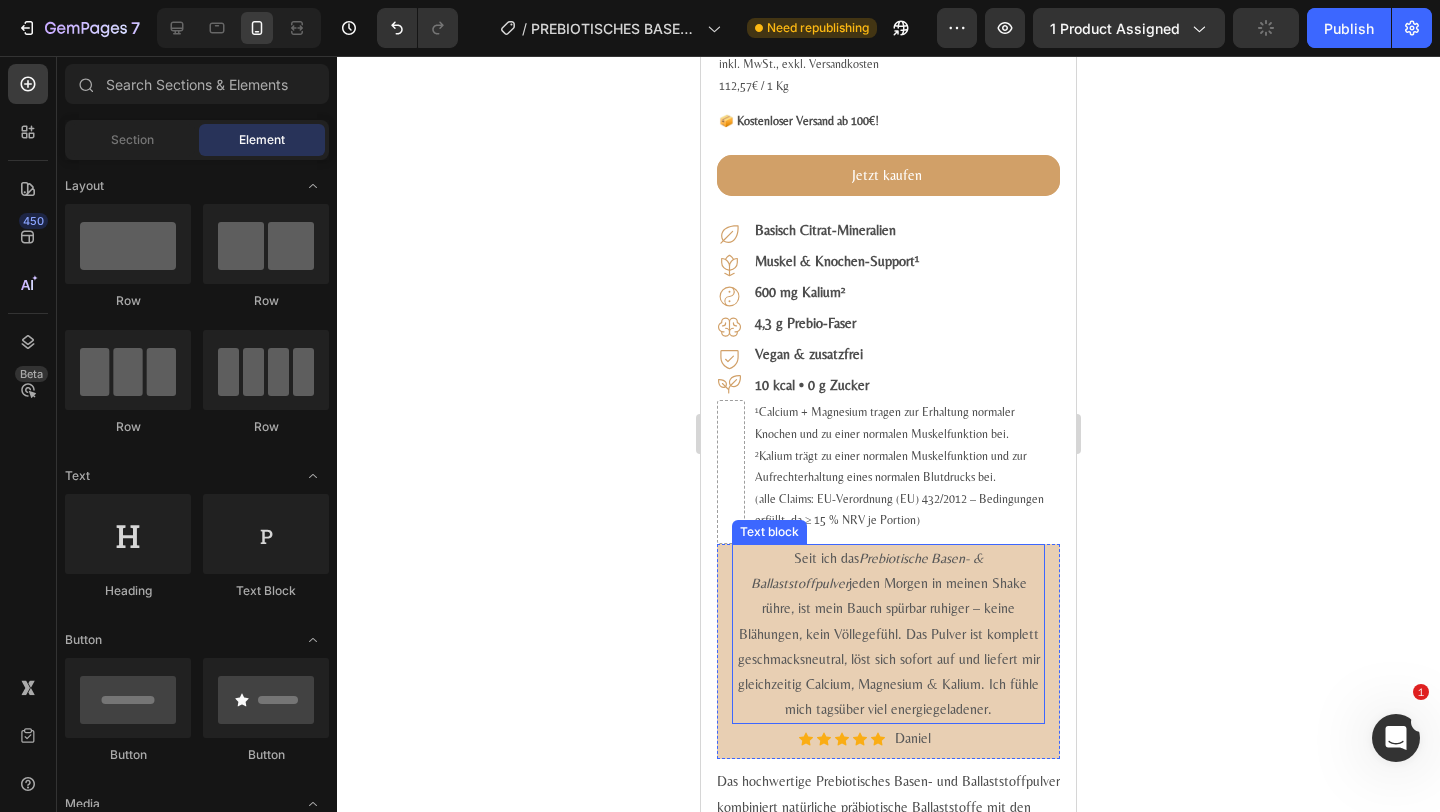 scroll, scrollTop: 1315, scrollLeft: 0, axis: vertical 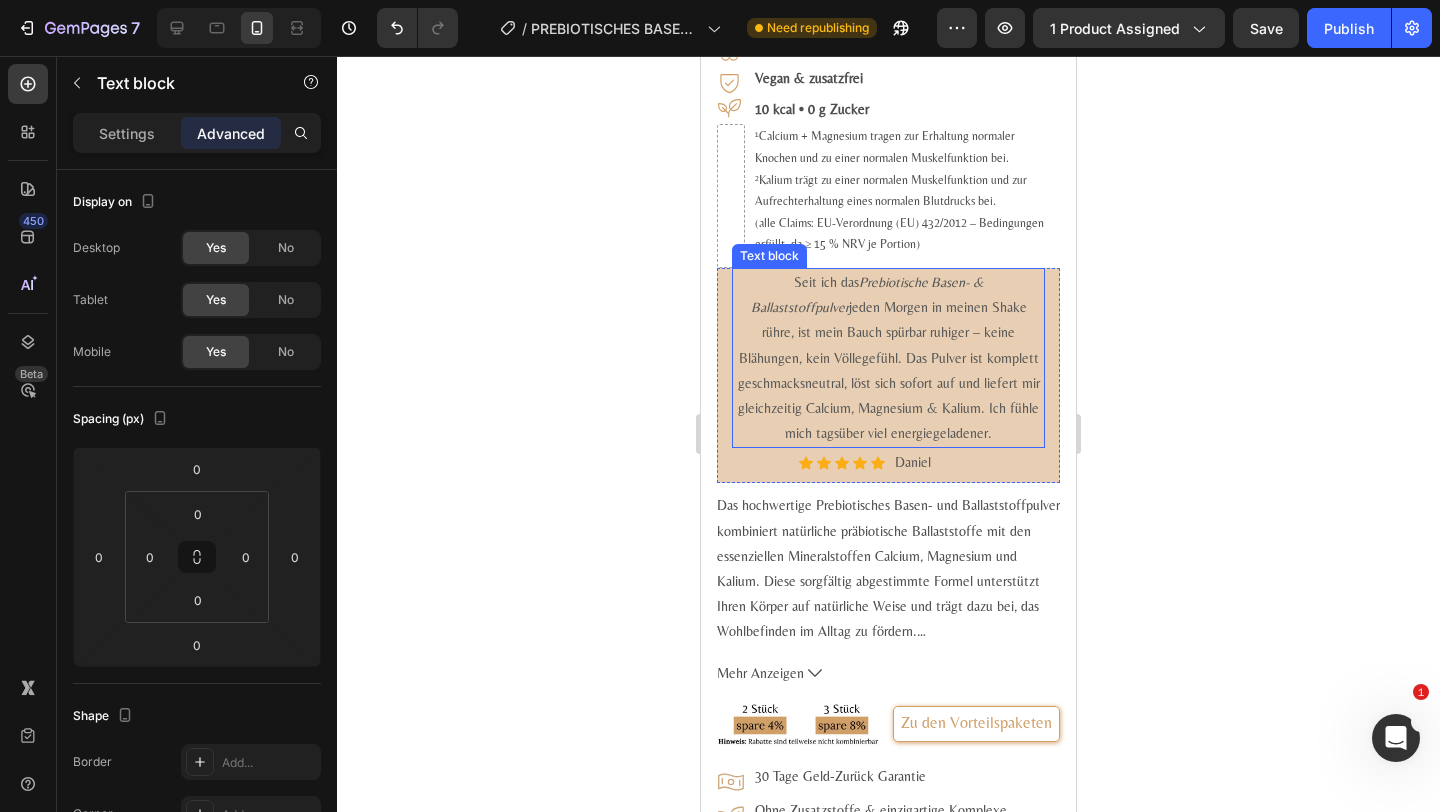 click on "Seit ich das  Prebiotische Basen- & Ballaststoffpulver  jeden Morgen in meinen Shake rühre, ist mein Bauch spürbar ruhiger – keine Blähungen, kein Völlegefühl. Das Pulver ist komplett geschmacksneutral, löst sich sofort auf und liefert mir gleichzeitig Calcium, Magnesium & Kalium. Ich fühle mich tagsüber viel energiegeladener." at bounding box center (888, 358) 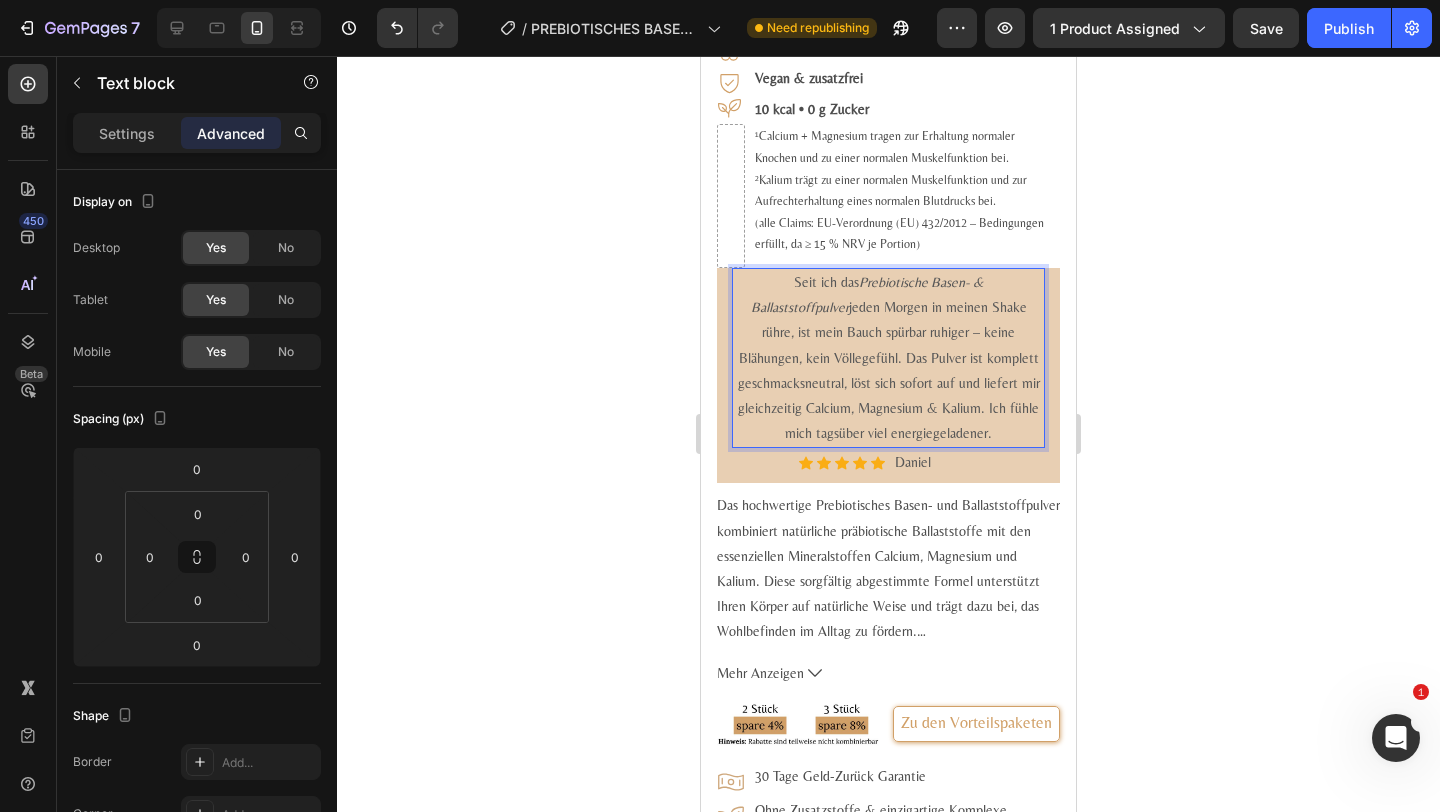 click on "Seit ich das  Prebiotische Basen- & Ballaststoffpulver  jeden Morgen in meinen Shake rühre, ist mein Bauch spürbar ruhiger – keine Blähungen, kein Völlegefühl. Das Pulver ist komplett geschmacksneutral, löst sich sofort auf und liefert mir gleichzeitig Calcium, Magnesium & Kalium. Ich fühle mich tagsüber viel energiegeladener." at bounding box center (888, 358) 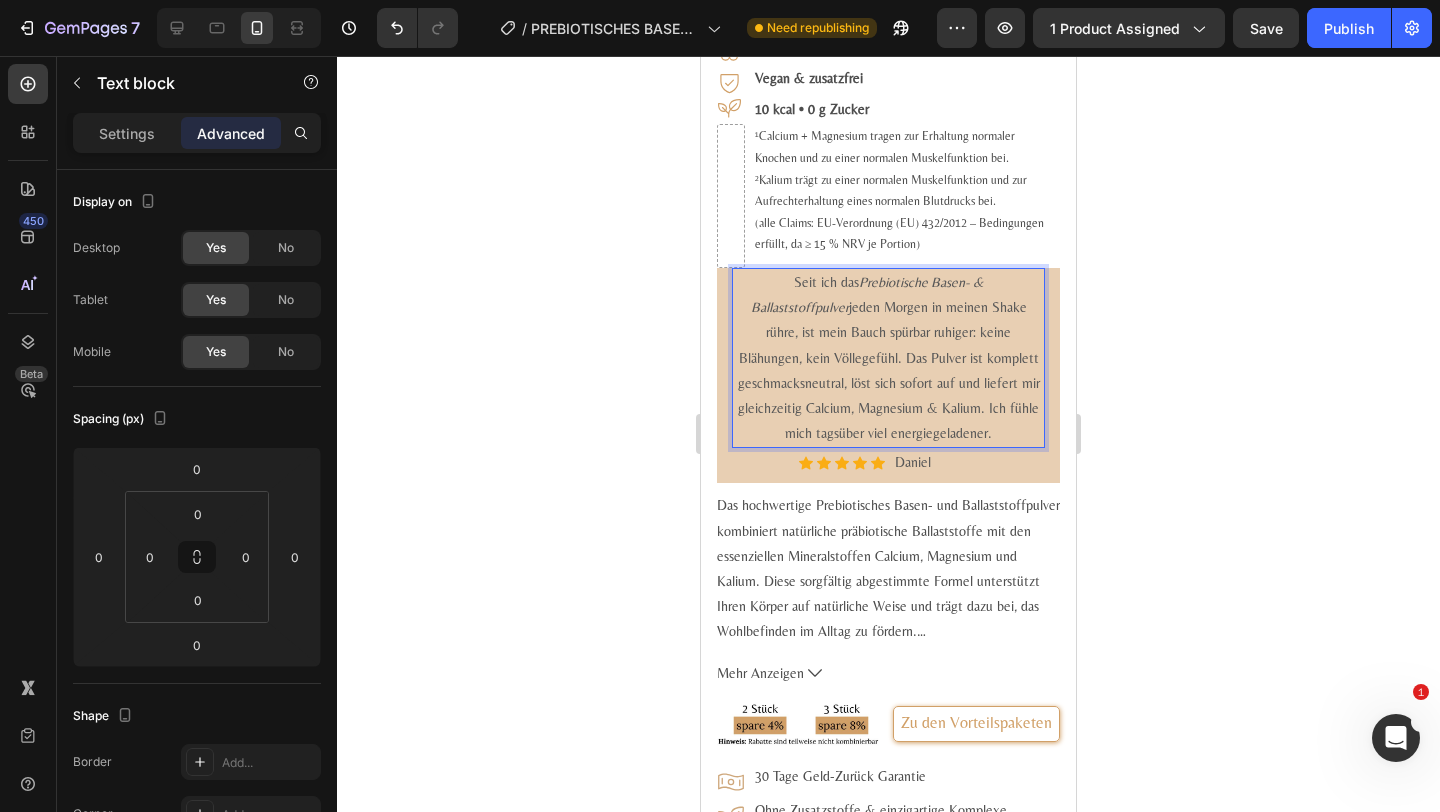 click 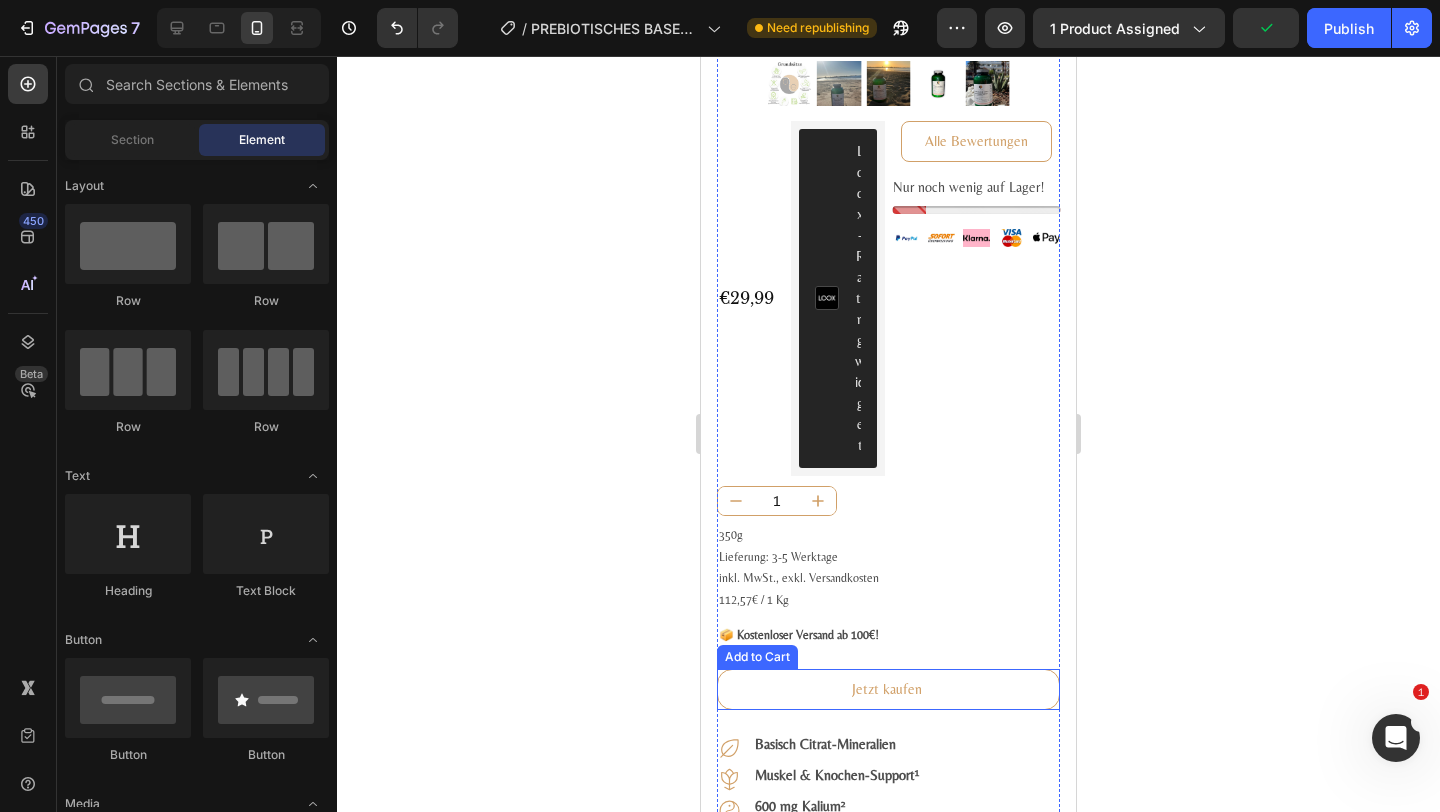 scroll, scrollTop: 82, scrollLeft: 0, axis: vertical 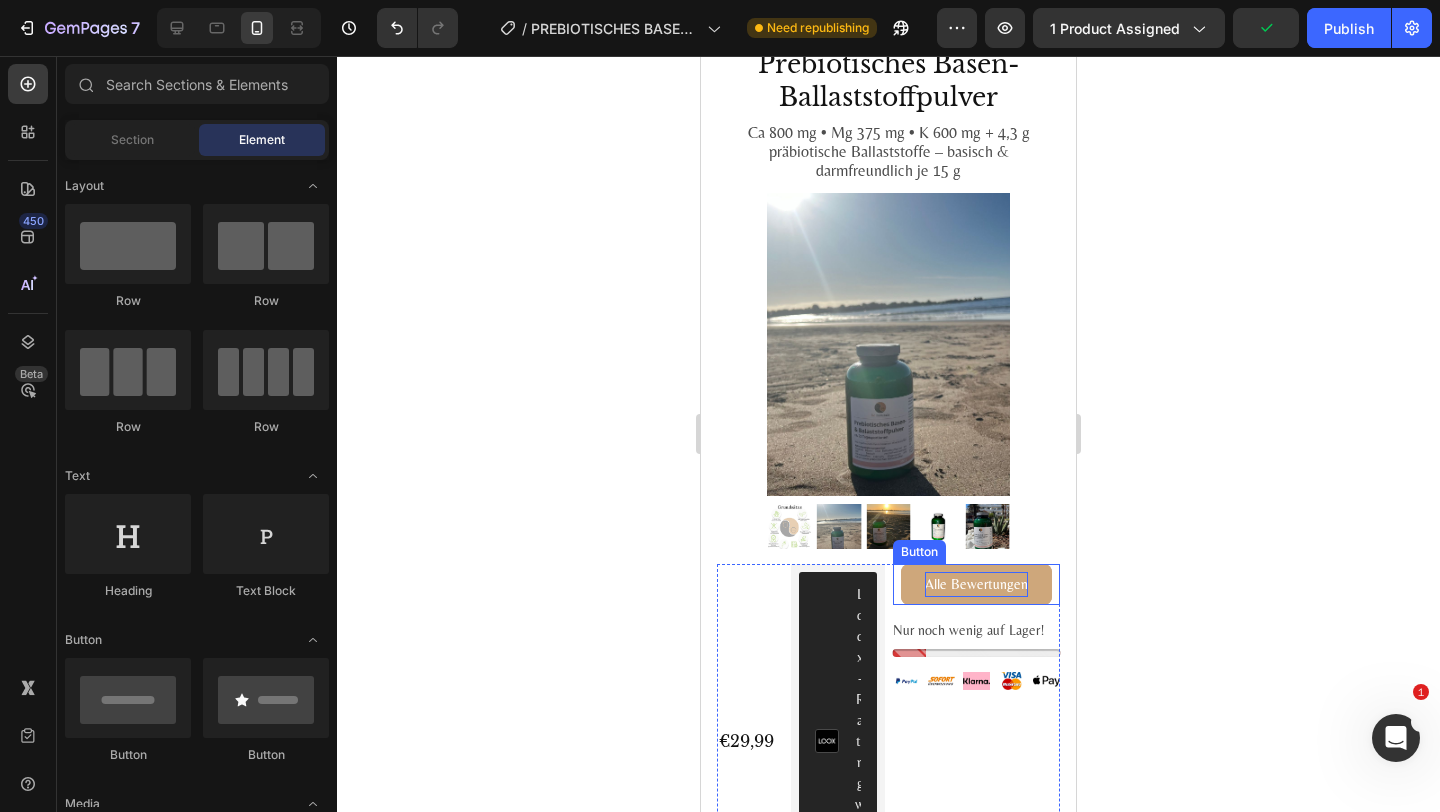 click on "Alle Bewertungen" at bounding box center [976, 584] 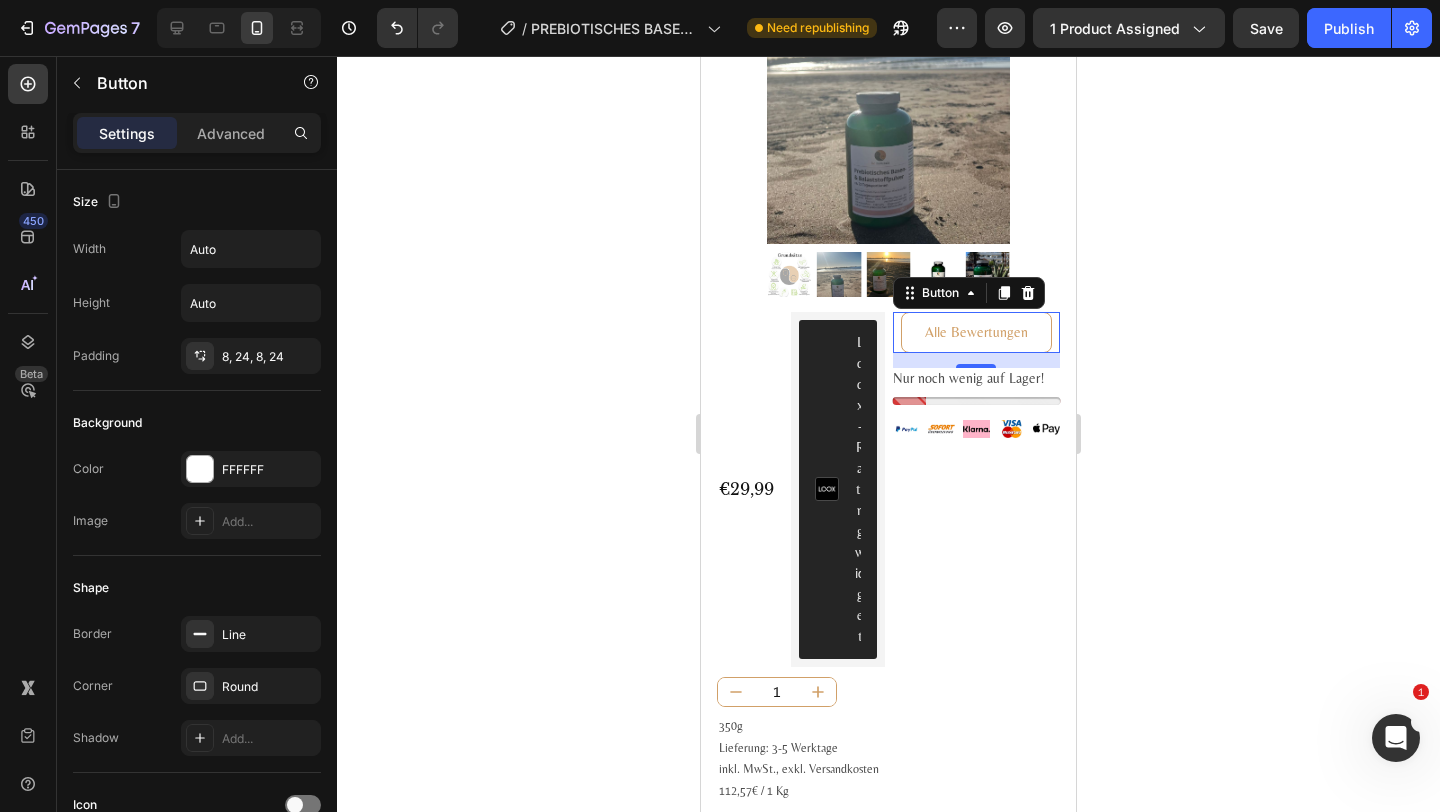 scroll, scrollTop: 262, scrollLeft: 0, axis: vertical 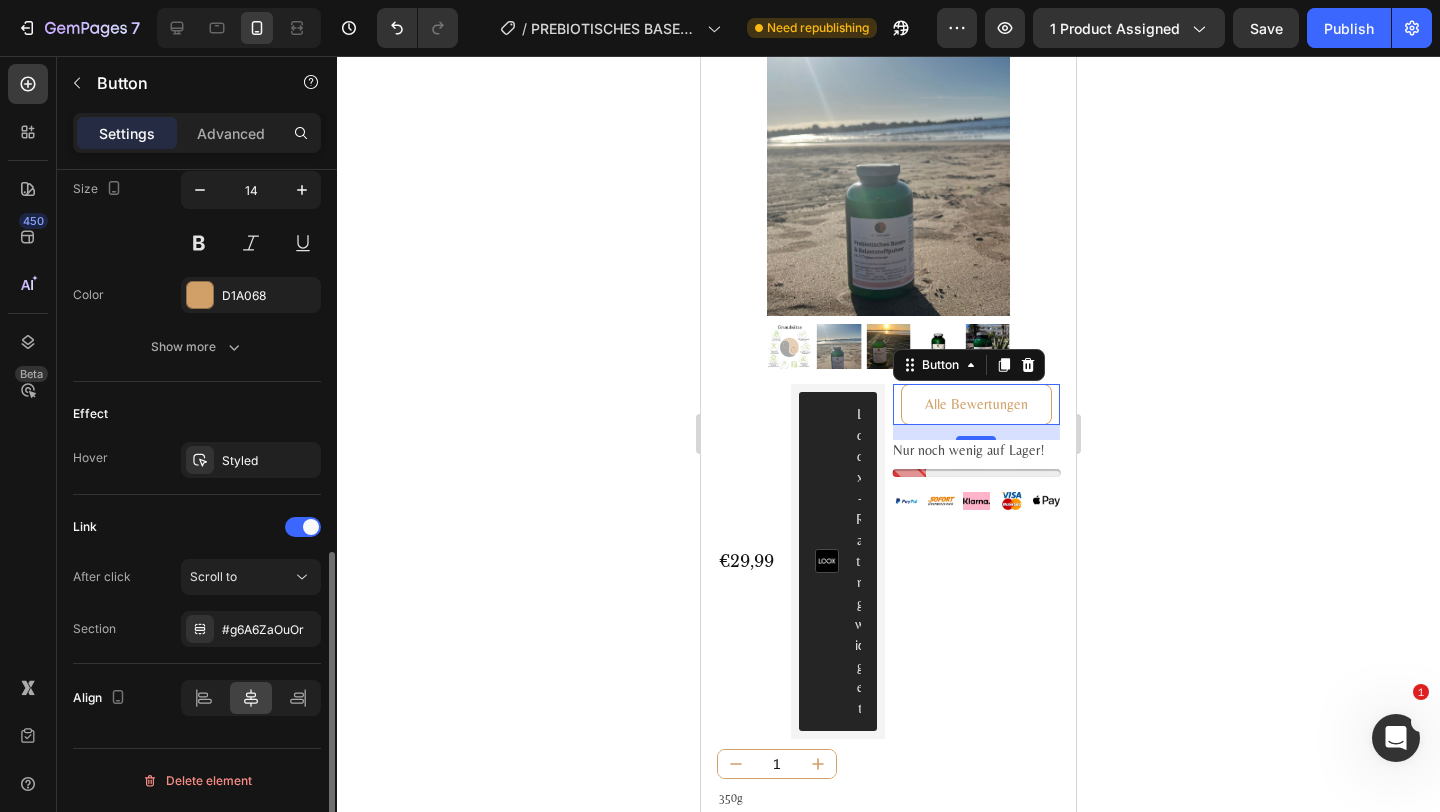 click on "Link After click Scroll to Section #g6A6ZaOuOr" 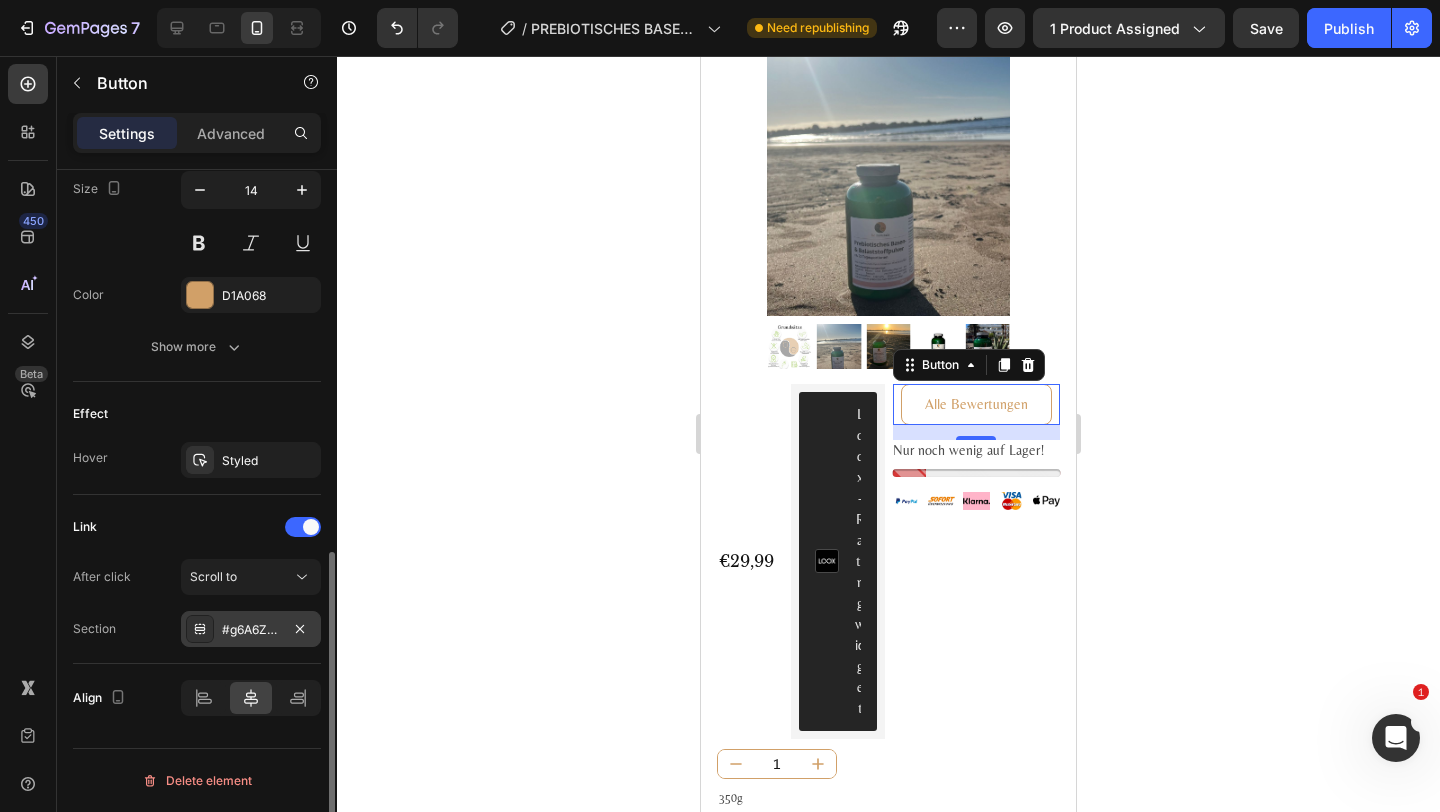 click on "#g6A6ZaOuOr" at bounding box center (251, 630) 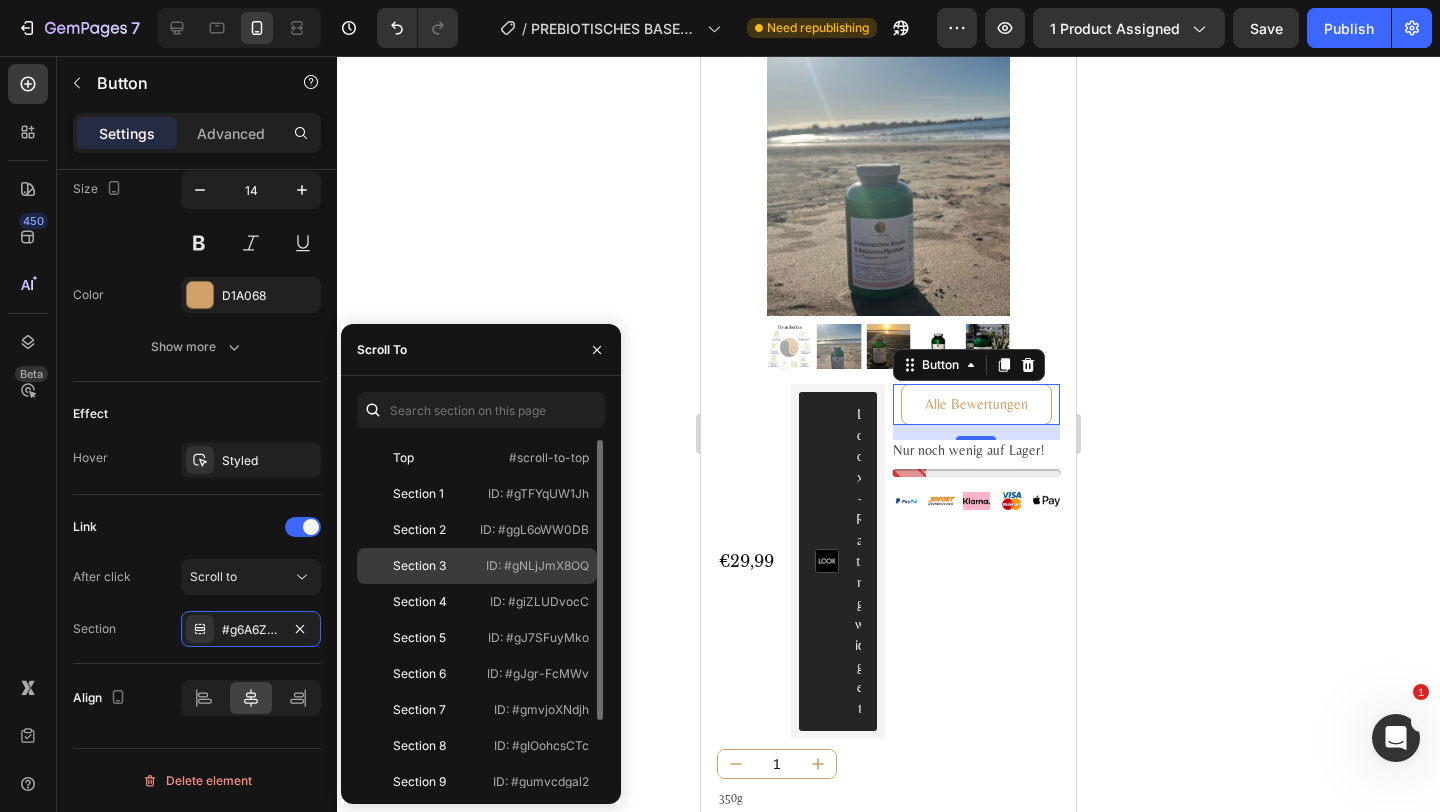click on "Section 3" at bounding box center [421, 566] 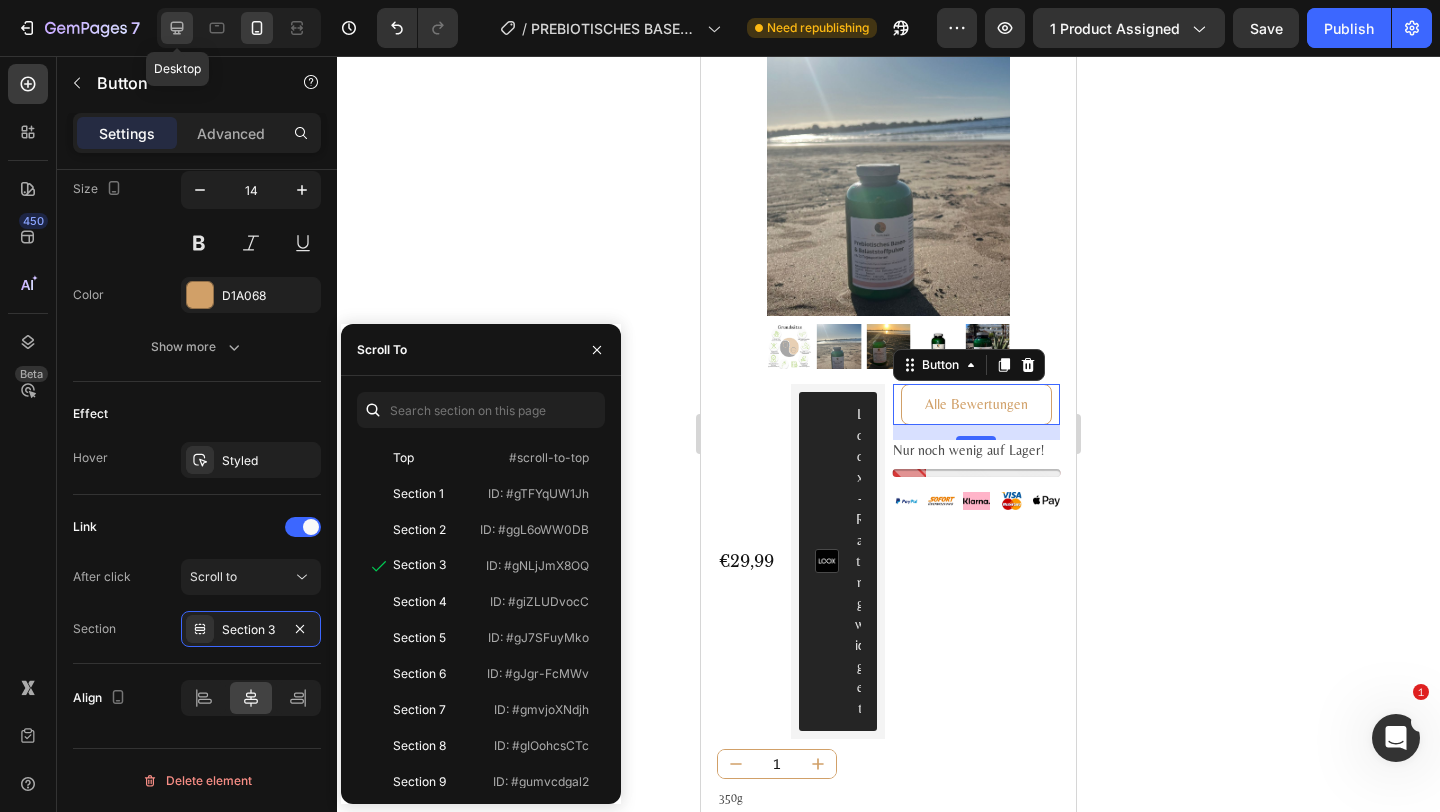 click 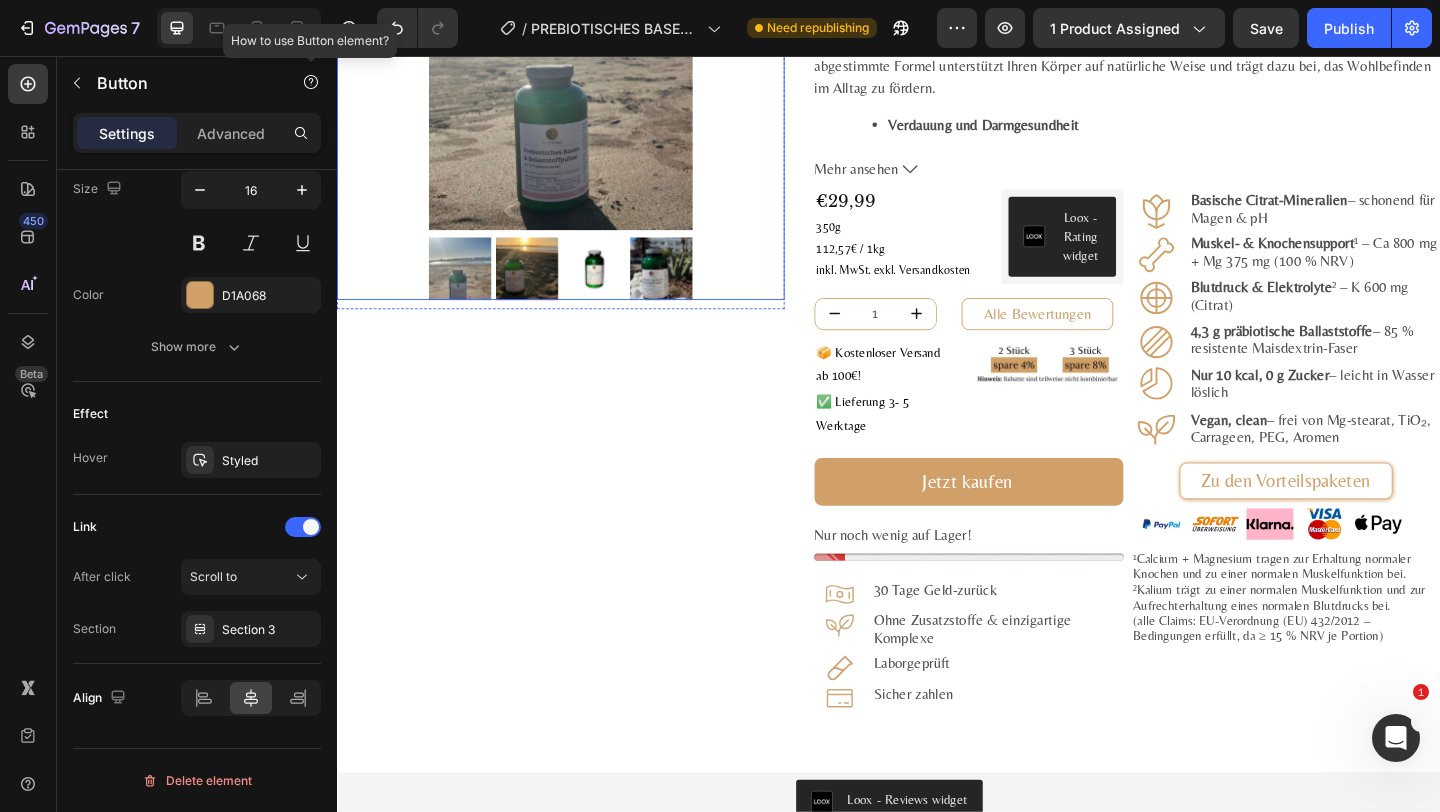 scroll, scrollTop: 173, scrollLeft: 0, axis: vertical 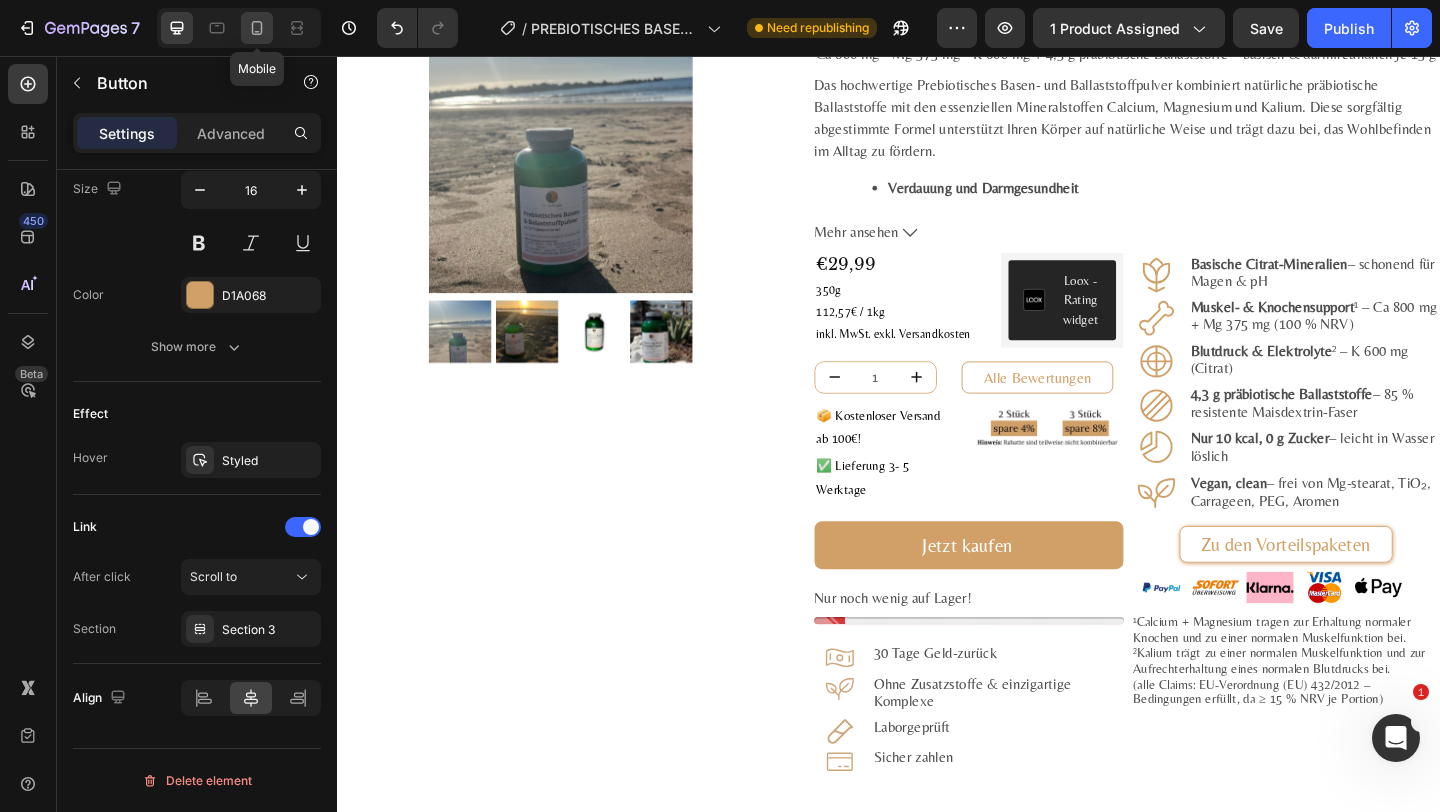 click 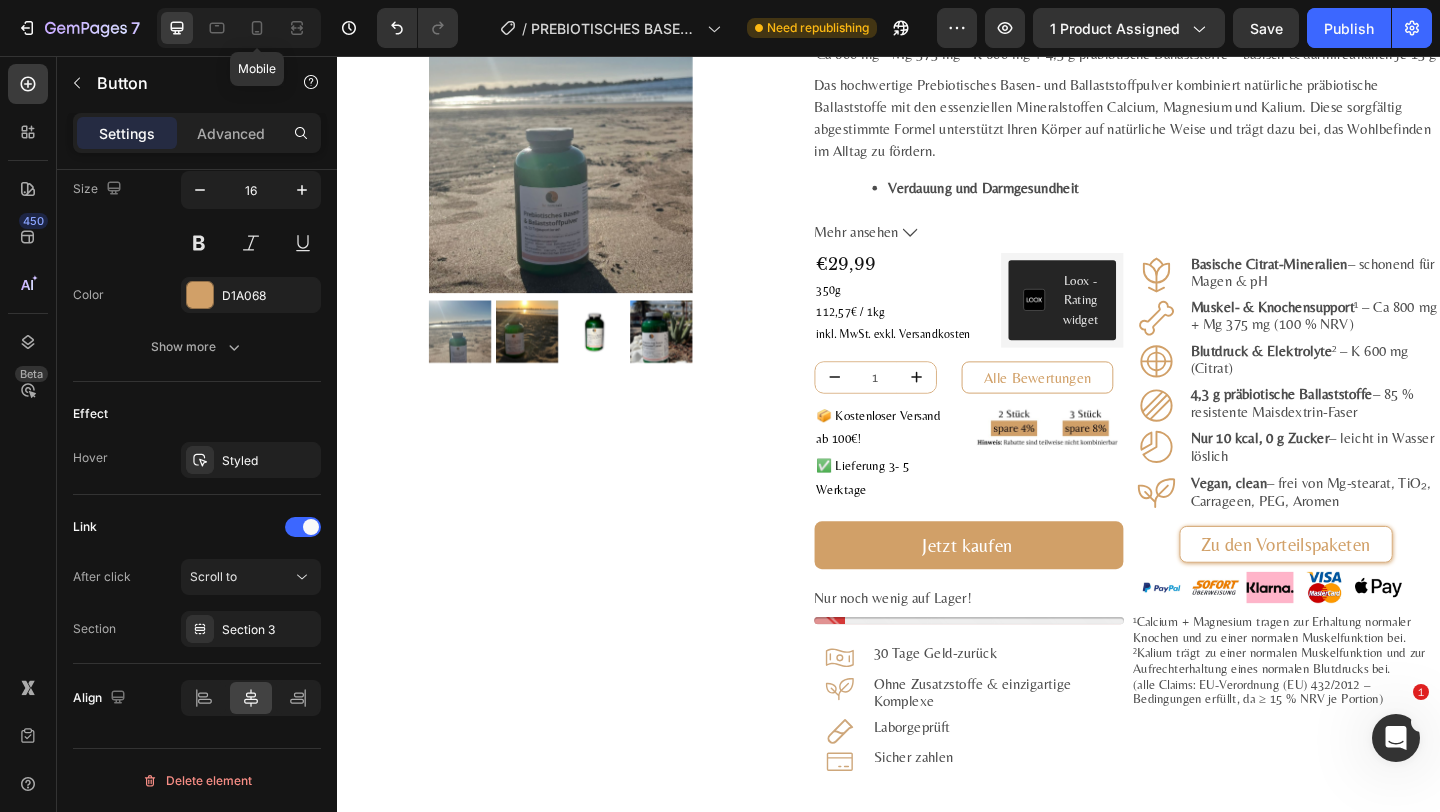 type on "14" 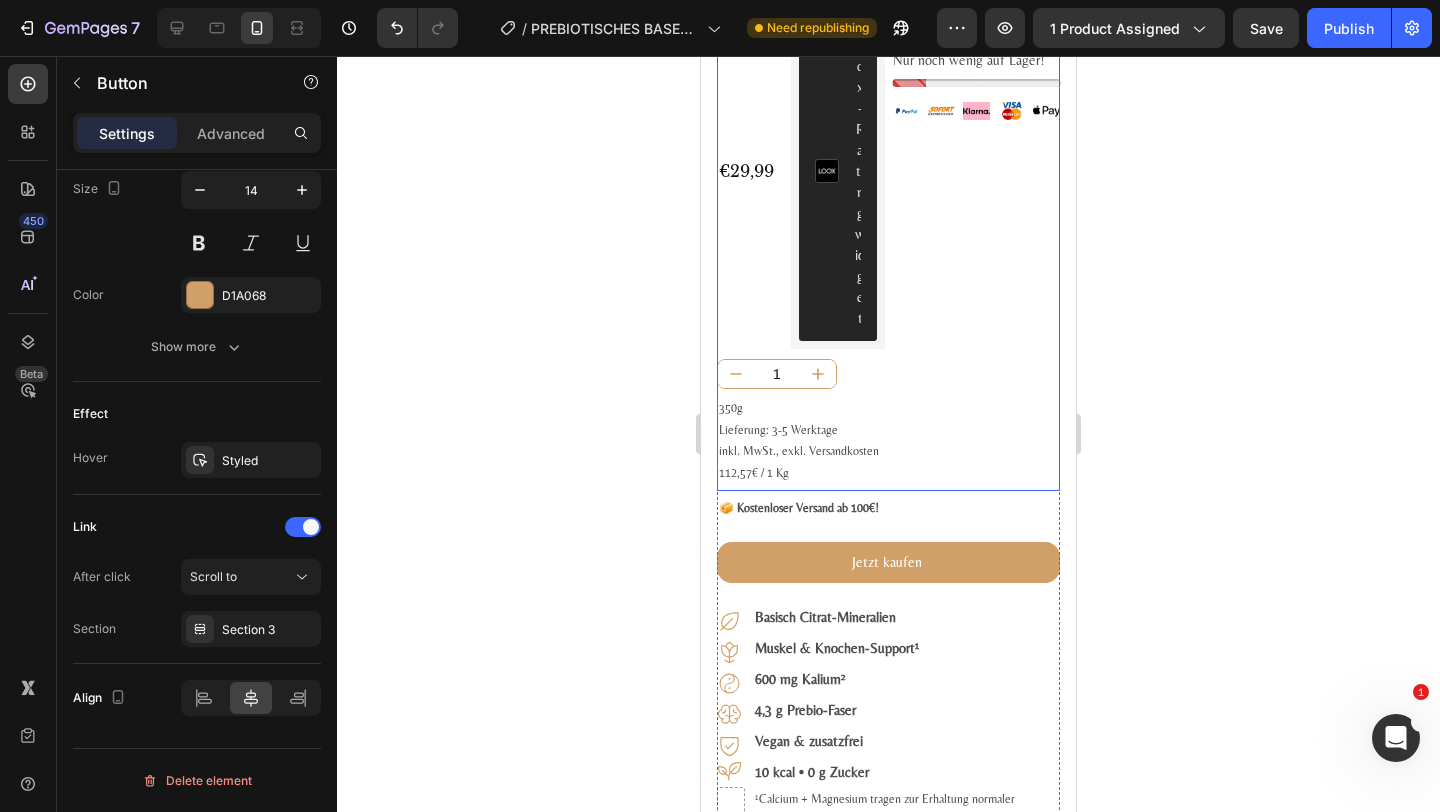 scroll, scrollTop: 856, scrollLeft: 0, axis: vertical 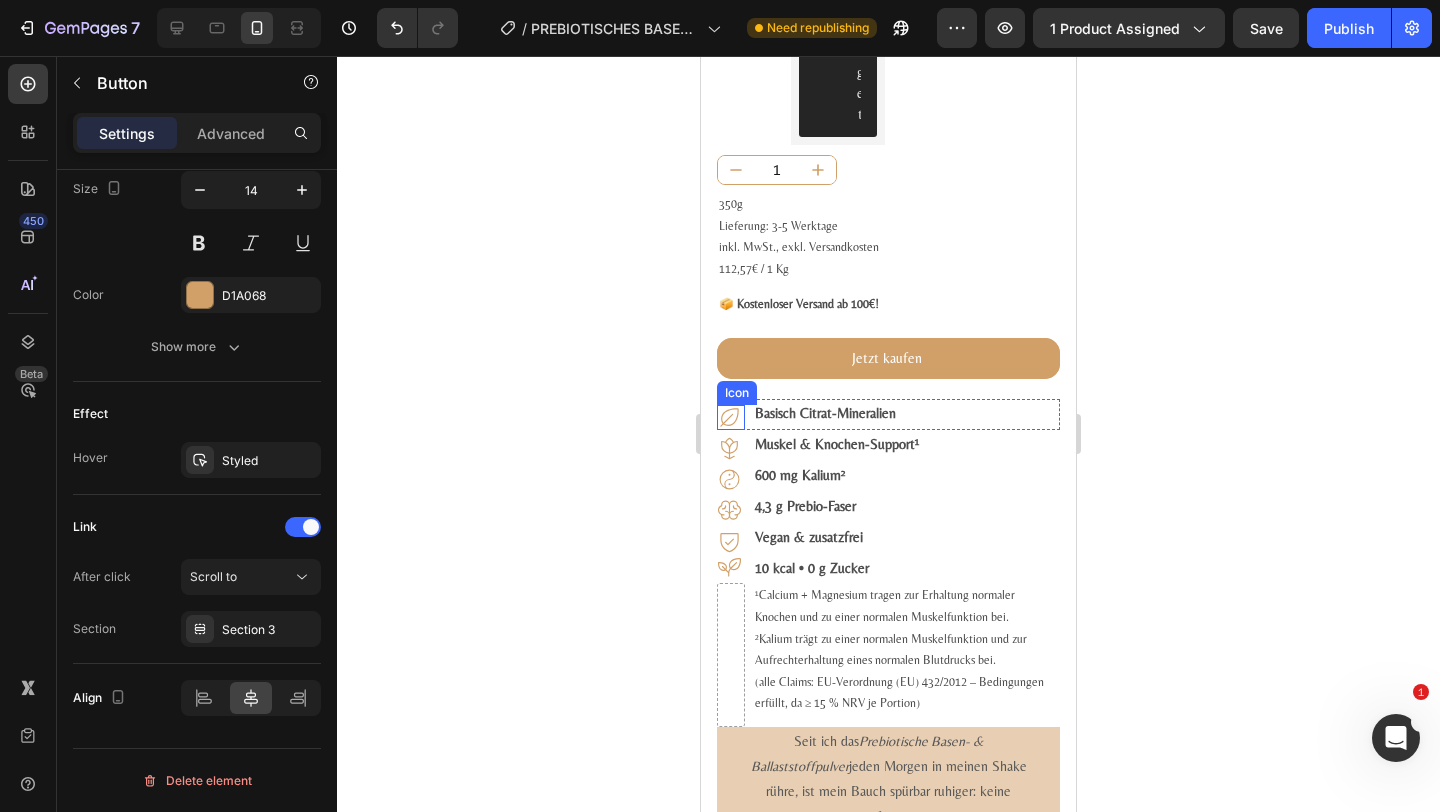 click 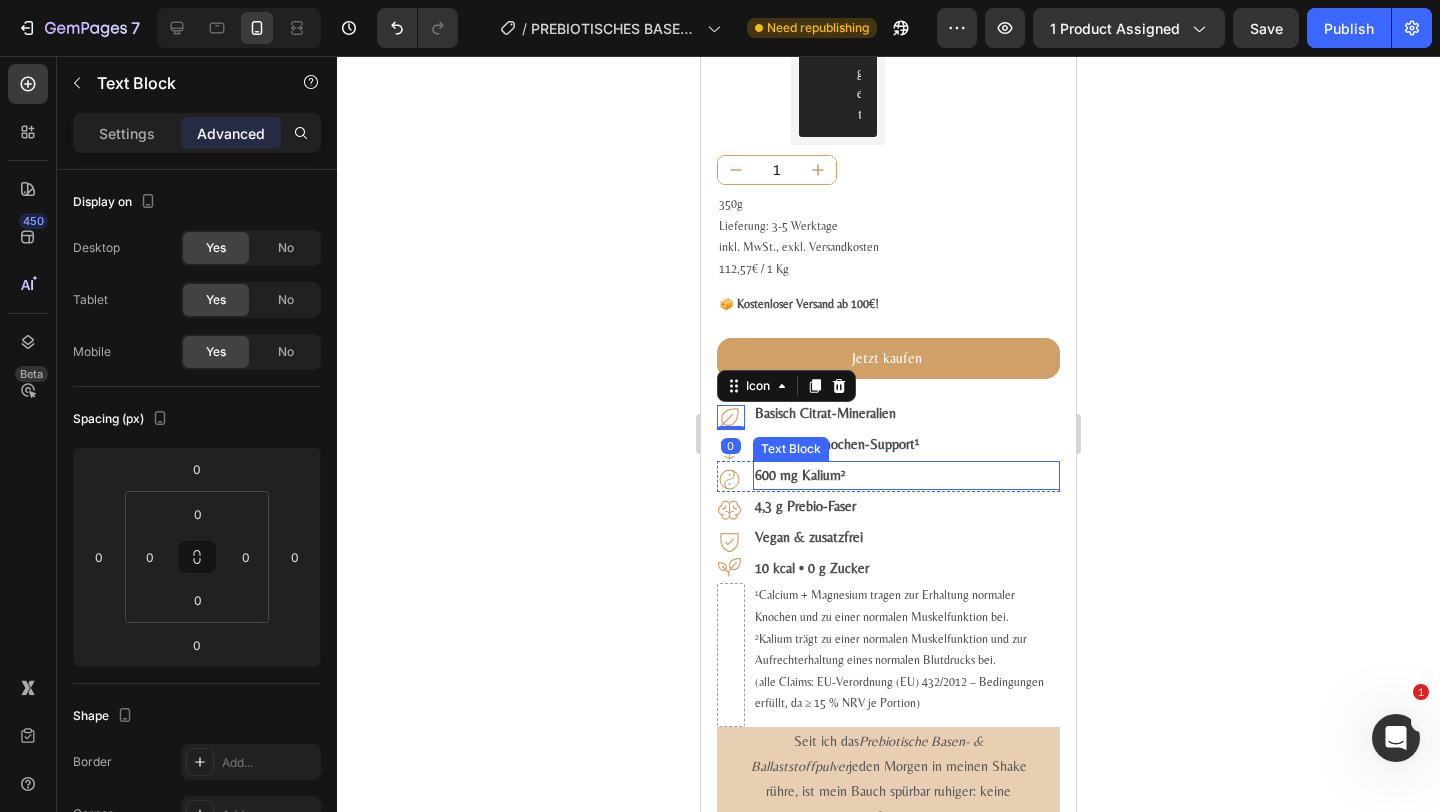 click on "600 mg Kalium²" at bounding box center [906, 475] 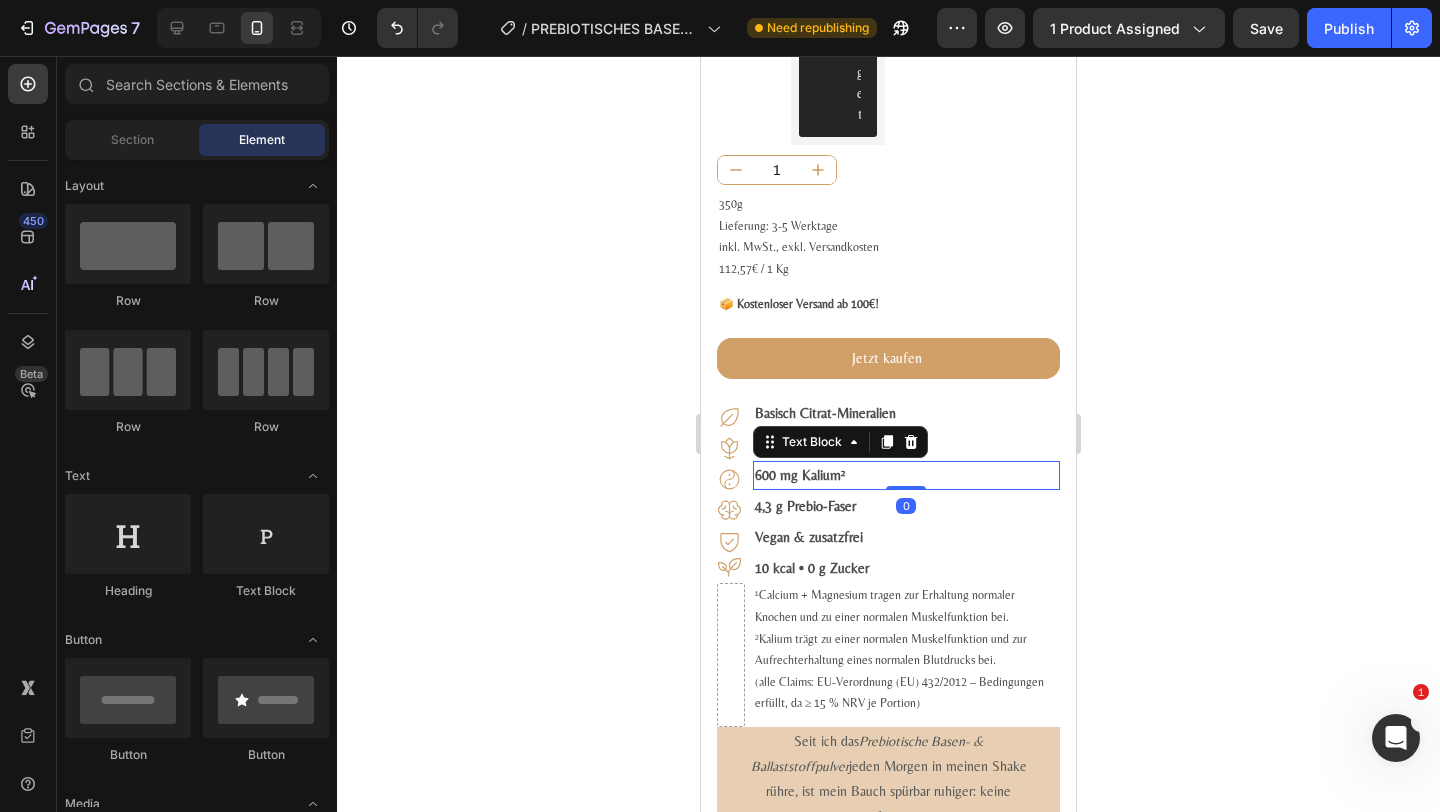 click on "Prebiotisches Basen-Ballaststoffpulver Product Title Ca 800 mg • Mg 375 mg • K 600 mg + 4,3 g präbiotische Ballaststoffe – basisch & darmfreundlich je 15 g Text Block Product Images €29,99 Product Price Product Price Loox - Rating widget Loox Row
1
Product Quantity 350g Lieferung: 3-5 Werktage  inkl. MwSt., exkl. Versandkosten 112,57€ / 1 Kg Text Block Alle Bewertungen Button Nur noch wenig auf Lager! Stock Counter Image Image Image Image Image Row Row 📦 Kostenloser Versand ab 100€! Text Block Jetzt kaufen Add to Cart
Icon Basisch Citrat-Mineralien Text Block Row
Icon Muskel & Knochen-Support¹ Text Block Row
Icon 600 mg Kalium² Text Block   0 Row
Icon 4,3 g Prebio-Faser Text Block Row
Icon Vegan & zusatzfrei Text Block Row
Icon 10 kcal • 0 g Zucker Text Block Row
Text Block Row Seit ich das  Prebiotische Basen- & Ballaststoffpulver Text block Icon" at bounding box center [888, 317] 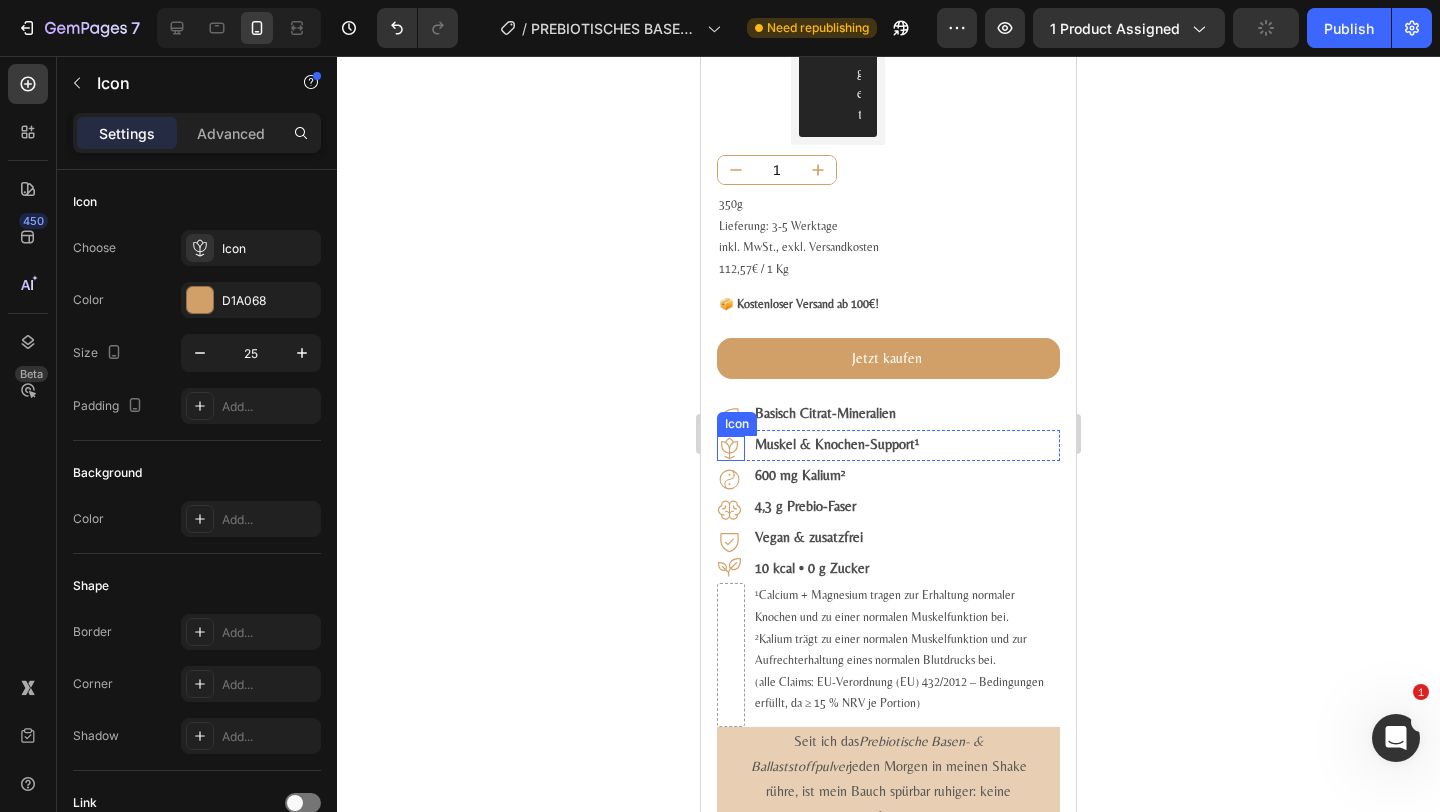 click 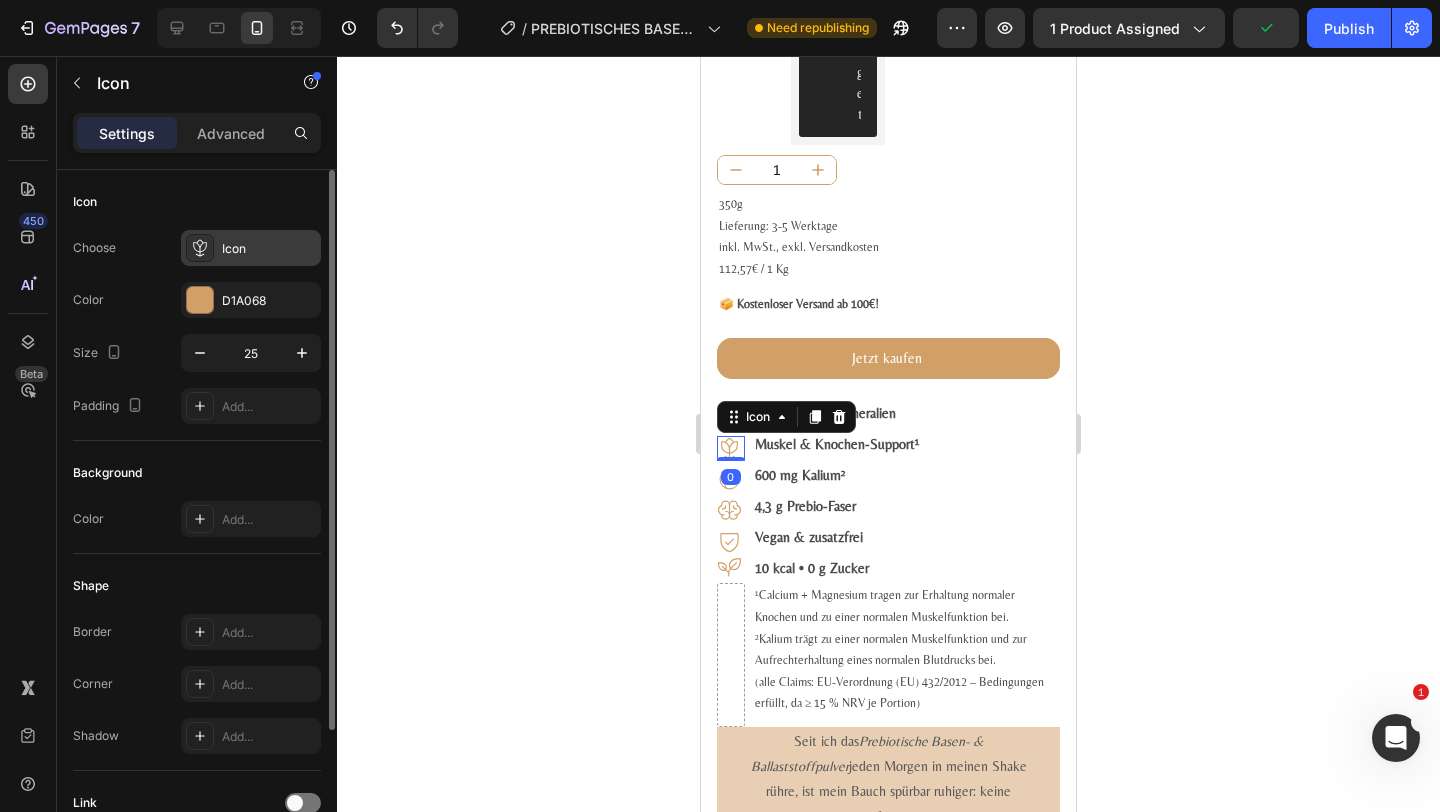 click on "Icon" at bounding box center (251, 248) 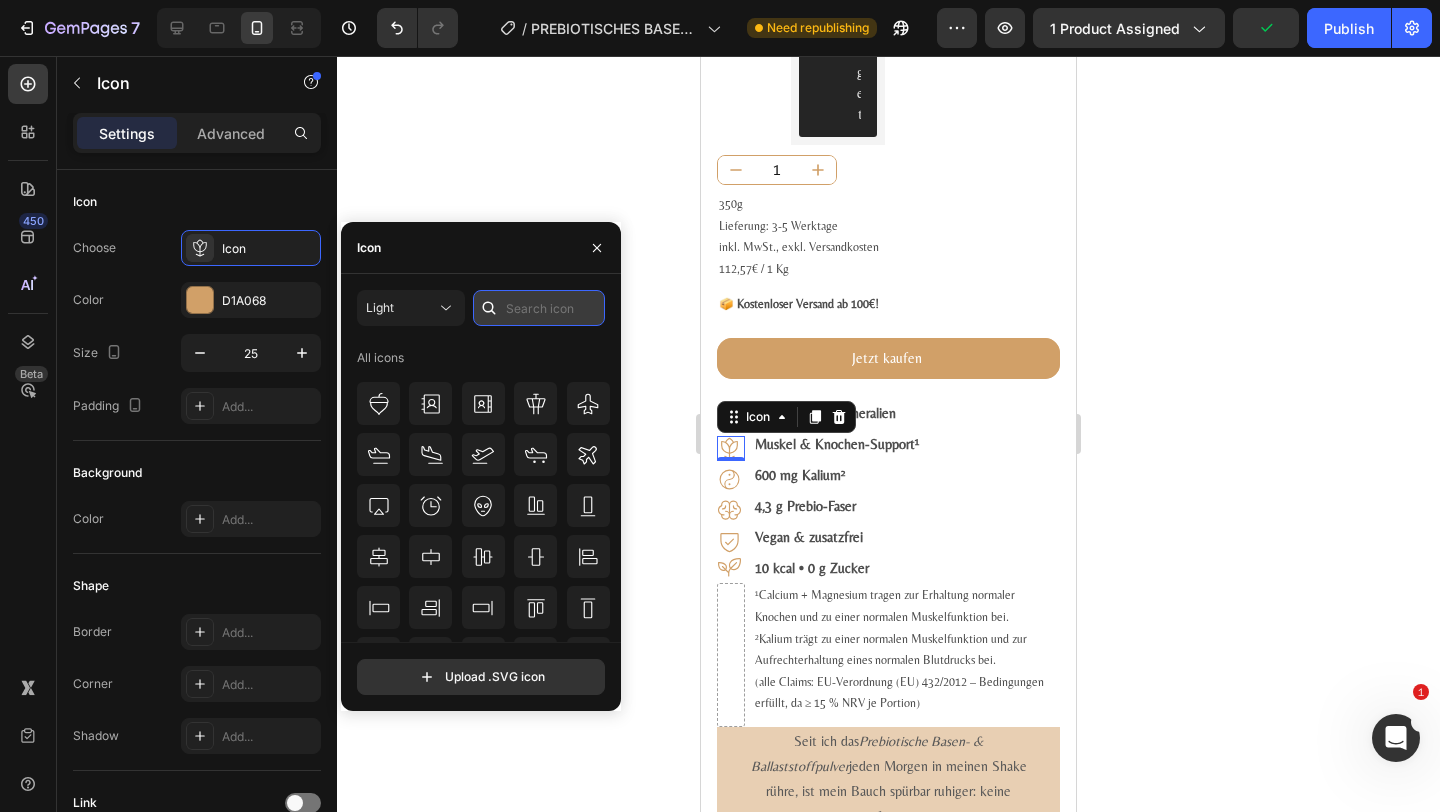 click at bounding box center [539, 308] 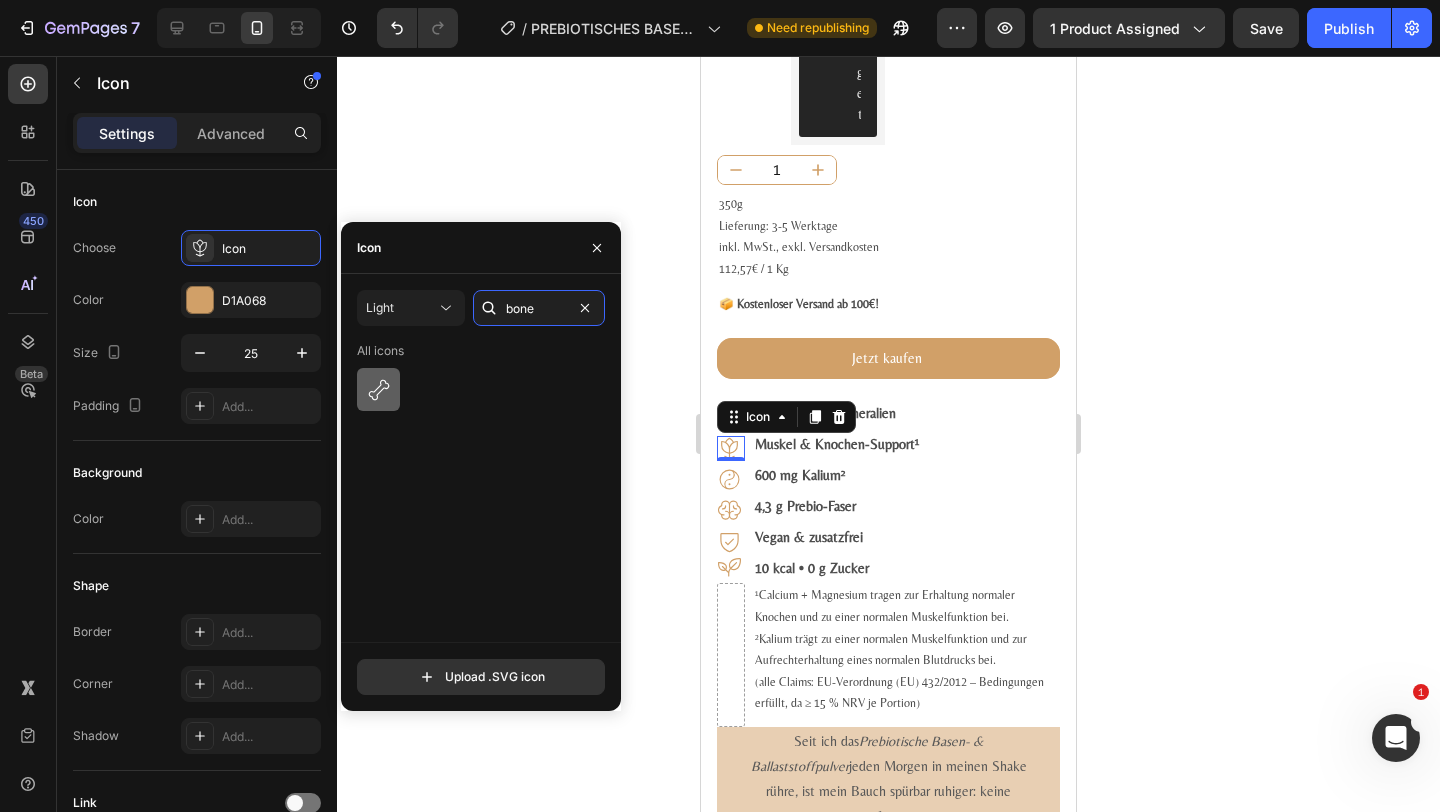 type on "bone" 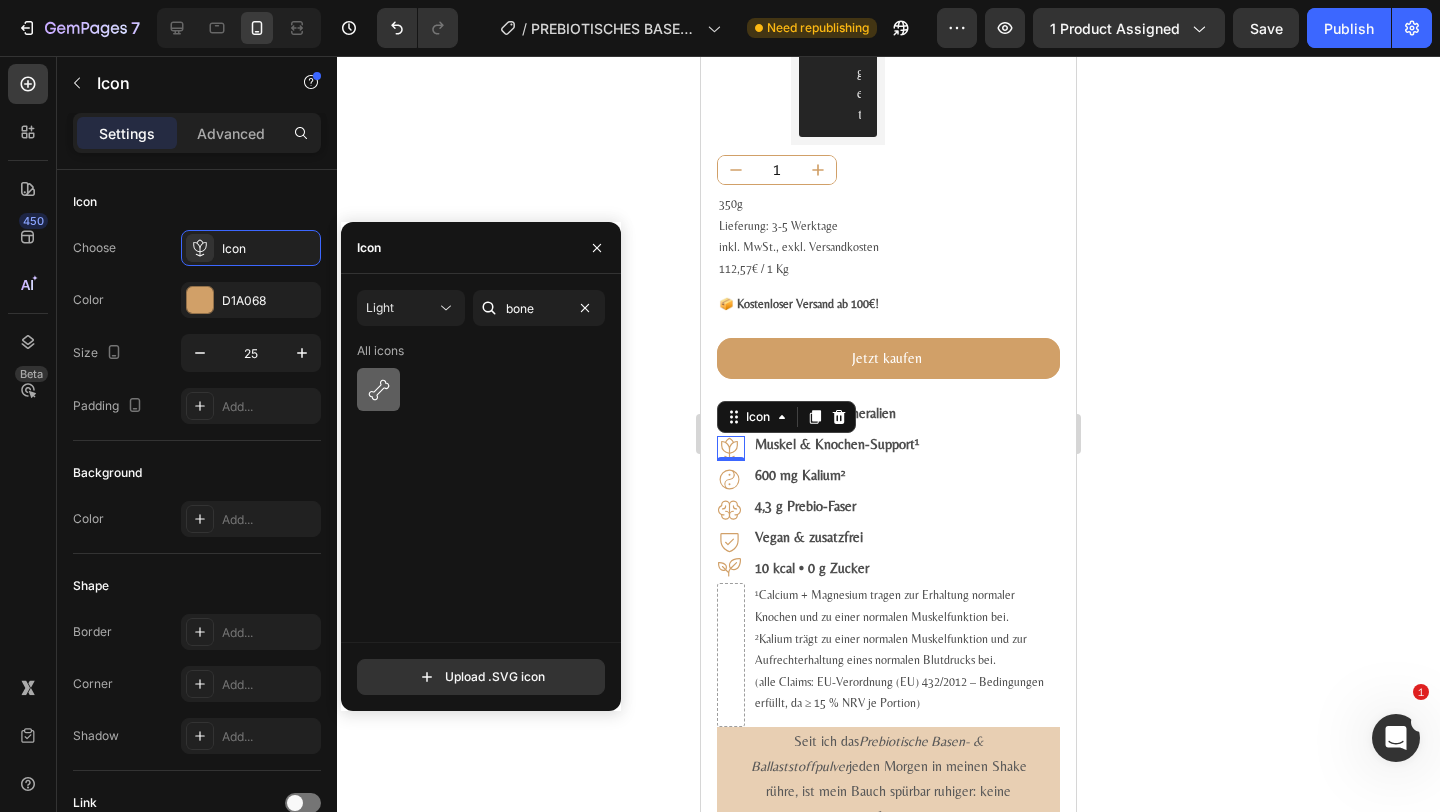 click 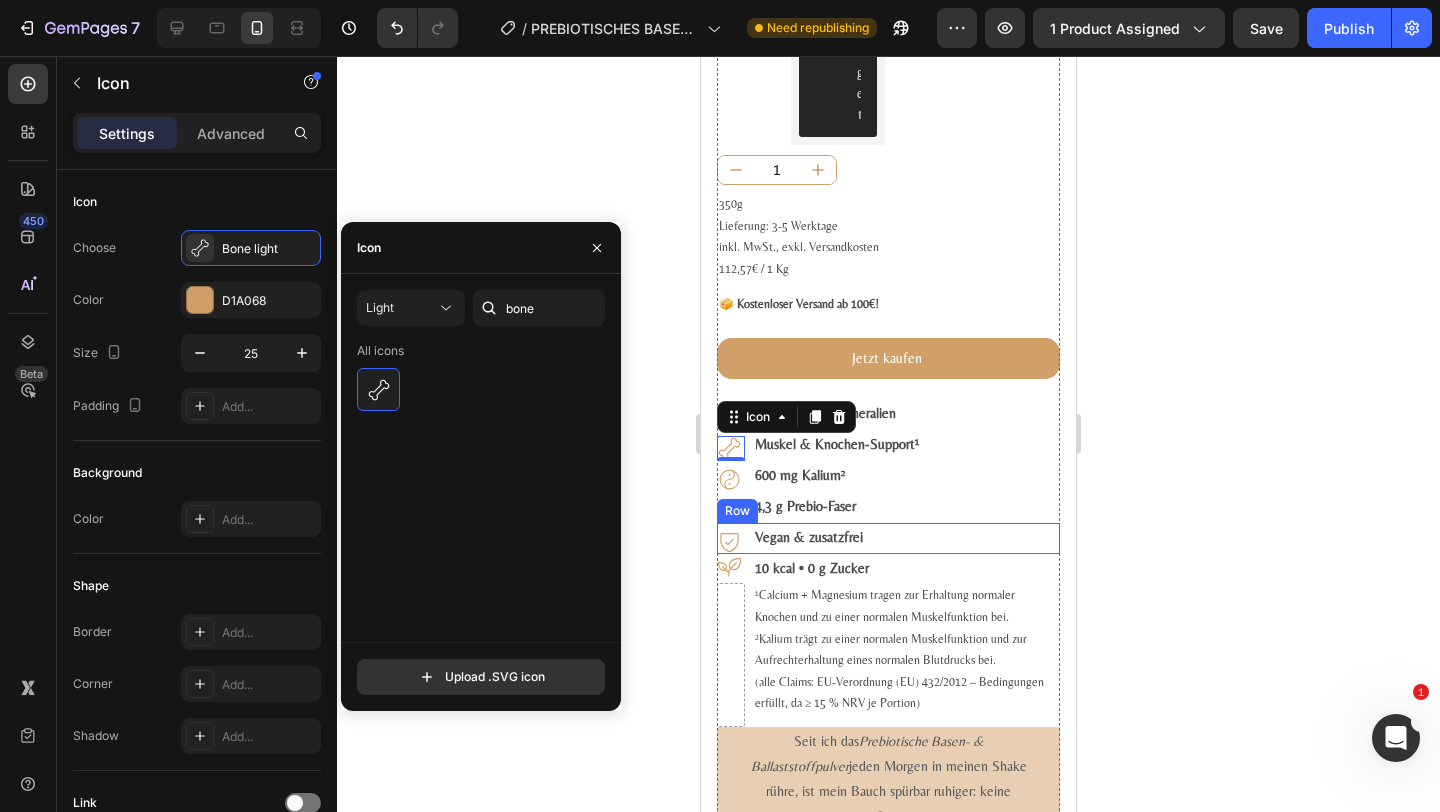 click on "Row" at bounding box center (737, 511) 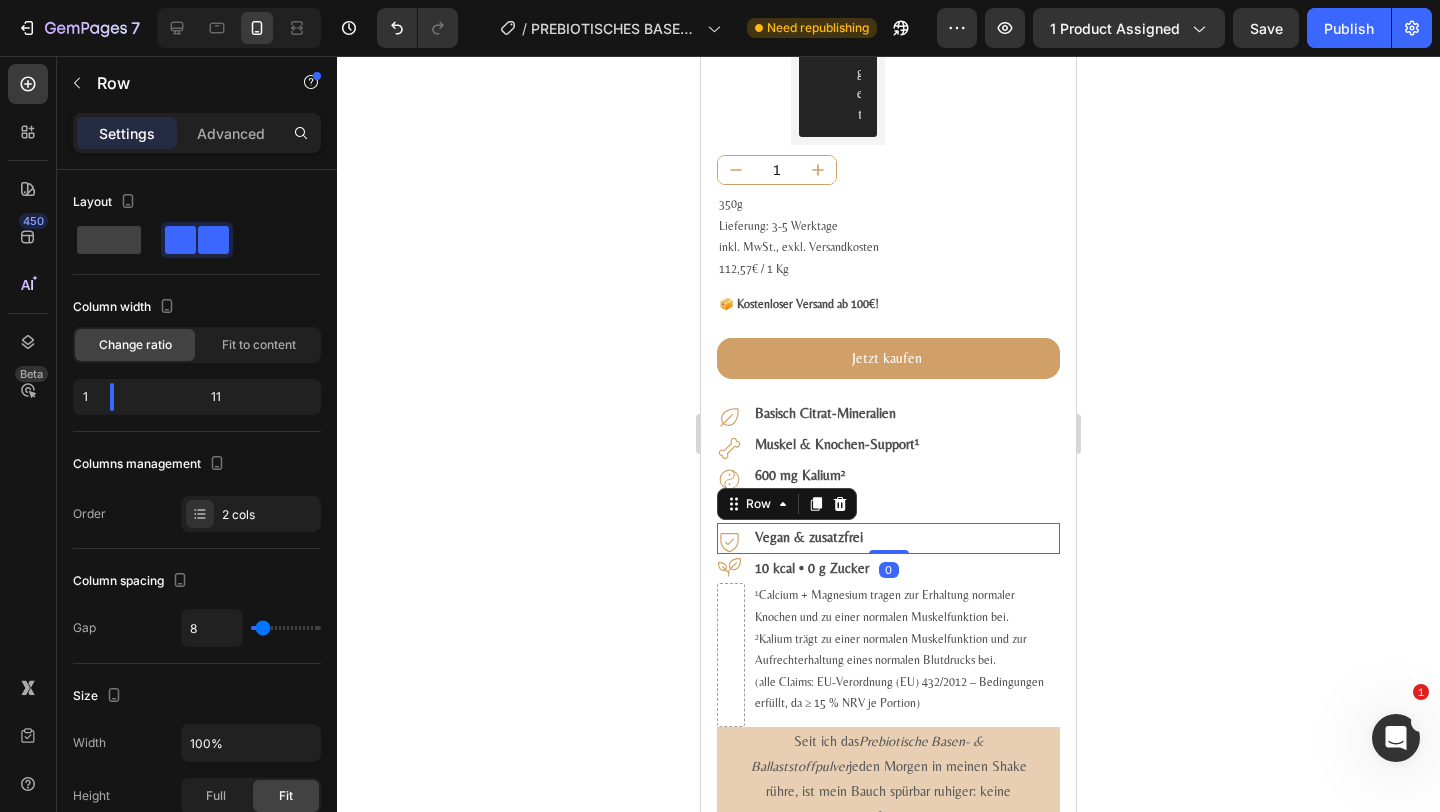 click 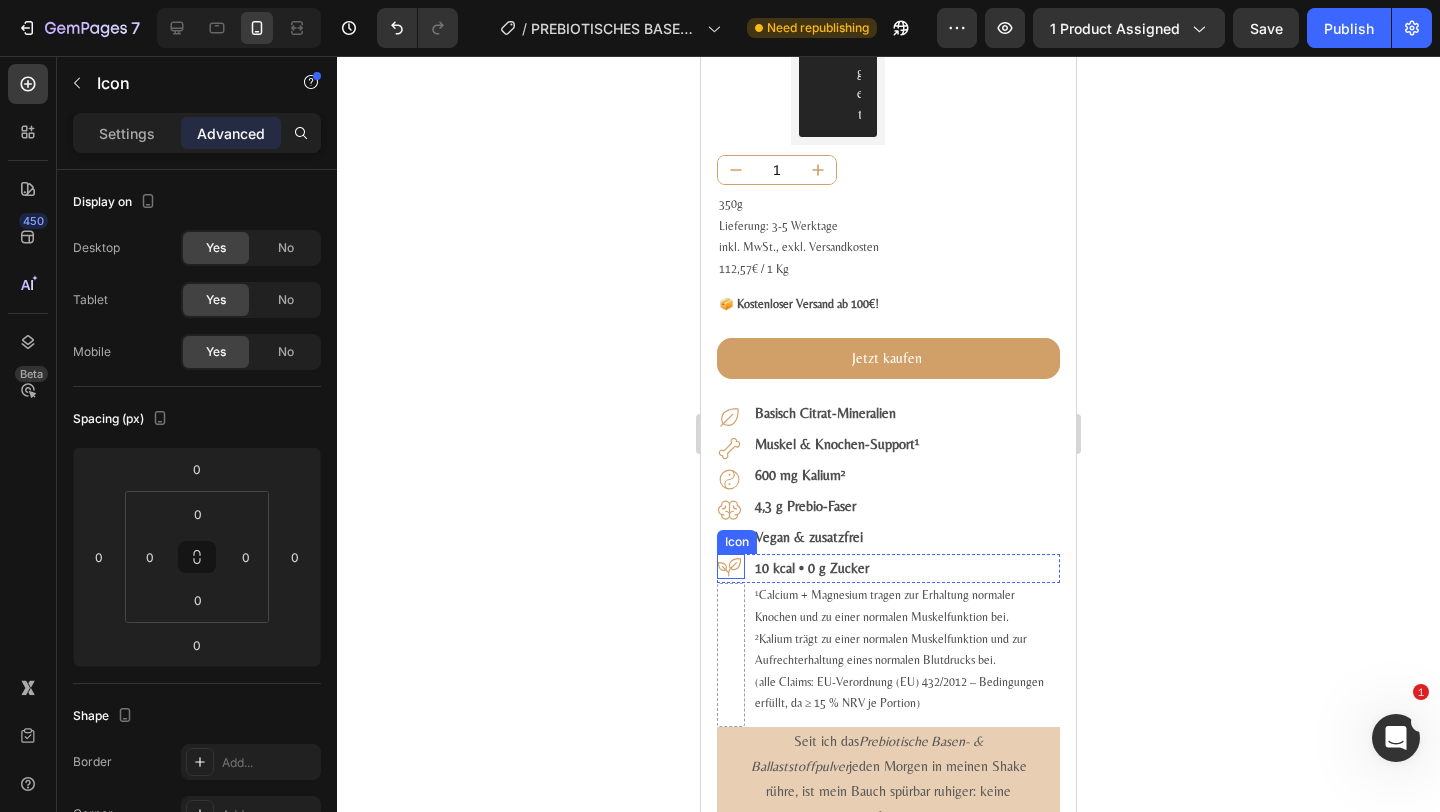 click 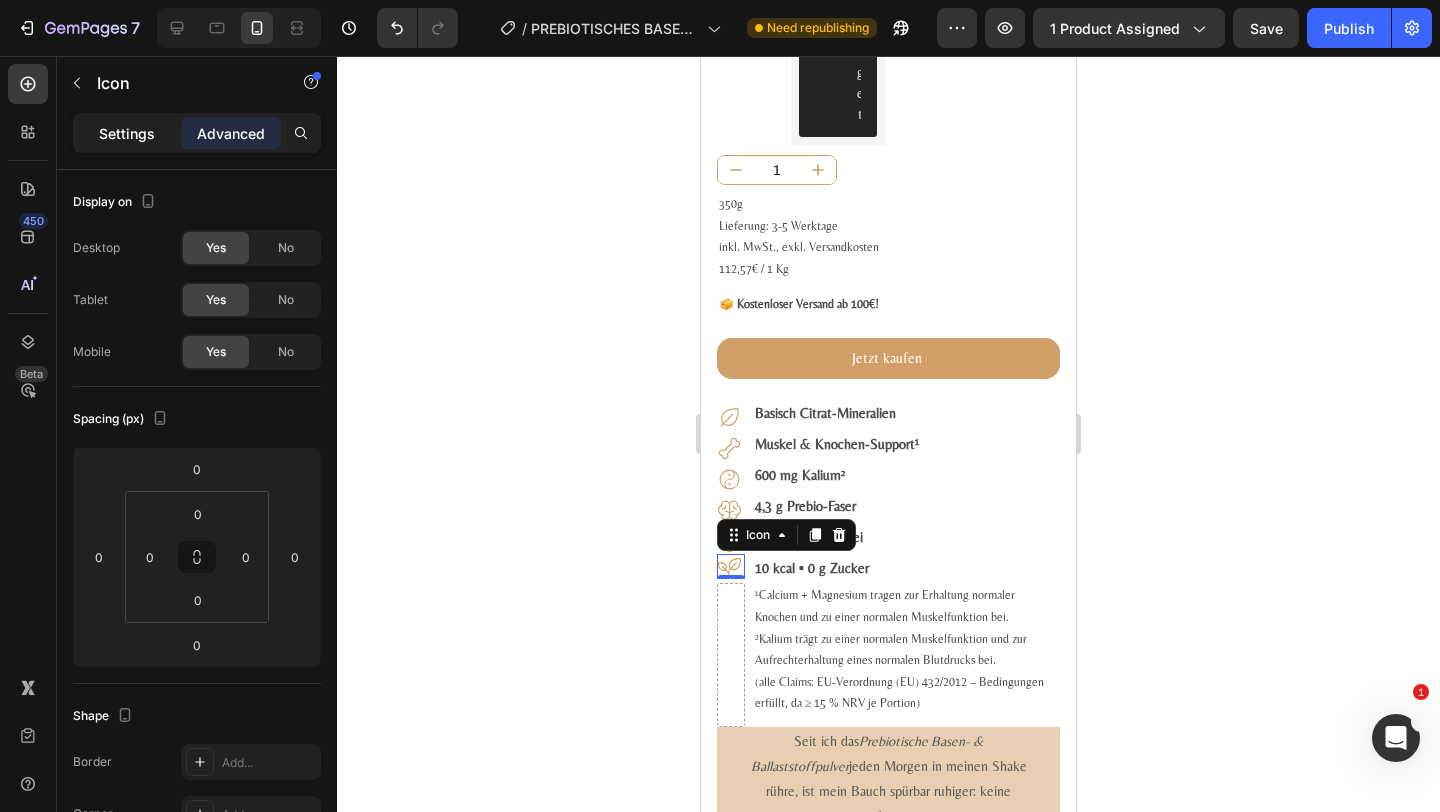 click on "Settings" at bounding box center [127, 133] 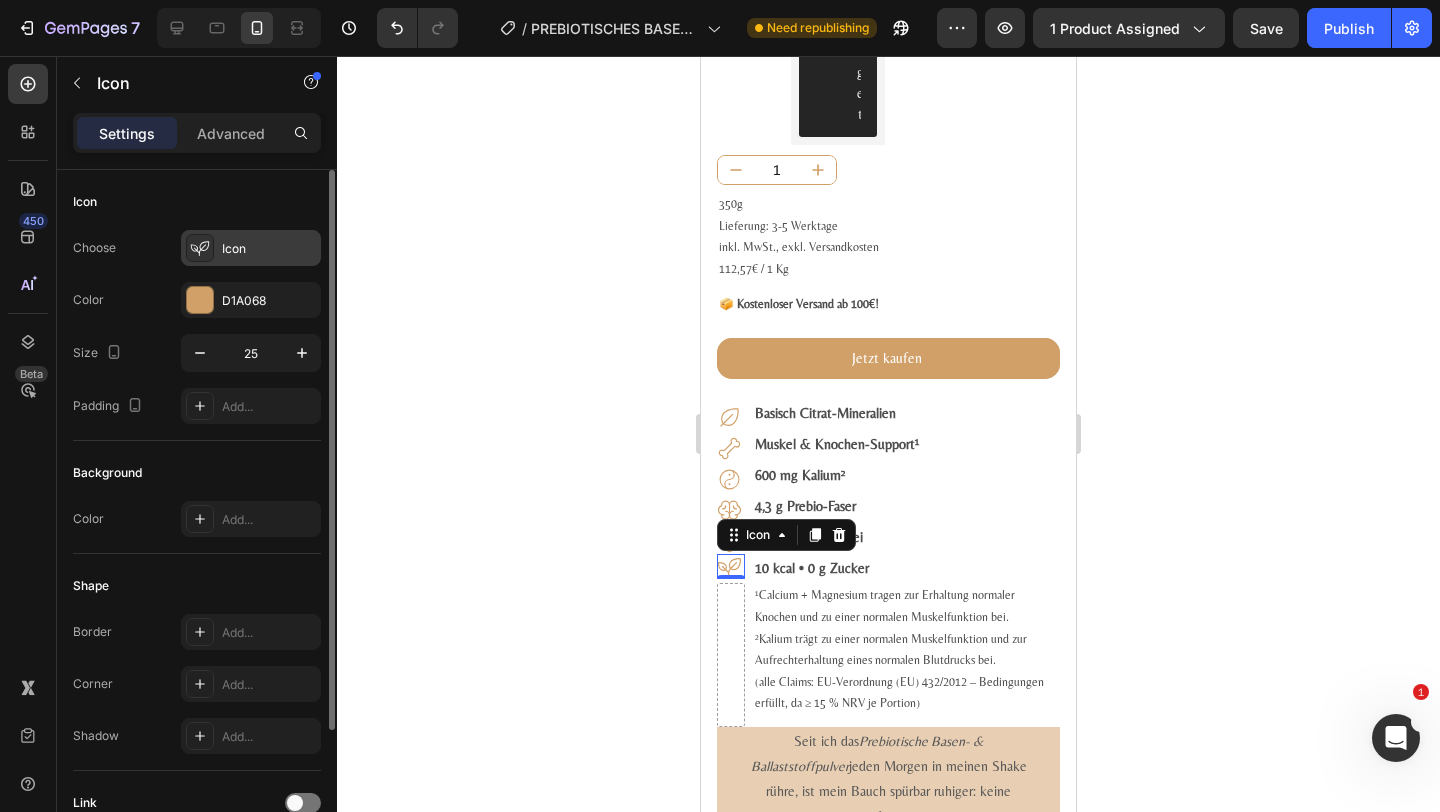 click on "Icon" at bounding box center (269, 249) 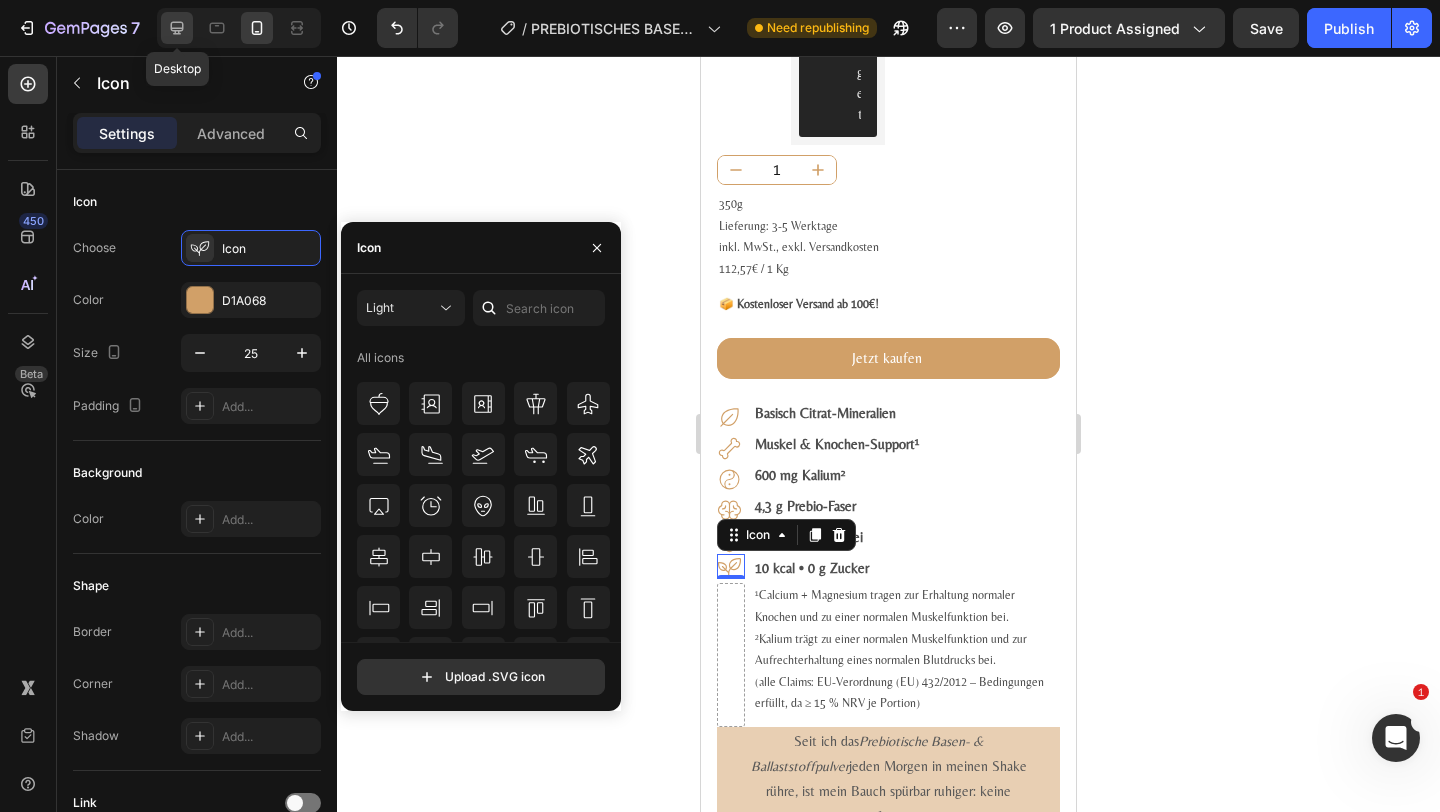click 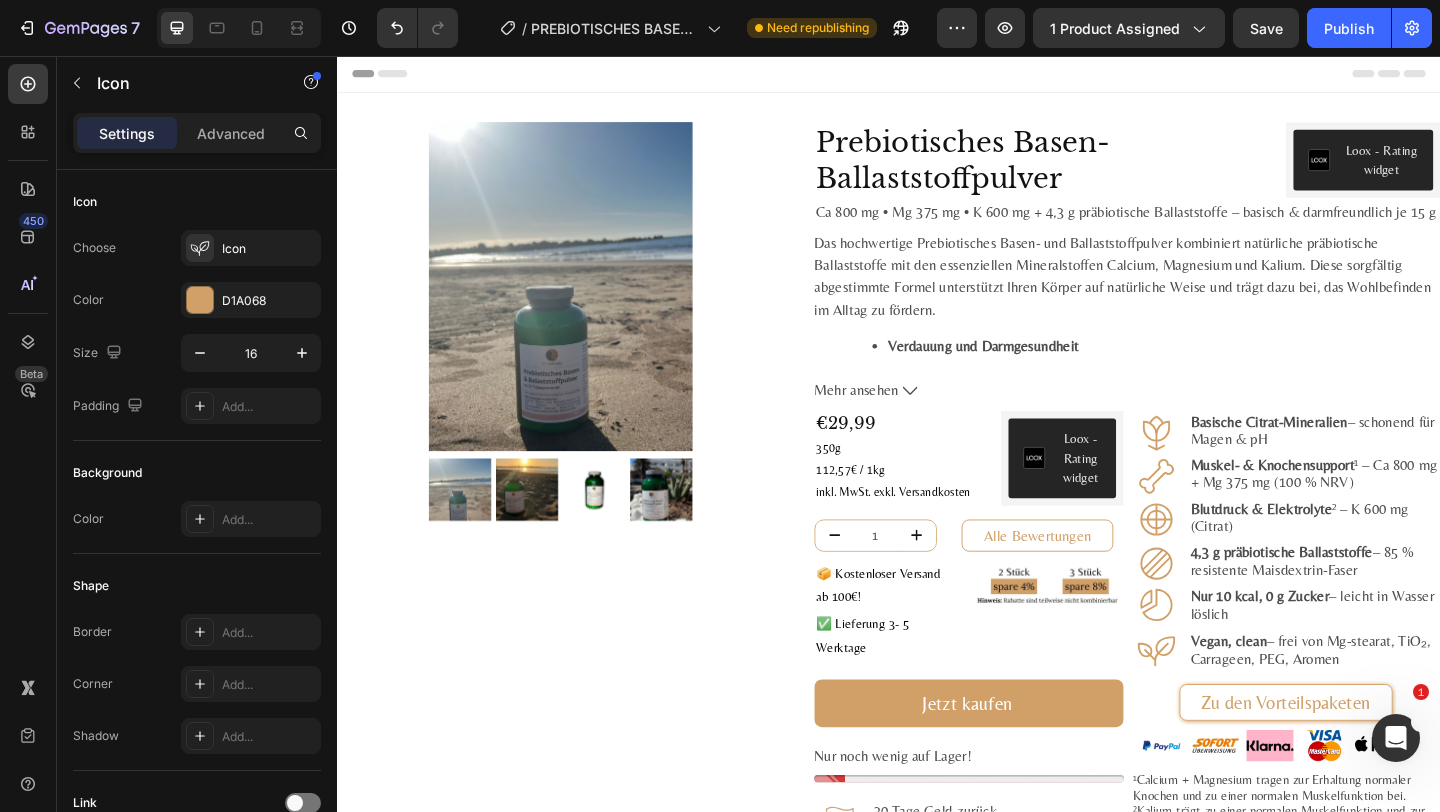 scroll, scrollTop: 8, scrollLeft: 0, axis: vertical 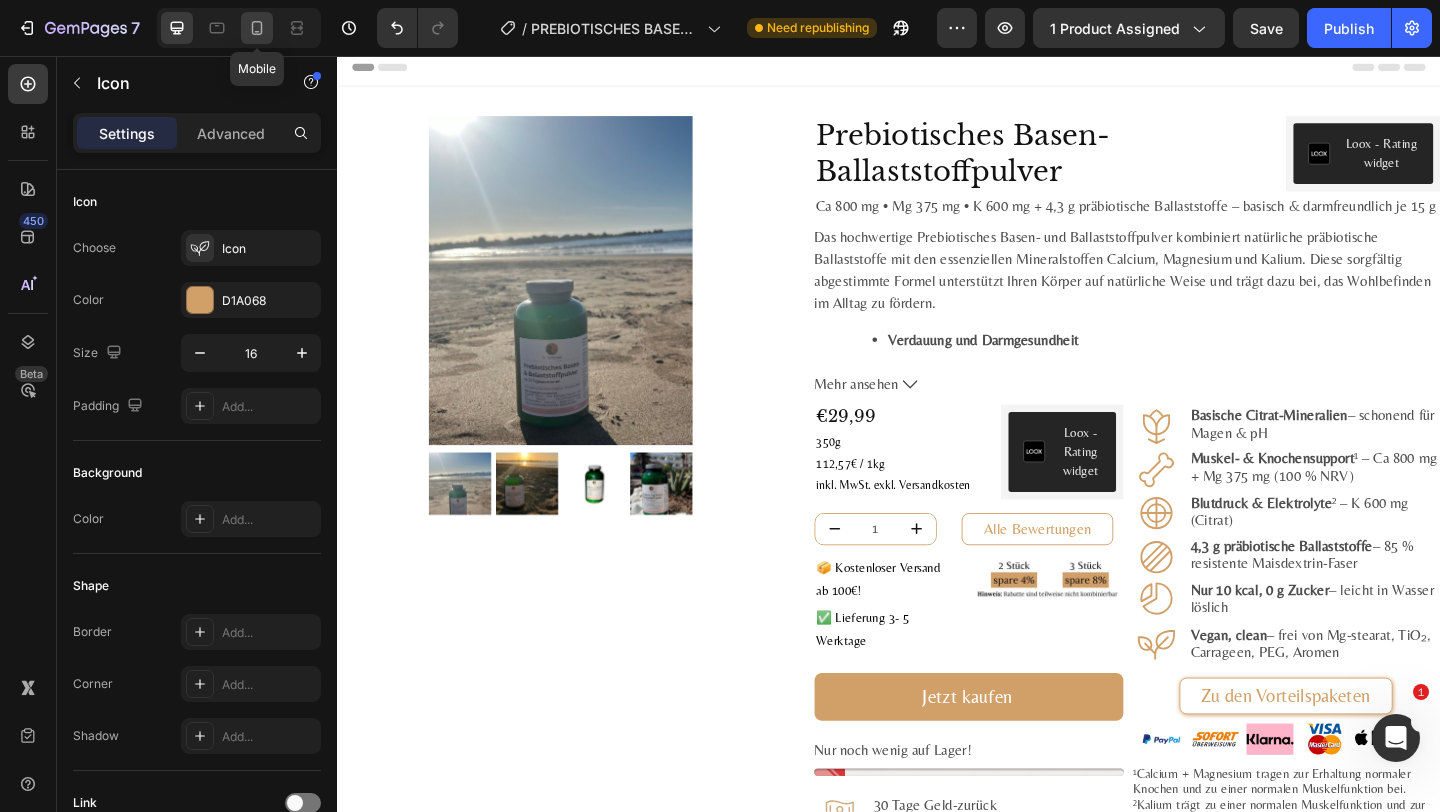click 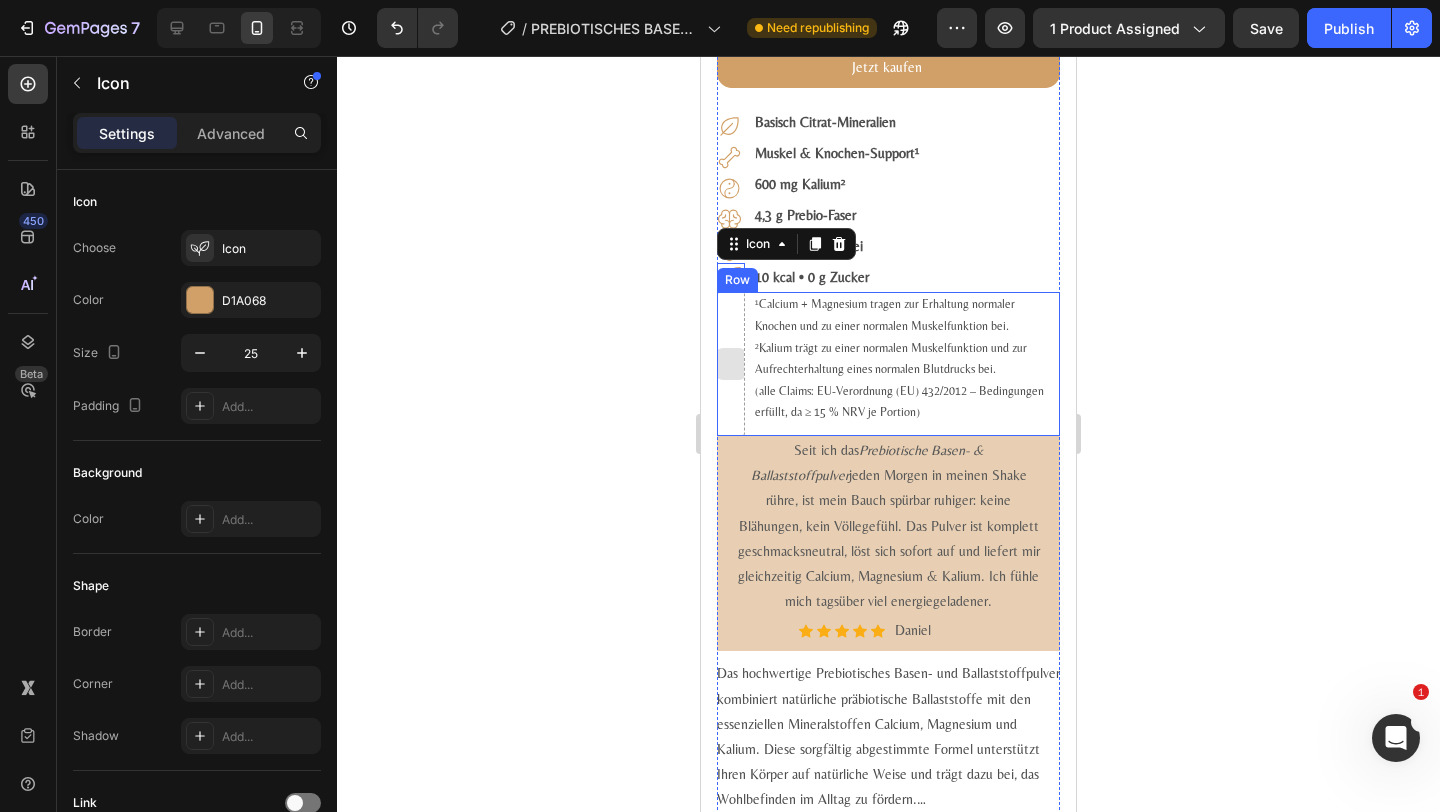 scroll, scrollTop: 1122, scrollLeft: 0, axis: vertical 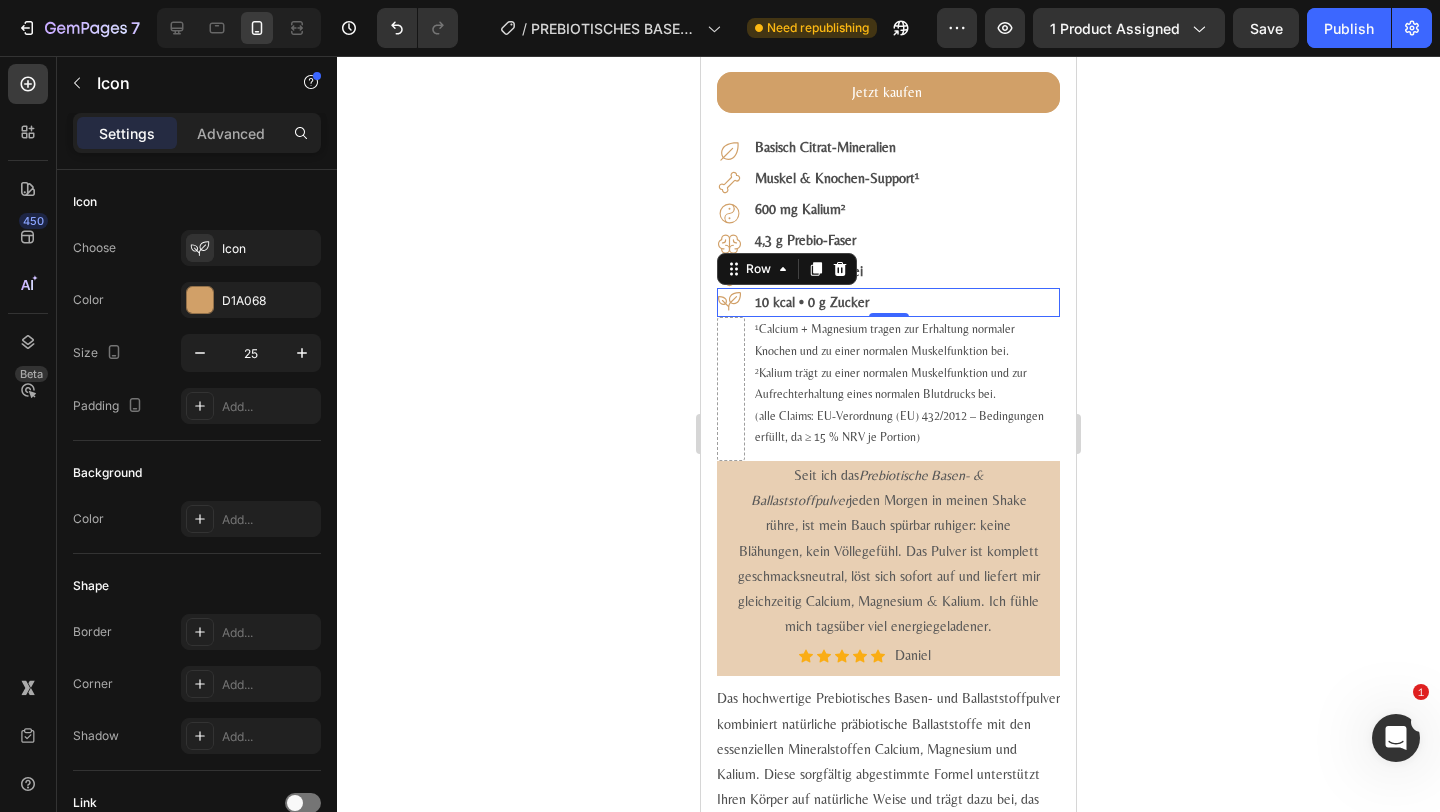 click on "Icon 10 kcal • 0 g Zucker Text Block Row   0" at bounding box center [888, 302] 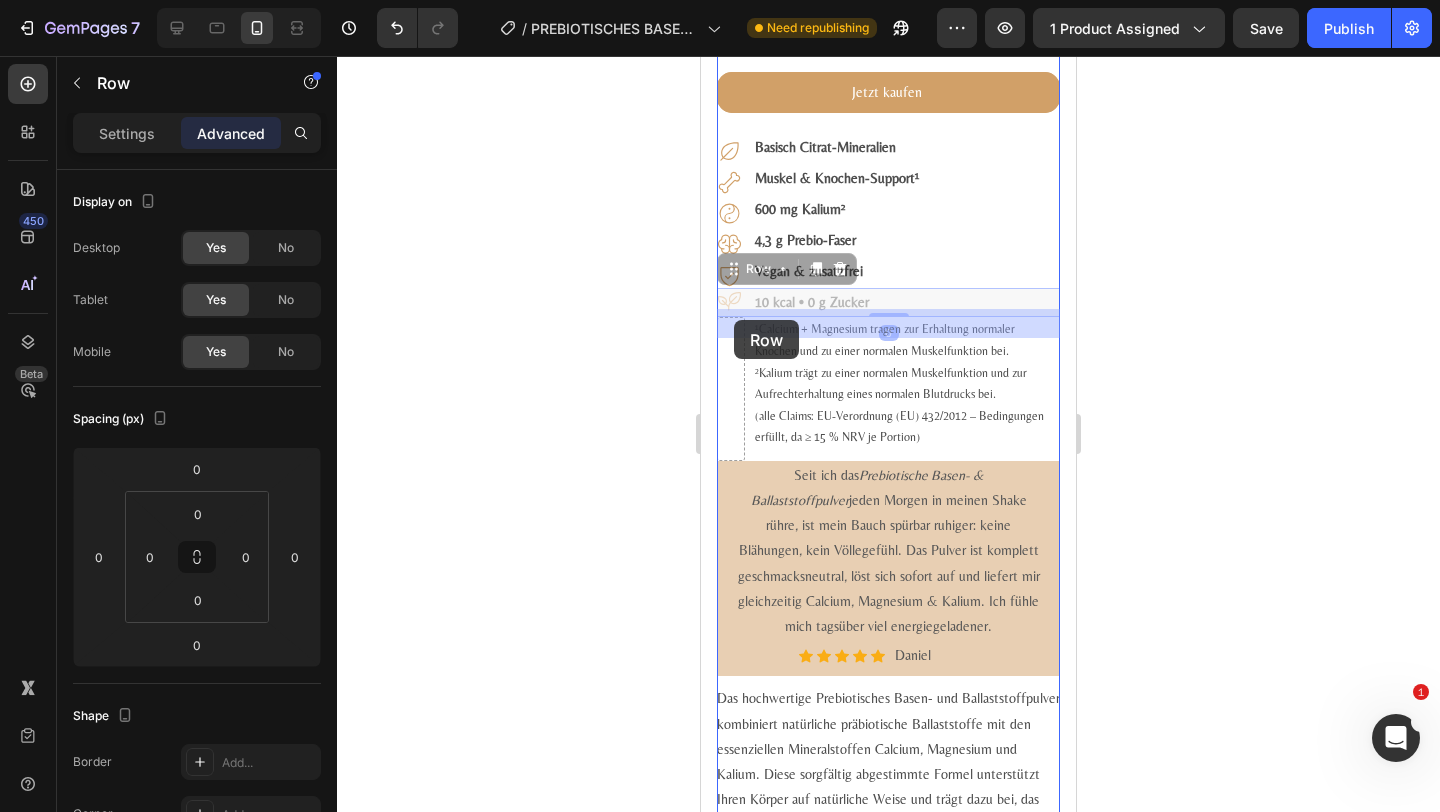 drag, startPoint x: 759, startPoint y: 295, endPoint x: 734, endPoint y: 320, distance: 35.35534 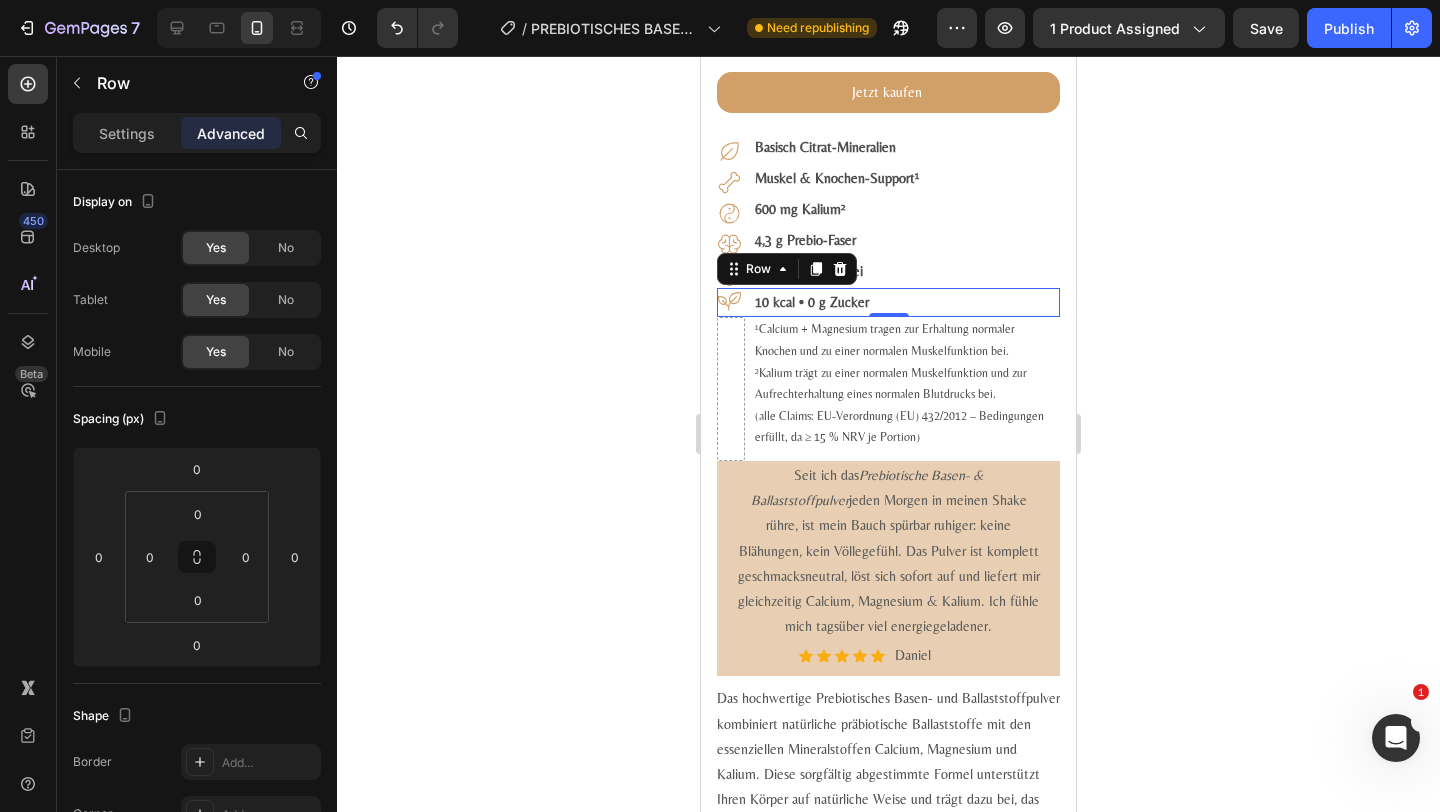 click 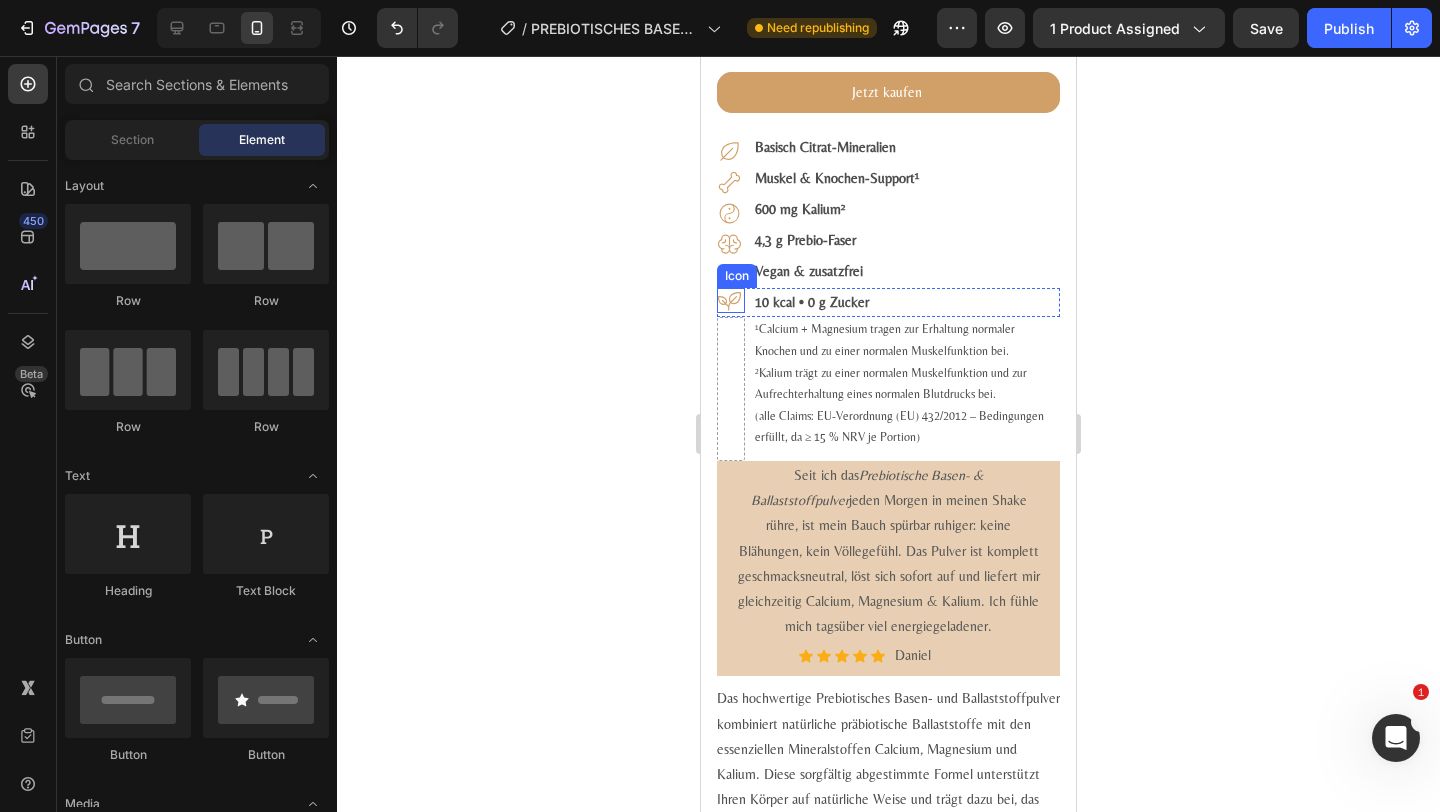 click 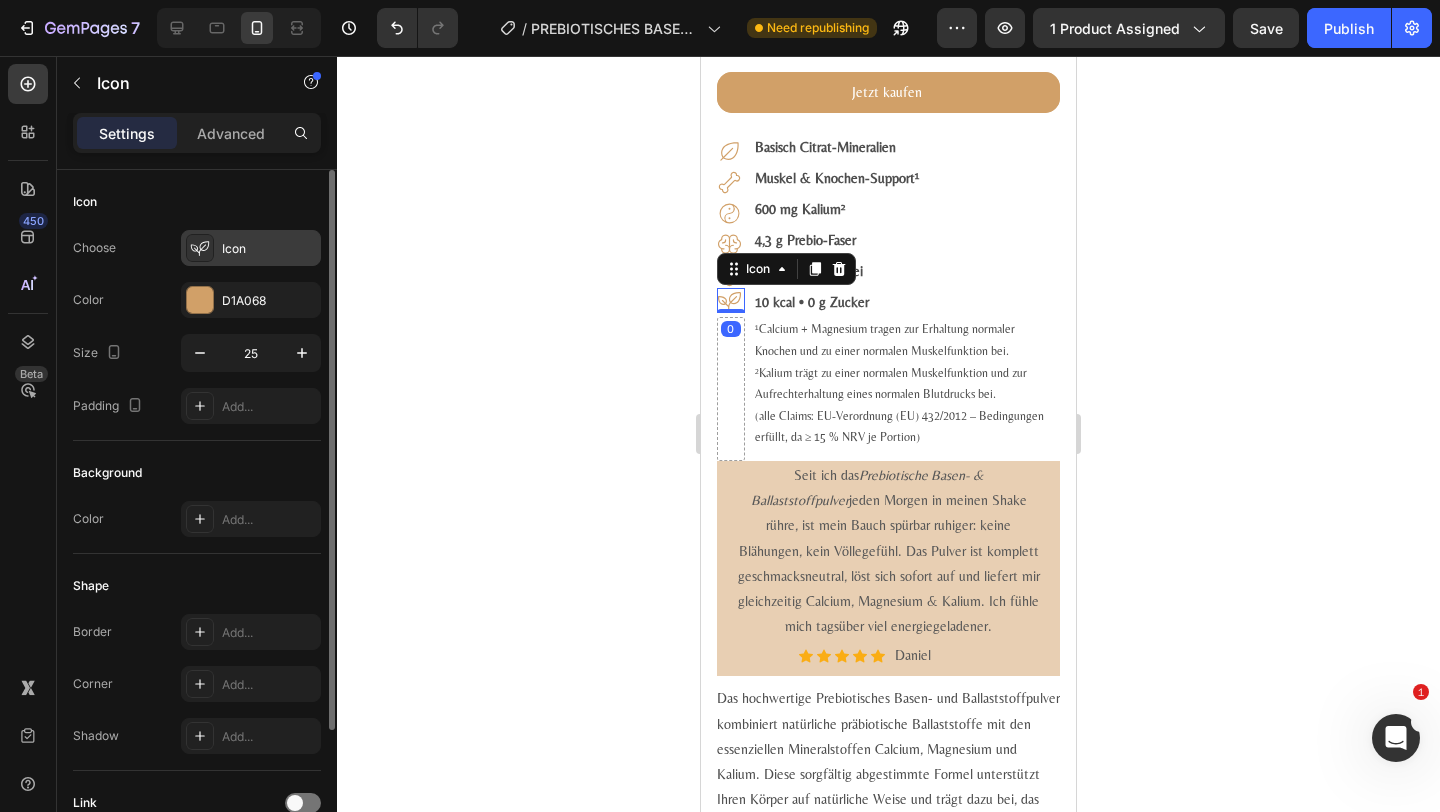 click on "Icon" at bounding box center (269, 249) 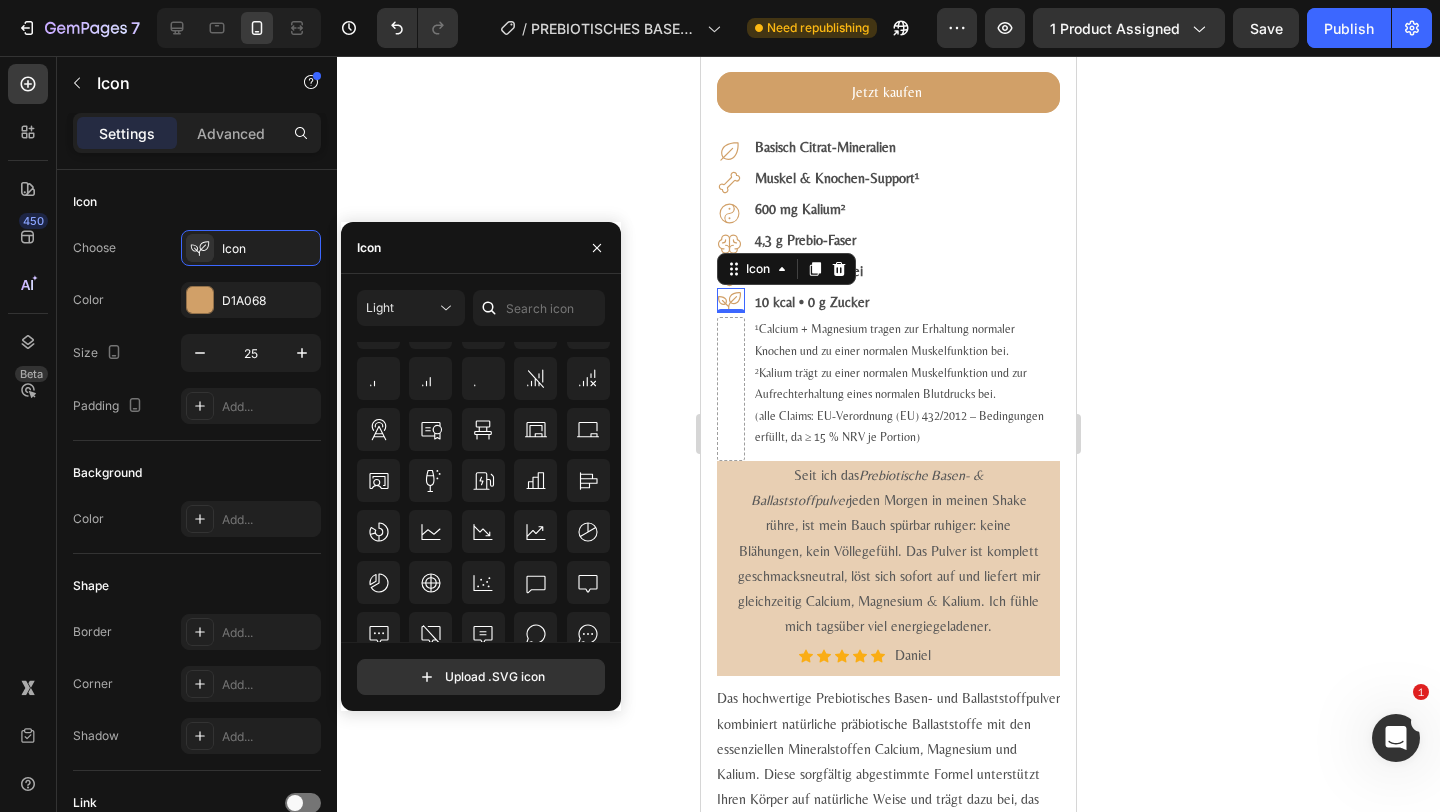 scroll, scrollTop: 2779, scrollLeft: 0, axis: vertical 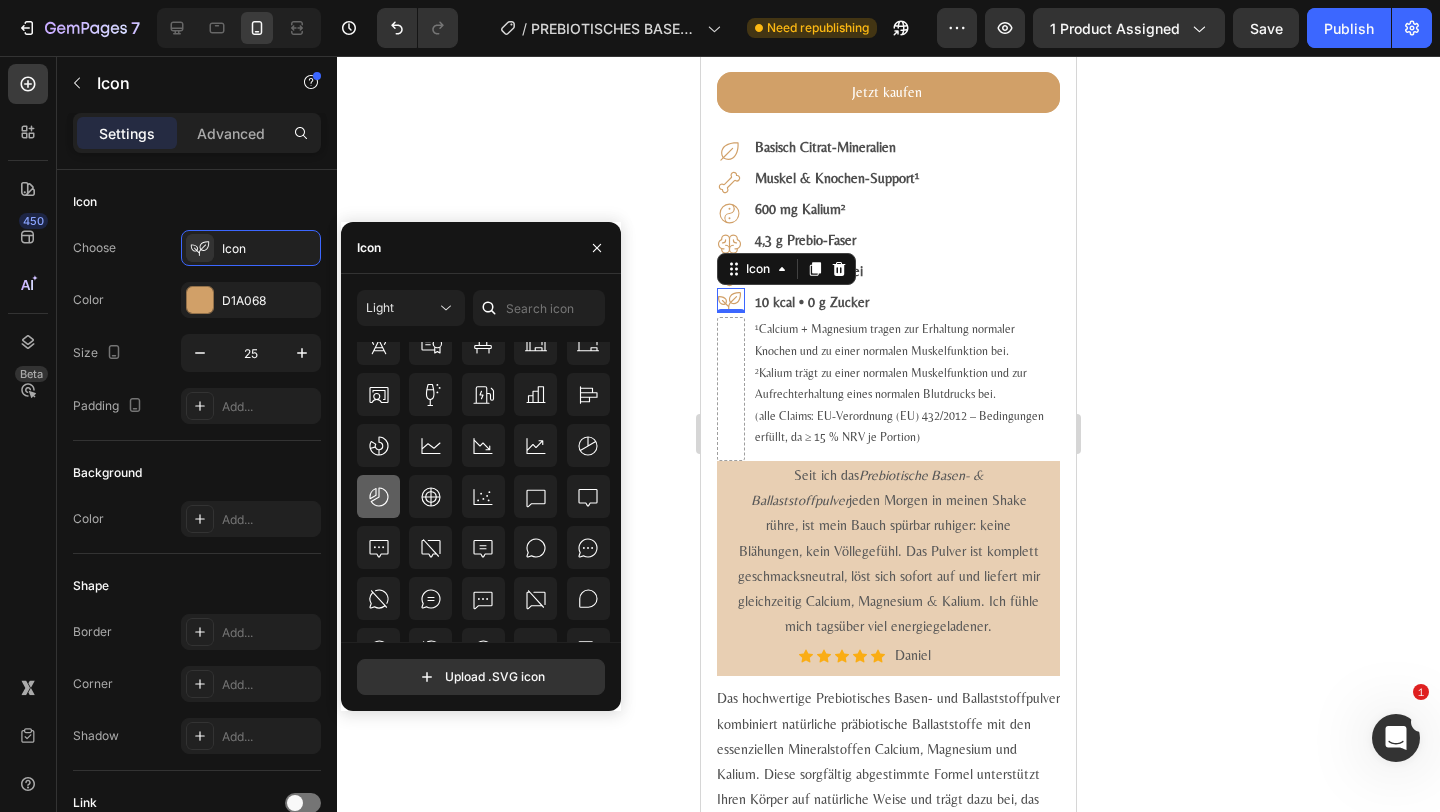 click 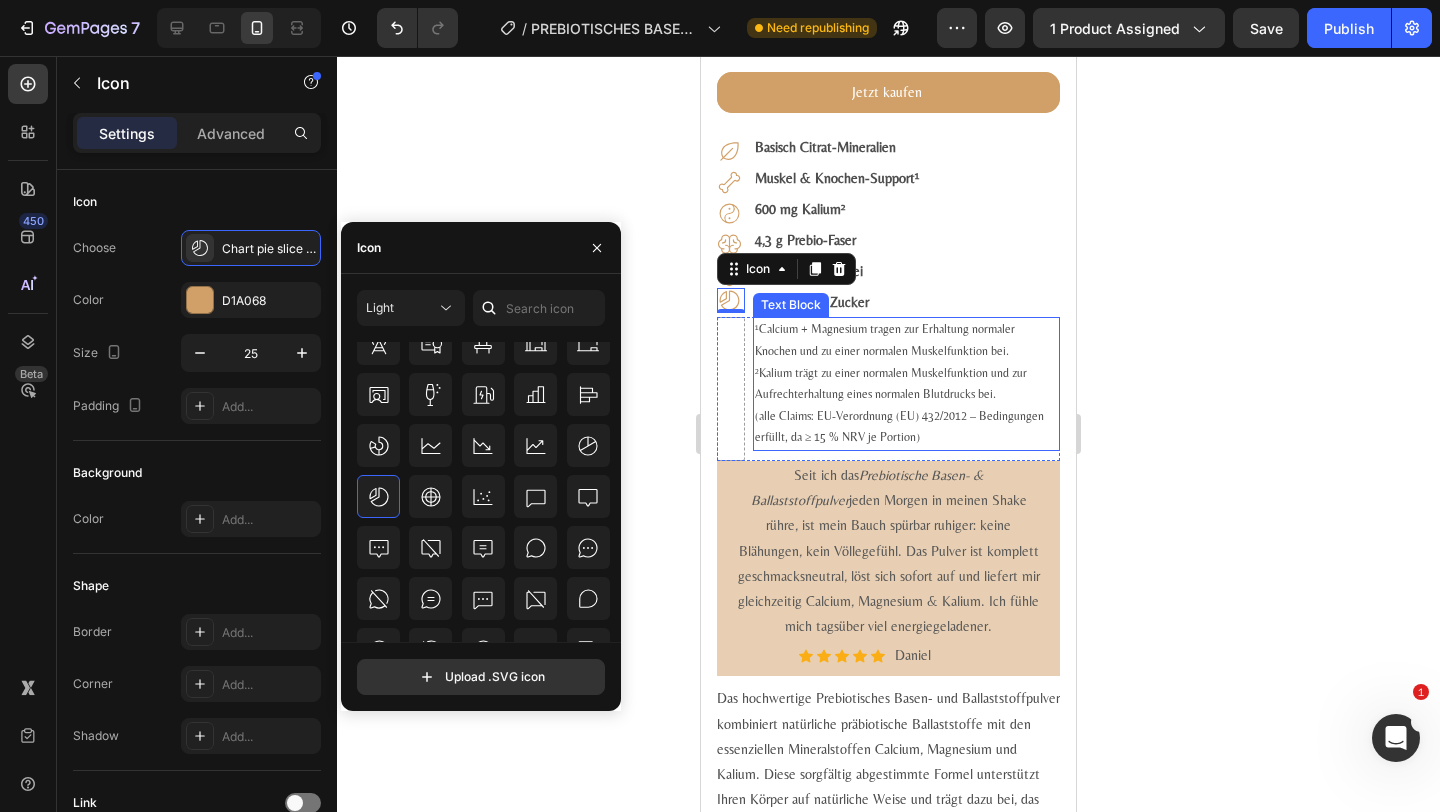 click on "¹Calcium + Magnesium tragen zur Erhaltung normaler Knochen und zu einer normalen Muskelfunktion bei. ²Kalium trägt zu einer normalen Muskelfunktion und zur Aufrechterhaltung eines normalen Blutdrucks bei. (alle Claims: EU-Verordnung (EU) 432/2012 – Bedingungen erfüllt, da ≥ 15 % NRV je Portion)" at bounding box center [906, 384] 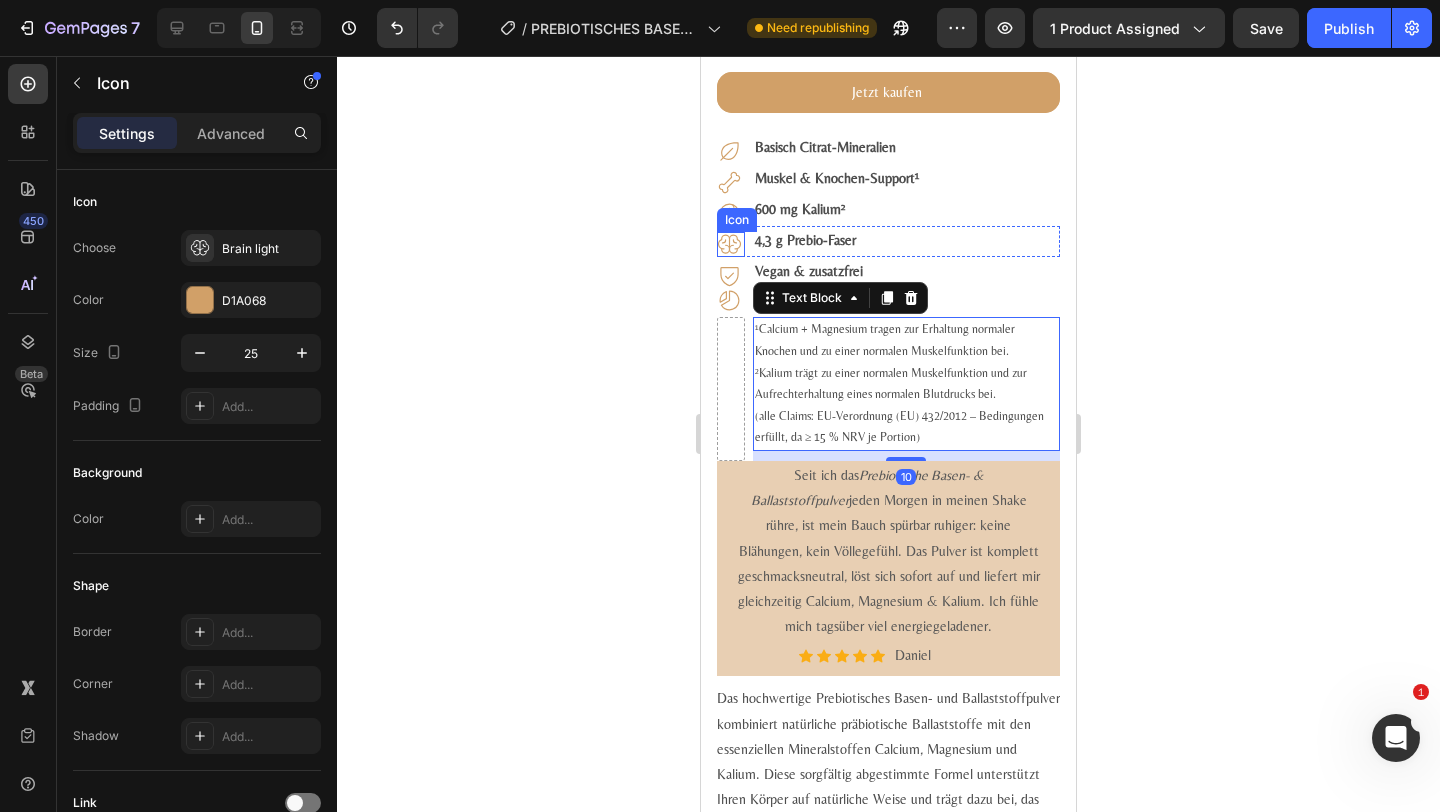 click 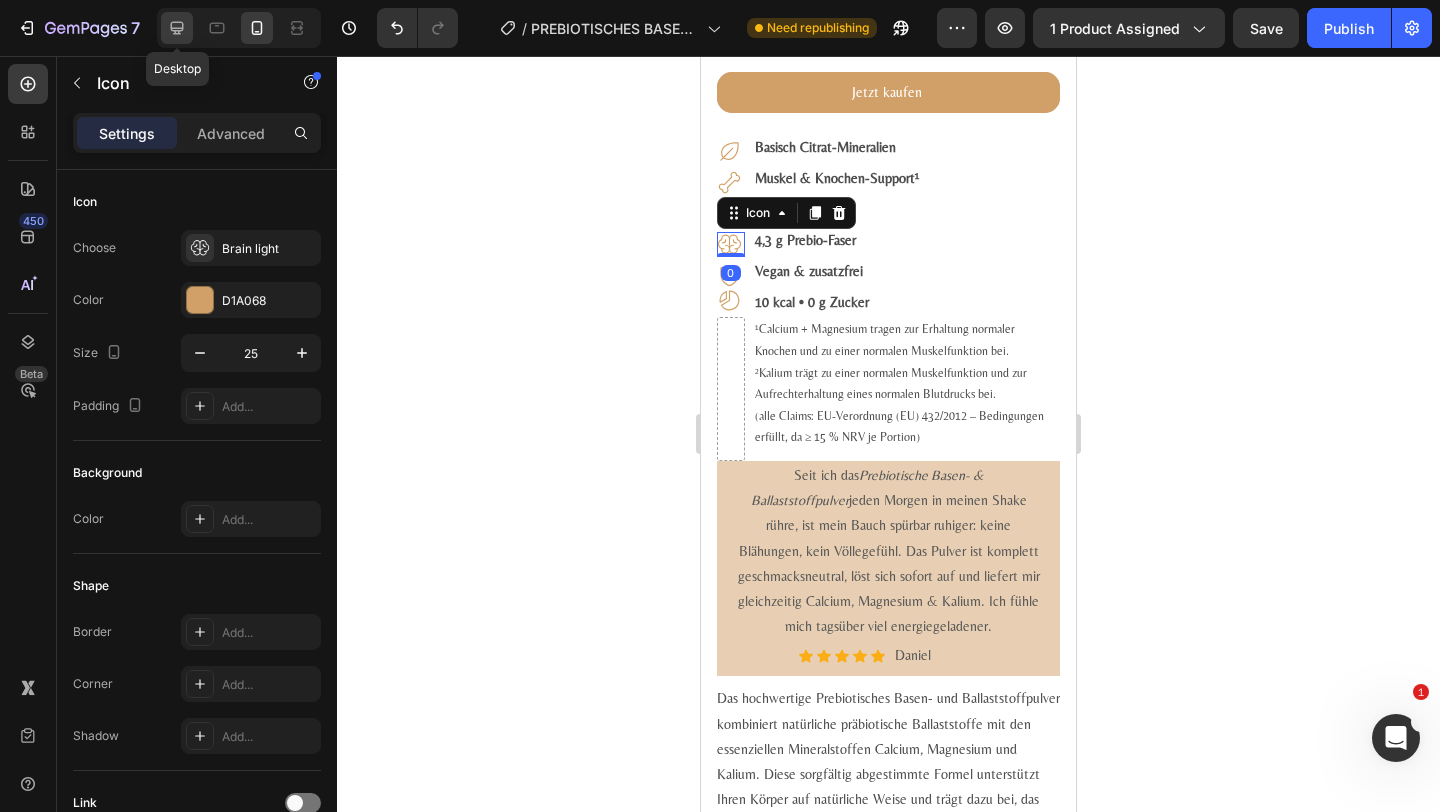 click 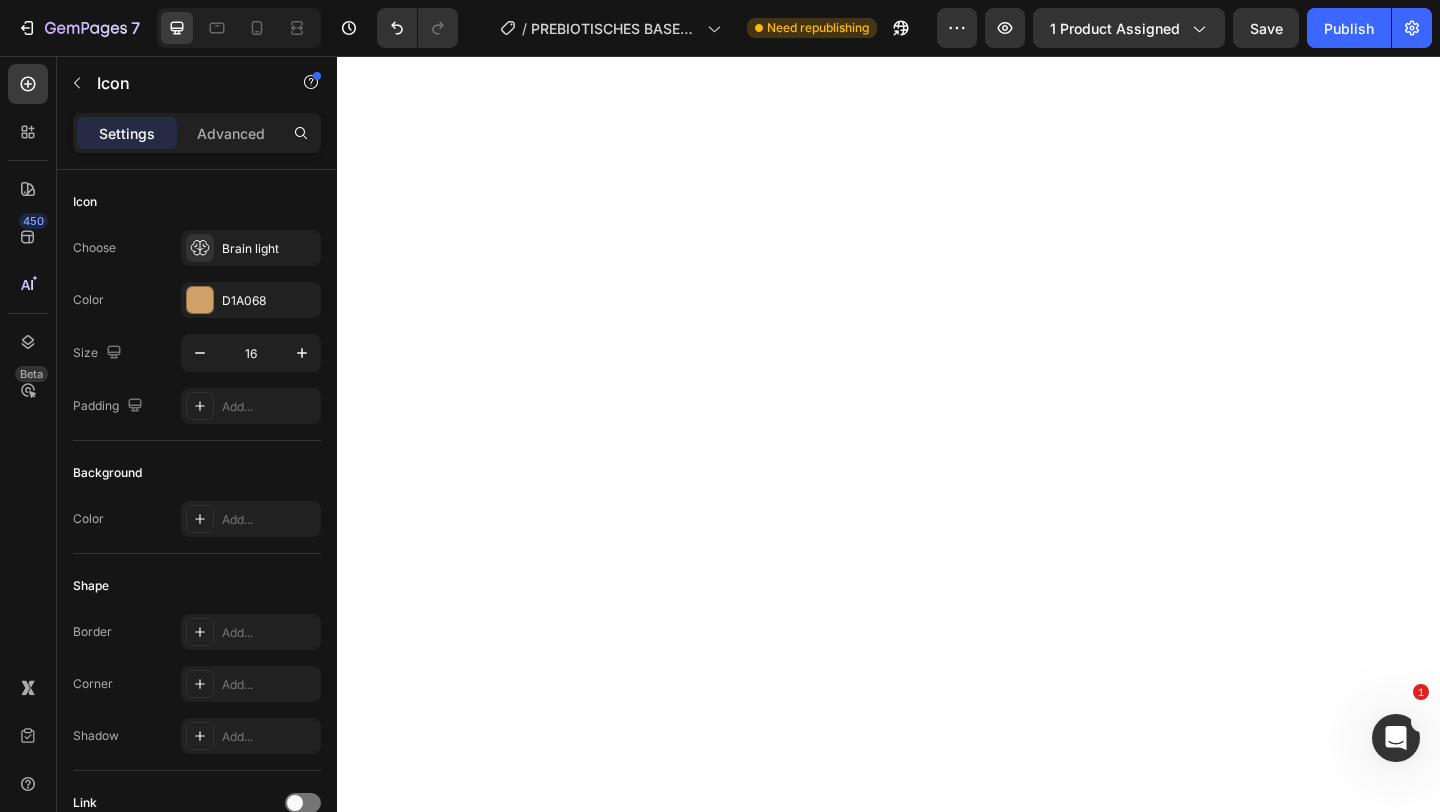 scroll, scrollTop: 0, scrollLeft: 0, axis: both 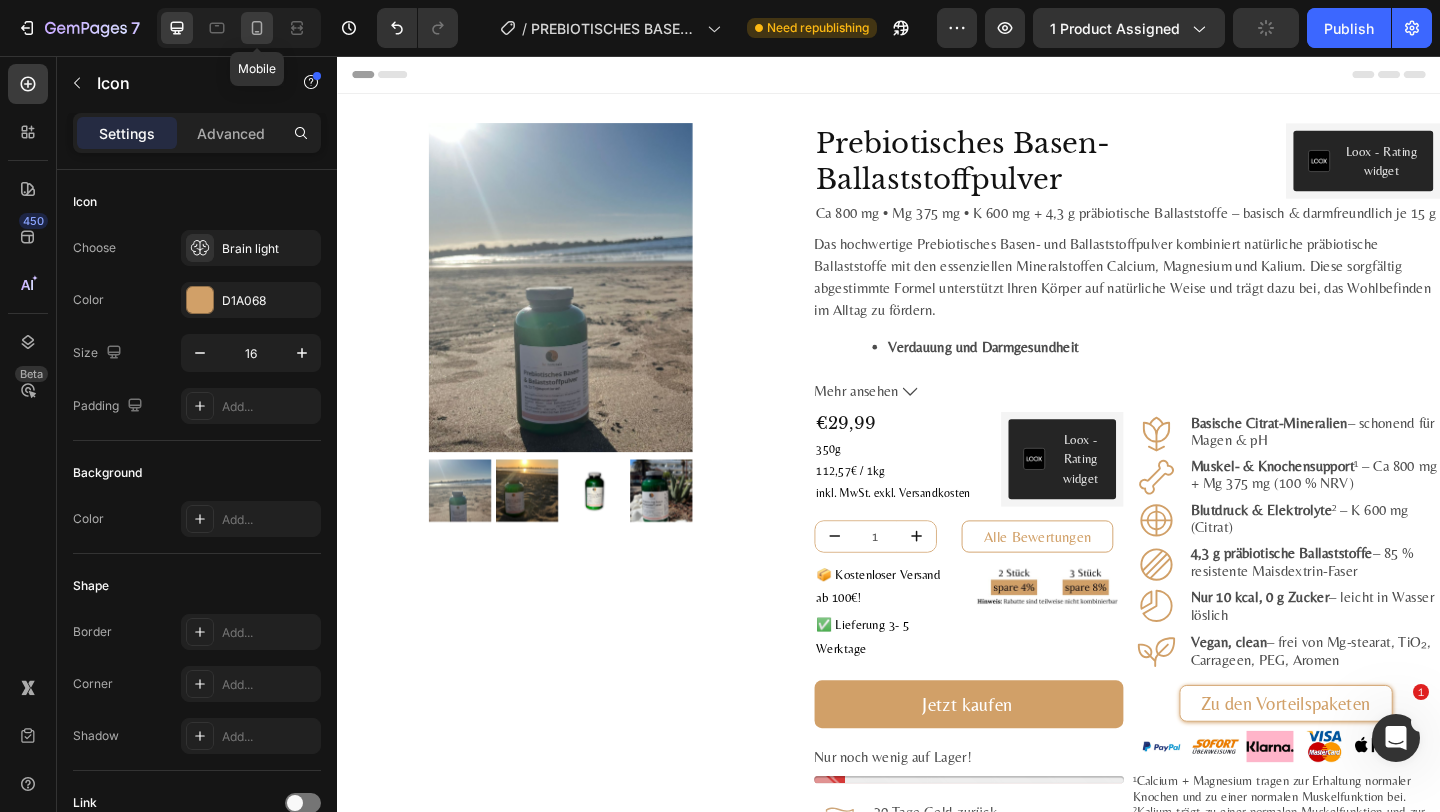 click 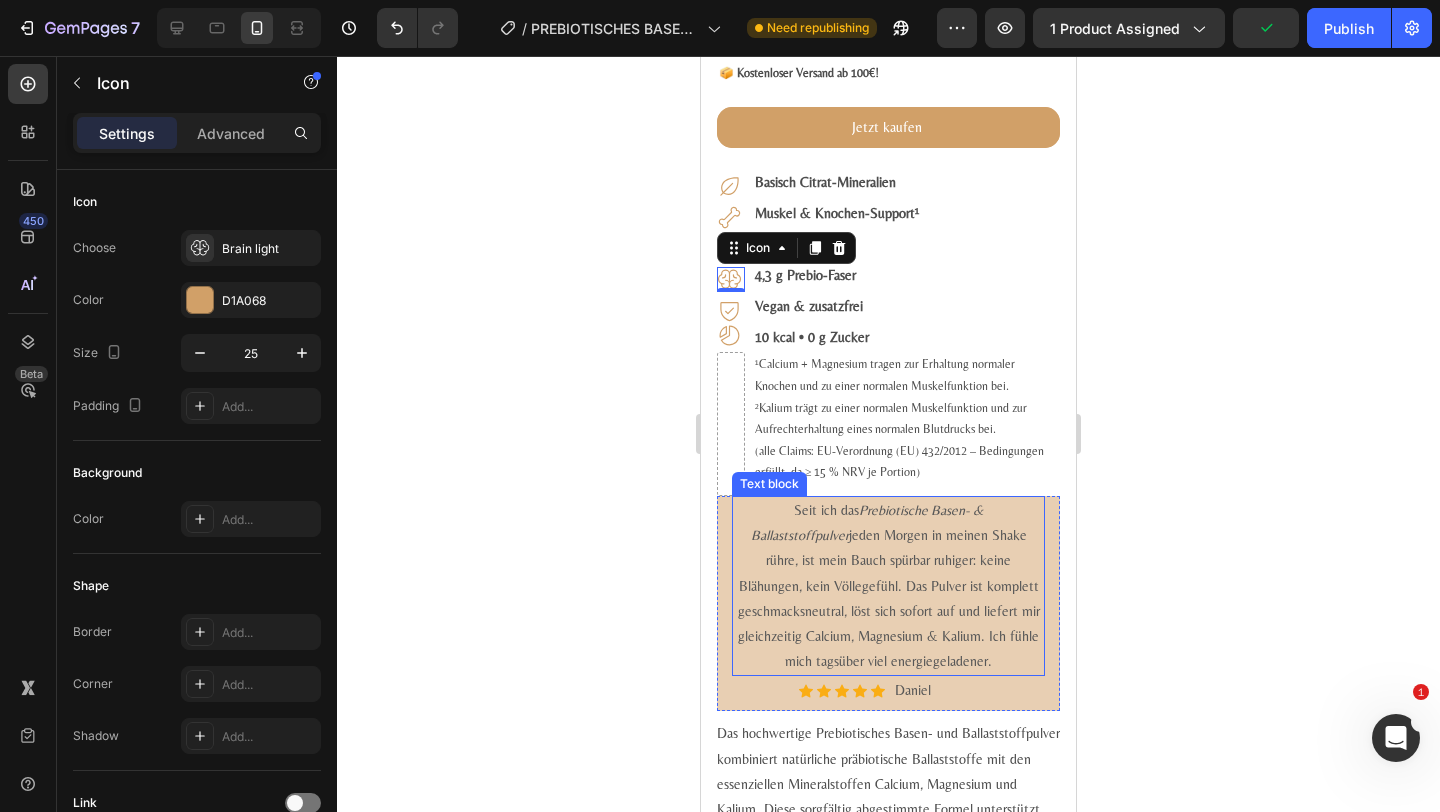 scroll, scrollTop: 800, scrollLeft: 0, axis: vertical 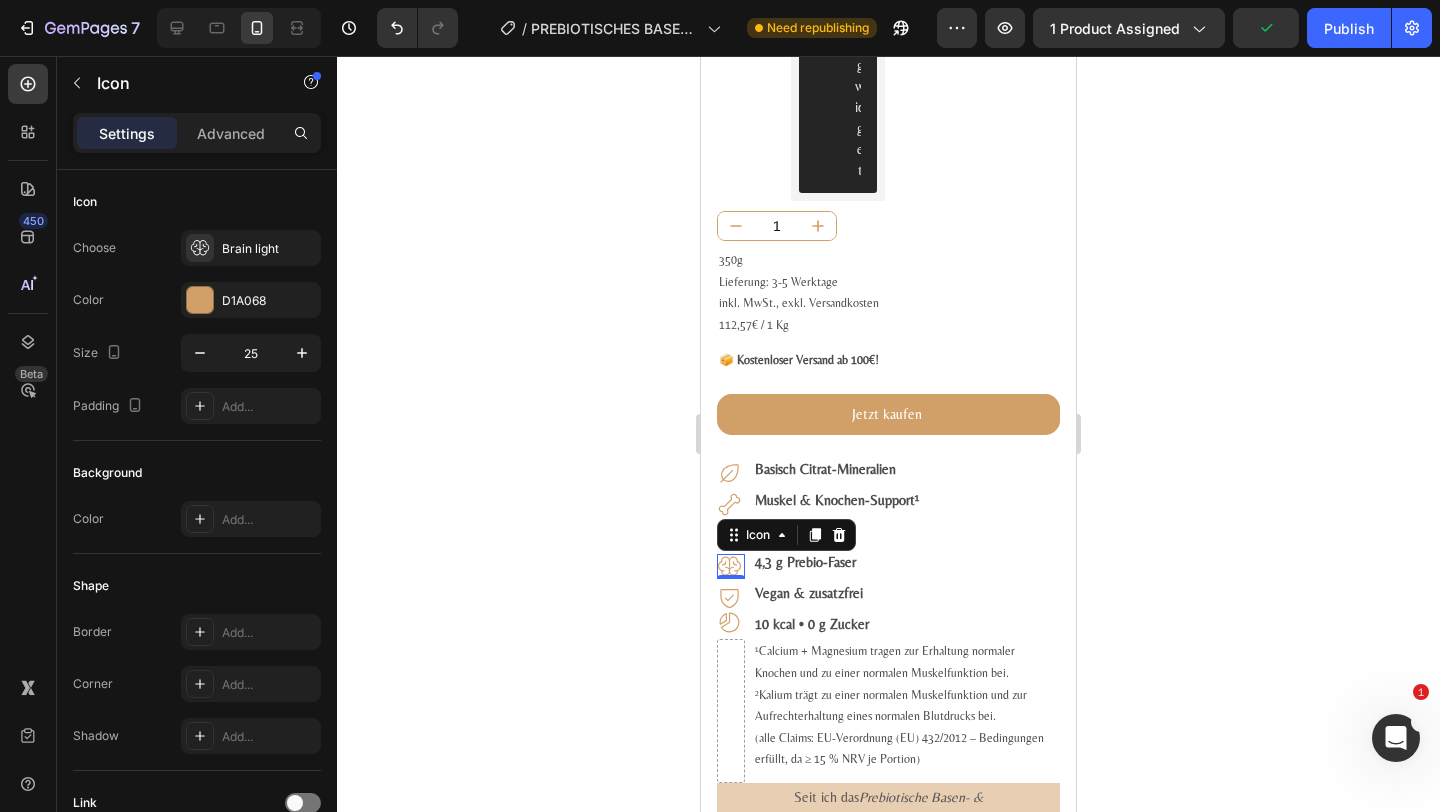 click 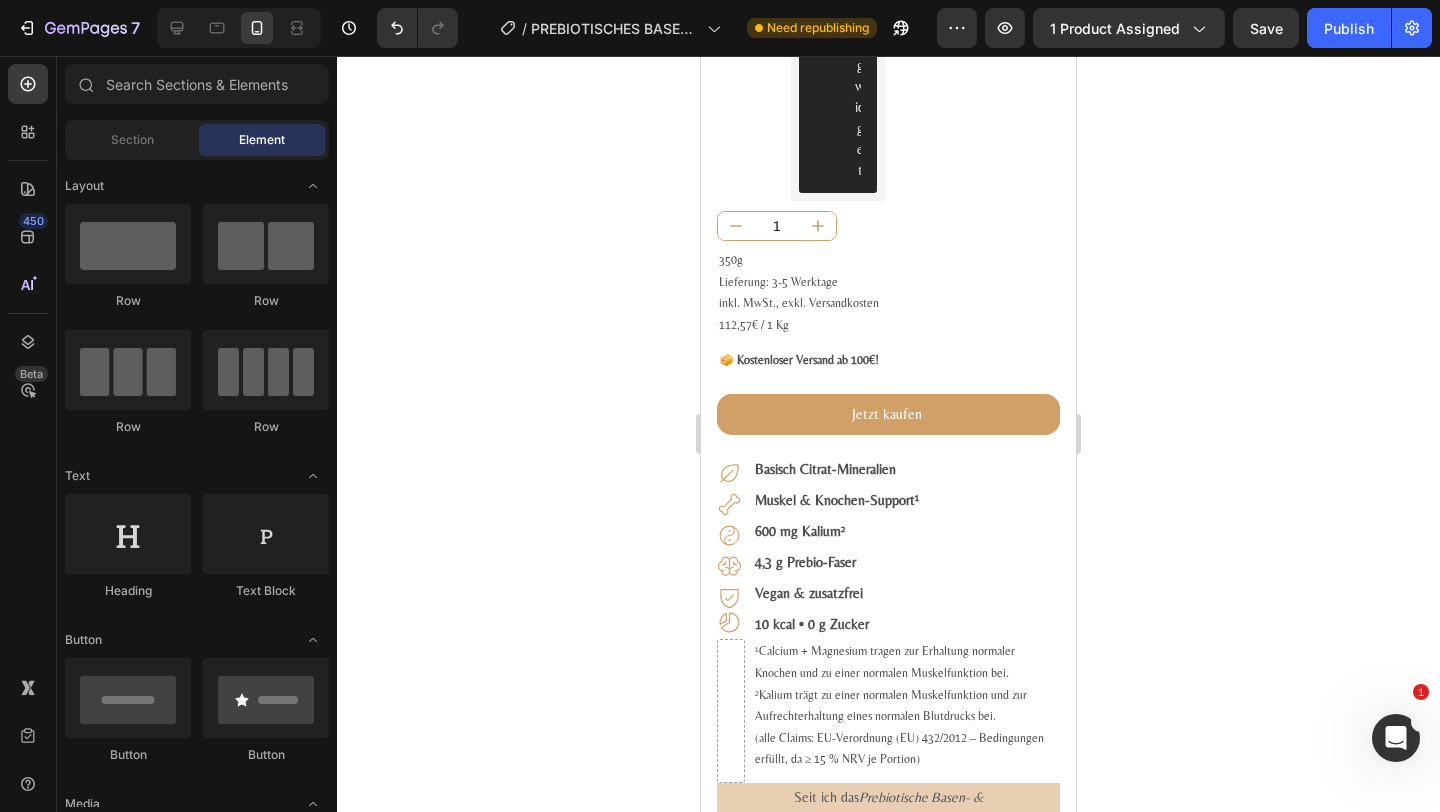 click 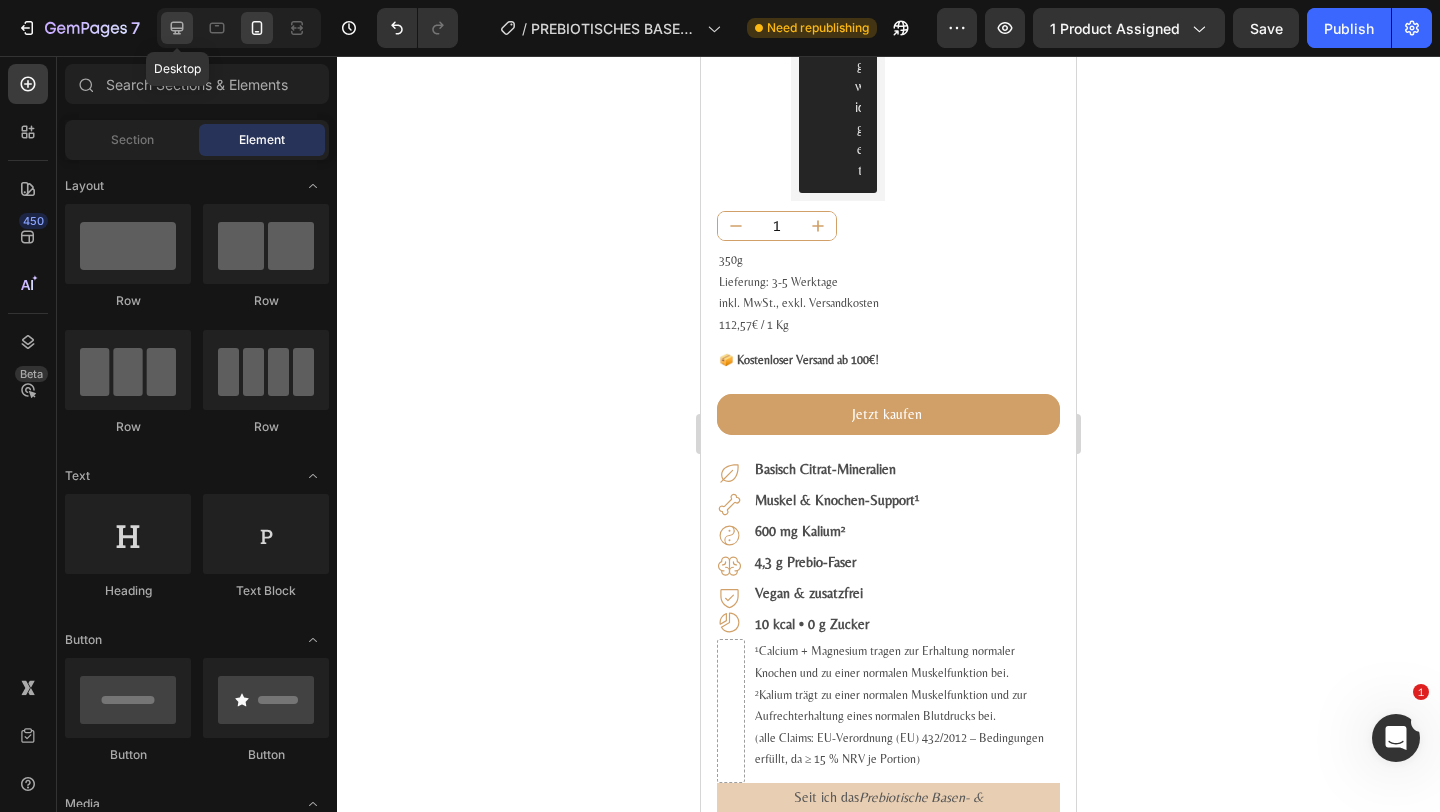 click 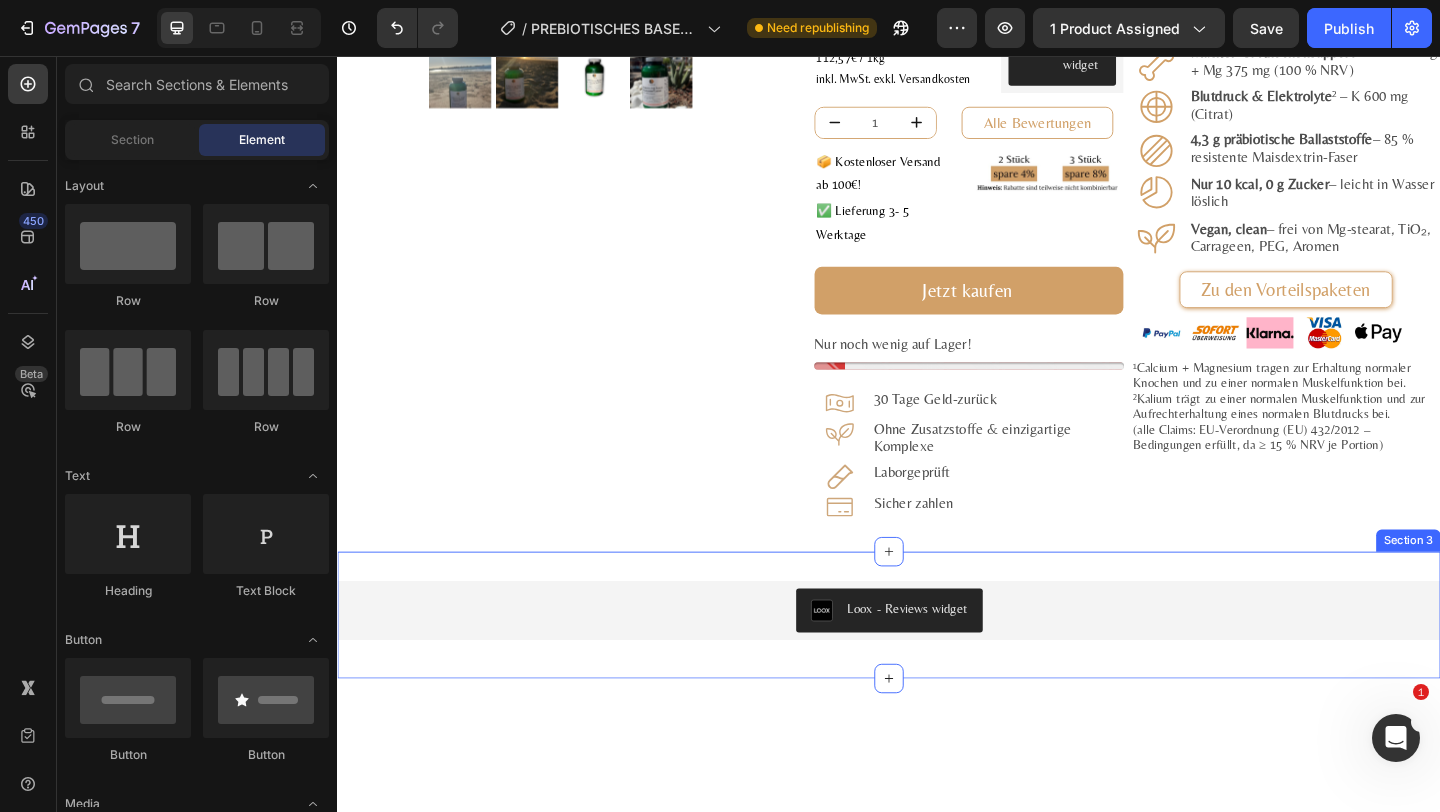 scroll, scrollTop: 102, scrollLeft: 0, axis: vertical 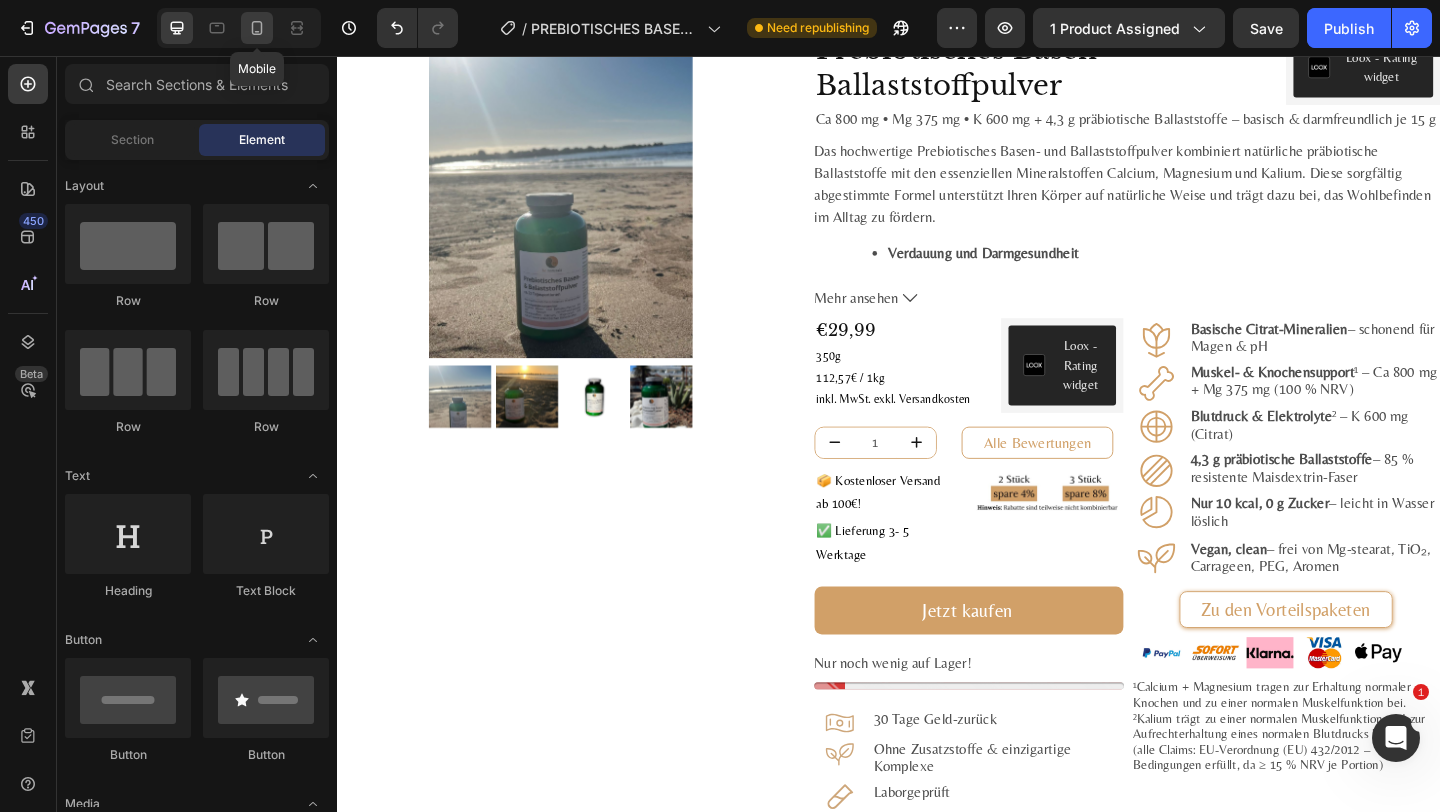 click 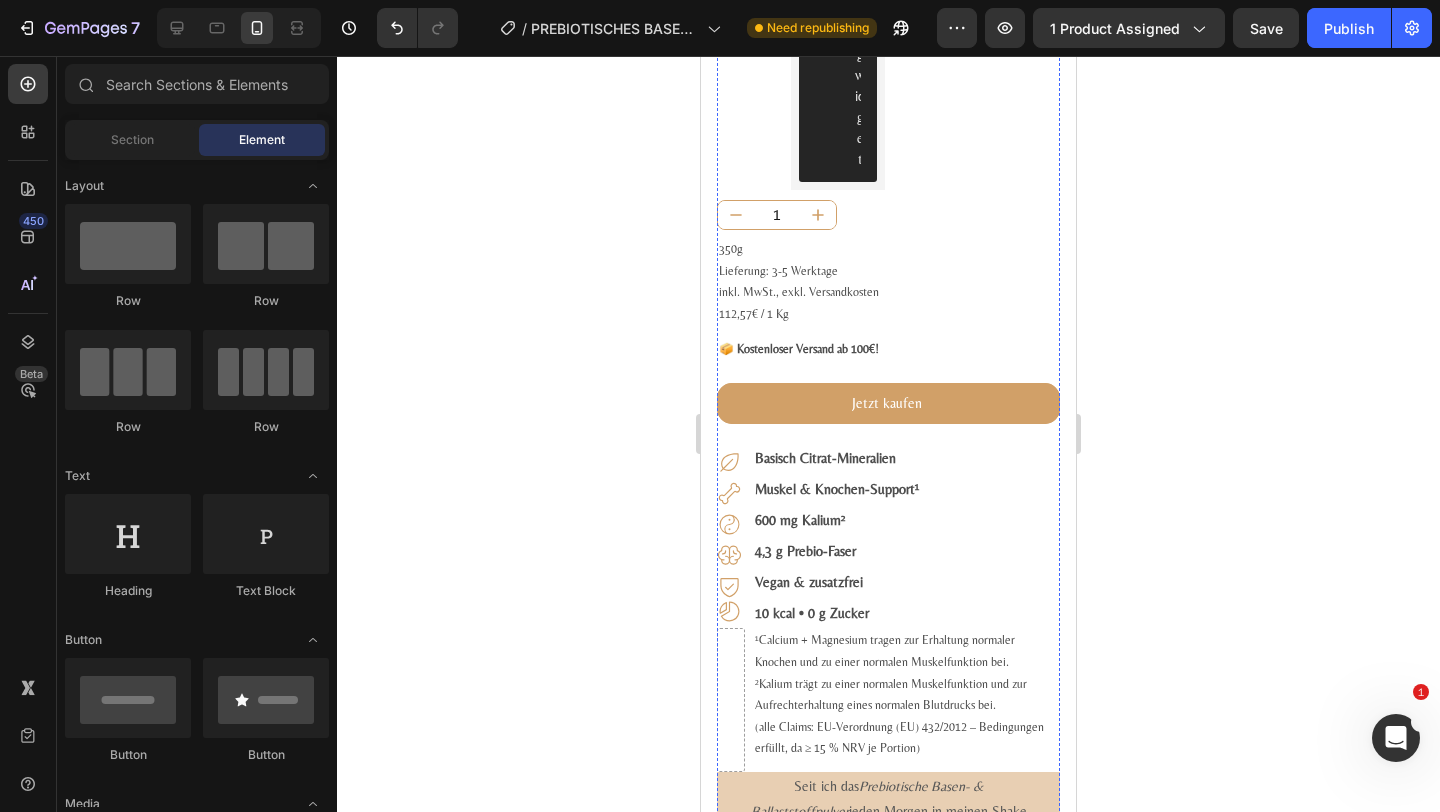 scroll, scrollTop: 937, scrollLeft: 0, axis: vertical 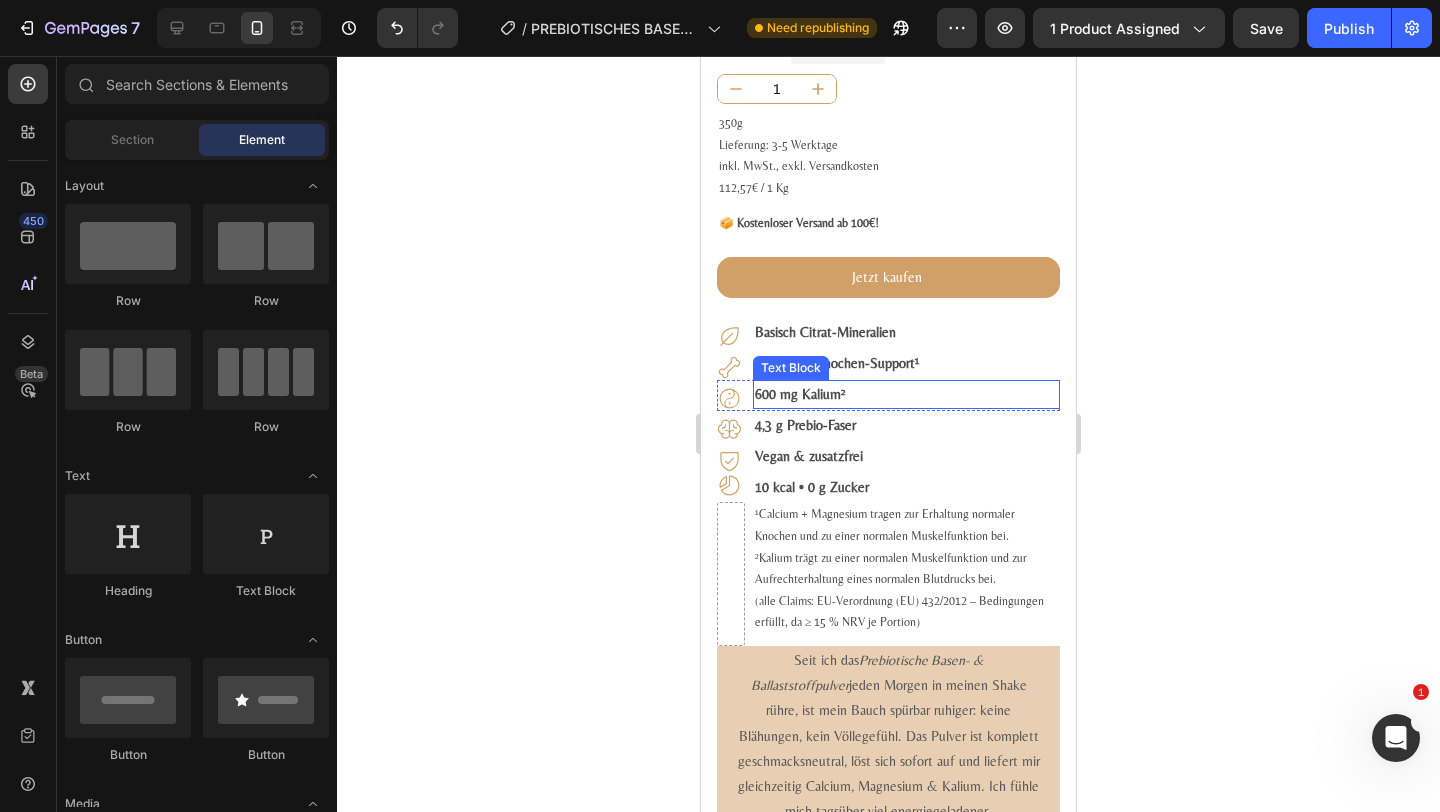 click on "600 mg Kalium²" at bounding box center (800, 394) 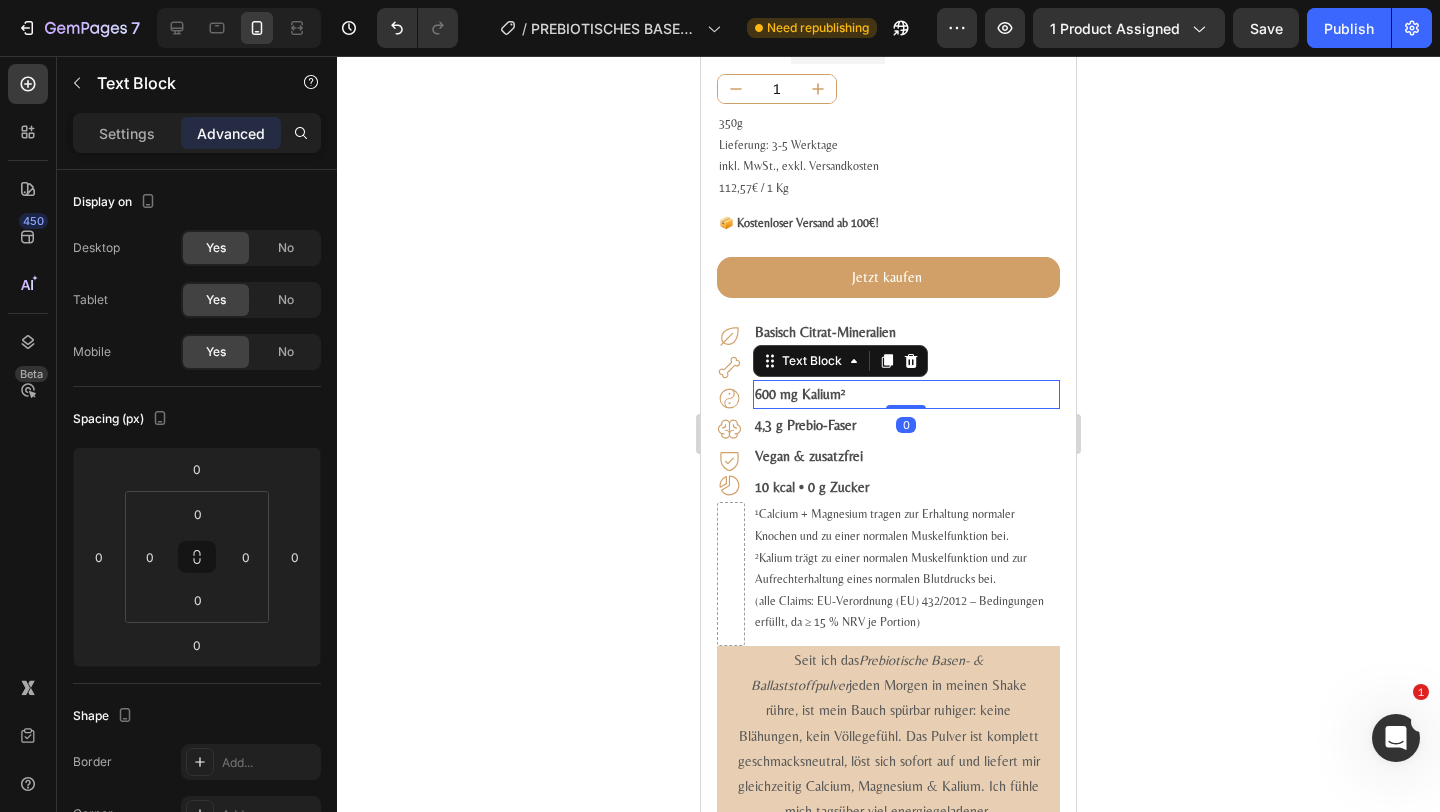 click on "600 mg Kalium²" at bounding box center (800, 394) 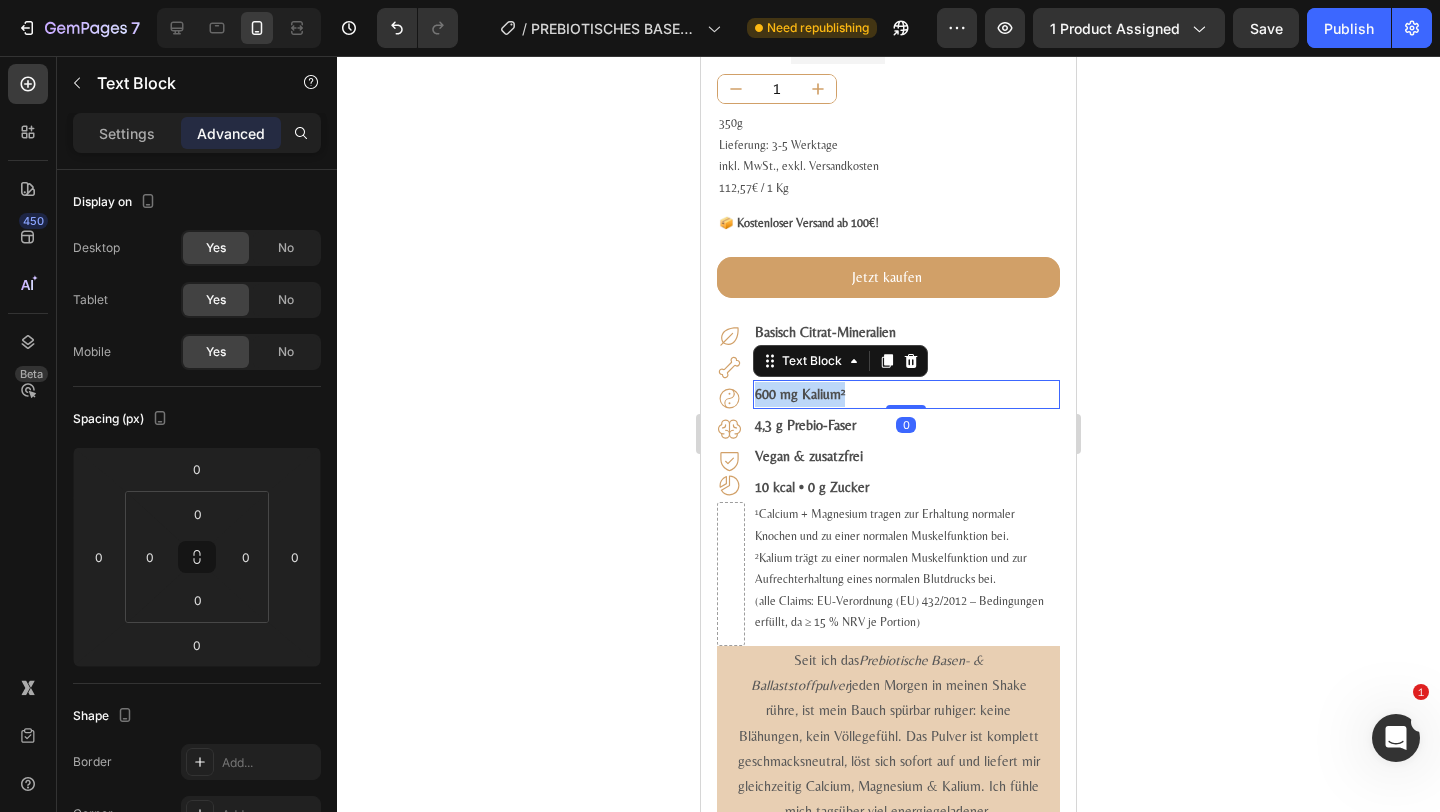 click on "600 mg Kalium²" at bounding box center (800, 394) 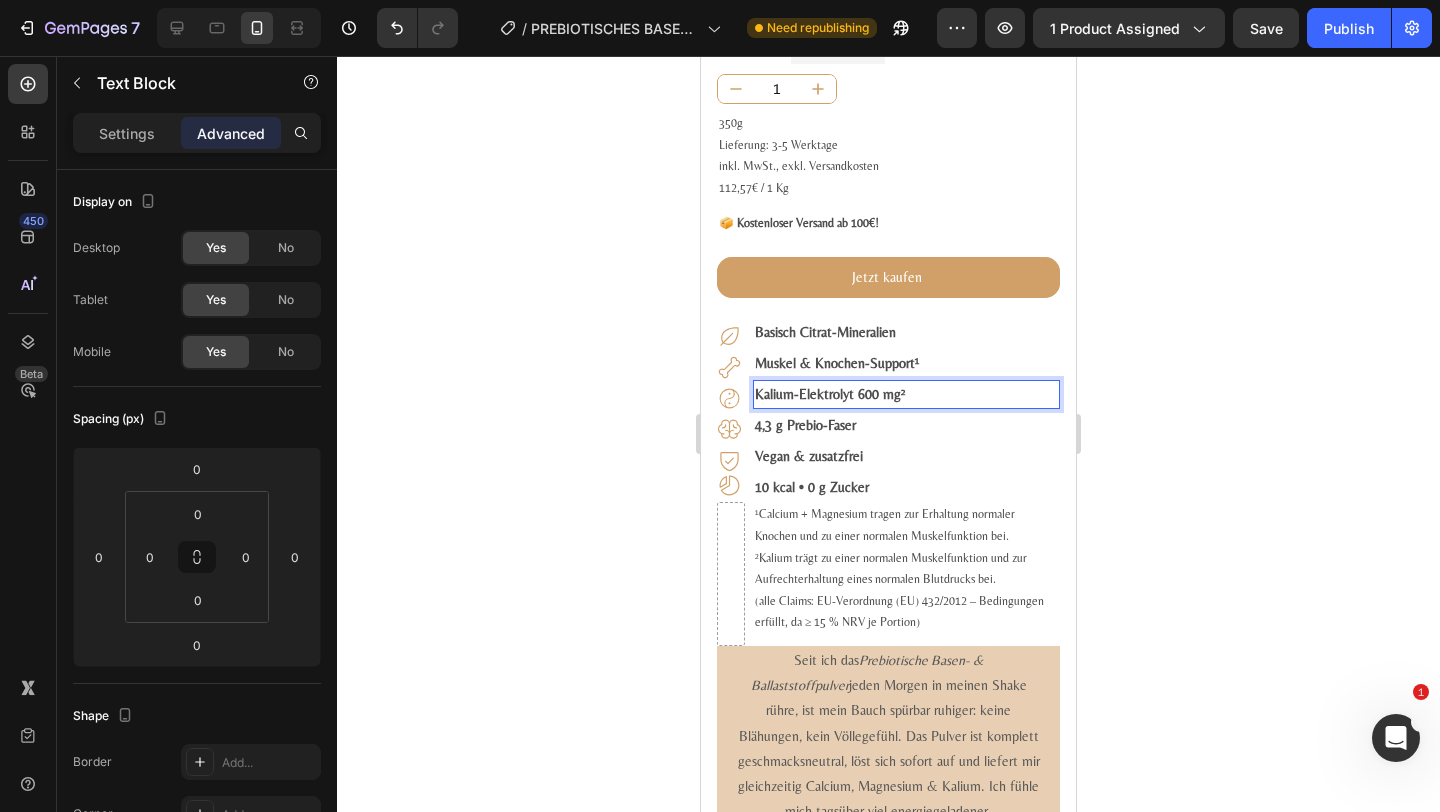 click 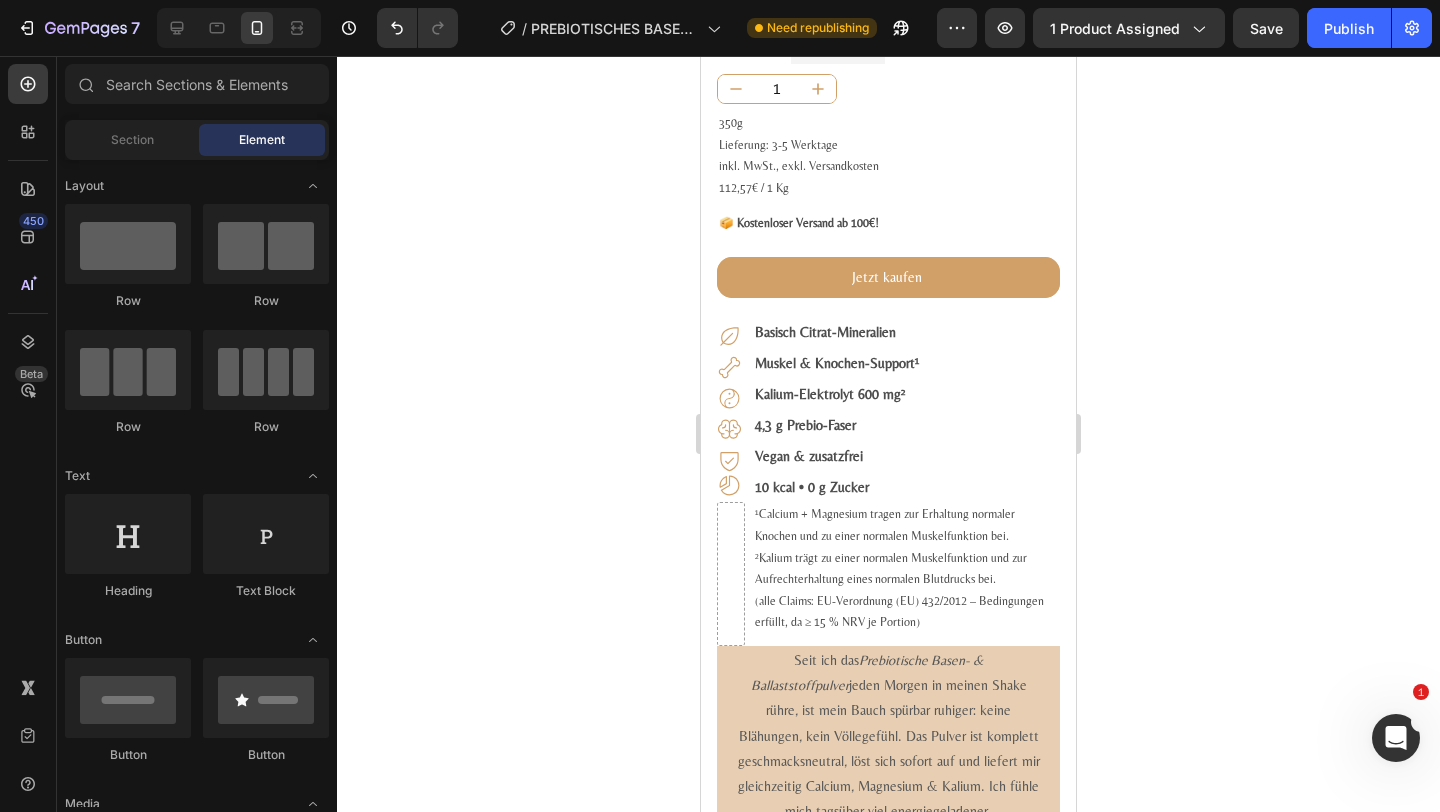 click 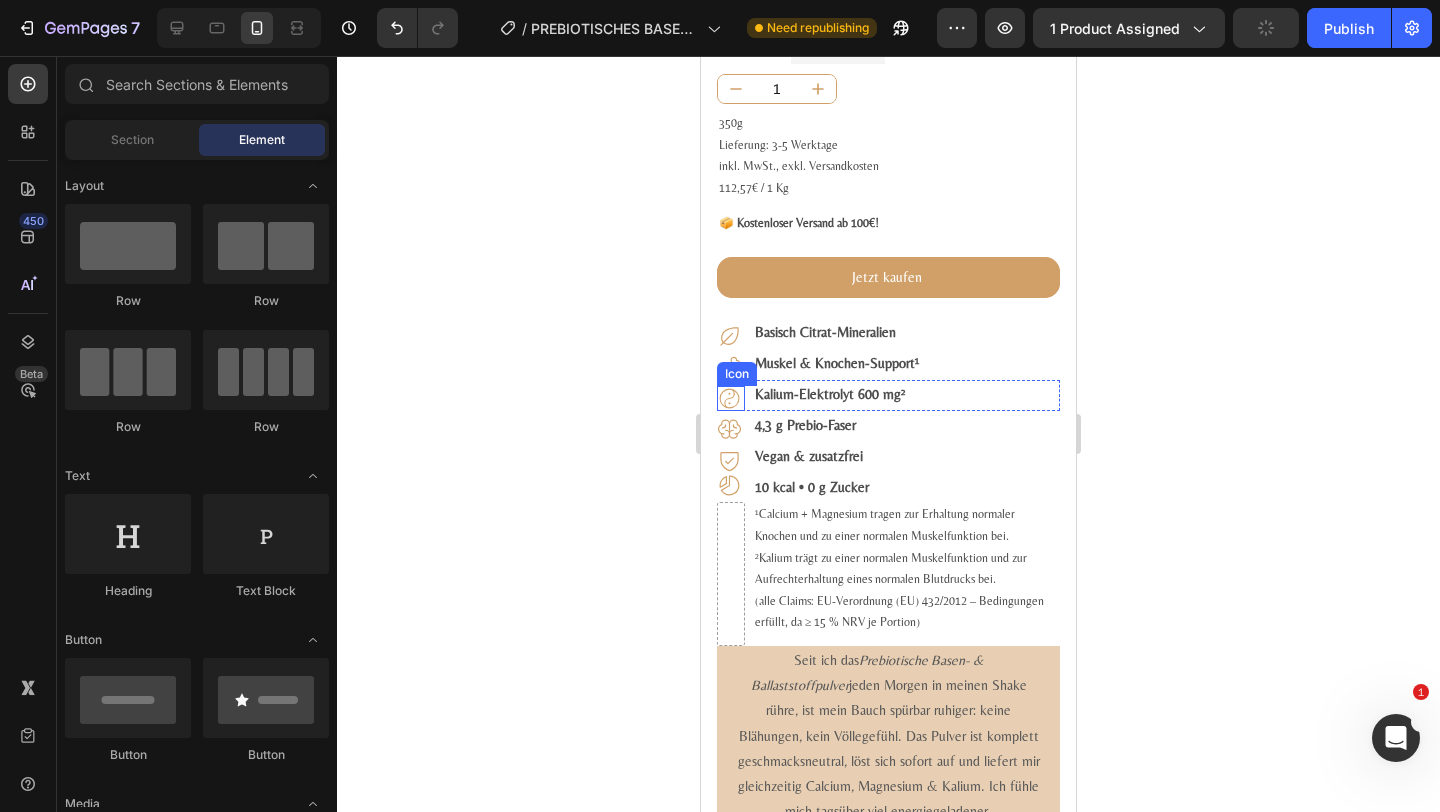click 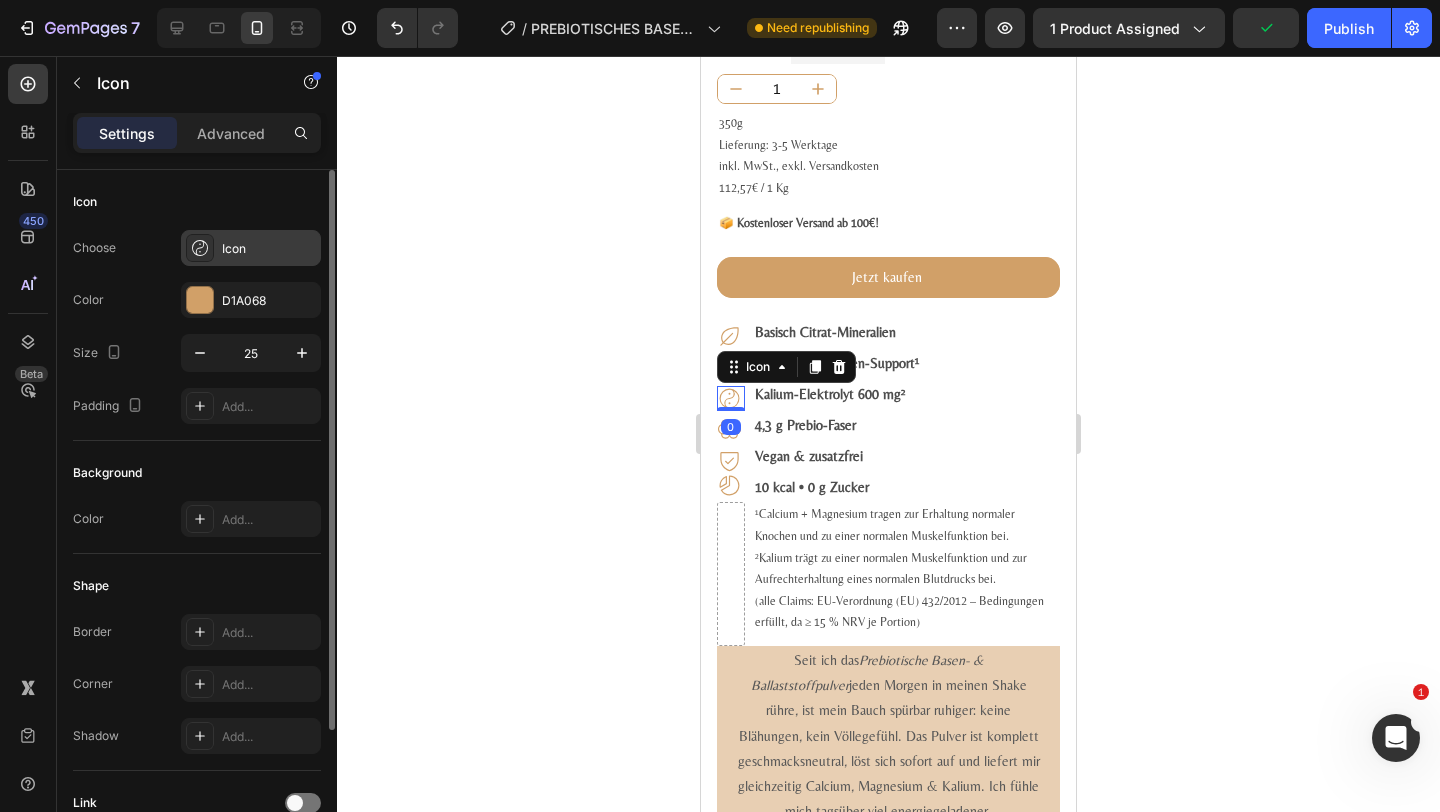 click on "Icon" at bounding box center (269, 249) 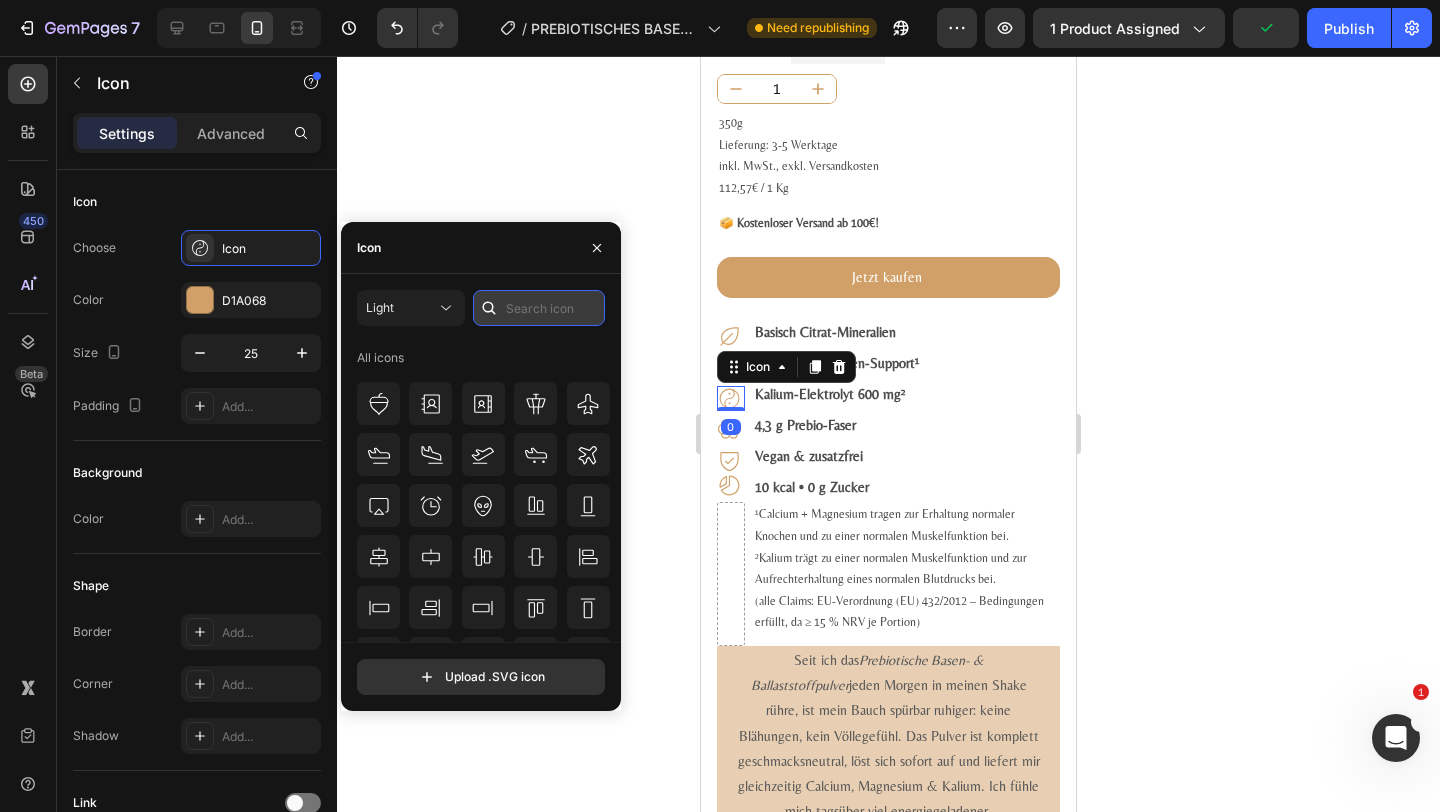 click at bounding box center [539, 308] 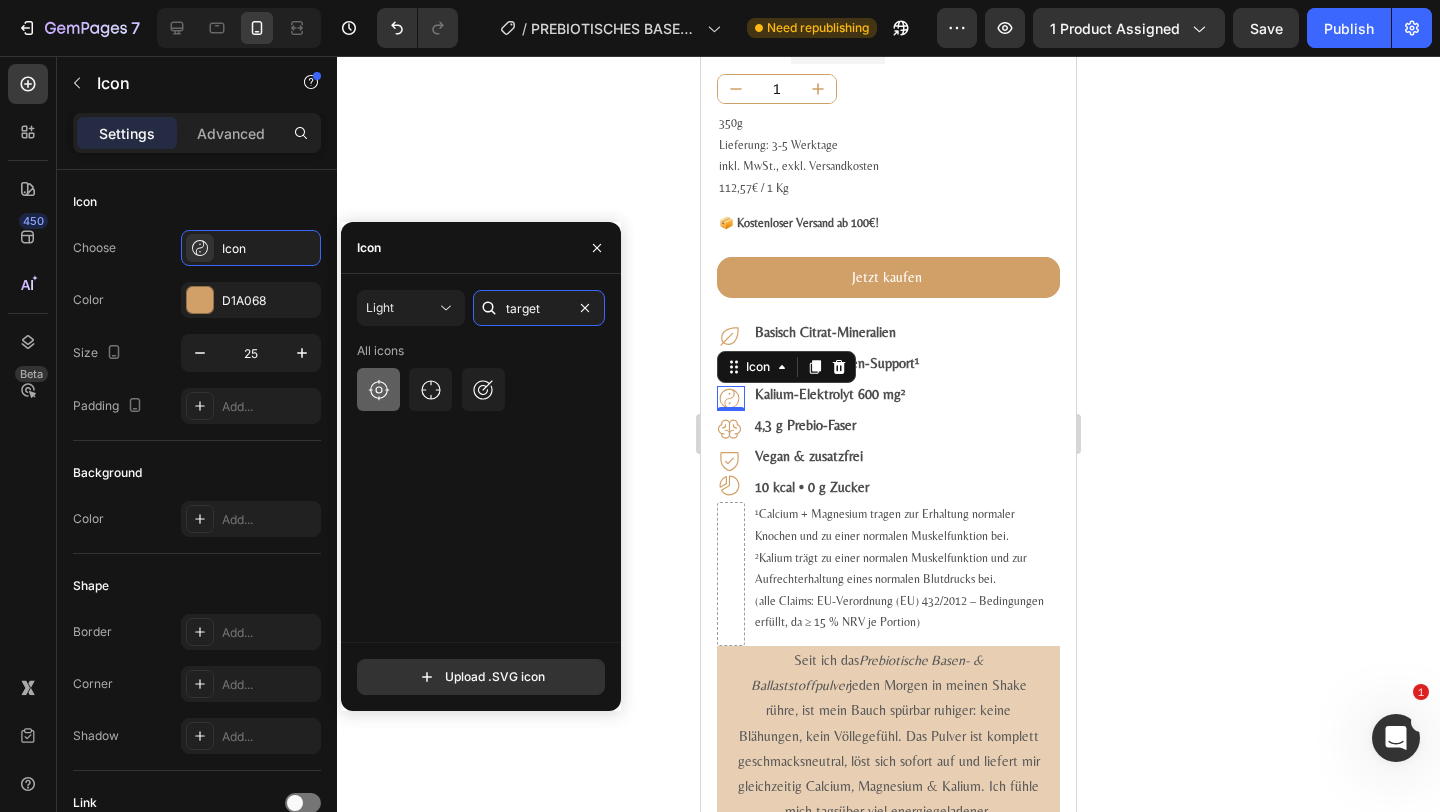 type on "target" 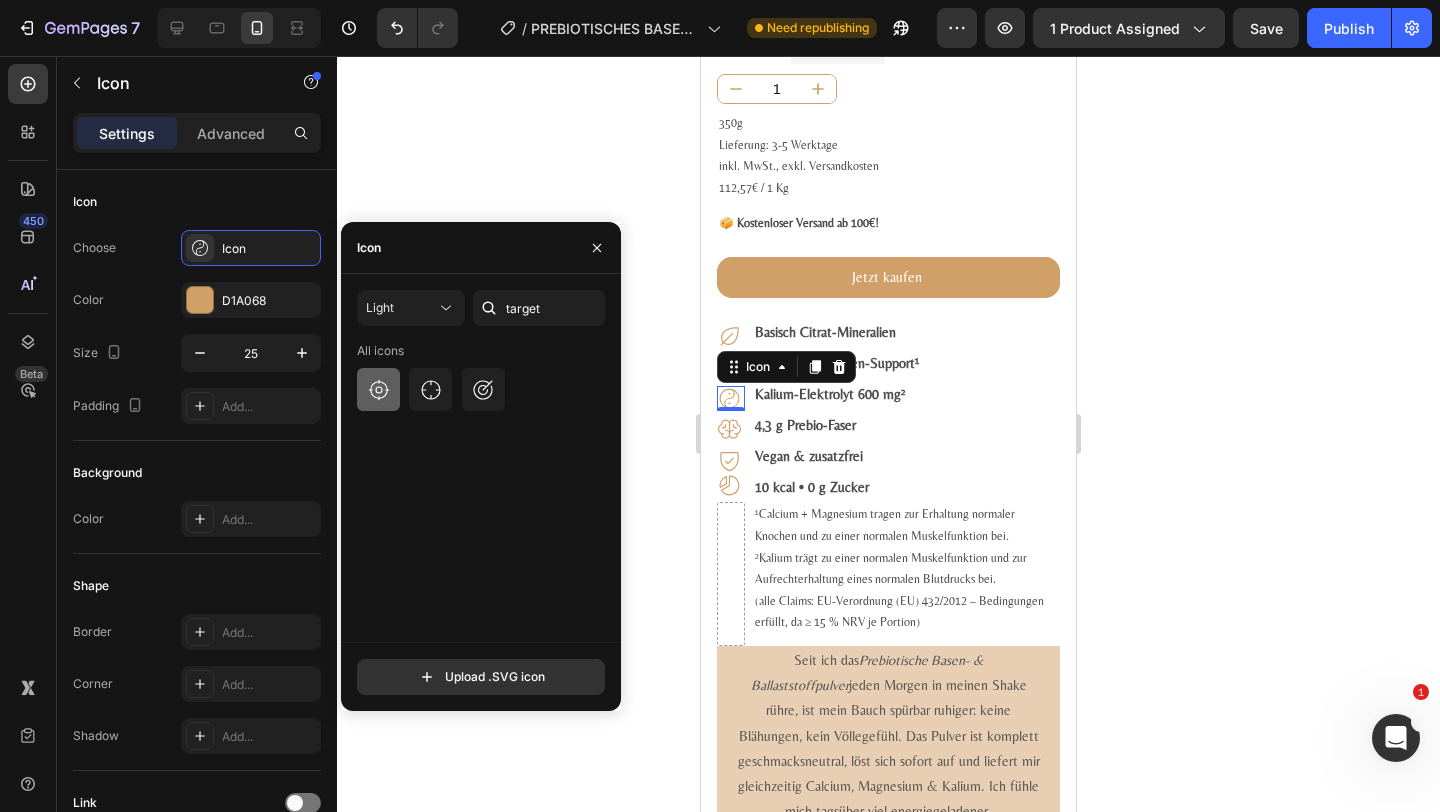 click 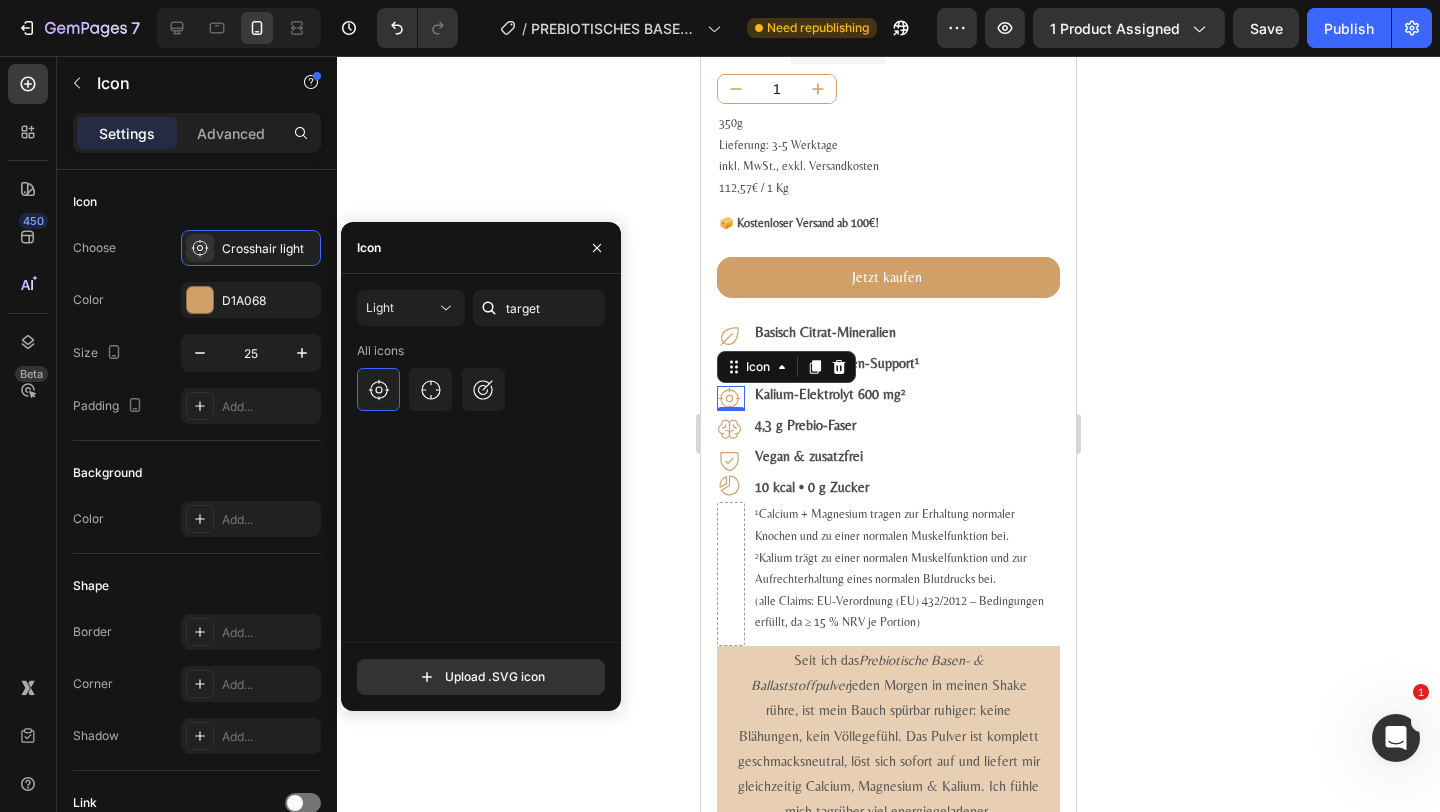 click 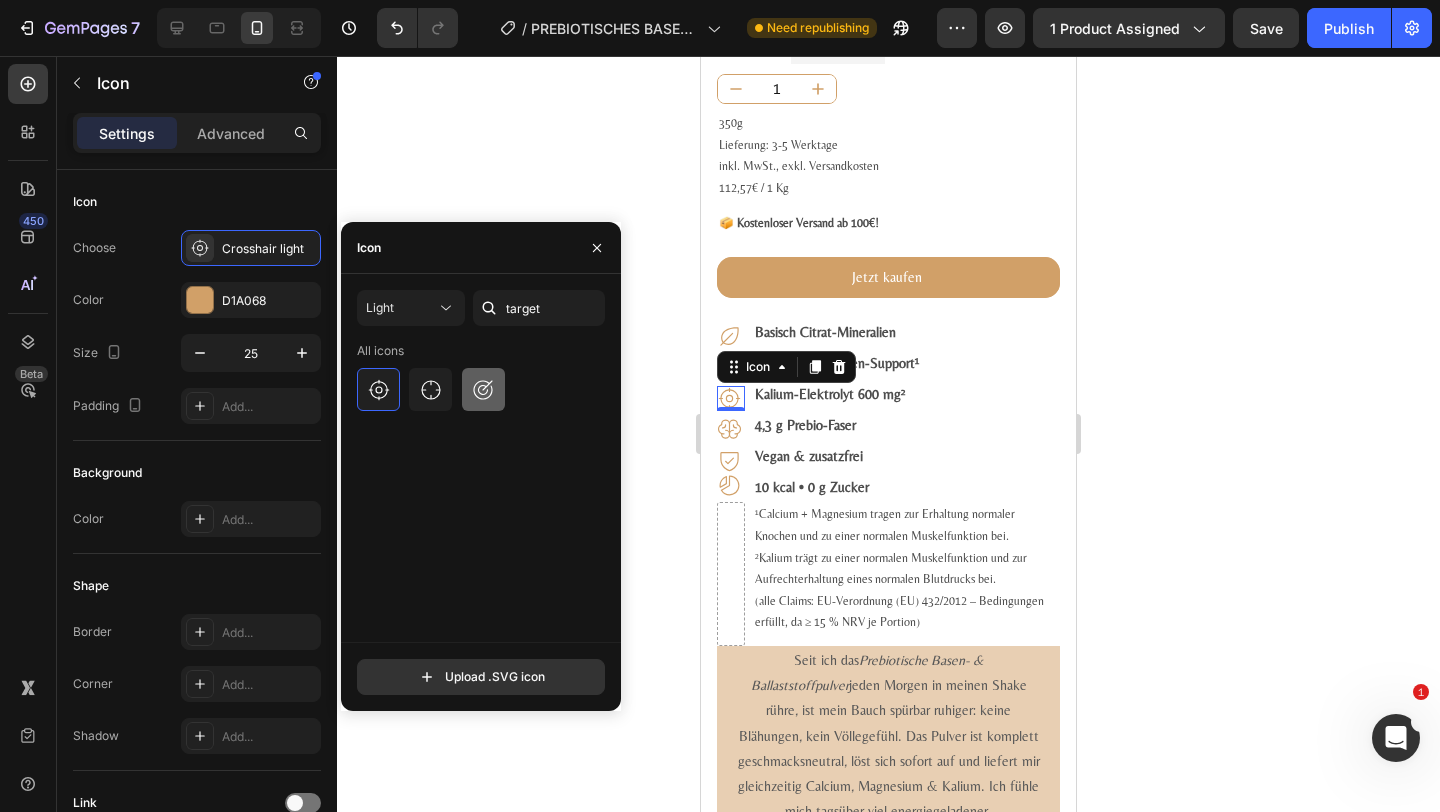 click 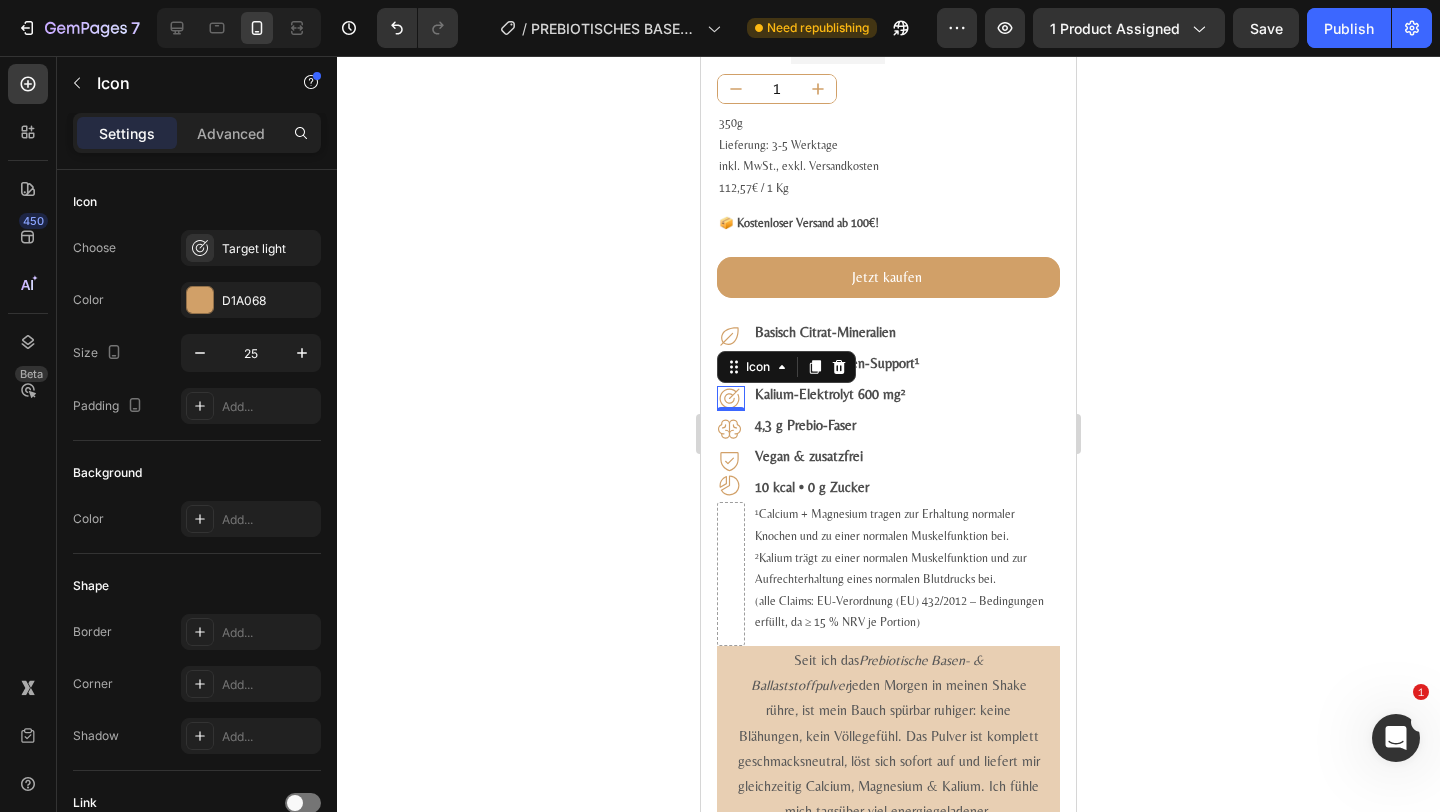 click 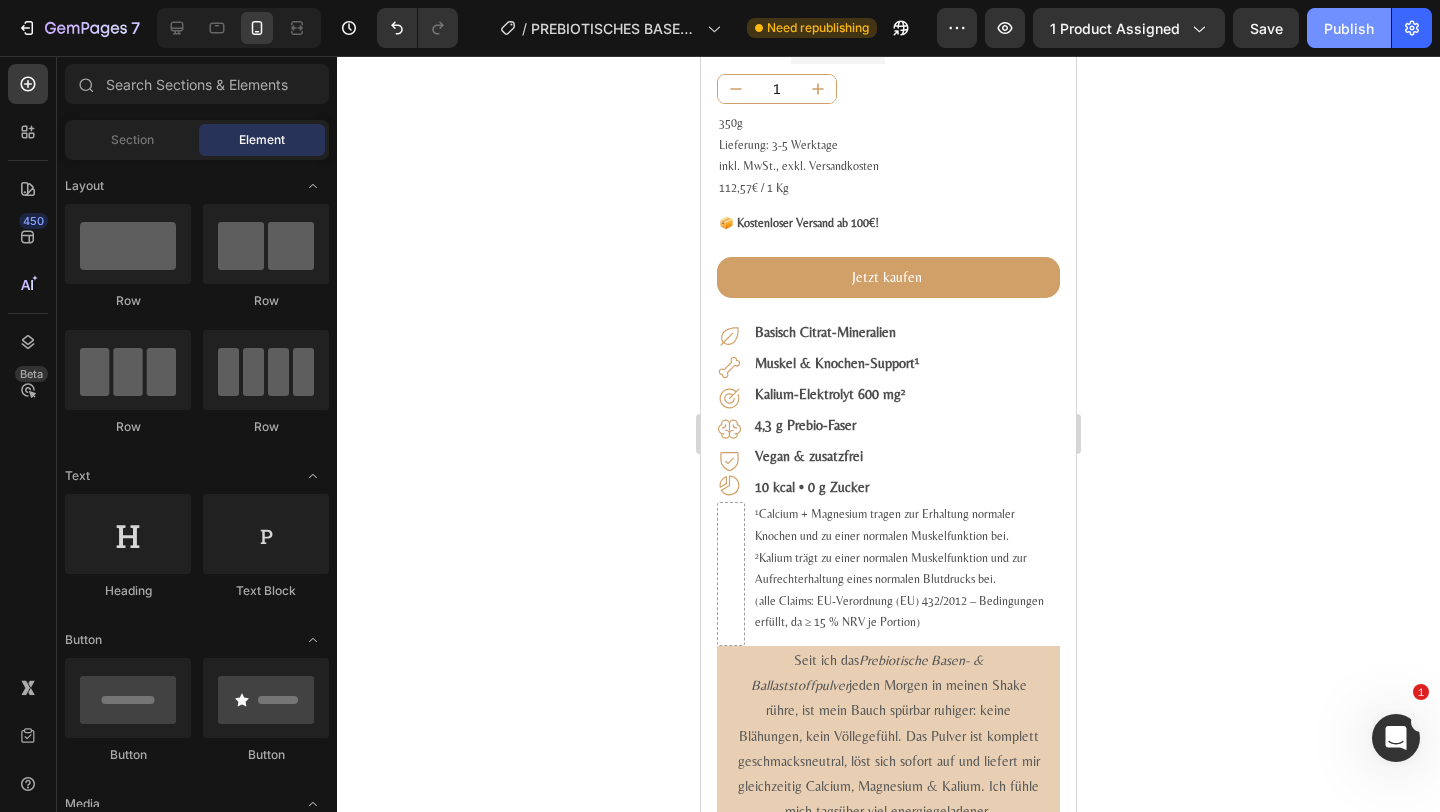 click on "Publish" at bounding box center [1349, 28] 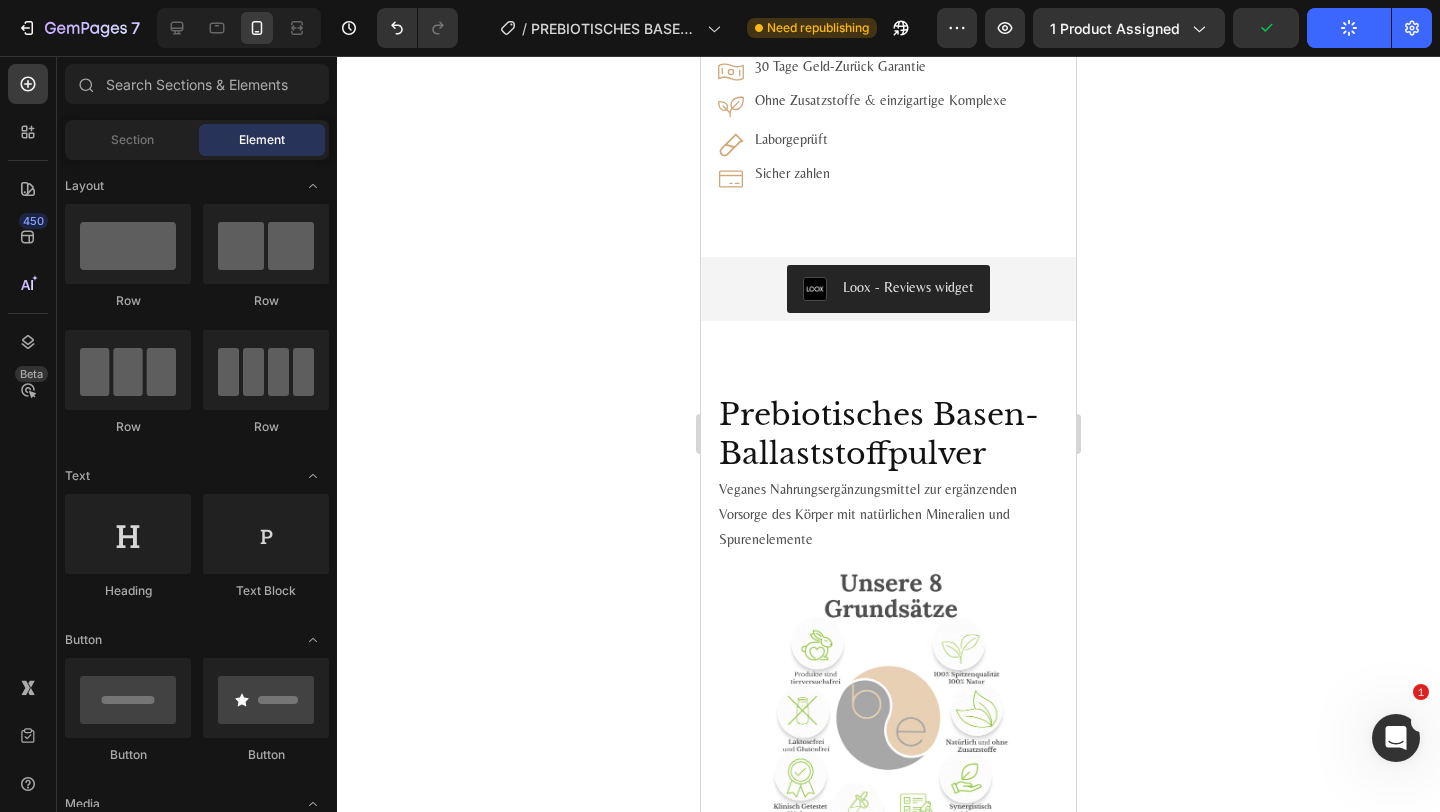 scroll, scrollTop: 2052, scrollLeft: 0, axis: vertical 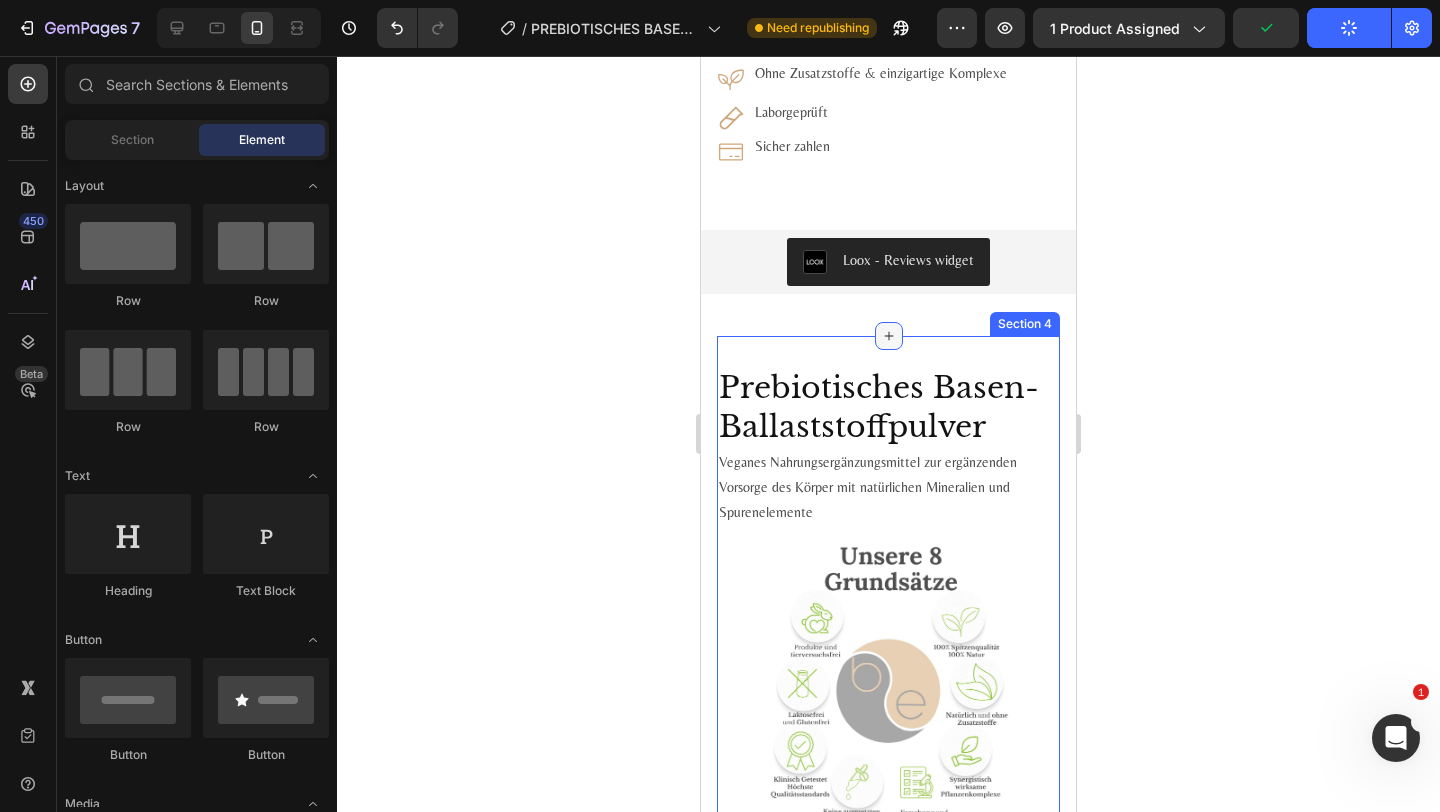 click at bounding box center (889, 336) 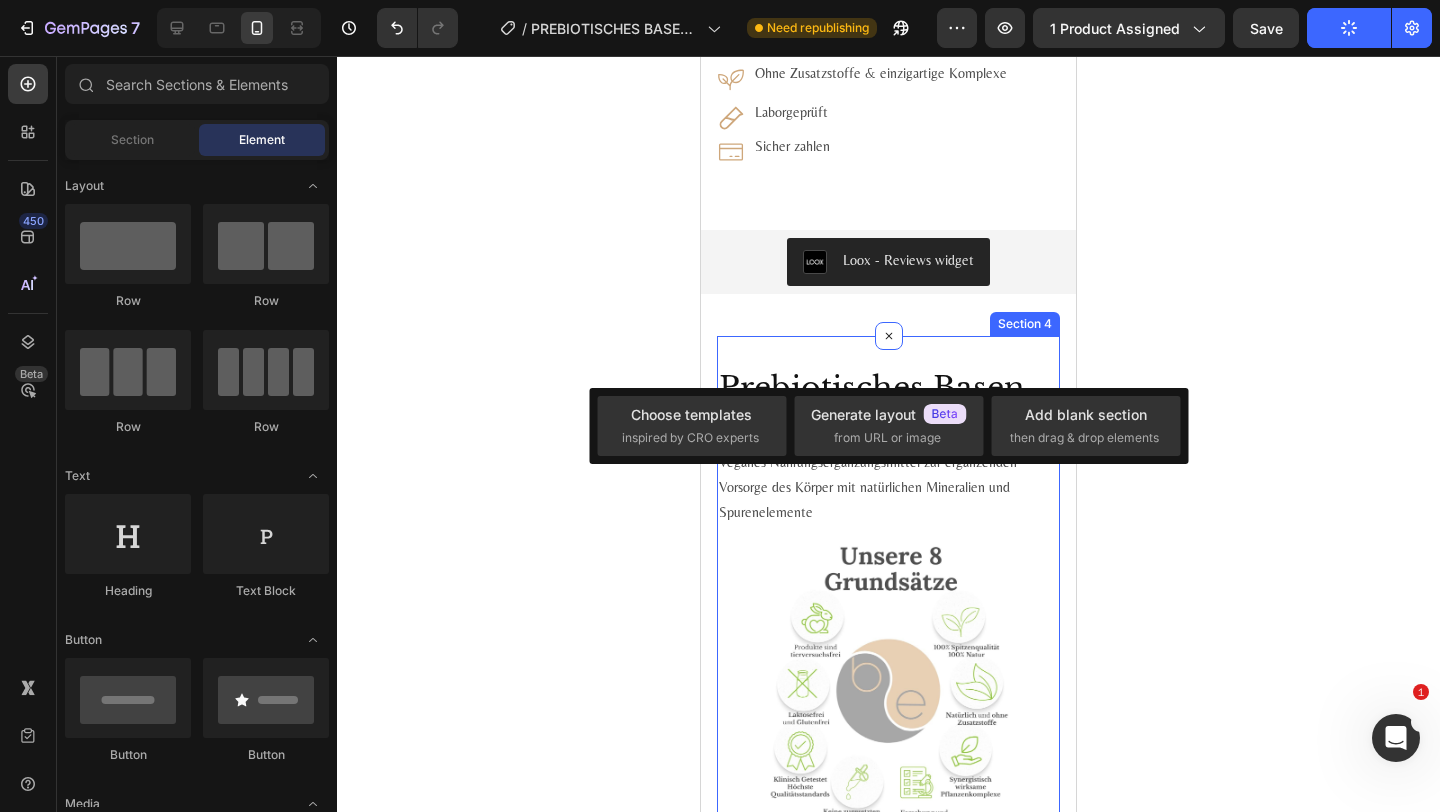 click on "Prebiotisches Basen-Ballaststoffpulver Product Title Veganes Nahrungsergänzungsmittel zur ergänzenden Vorsorge des Körper mit natürlichen Mineralien und Spurenelemente Text Block Product Images €29,99 Product Price Product Price No compare price Product Price Row No discount   Not be displayed when published Discount Tag 1 Product Quantity Row 350 g Lieferung: 3-5 Werktage inkl. MwSt., exkl.  Versandkosten 112,57€ / 1 Kg Text Block Nur noch wenig auf Lager! Stock Counter Kostenloser Versand ab 100€! Text Block Image Spar Bundles entdecken! Button Row Jetzt kaufen Add to Cart Das hochwertige Prebiotisches Basen- und Ballaststoffpulver kombiniert natürliche präbiotische Ballaststoffe mit den essenziellen Mineralstoffen Calcium, Magnesium und Kalium. Diese sorgfältig abgestimmte Formel unterstützt Ihren Körper auf natürliche Weise und trägt dazu bei, das Wohlbefinden im Alltag zu fördern.
Verdauung und Darmgesundheit
Lösliche Ballaststoffe (Dextrin)" at bounding box center (888, 1335) 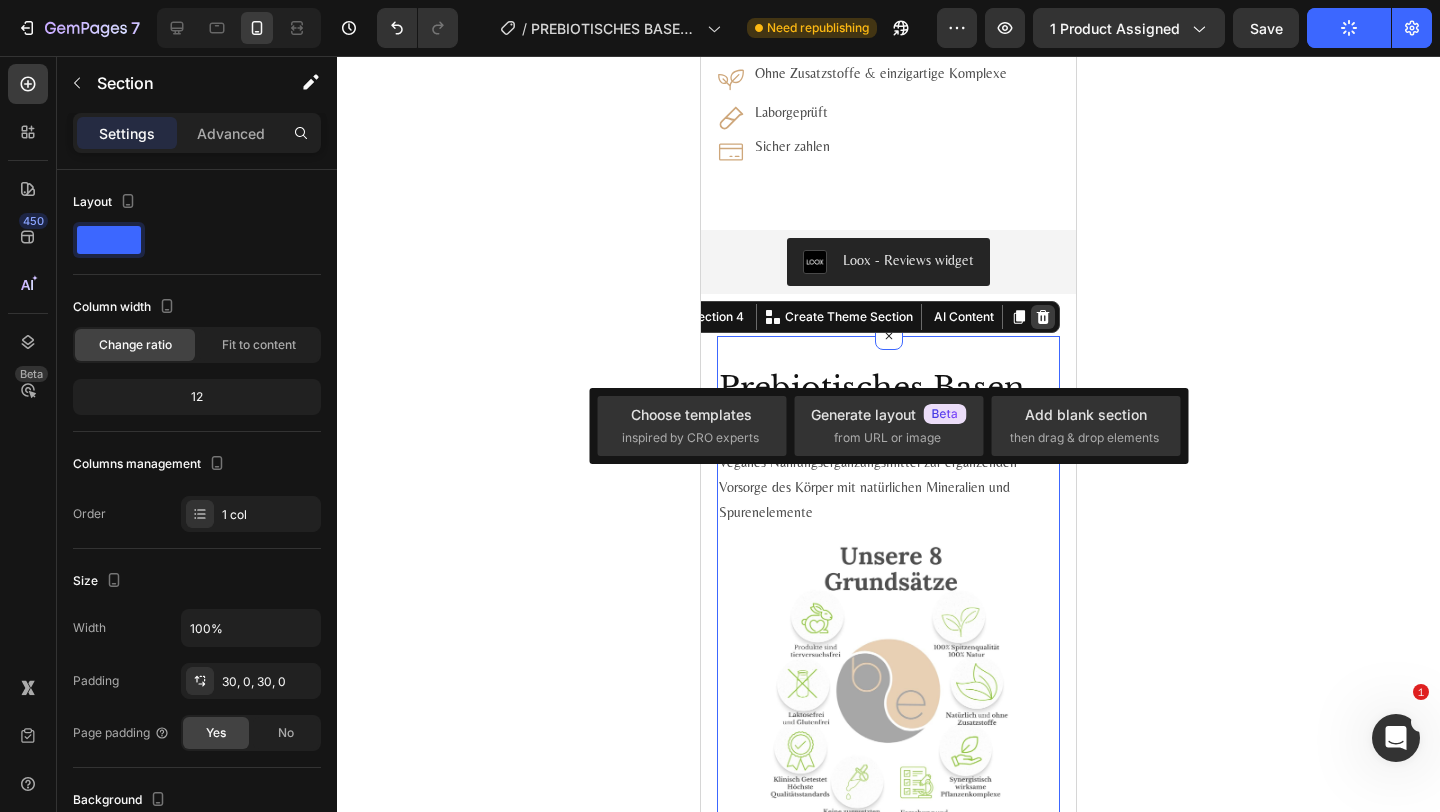click 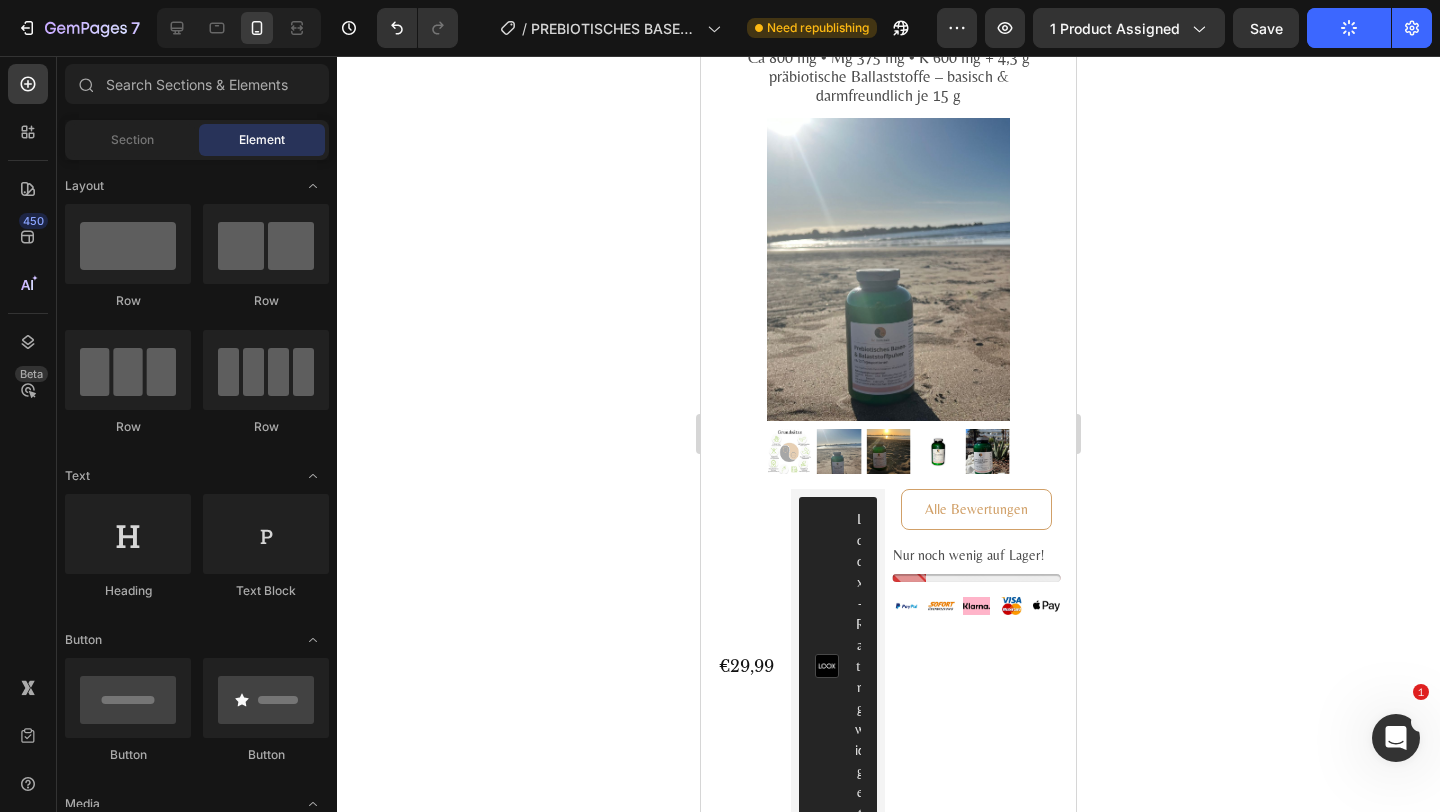 scroll, scrollTop: 314, scrollLeft: 0, axis: vertical 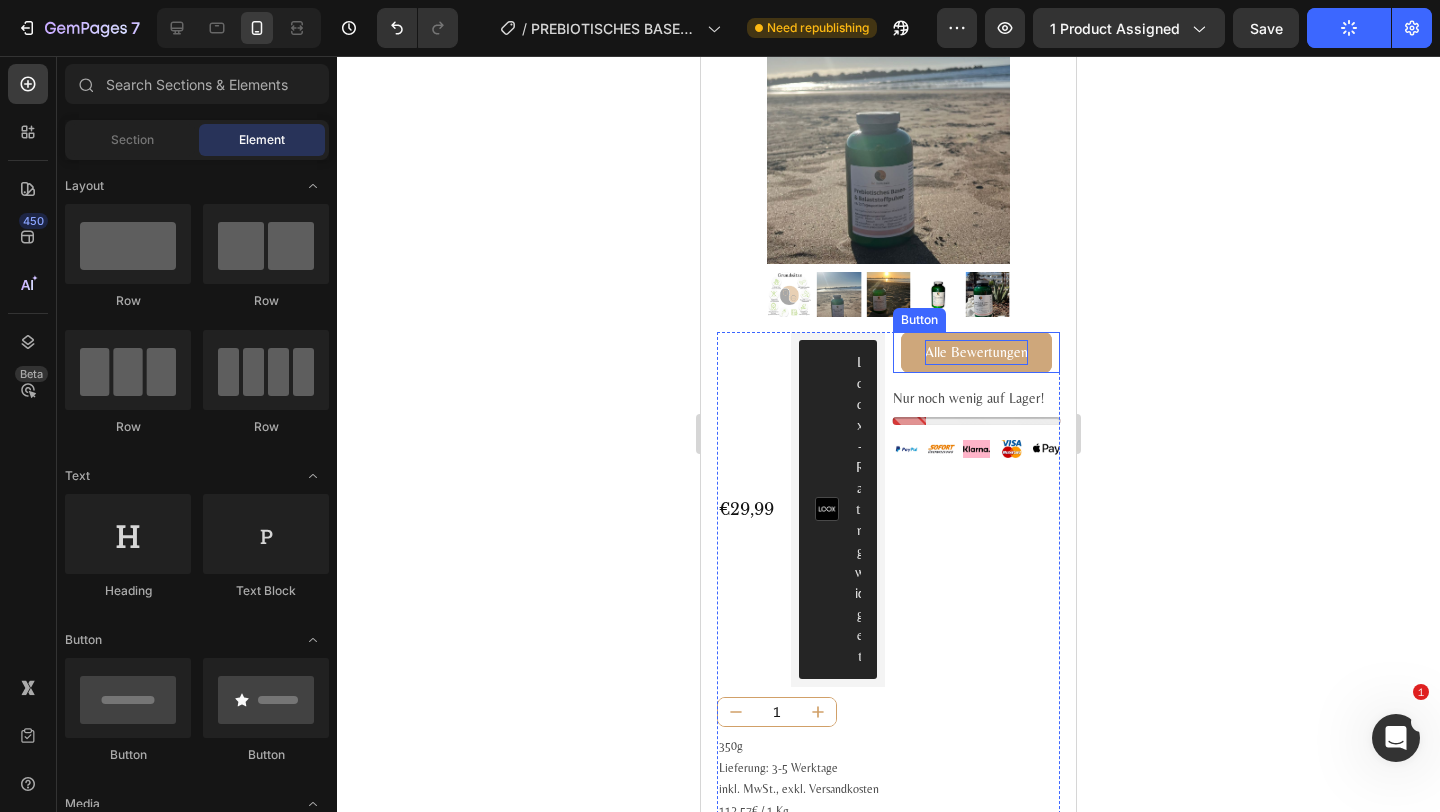 click on "Alle Bewertungen" at bounding box center [976, 352] 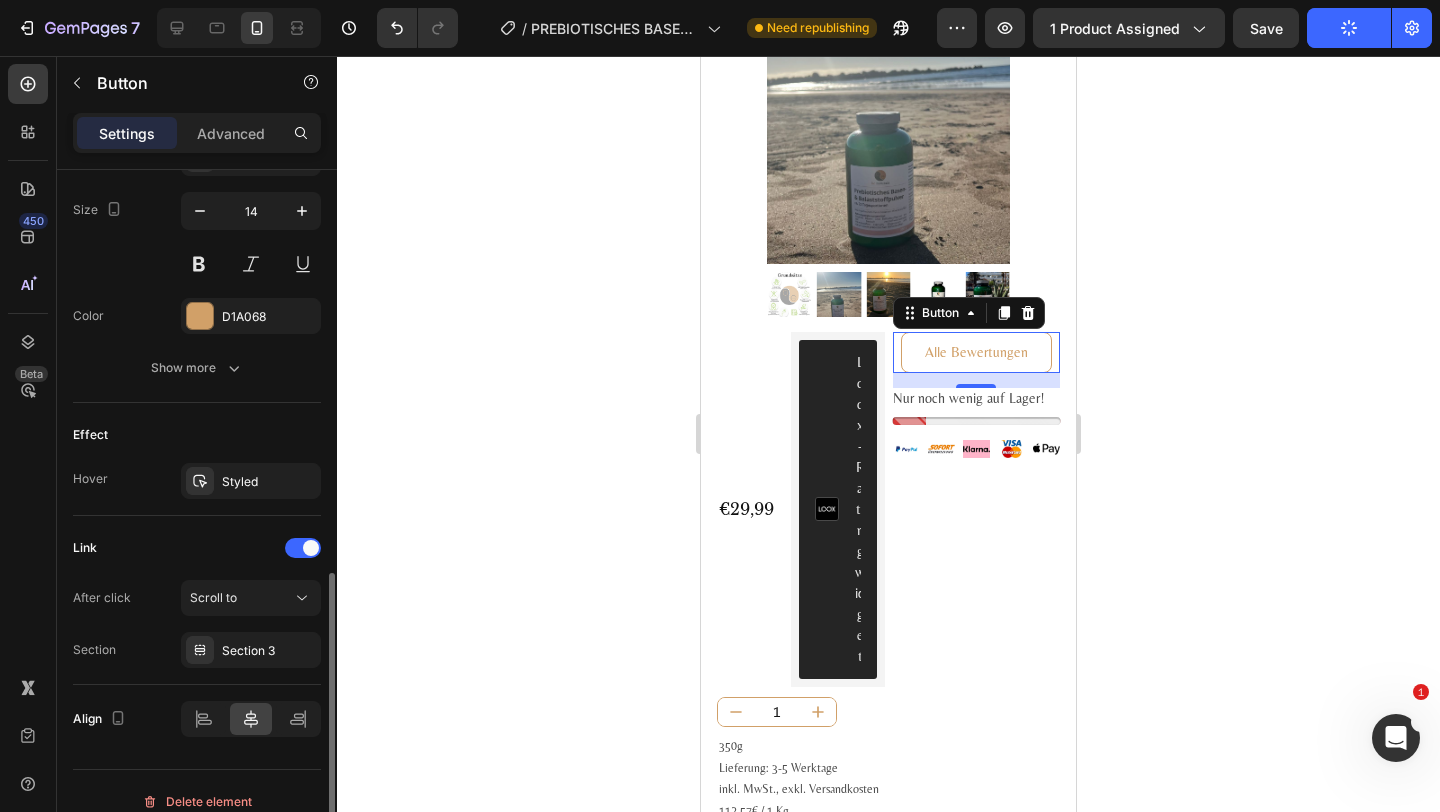 scroll, scrollTop: 839, scrollLeft: 0, axis: vertical 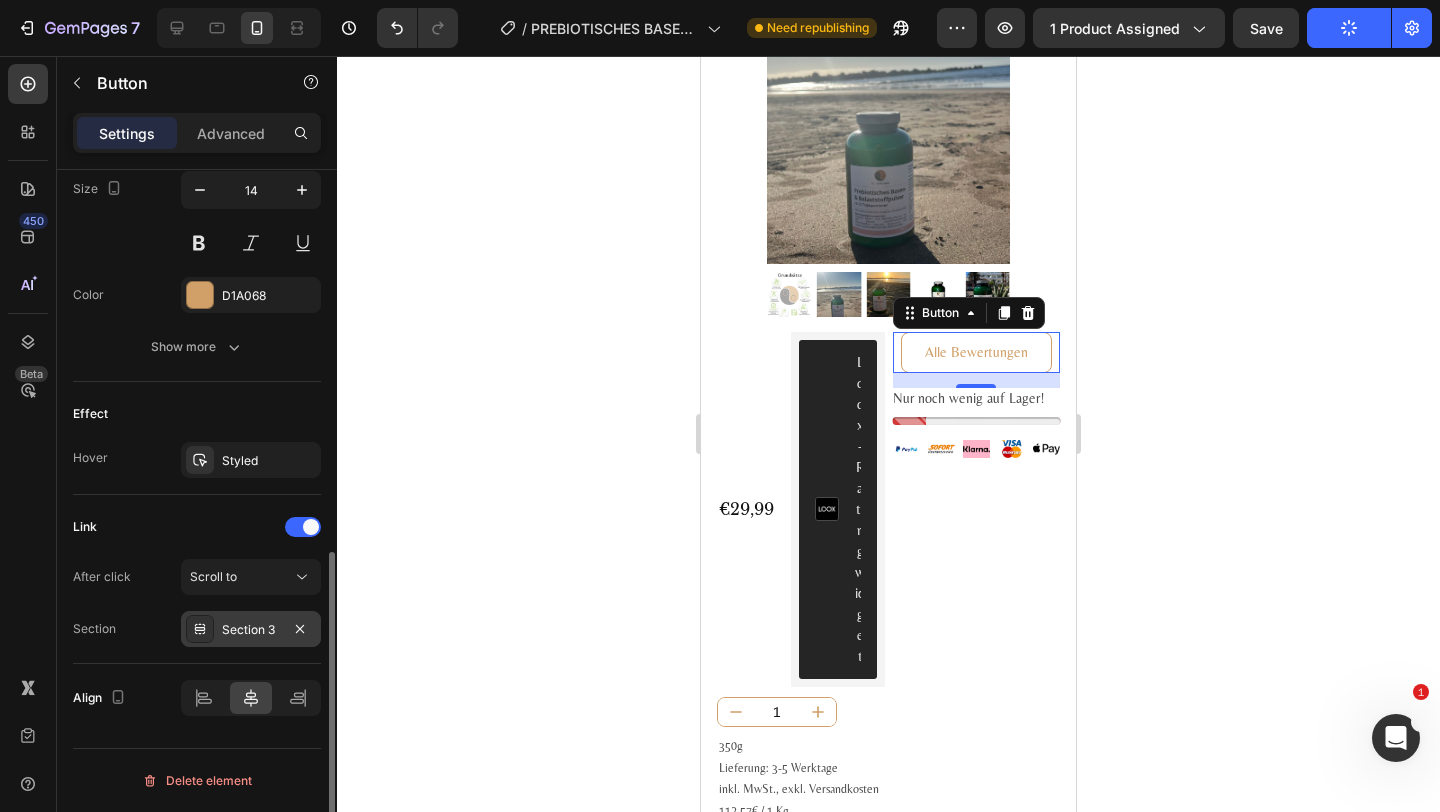 click on "Section 3" at bounding box center (251, 630) 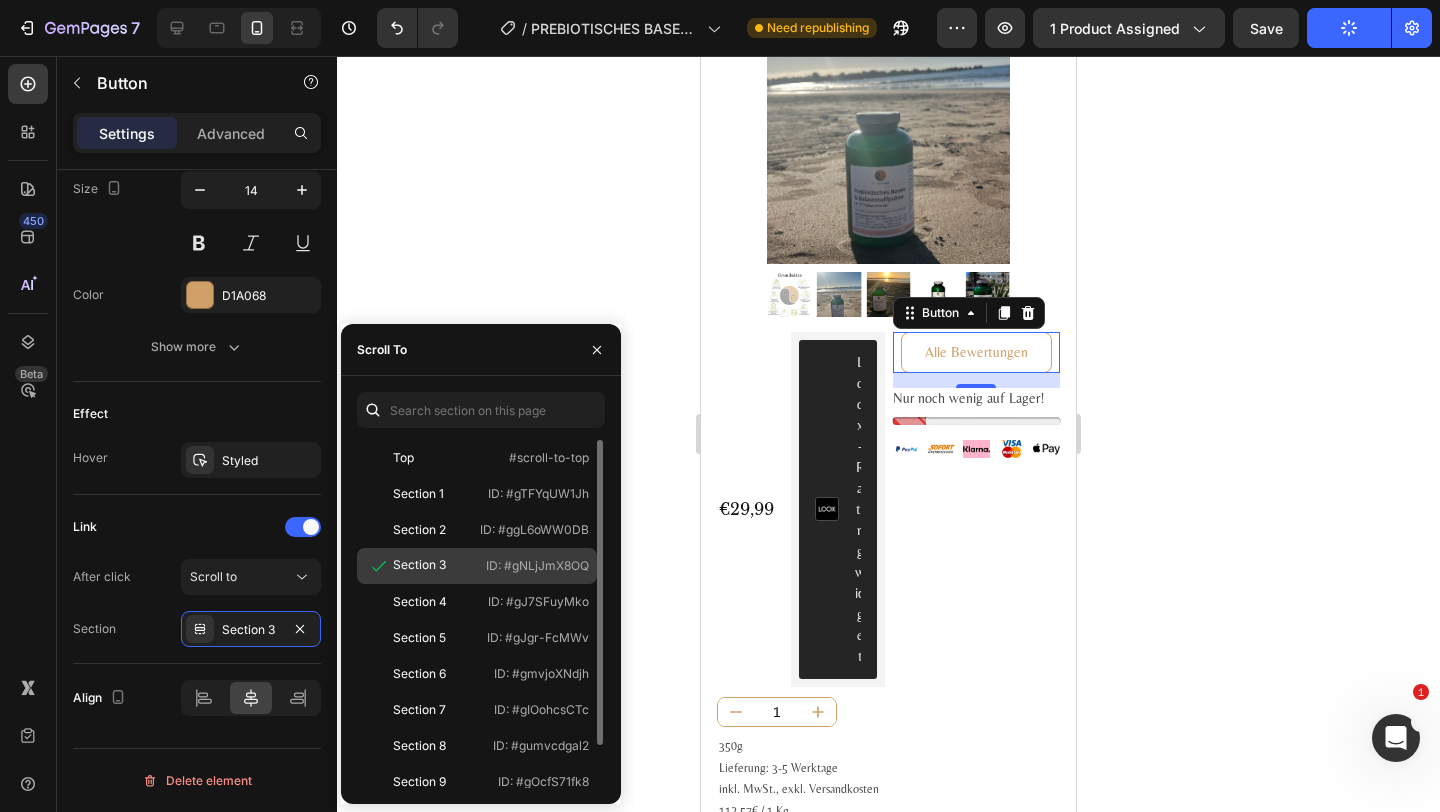 click on "Section 3   ID: #gNLjJmX8OQ" 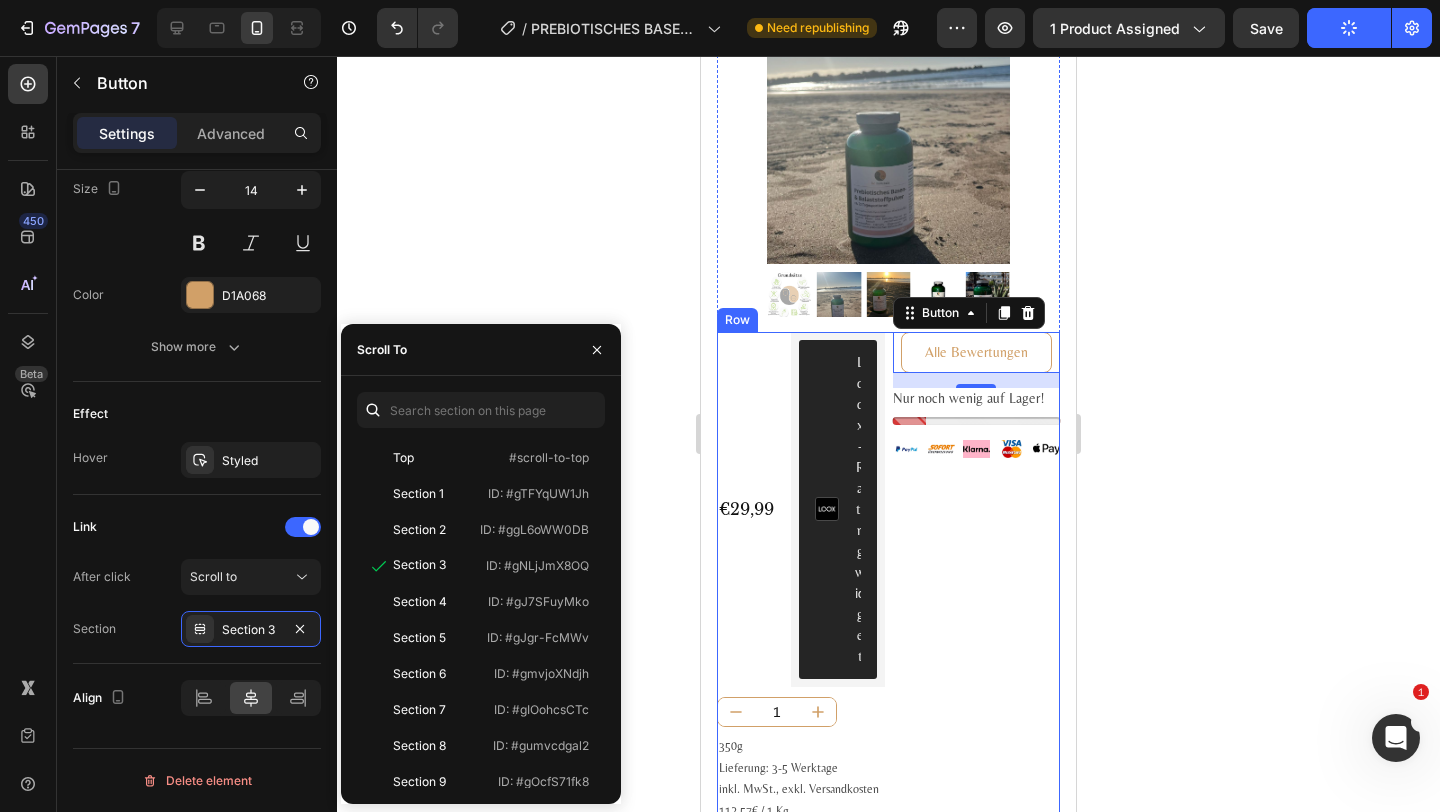 click on "Alle Bewertungen Button   15 Nur noch wenig auf Lager! Stock Counter Image Image Image Image Image Row" at bounding box center (977, 580) 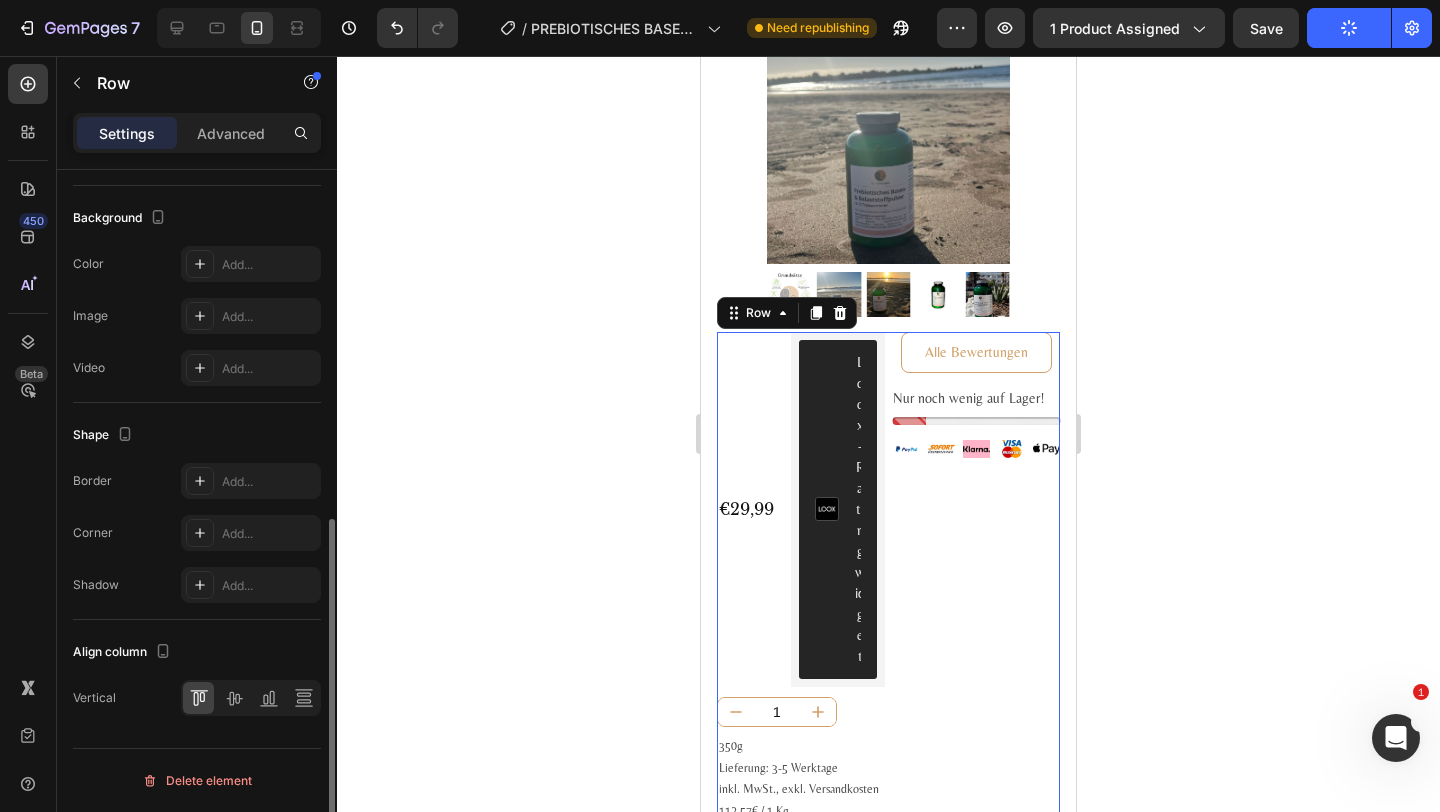 scroll, scrollTop: 0, scrollLeft: 0, axis: both 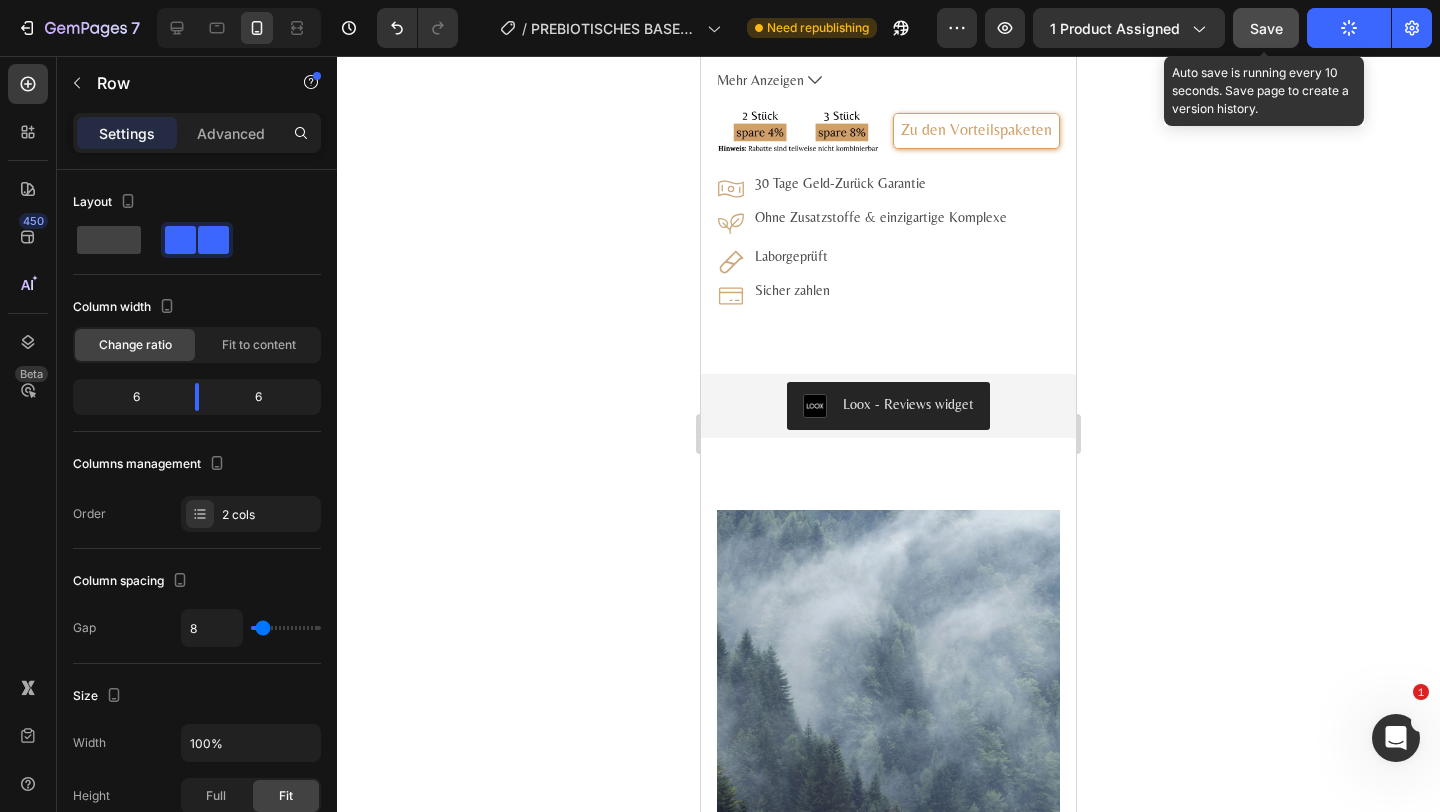 click on "Save" at bounding box center (1266, 28) 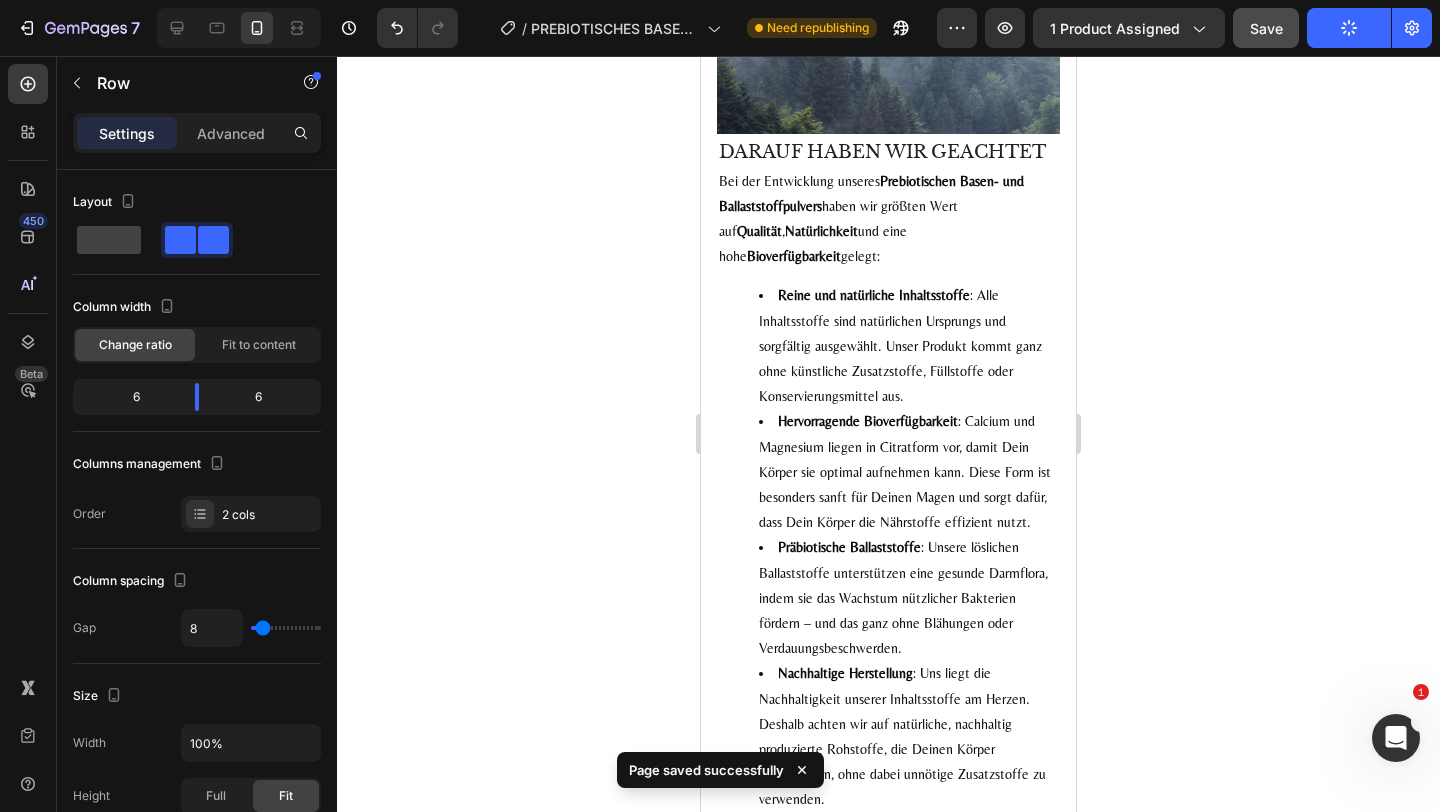 scroll, scrollTop: 2665, scrollLeft: 0, axis: vertical 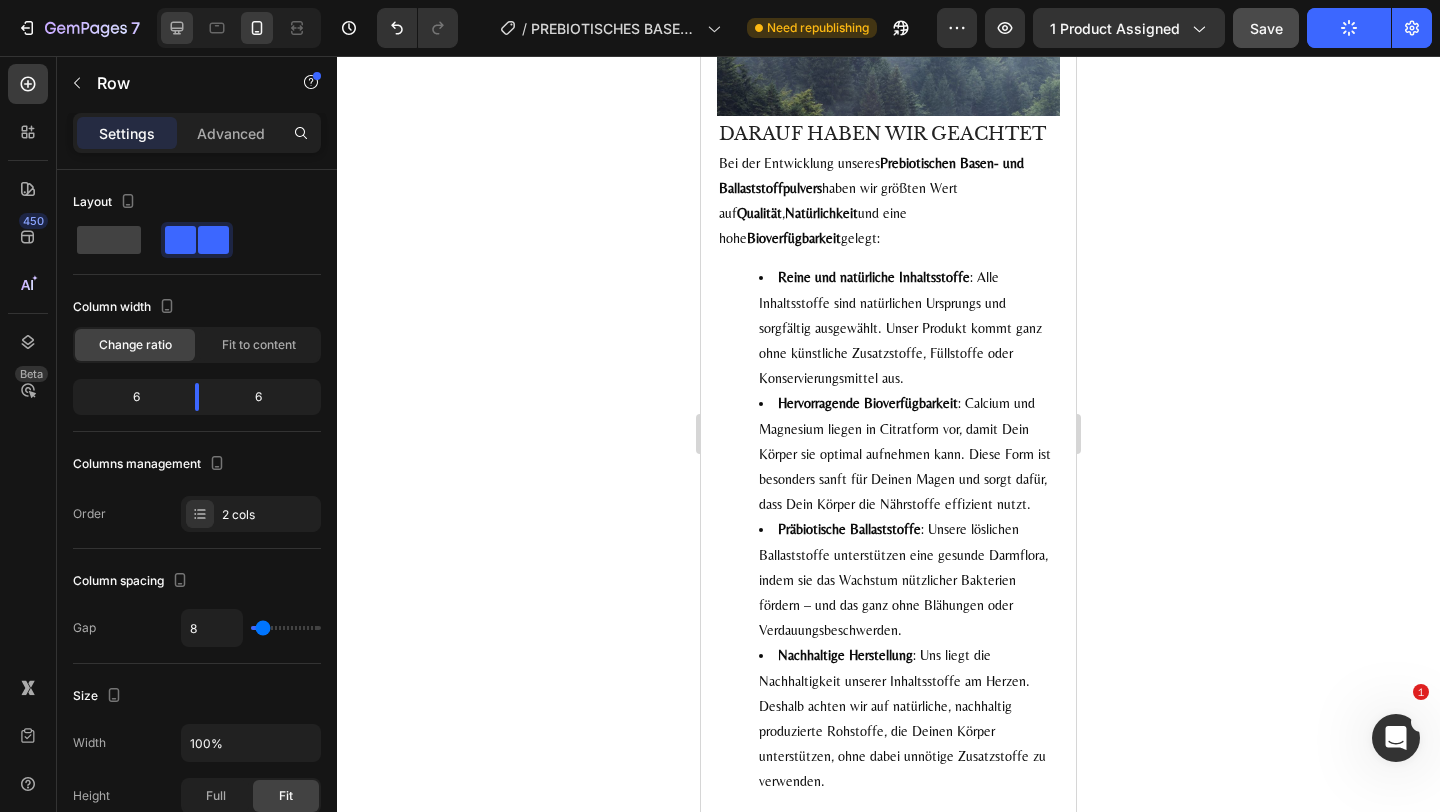 click 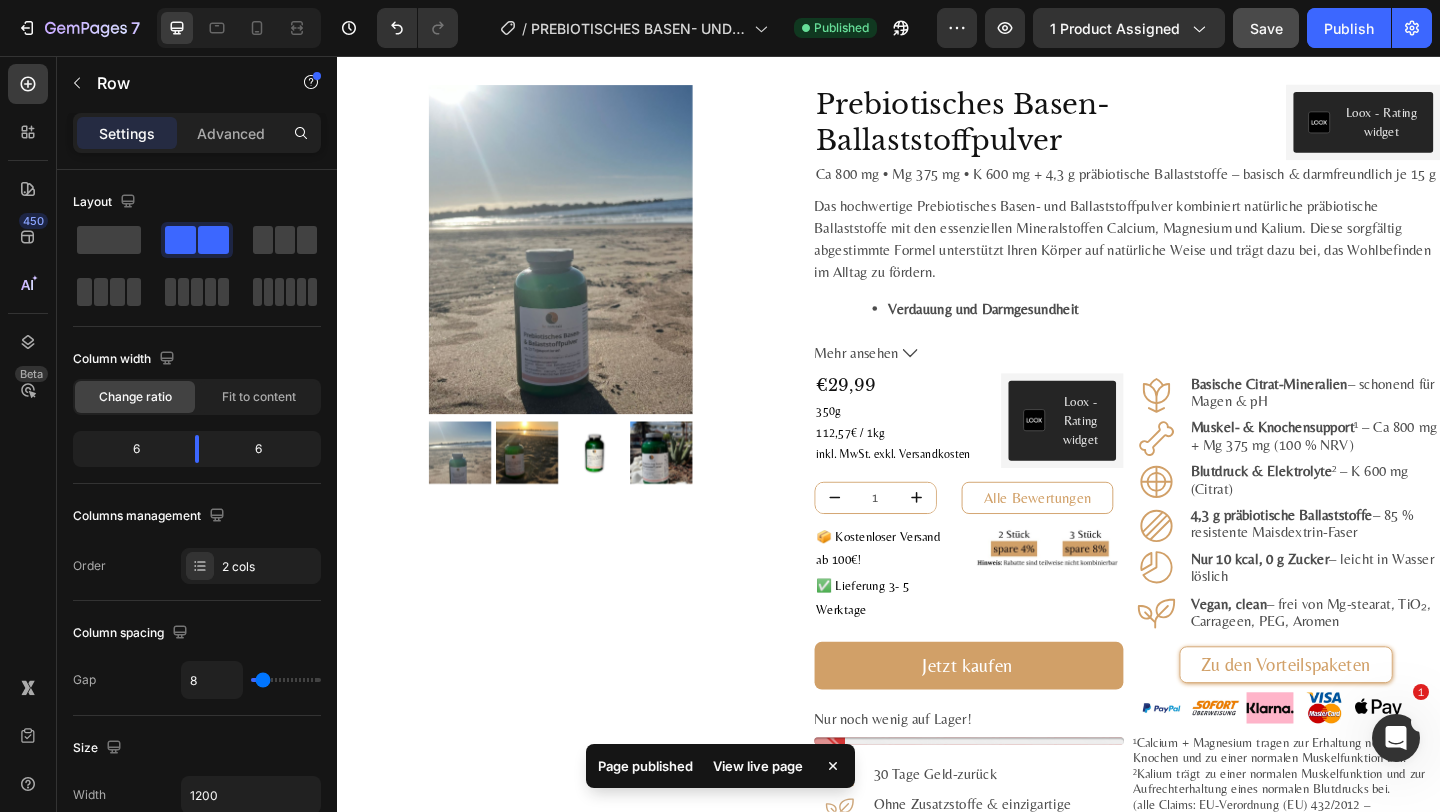 scroll, scrollTop: 35, scrollLeft: 0, axis: vertical 